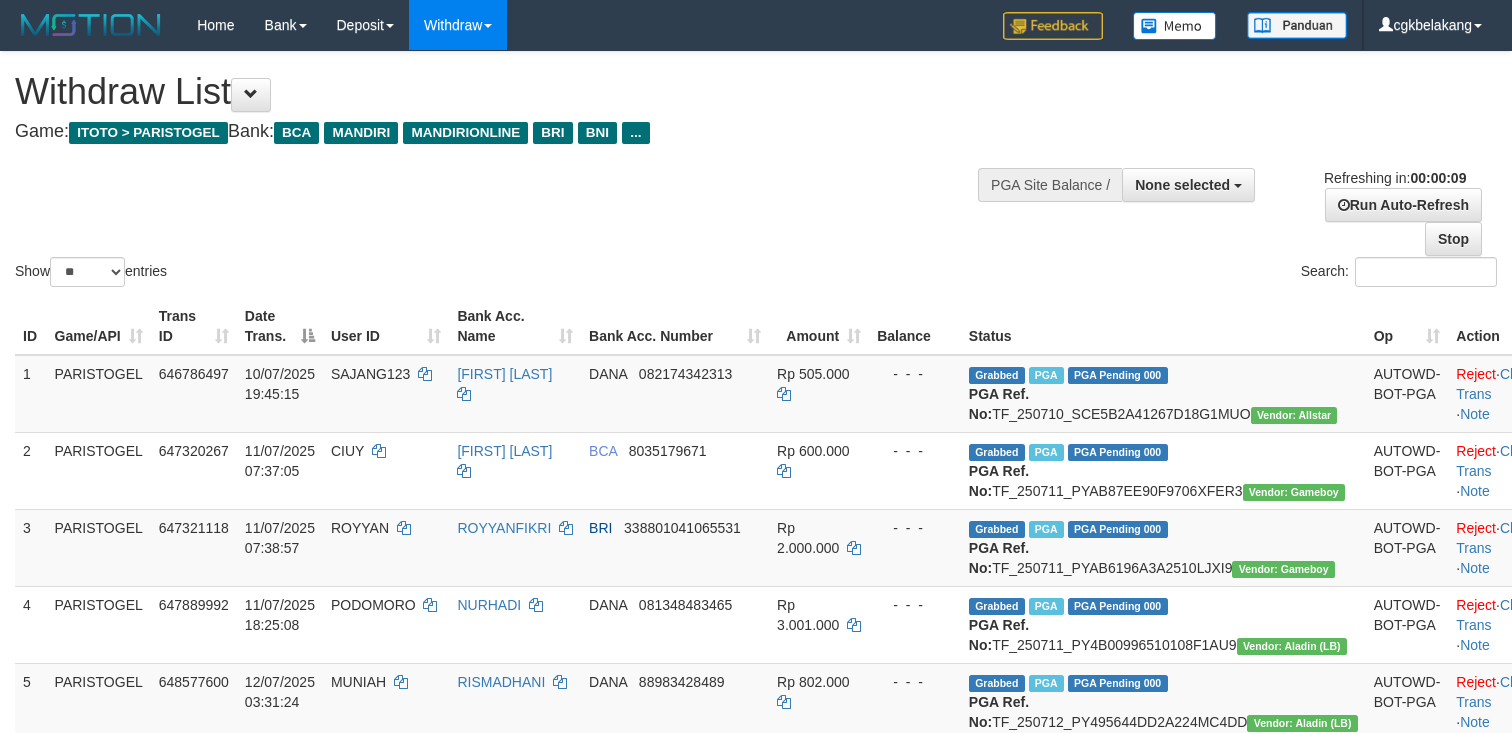 select 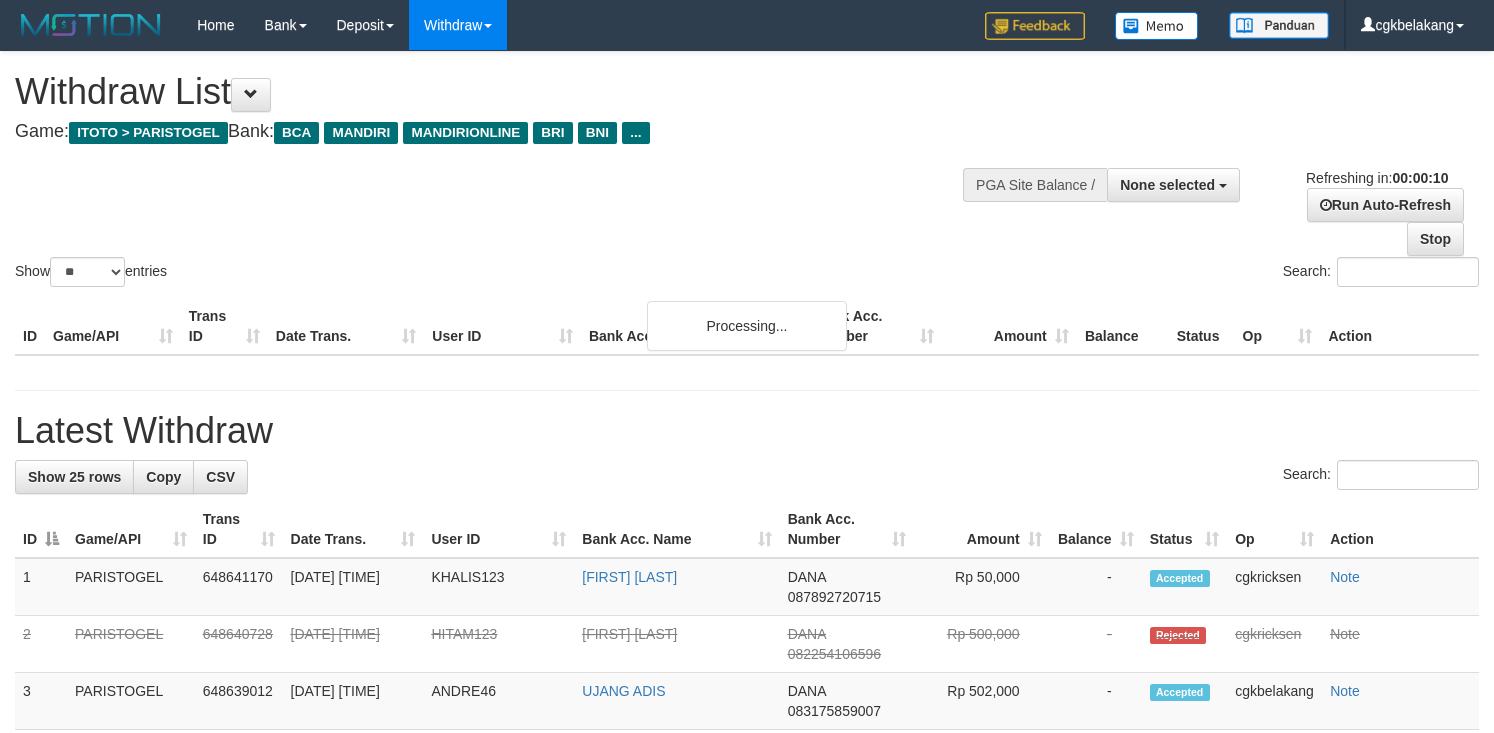 select 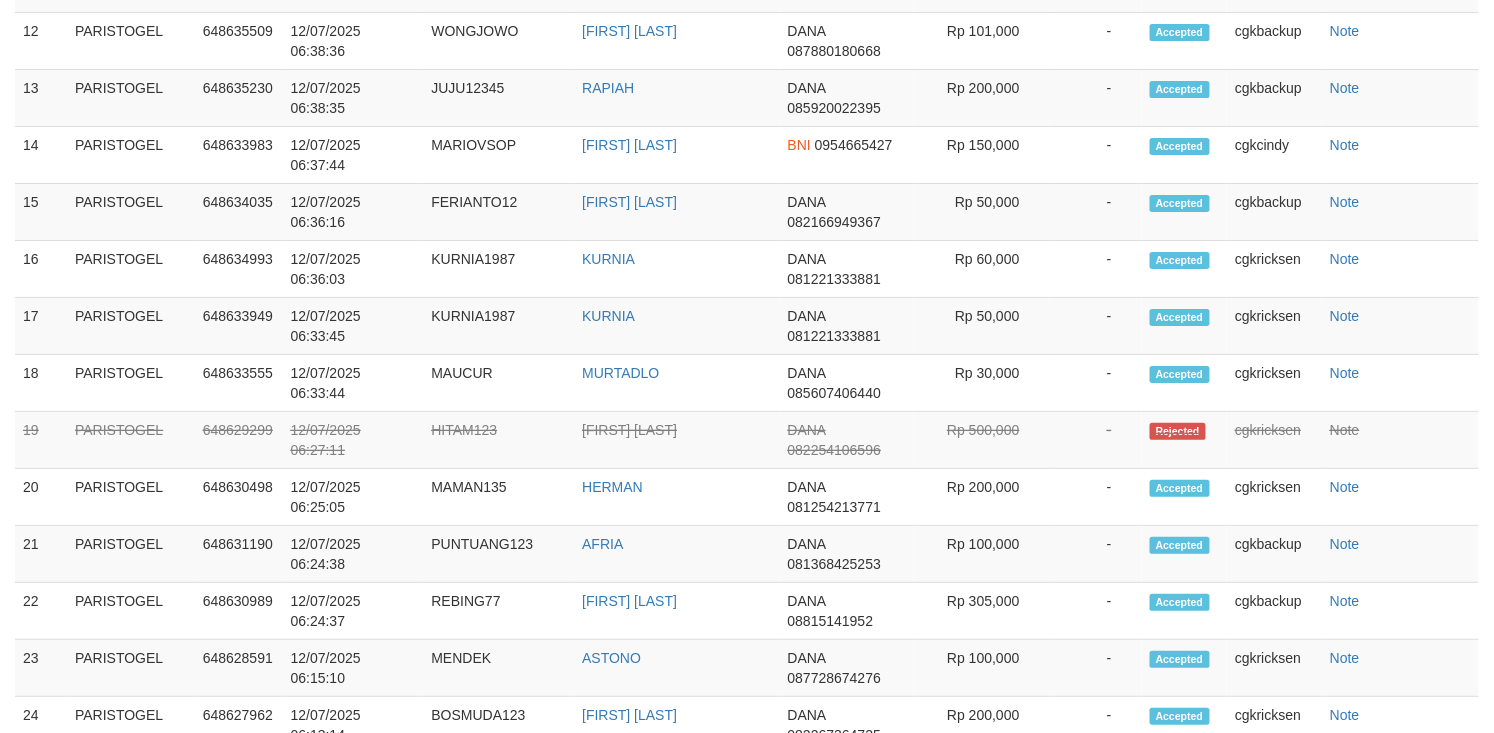 scroll, scrollTop: 2033, scrollLeft: 0, axis: vertical 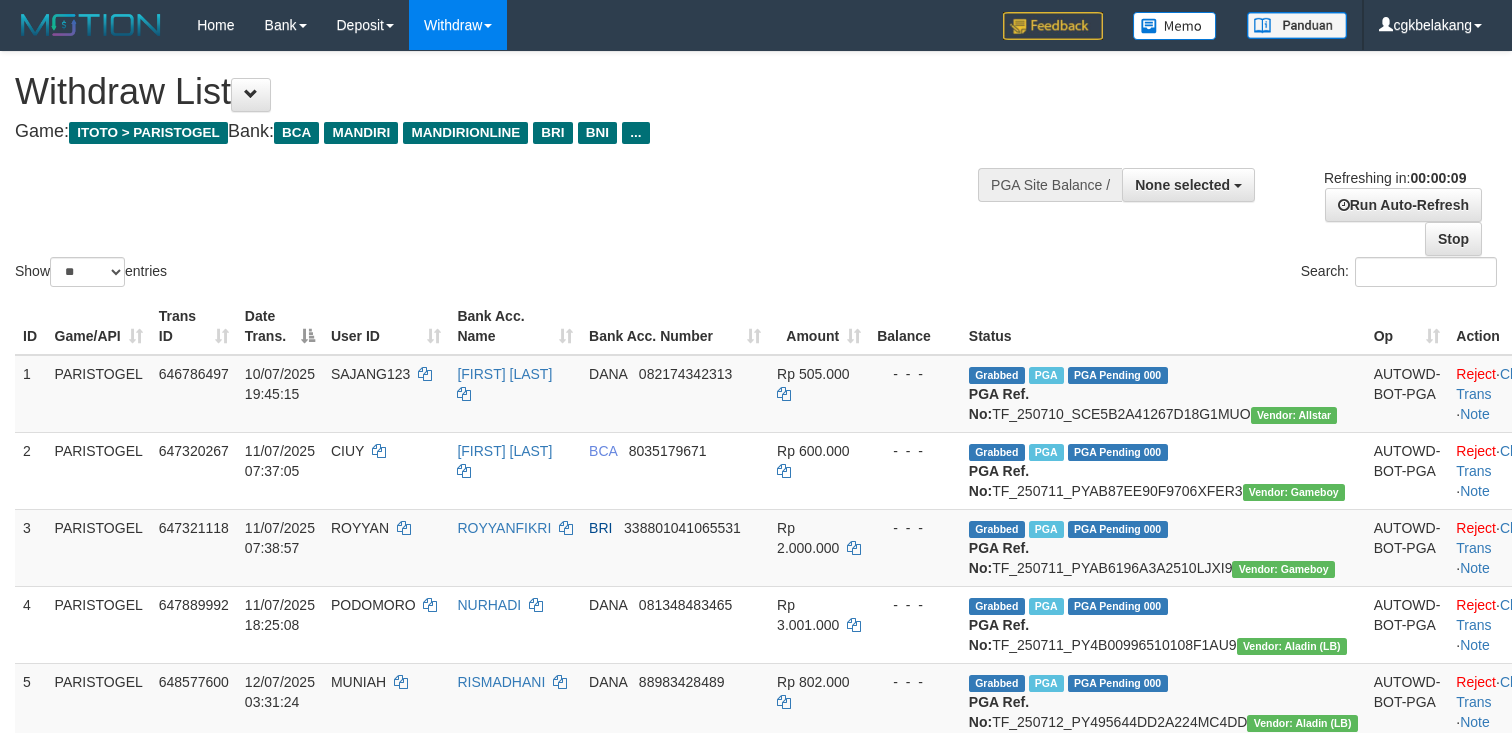 select 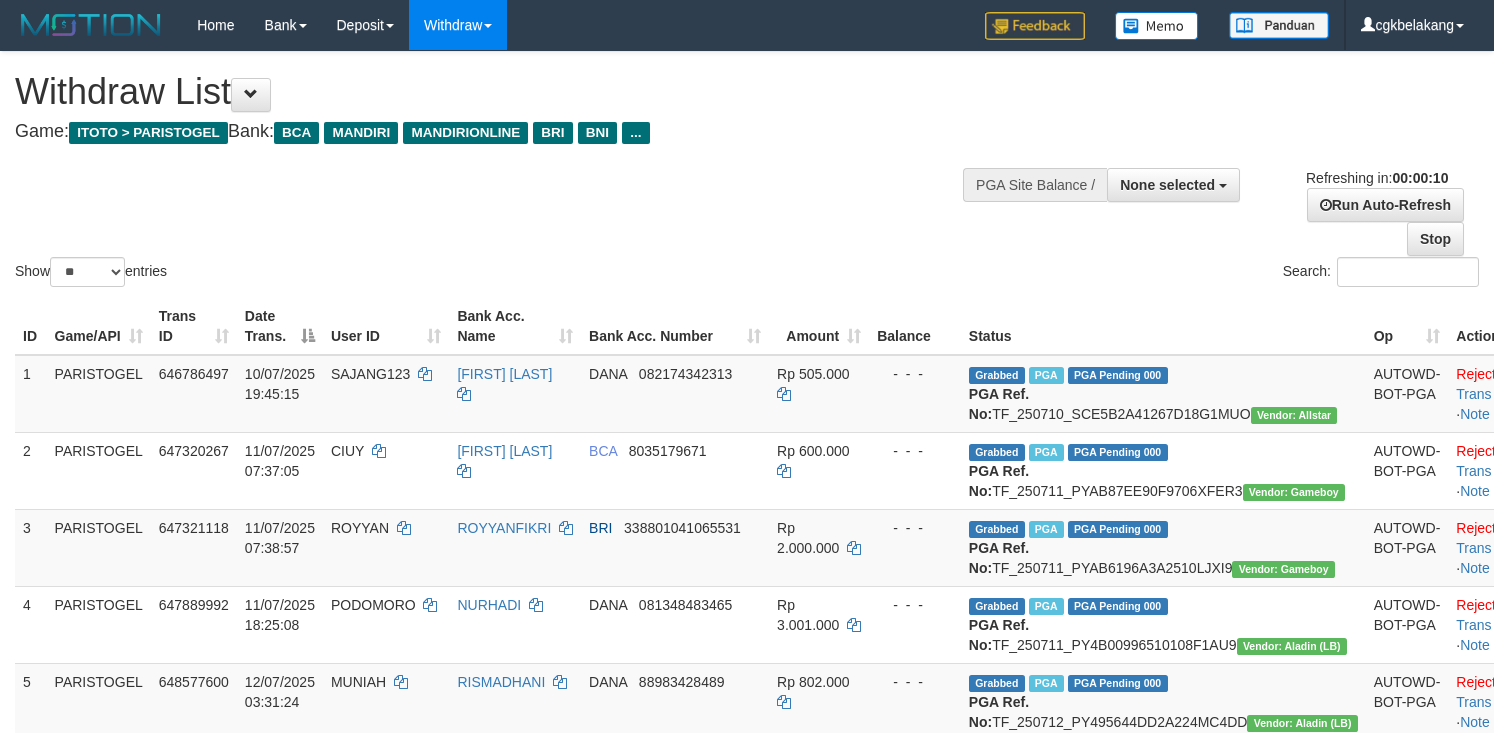 select 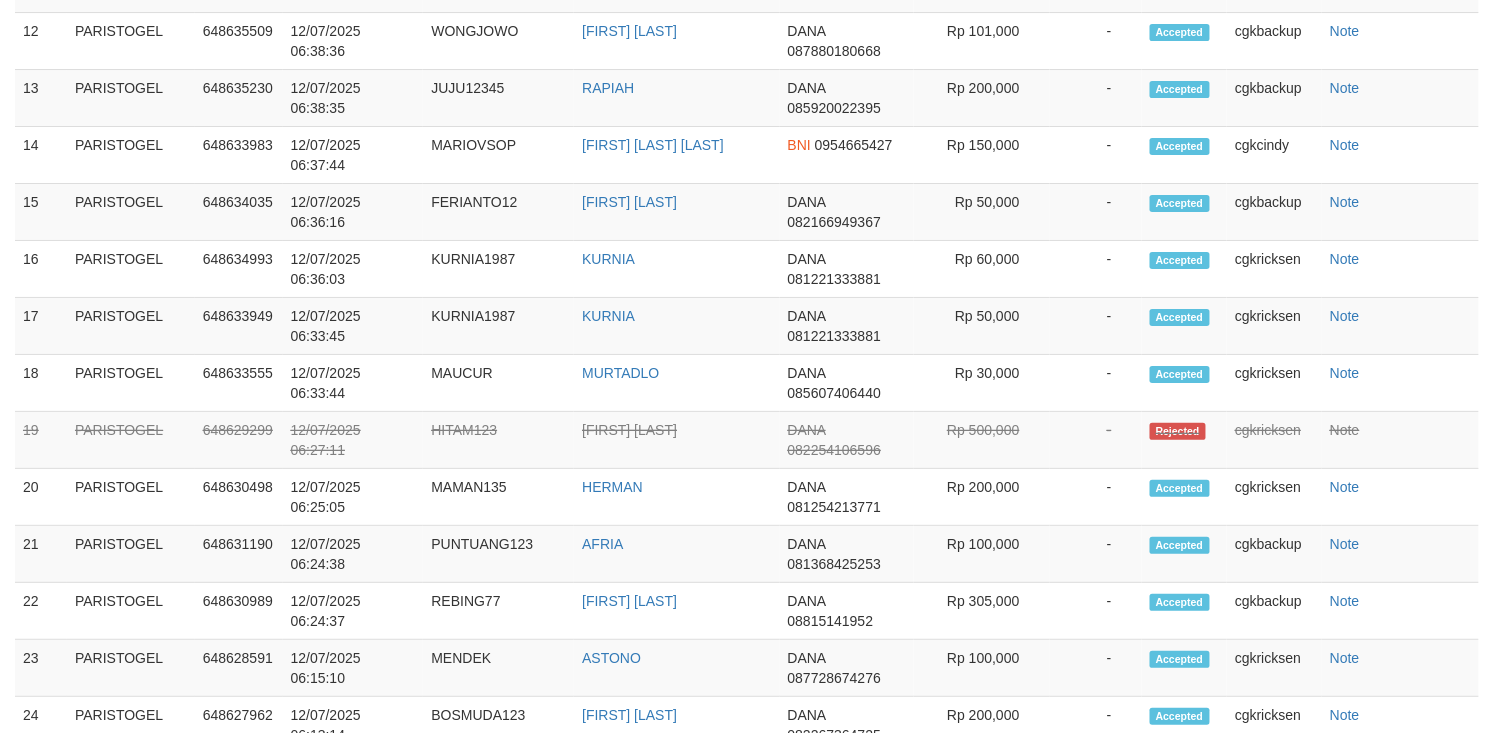 scroll, scrollTop: 2033, scrollLeft: 0, axis: vertical 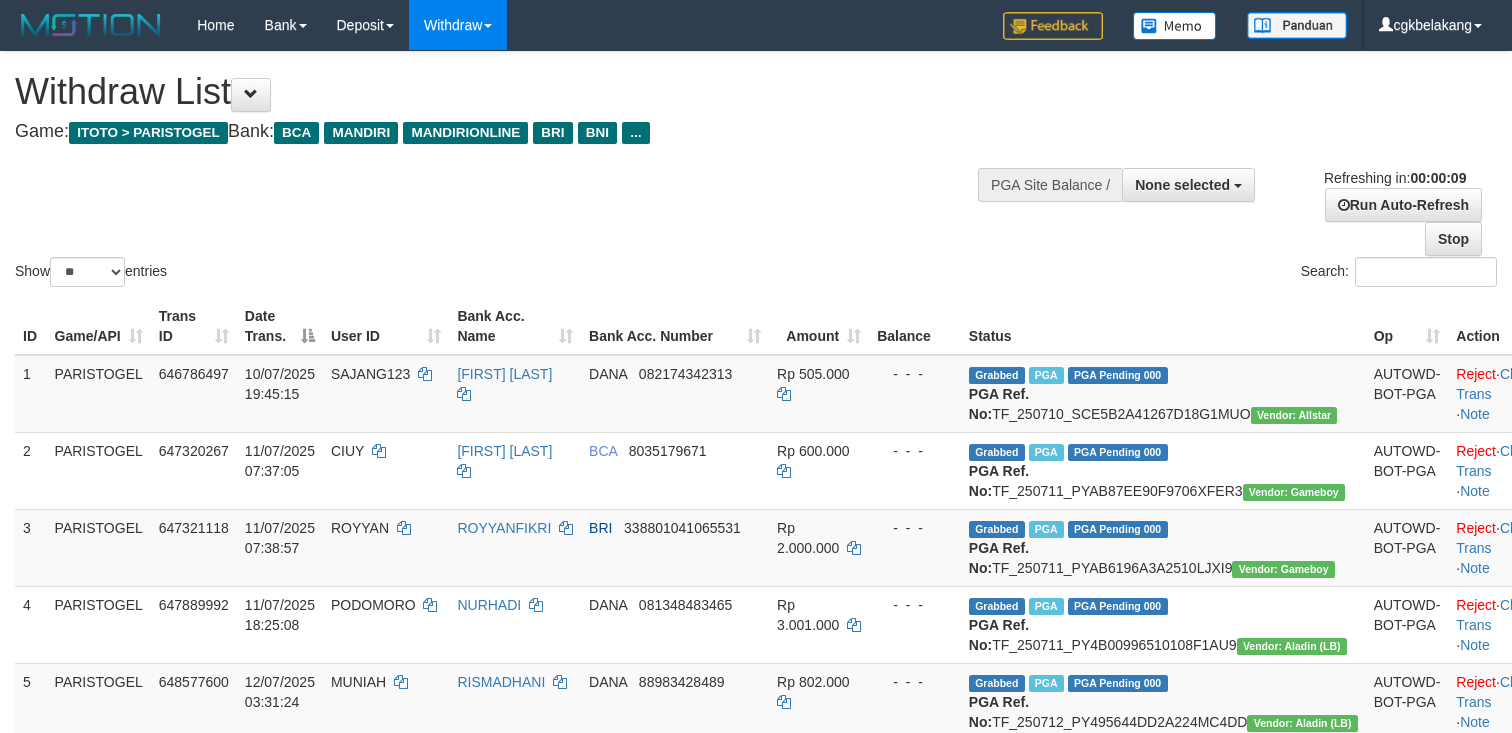 select 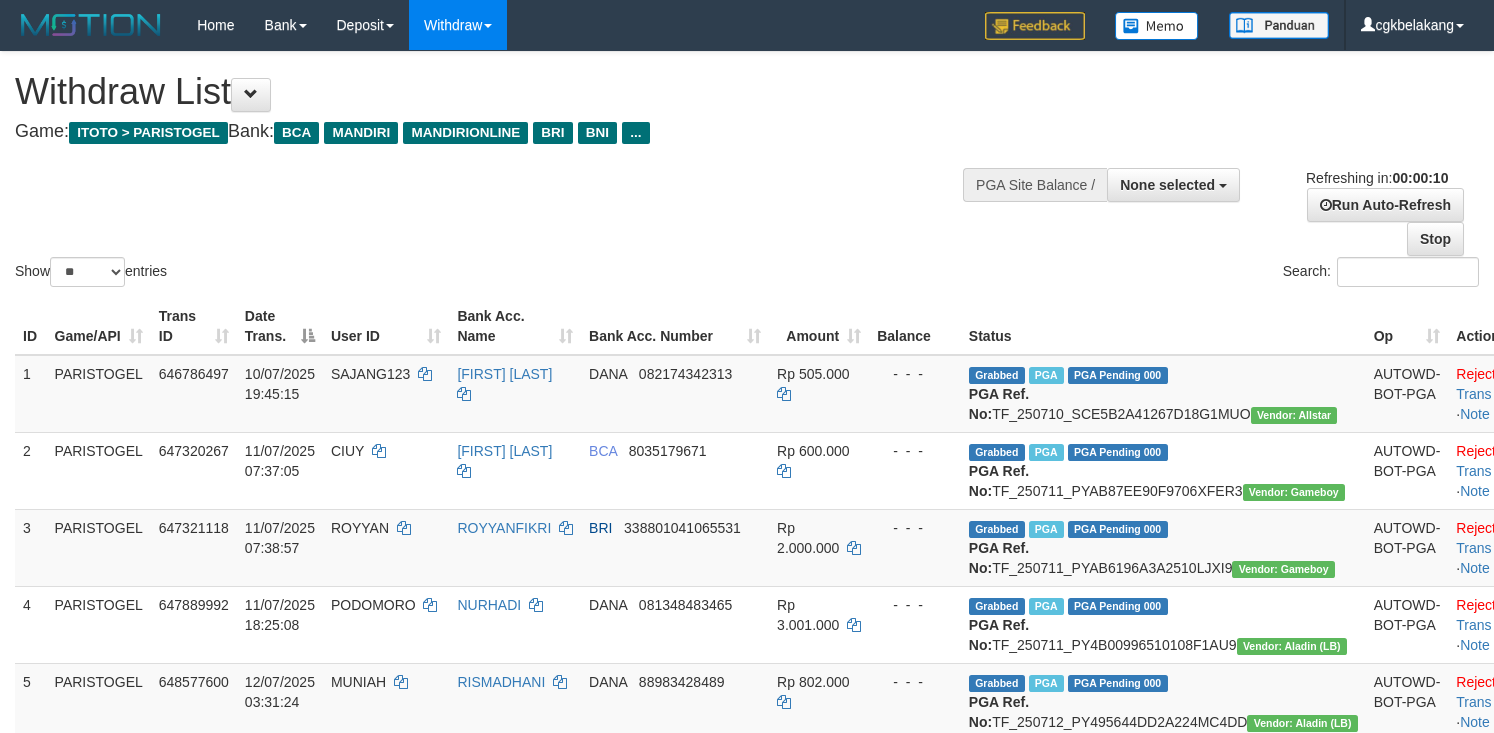 select 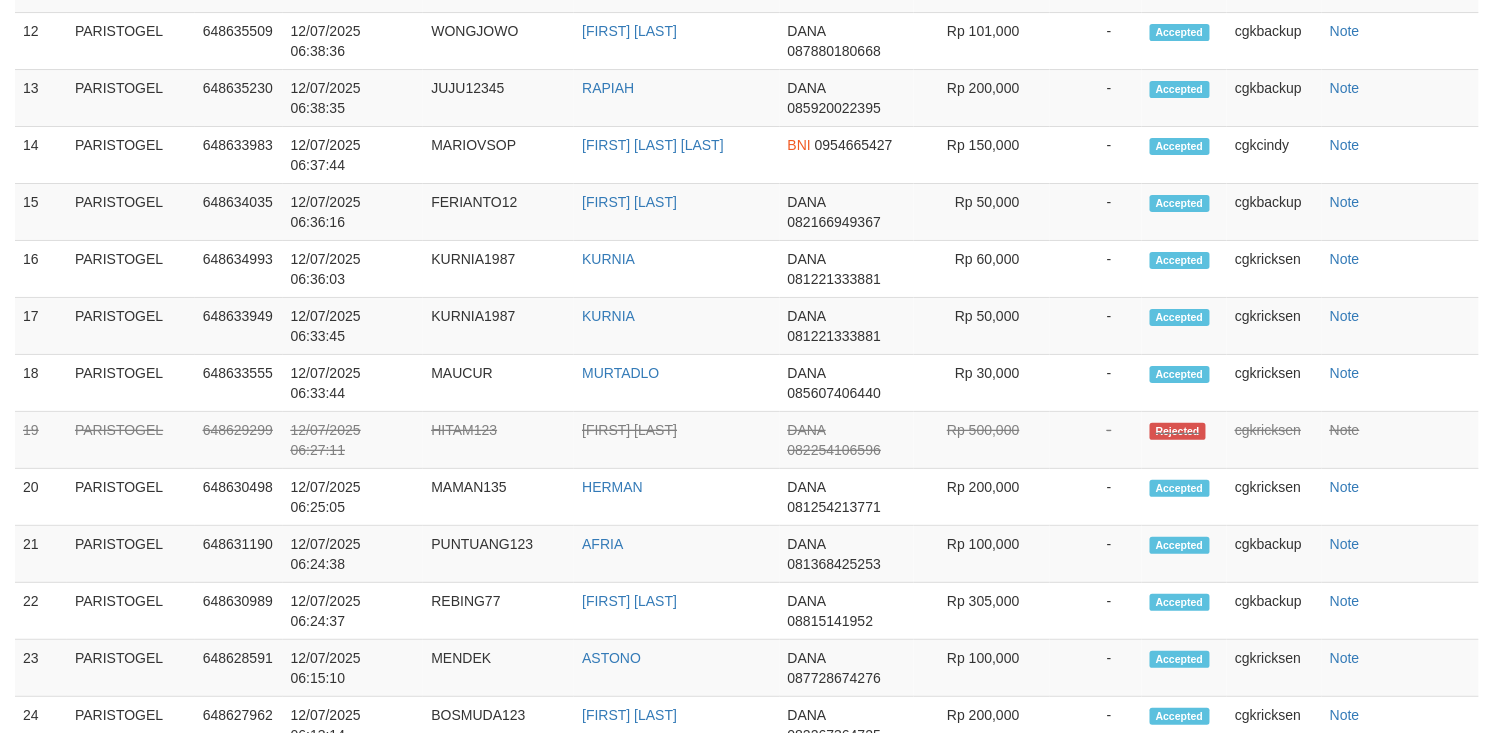 scroll, scrollTop: 2033, scrollLeft: 0, axis: vertical 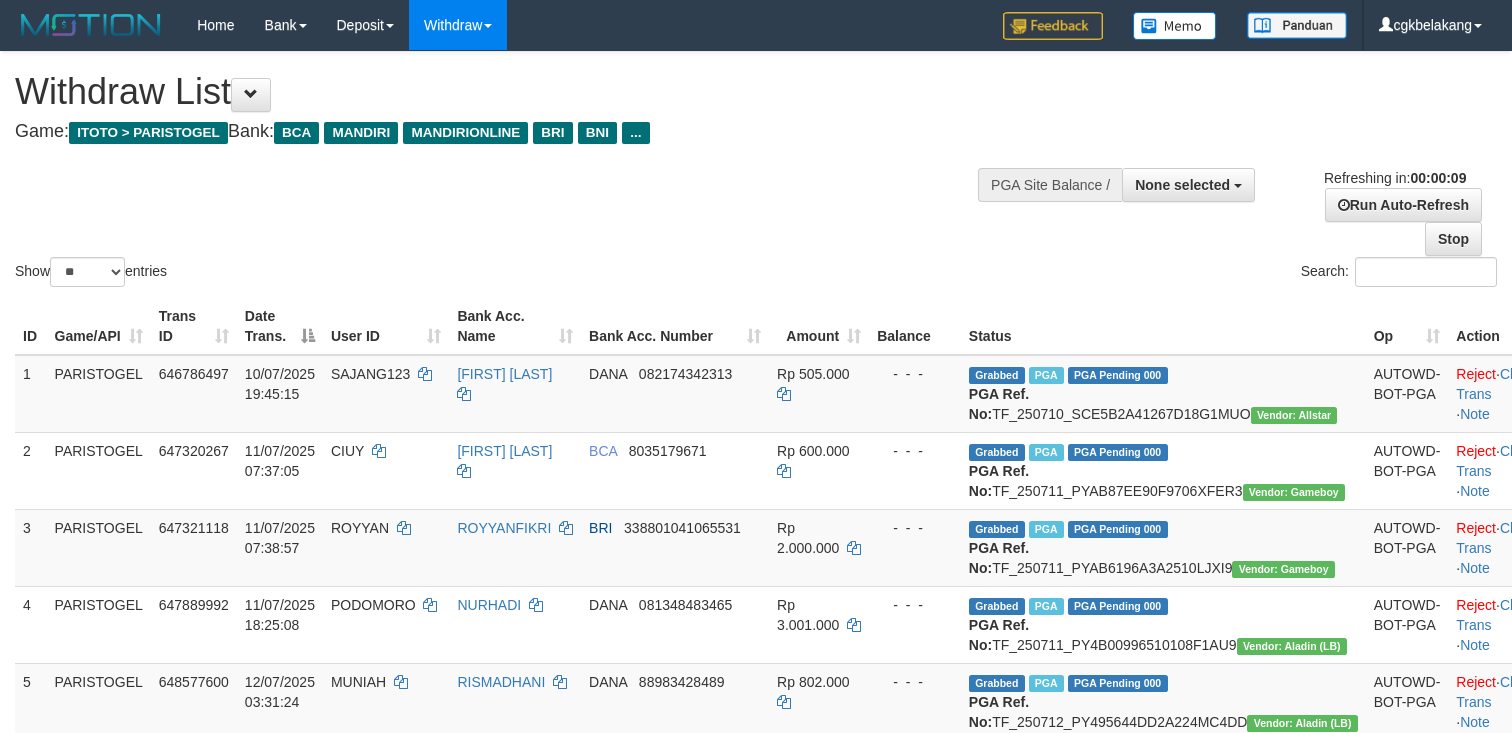 select 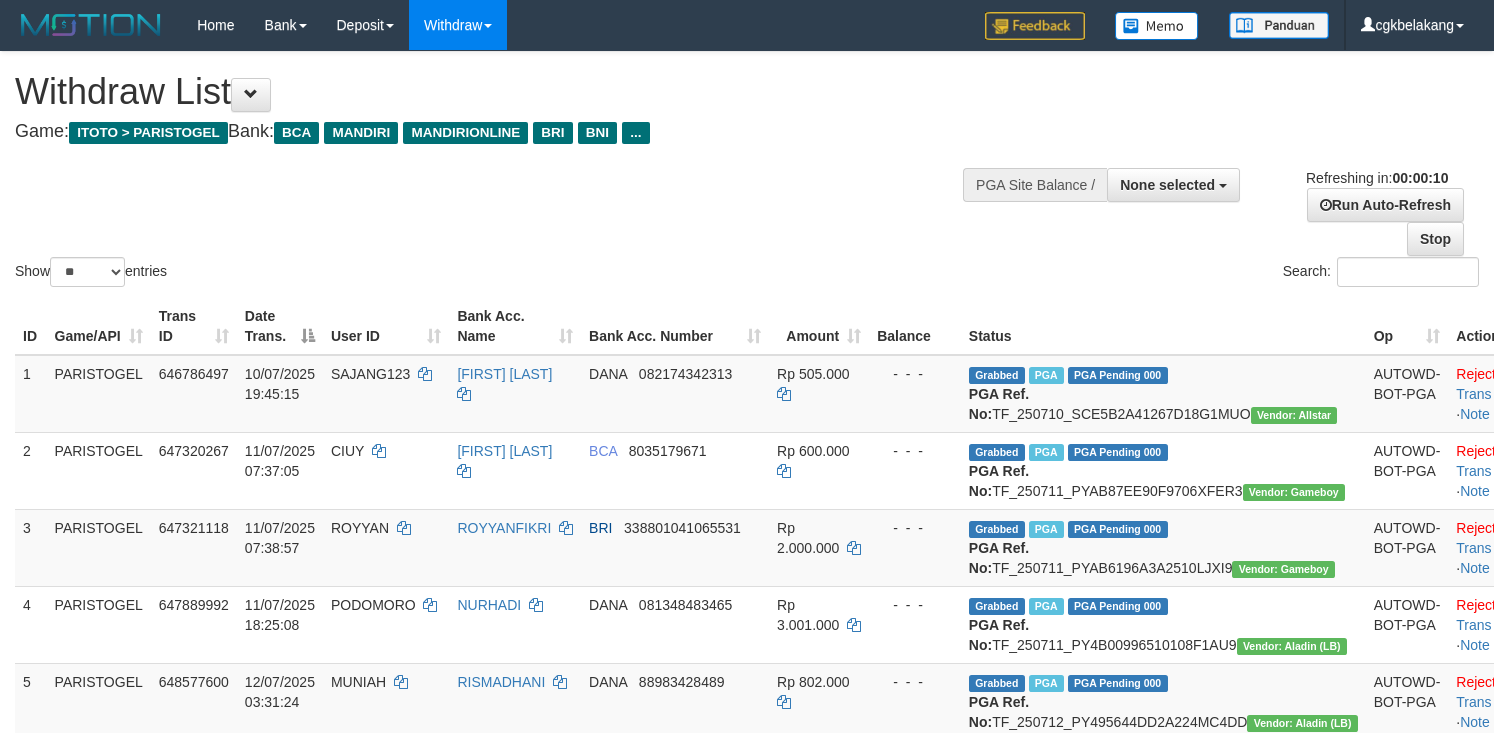 select 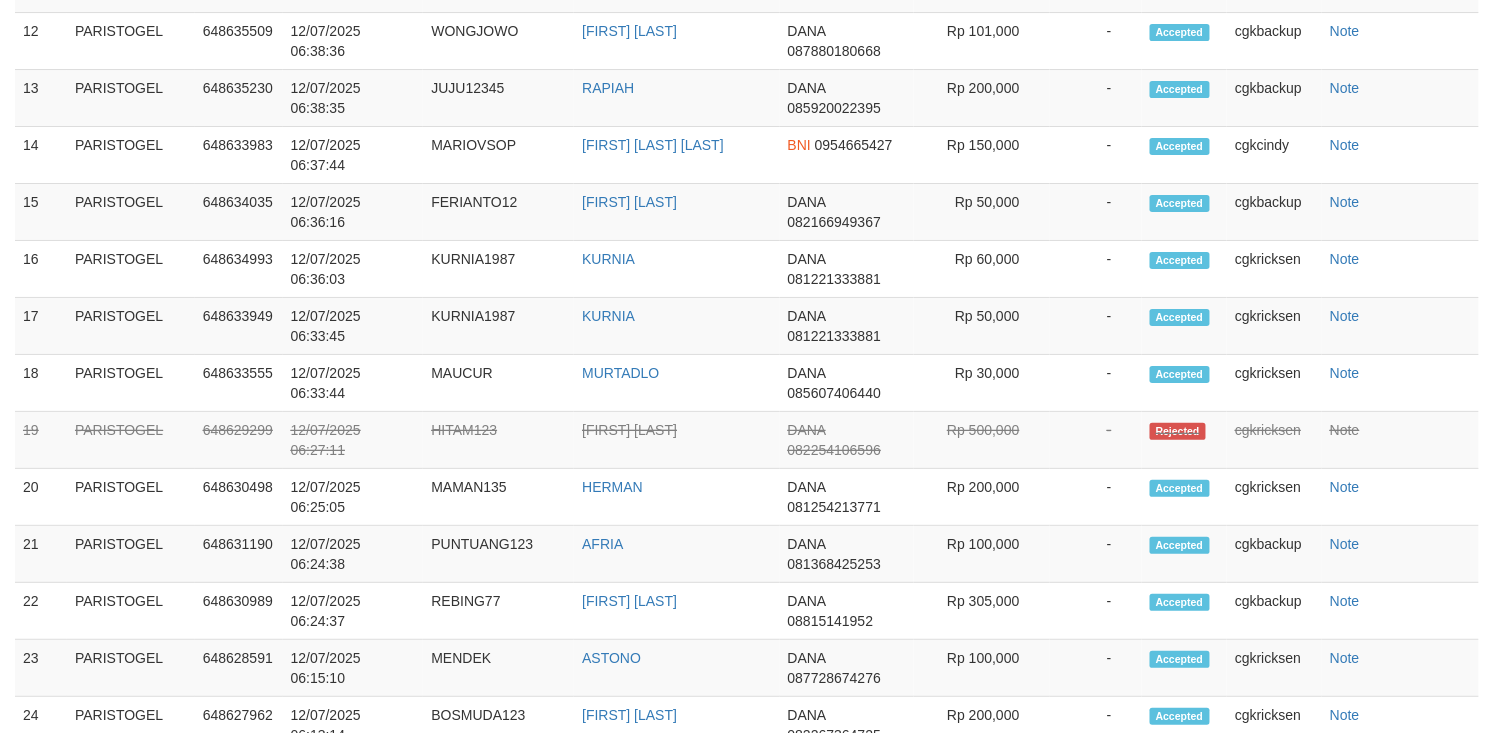 scroll, scrollTop: 2033, scrollLeft: 0, axis: vertical 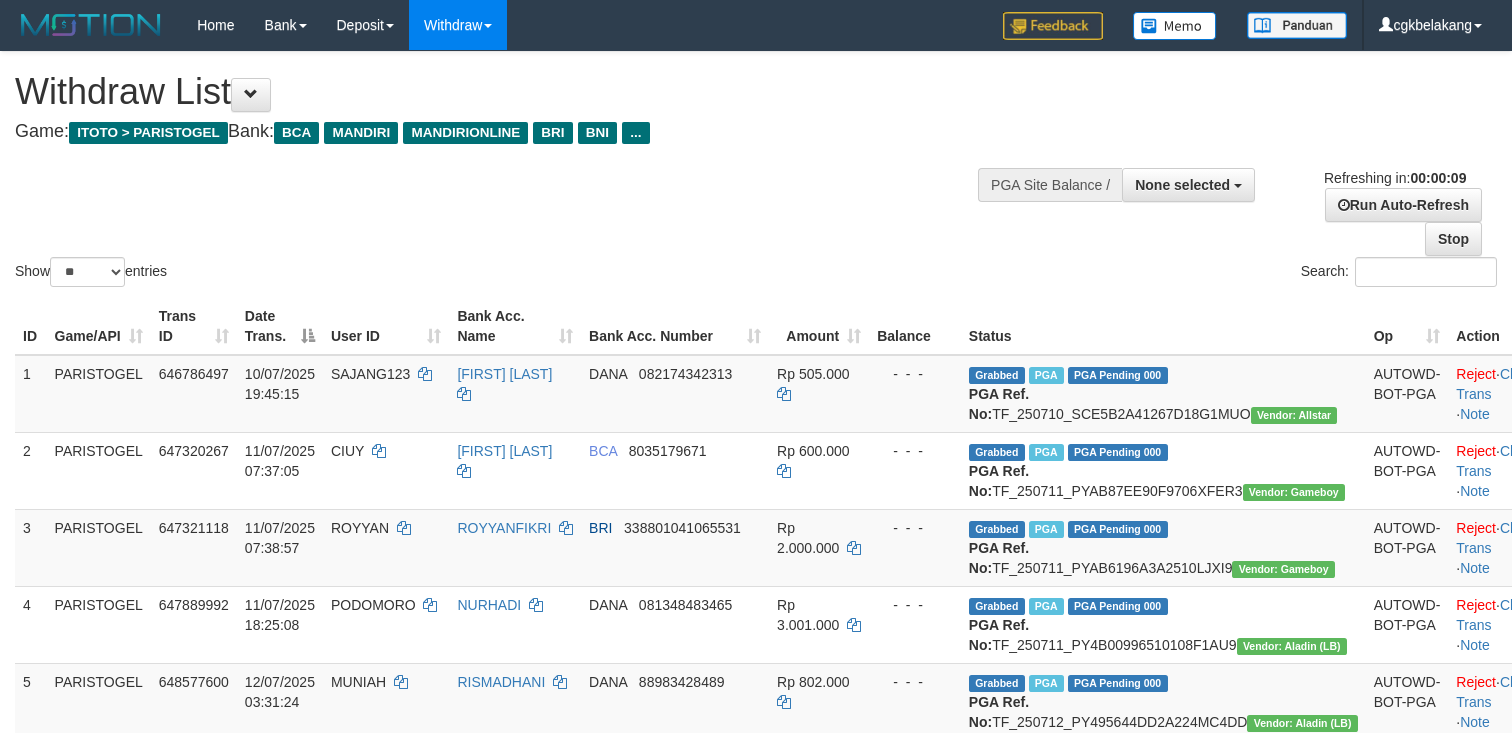 select 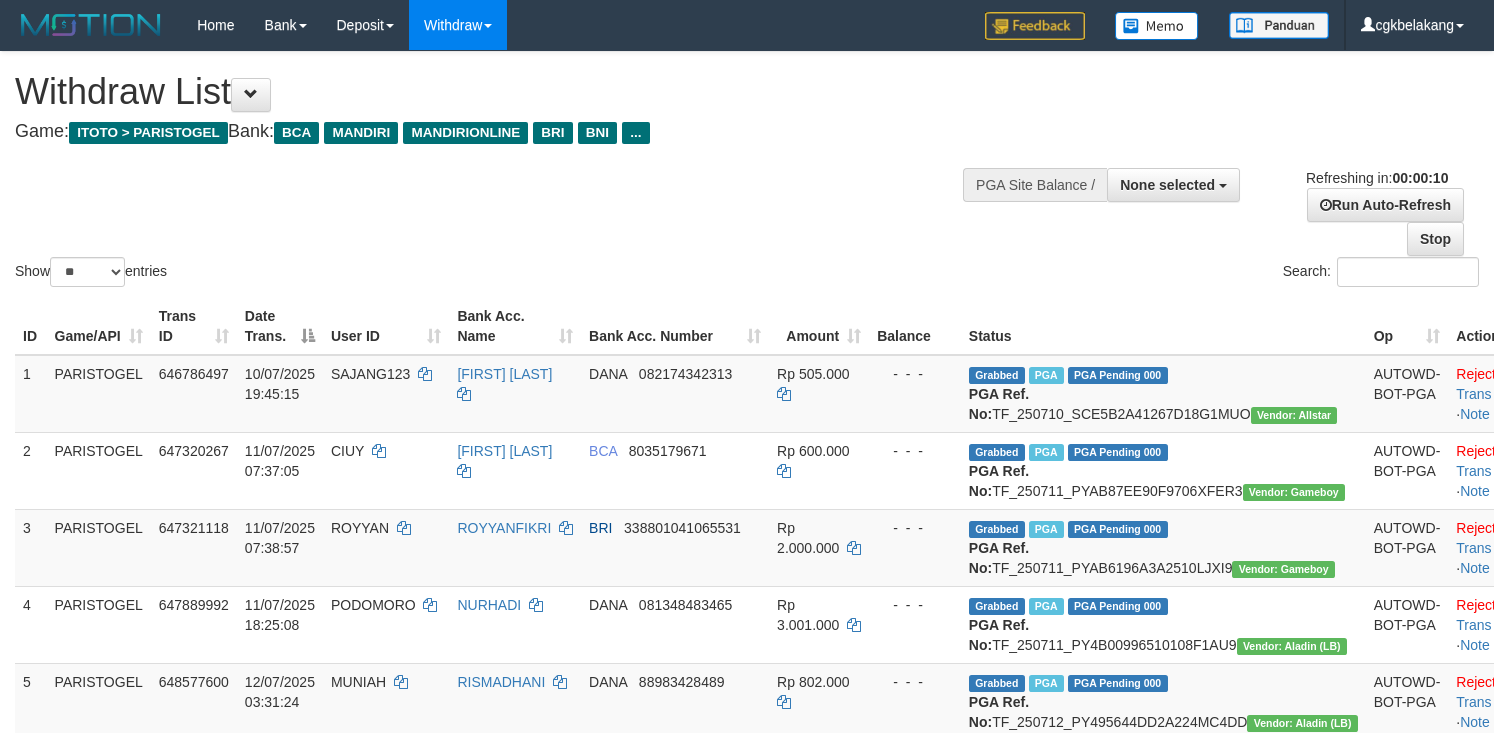 select 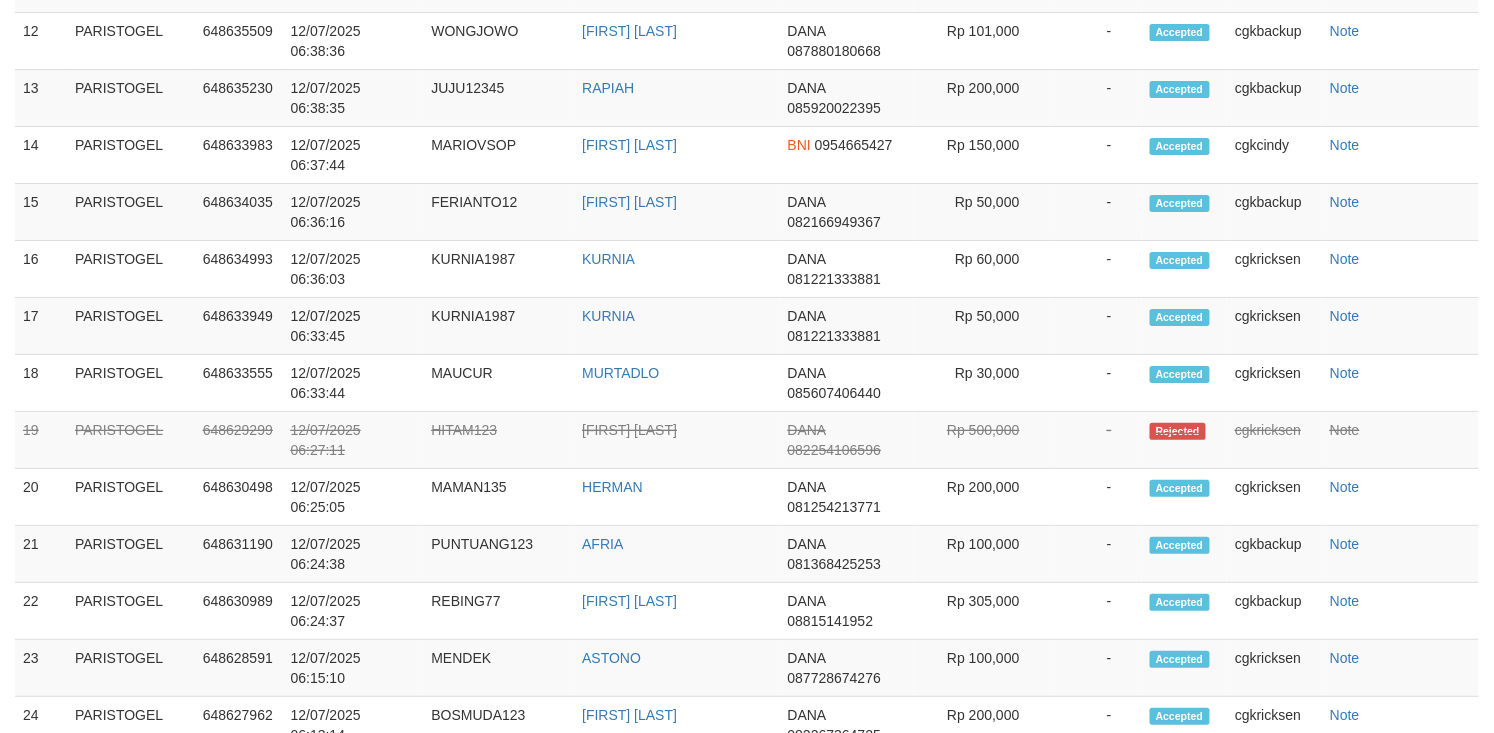 scroll, scrollTop: 2033, scrollLeft: 0, axis: vertical 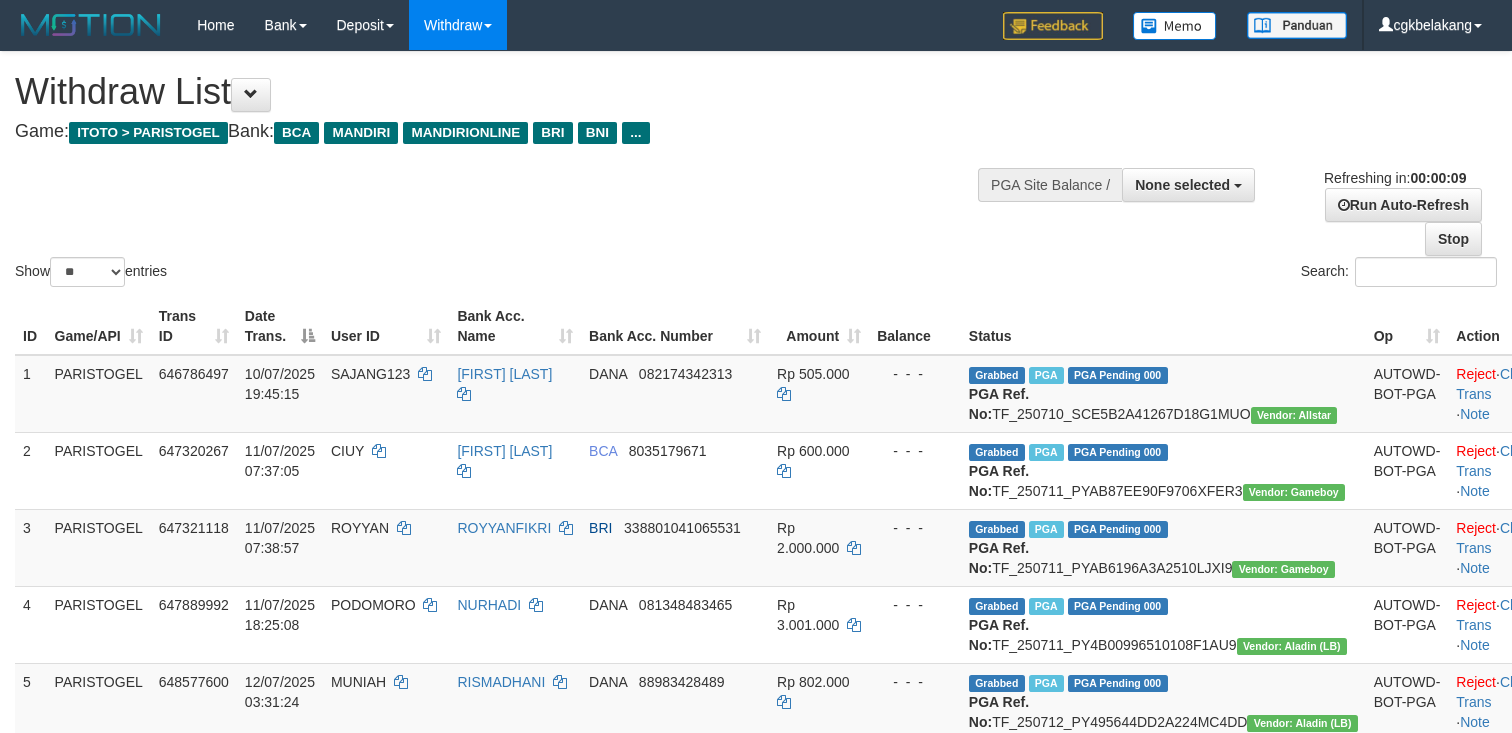 select 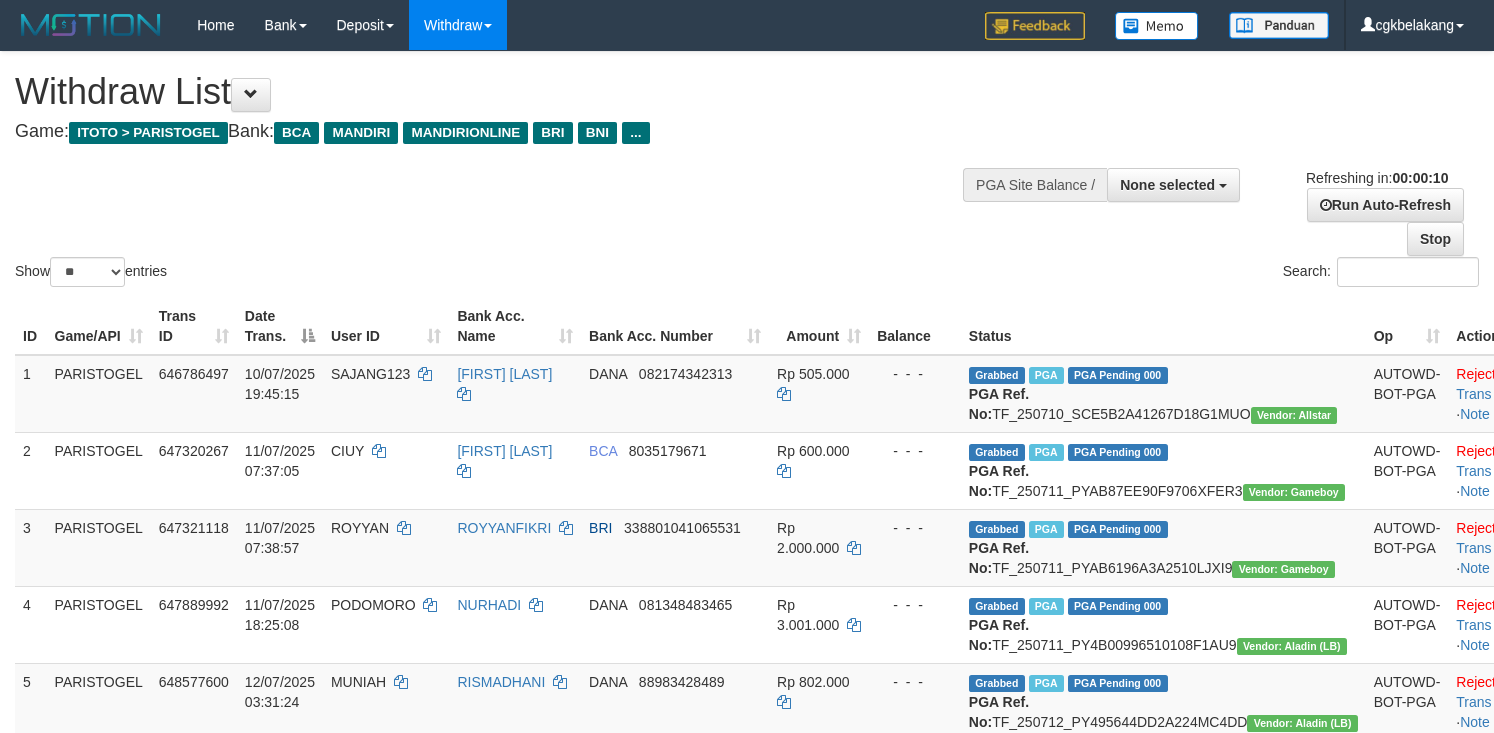 select 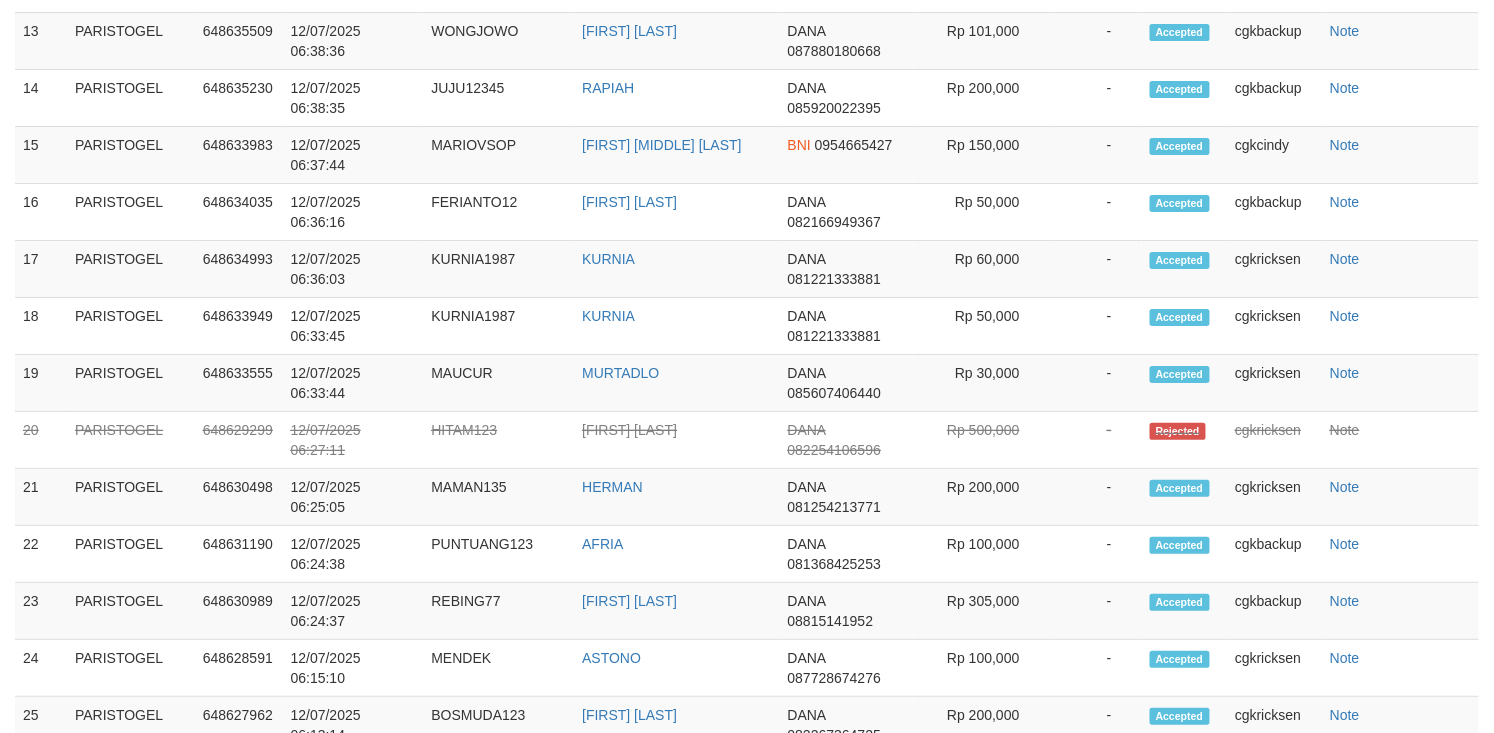 scroll, scrollTop: 2033, scrollLeft: 0, axis: vertical 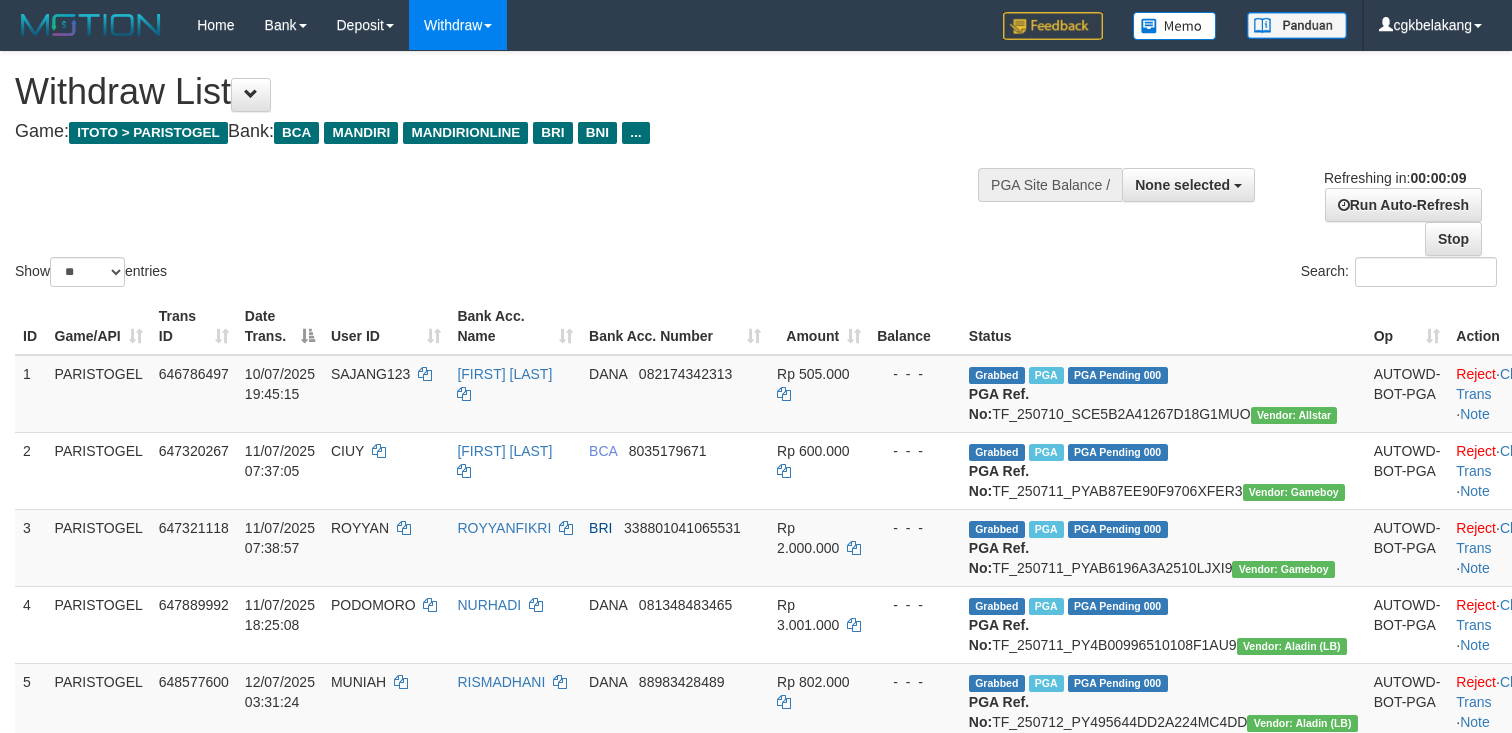 select 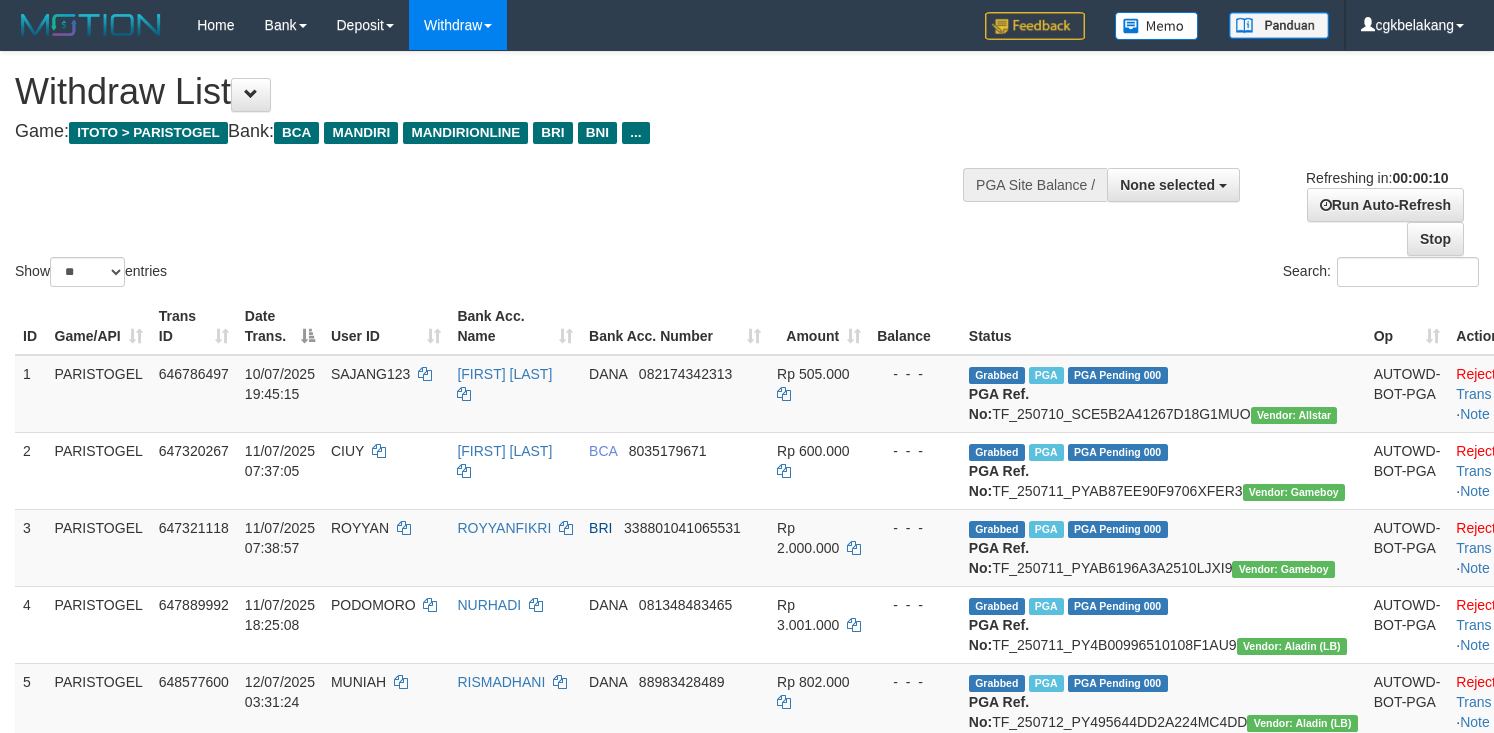 select 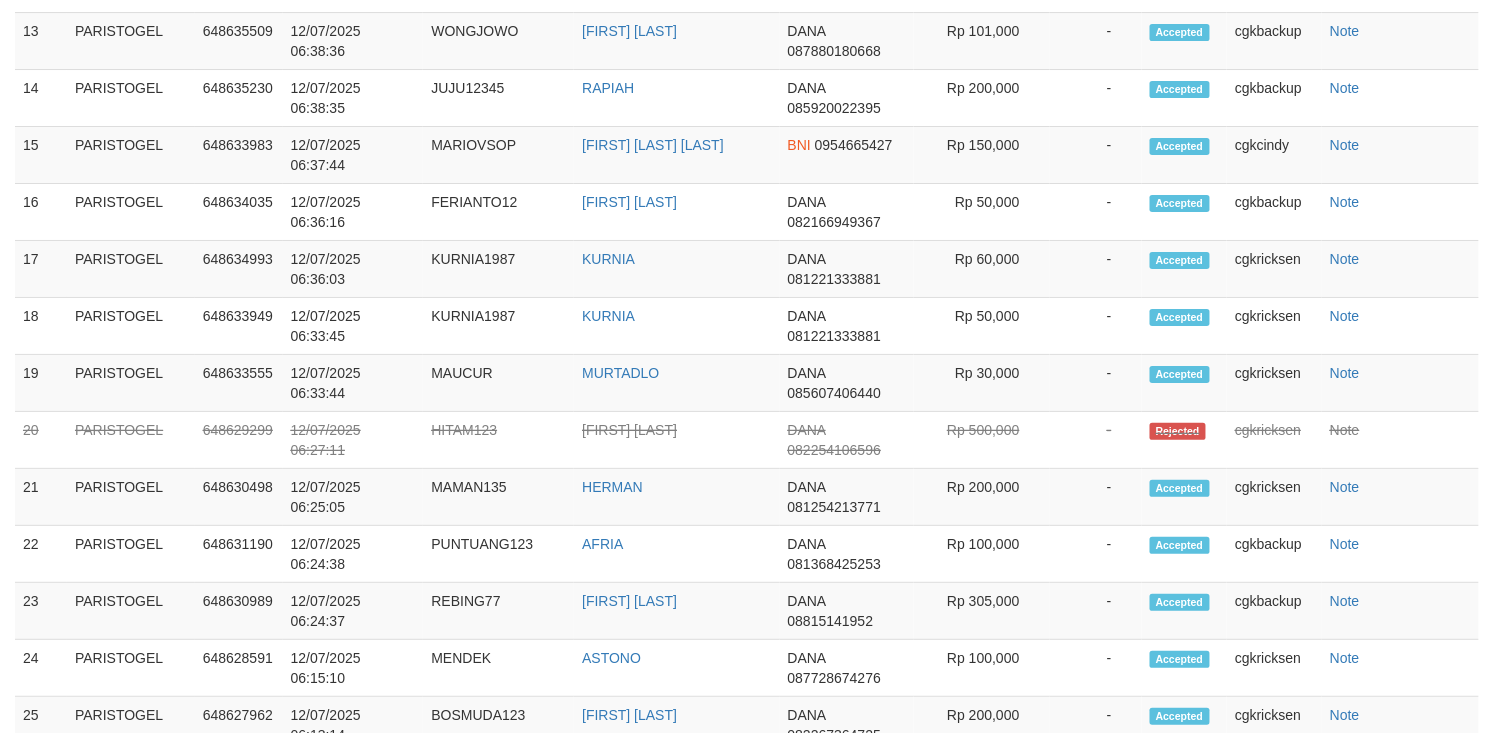 scroll, scrollTop: 2033, scrollLeft: 0, axis: vertical 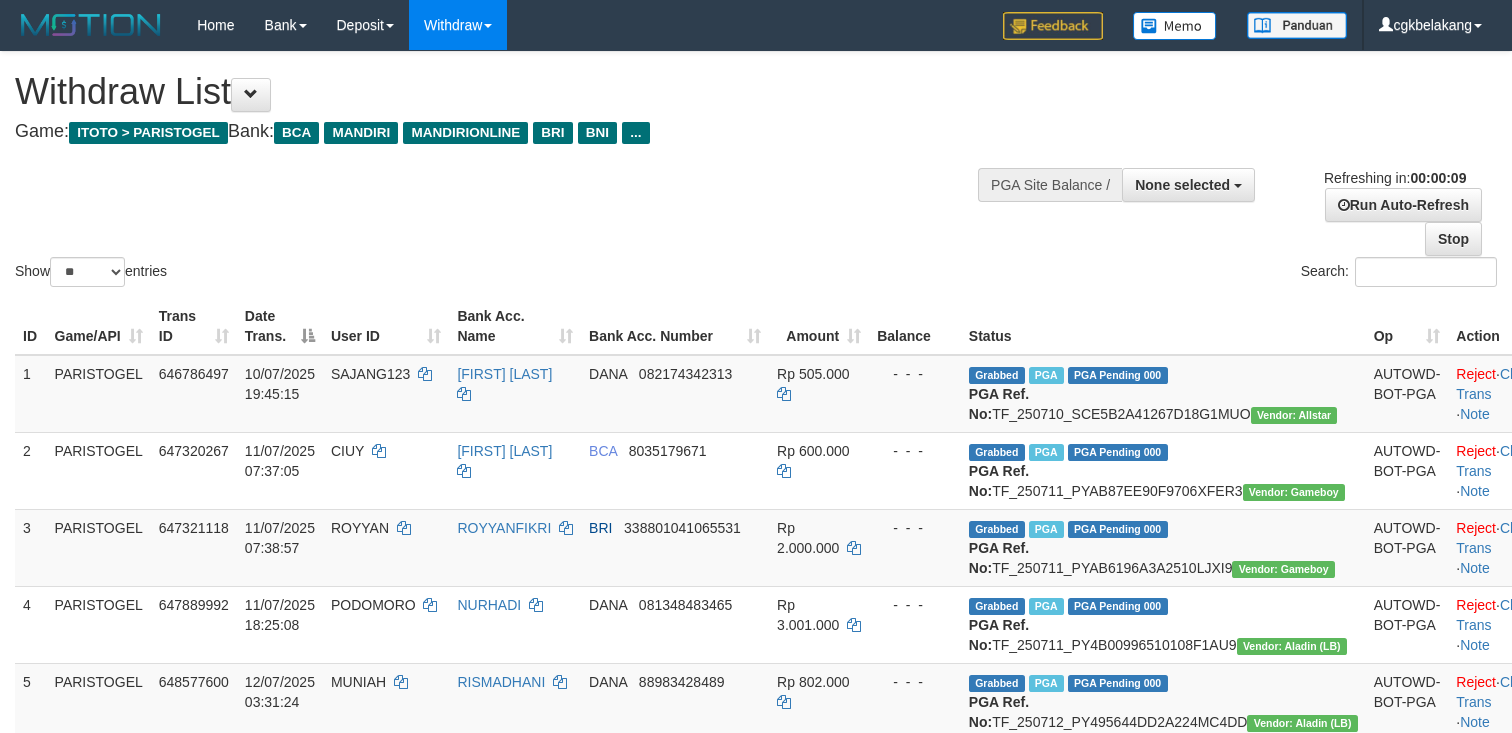 select 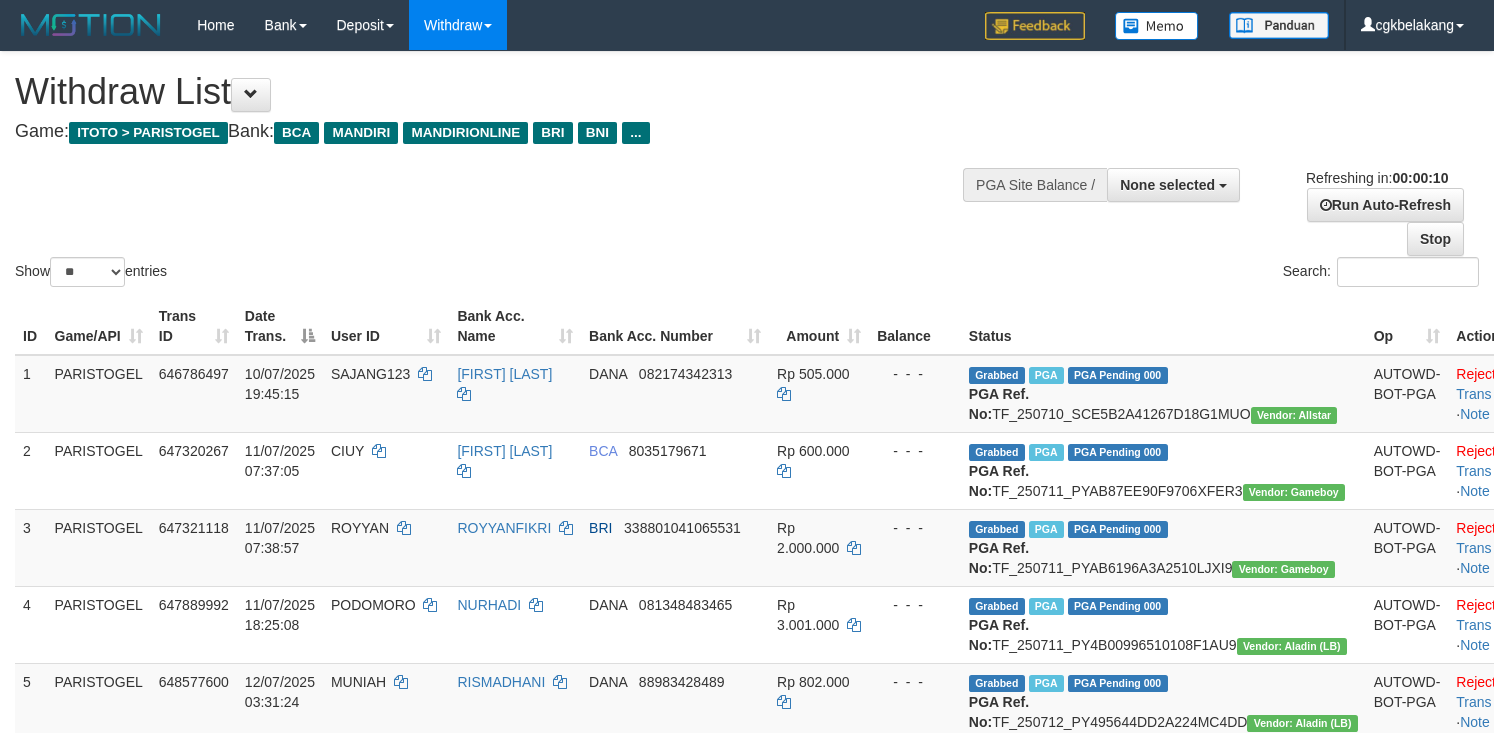 select 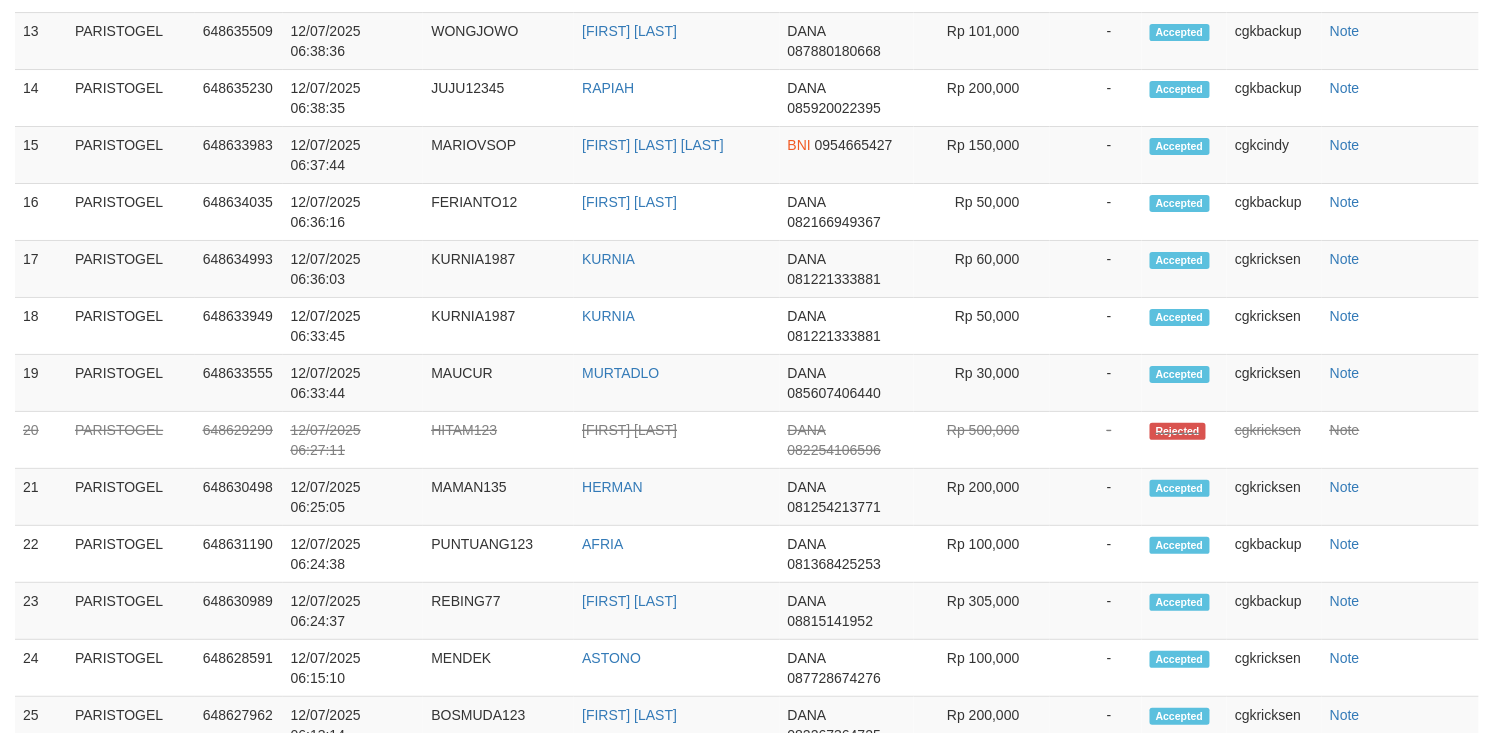 scroll, scrollTop: 2033, scrollLeft: 0, axis: vertical 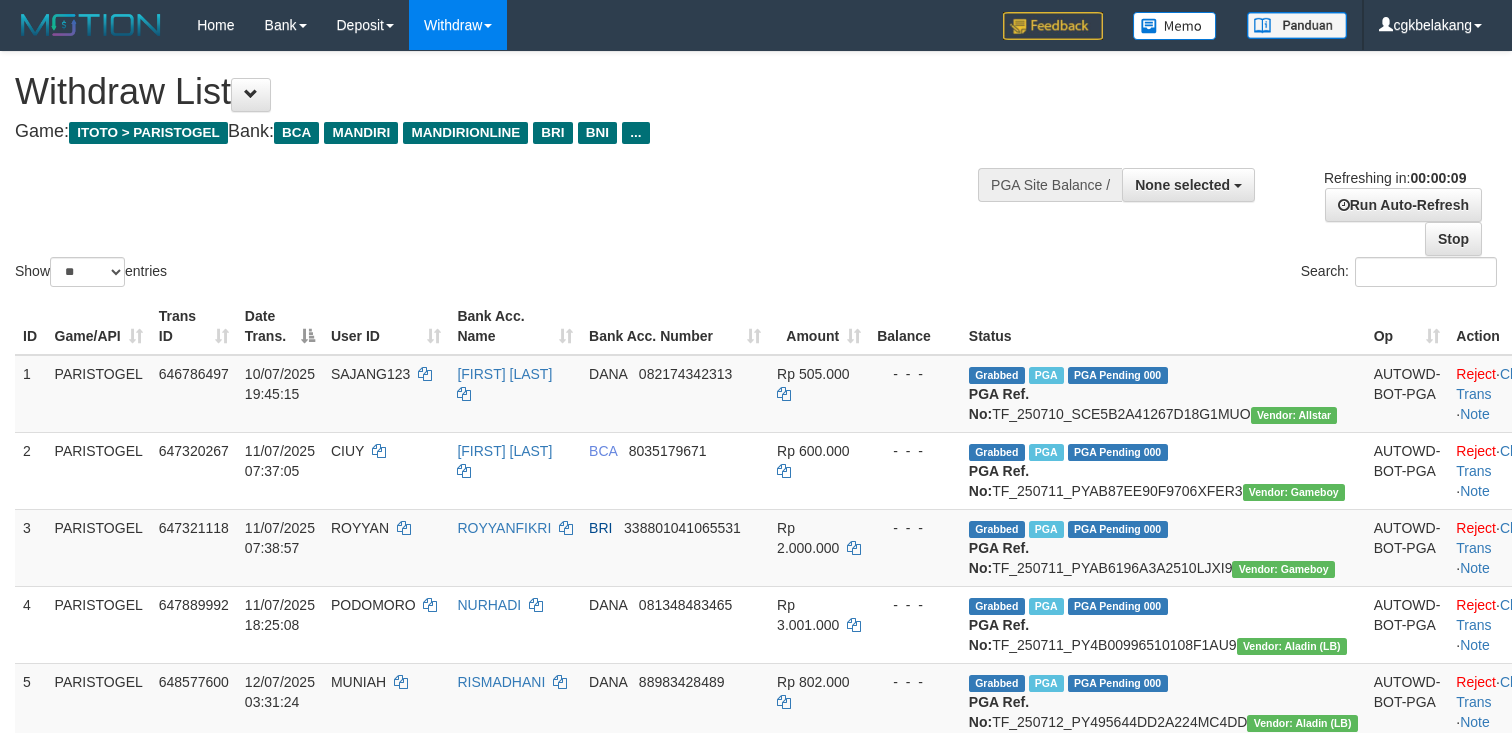 select 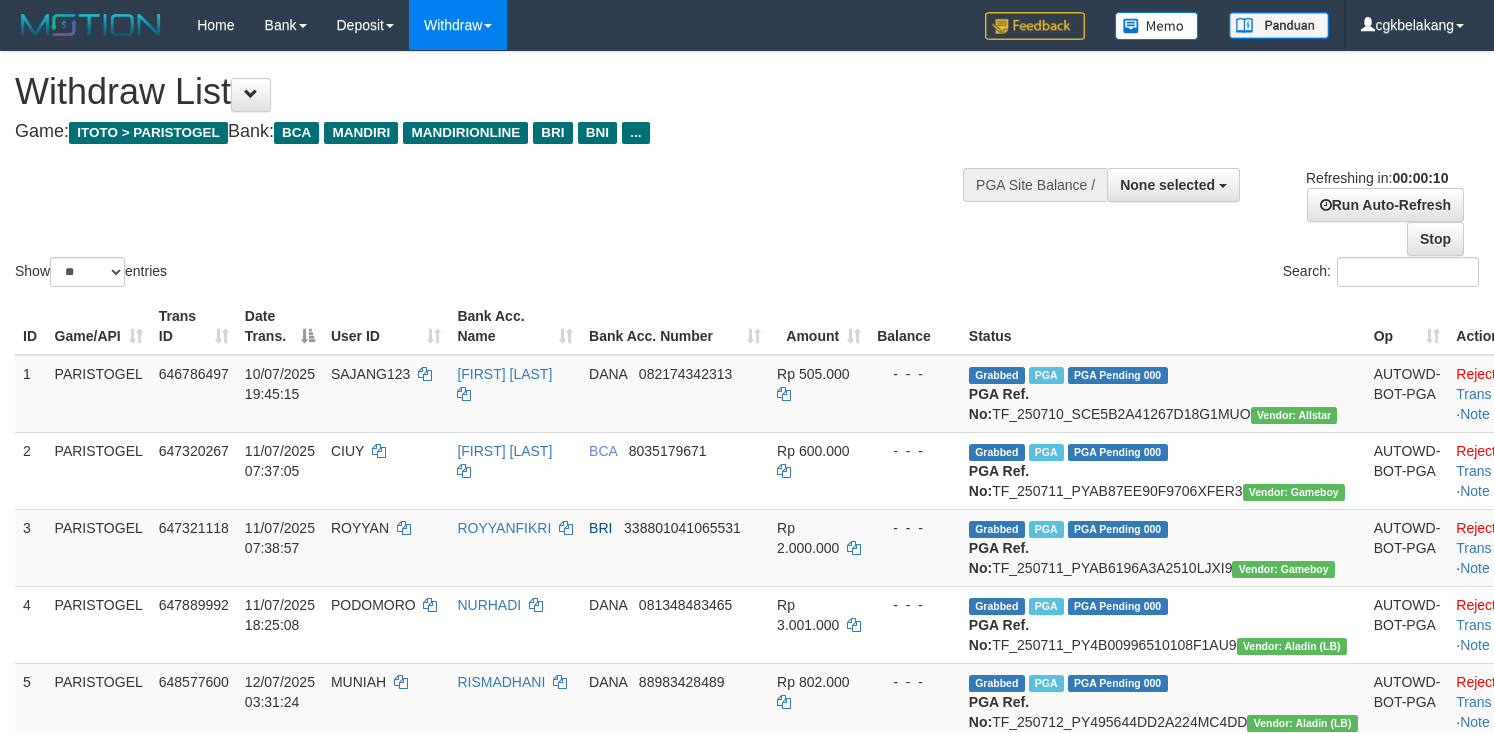 select 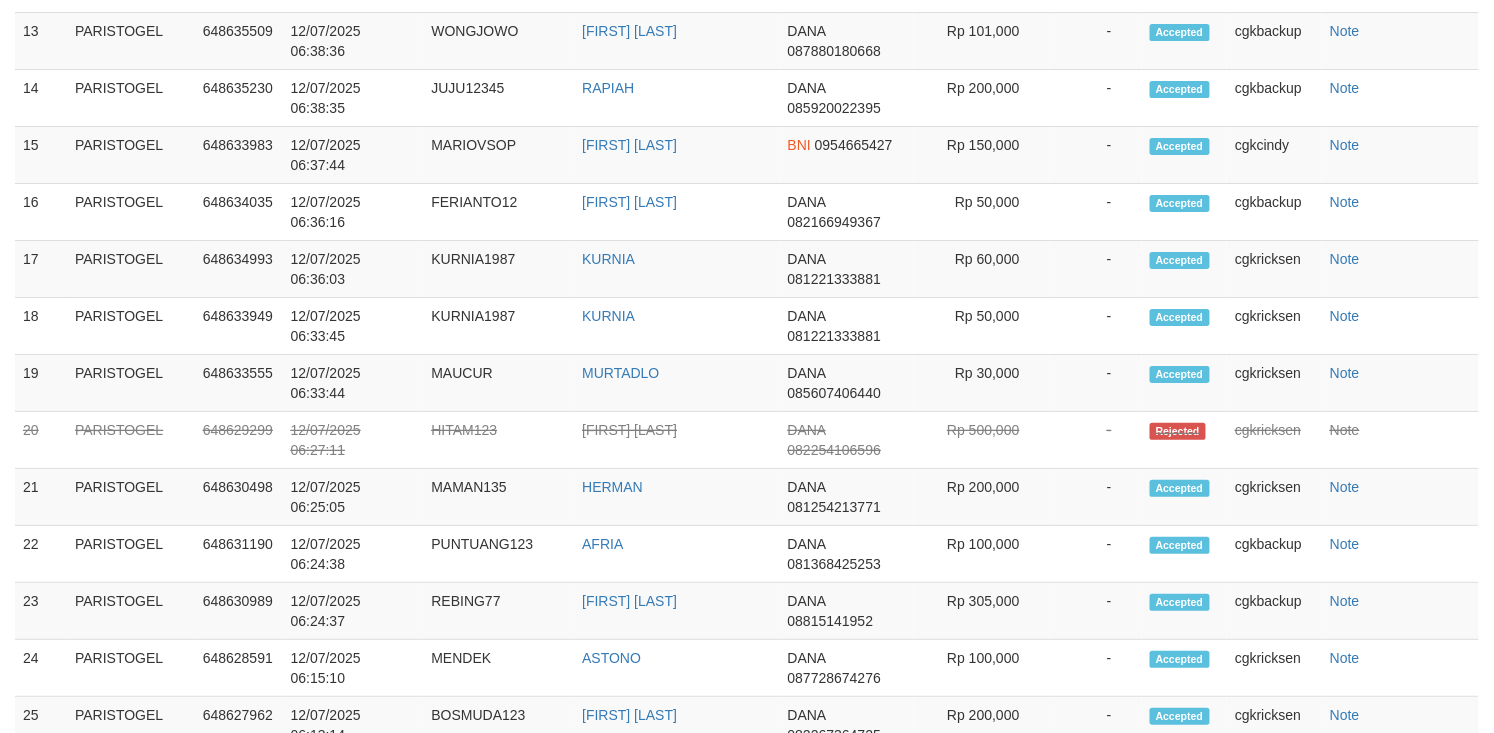 scroll, scrollTop: 2033, scrollLeft: 0, axis: vertical 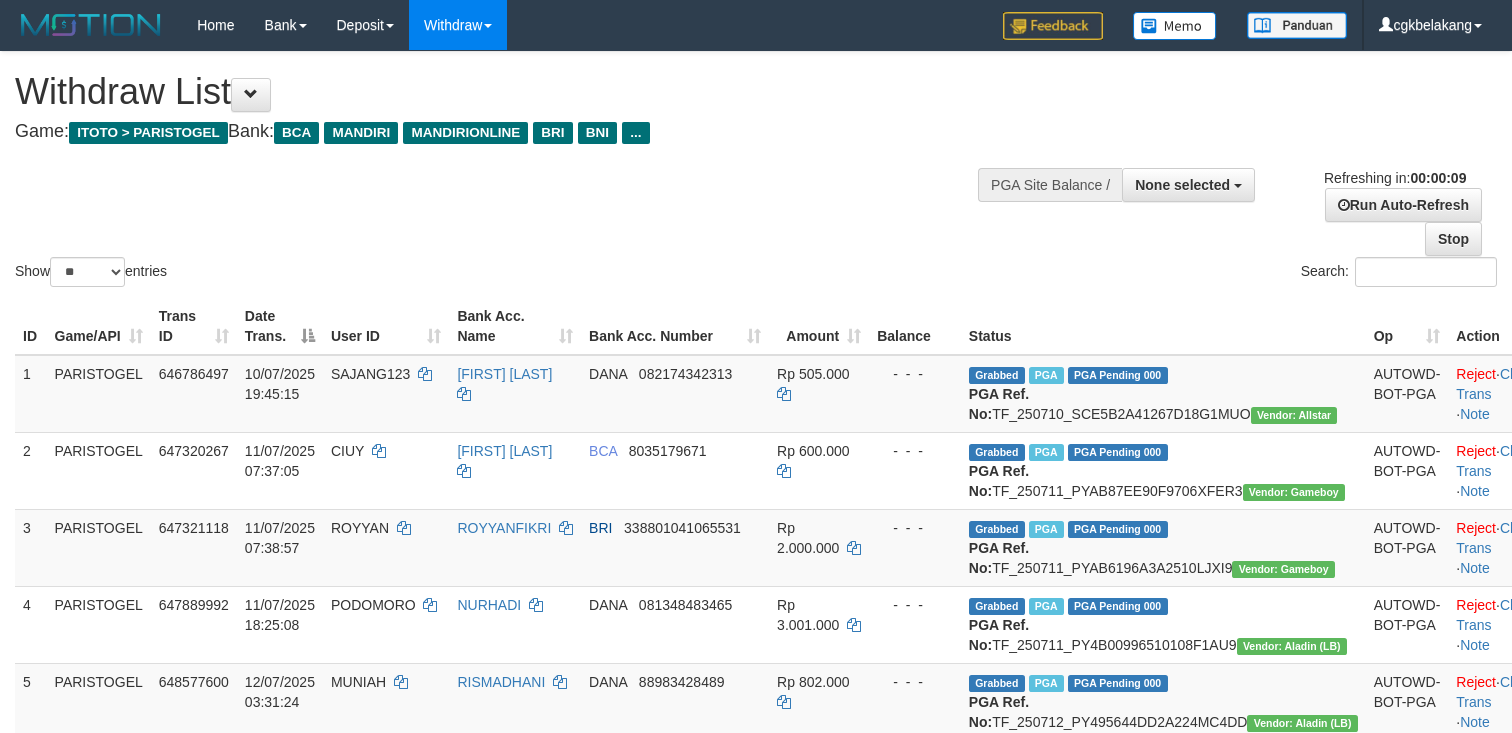 select 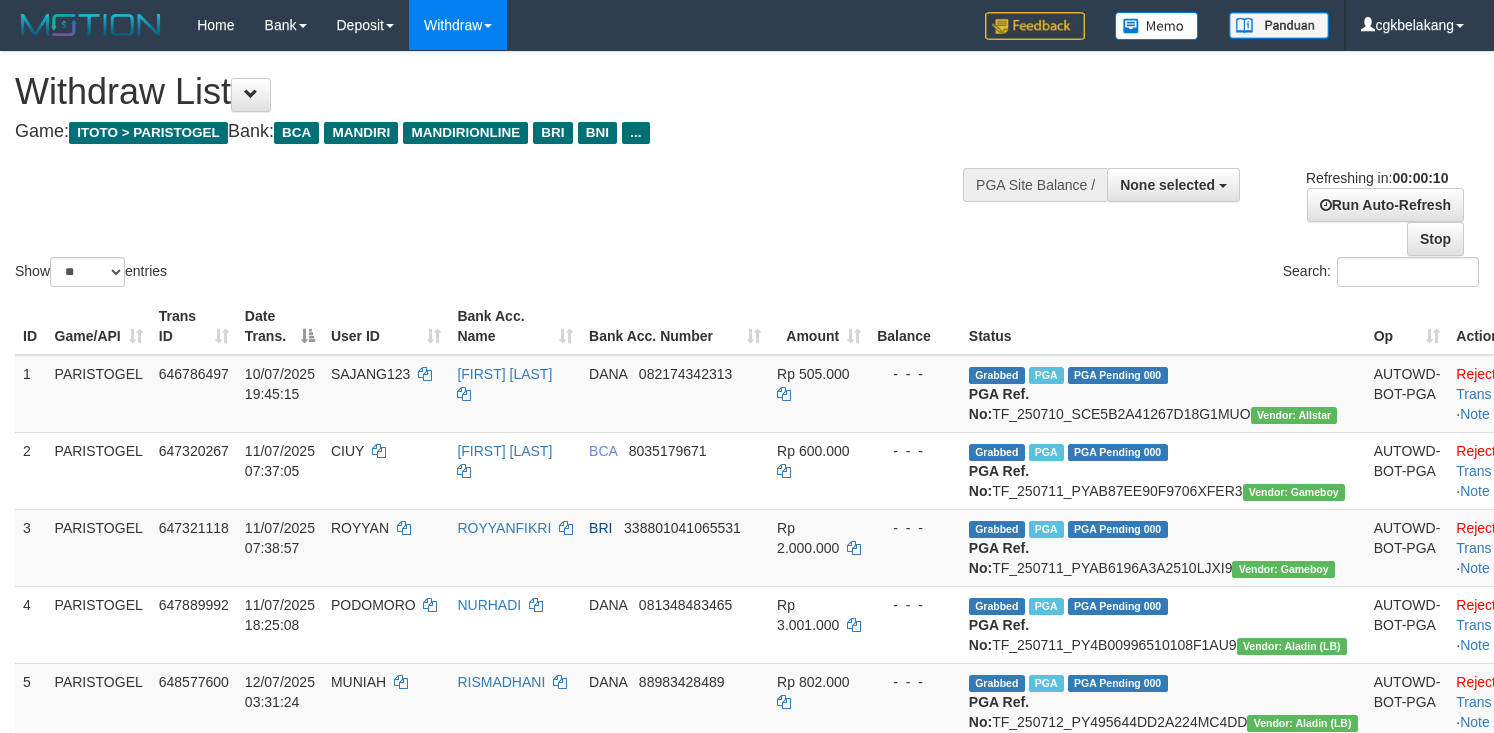 select 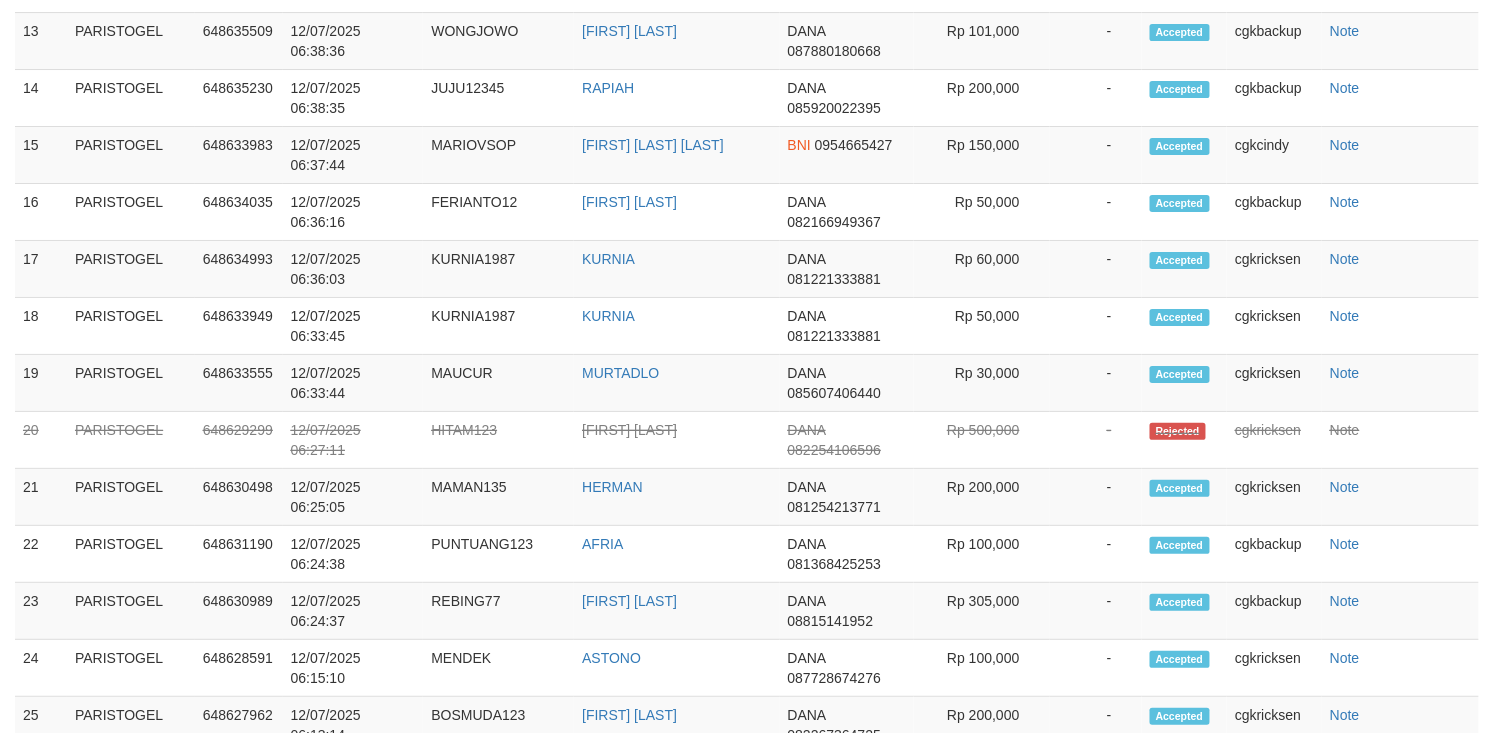 scroll, scrollTop: 2033, scrollLeft: 0, axis: vertical 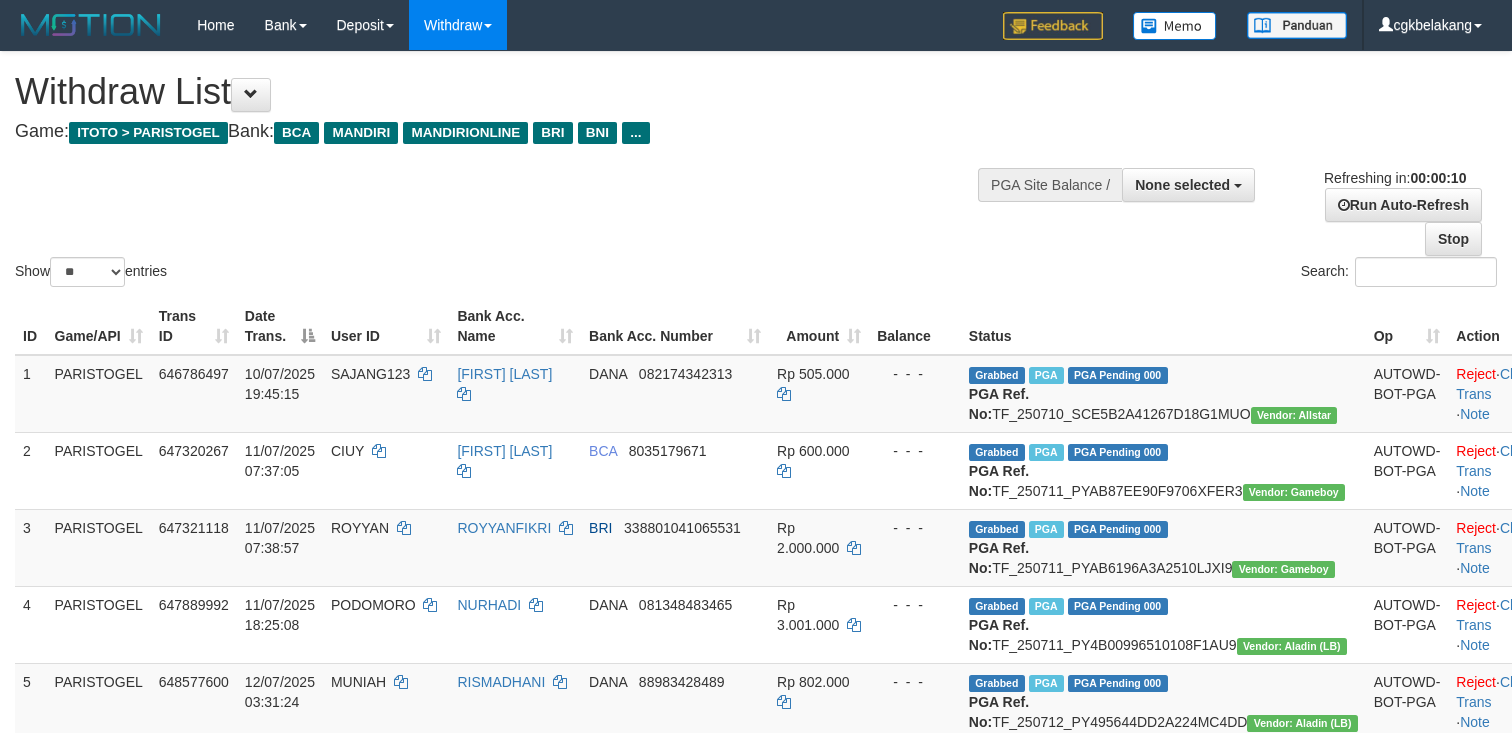 select 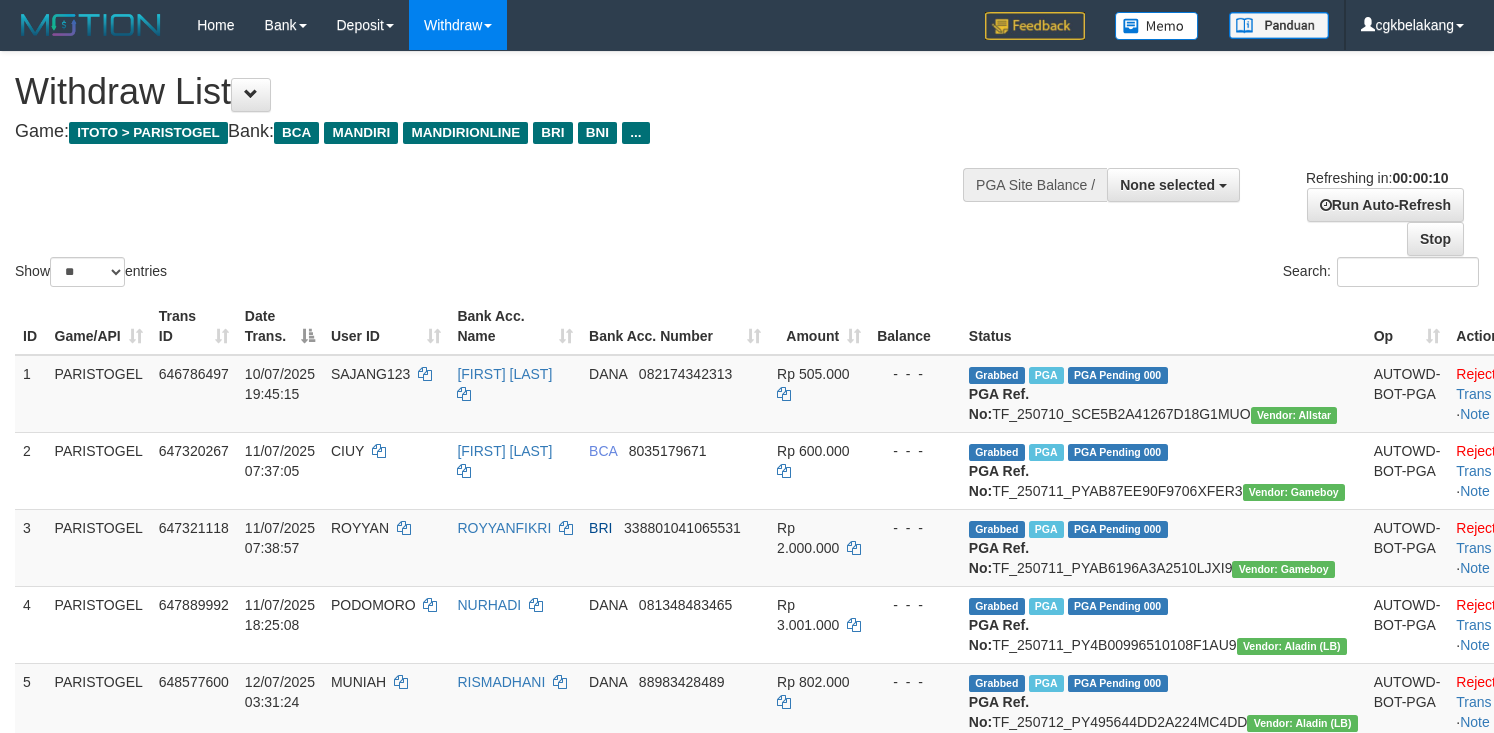 select 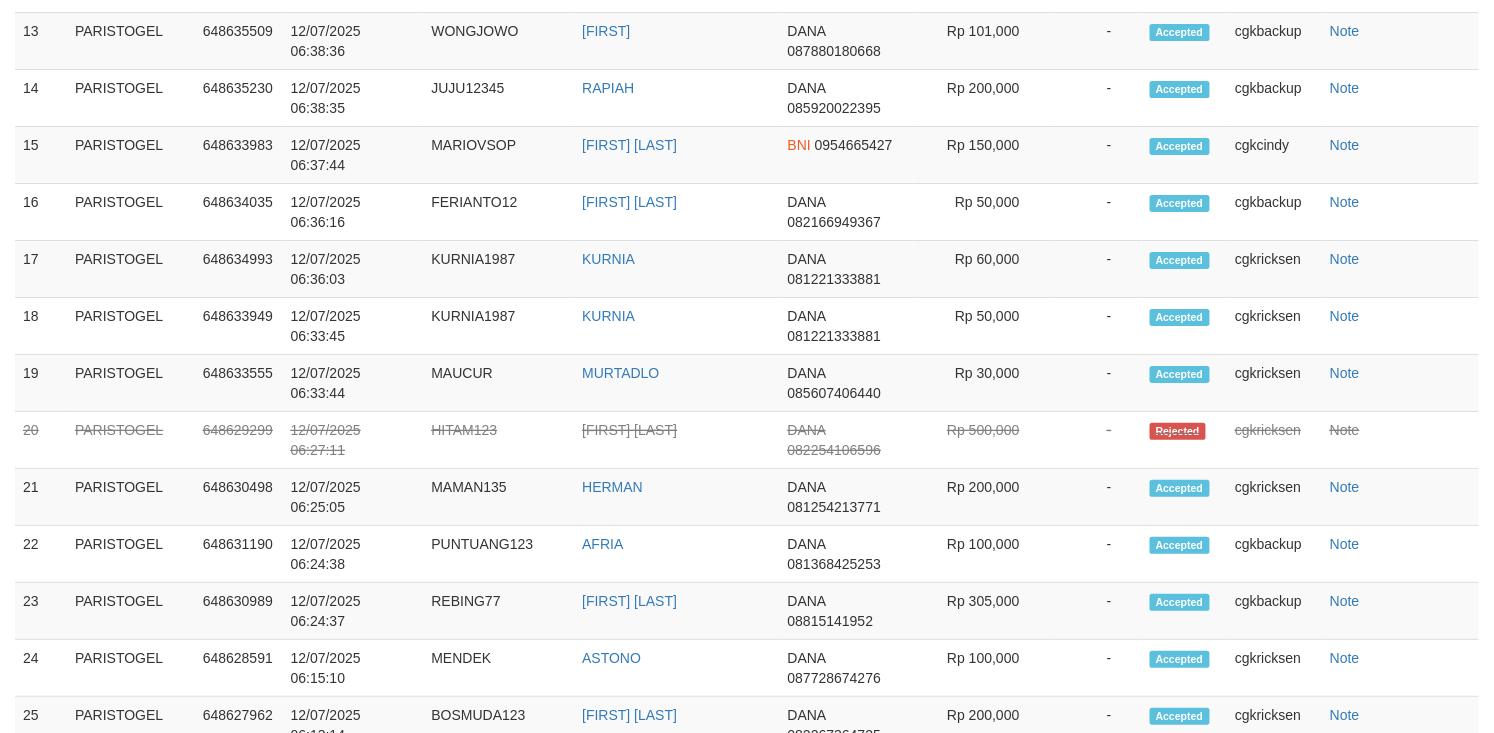 scroll, scrollTop: 2033, scrollLeft: 0, axis: vertical 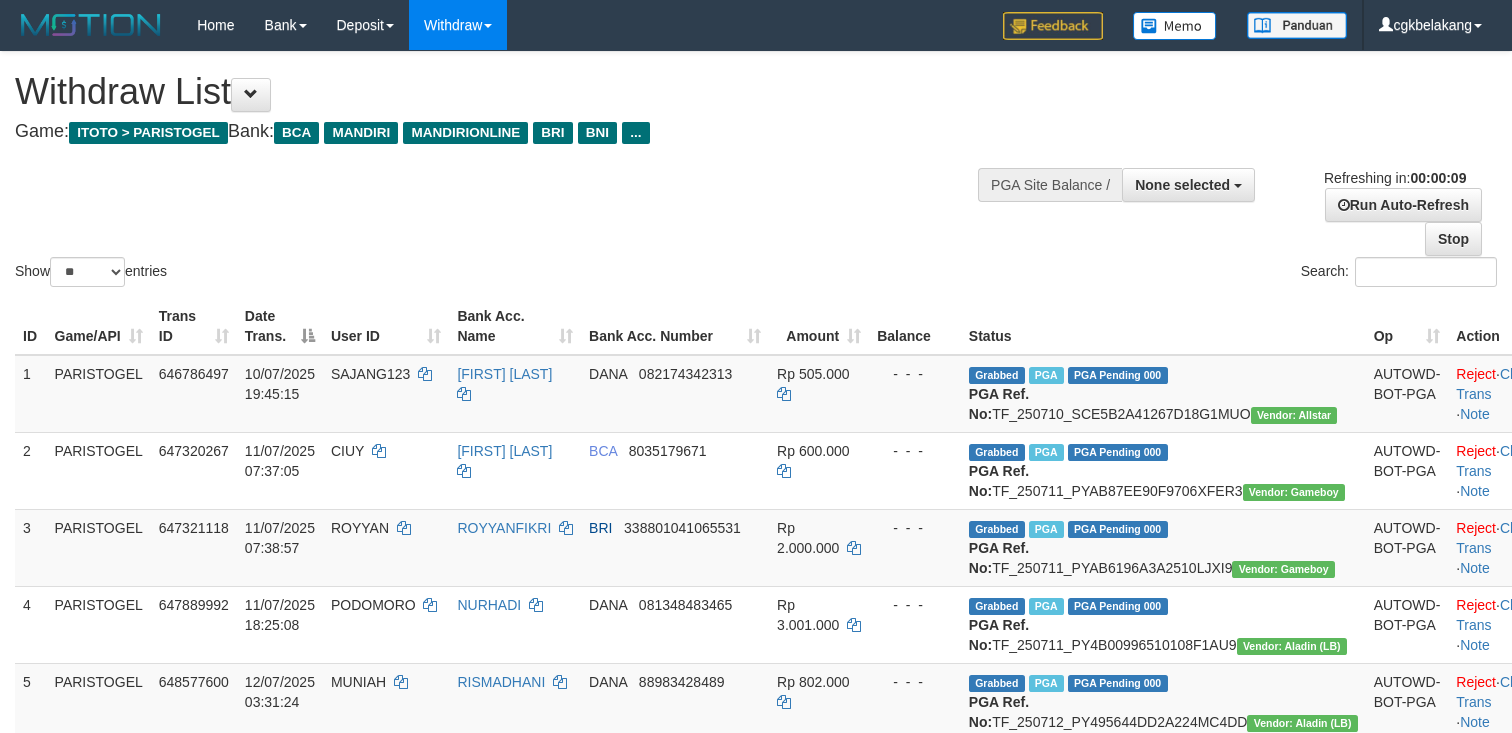 select 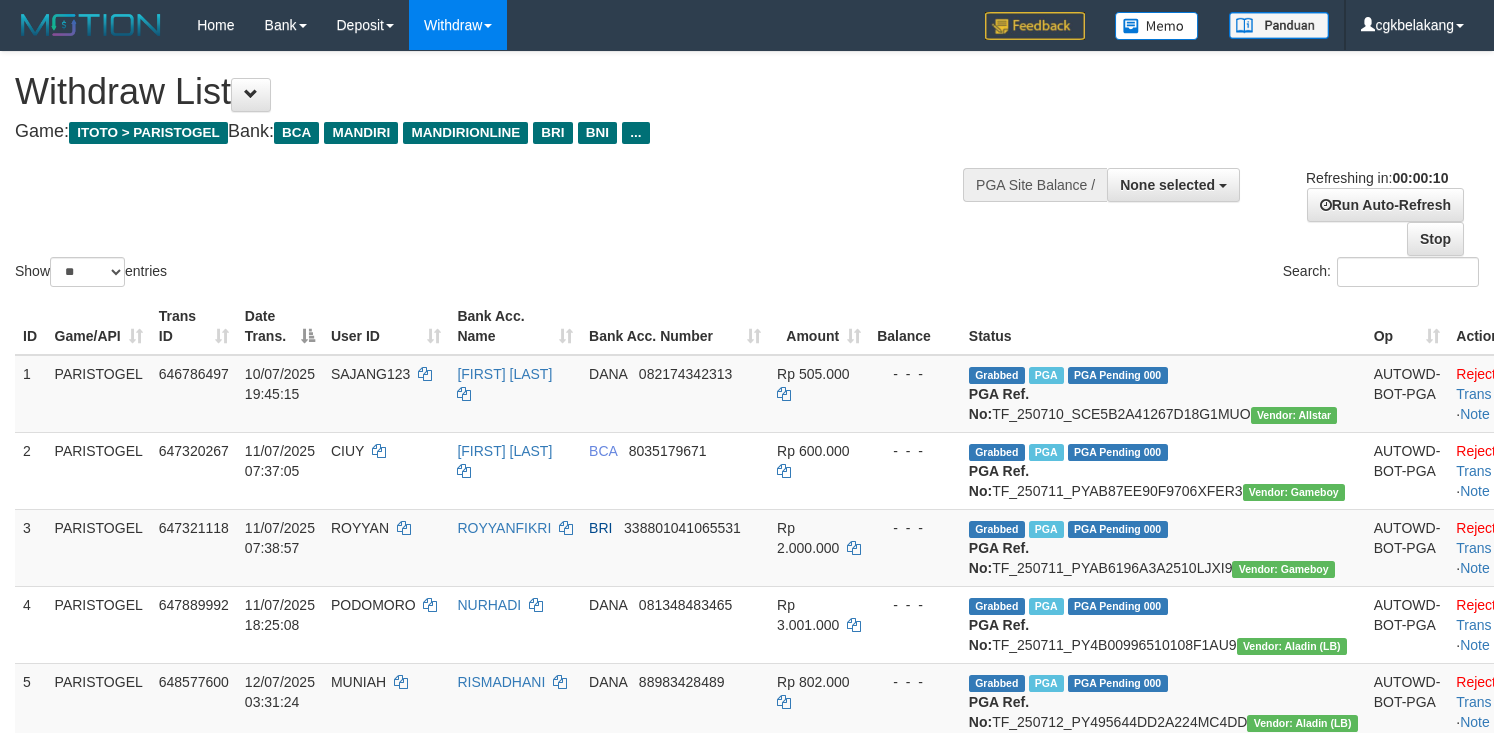 select 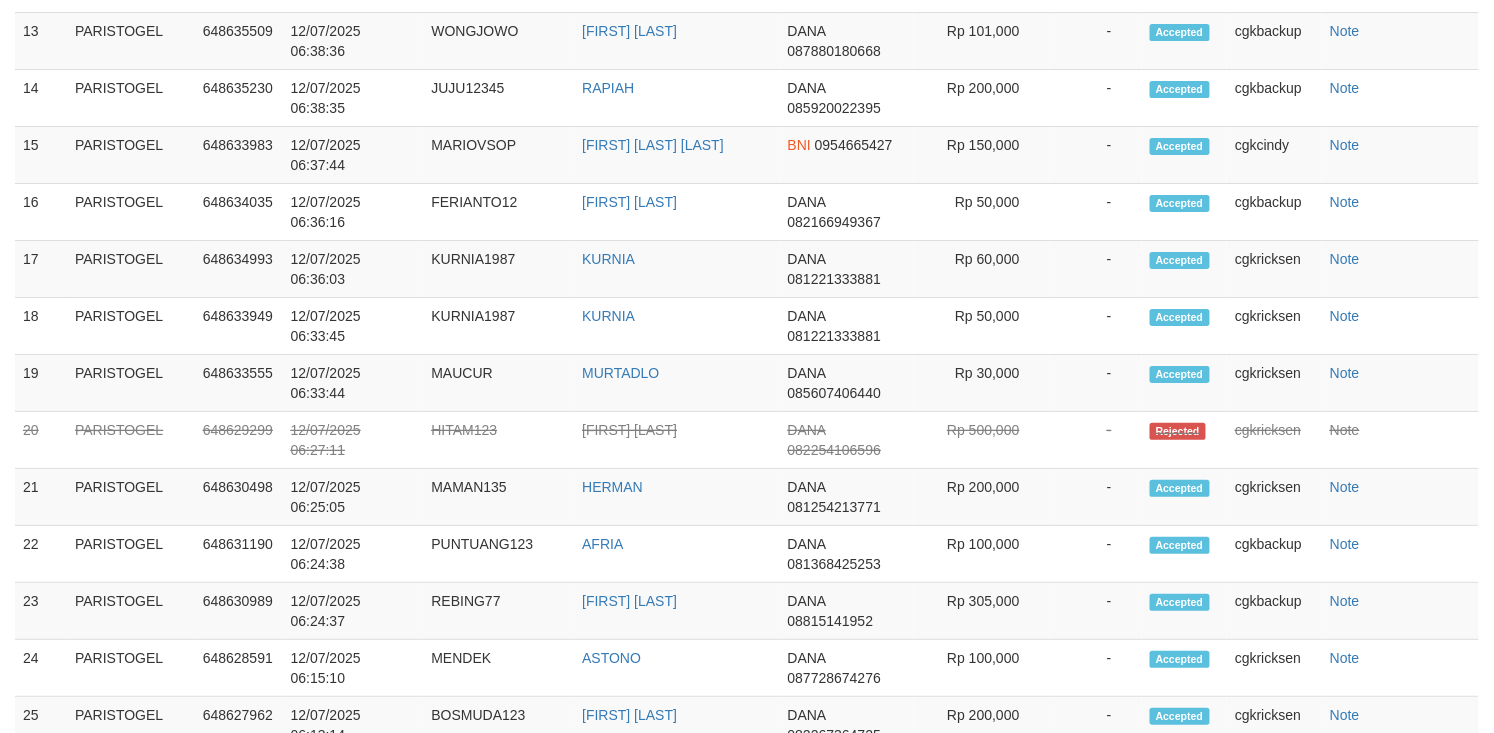 scroll, scrollTop: 2033, scrollLeft: 0, axis: vertical 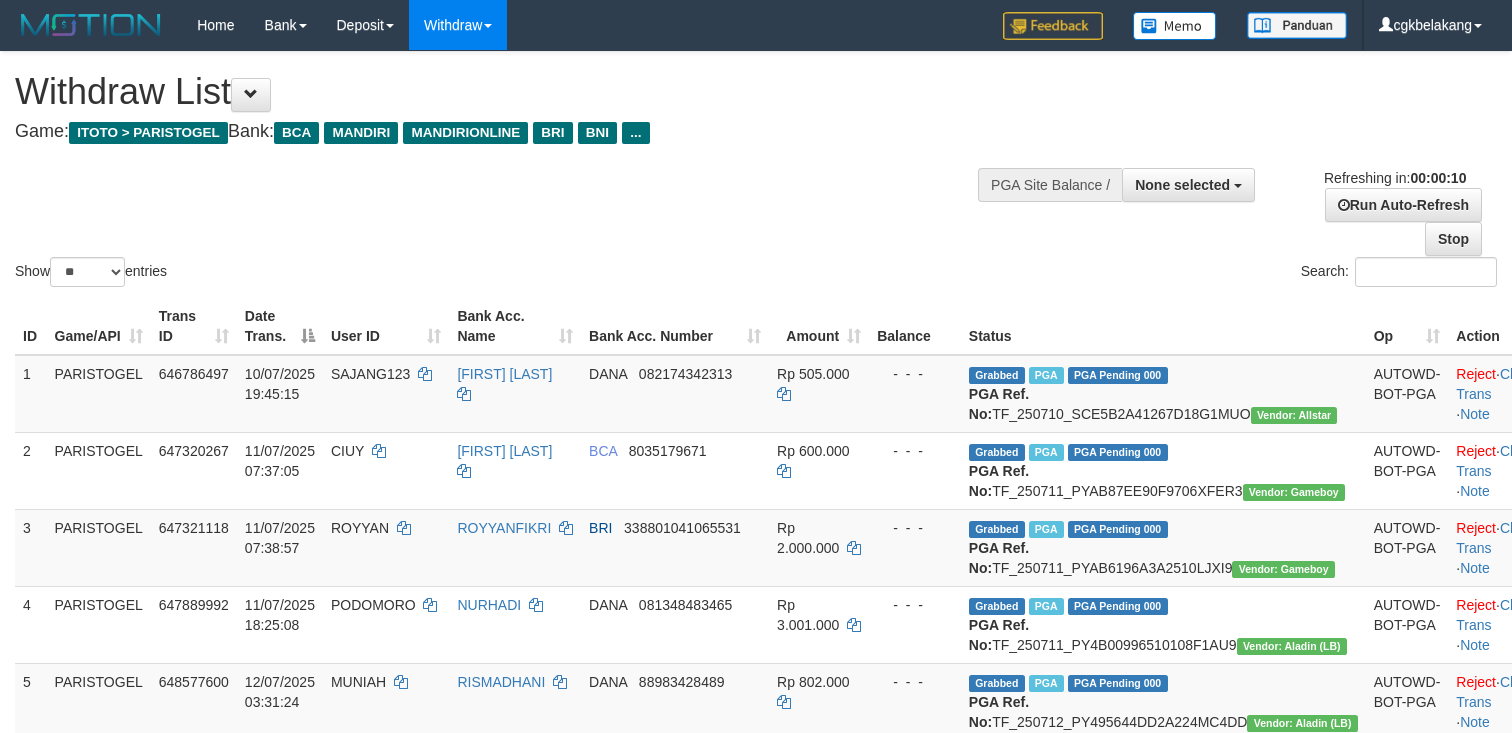 select 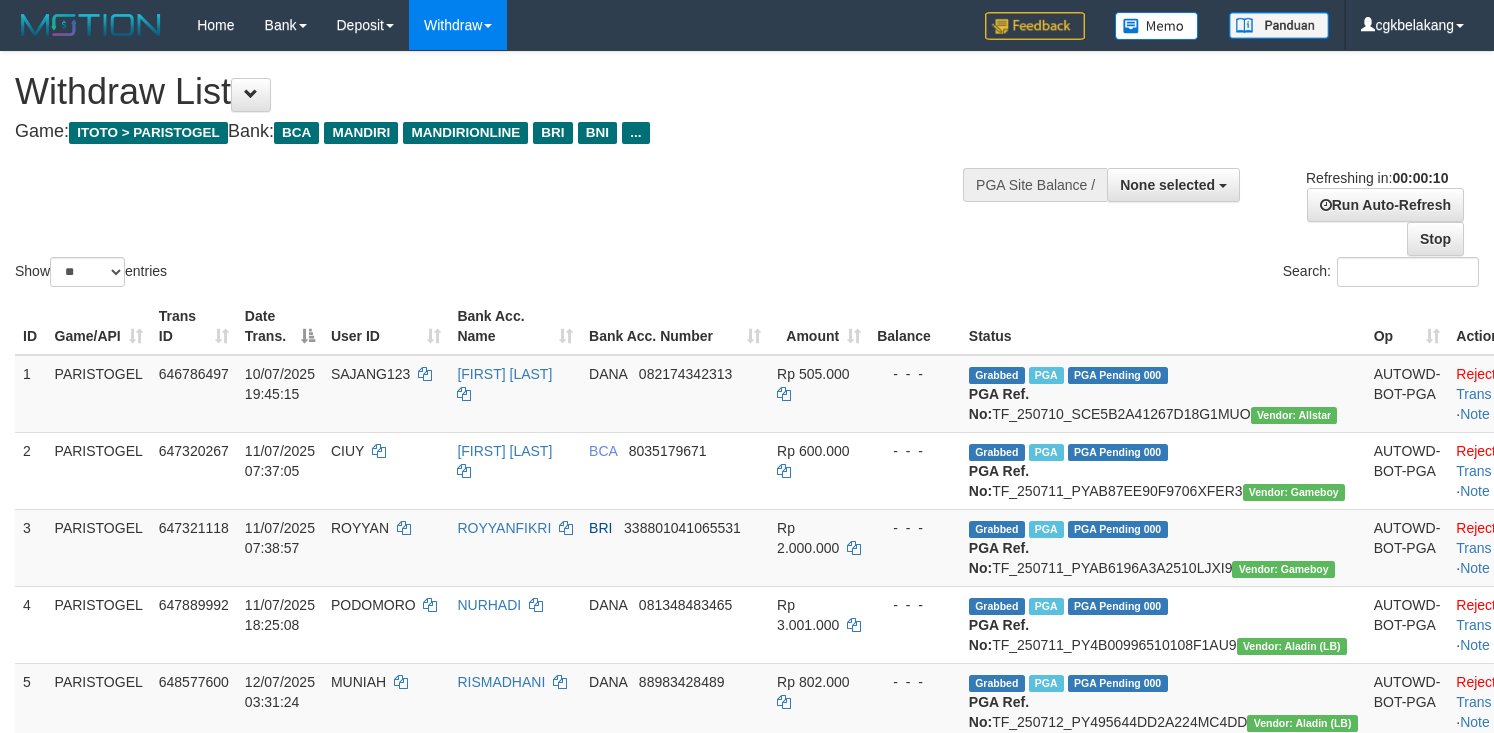 select 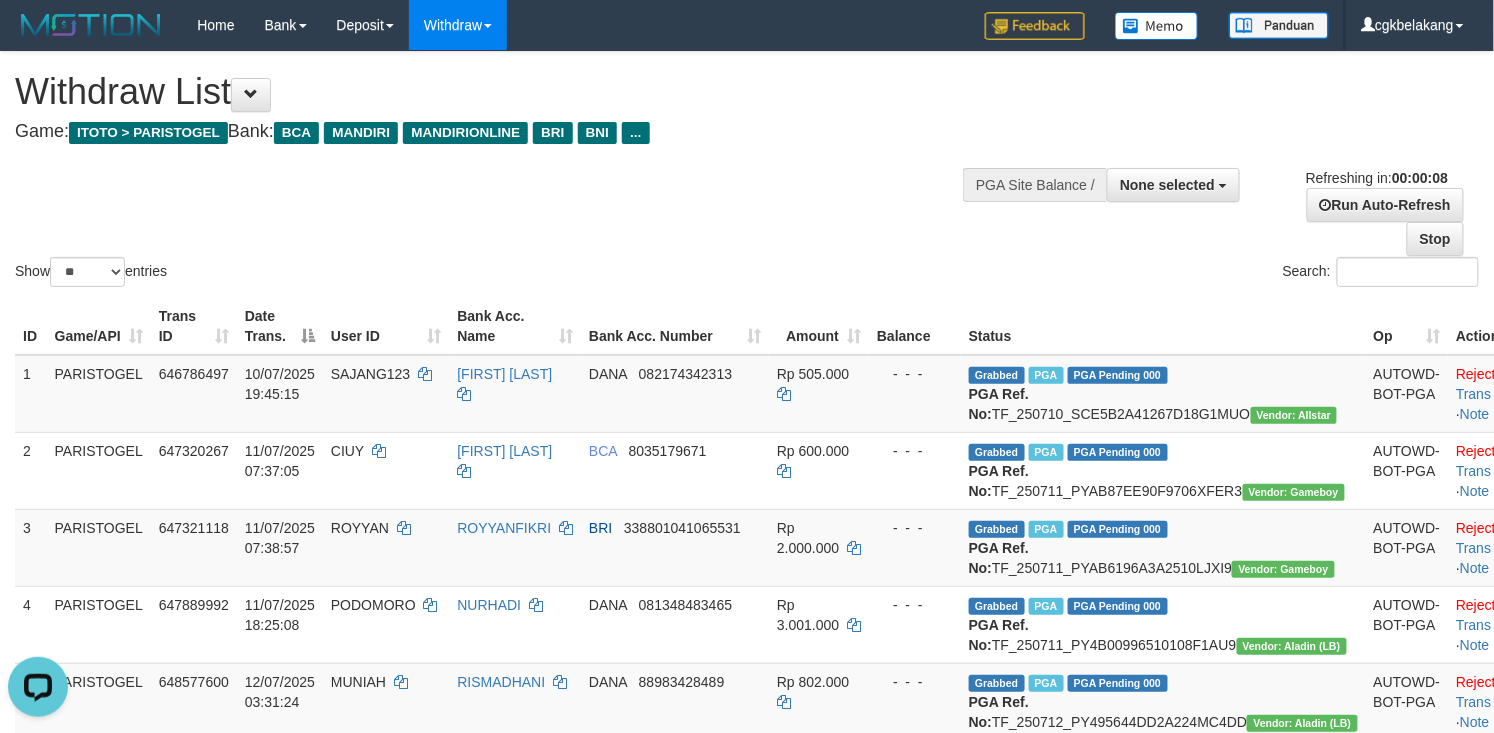 scroll, scrollTop: 0, scrollLeft: 0, axis: both 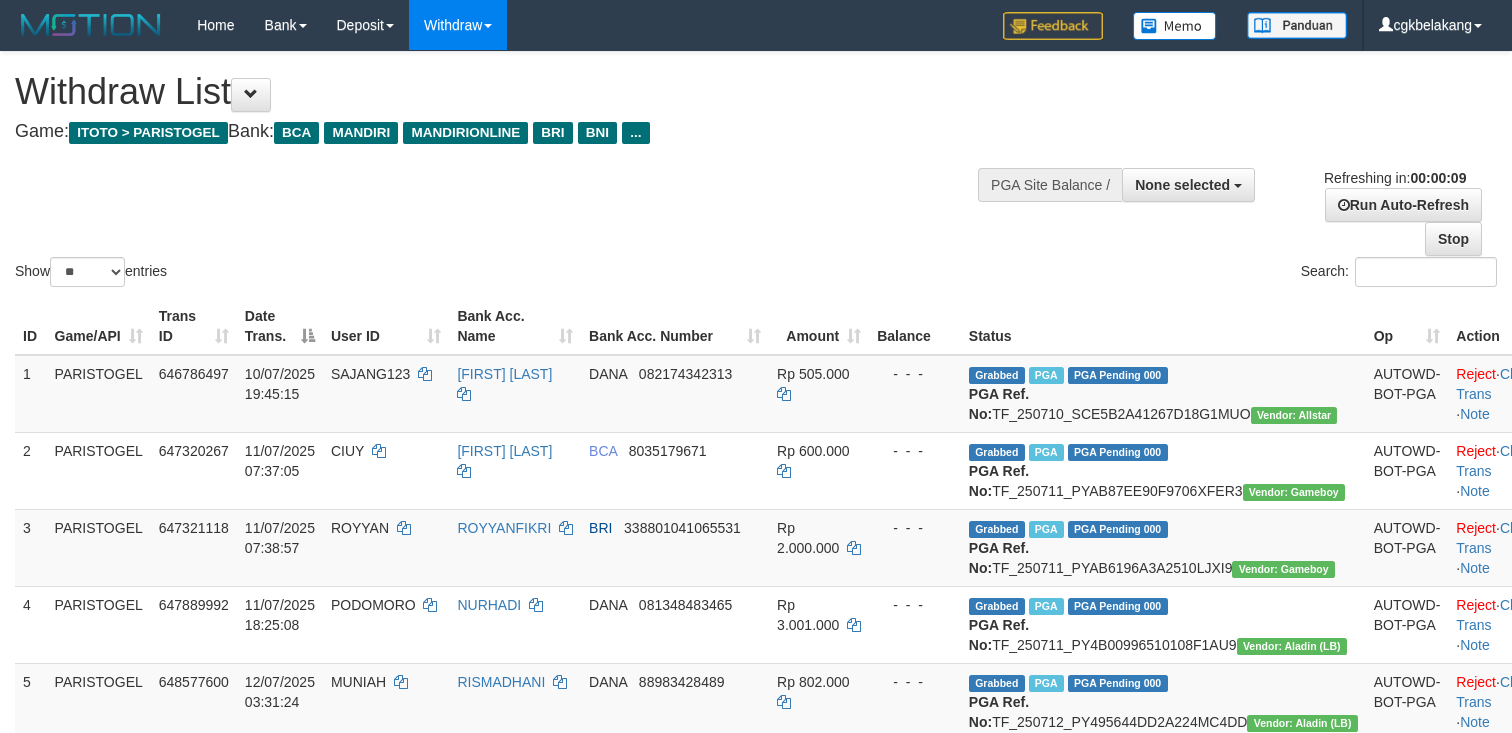 select 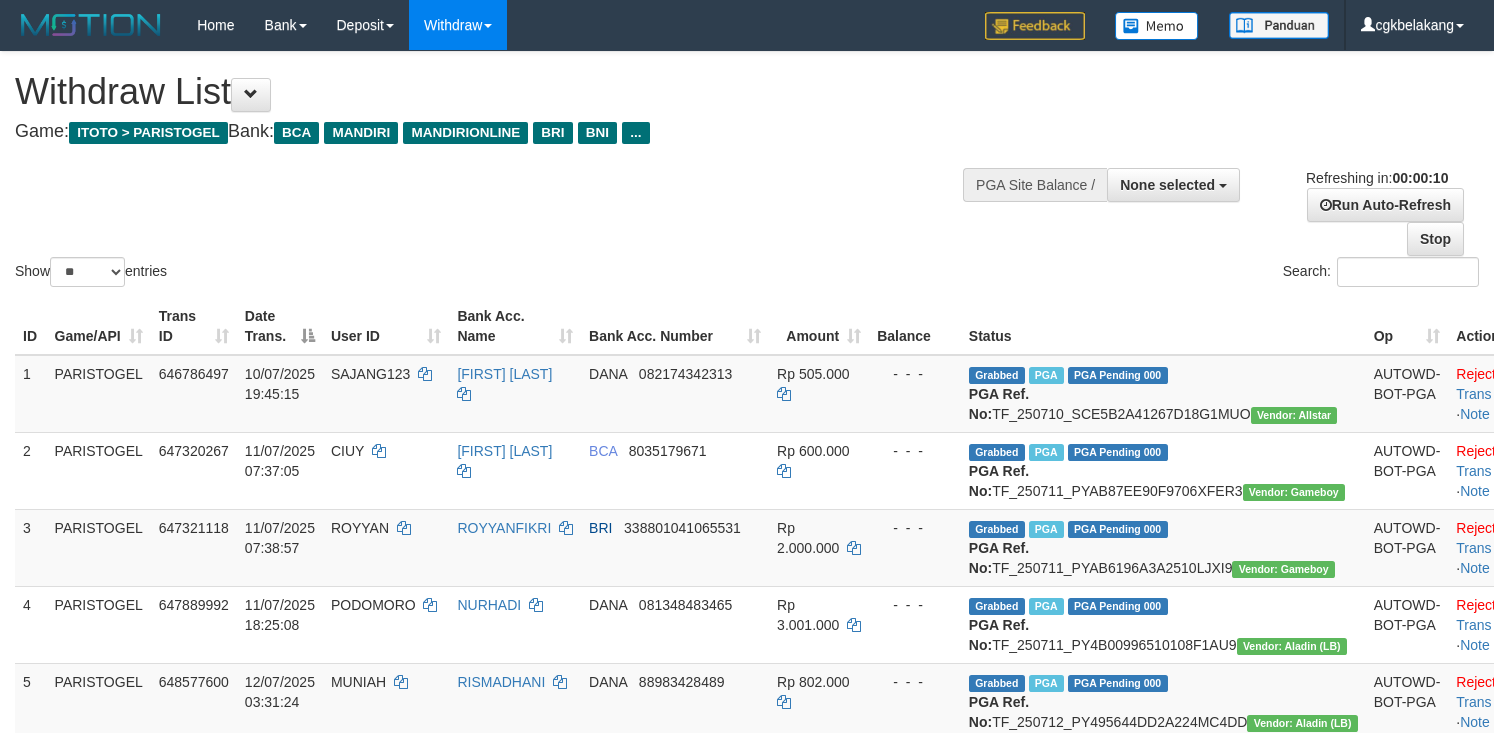 select 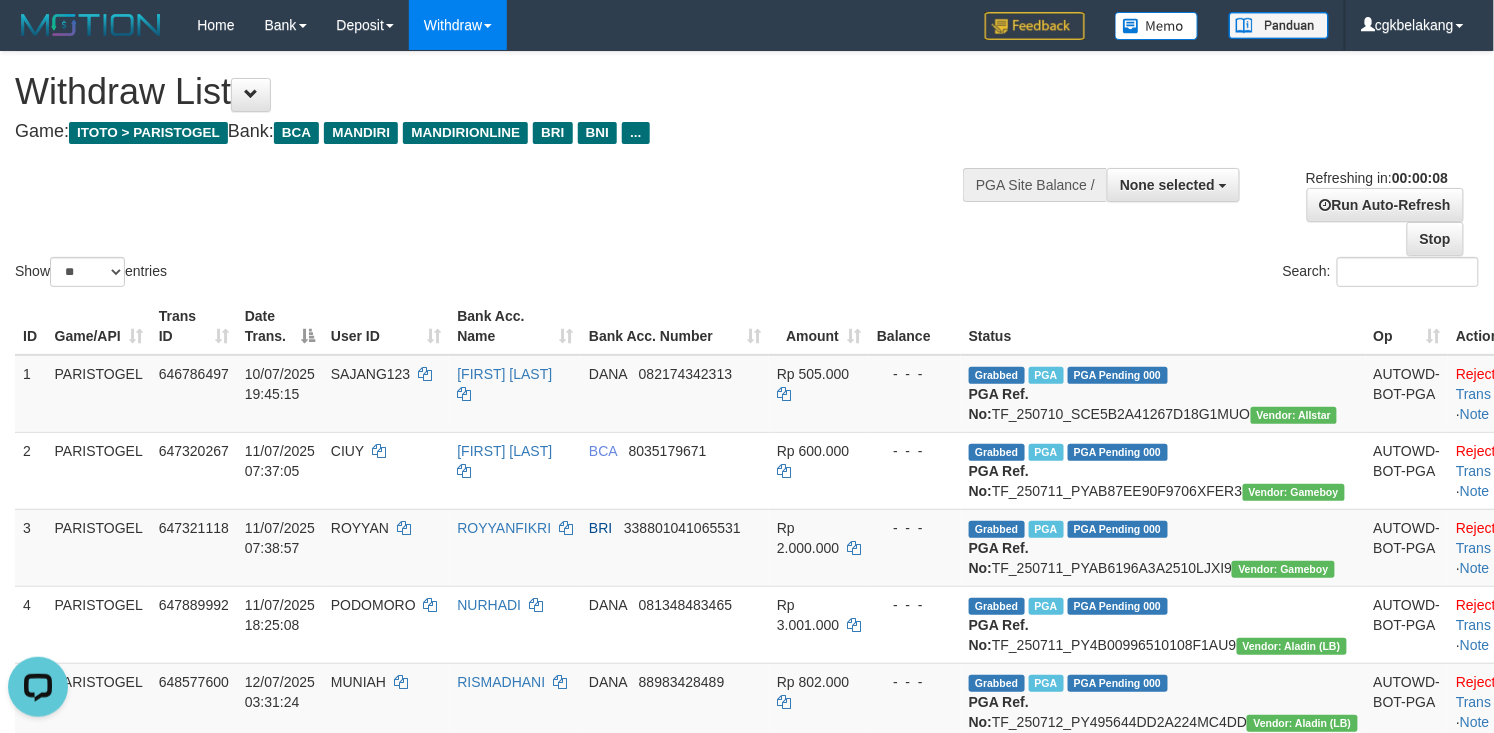 scroll, scrollTop: 0, scrollLeft: 0, axis: both 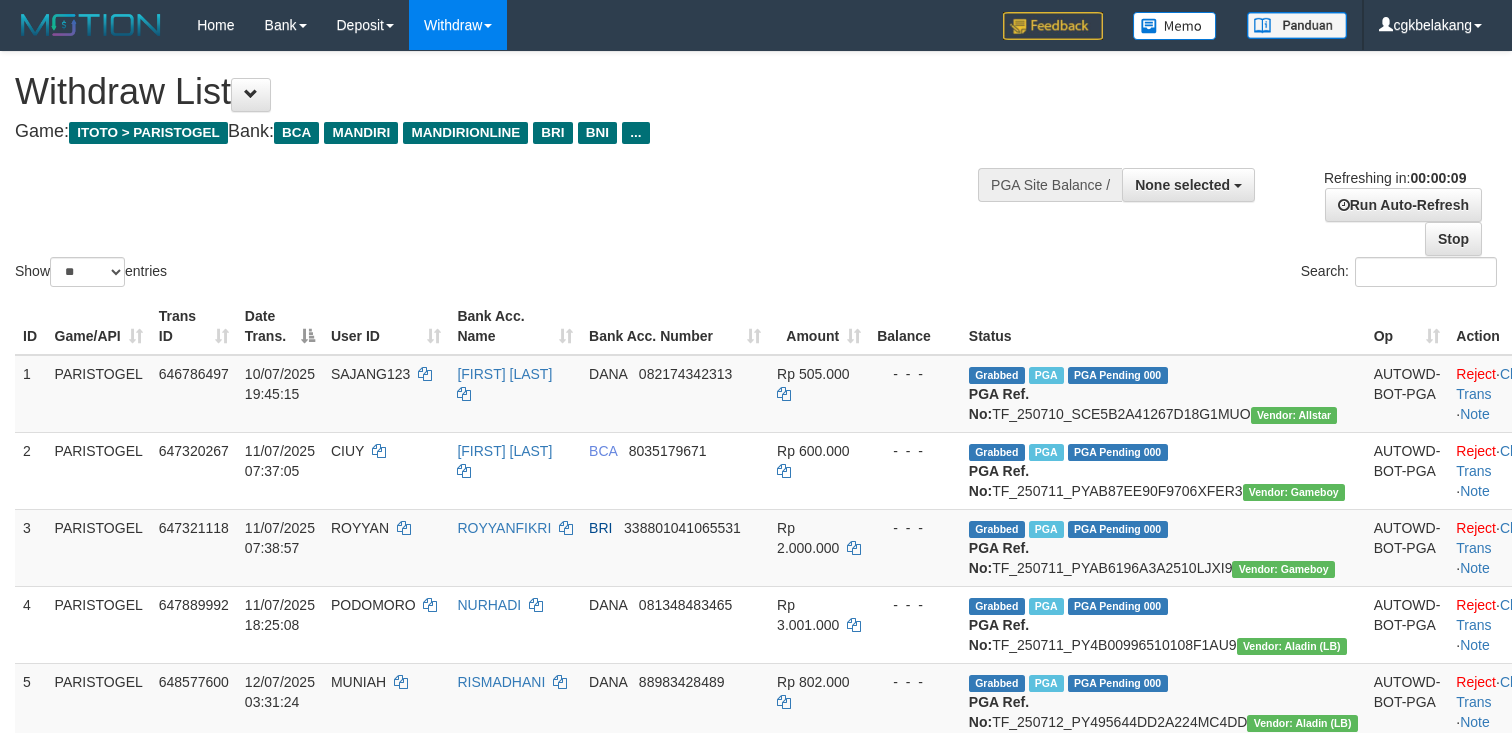 select 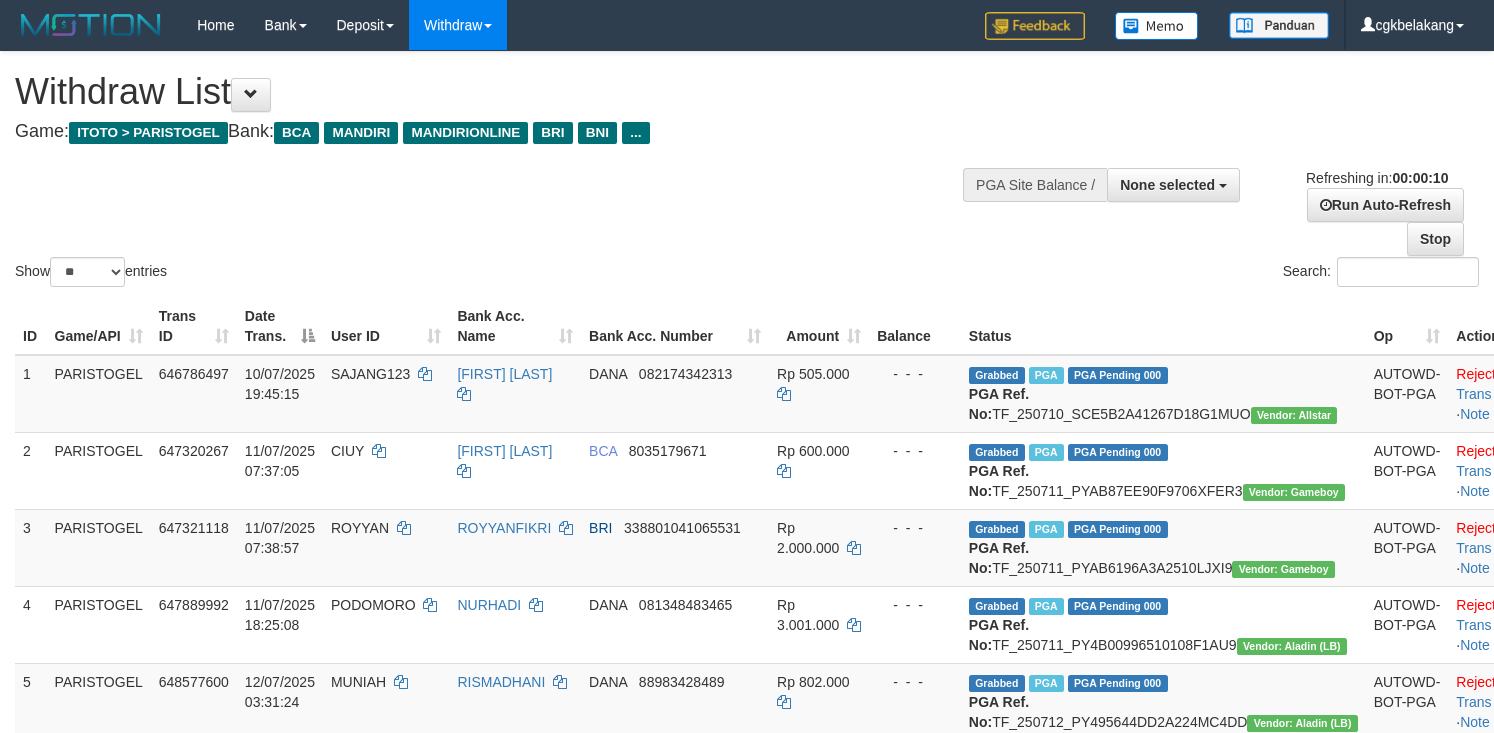 select 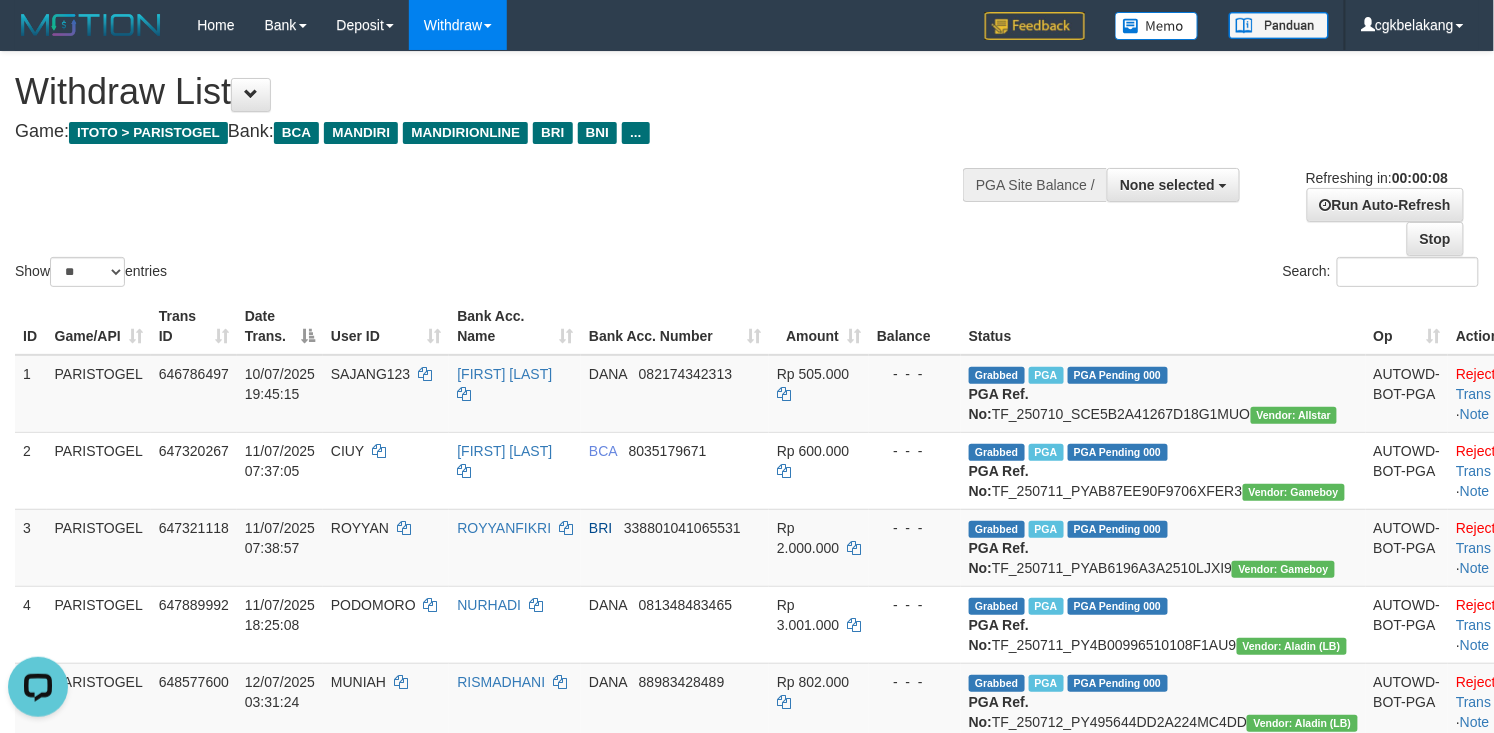 scroll, scrollTop: 0, scrollLeft: 0, axis: both 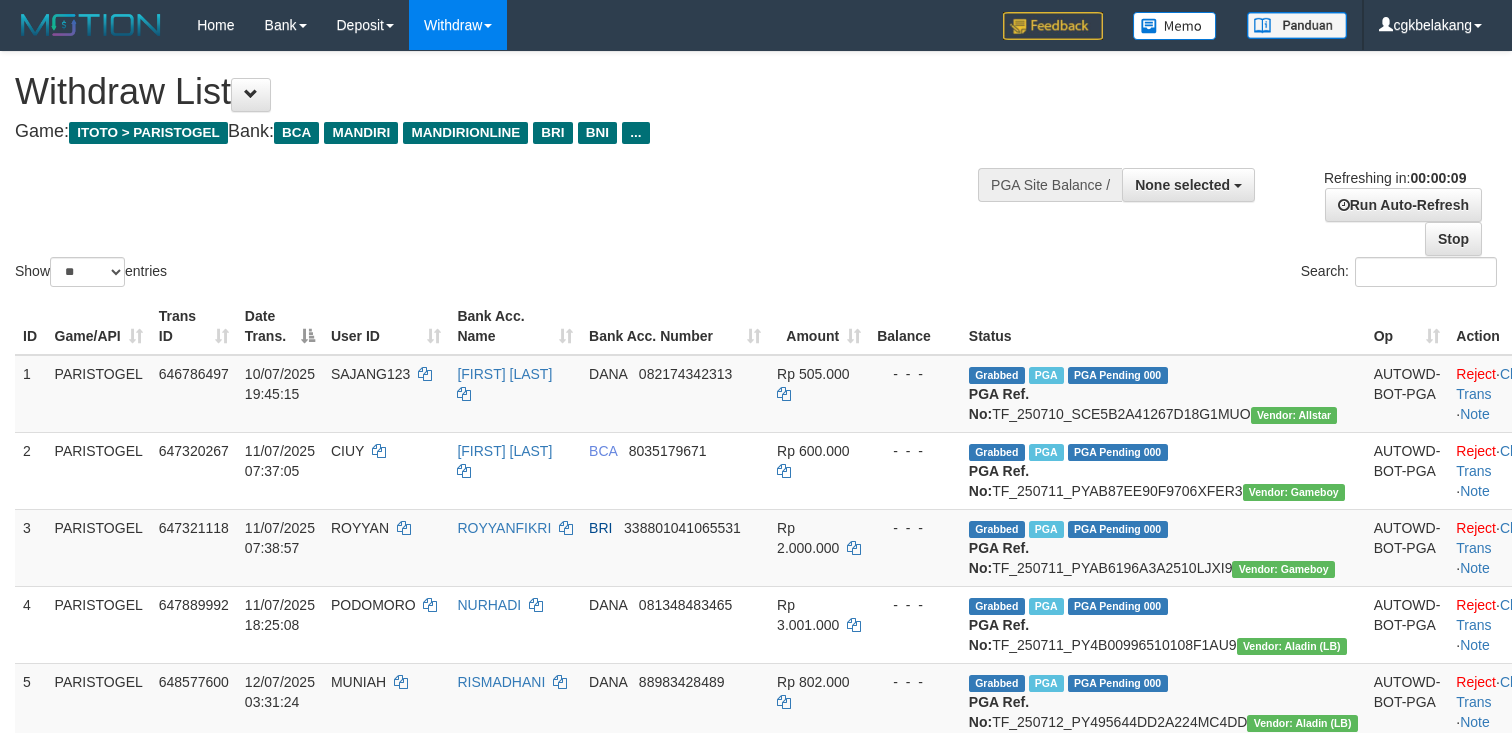 select 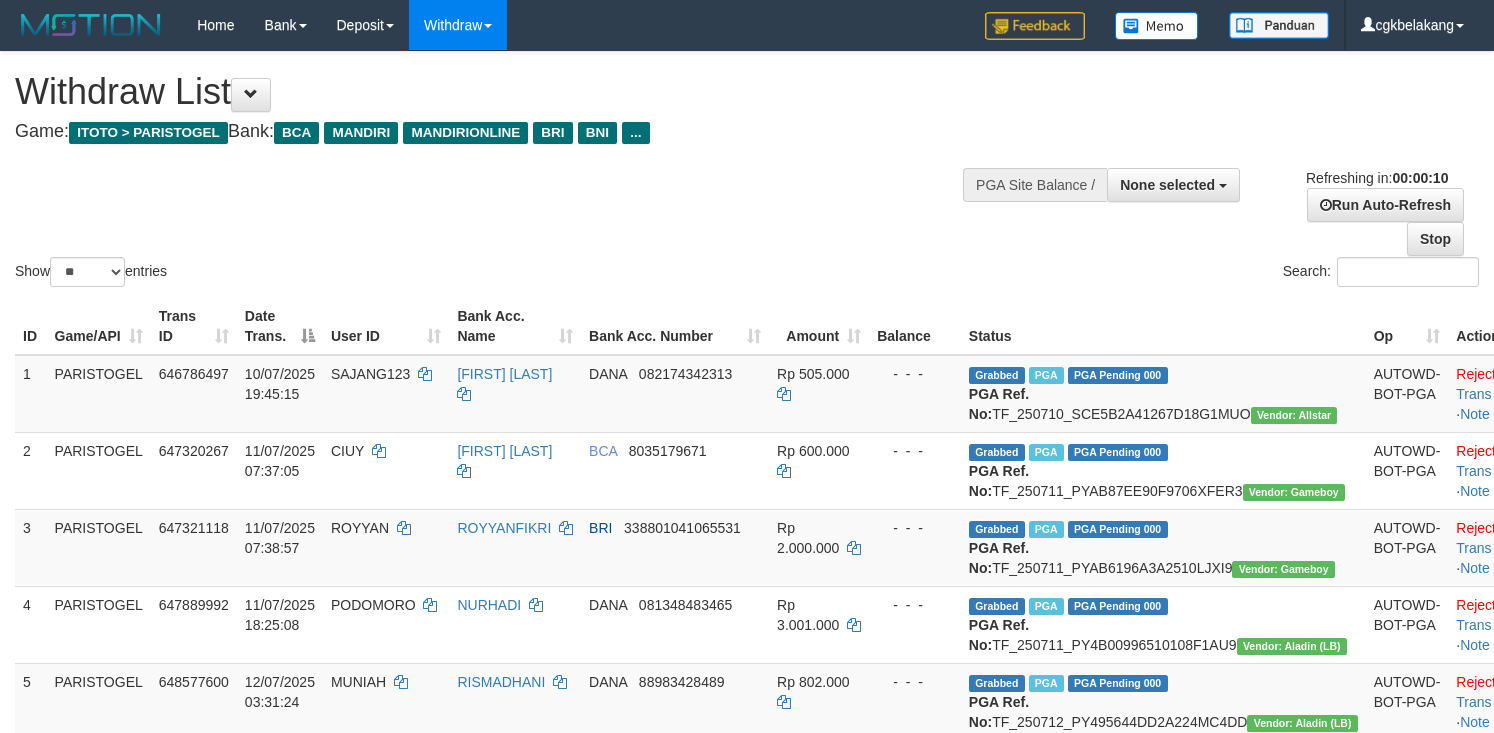 select 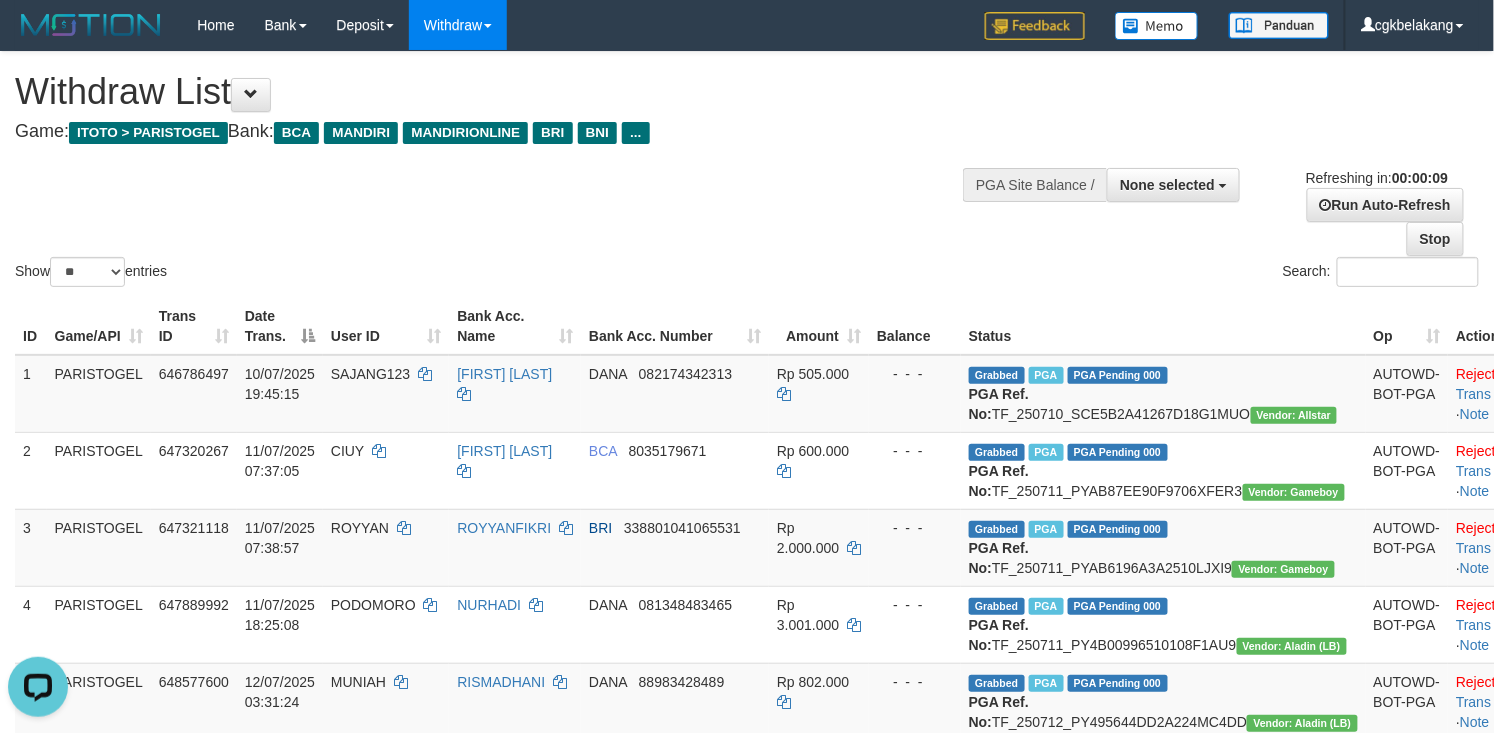scroll, scrollTop: 0, scrollLeft: 0, axis: both 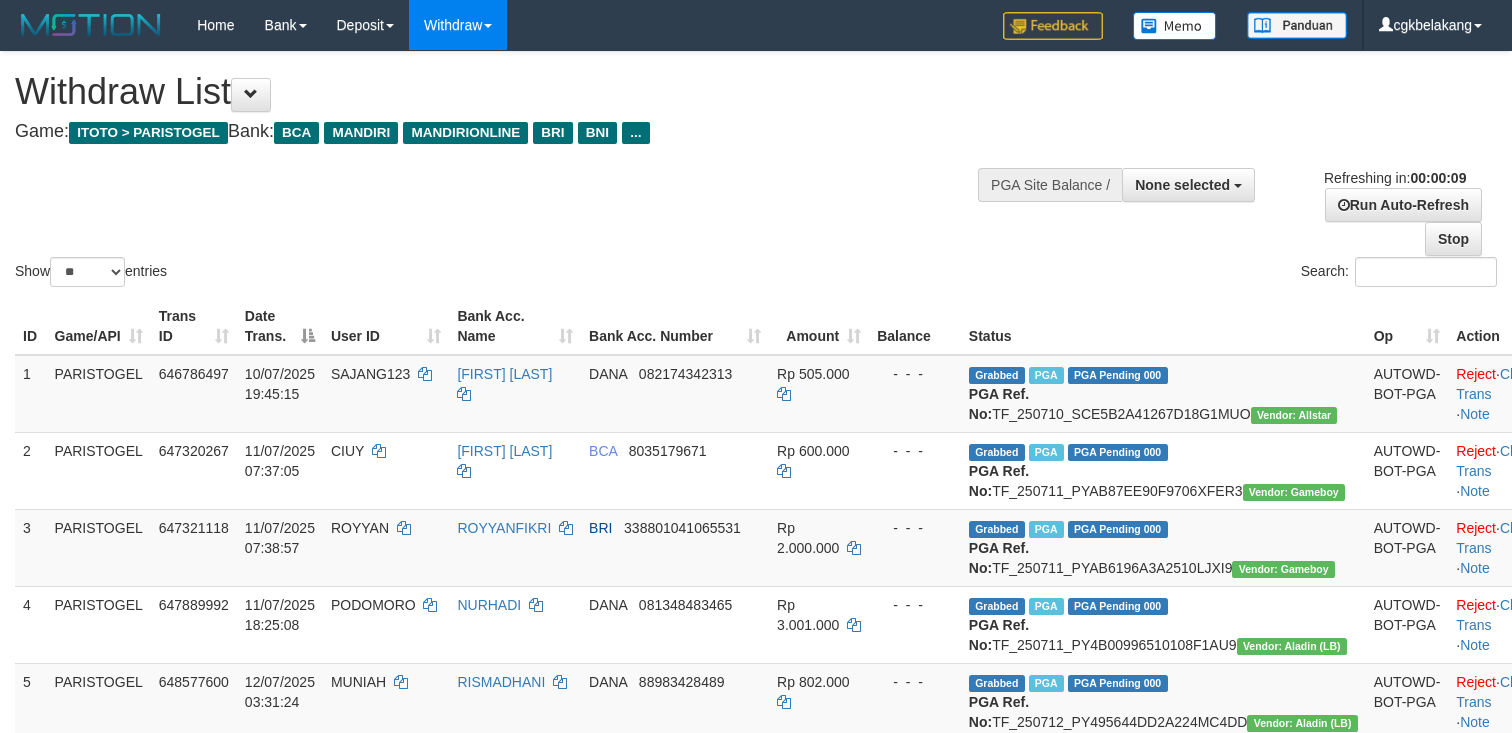 select 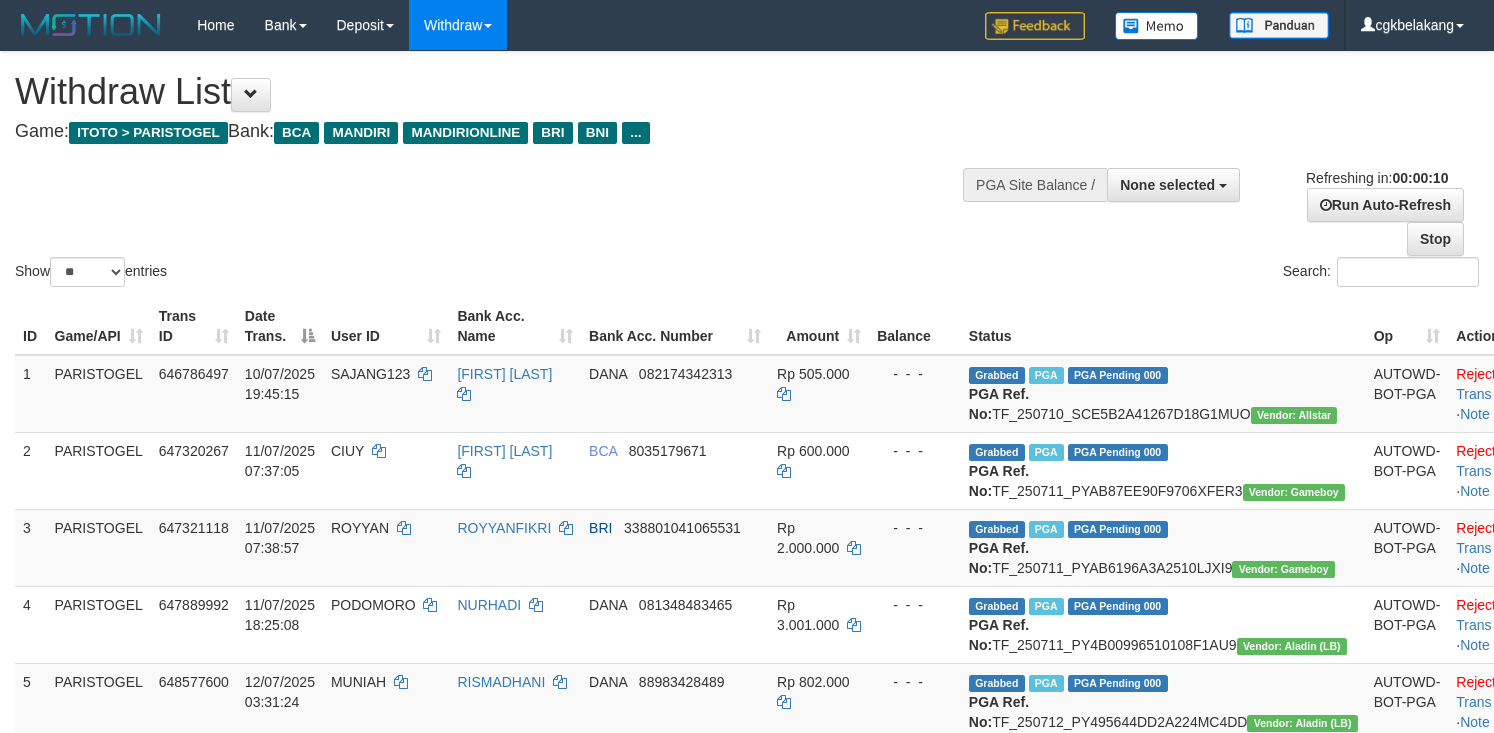 select 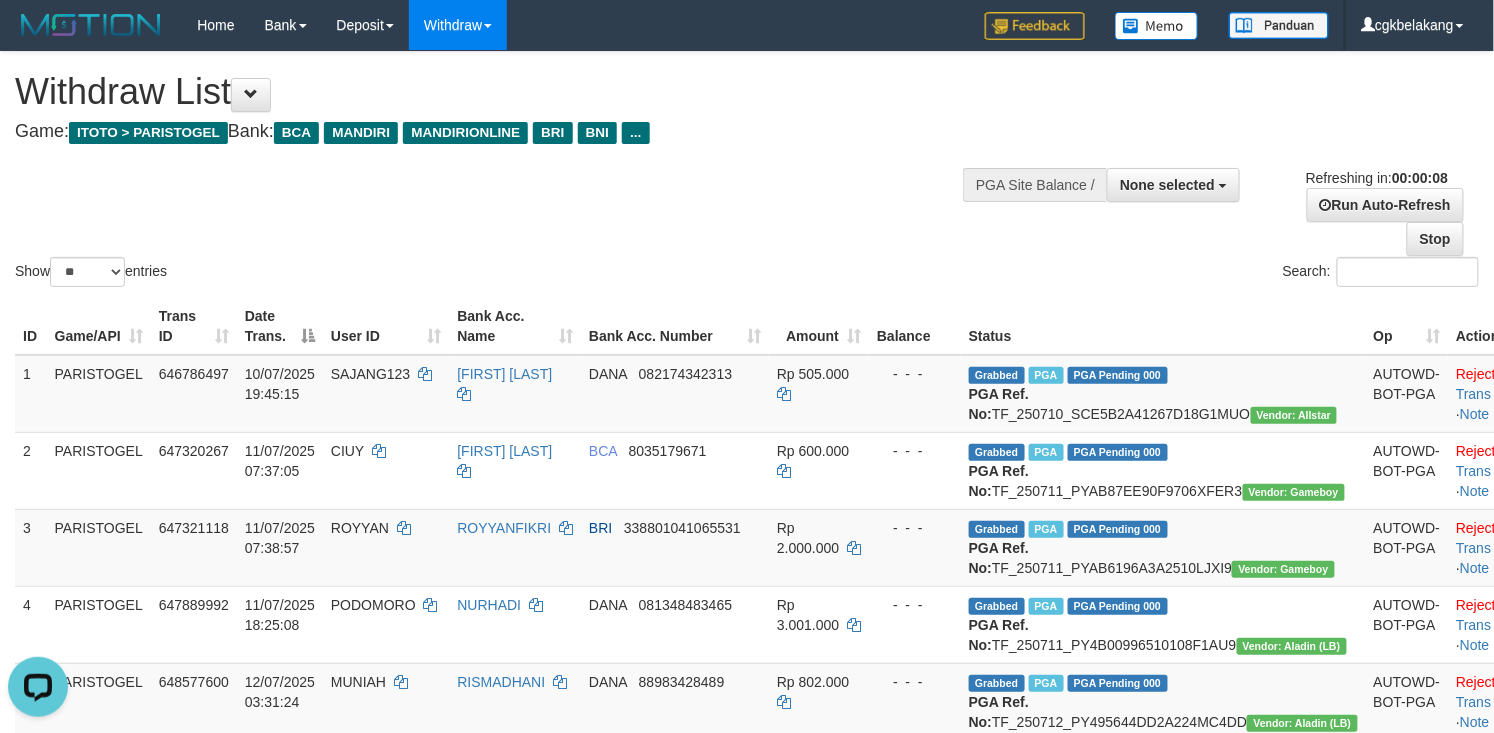 scroll, scrollTop: 0, scrollLeft: 0, axis: both 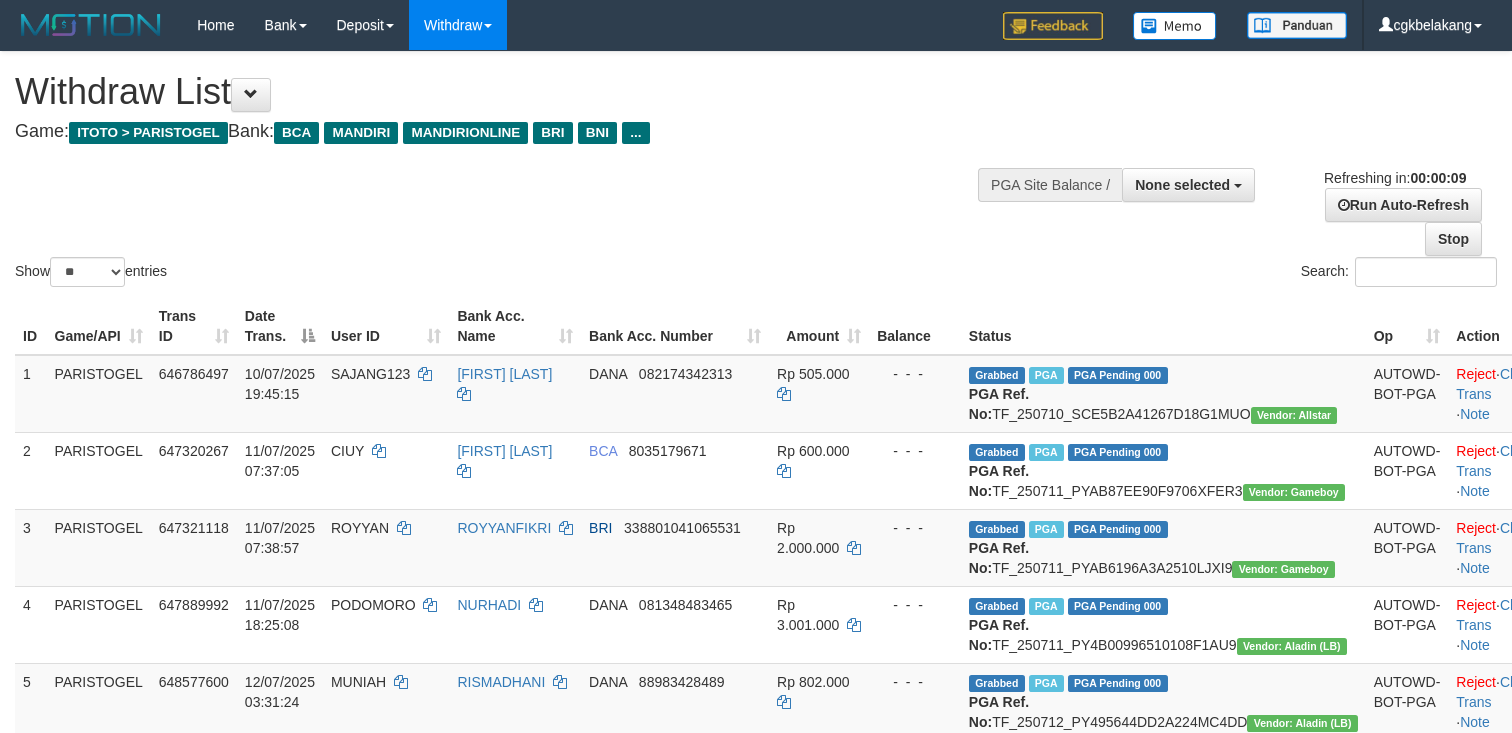 select 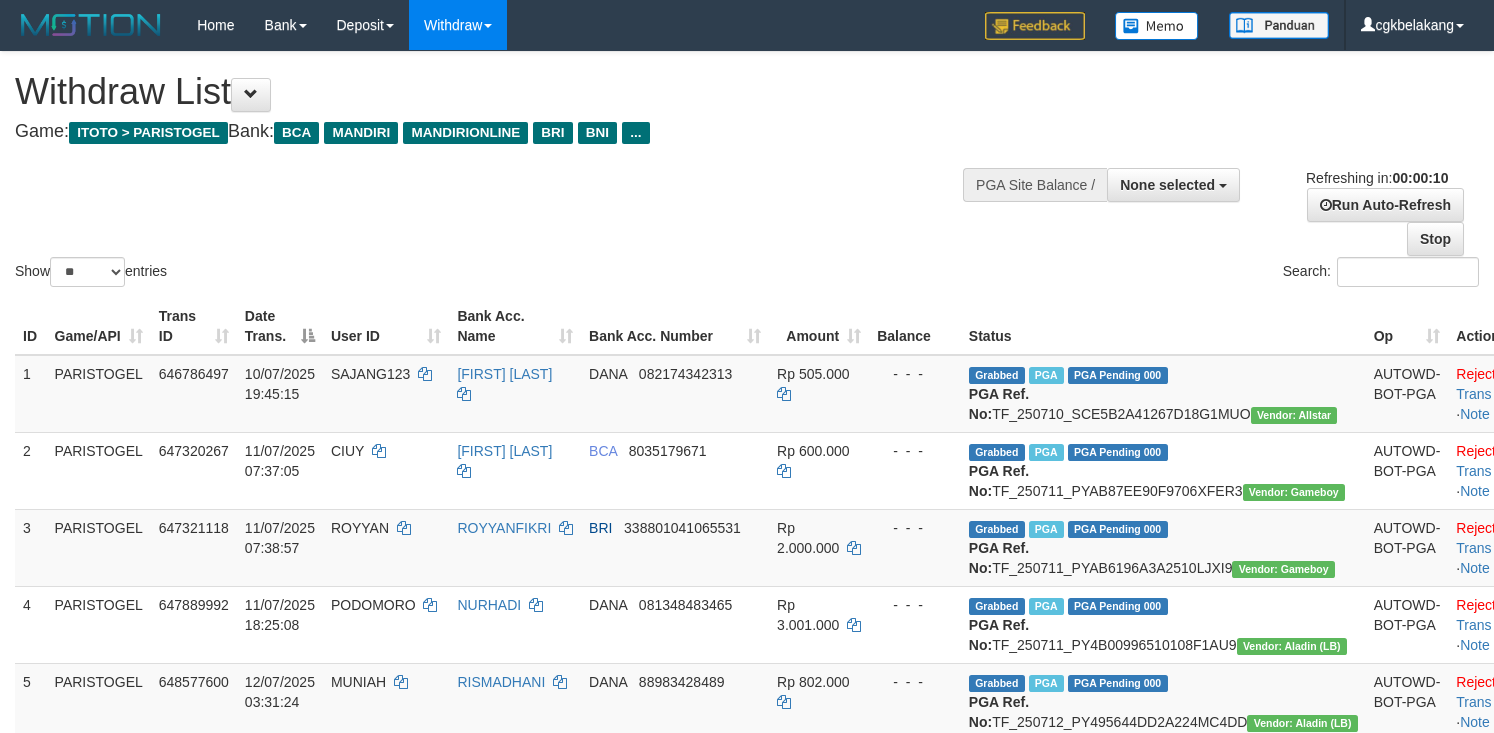 select 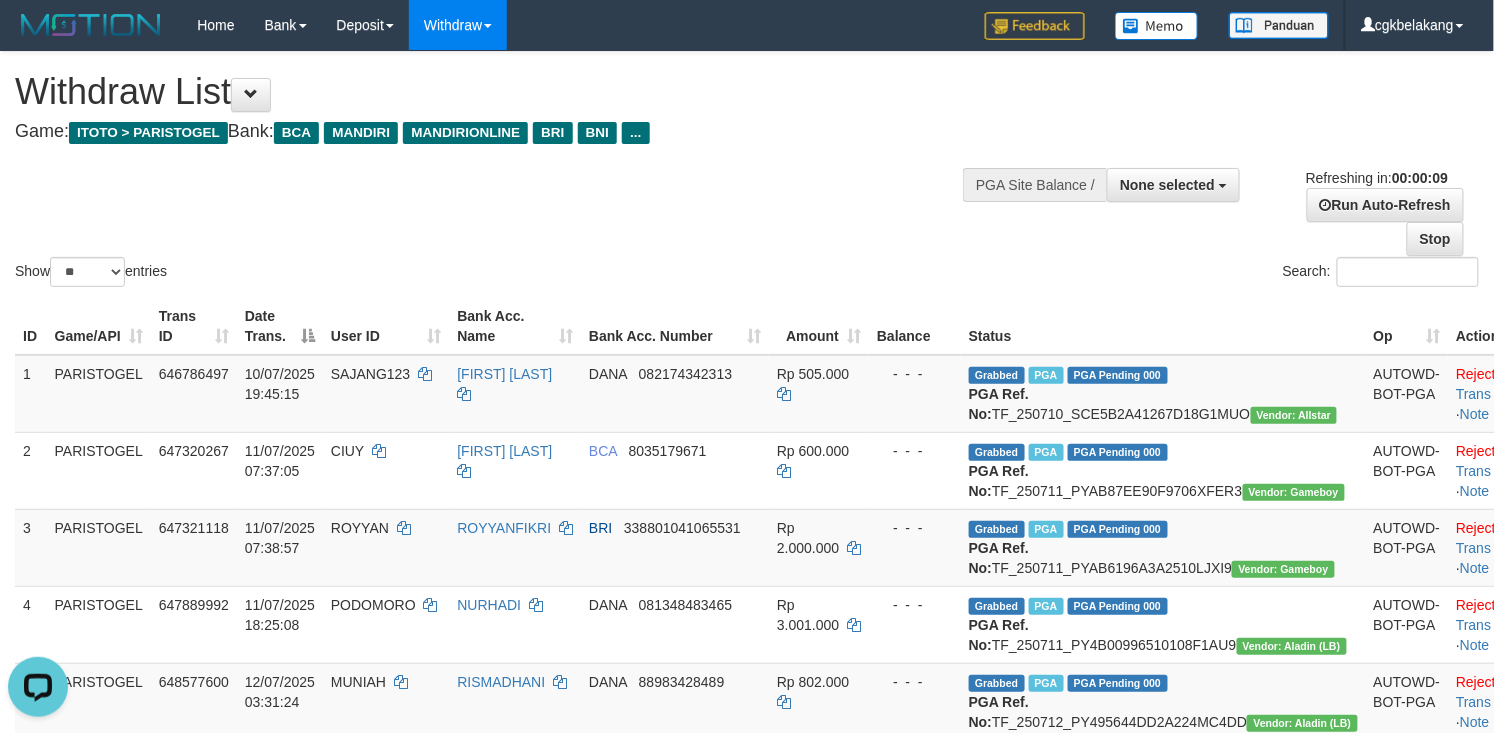 scroll, scrollTop: 0, scrollLeft: 0, axis: both 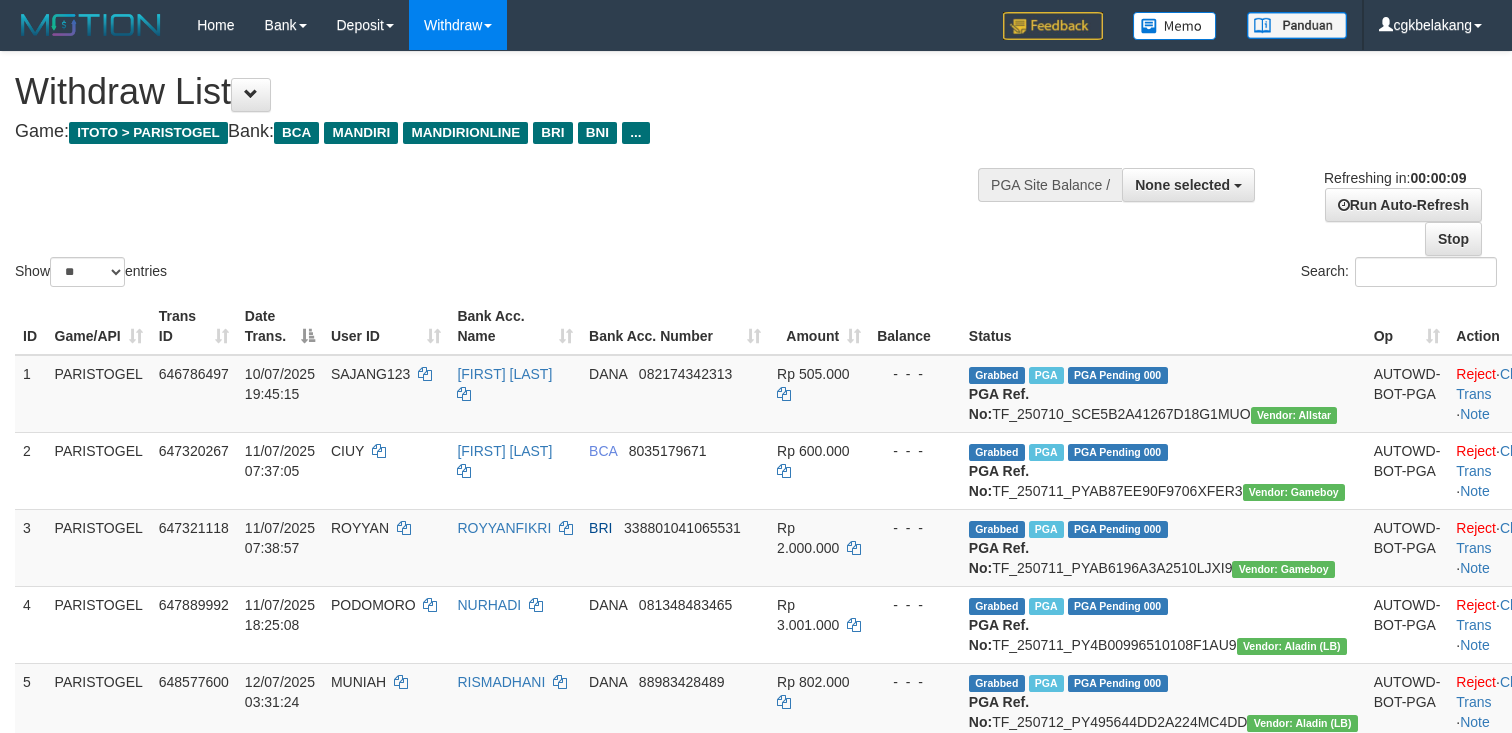 select 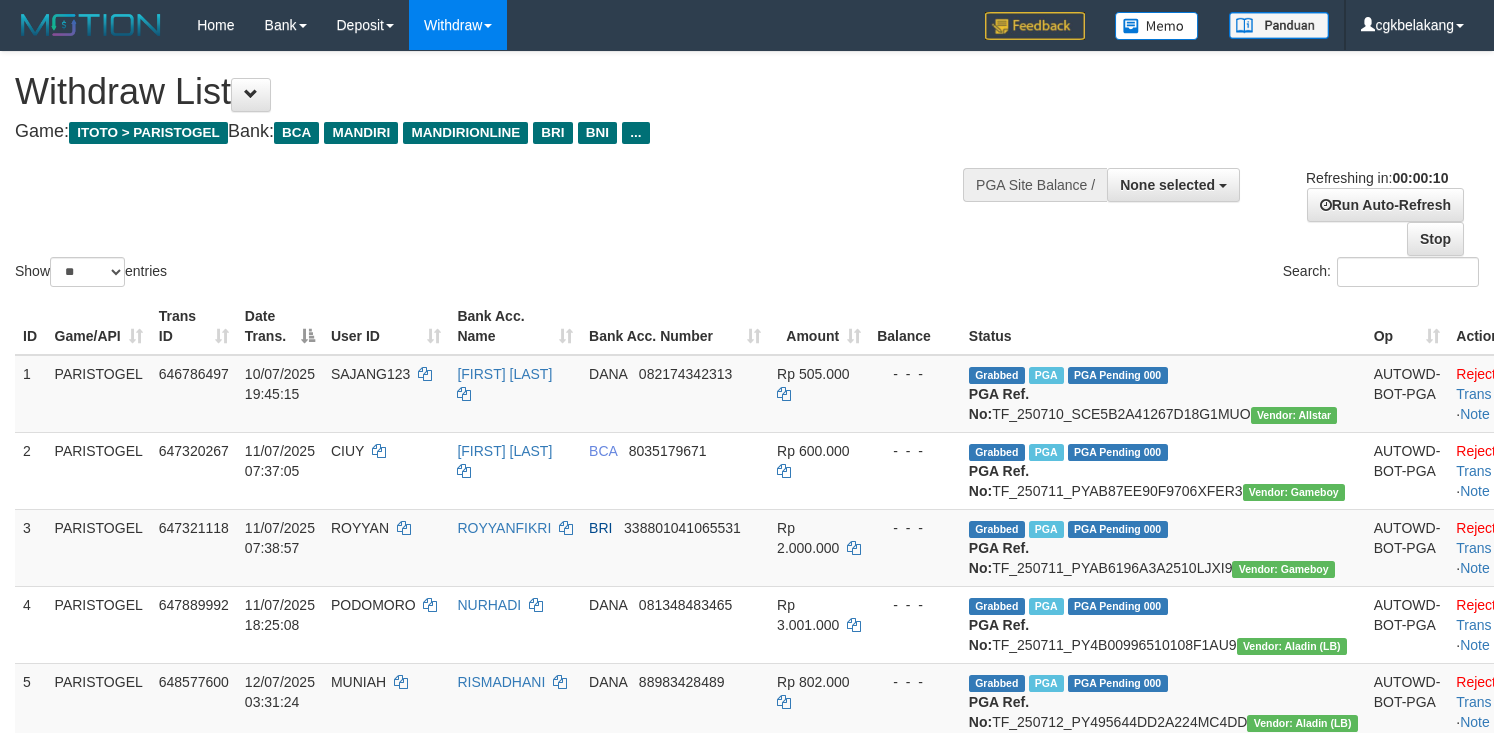 select 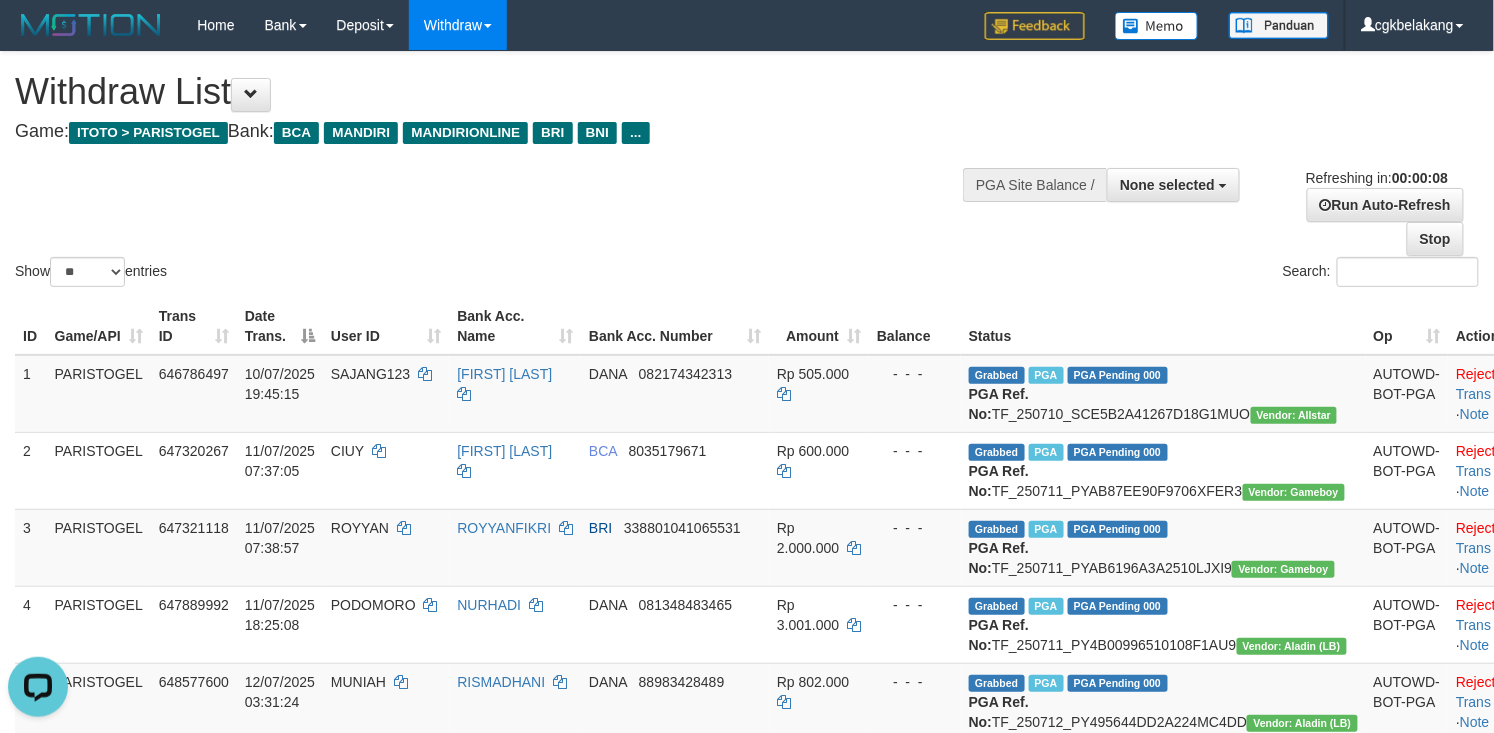 scroll, scrollTop: 0, scrollLeft: 0, axis: both 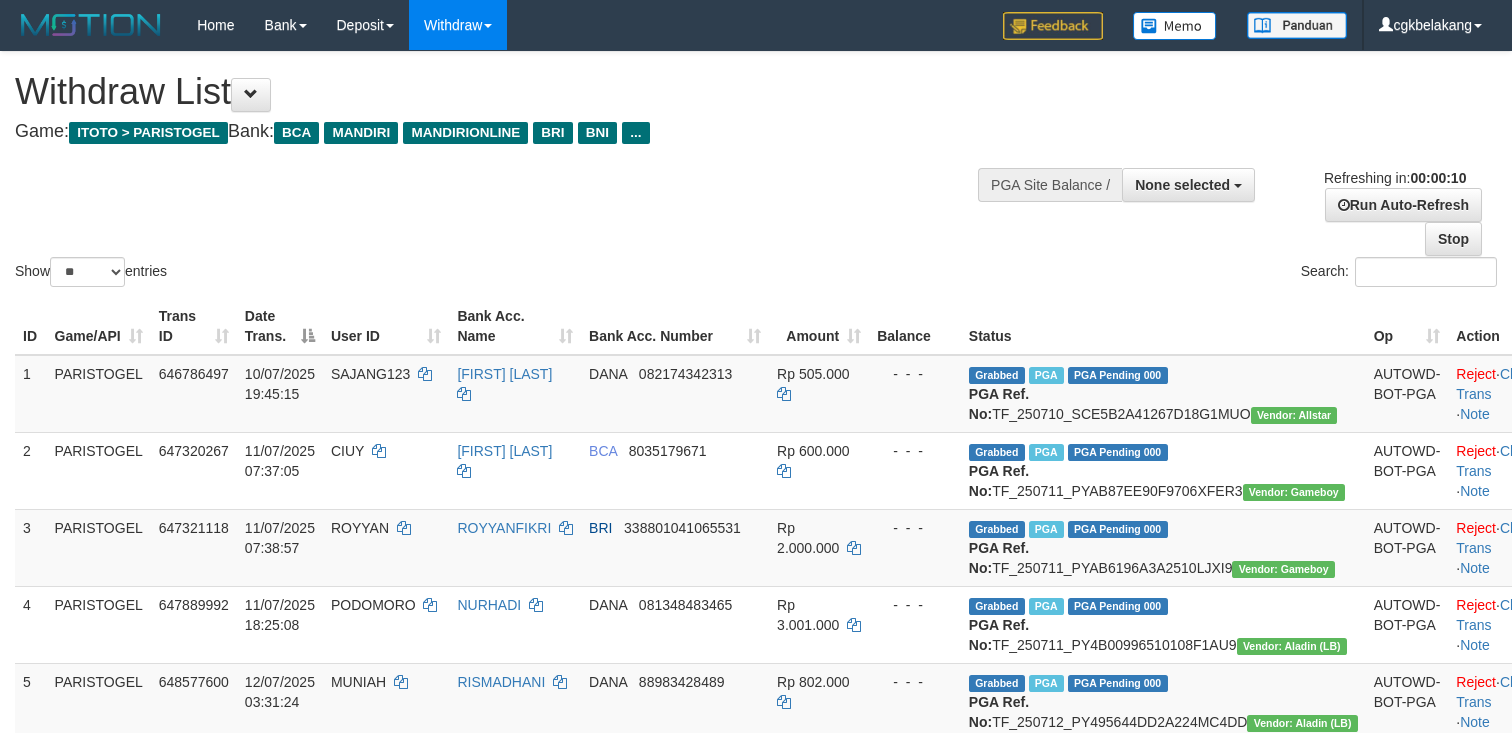 select 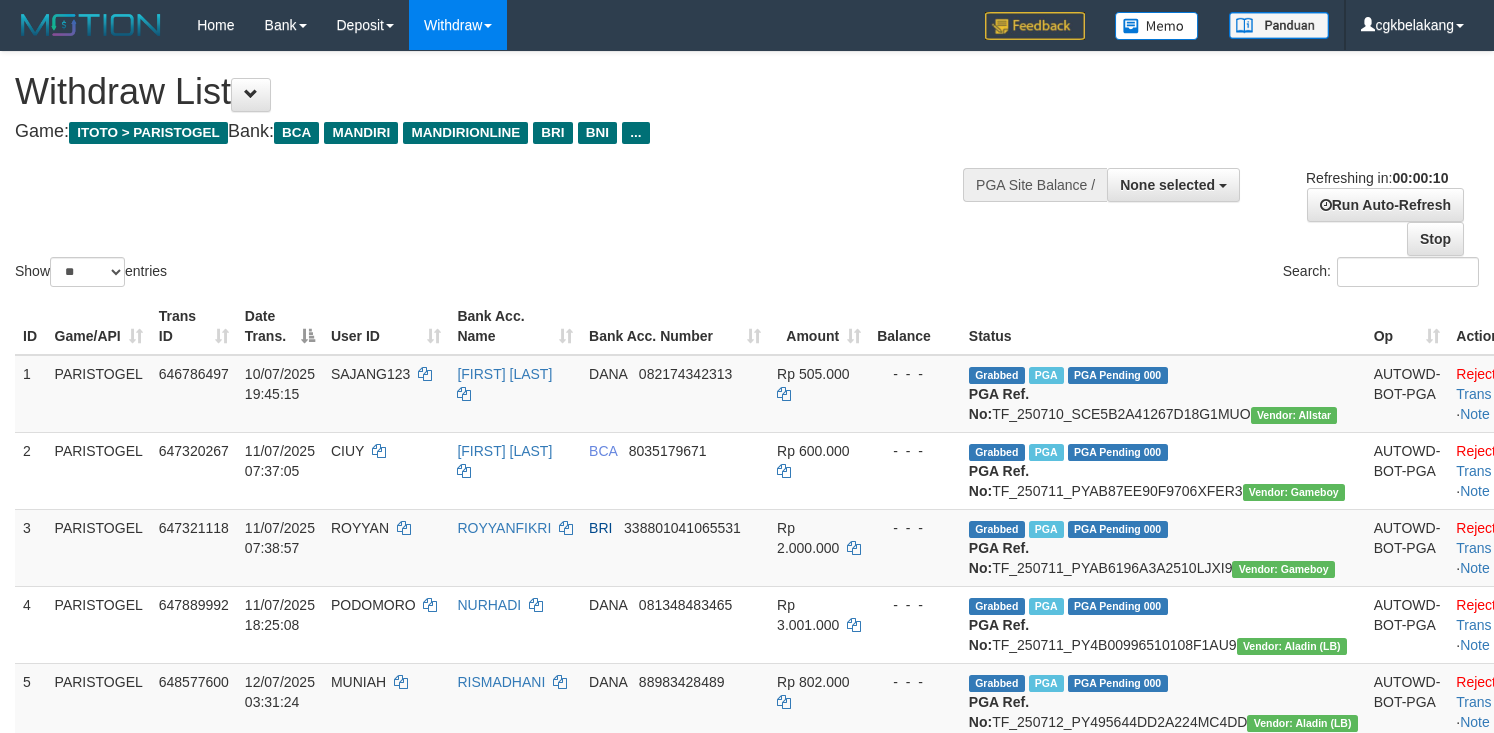 select 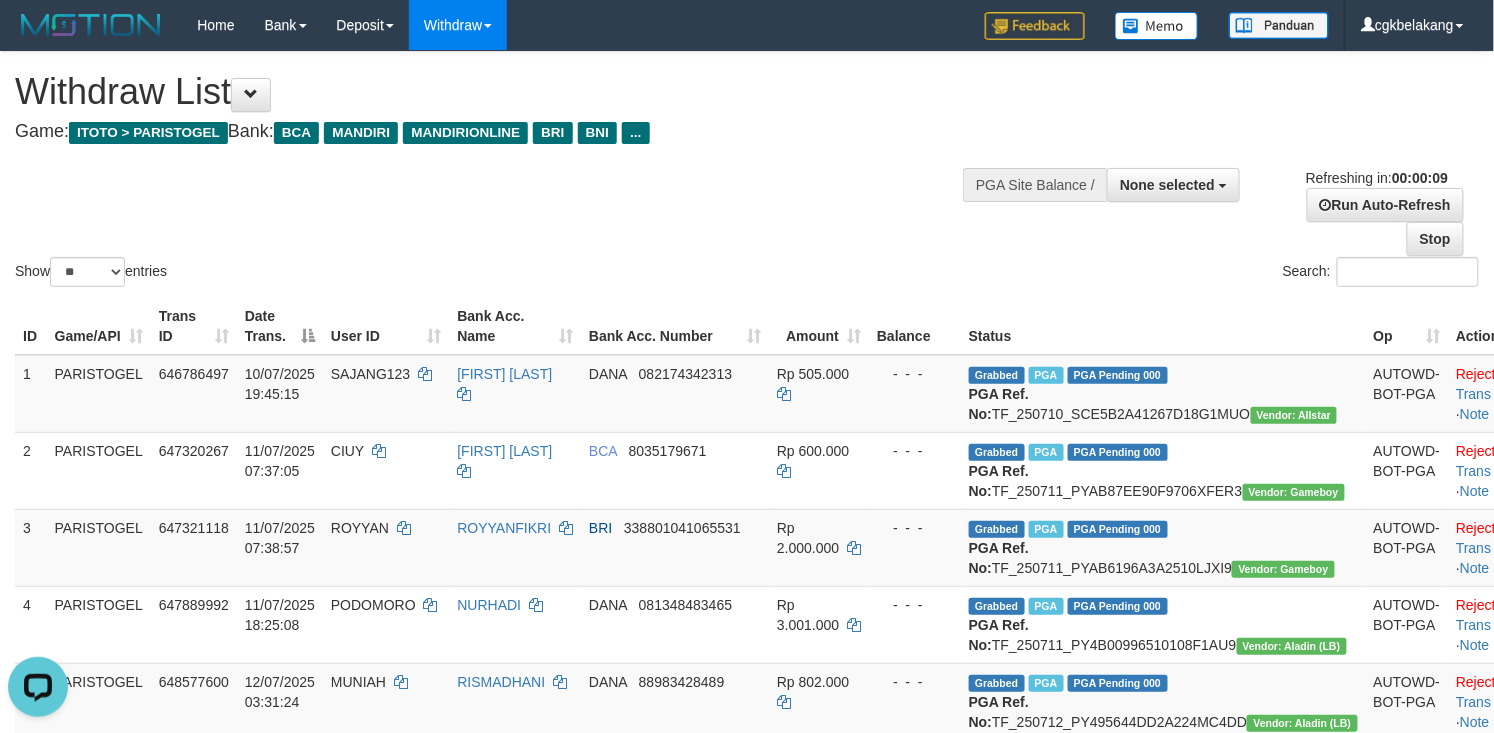 scroll, scrollTop: 0, scrollLeft: 0, axis: both 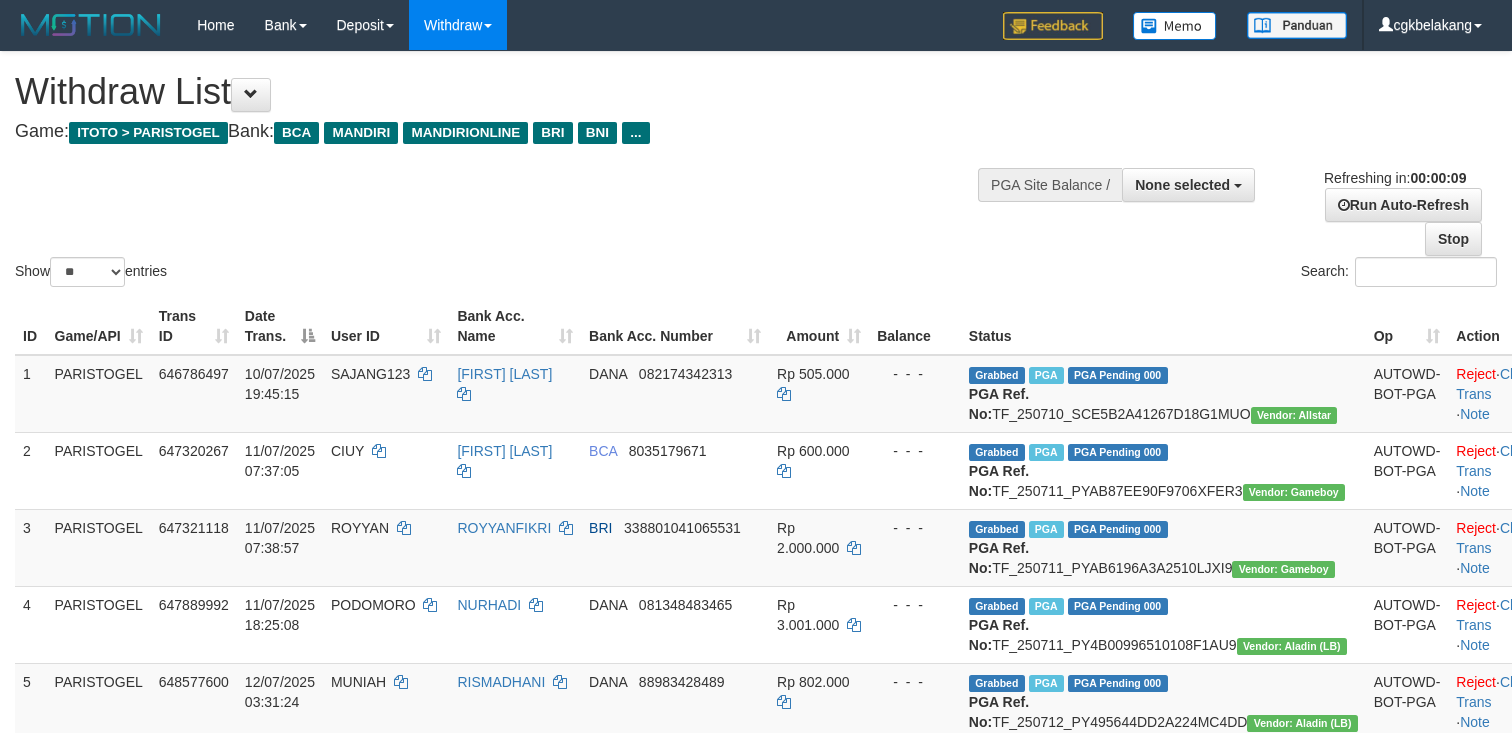 select 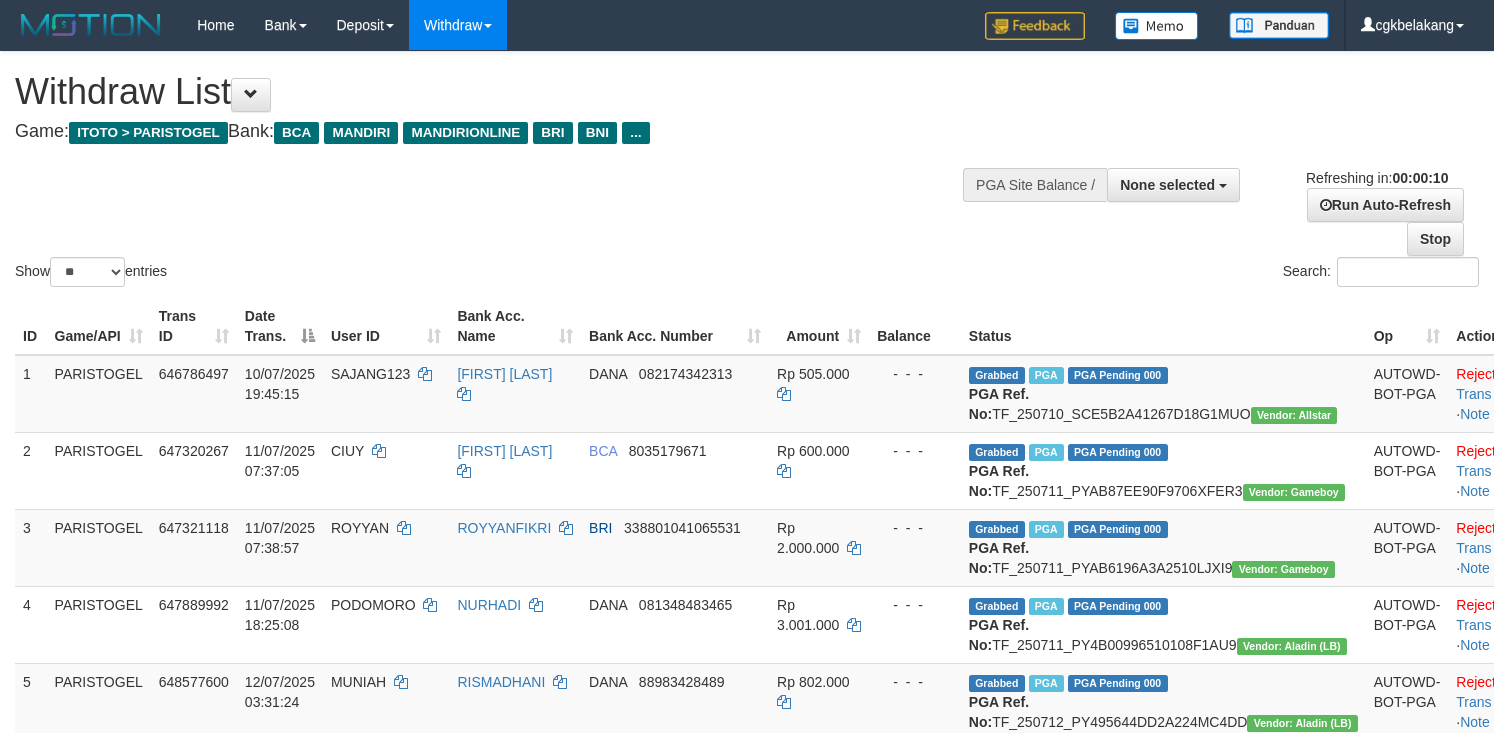 select 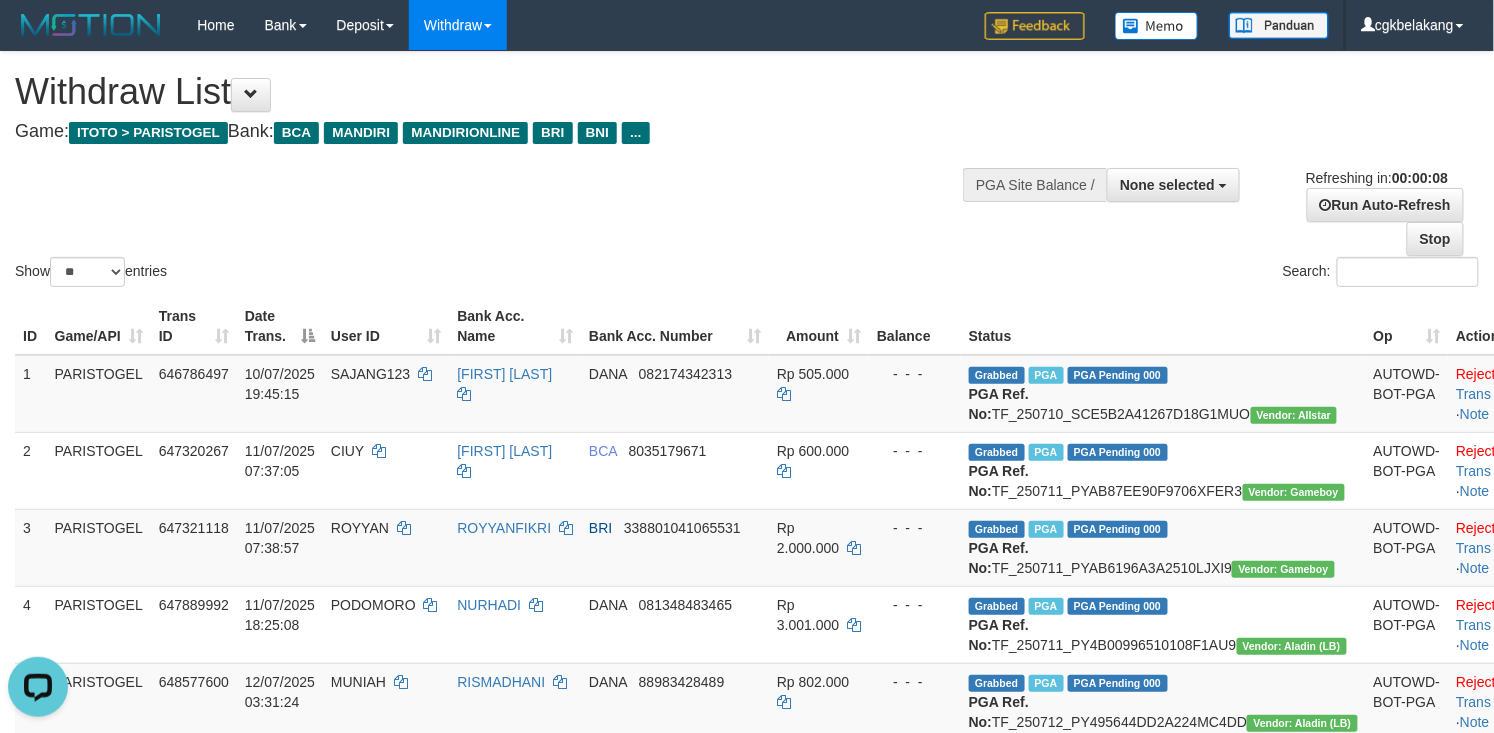 scroll, scrollTop: 0, scrollLeft: 0, axis: both 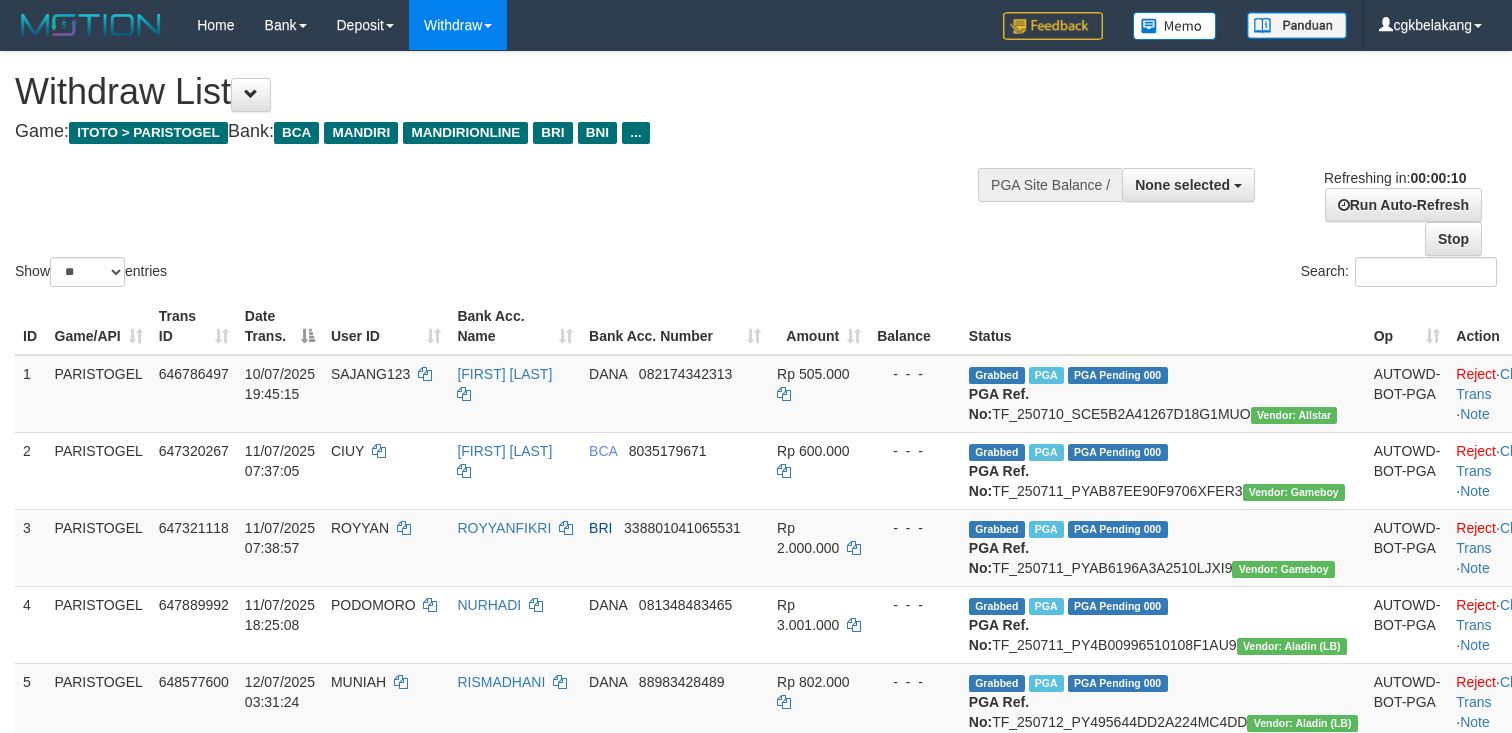 select 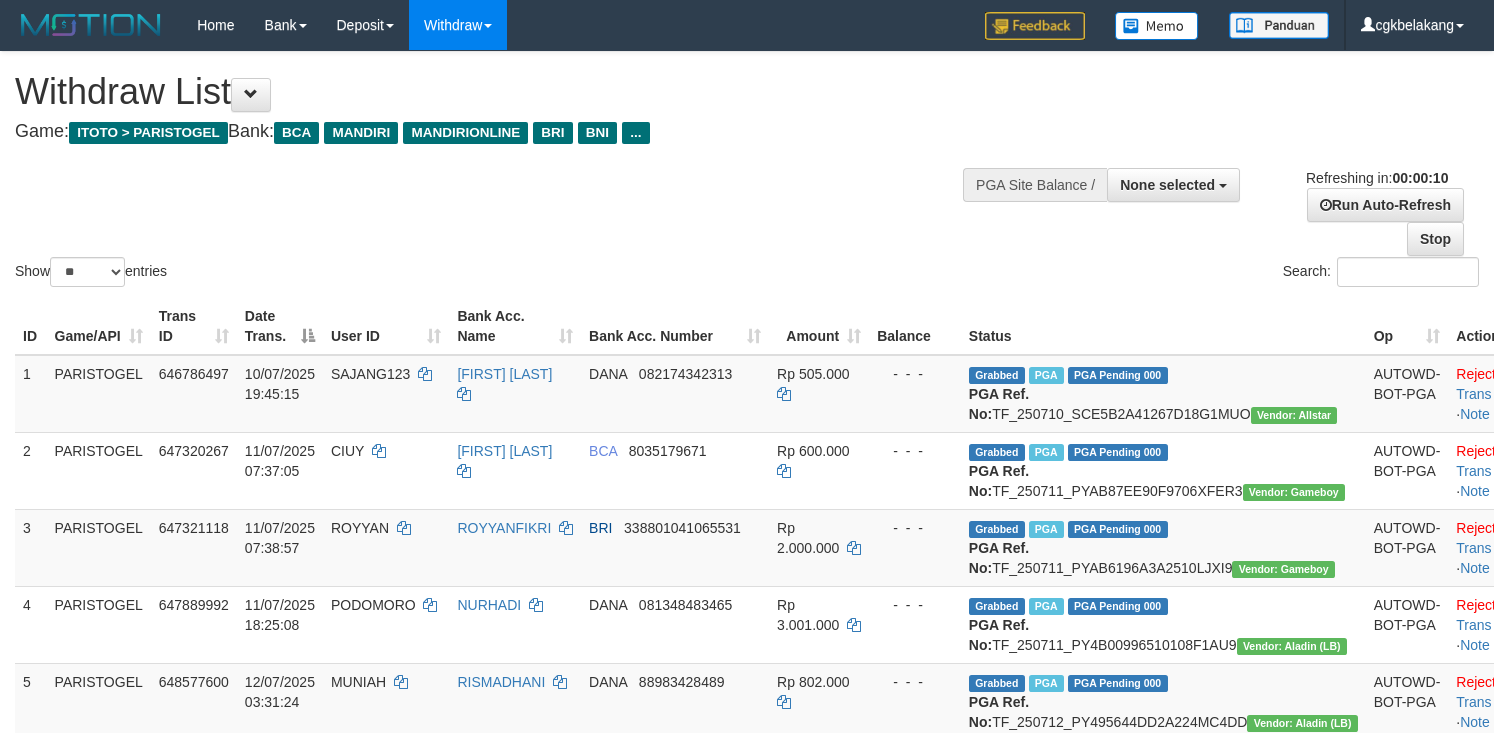 select 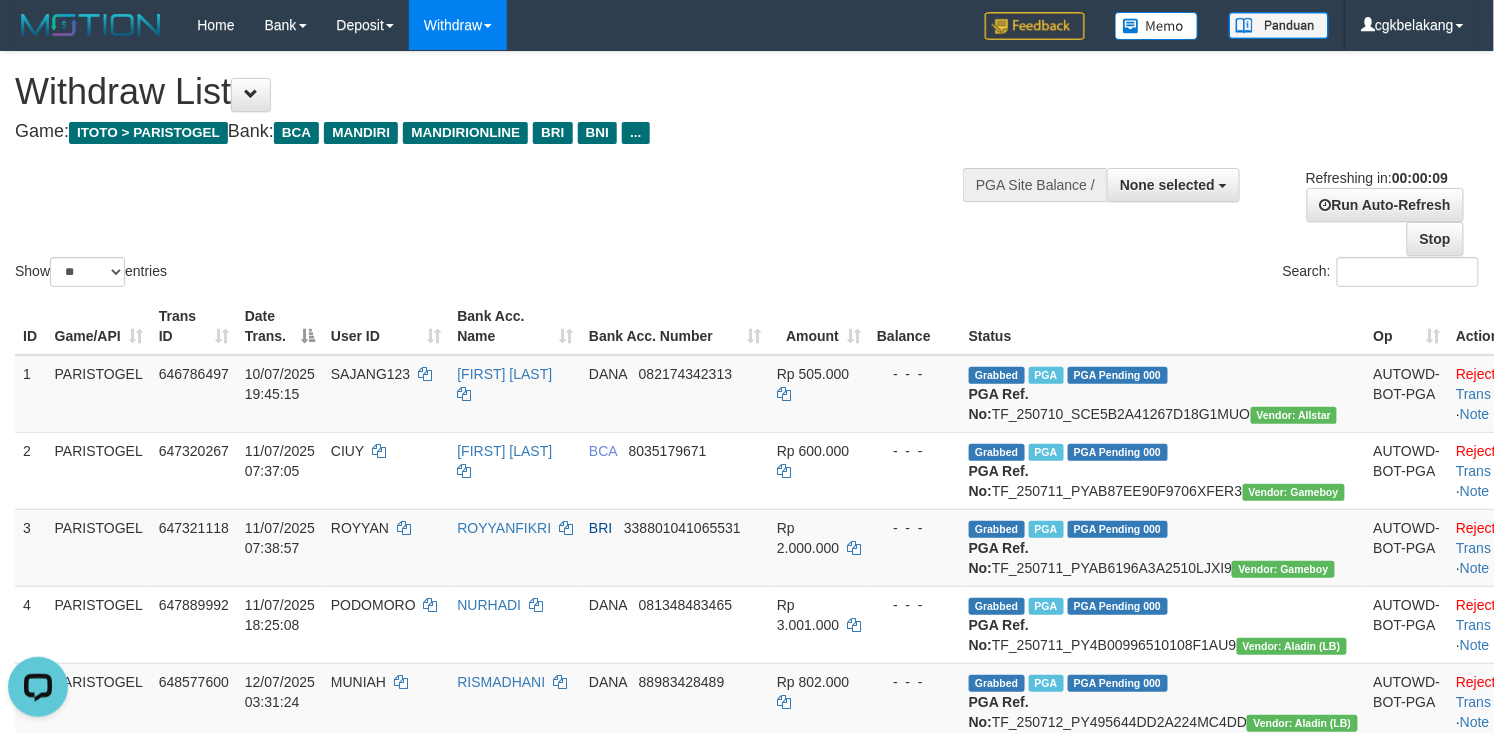 scroll, scrollTop: 0, scrollLeft: 0, axis: both 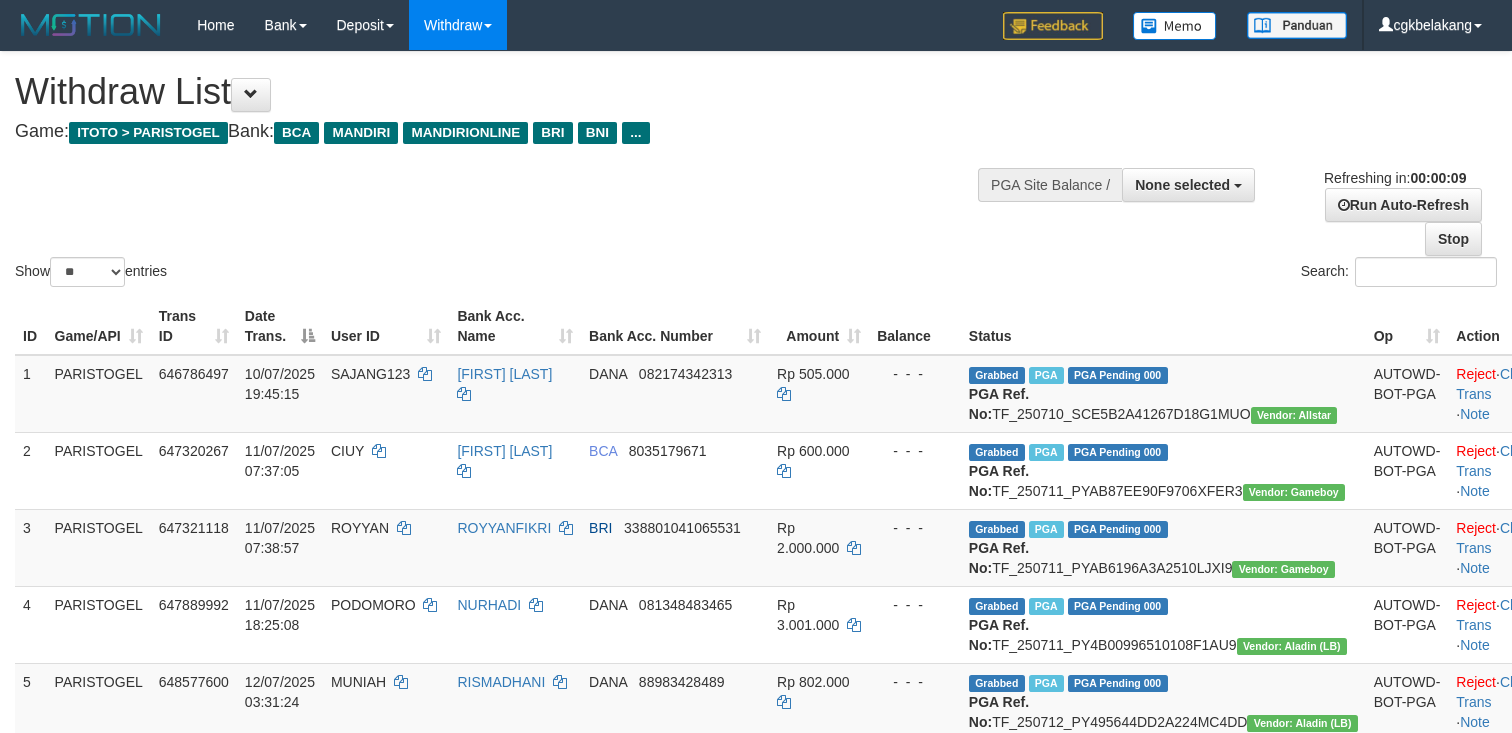 select 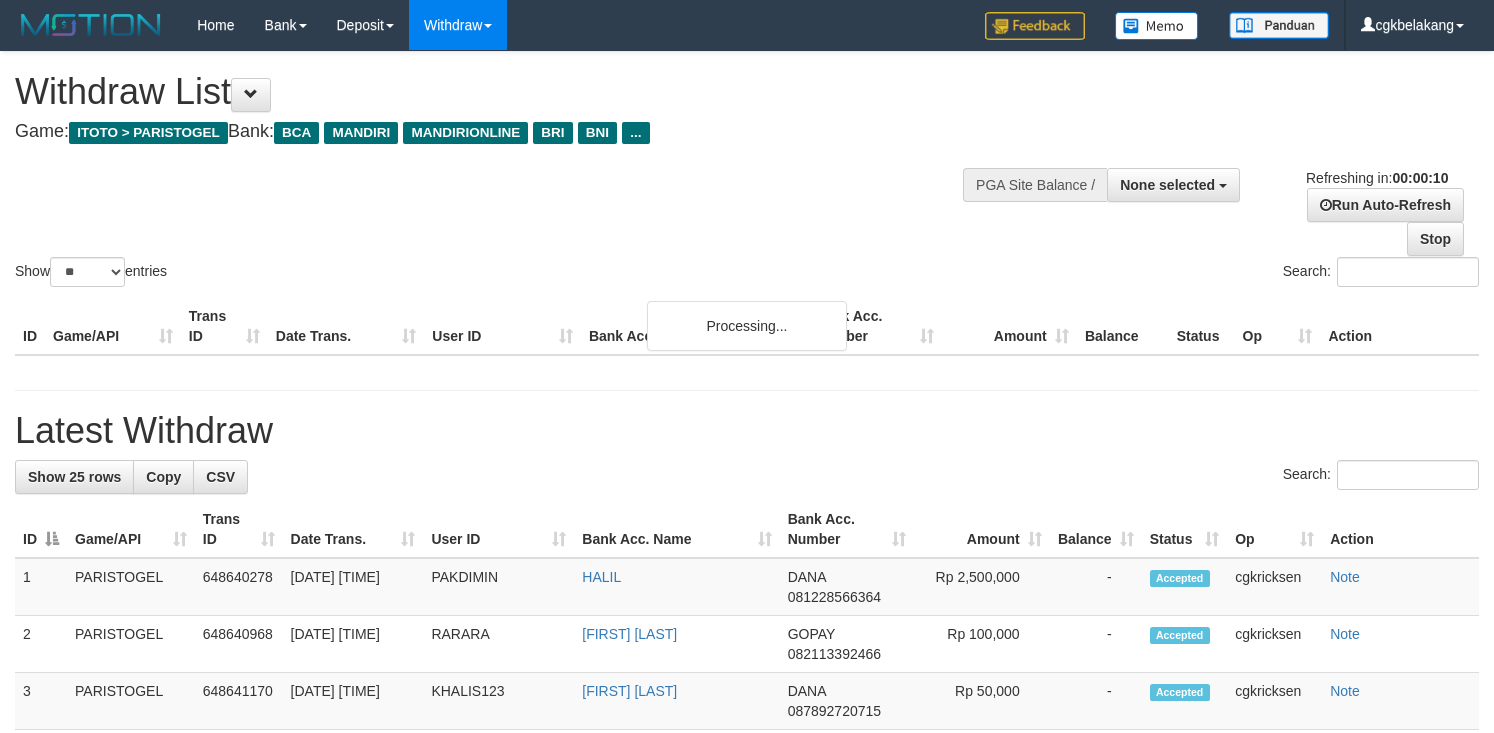 select 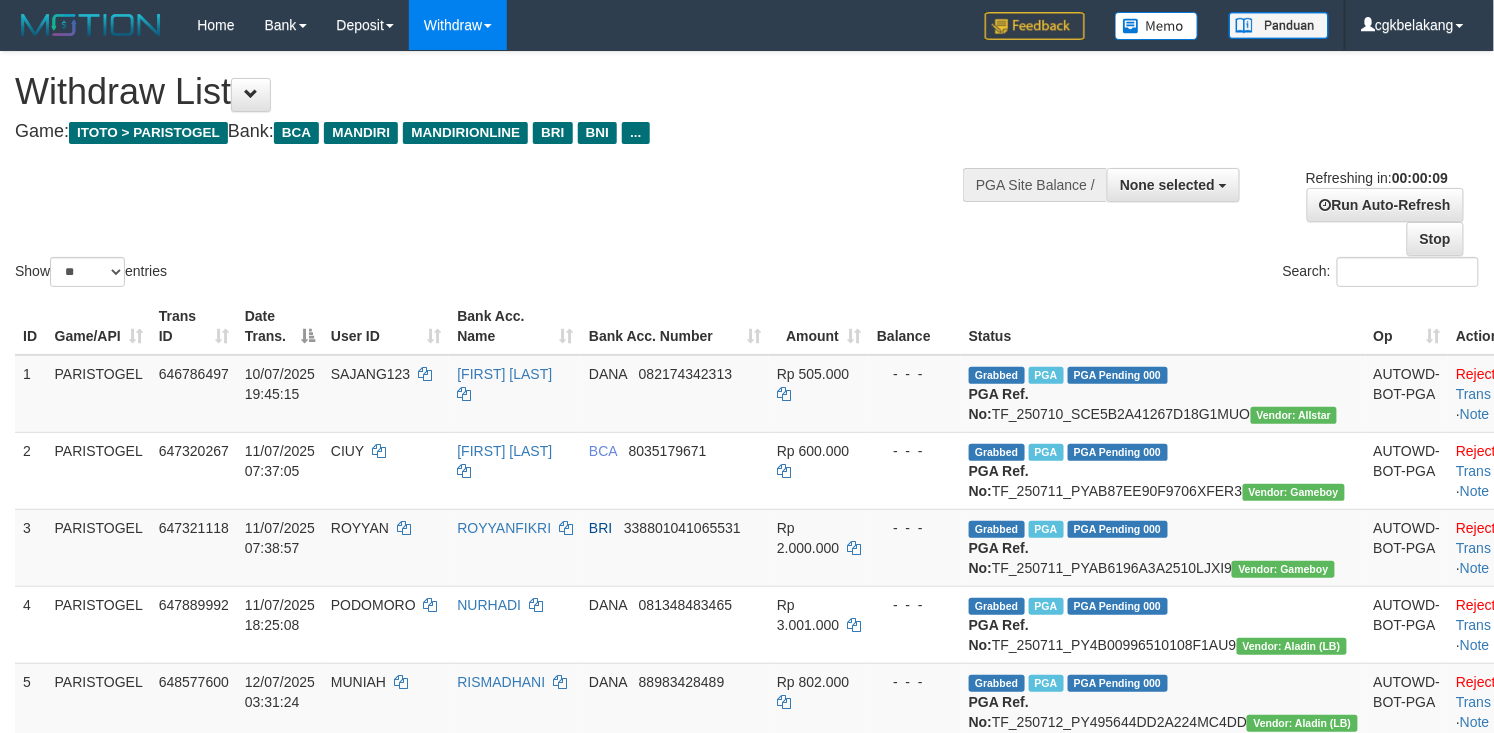 scroll, scrollTop: 0, scrollLeft: 0, axis: both 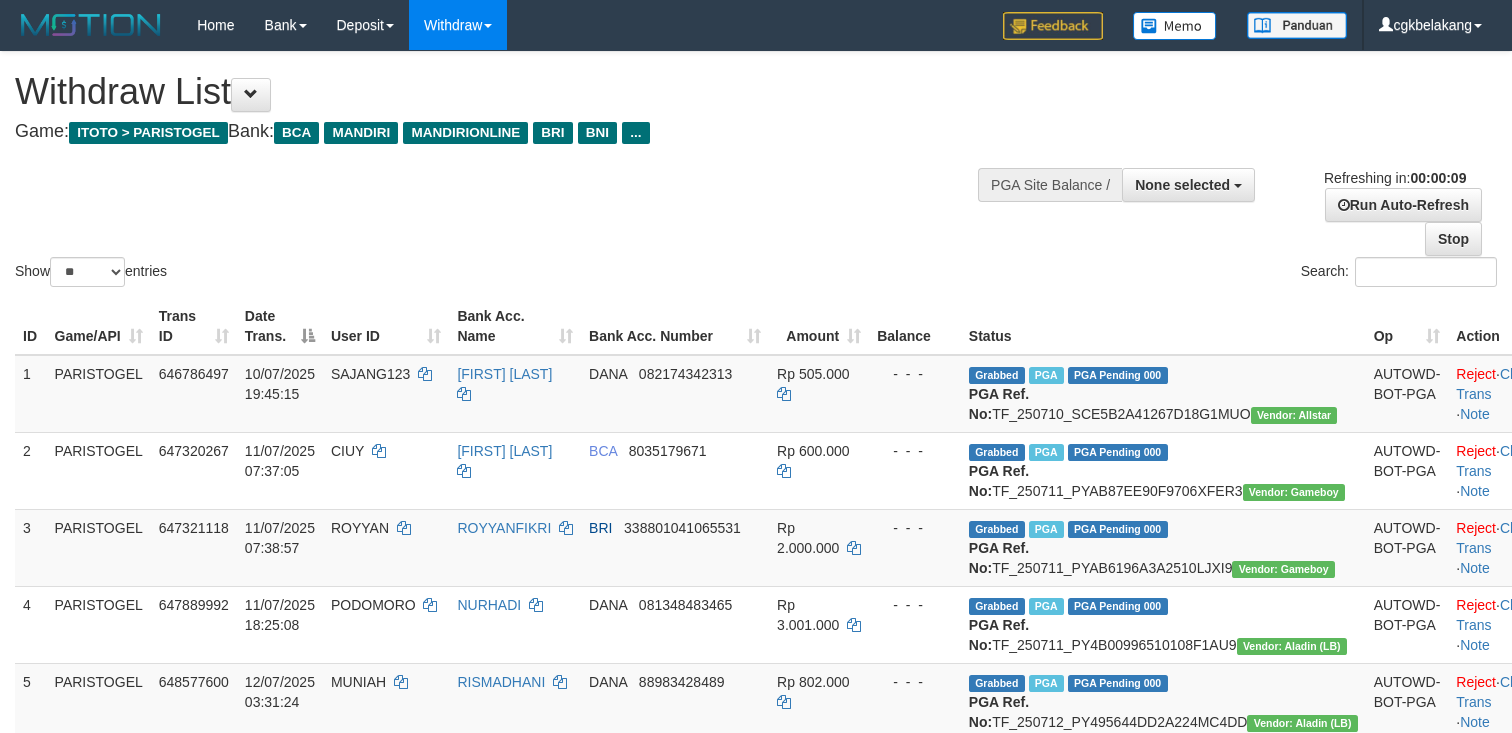 select 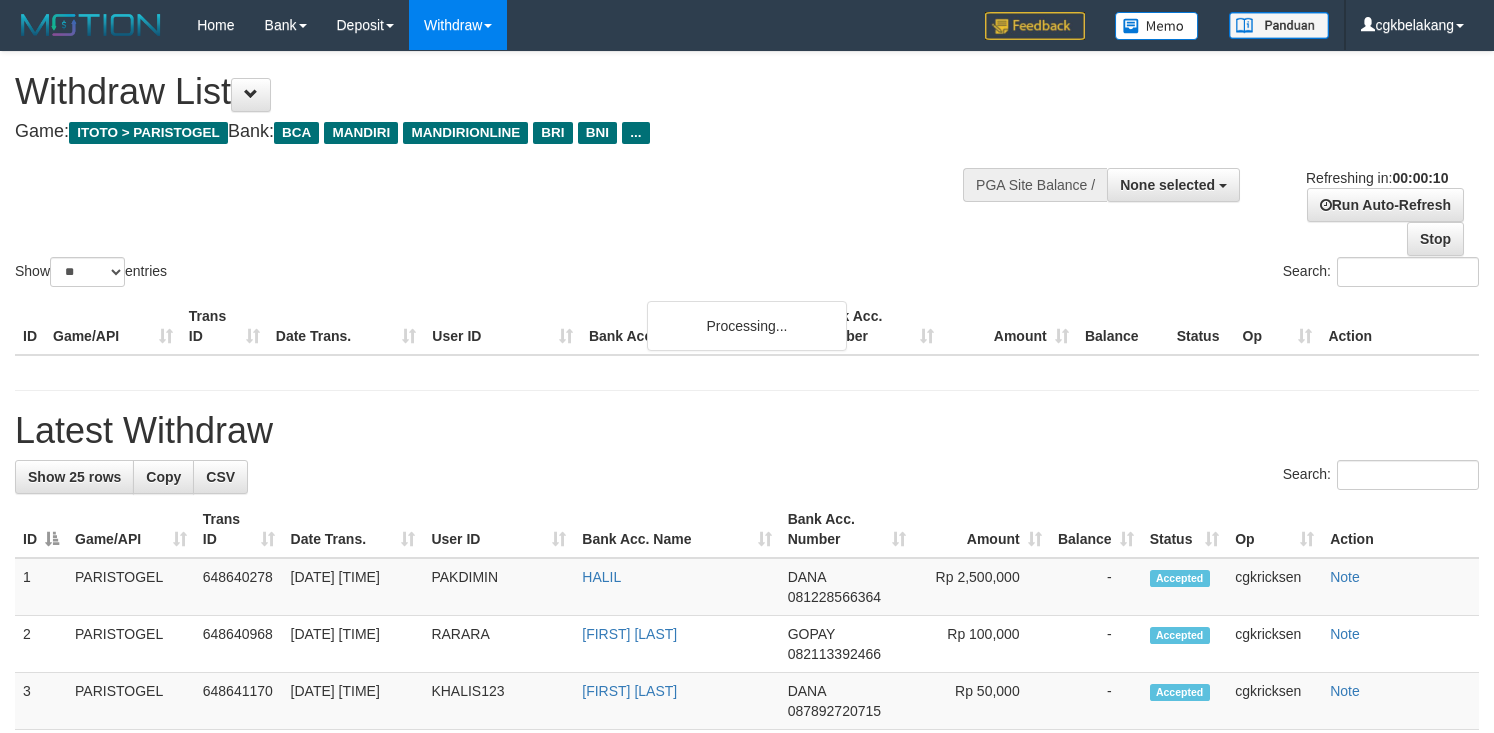 select 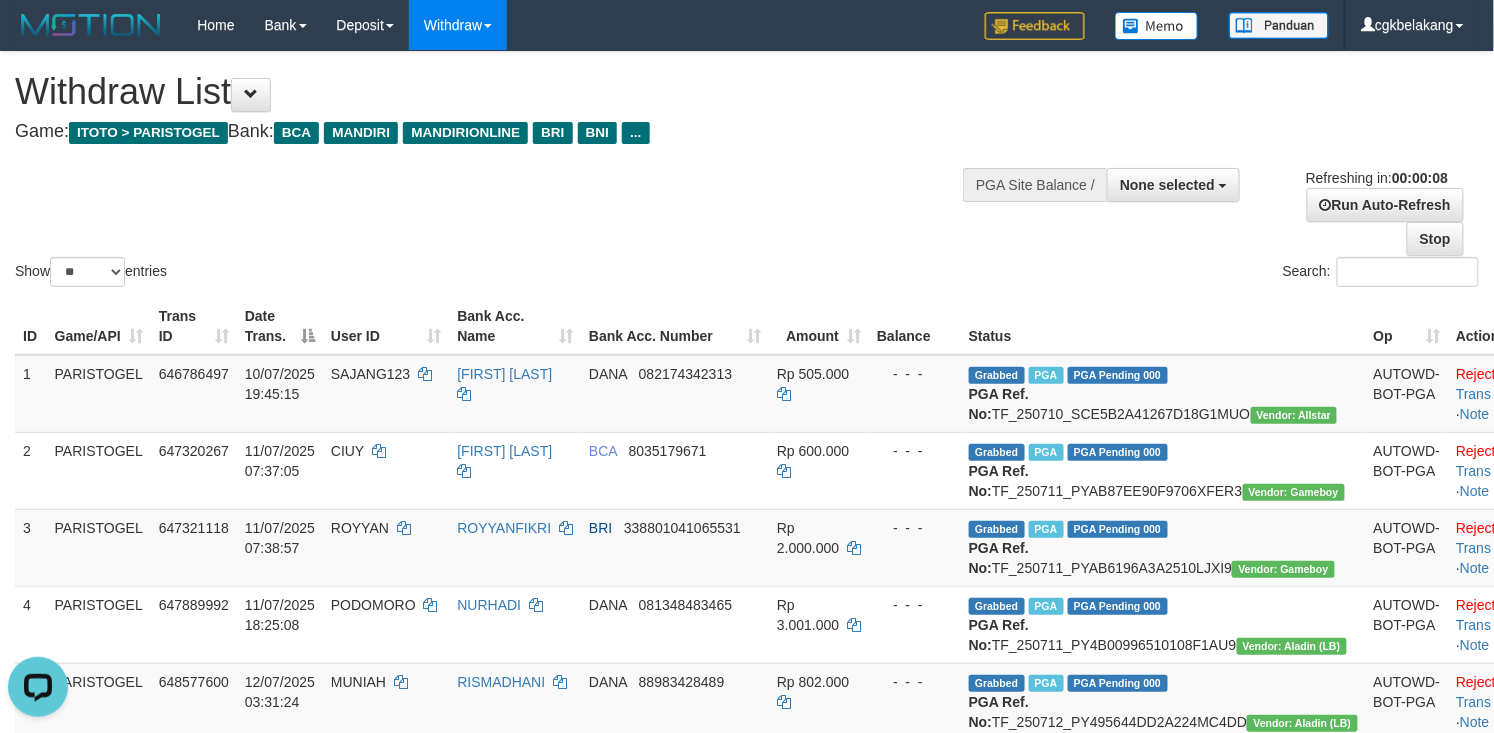 scroll, scrollTop: 0, scrollLeft: 0, axis: both 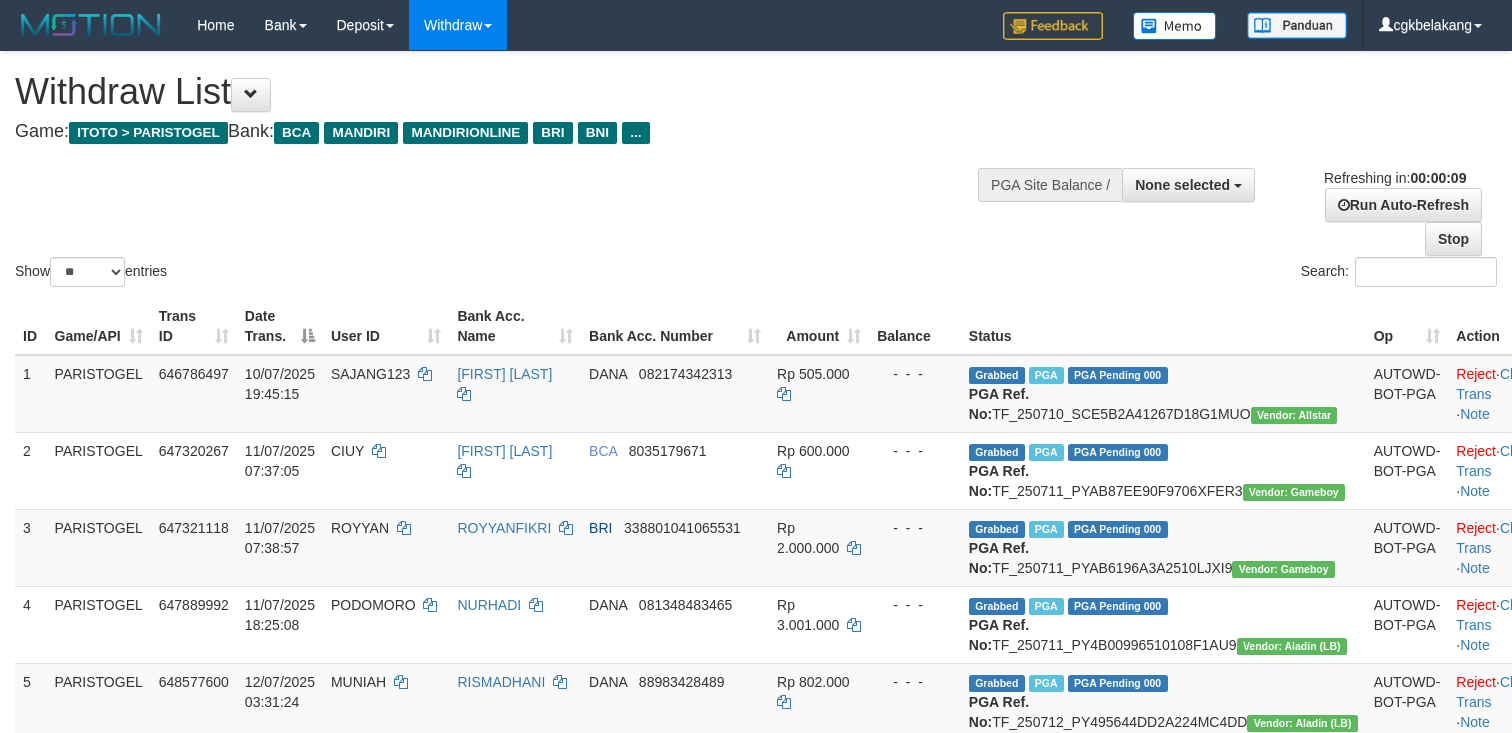 select 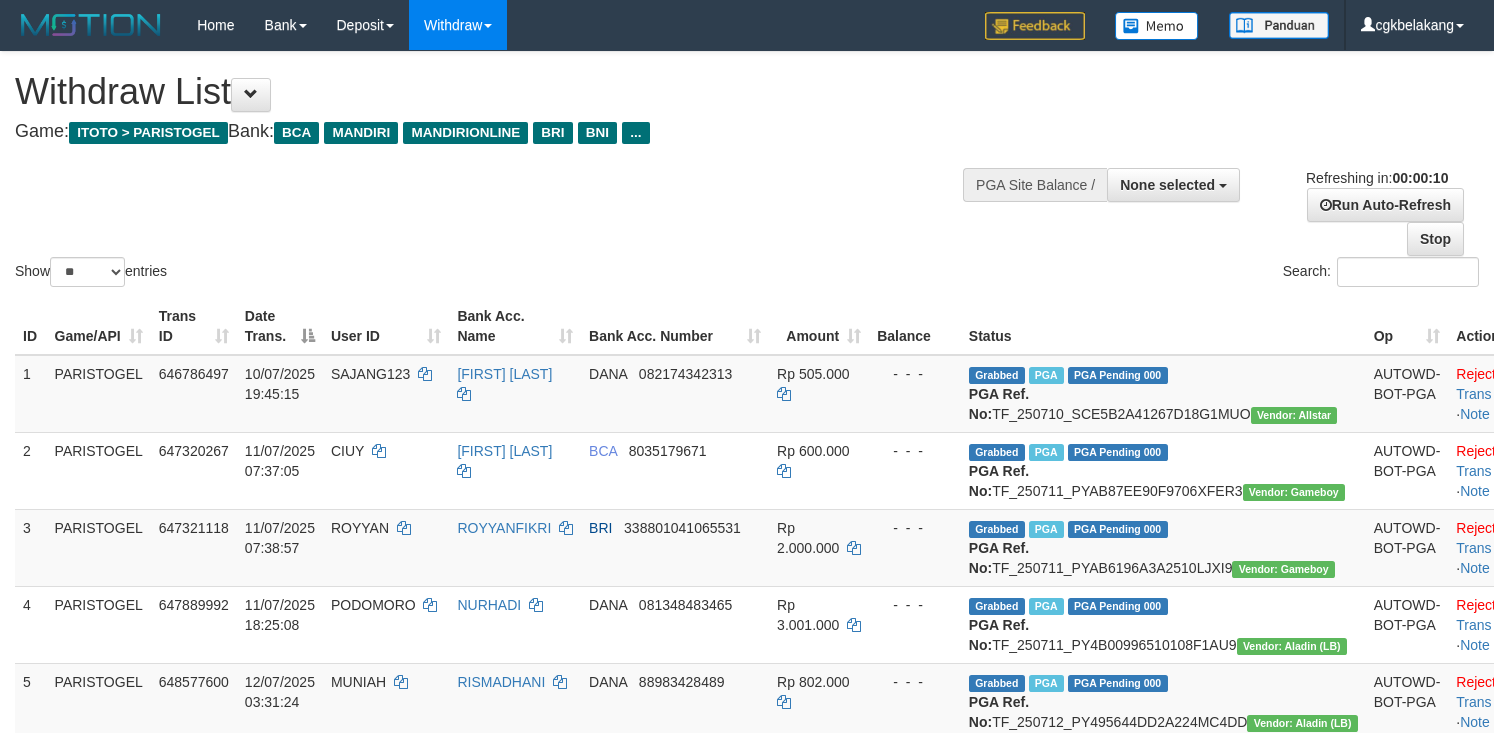 select 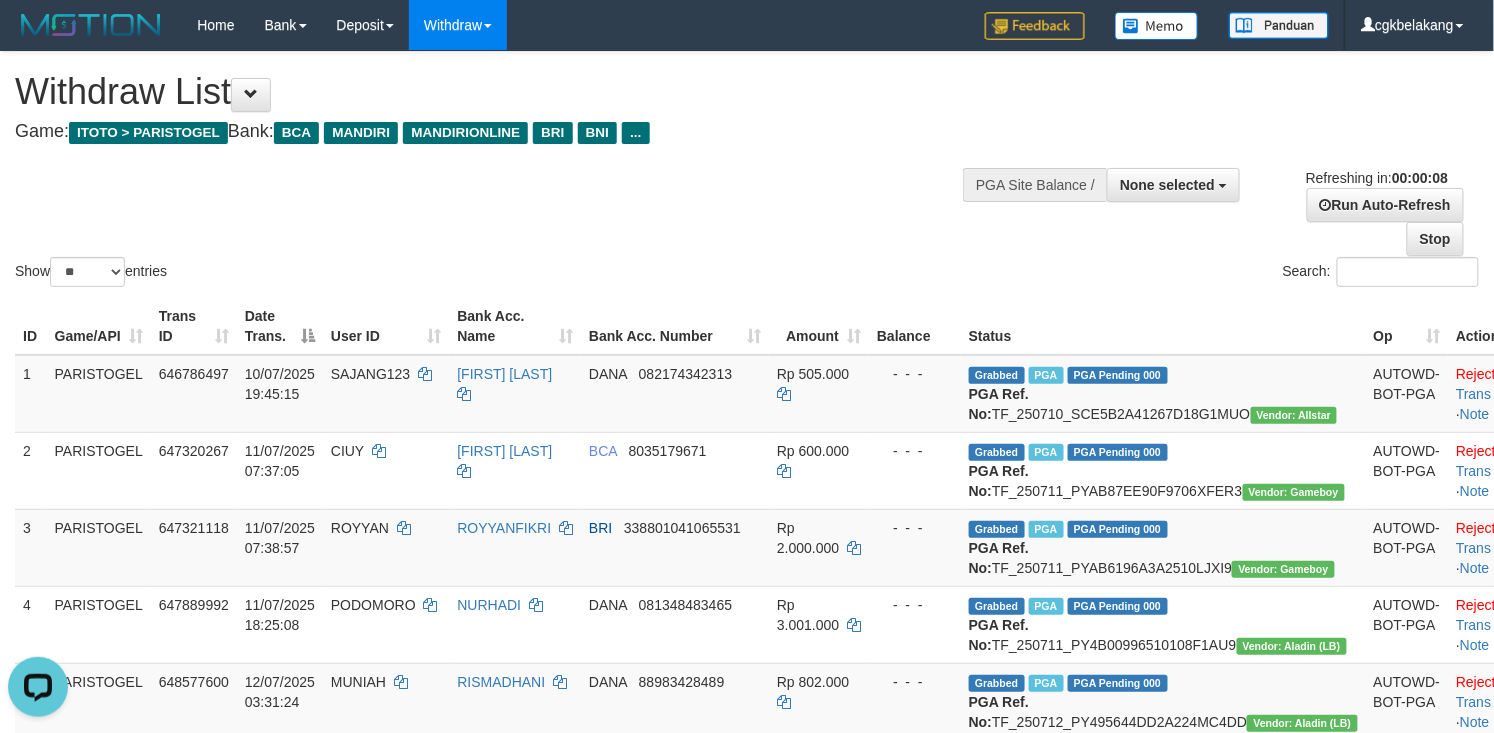 scroll, scrollTop: 0, scrollLeft: 0, axis: both 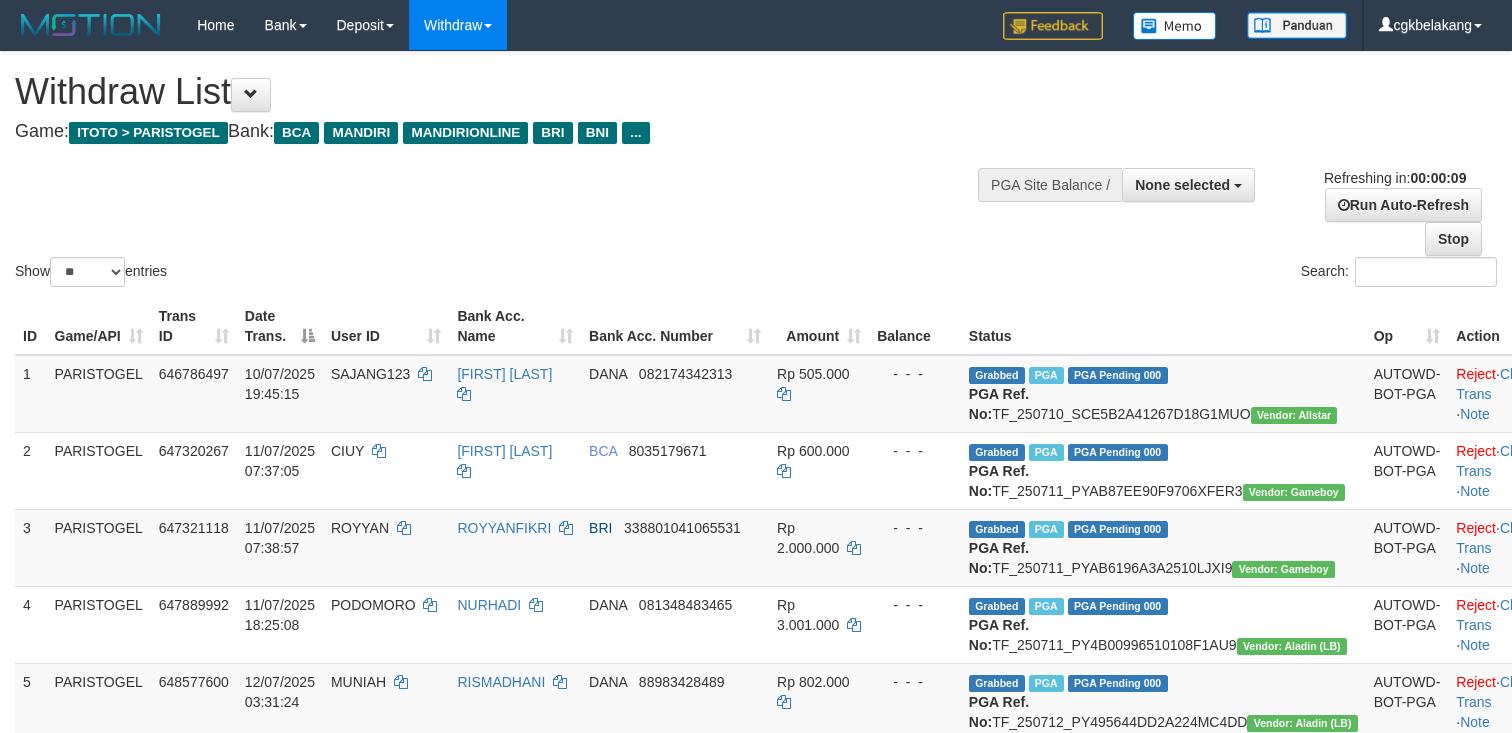 select 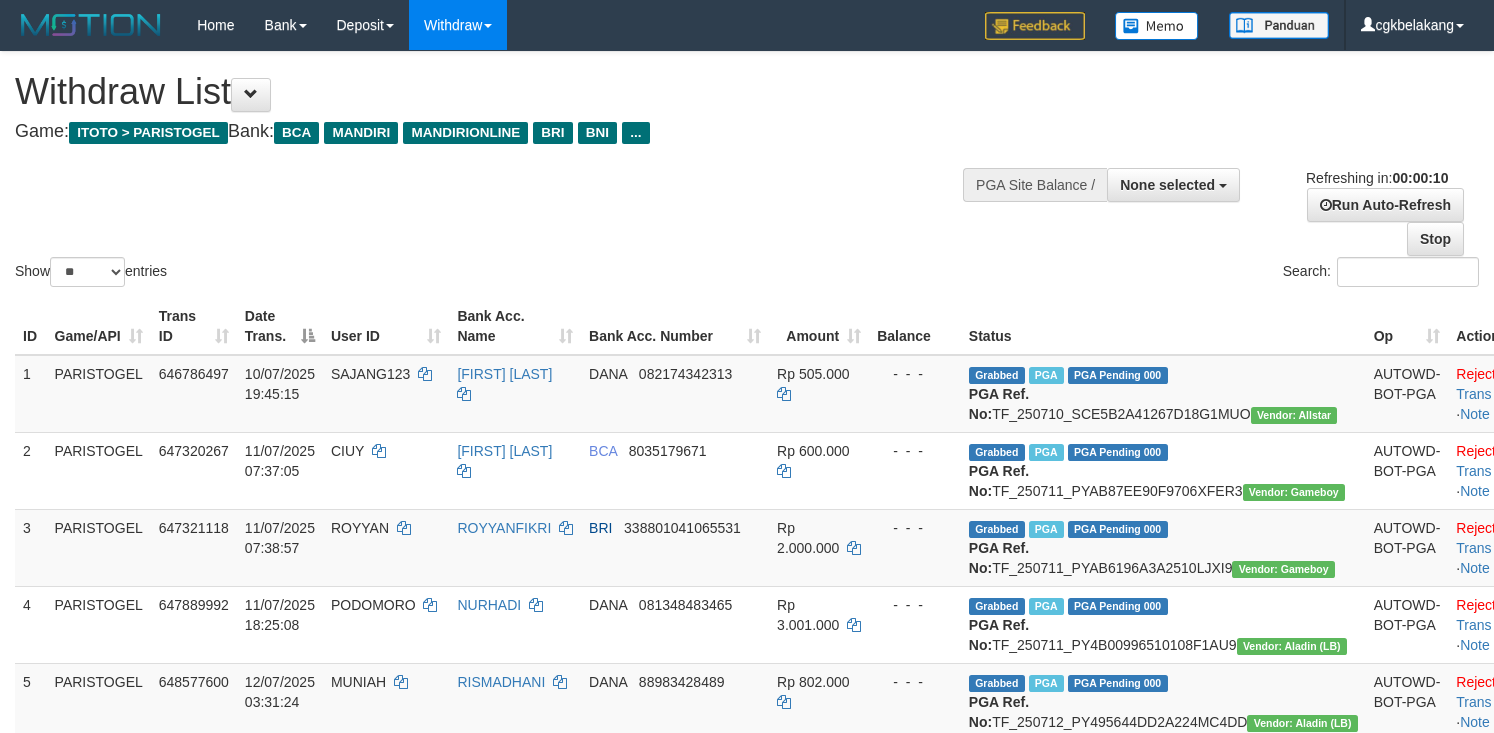 select 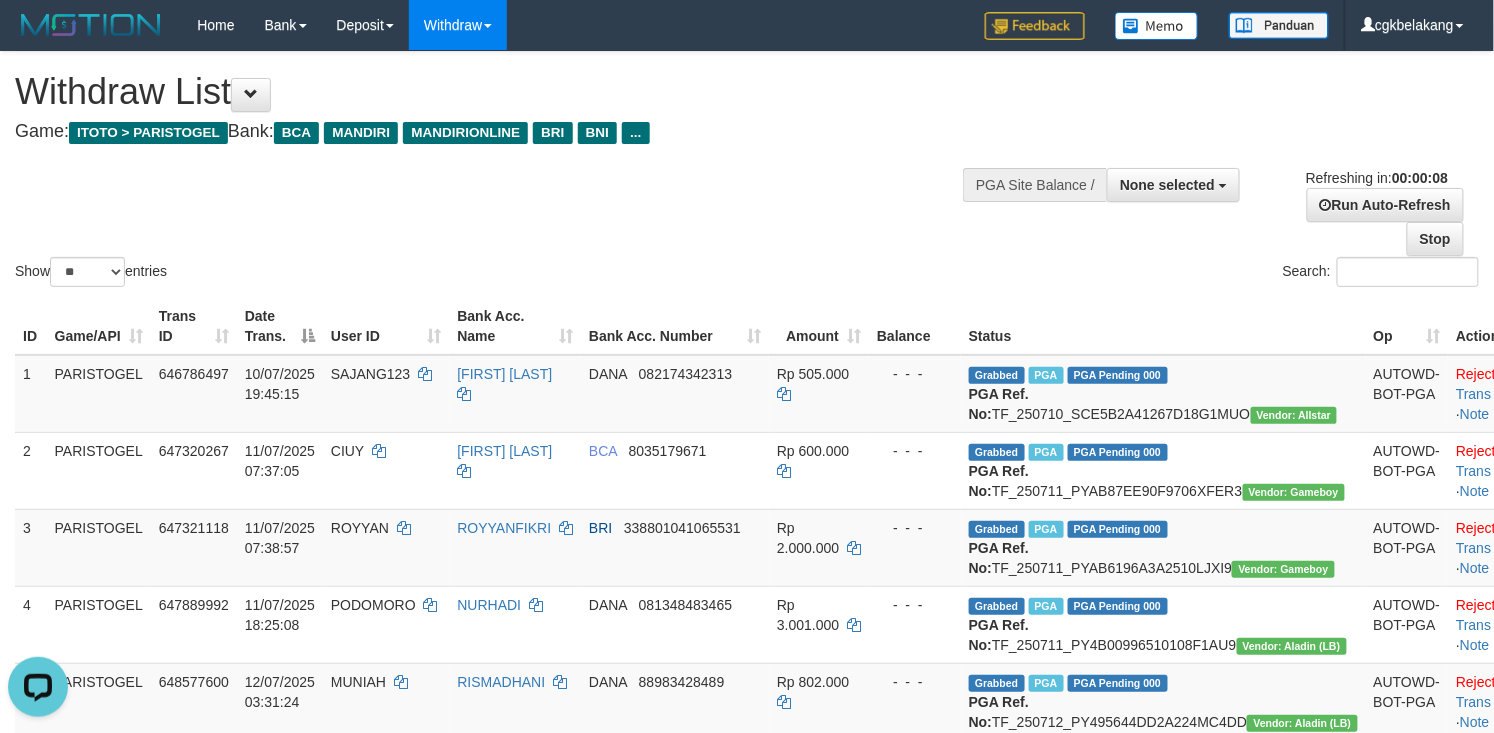 scroll, scrollTop: 0, scrollLeft: 0, axis: both 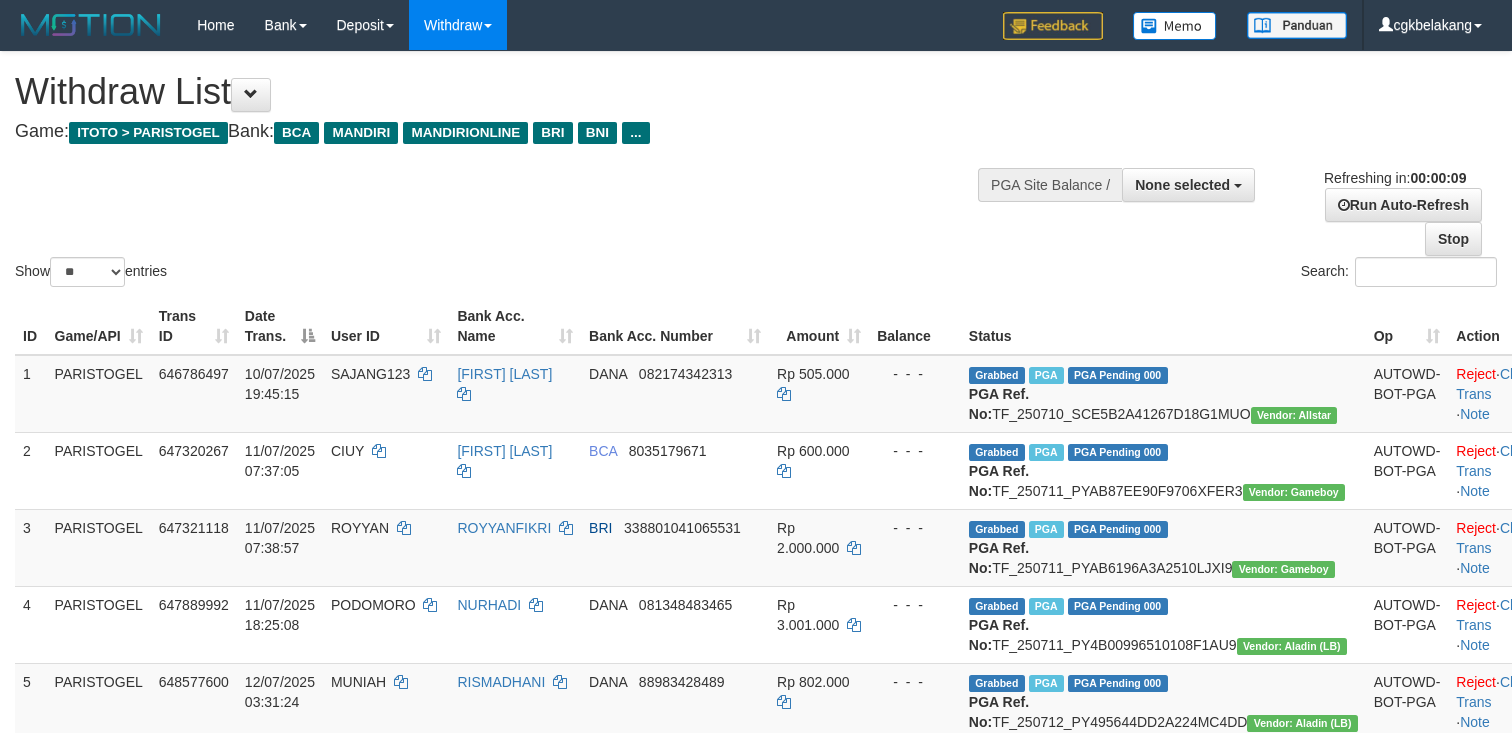 select 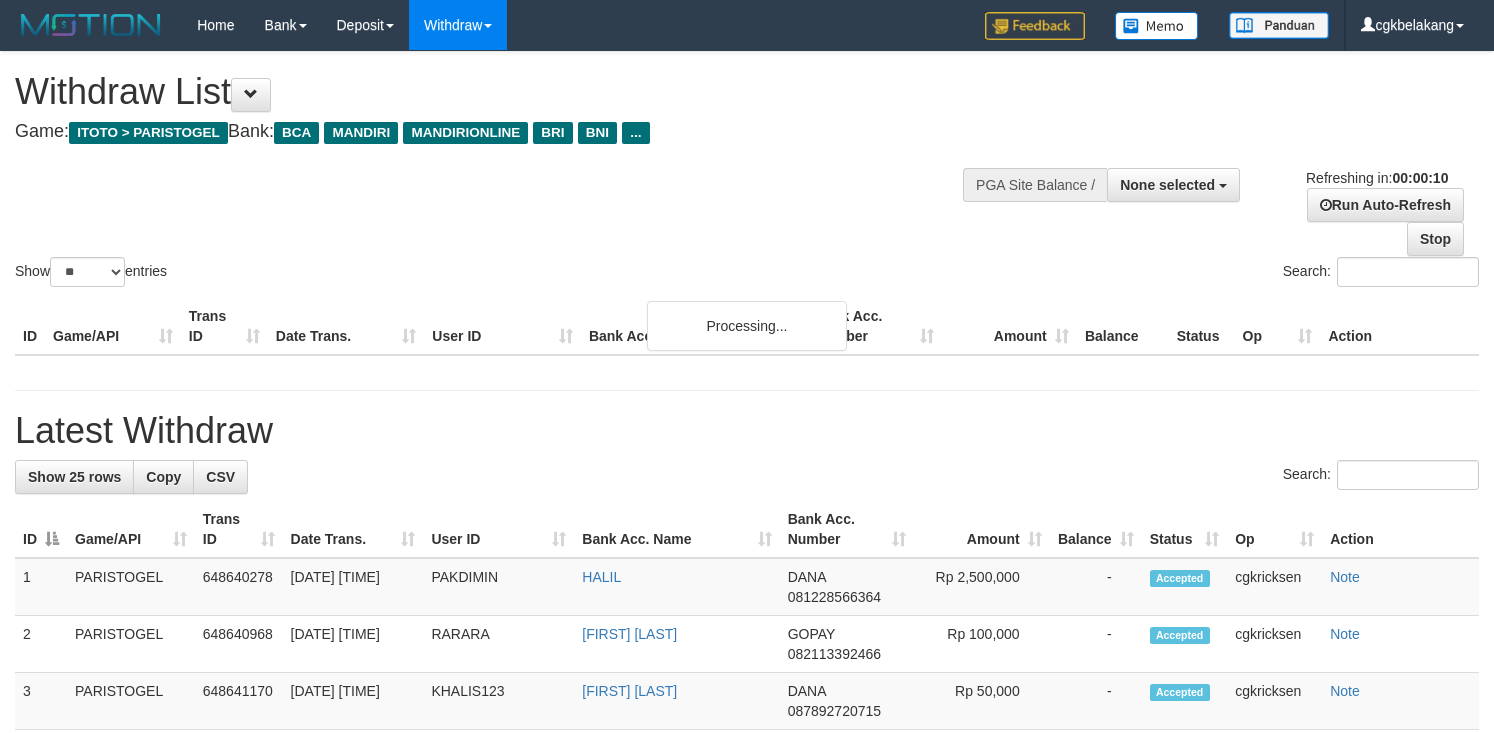 select 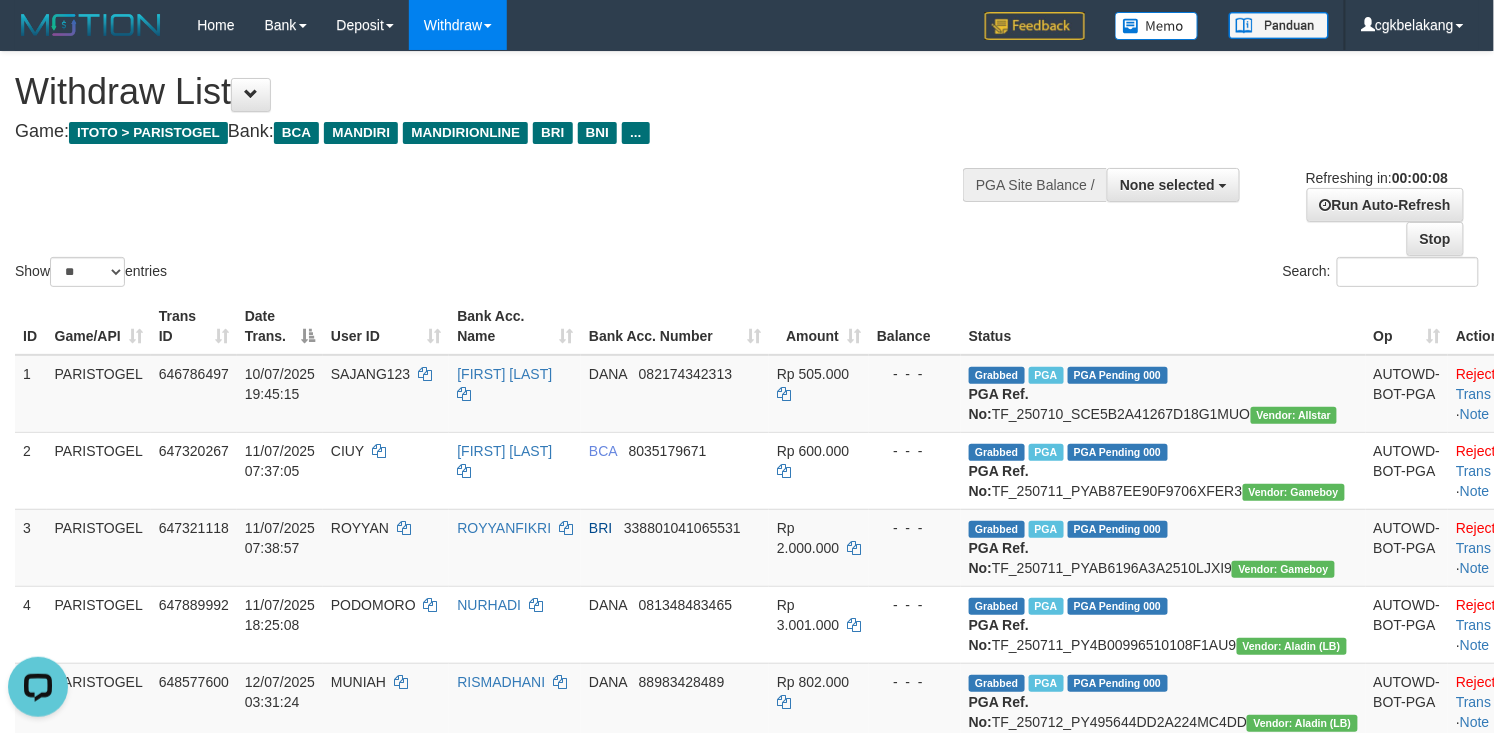 scroll, scrollTop: 0, scrollLeft: 0, axis: both 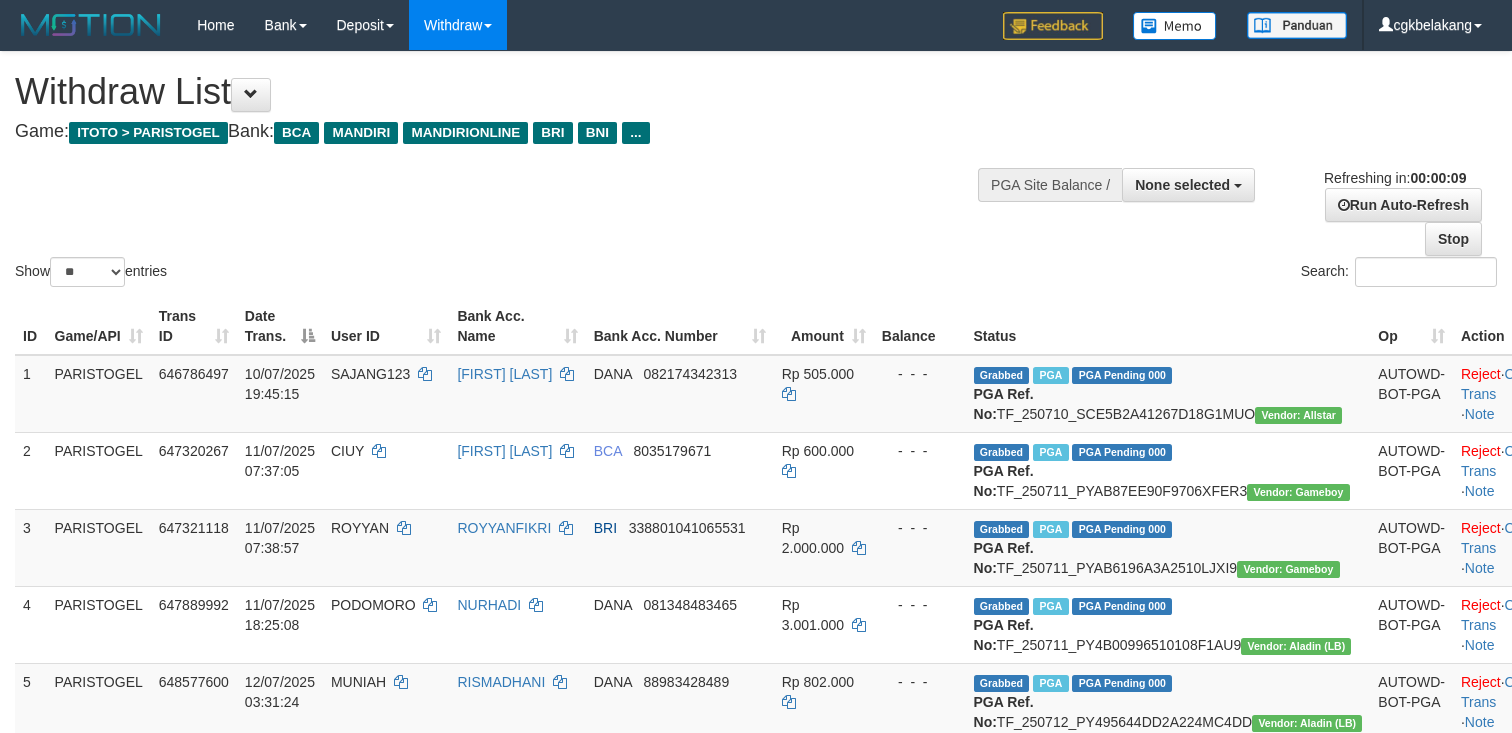 select 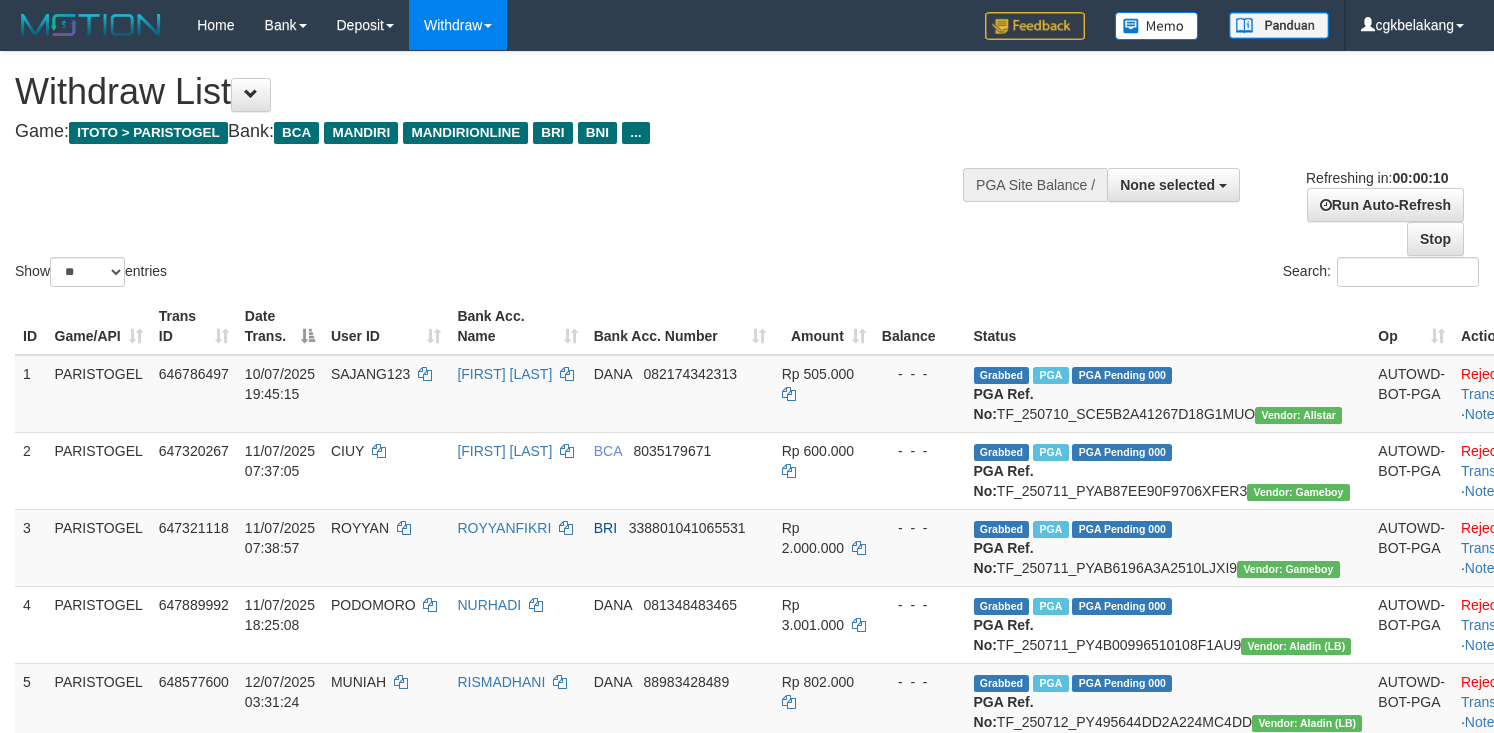 select 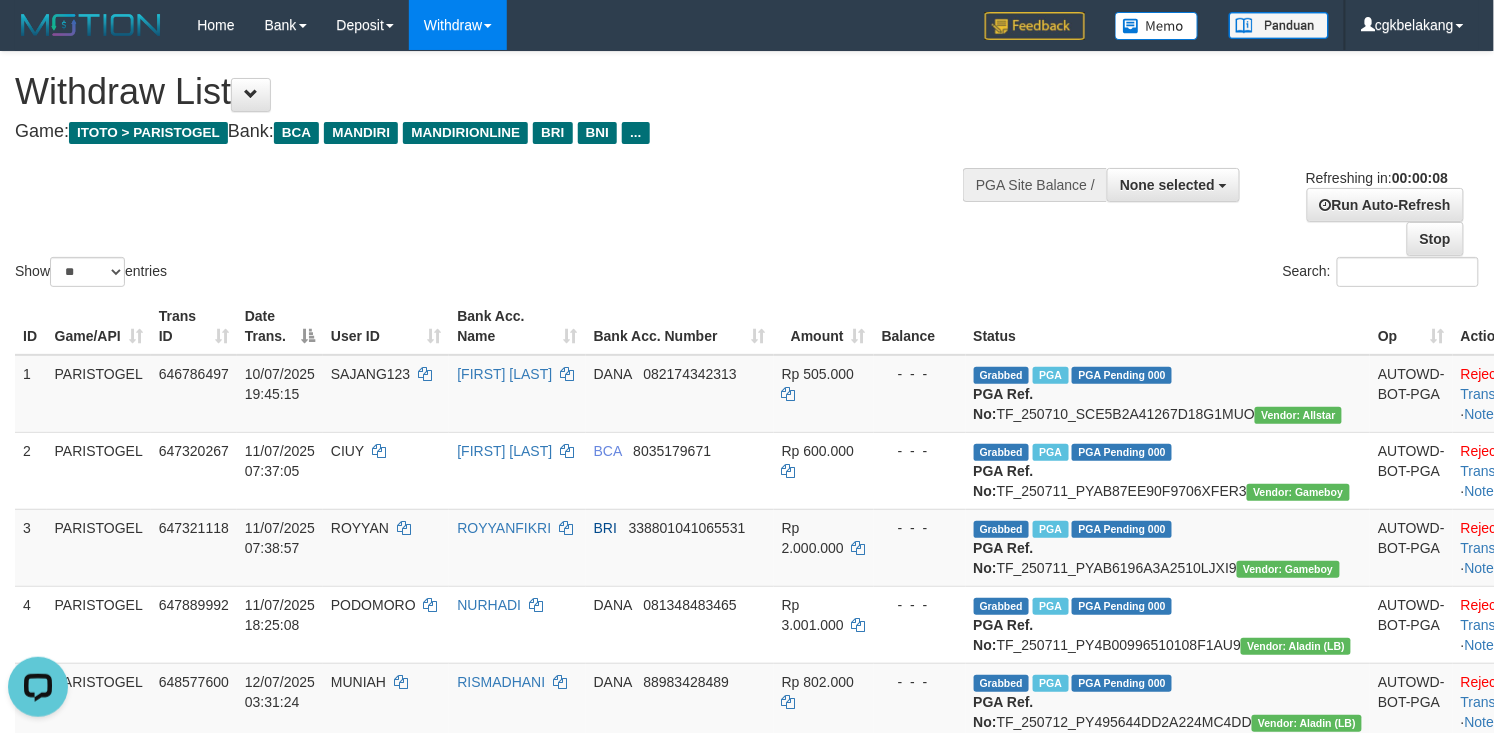 scroll, scrollTop: 0, scrollLeft: 0, axis: both 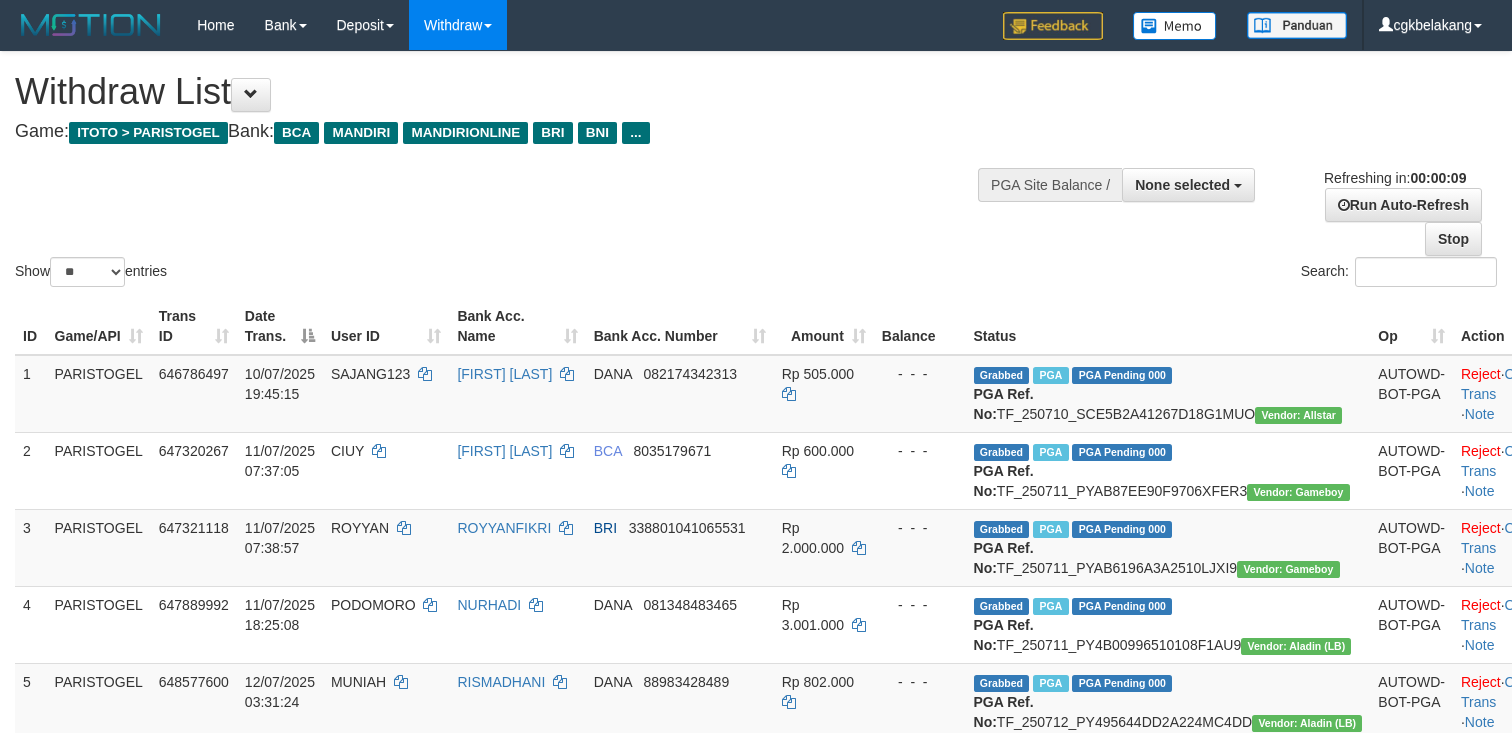 select 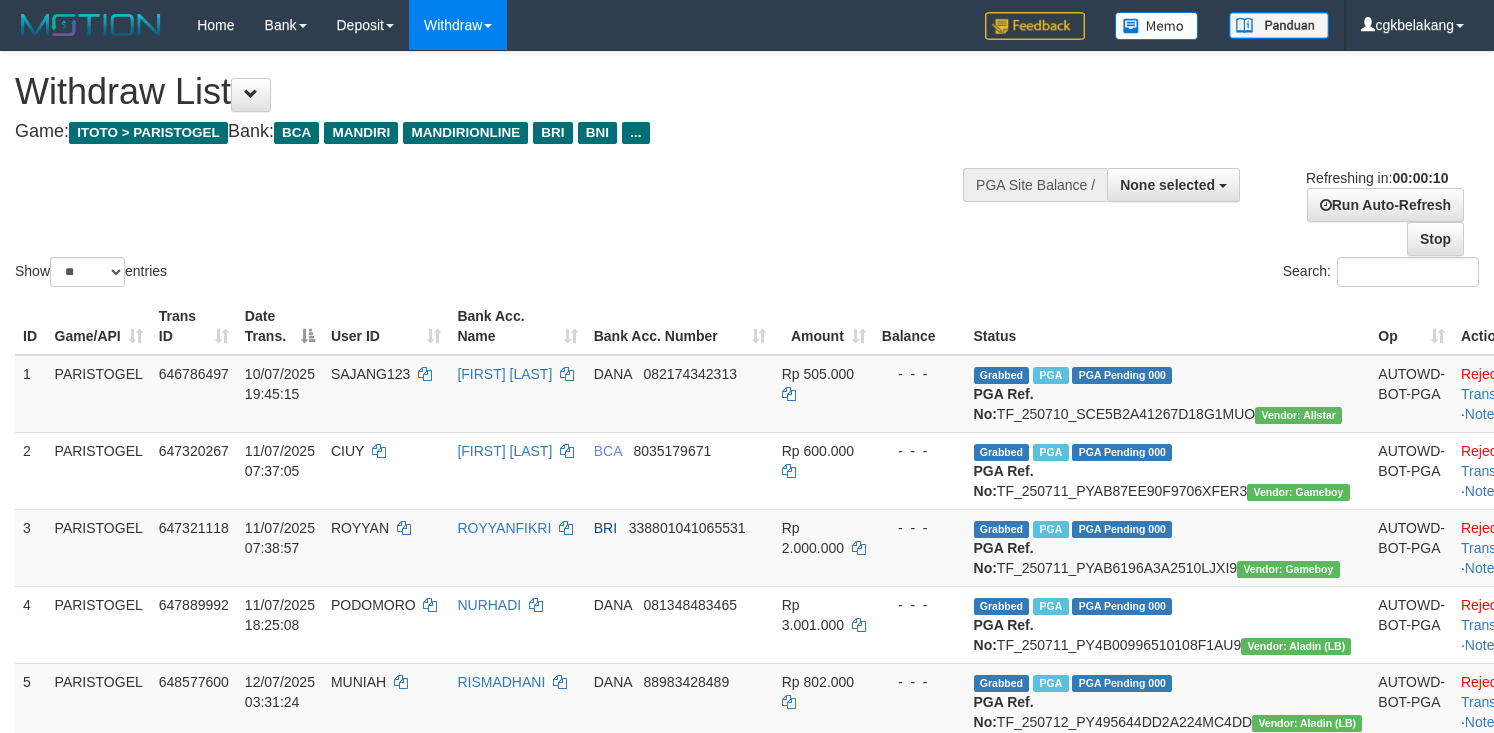 select 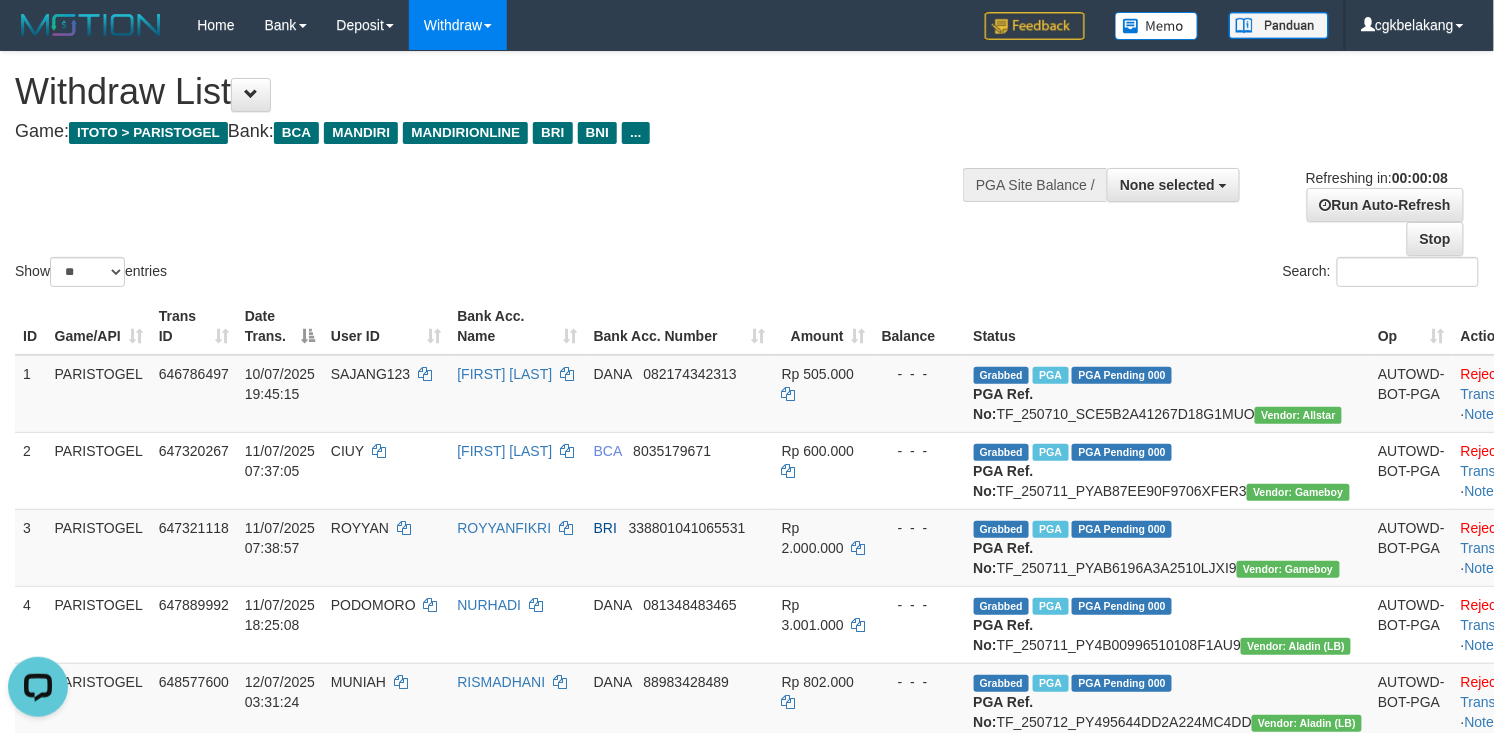 scroll, scrollTop: 0, scrollLeft: 0, axis: both 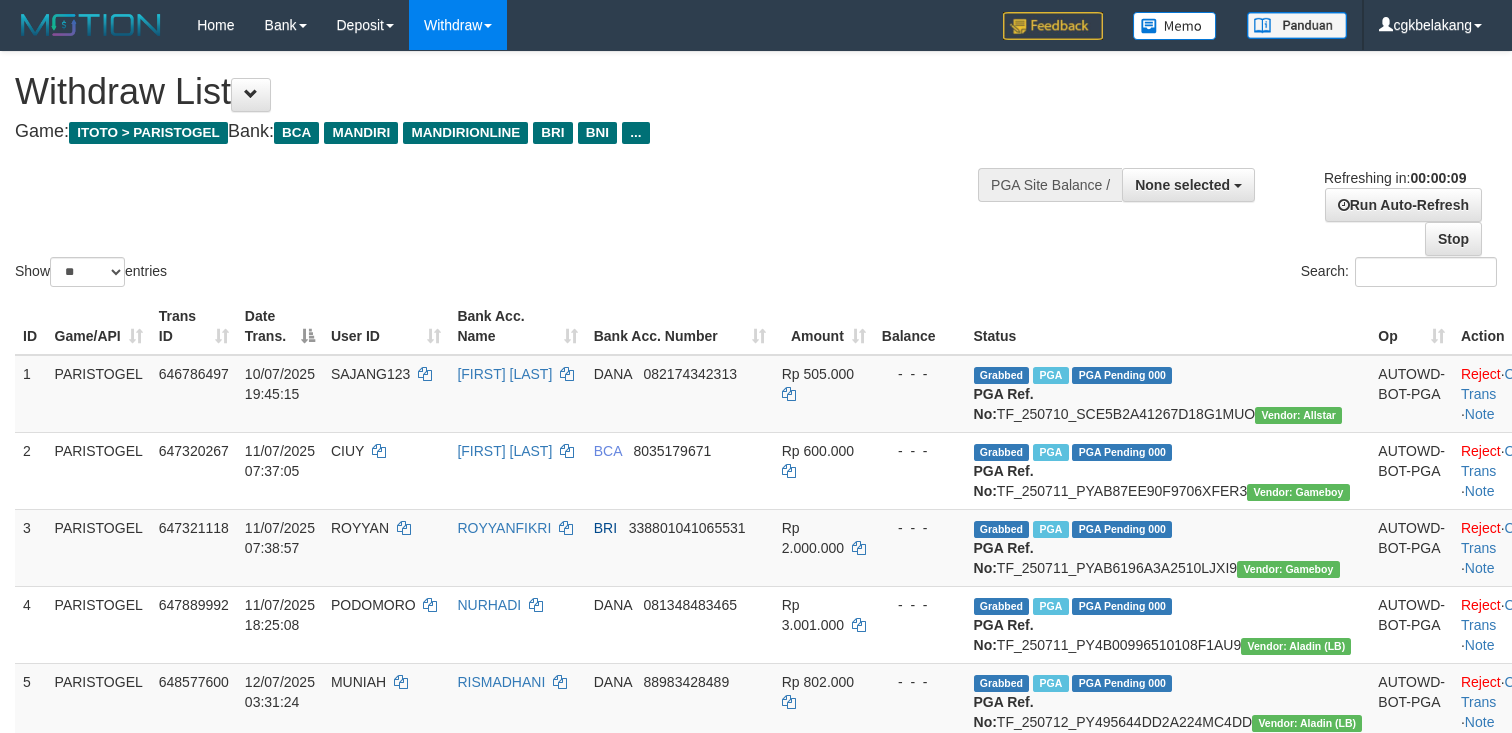 select 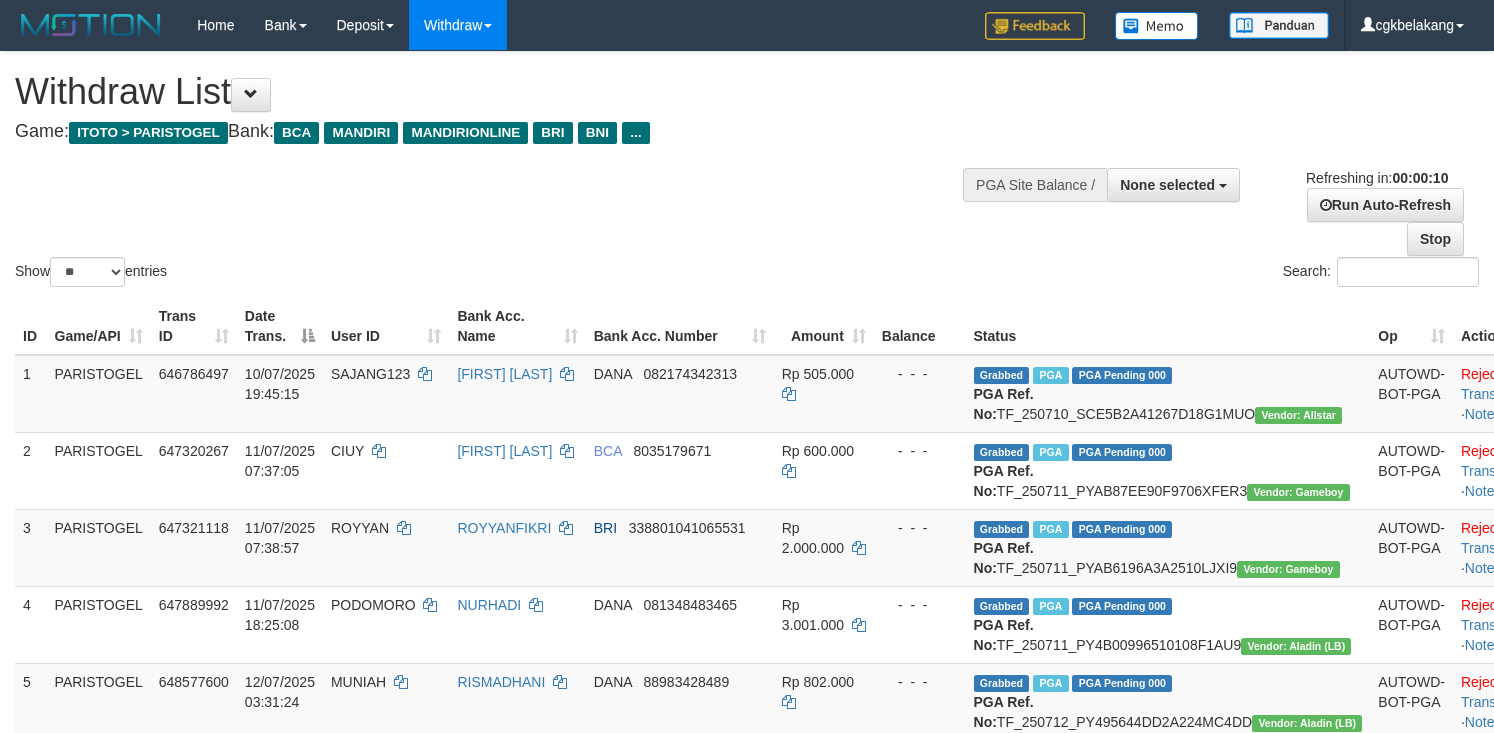 select 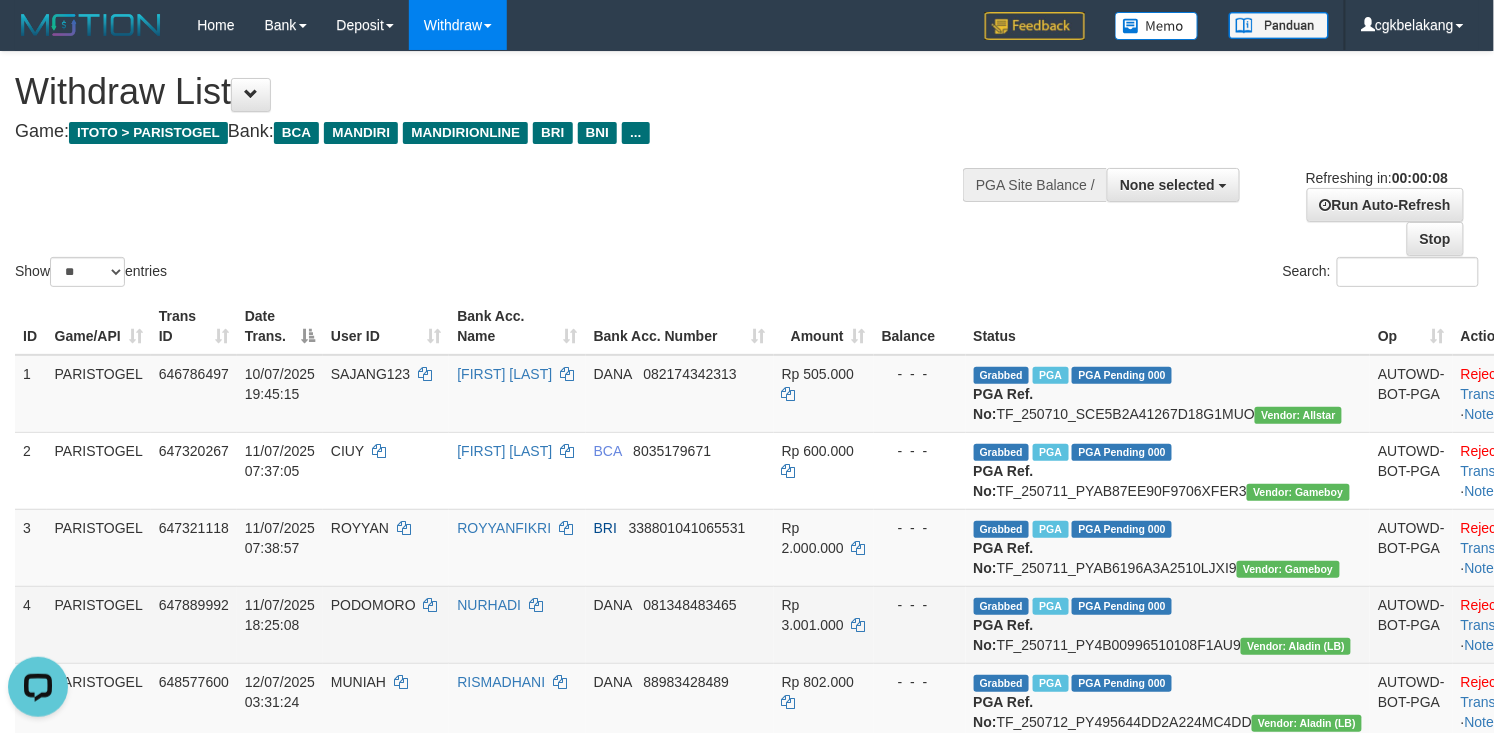 scroll, scrollTop: 0, scrollLeft: 0, axis: both 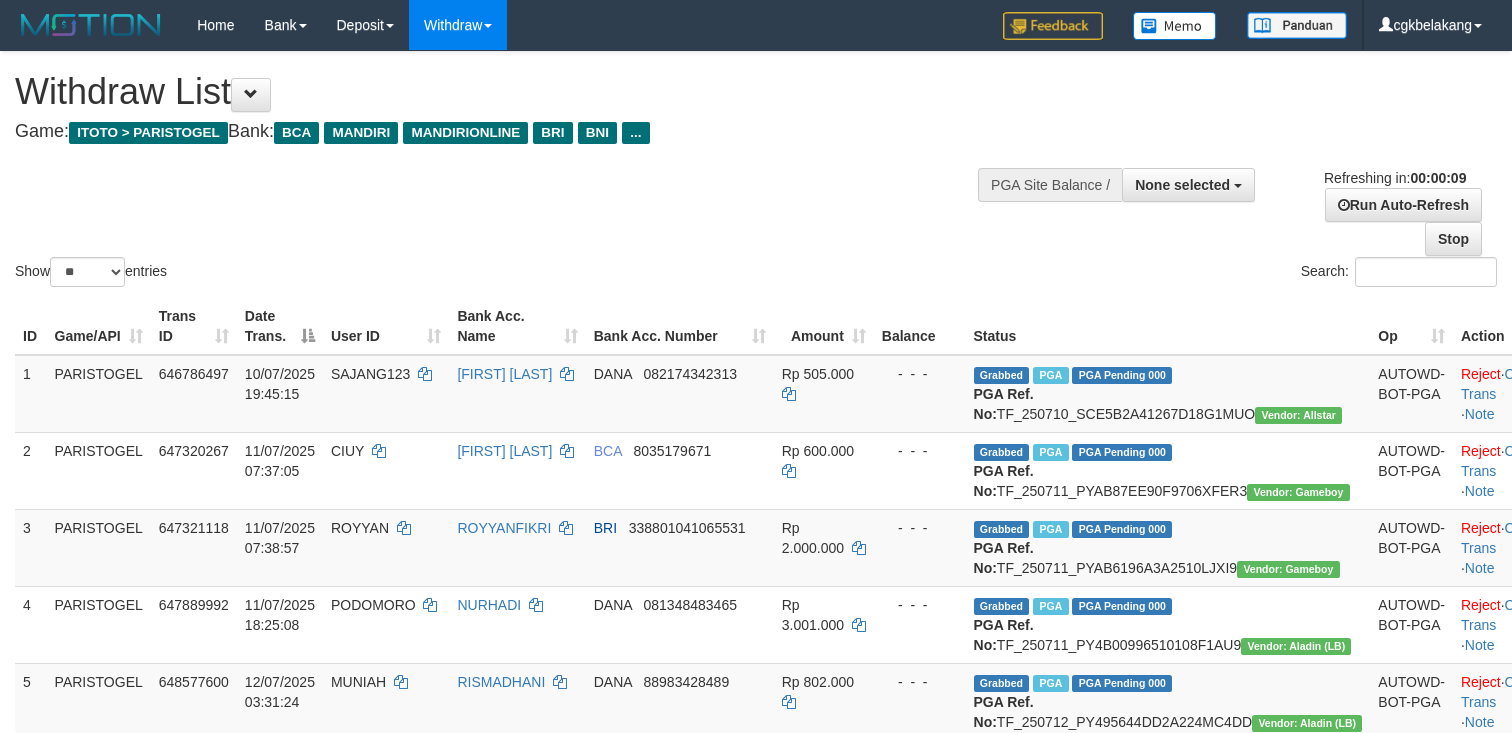 select 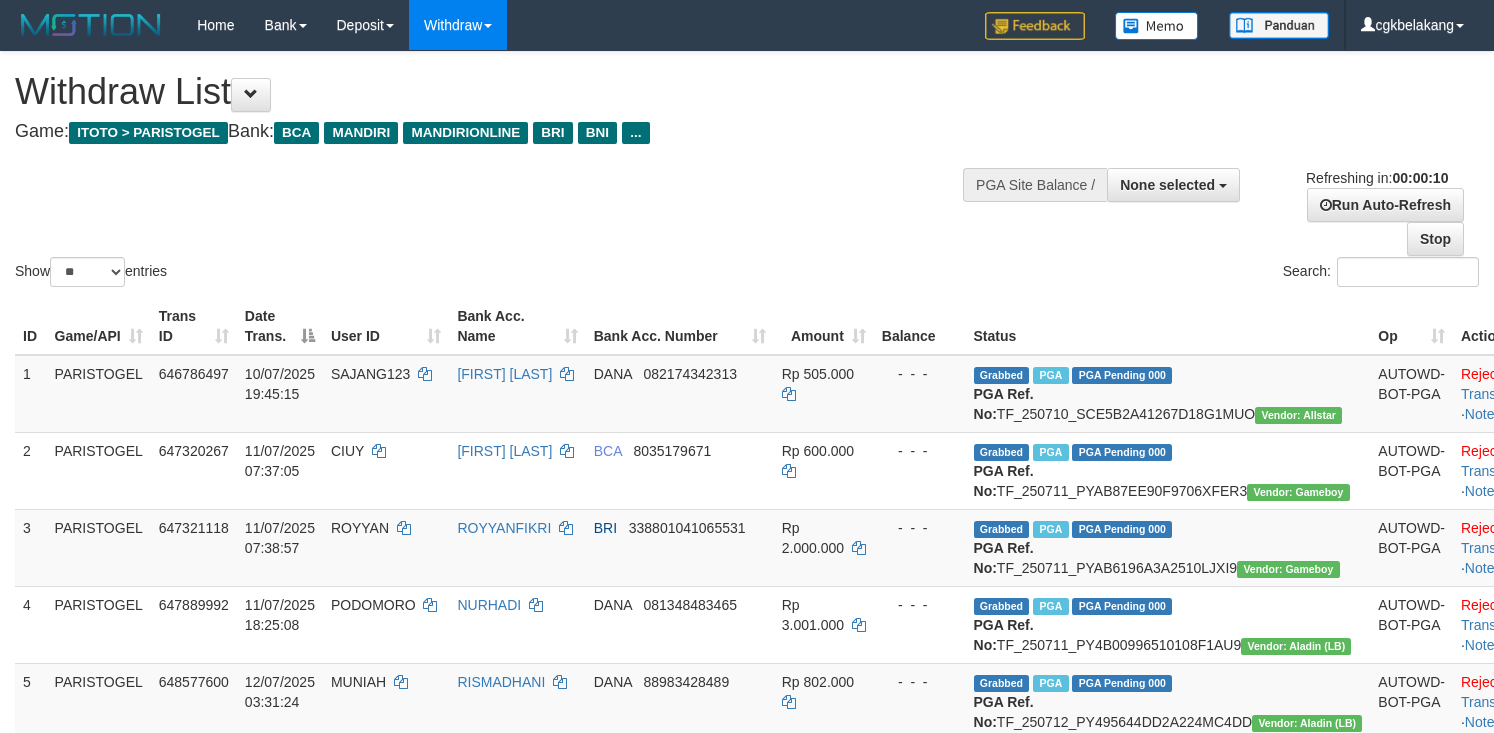 select 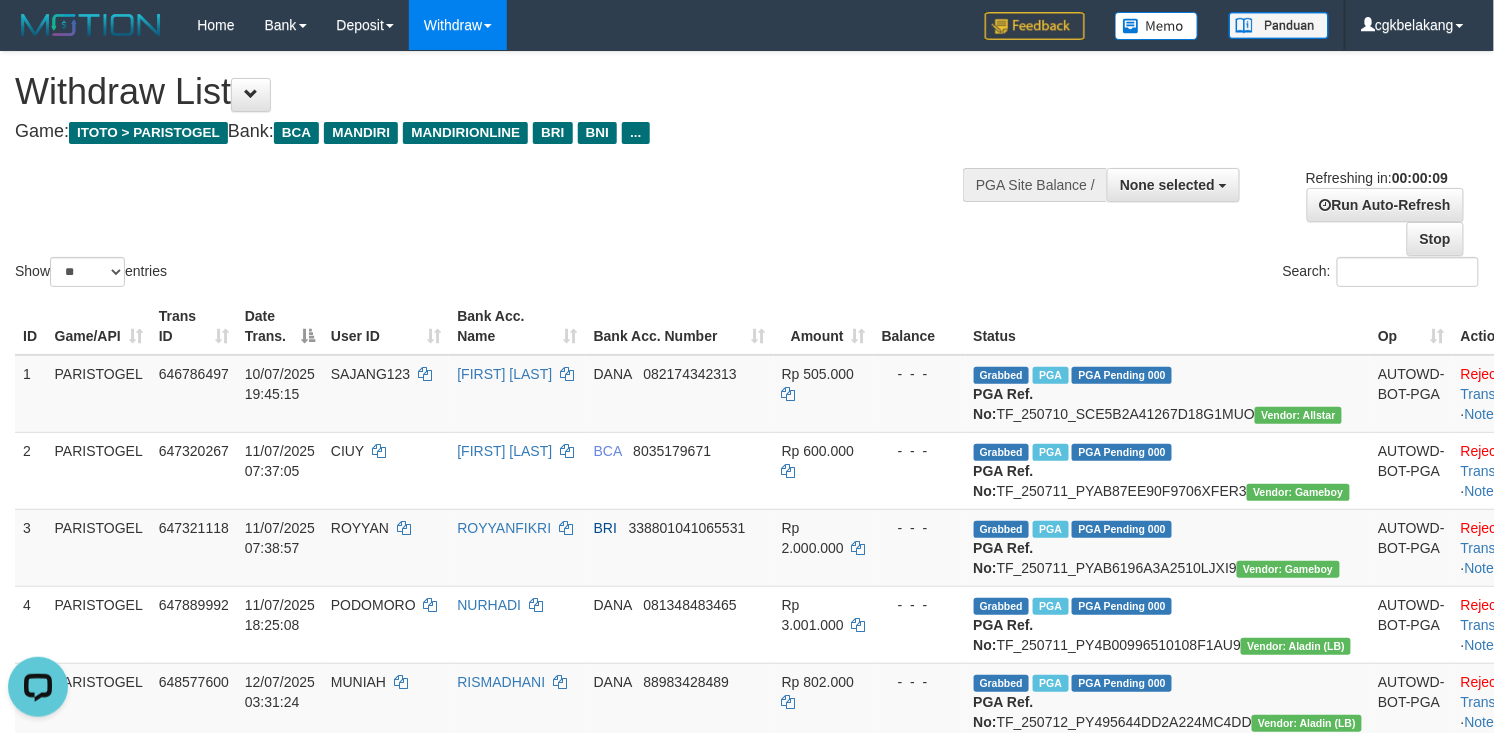 scroll, scrollTop: 0, scrollLeft: 0, axis: both 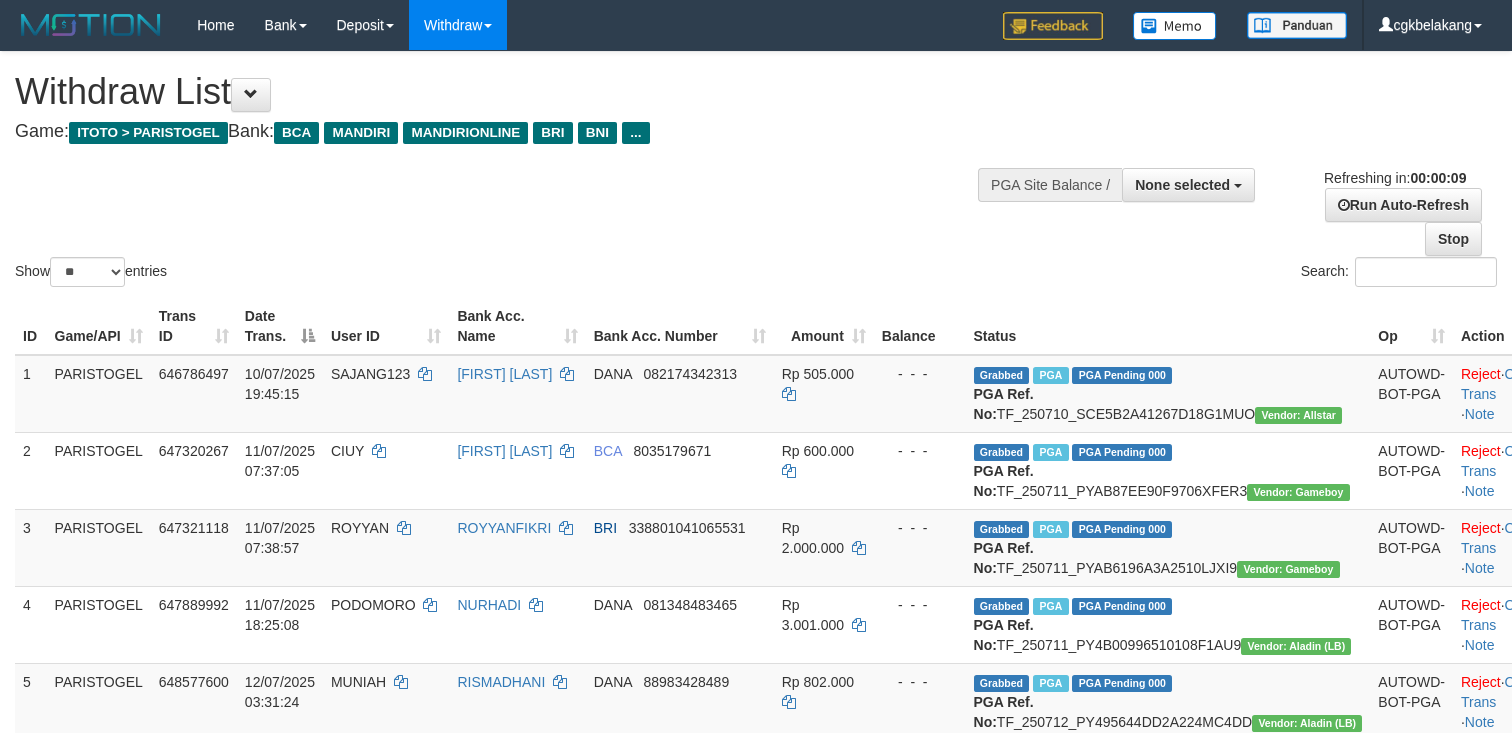 select 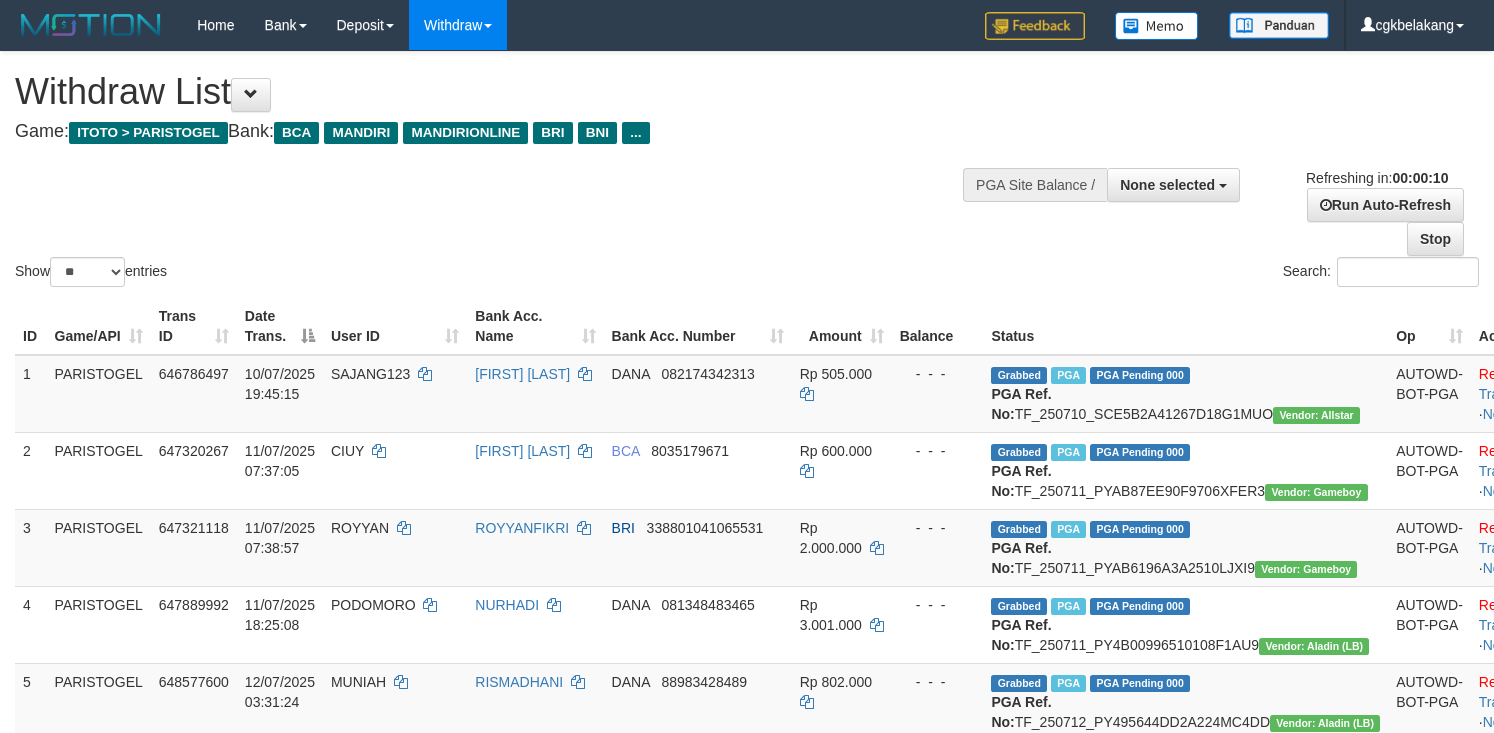 select 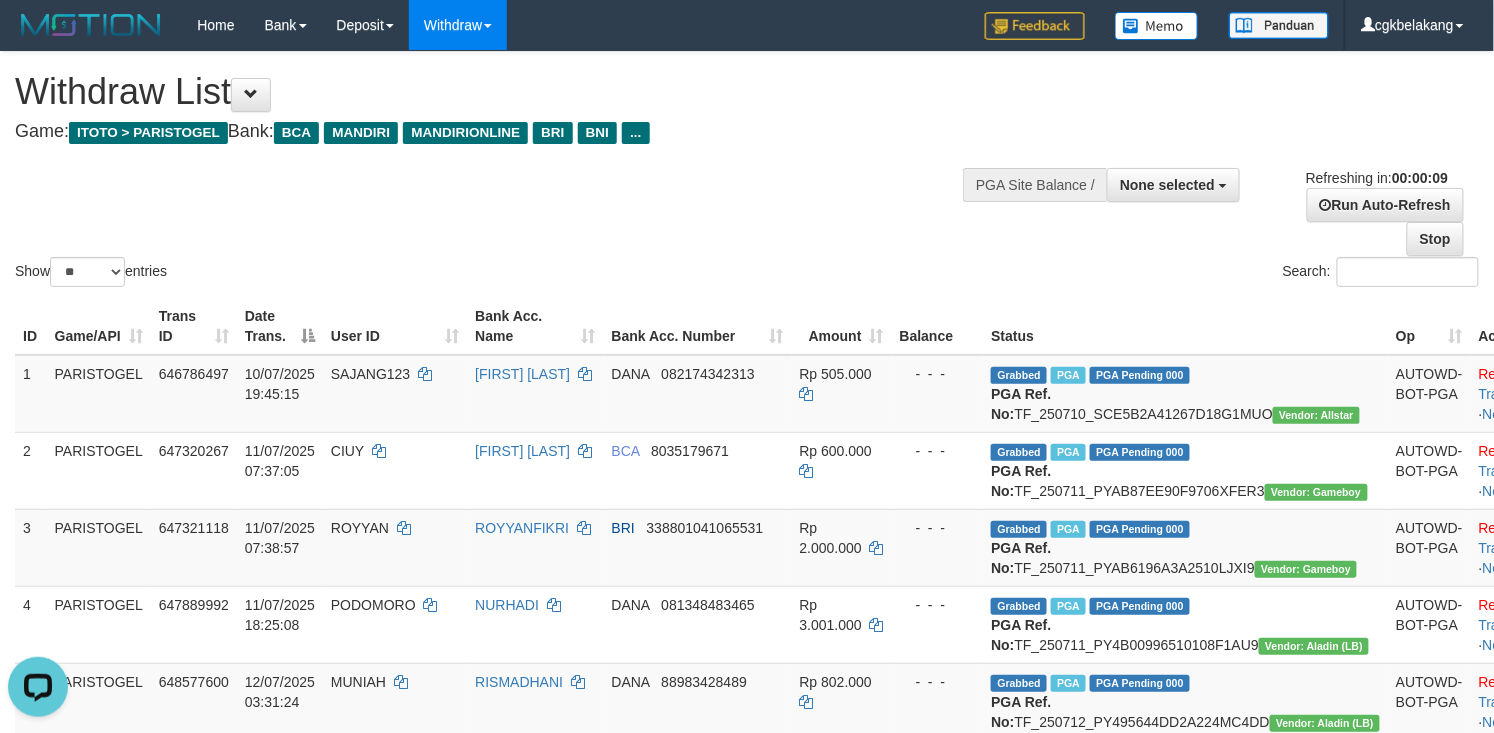 scroll, scrollTop: 0, scrollLeft: 0, axis: both 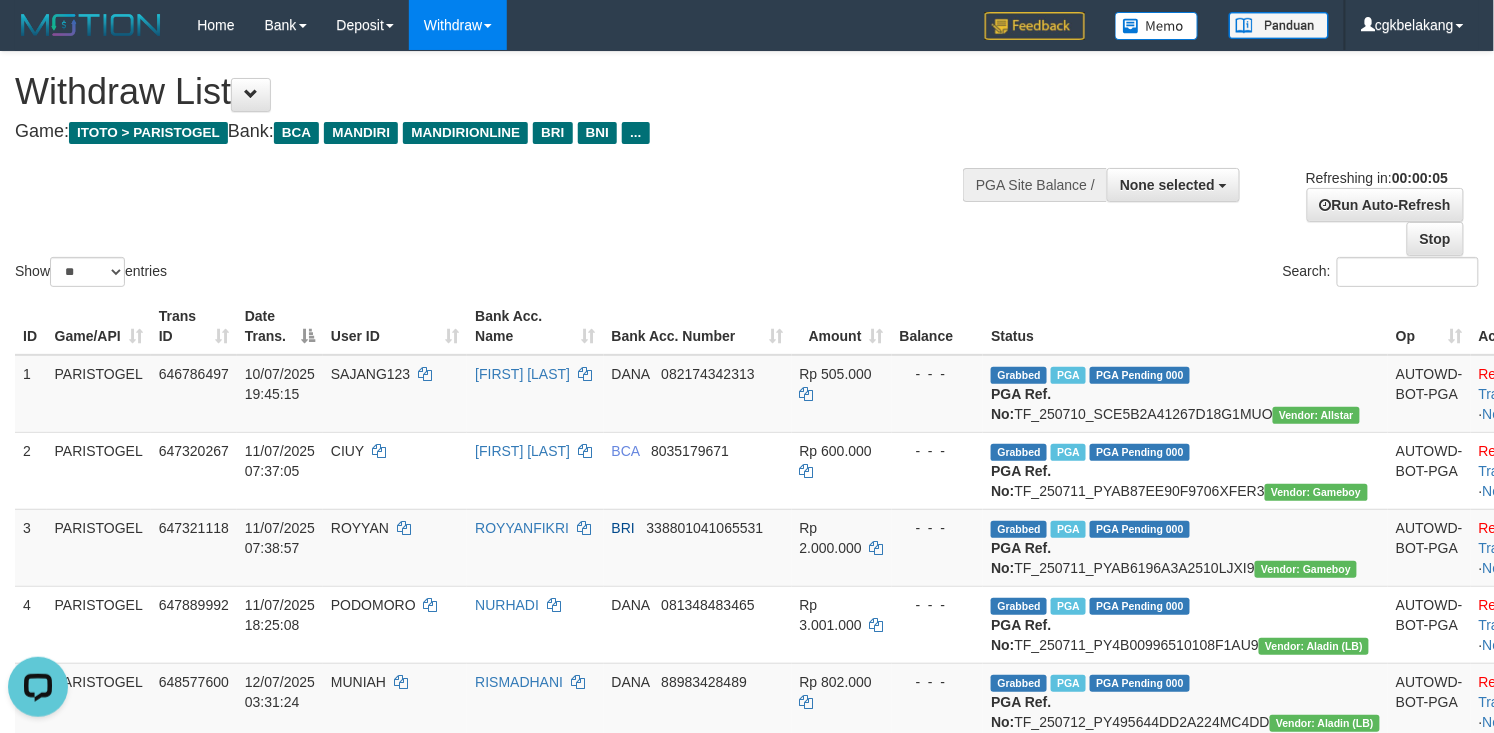 click on "Show  ** ** ** ***  entries Search:" at bounding box center [747, 171] 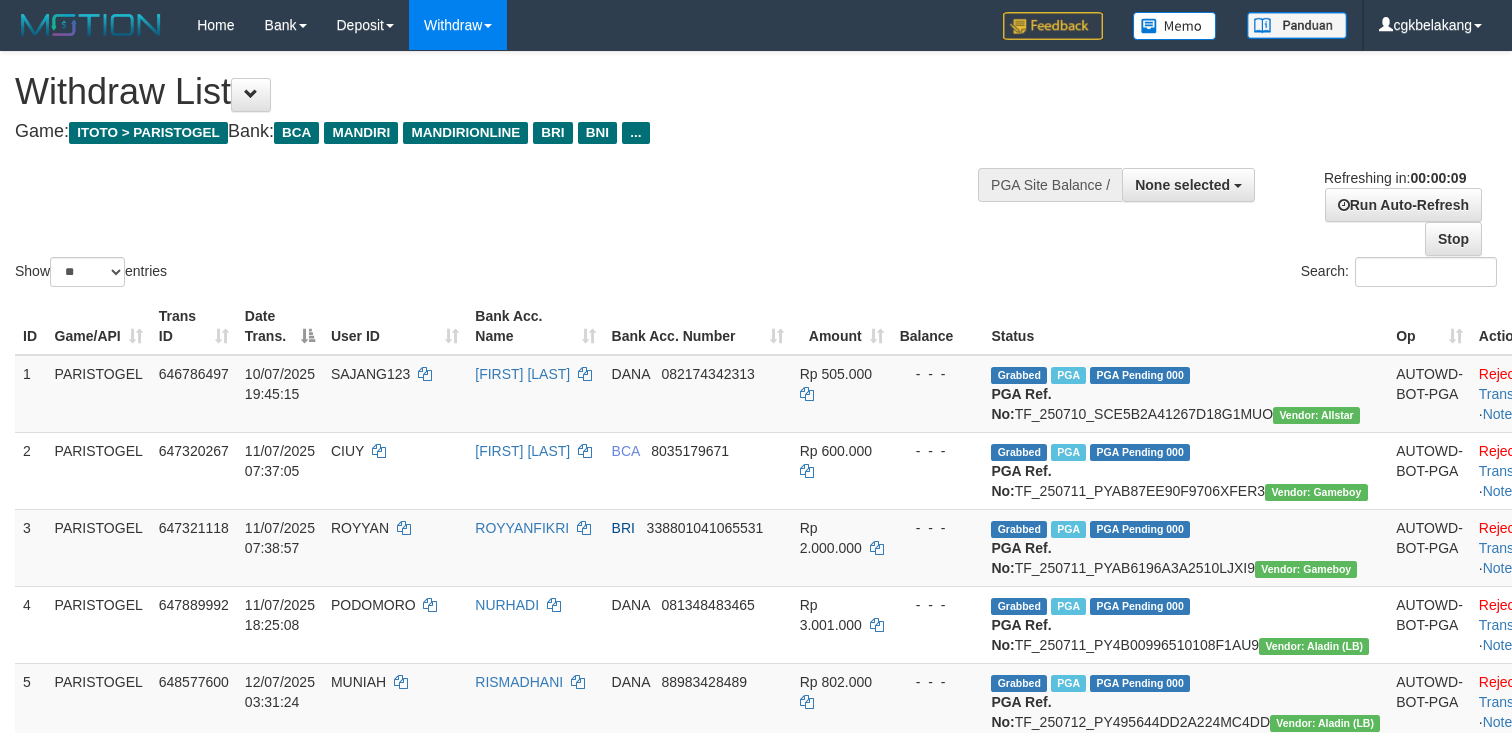 select 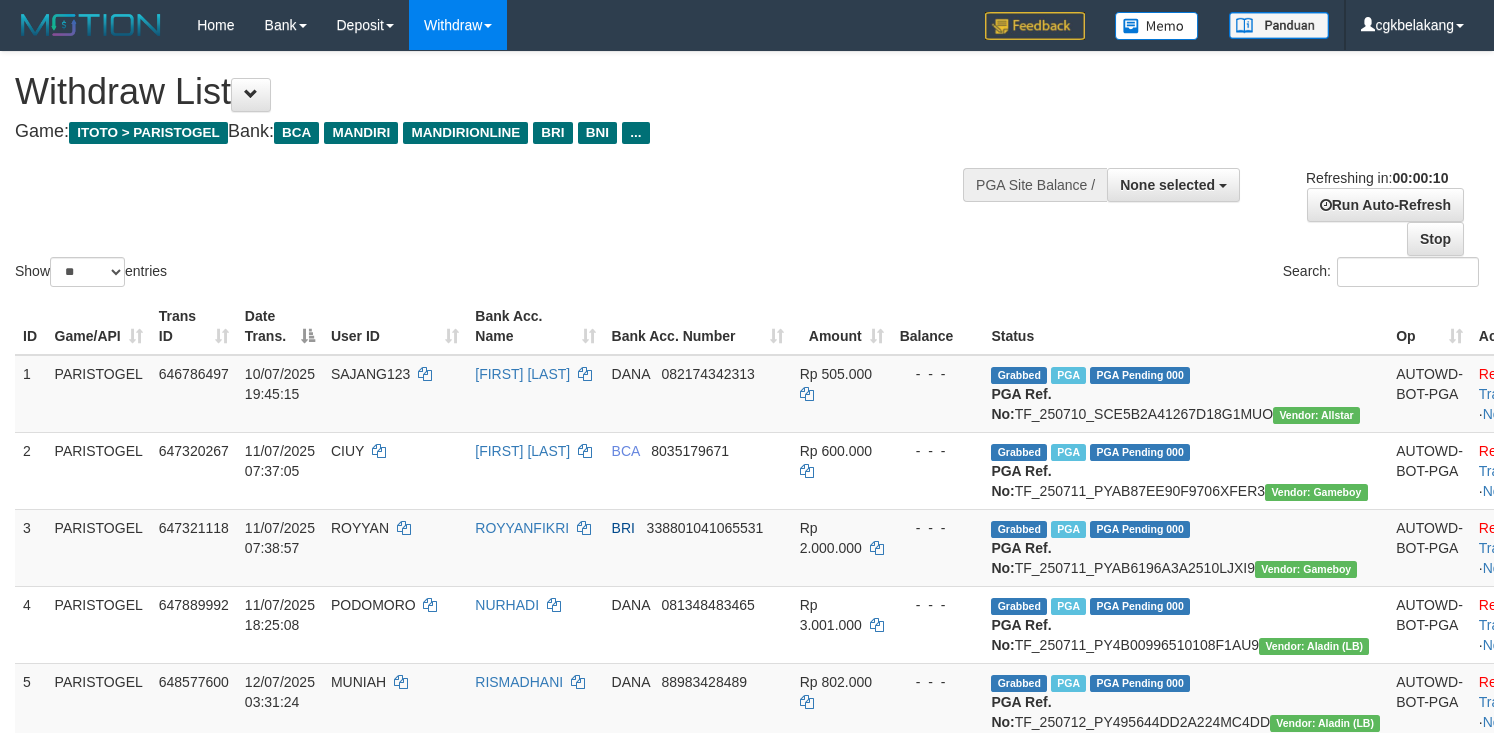select 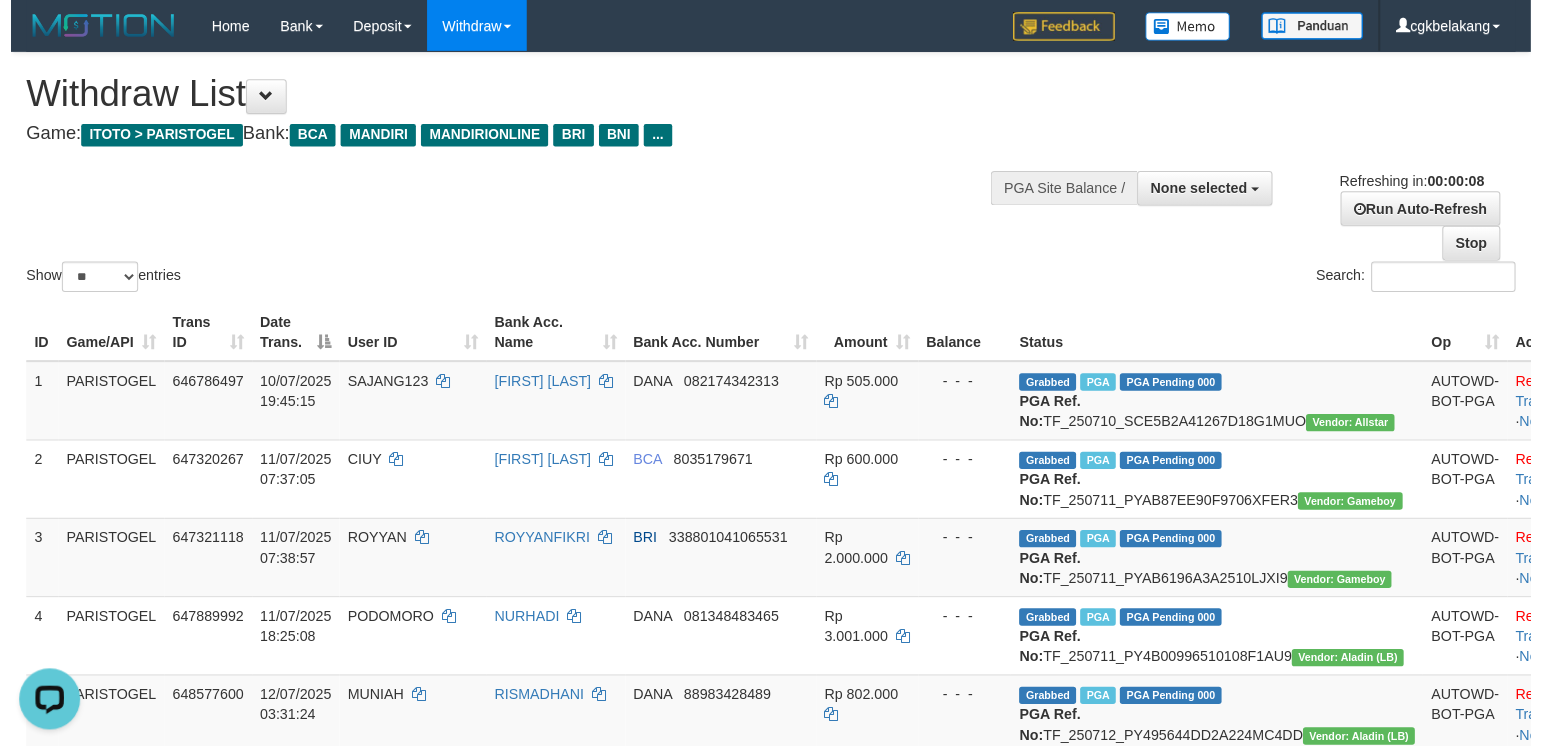scroll, scrollTop: 0, scrollLeft: 0, axis: both 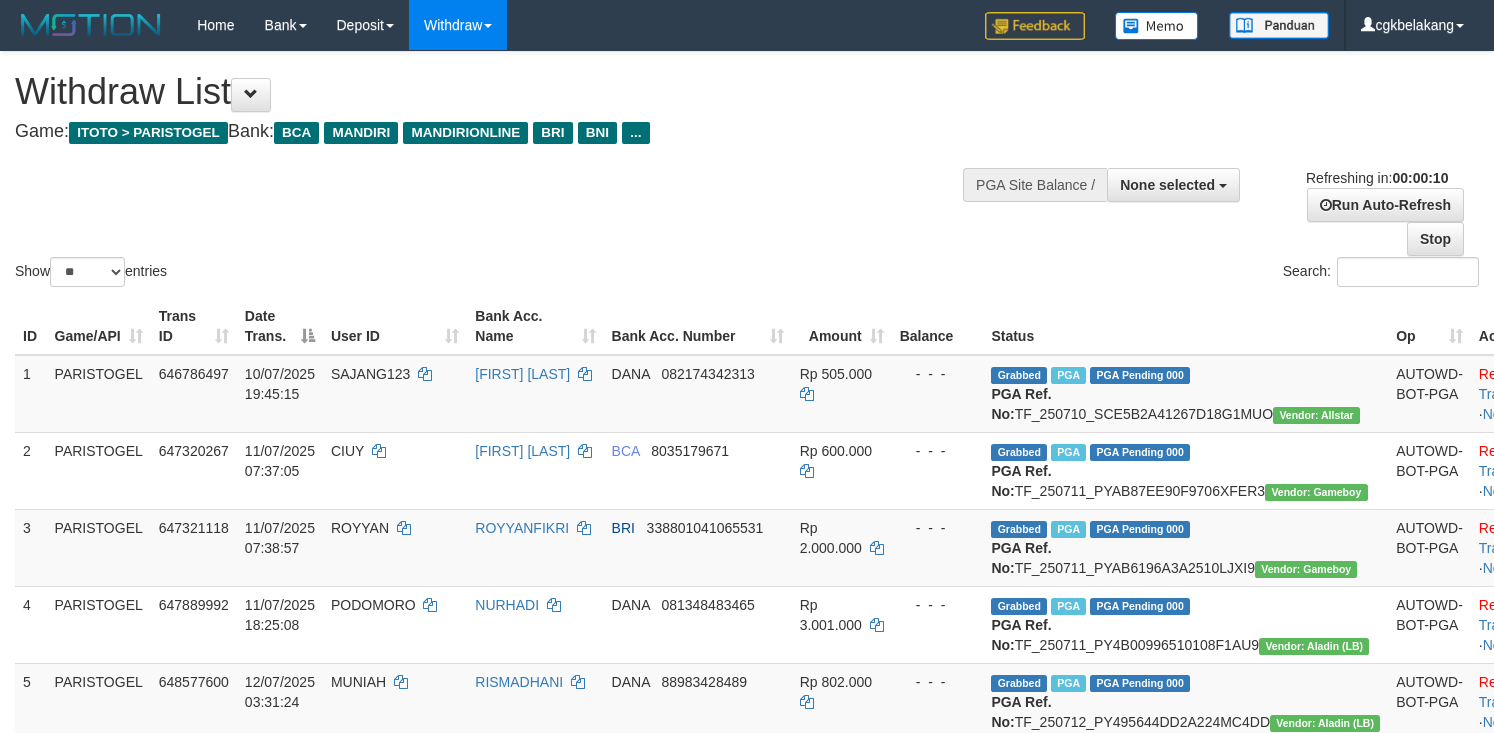 select 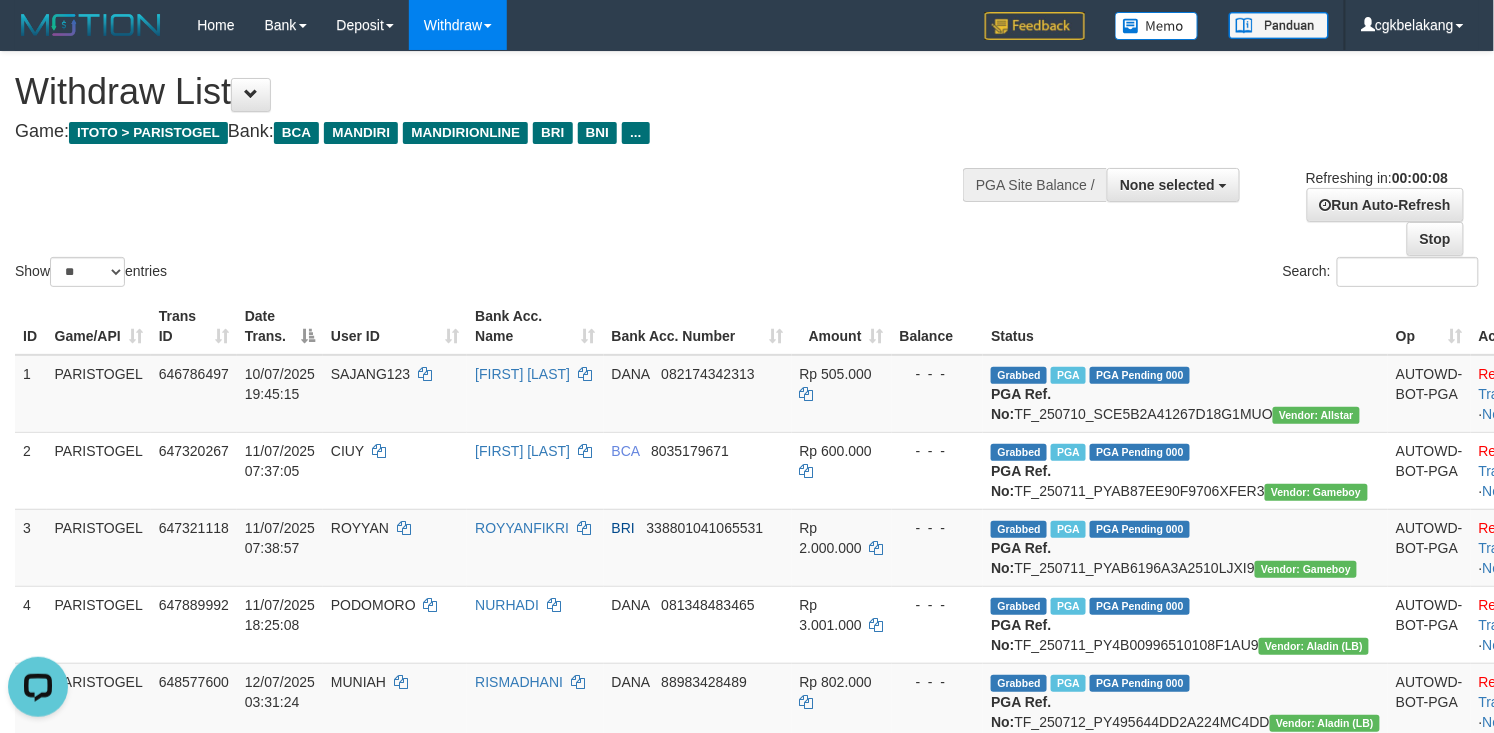 scroll, scrollTop: 0, scrollLeft: 0, axis: both 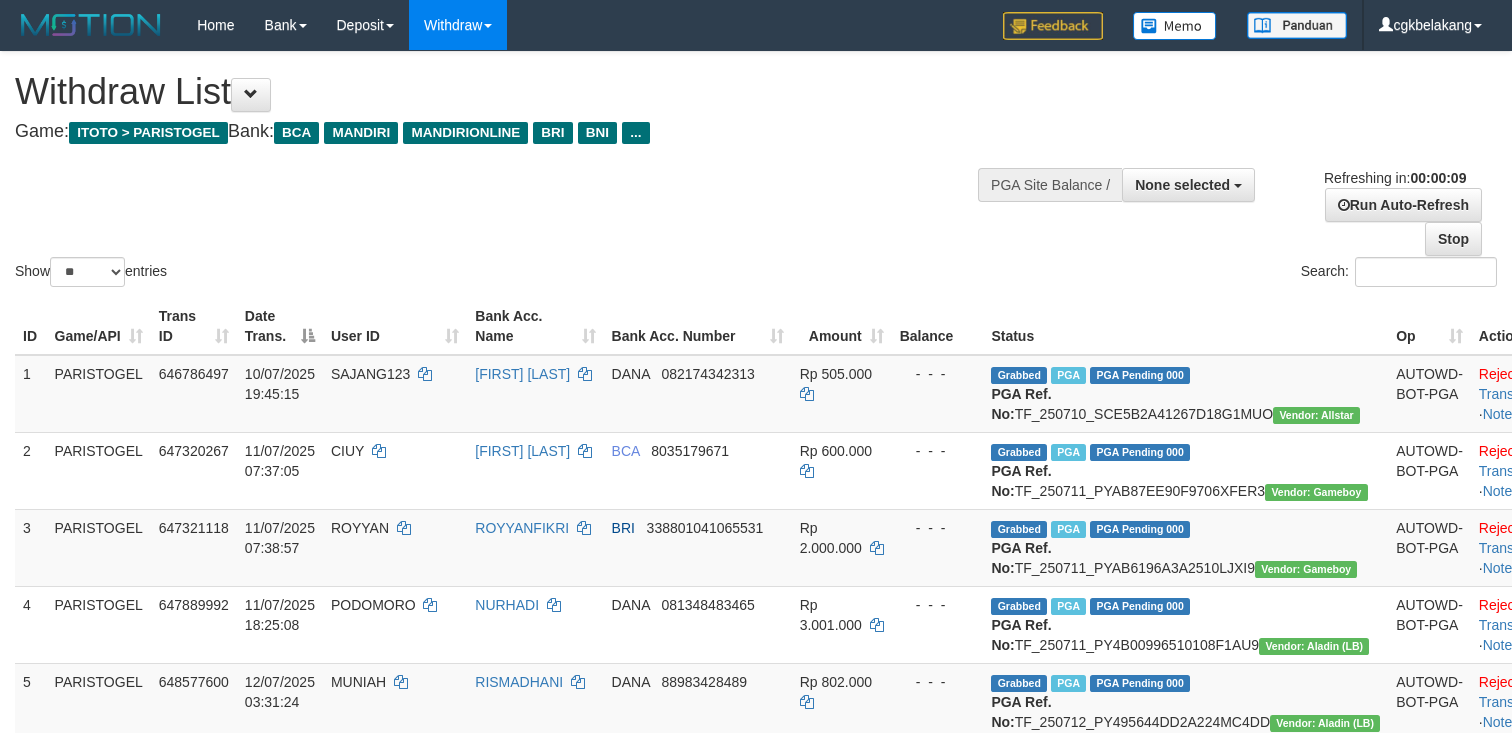 select 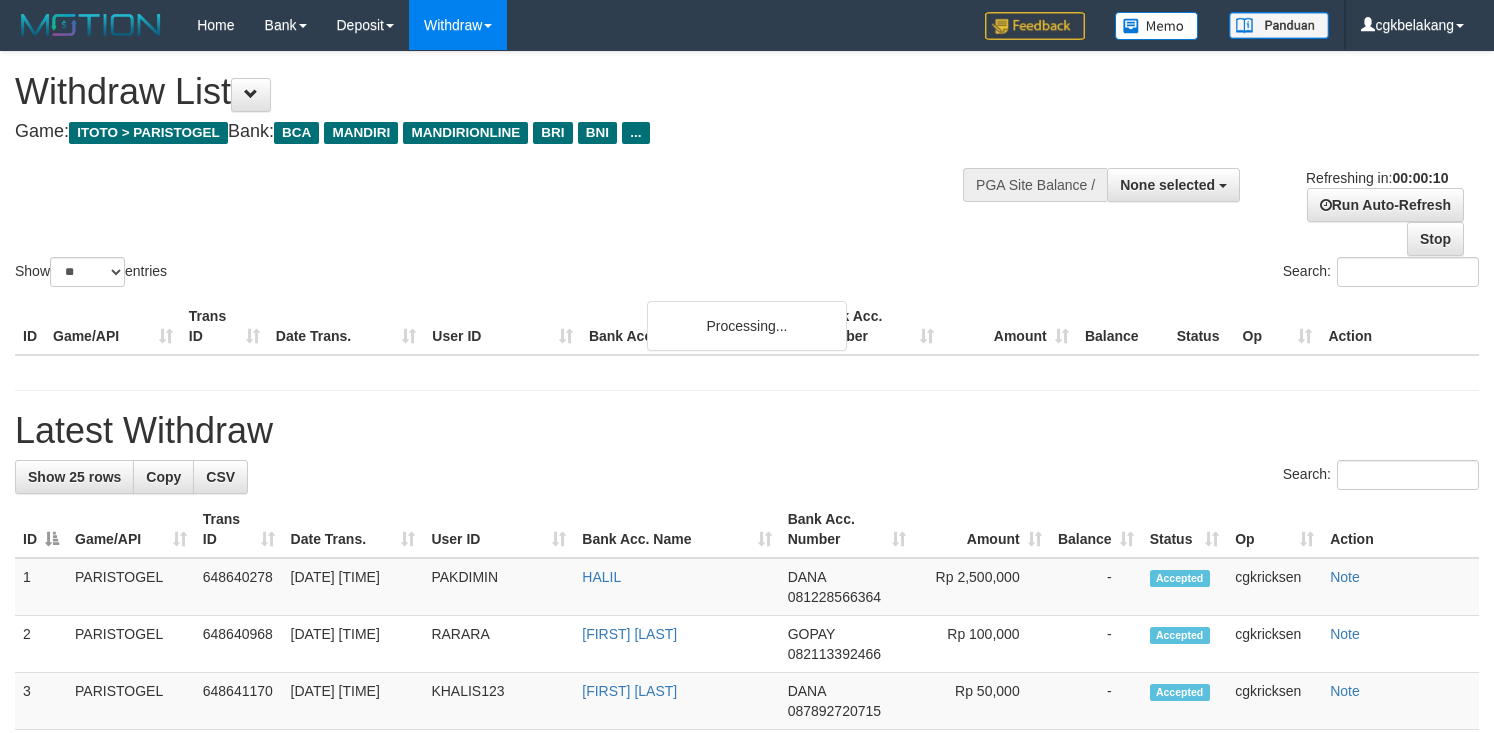 select 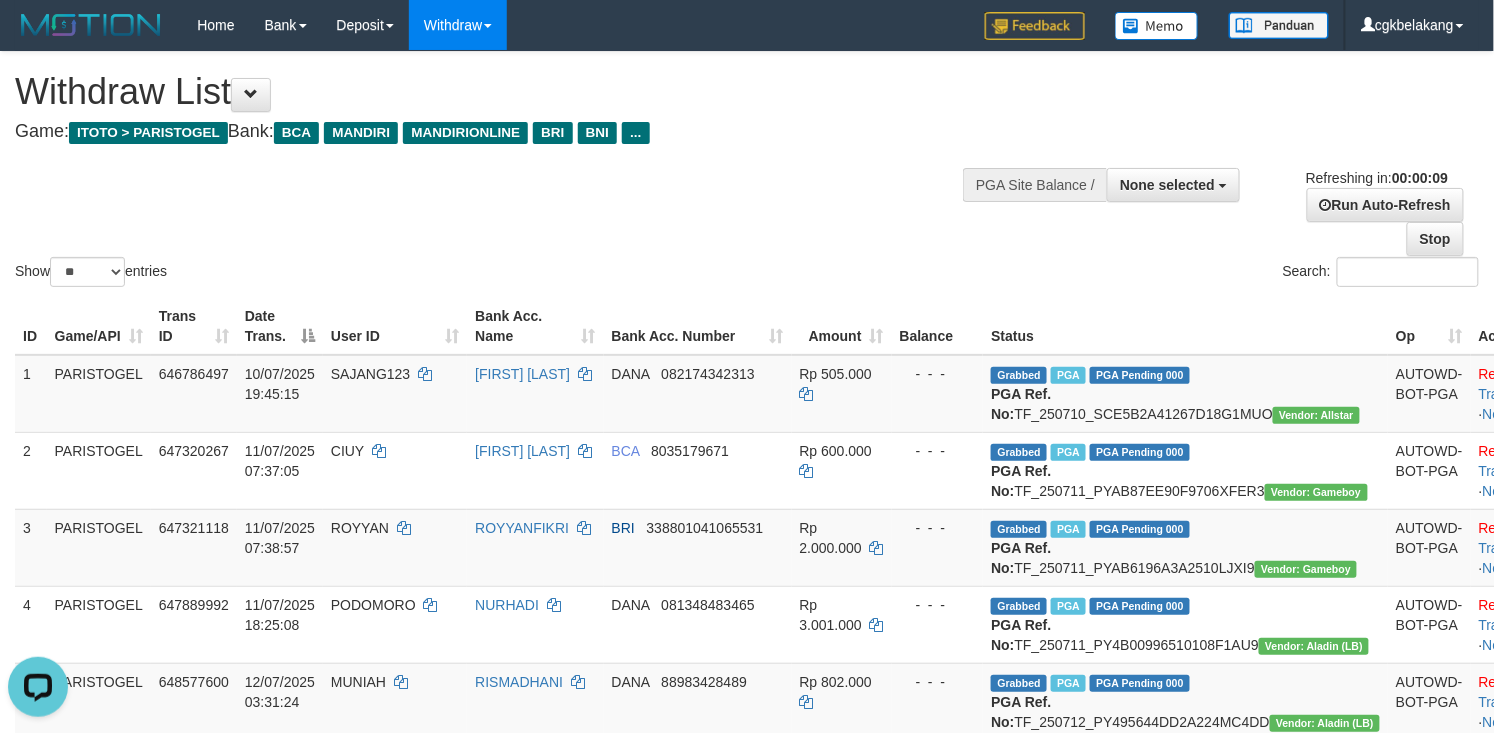 scroll, scrollTop: 0, scrollLeft: 0, axis: both 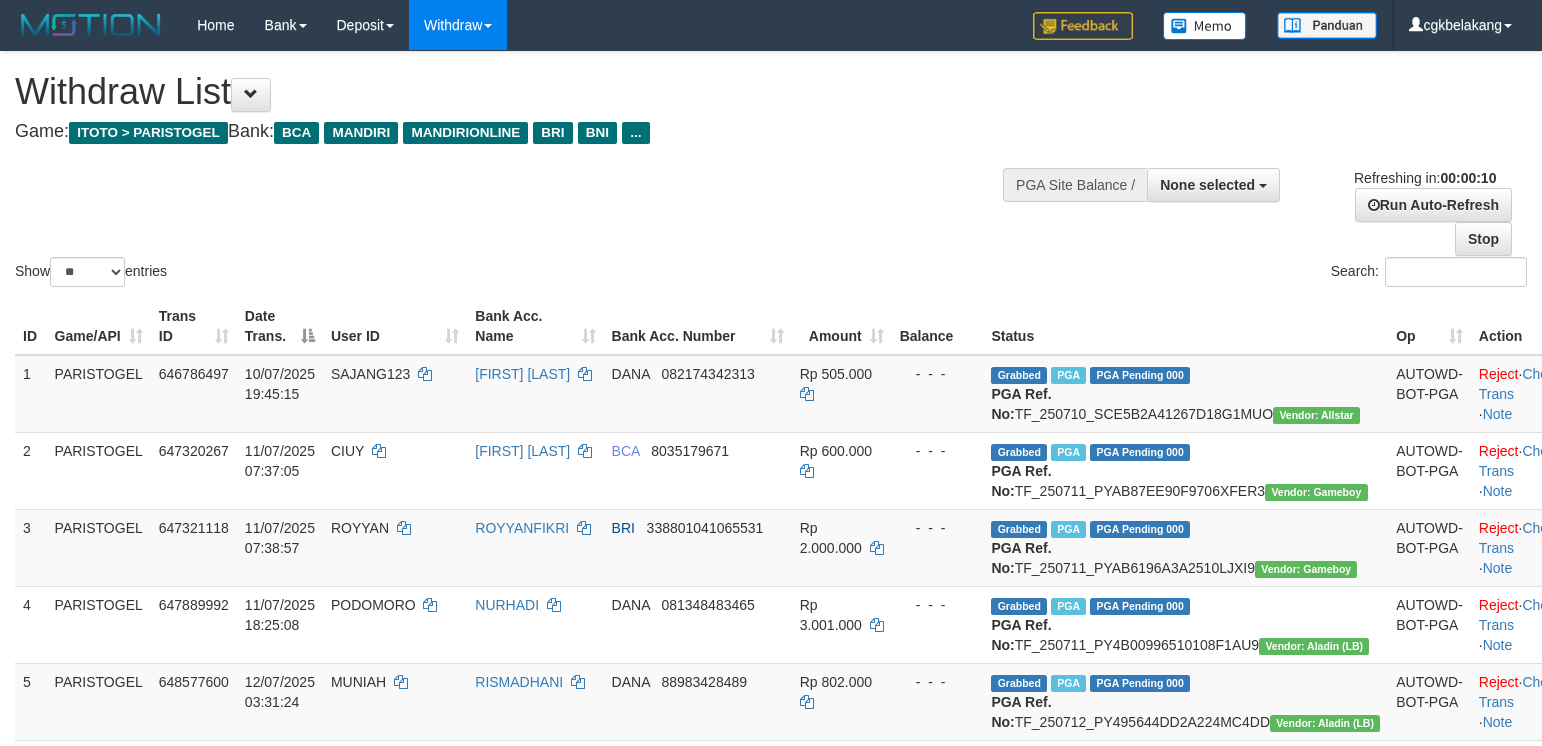 select 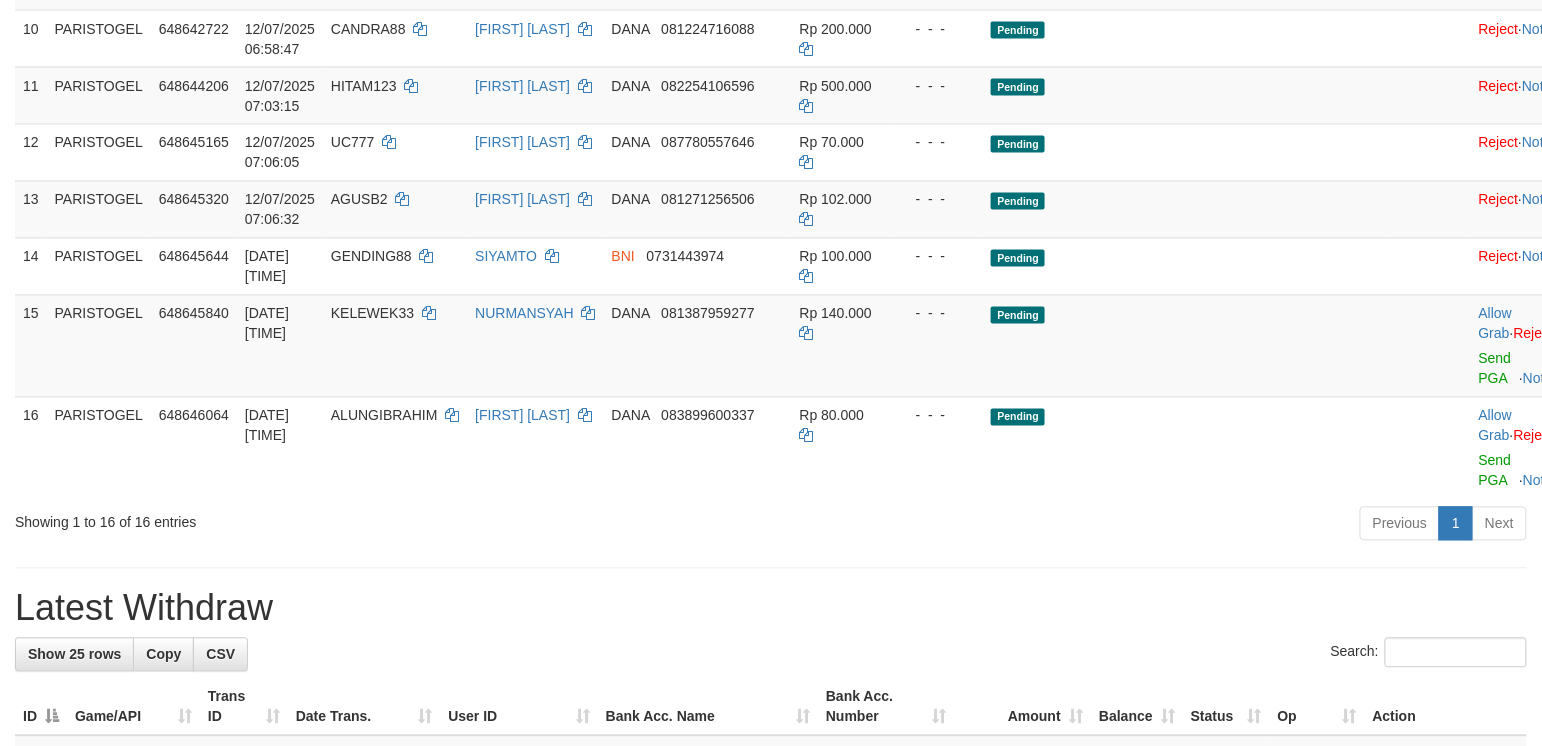 scroll, scrollTop: 1066, scrollLeft: 0, axis: vertical 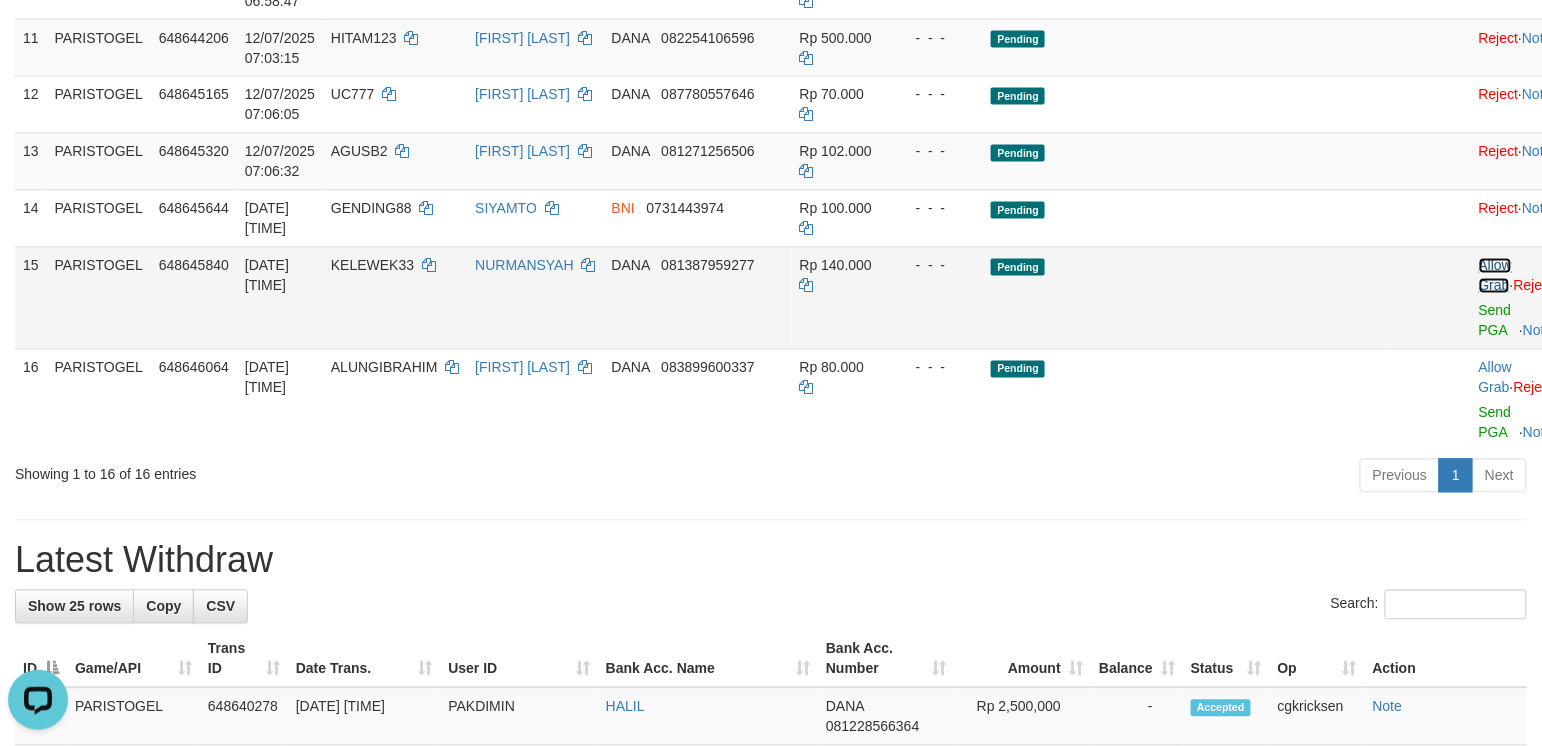 click on "Allow Grab" at bounding box center [1495, 276] 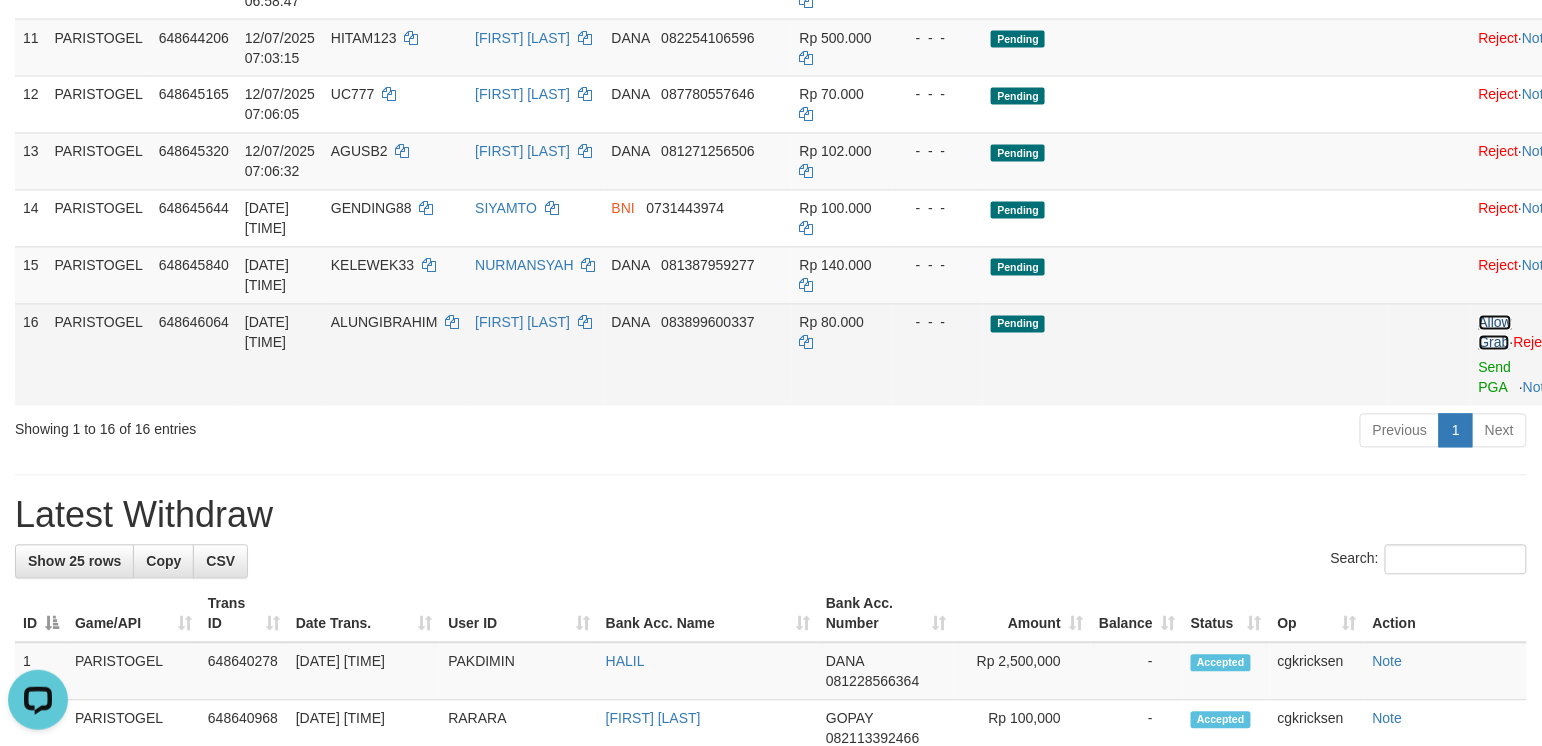 click on "Allow Grab" at bounding box center (1495, 333) 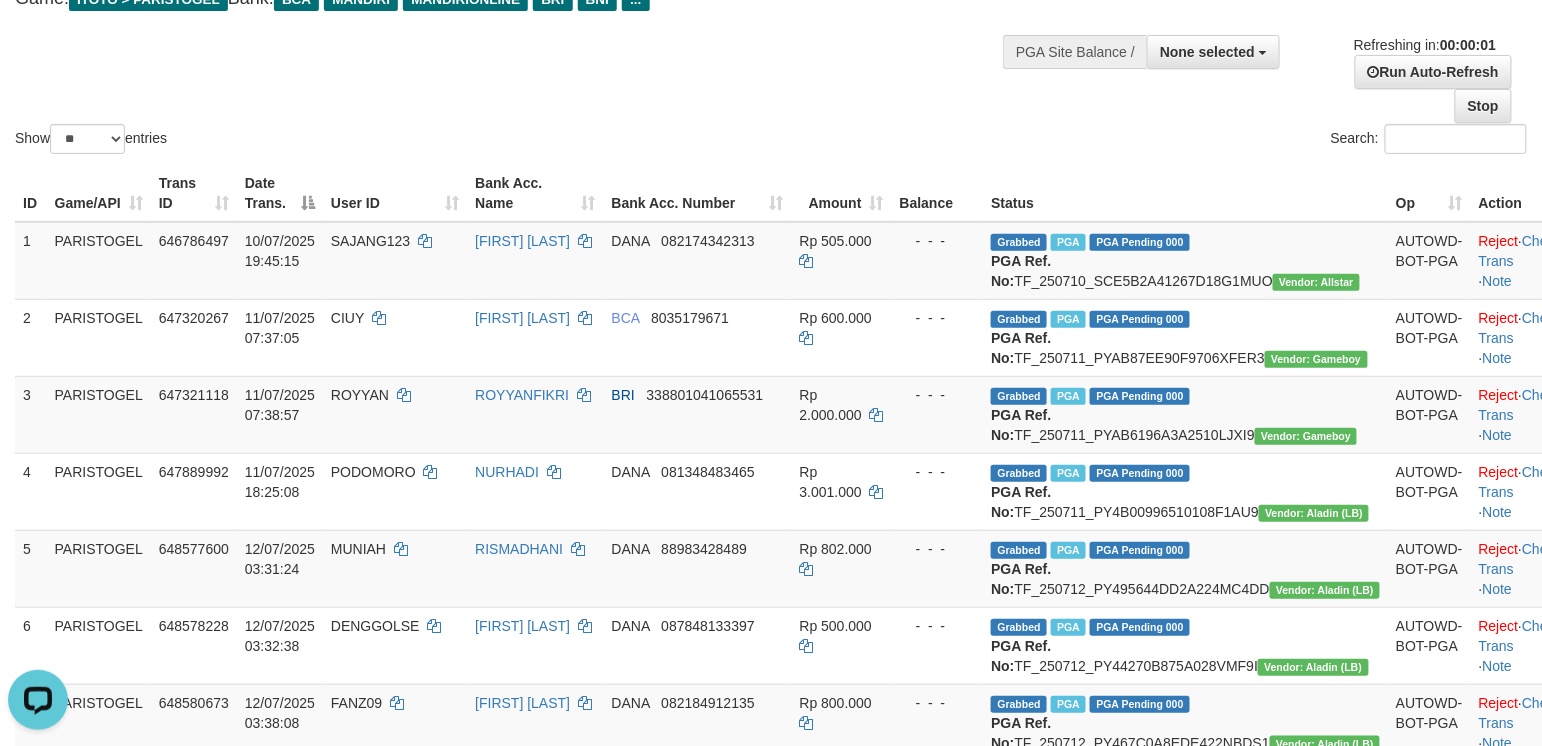 scroll, scrollTop: 0, scrollLeft: 0, axis: both 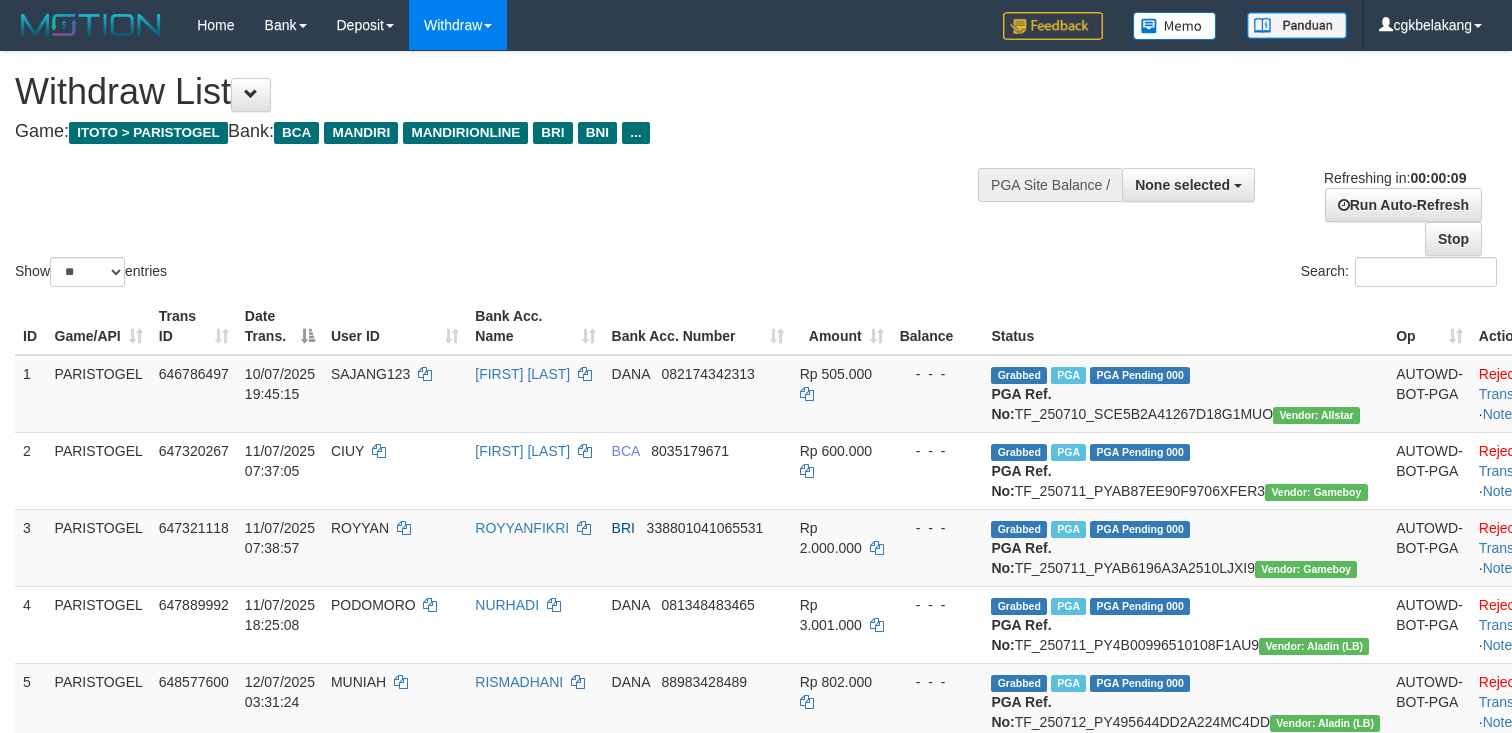 select 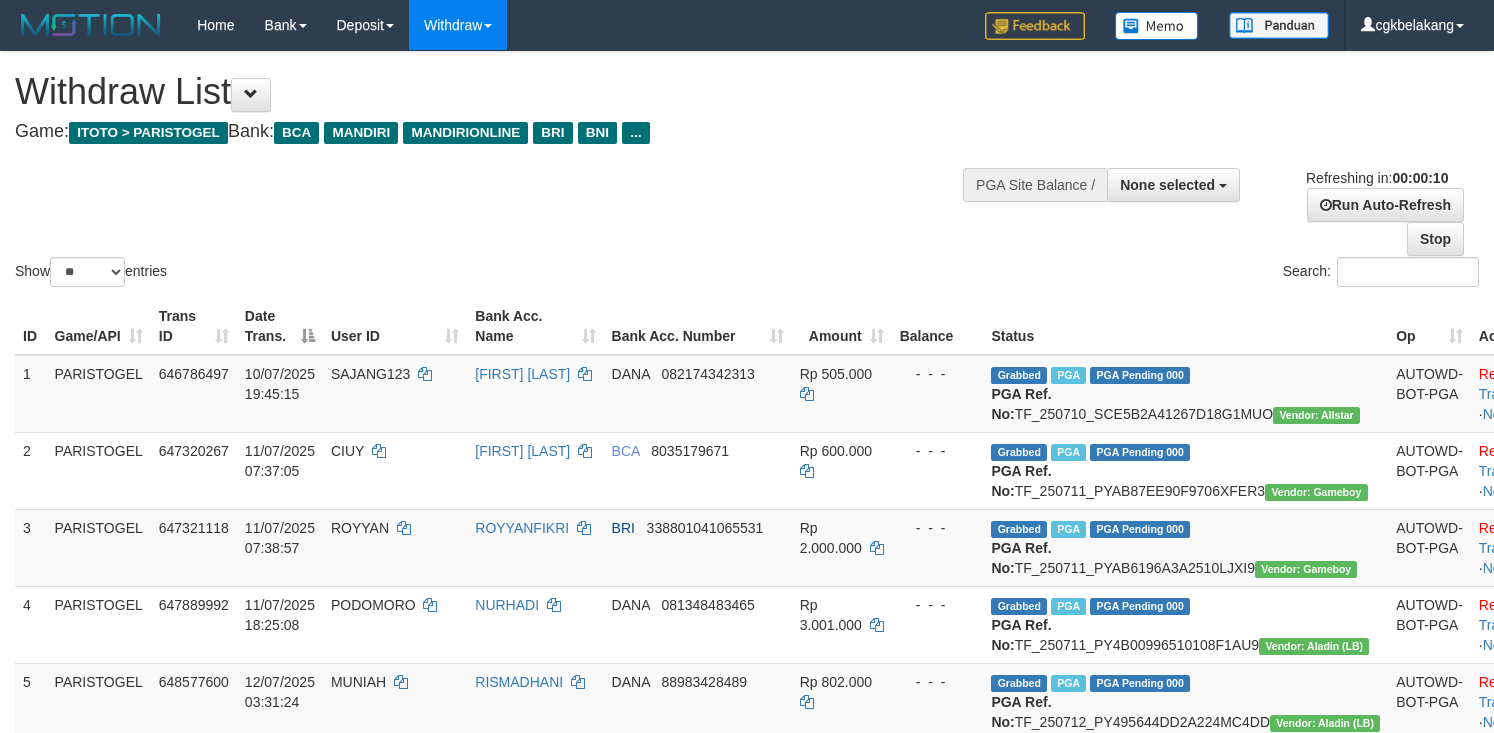 select 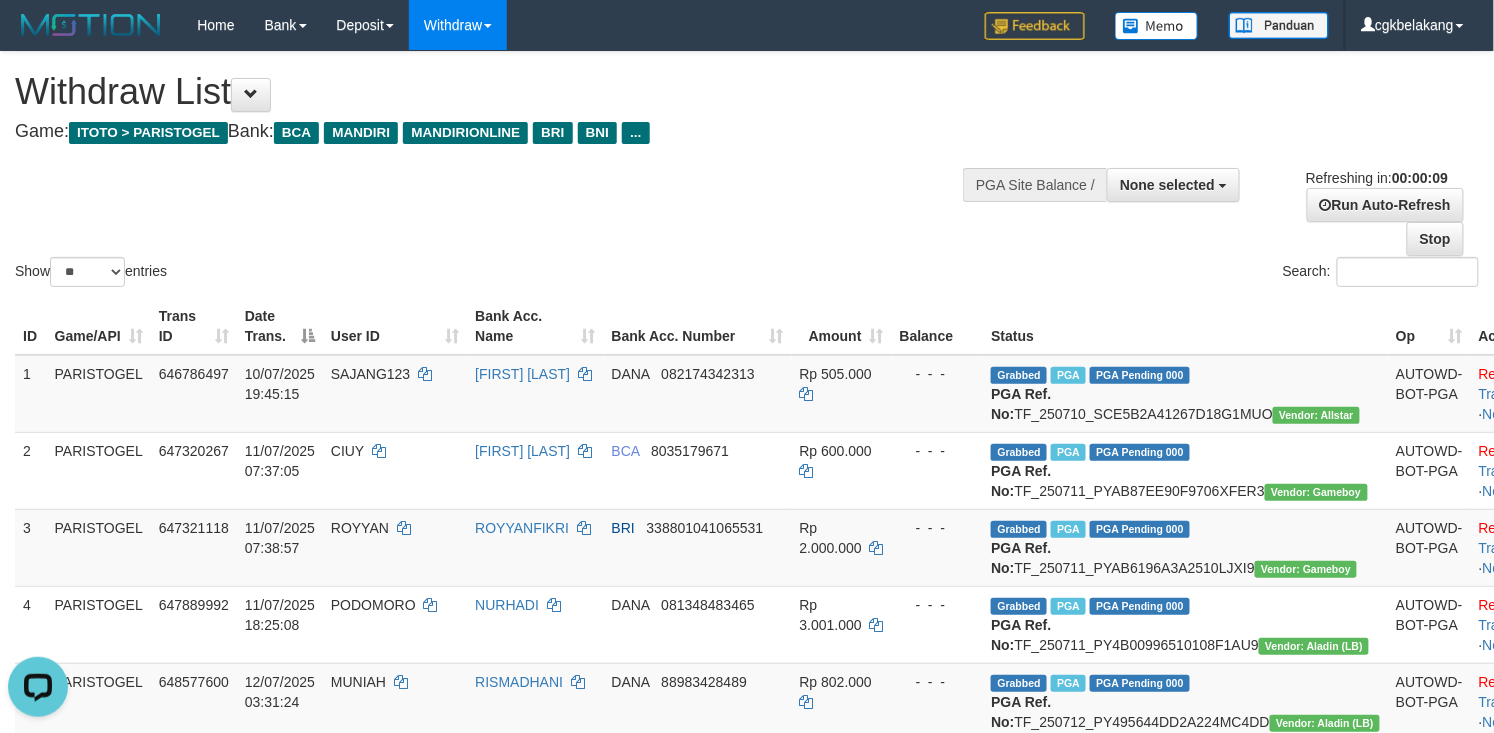 scroll, scrollTop: 0, scrollLeft: 0, axis: both 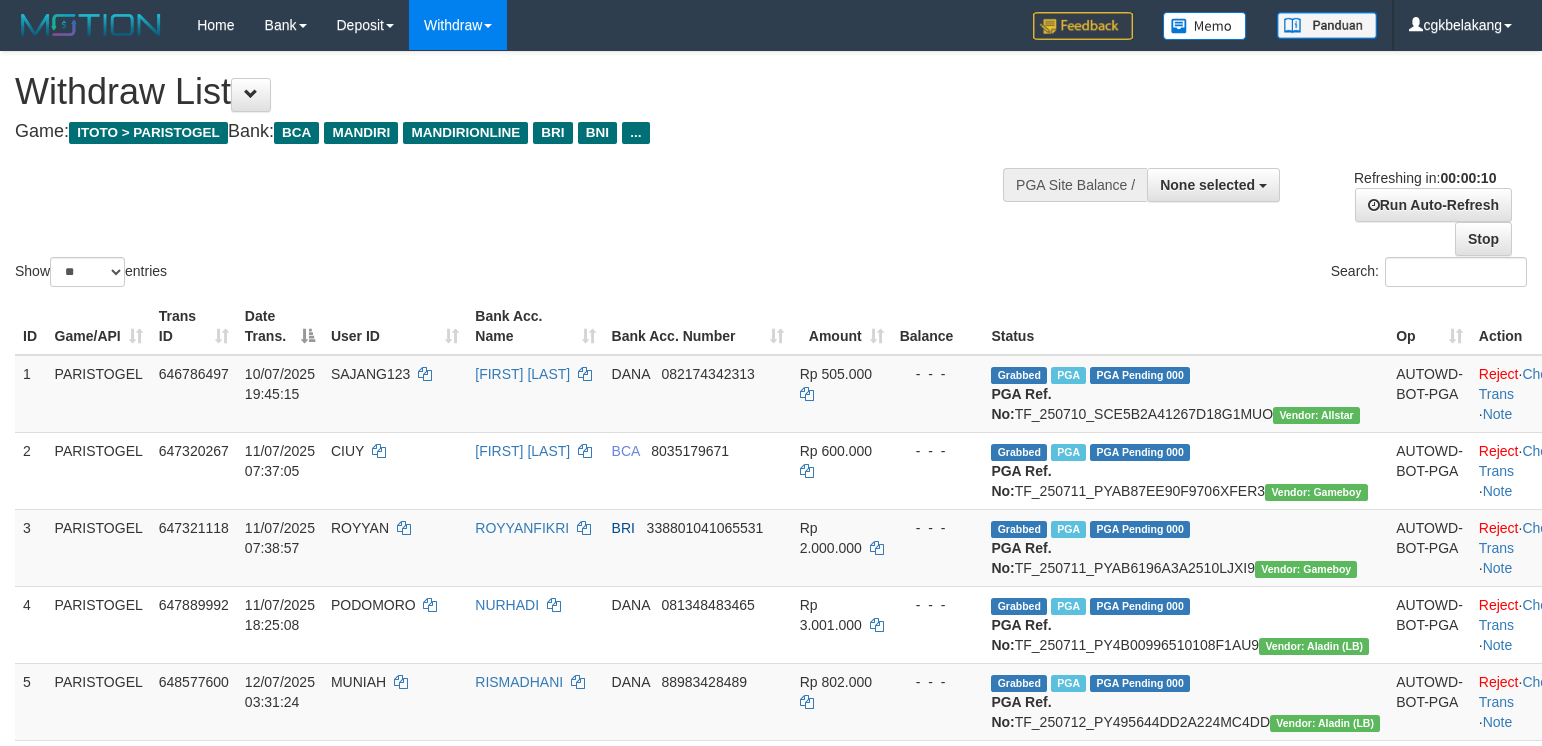 select 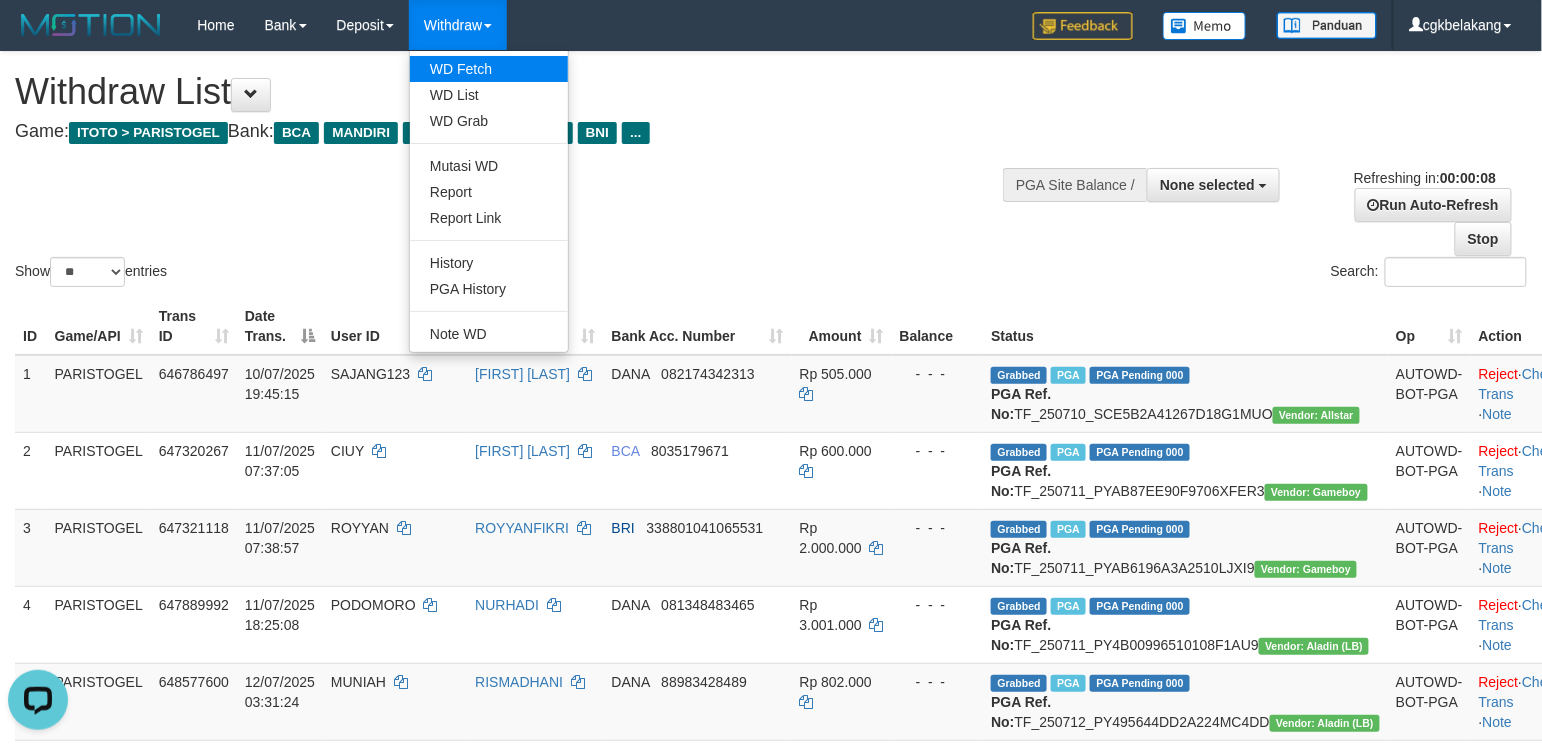 scroll, scrollTop: 0, scrollLeft: 0, axis: both 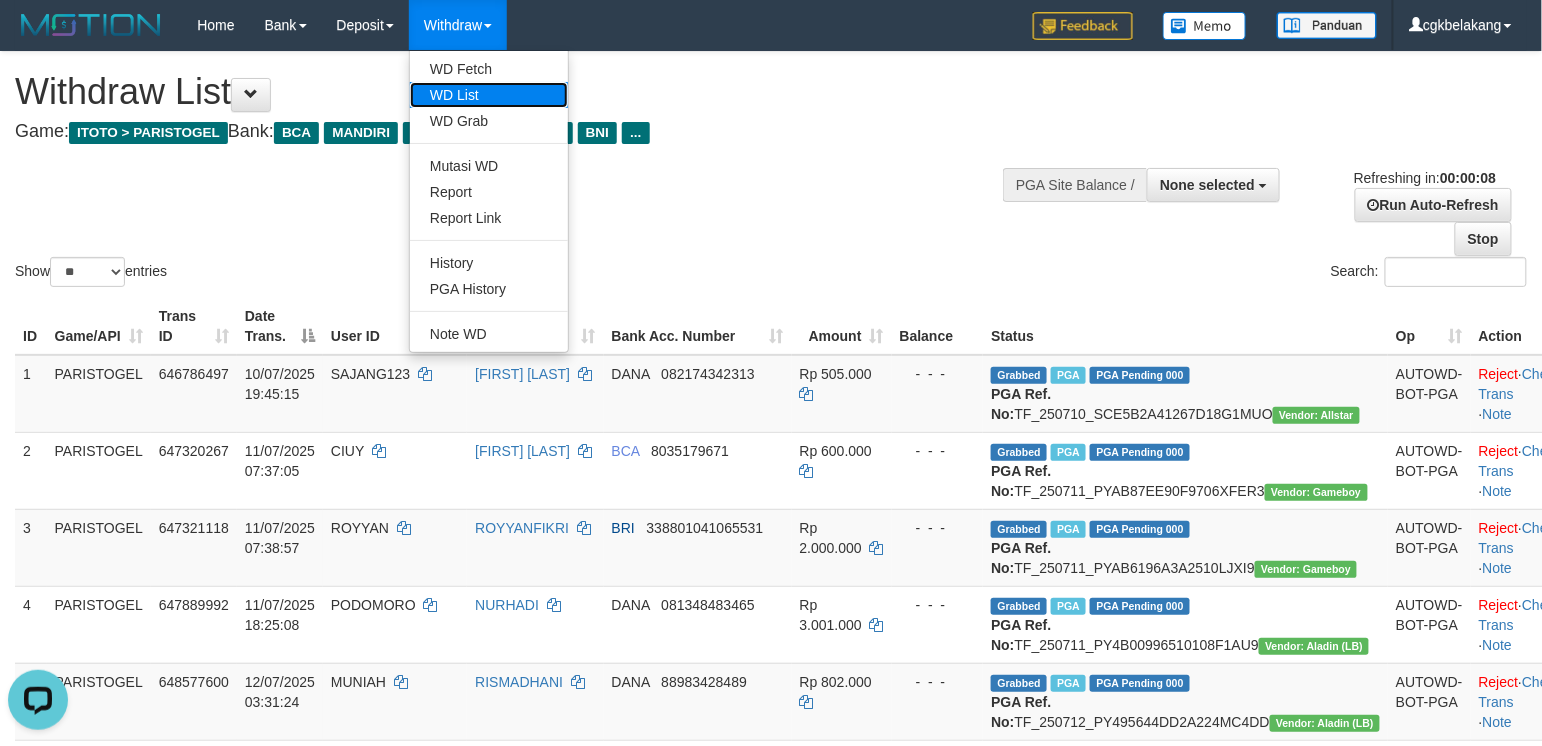 click on "WD List" at bounding box center (489, 95) 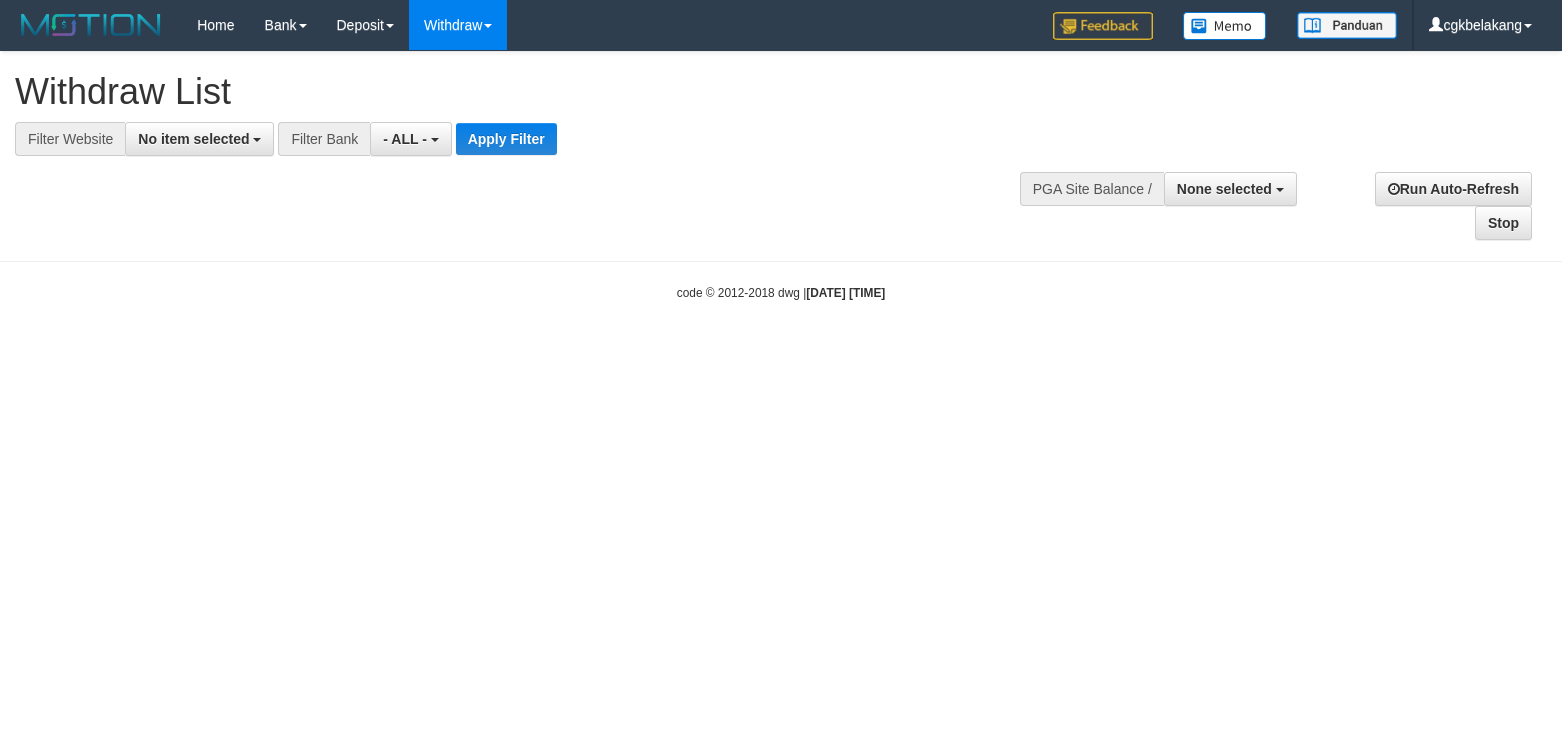 select 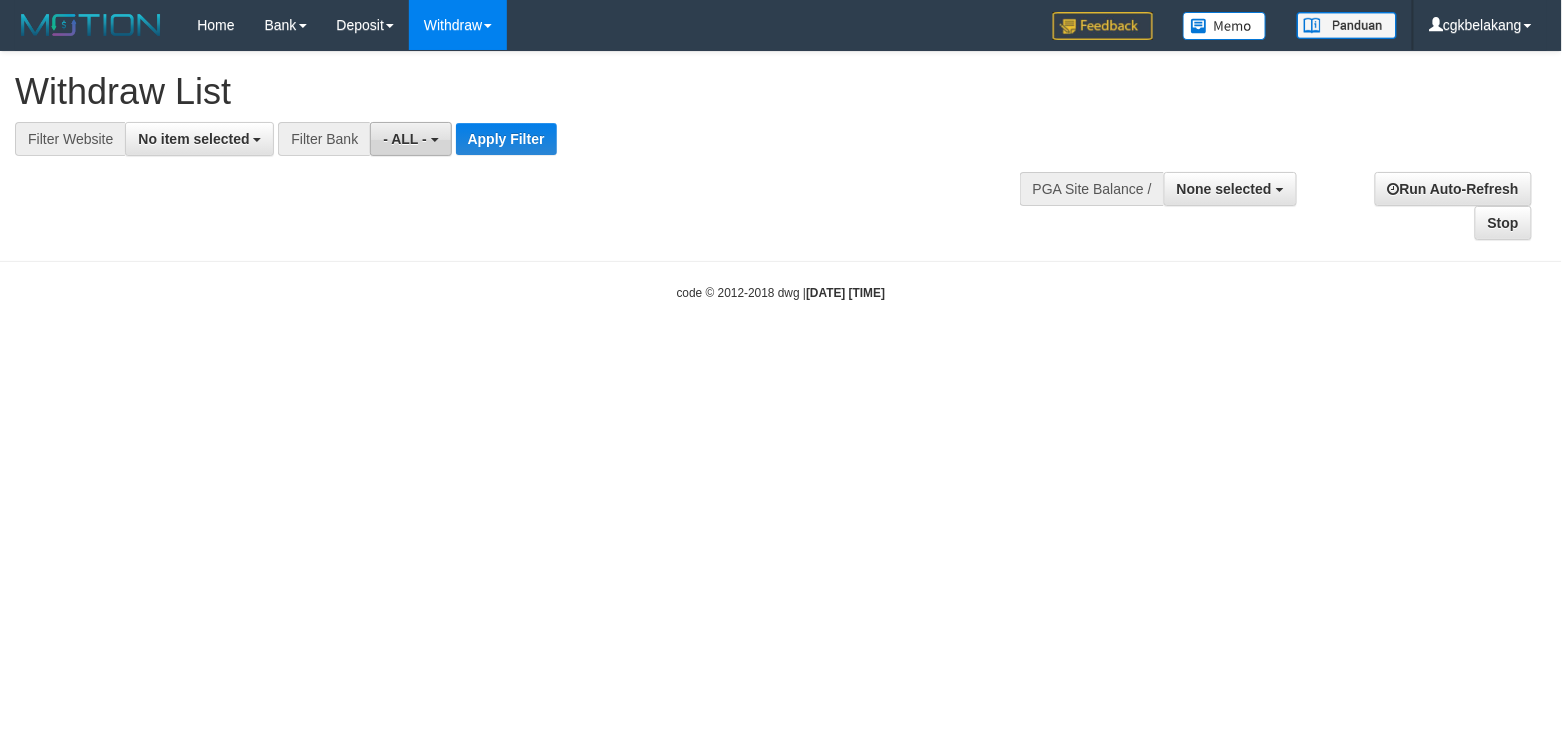 click on "- ALL -" at bounding box center (410, 139) 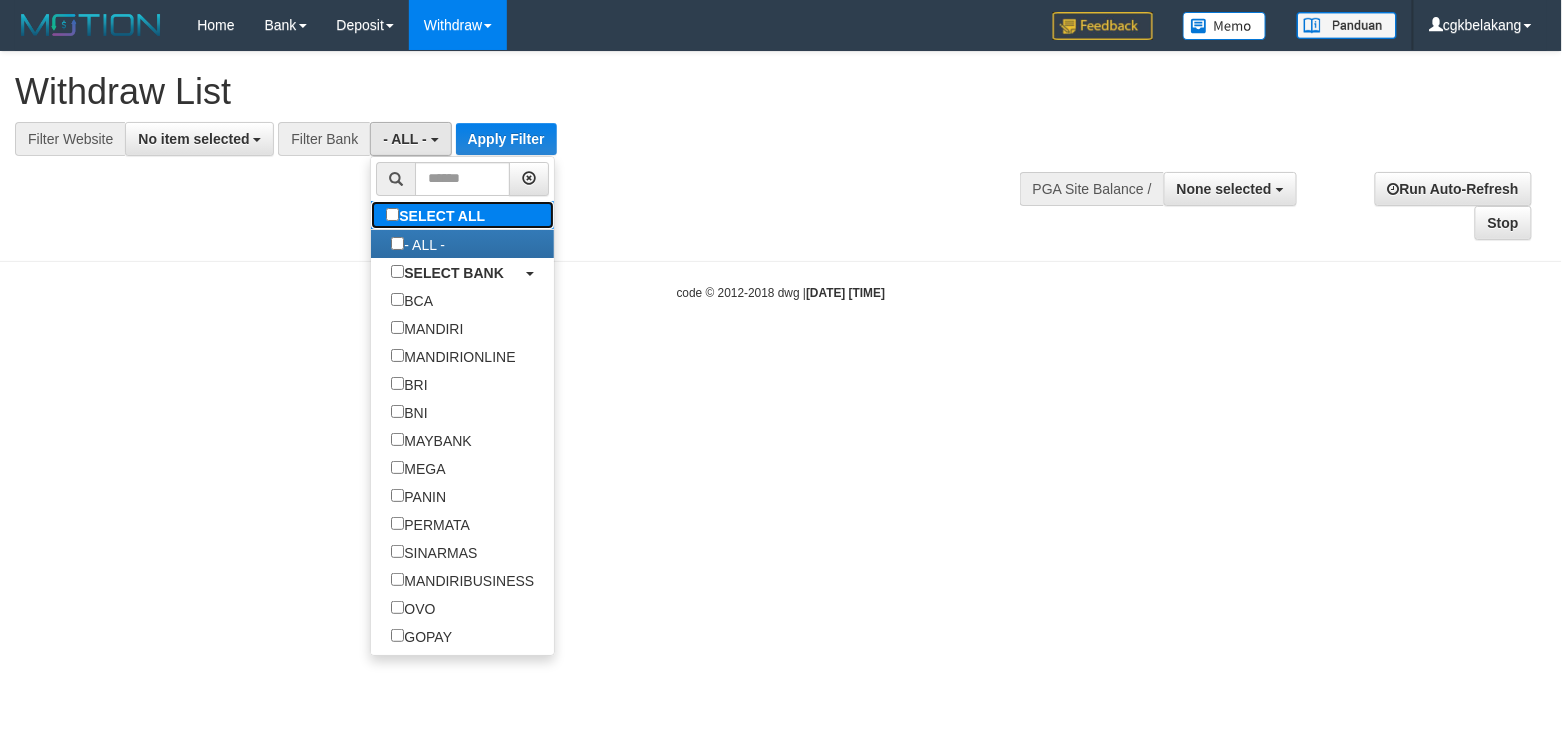click on "SELECT ALL" at bounding box center (438, 215) 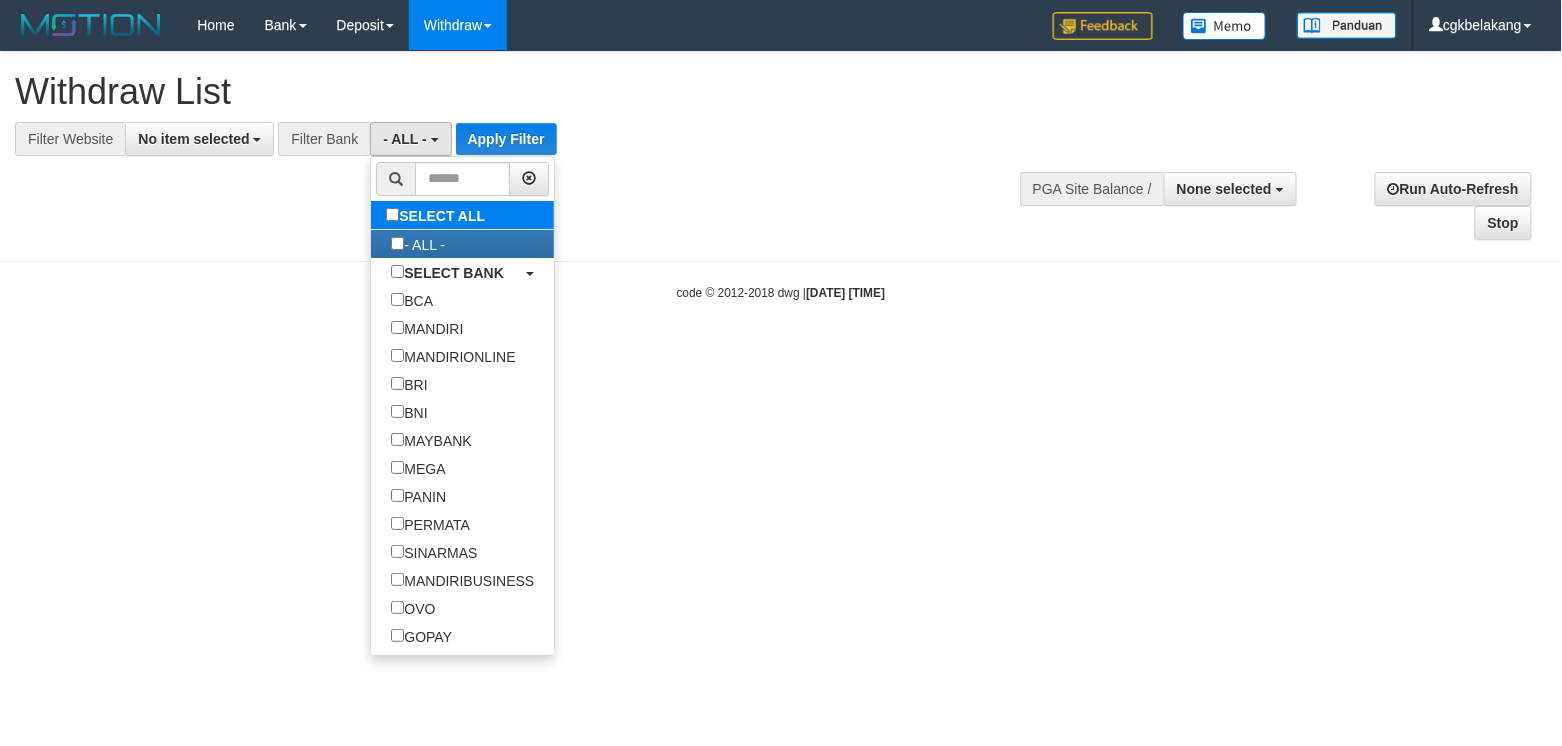 type 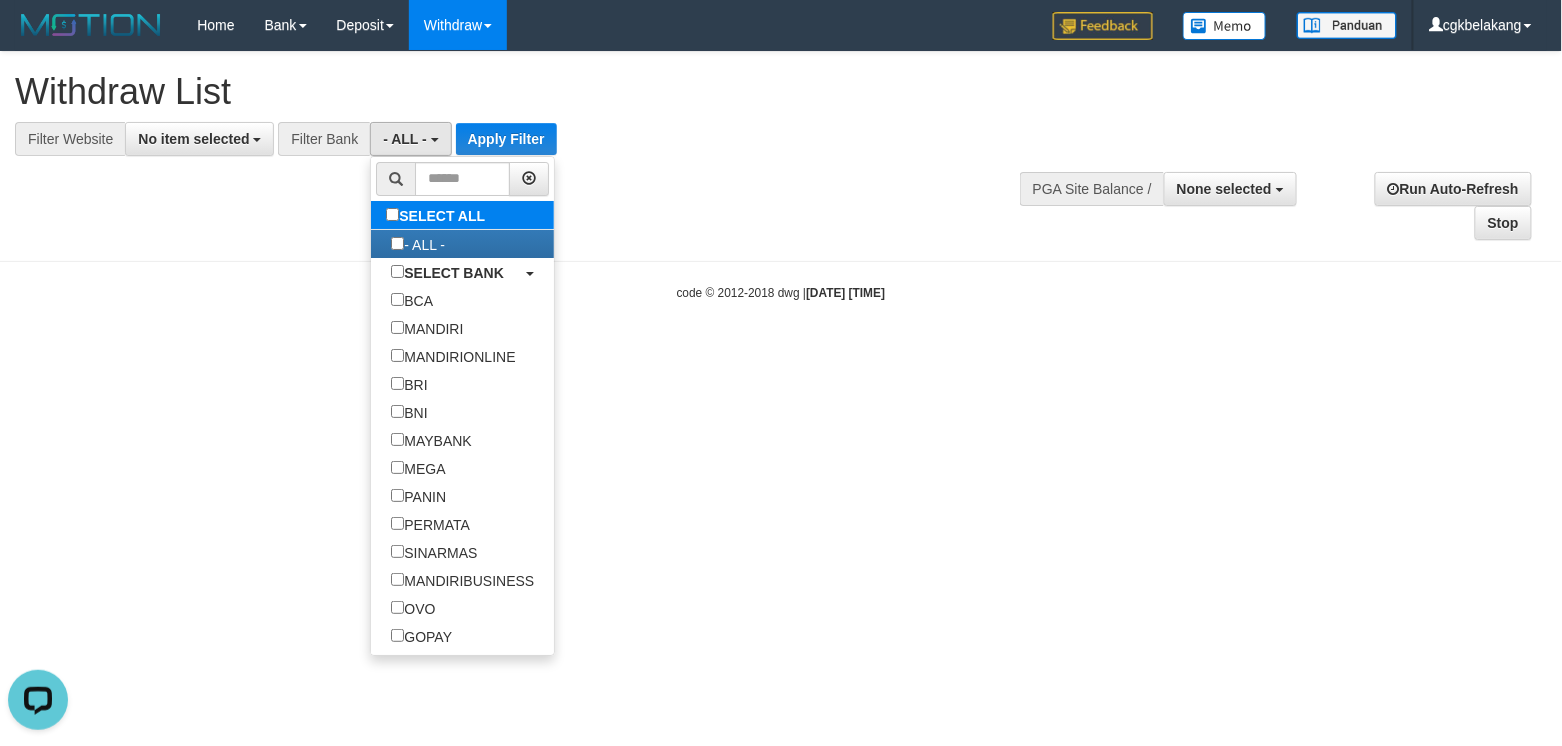 scroll, scrollTop: 0, scrollLeft: 0, axis: both 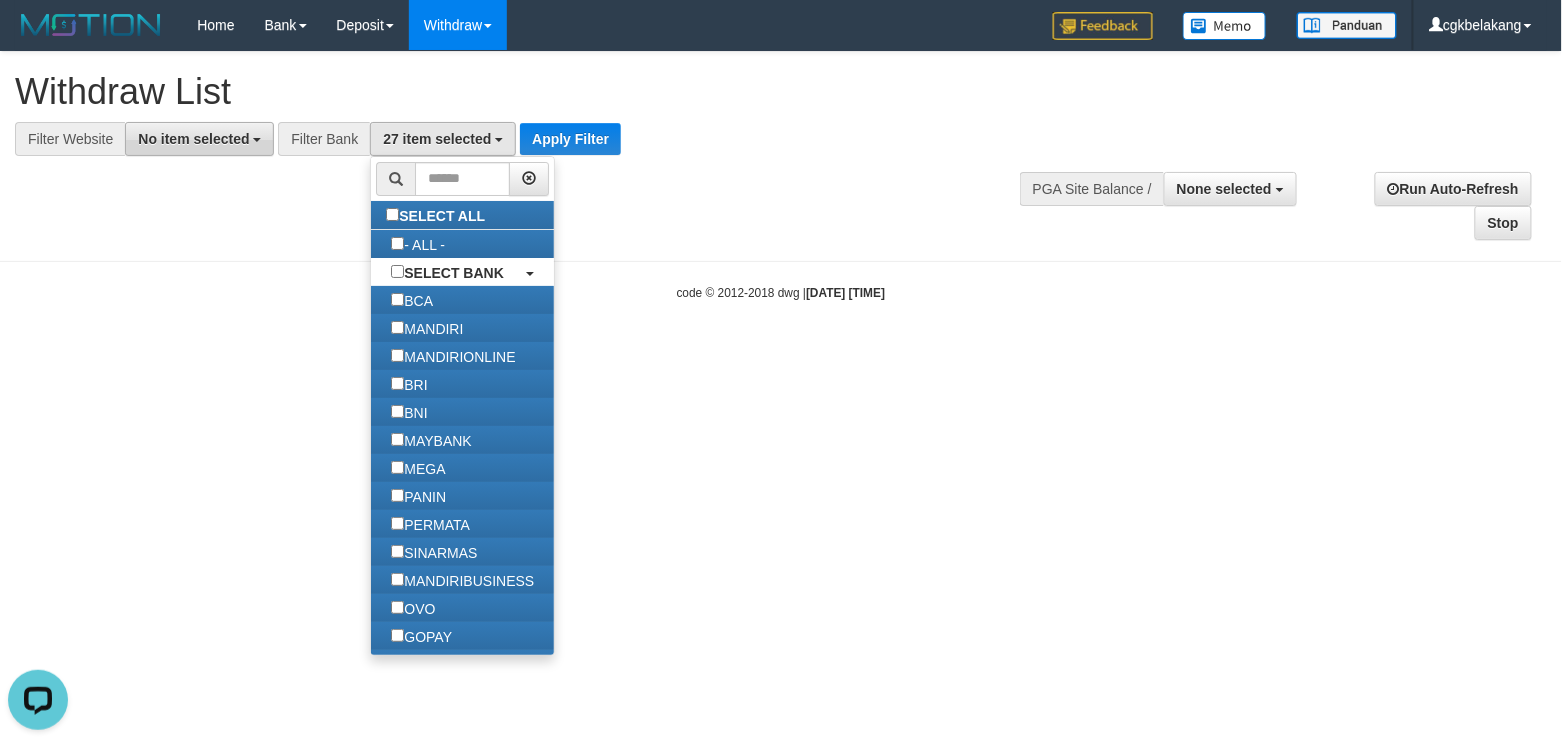 click on "No item selected" at bounding box center (193, 139) 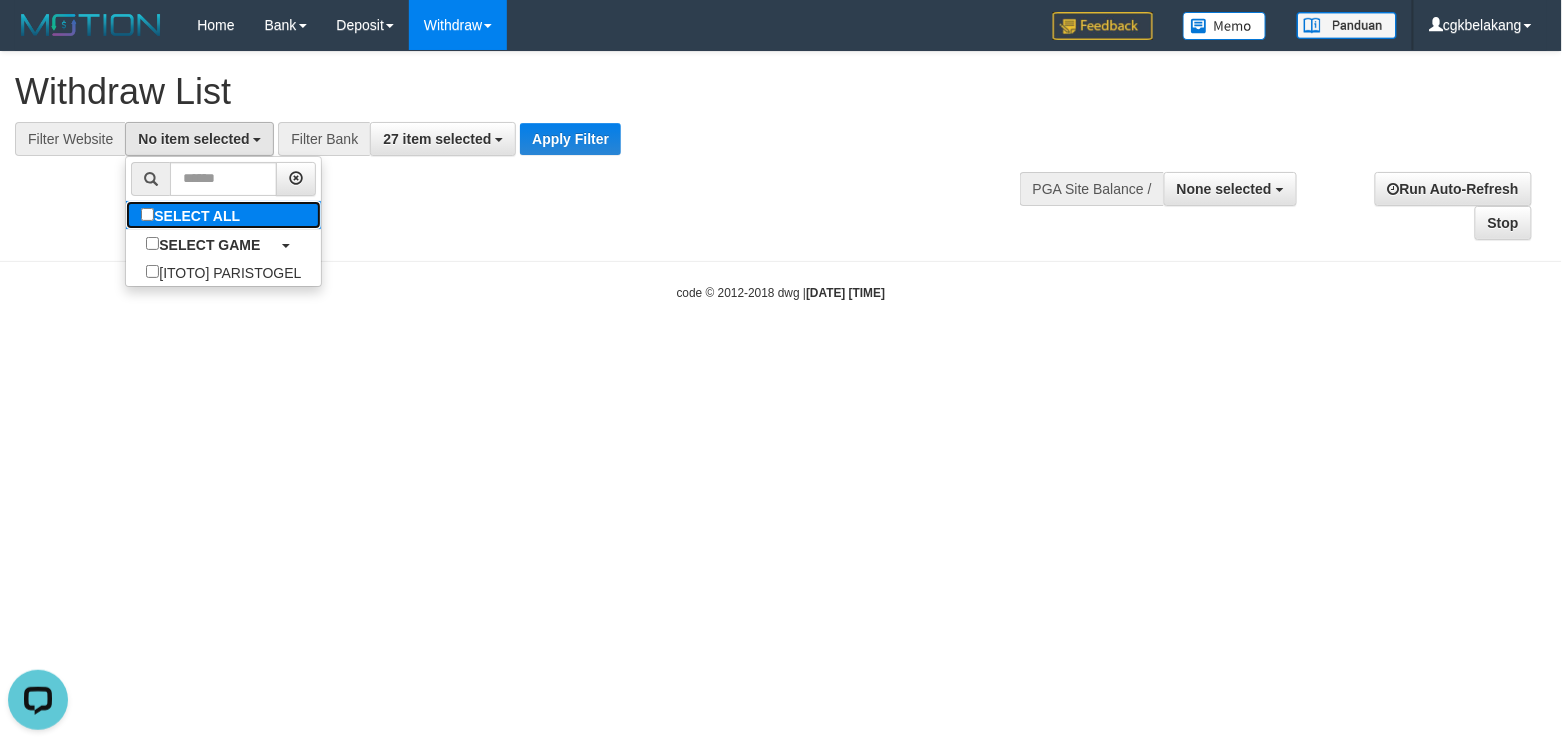 click on "SELECT ALL" at bounding box center (193, 215) 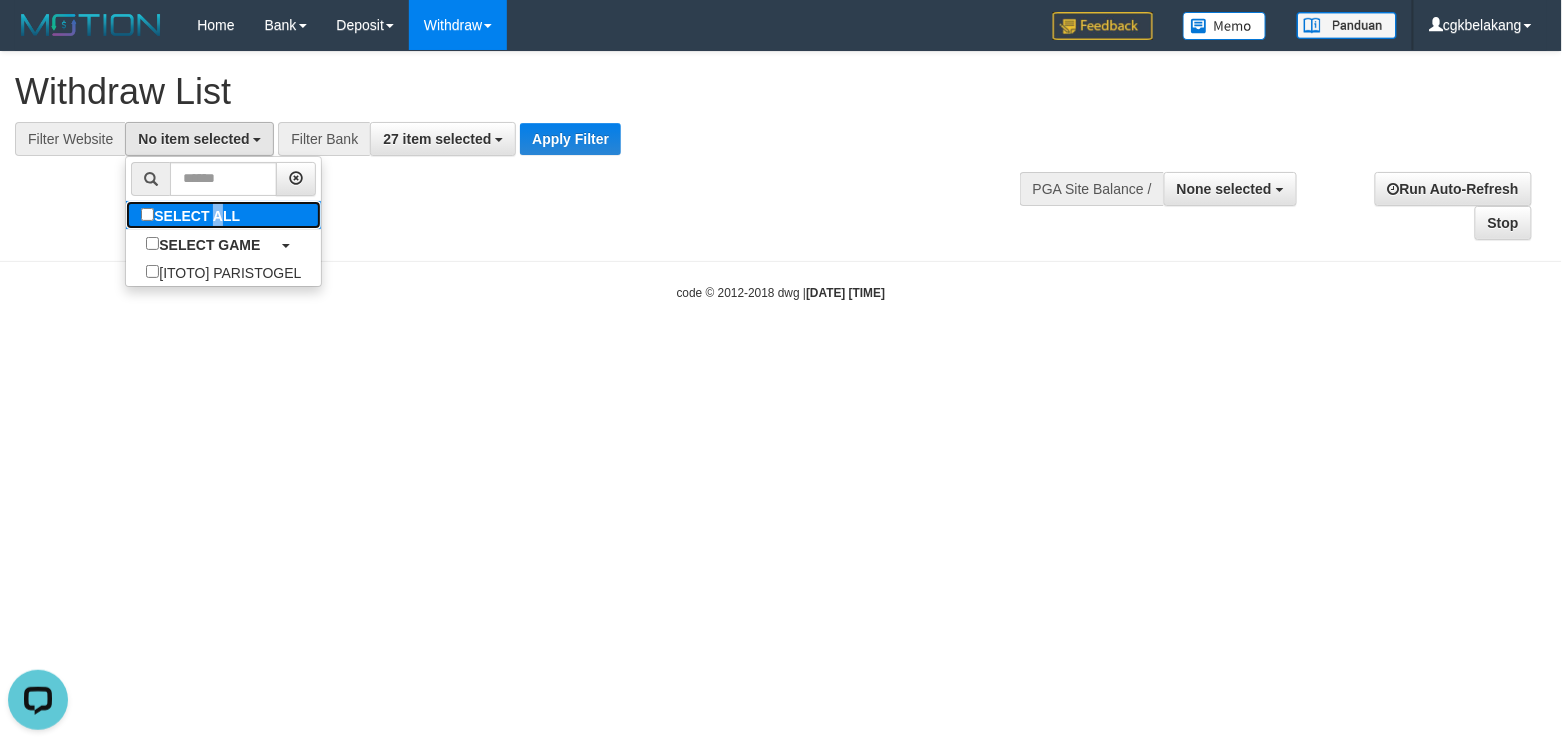 click on "SELECT ALL" at bounding box center [193, 215] 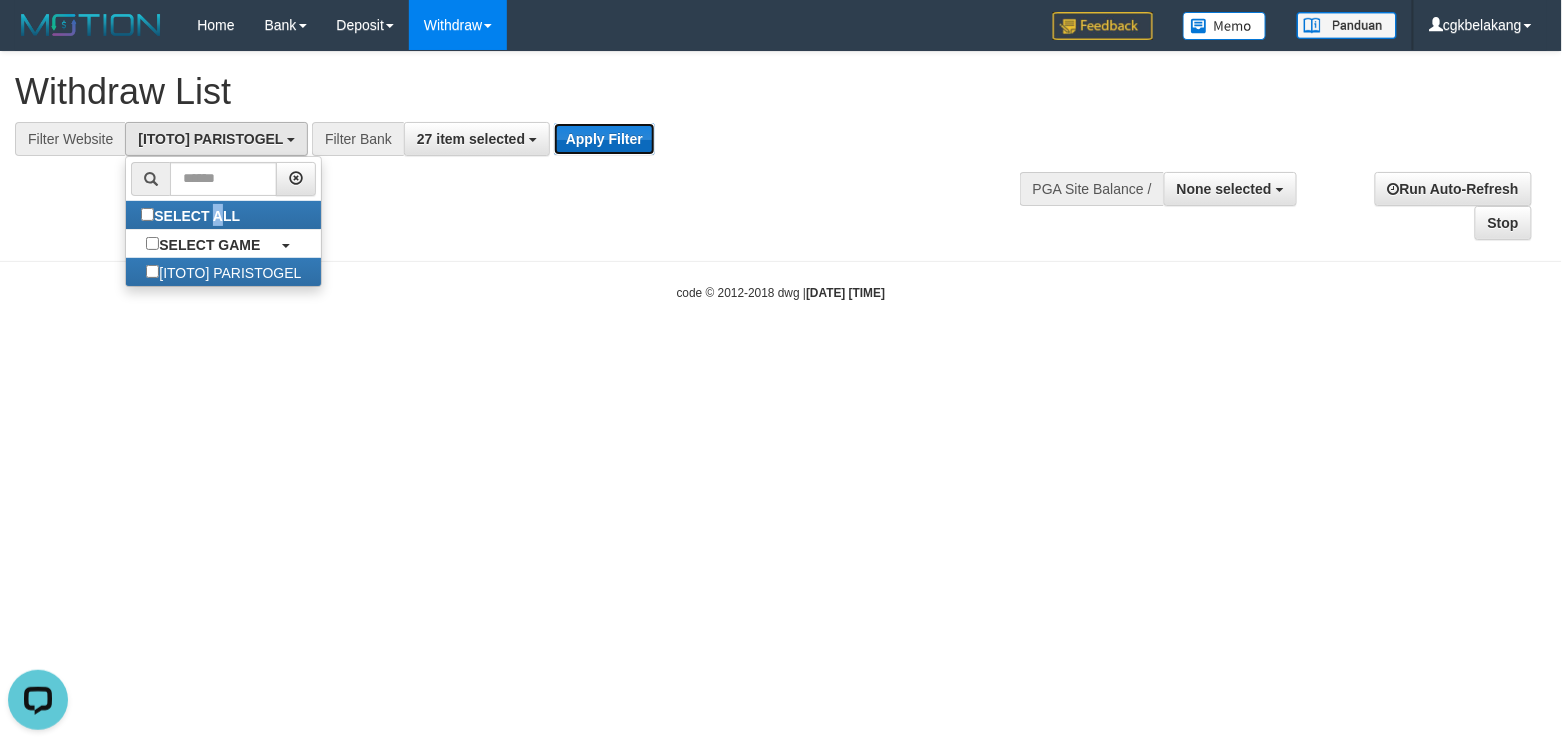 click on "Apply Filter" at bounding box center [604, 139] 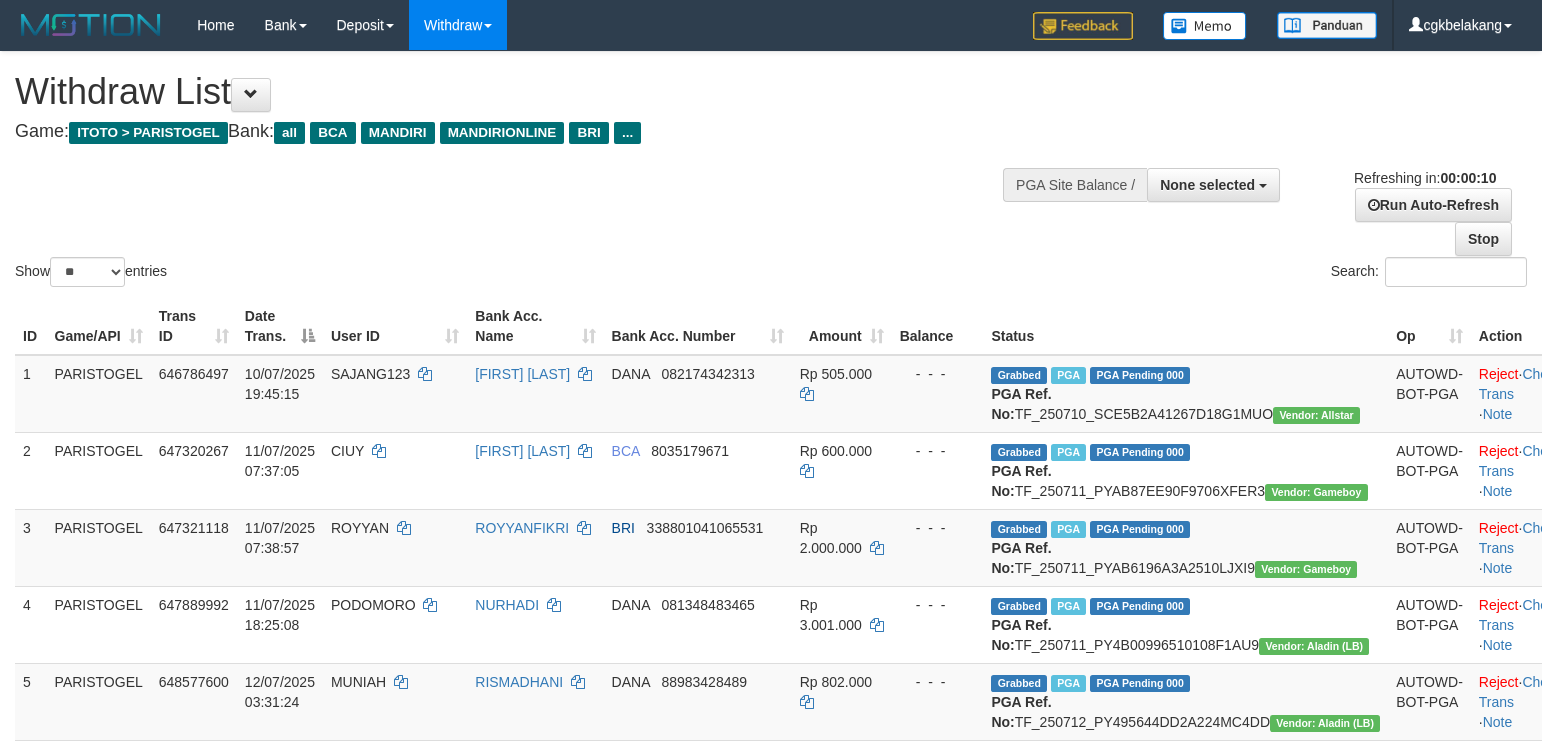 select 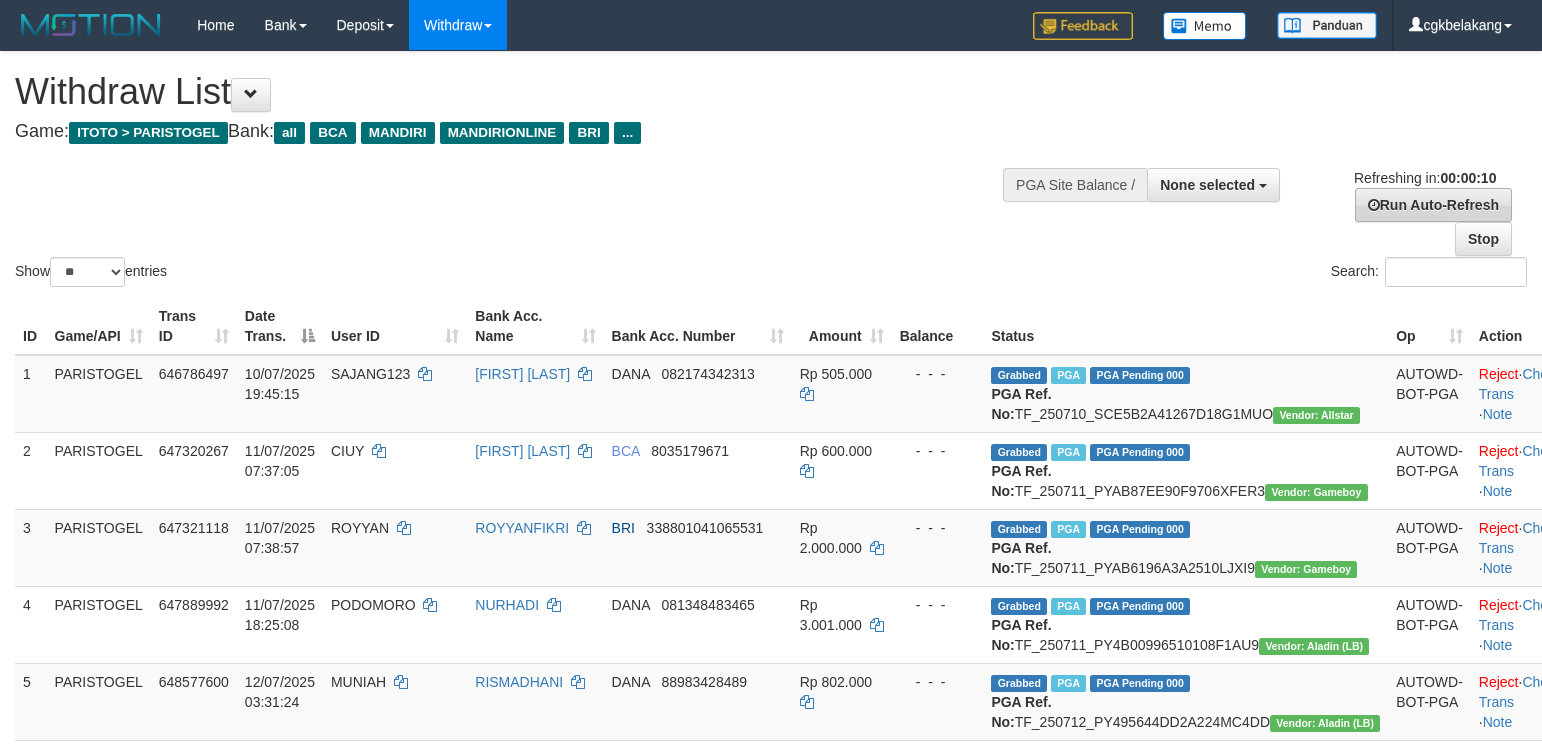 scroll, scrollTop: 0, scrollLeft: 0, axis: both 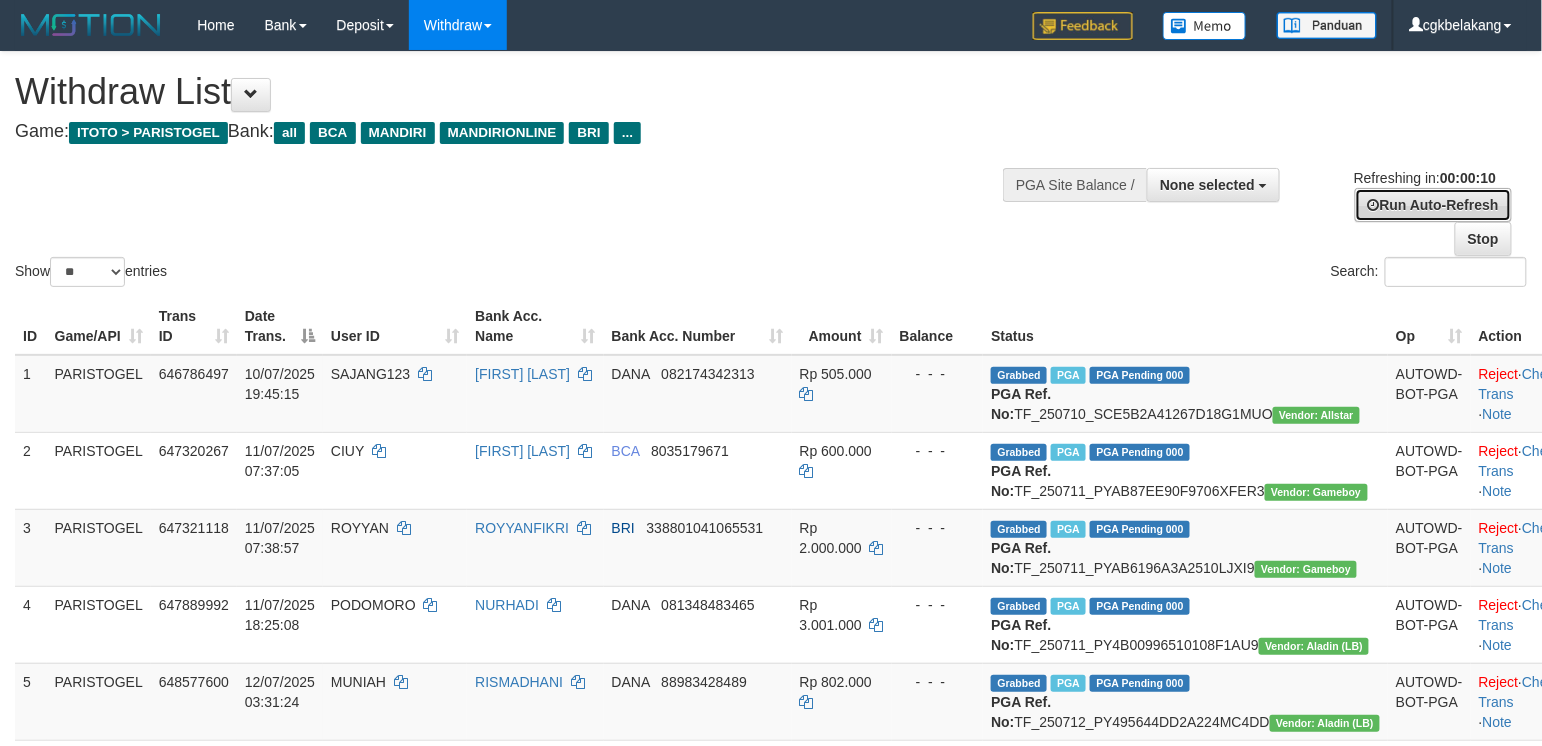 click on "Run Auto-Refresh" at bounding box center [1433, 205] 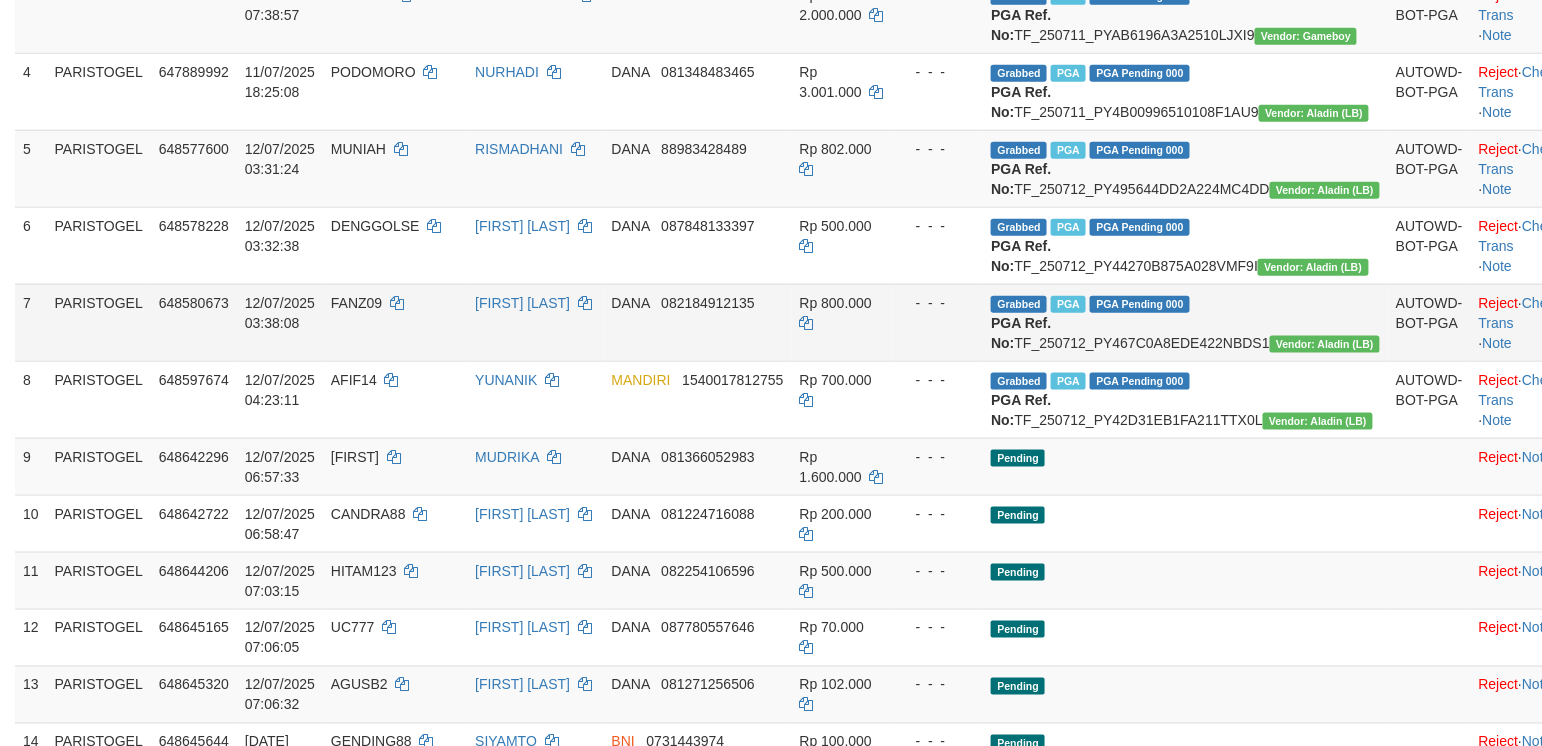 scroll, scrollTop: 1029, scrollLeft: 0, axis: vertical 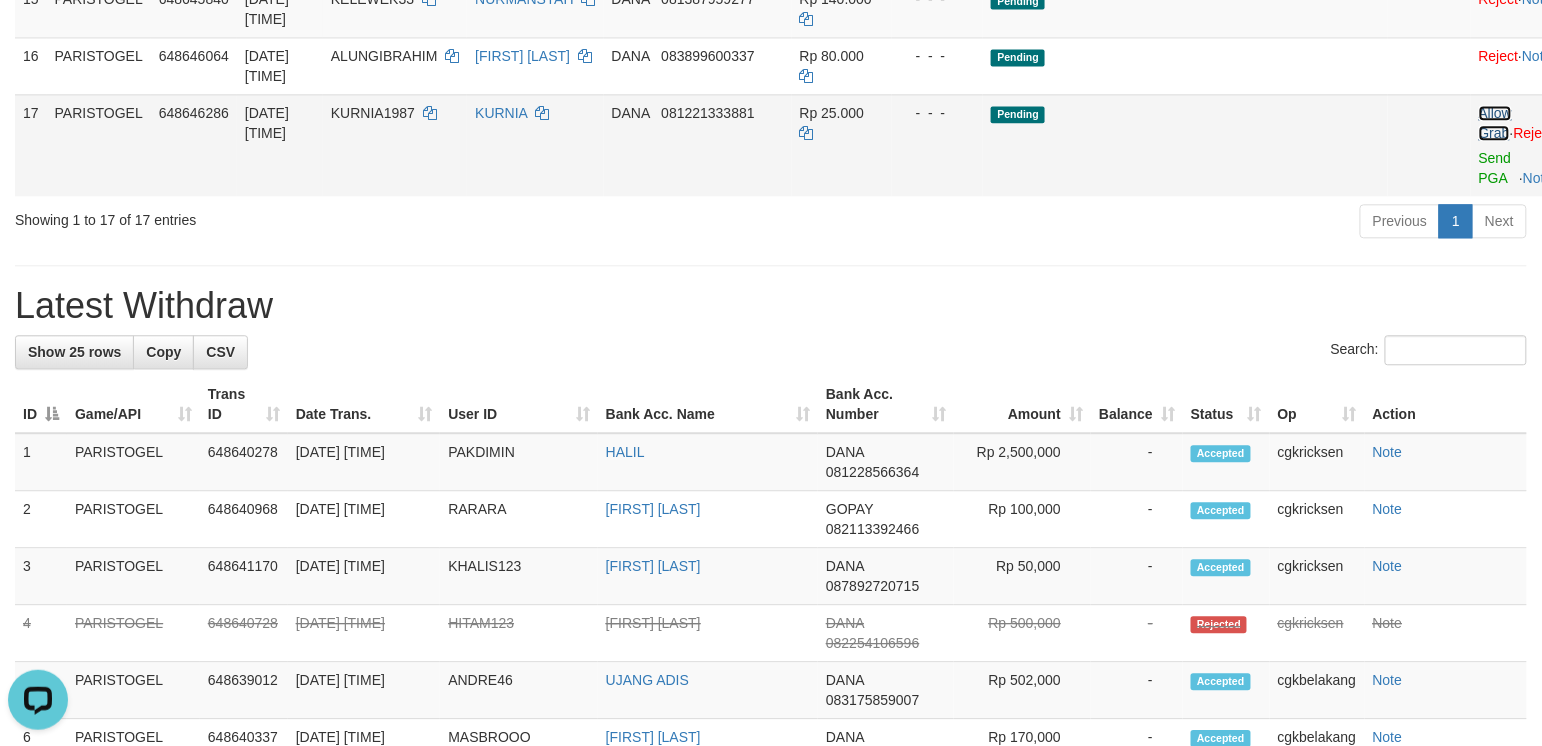 click on "Allow Grab" at bounding box center [1495, 123] 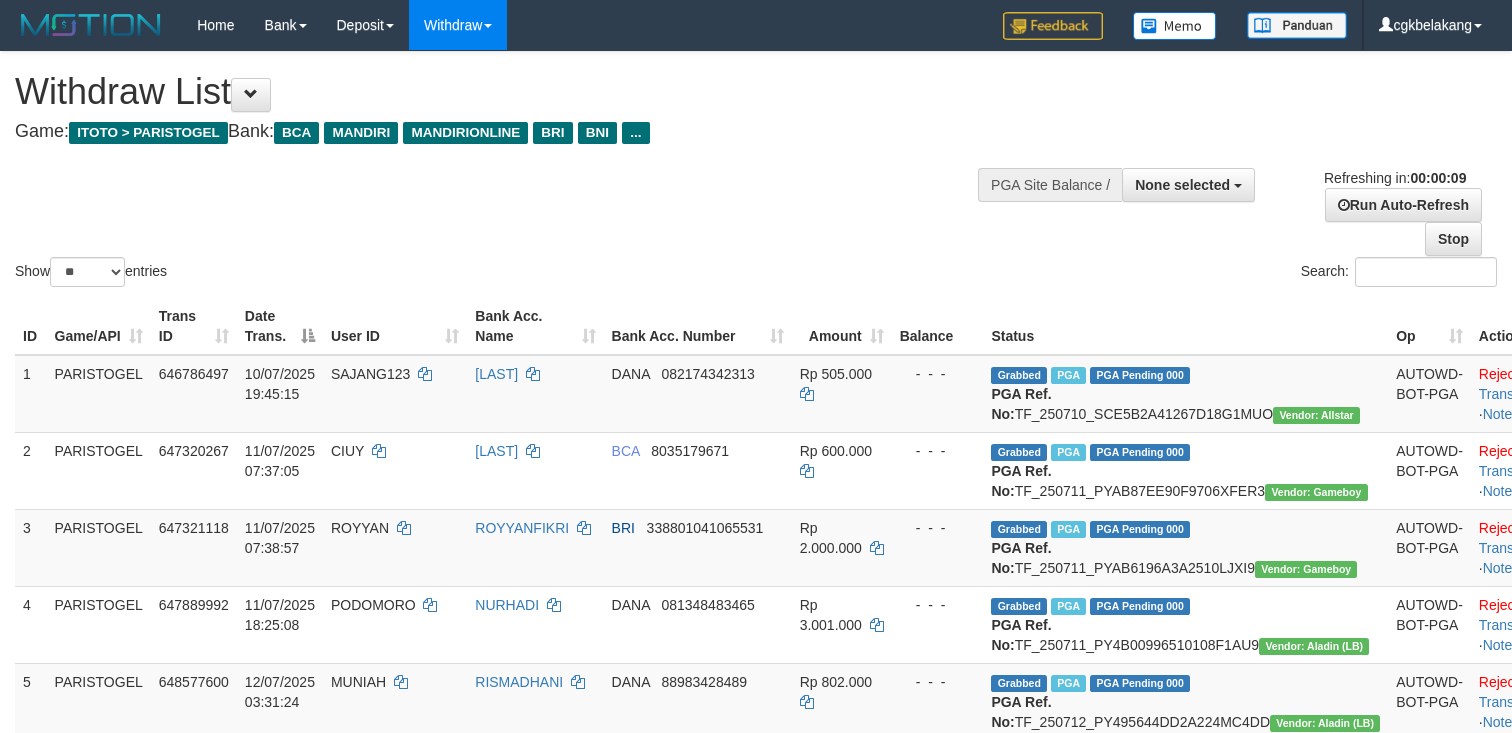 select 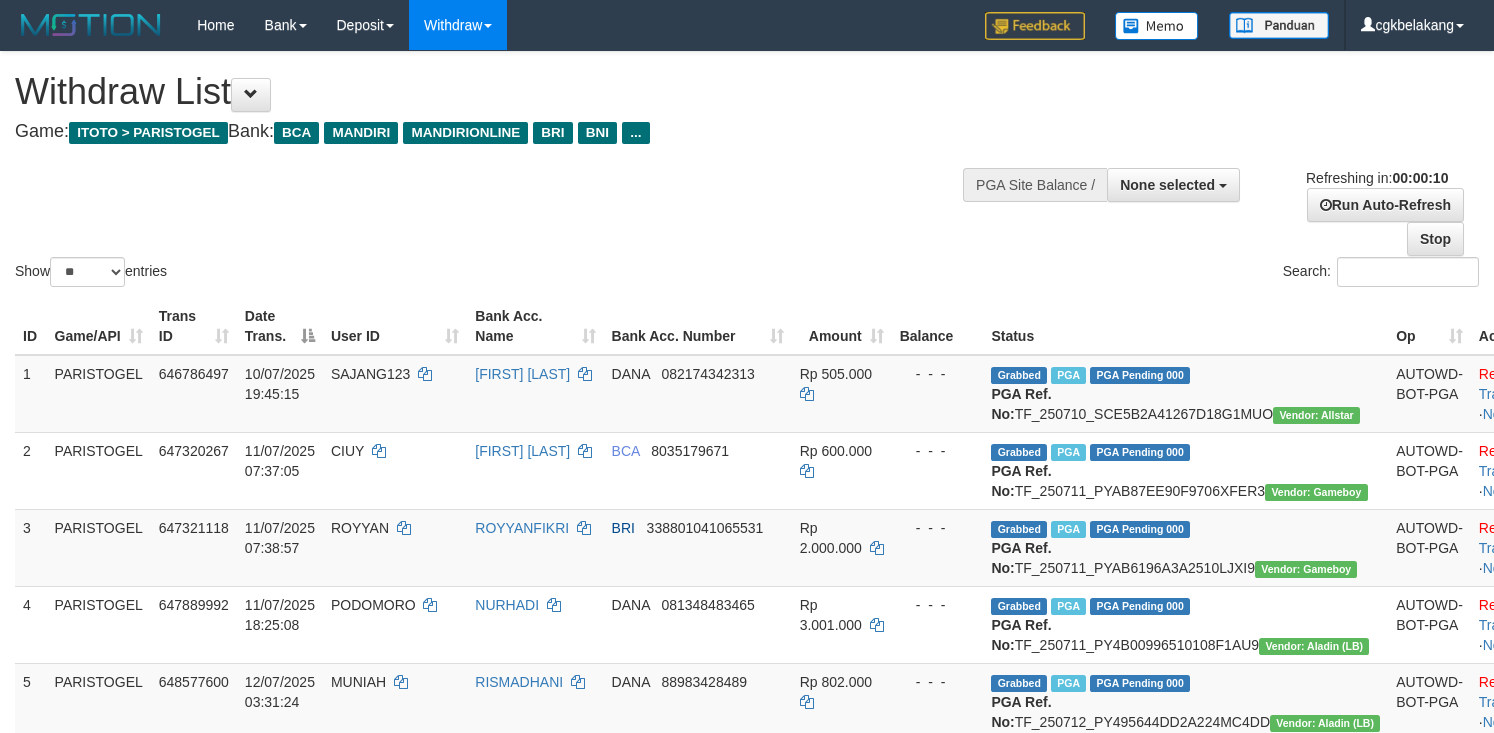 select 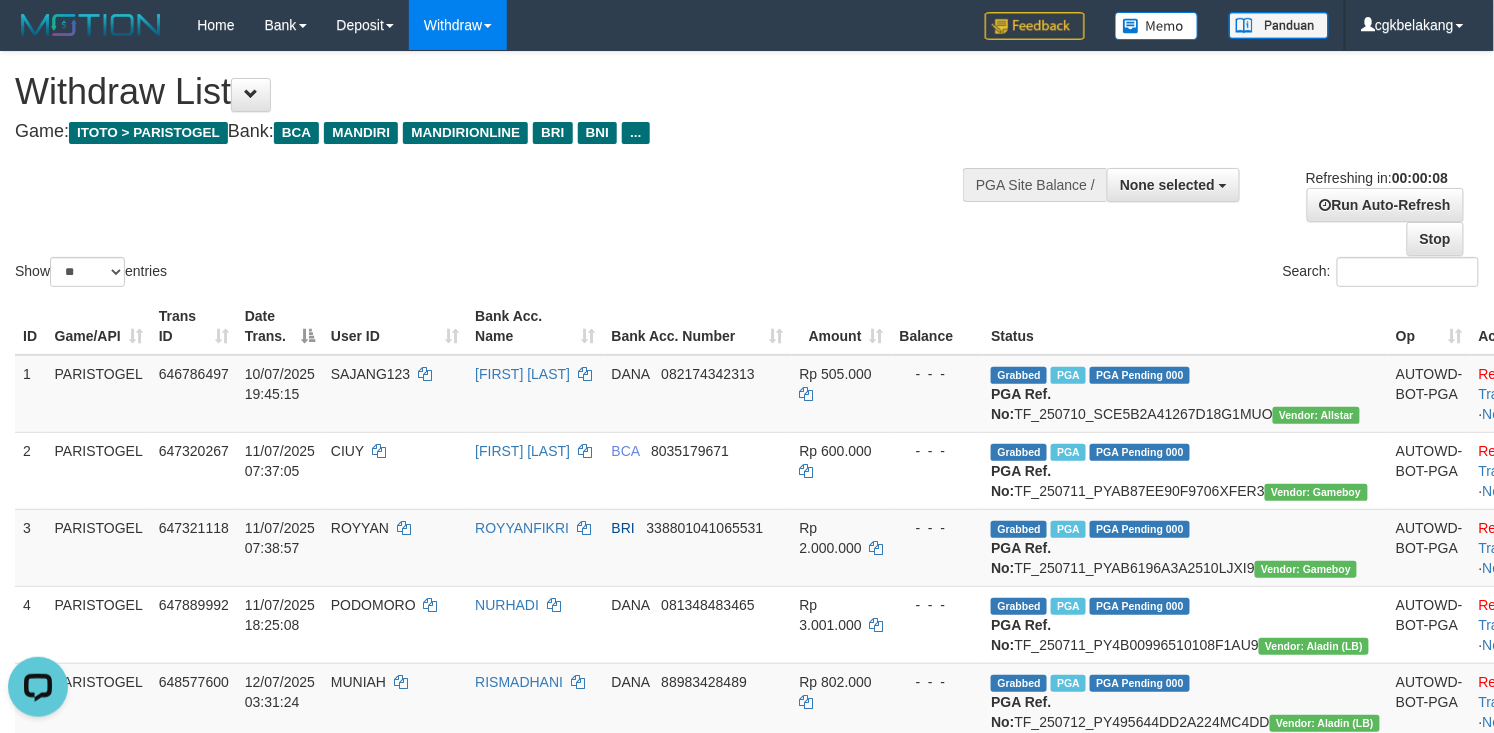 scroll, scrollTop: 0, scrollLeft: 0, axis: both 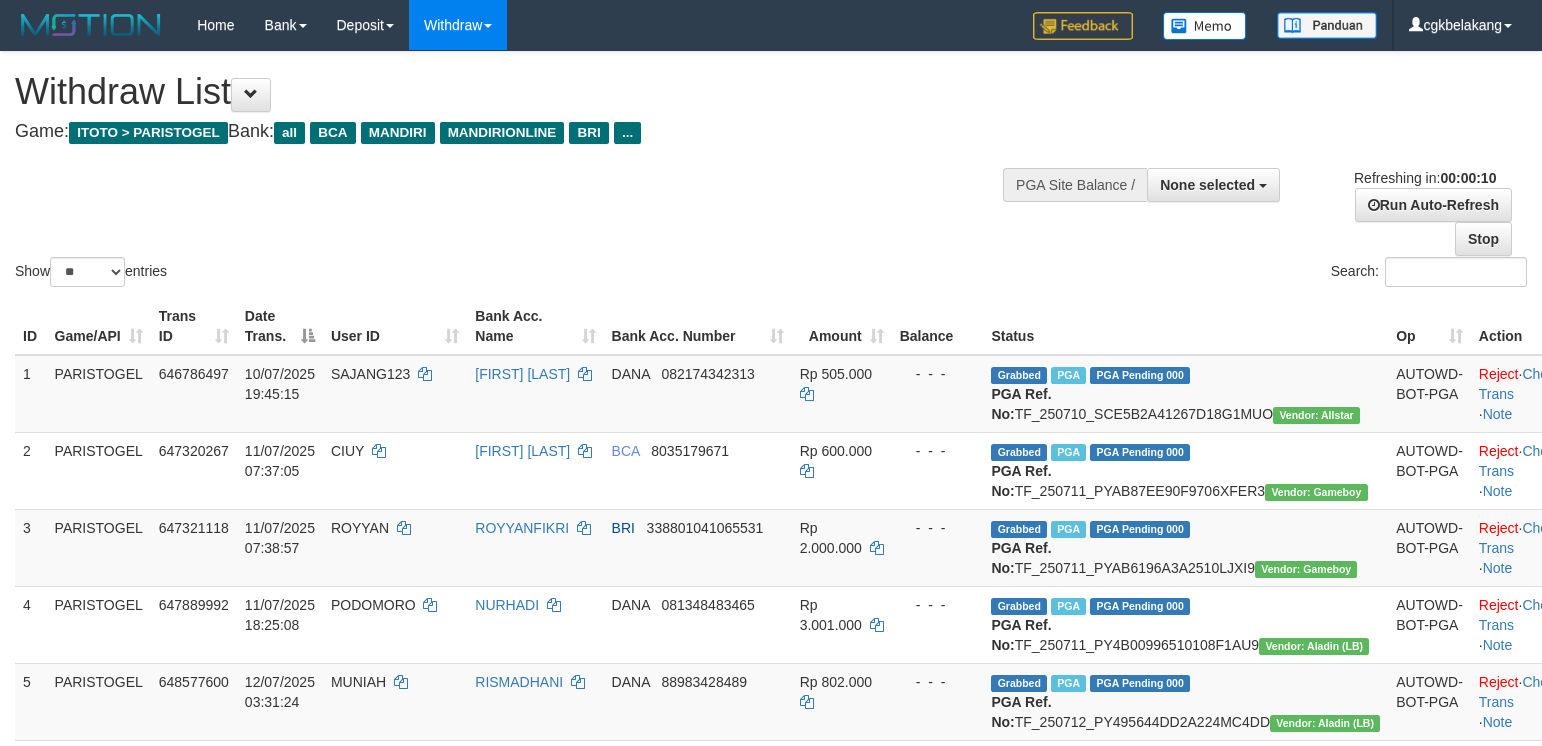 select 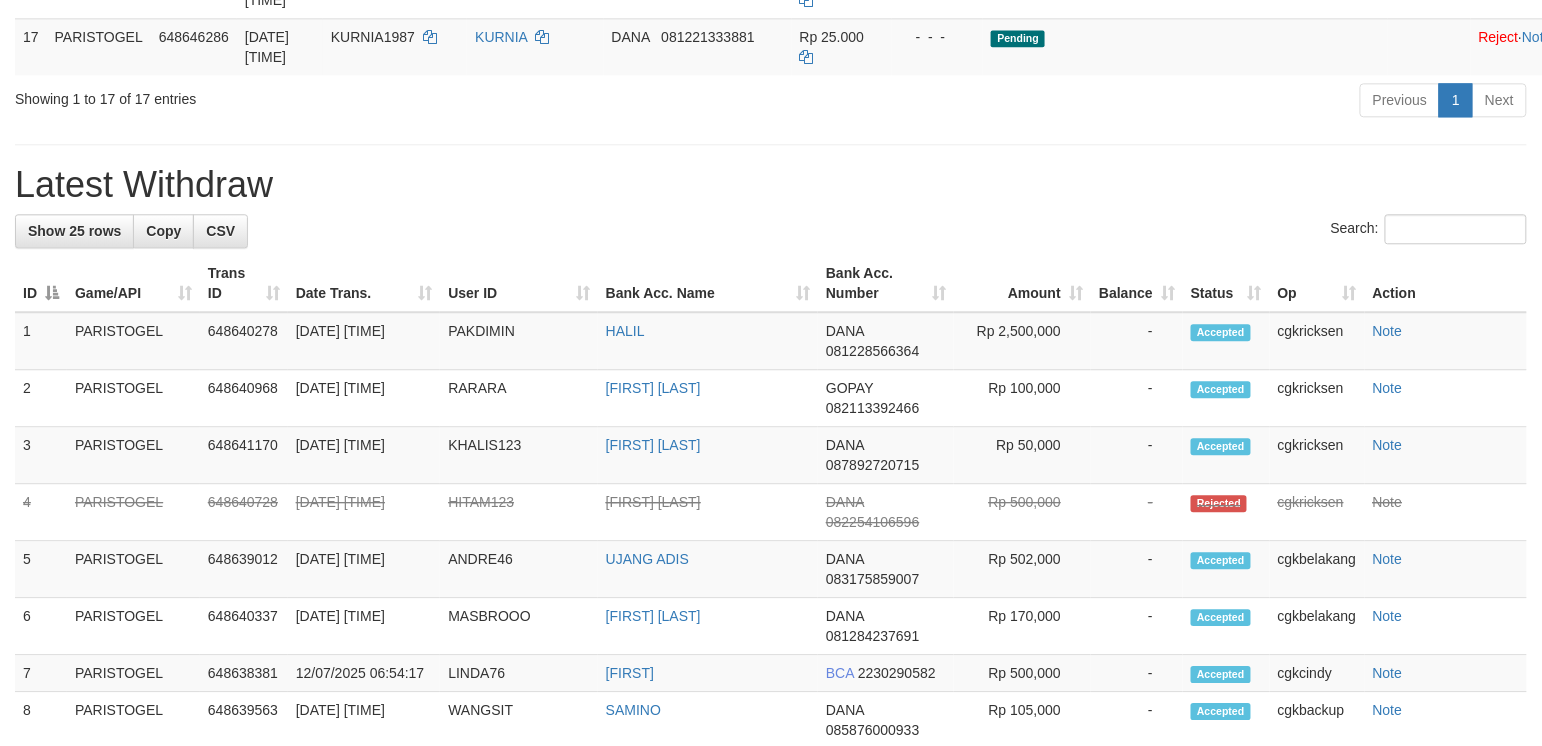 scroll, scrollTop: 1333, scrollLeft: 0, axis: vertical 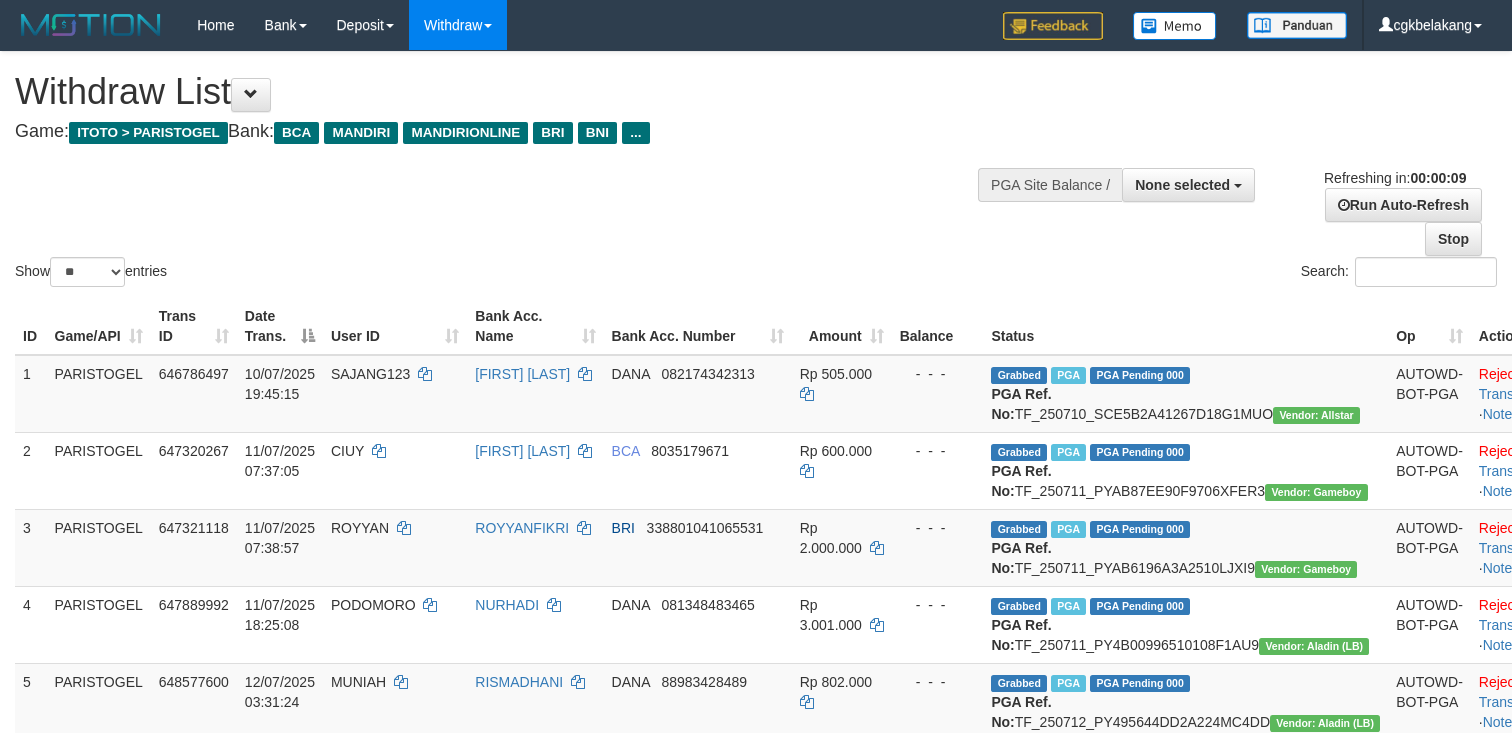 select 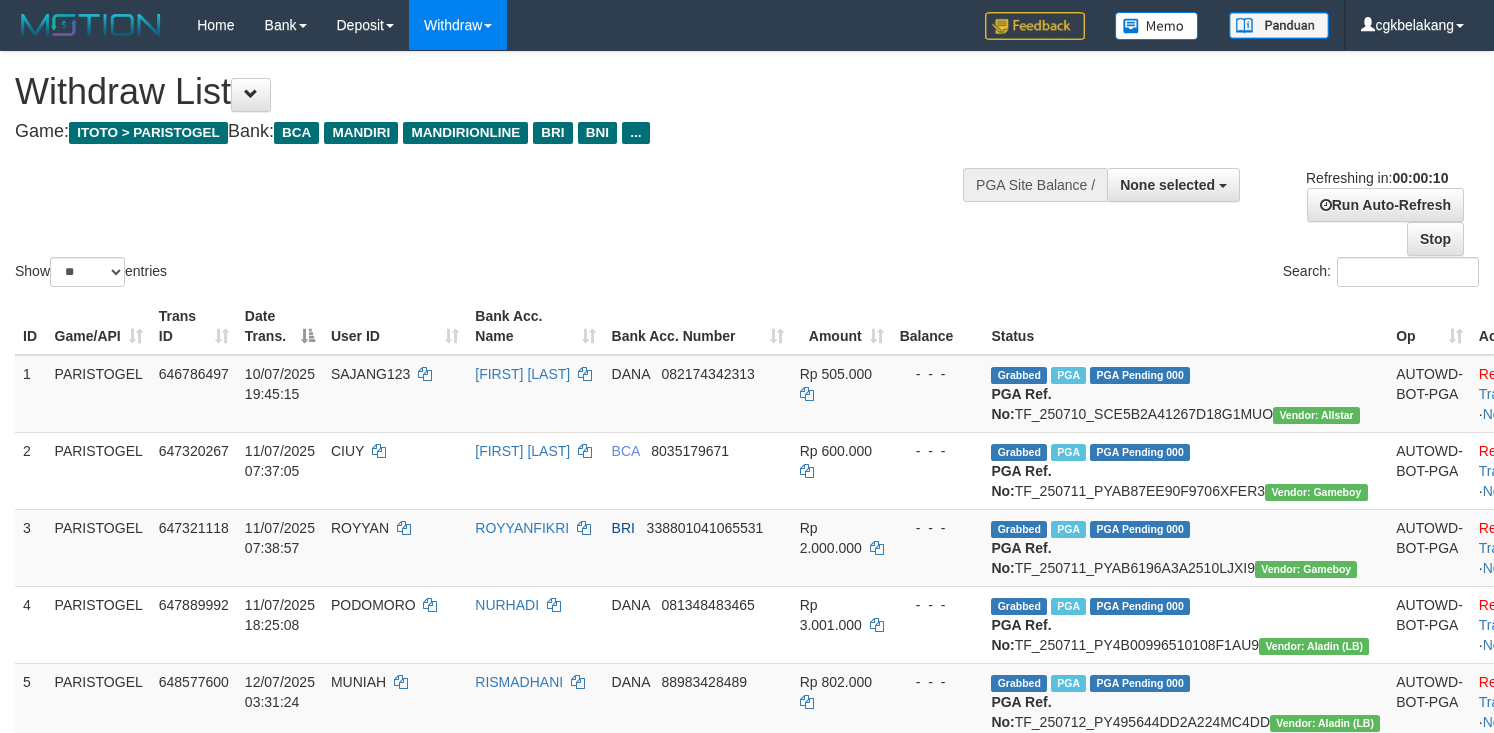 select 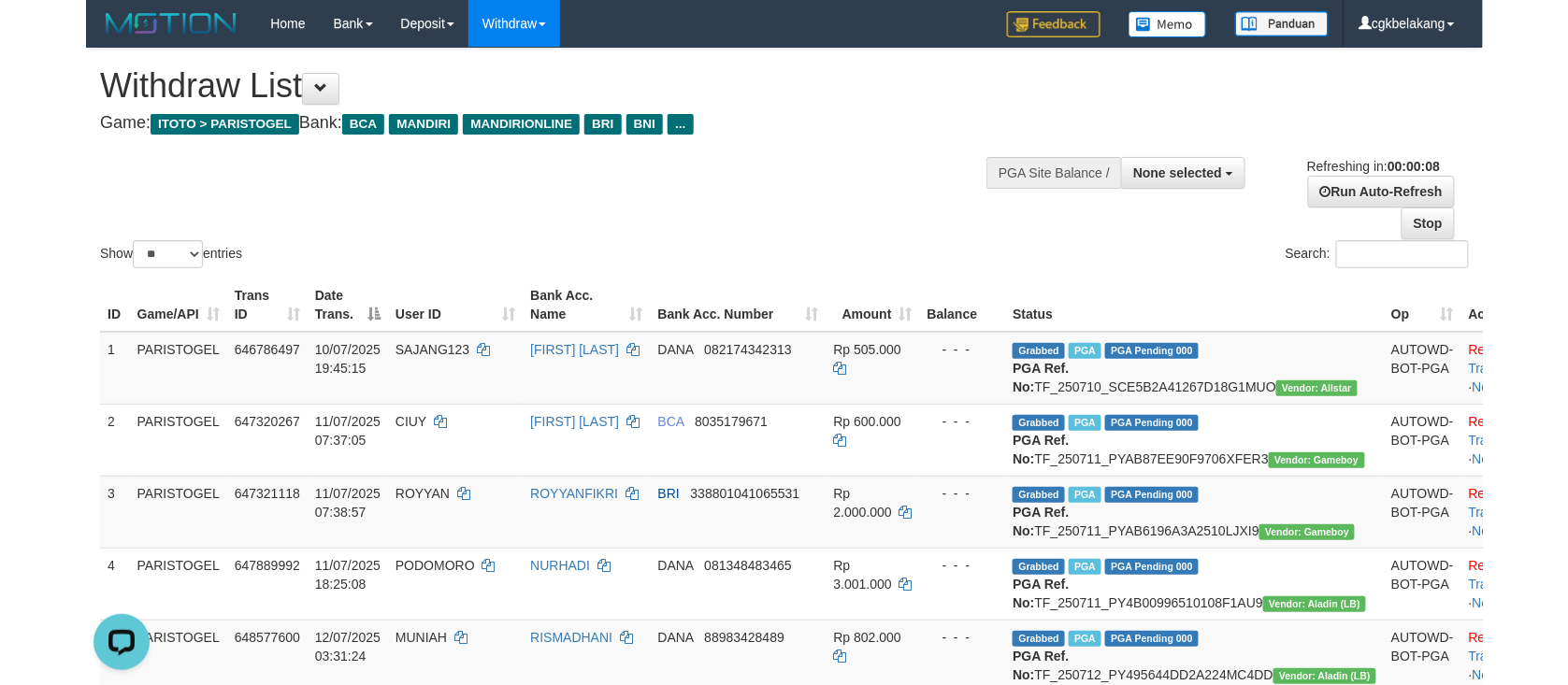 scroll, scrollTop: 0, scrollLeft: 0, axis: both 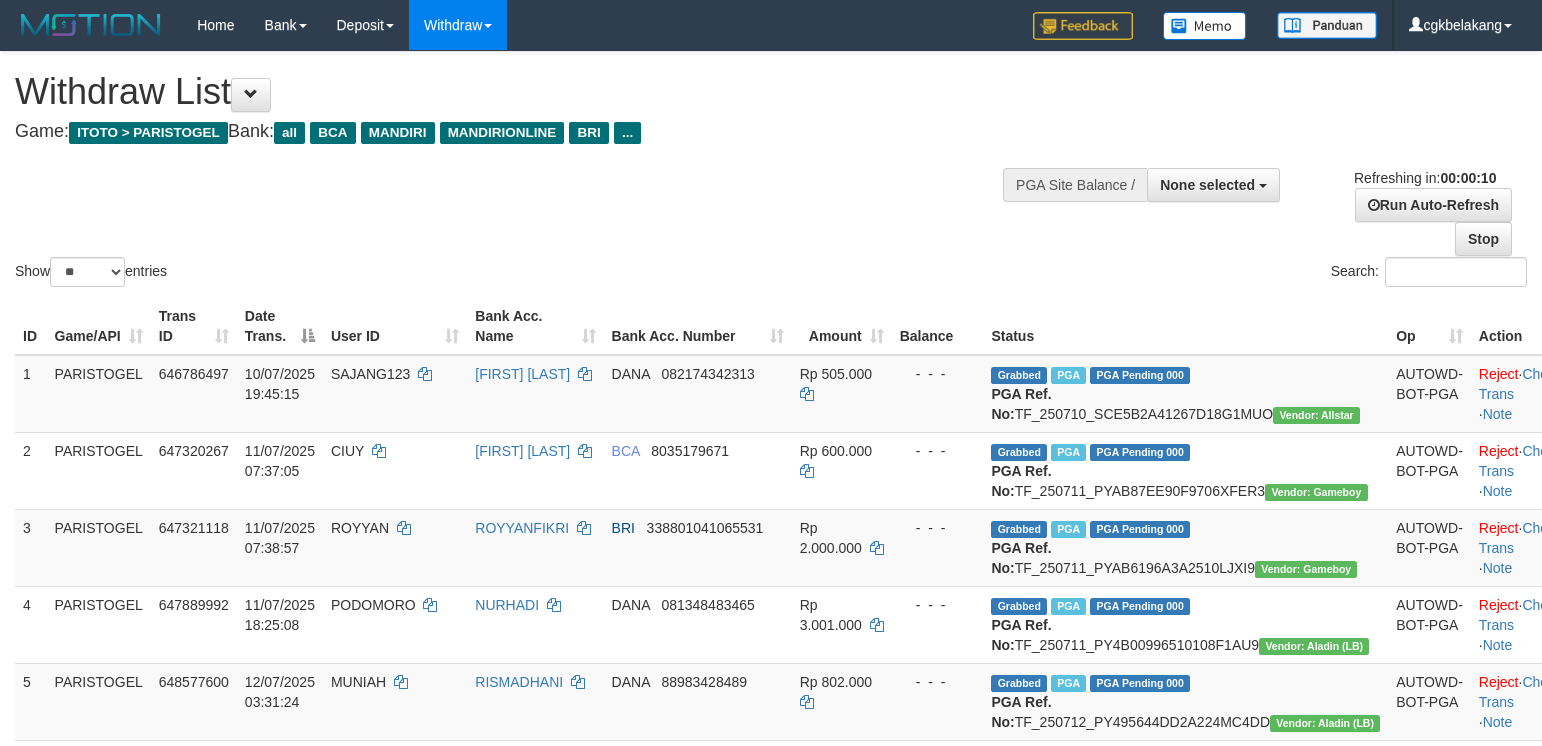select 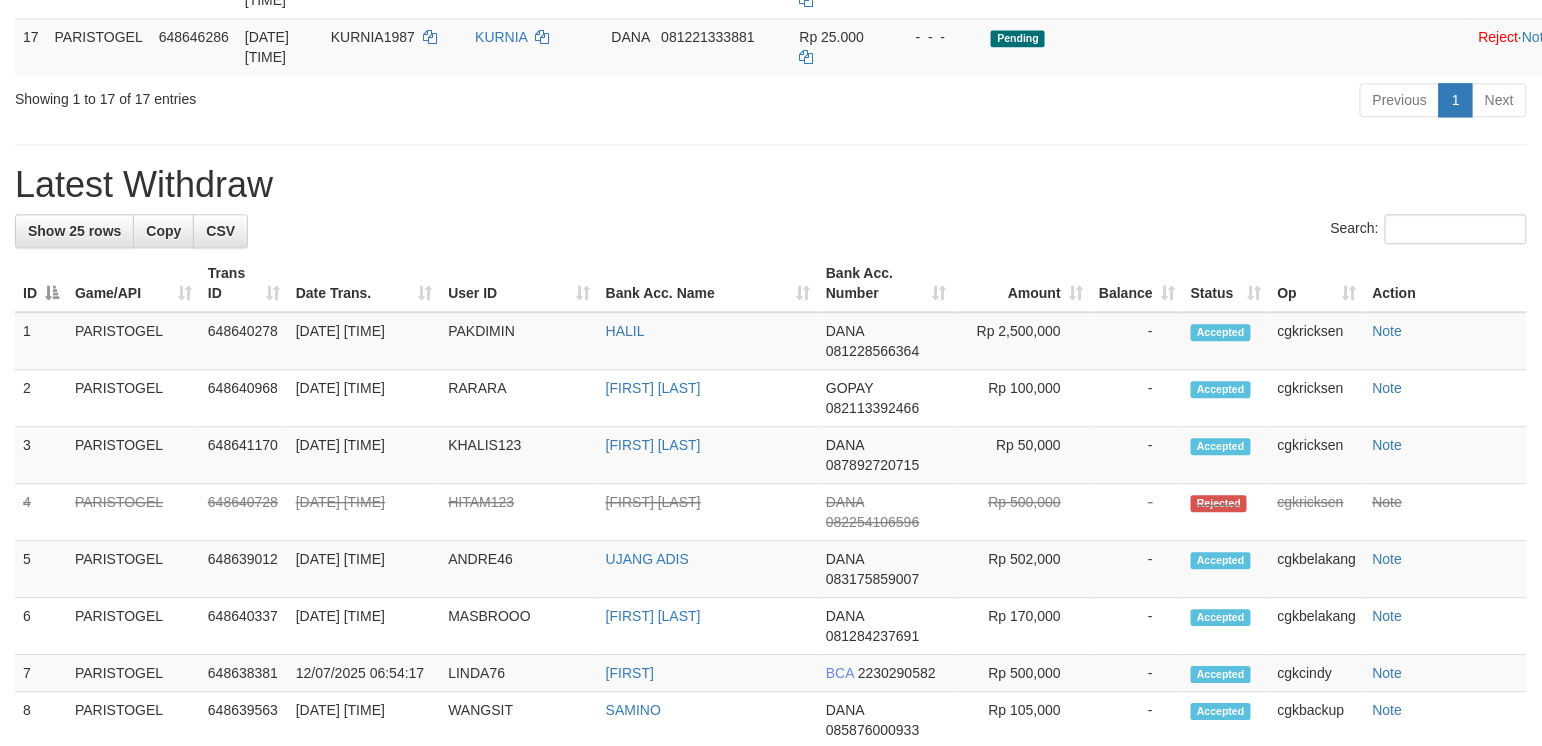 scroll, scrollTop: 1333, scrollLeft: 0, axis: vertical 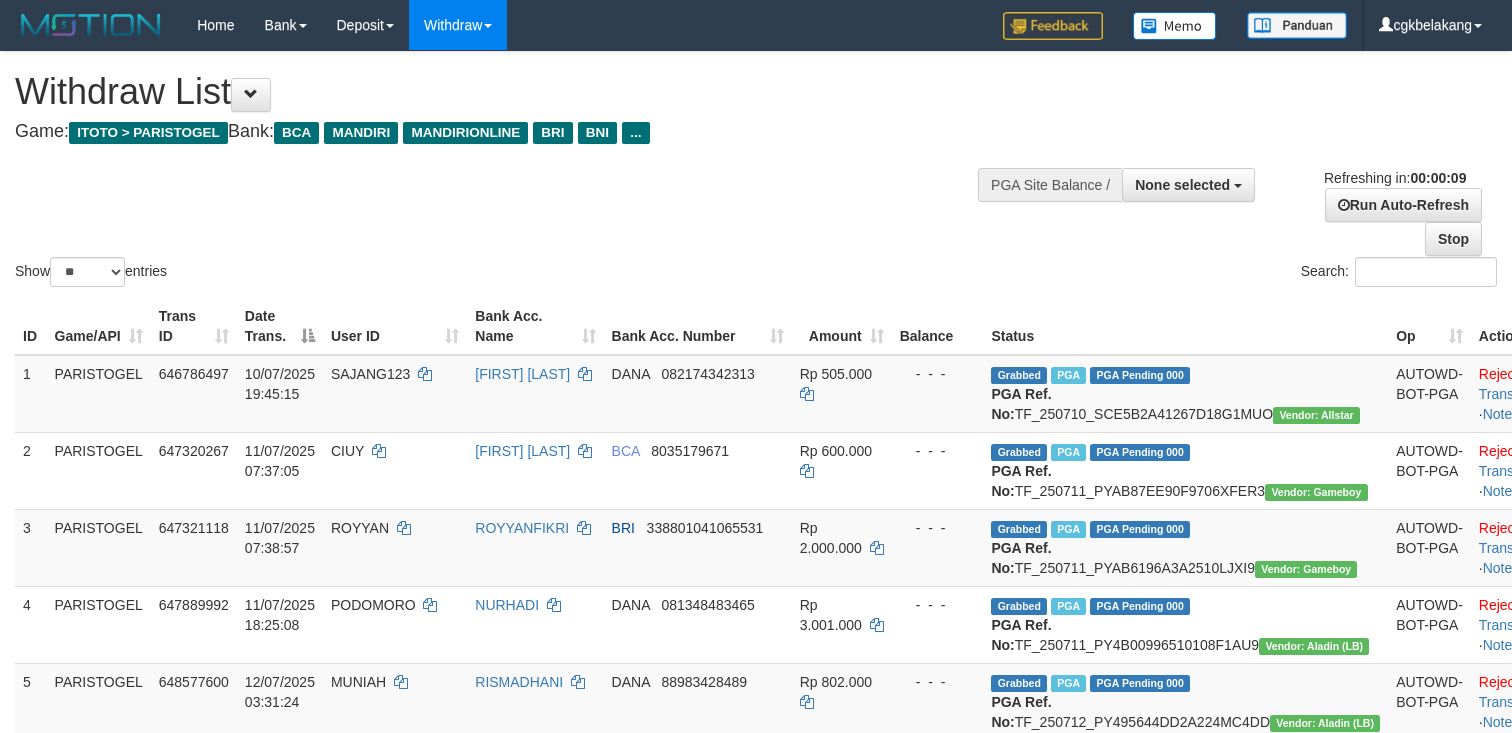 select 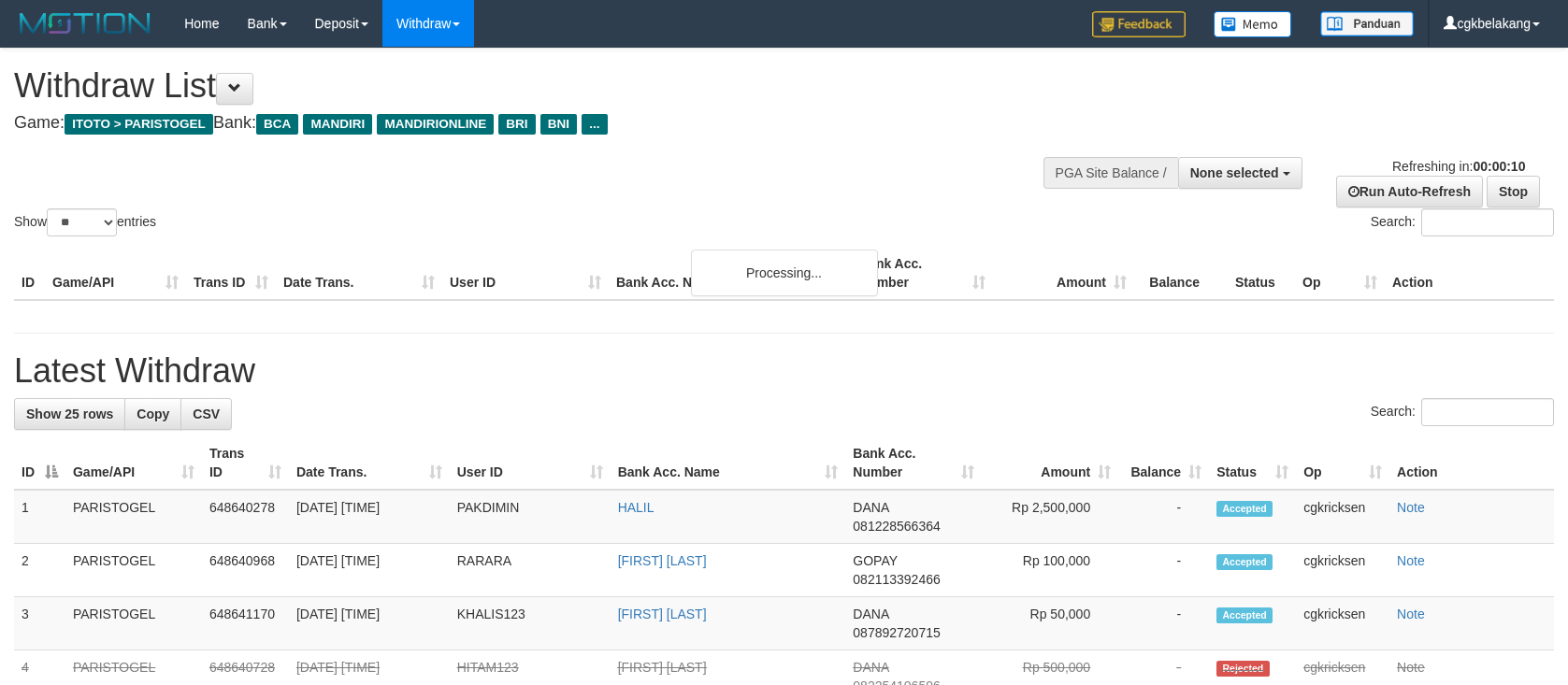select 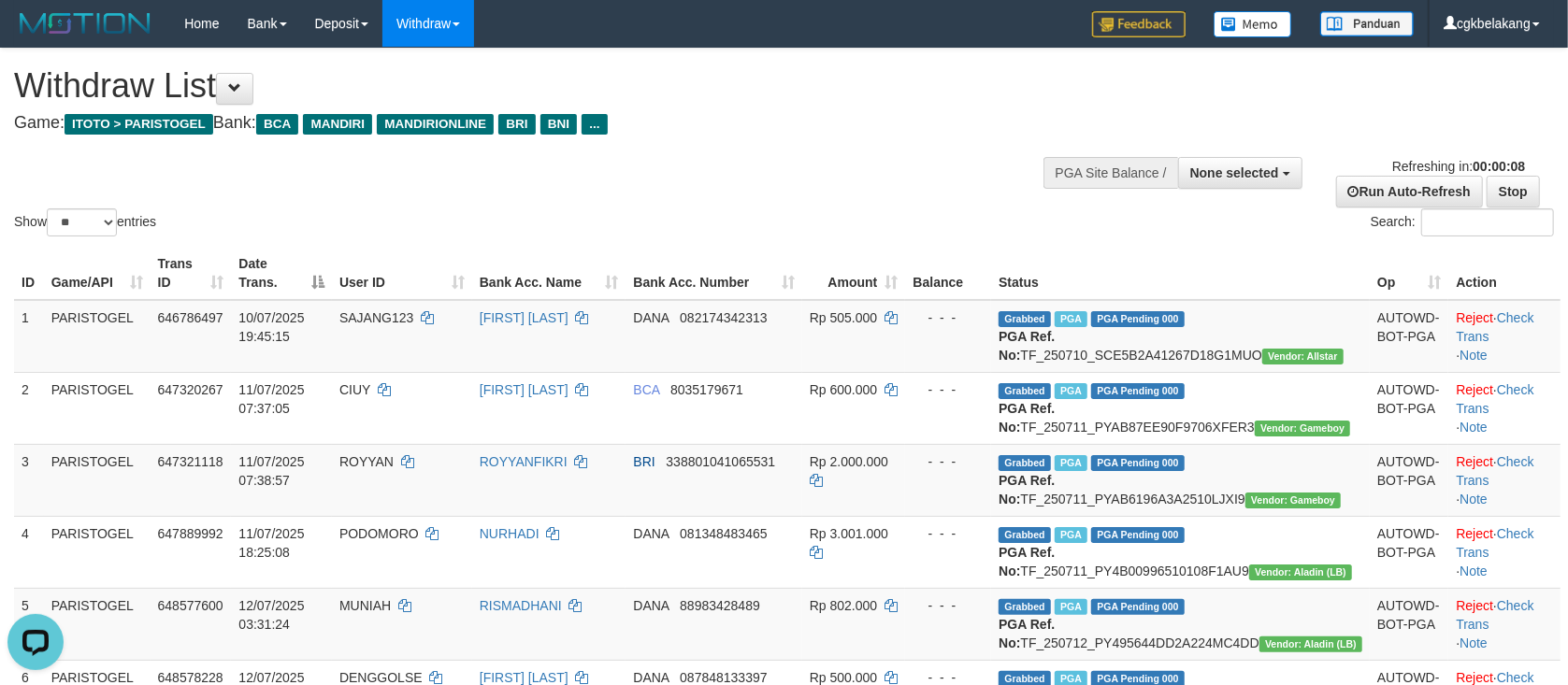 scroll, scrollTop: 0, scrollLeft: 0, axis: both 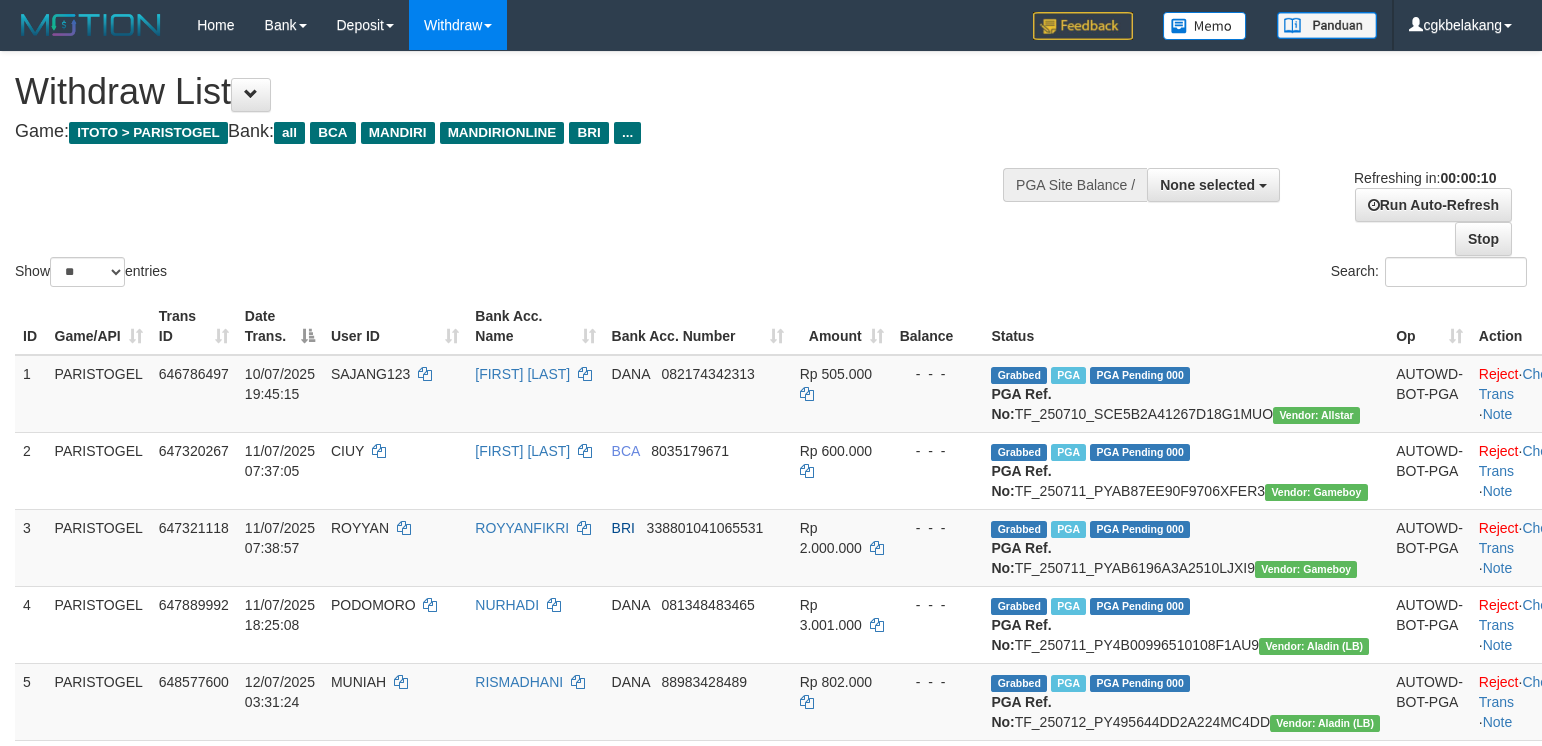select 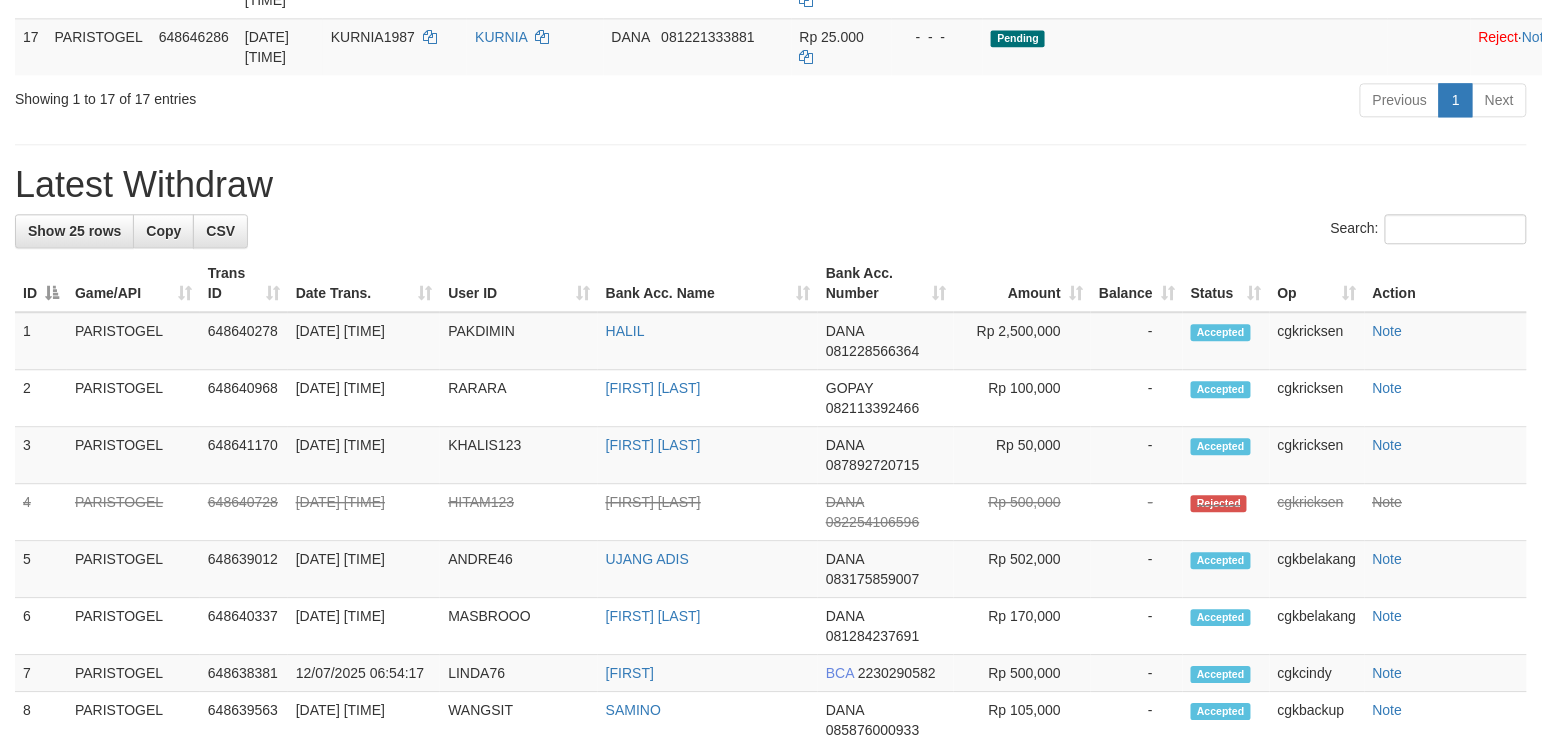 scroll, scrollTop: 1333, scrollLeft: 0, axis: vertical 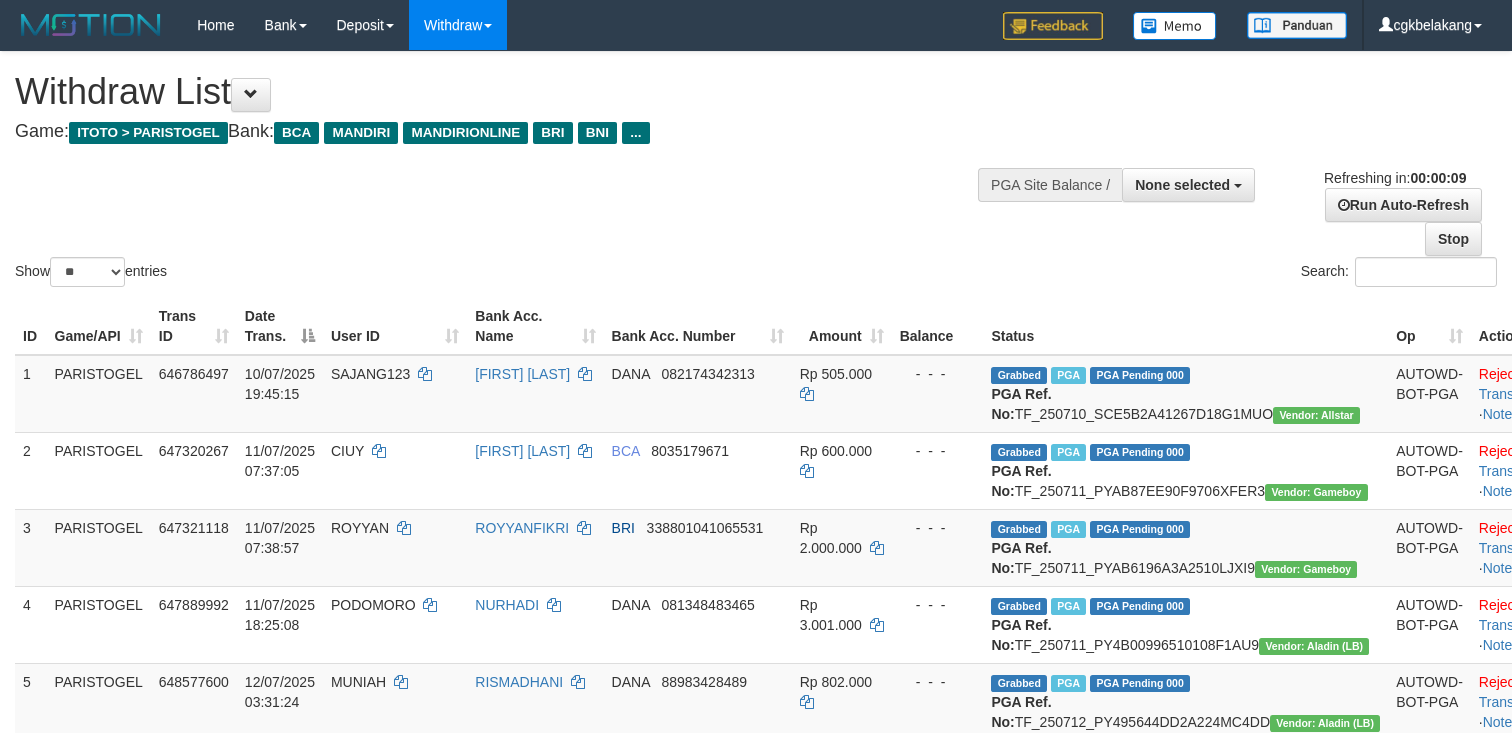 select 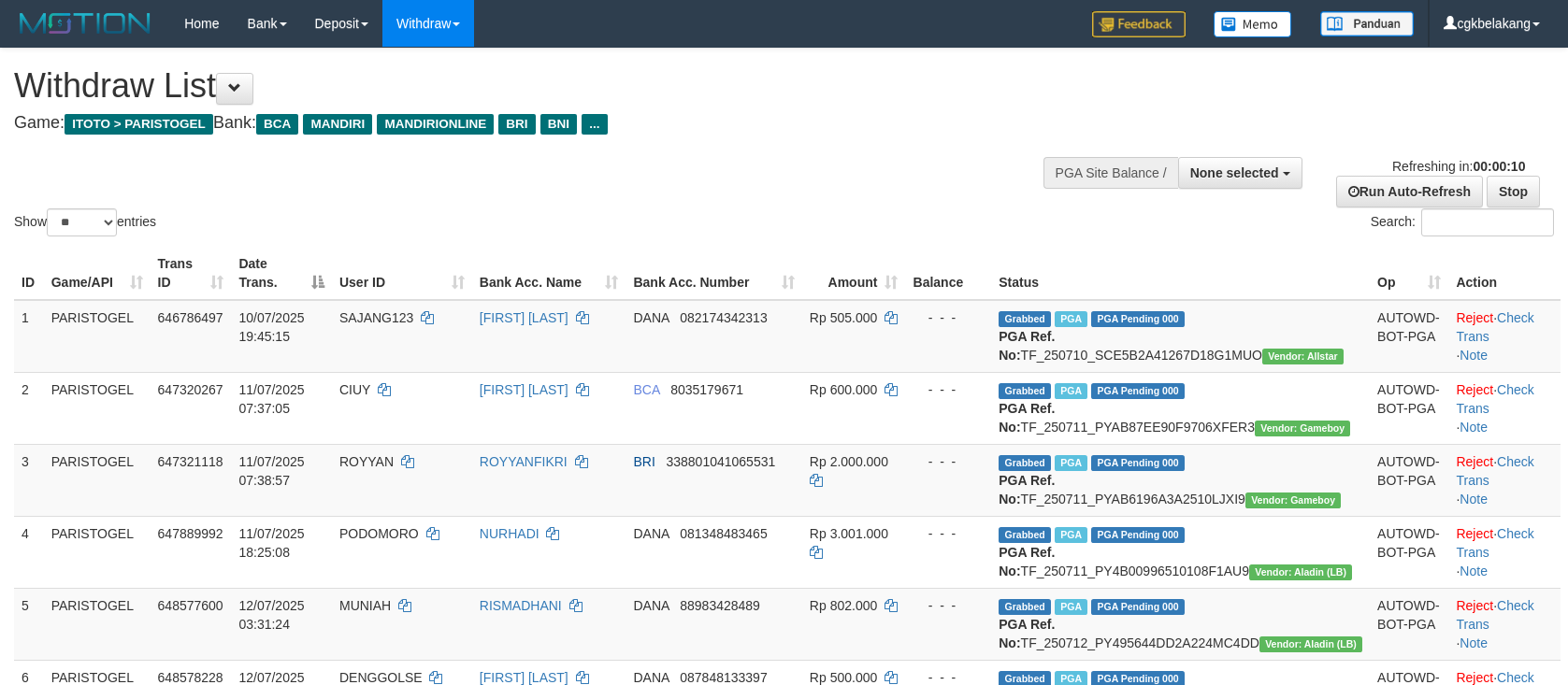 select 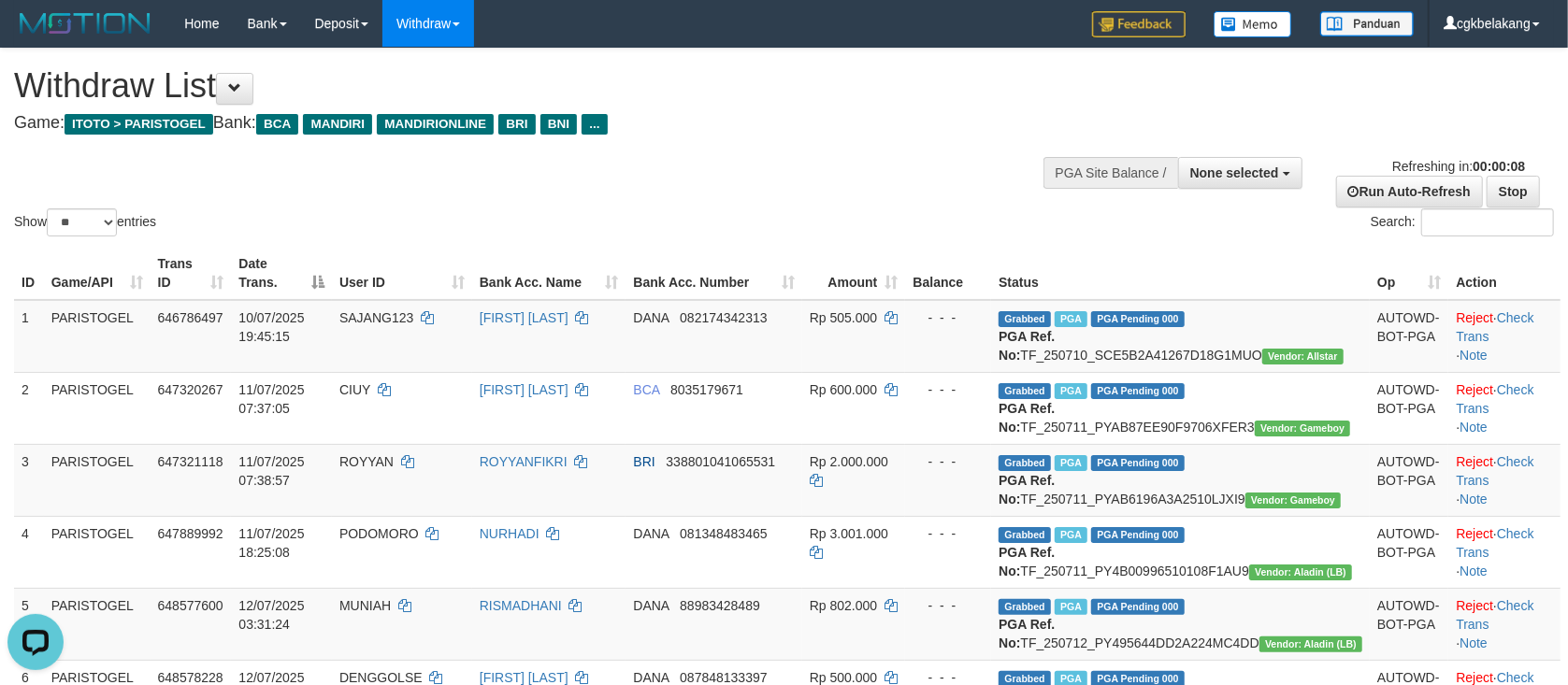 scroll, scrollTop: 0, scrollLeft: 0, axis: both 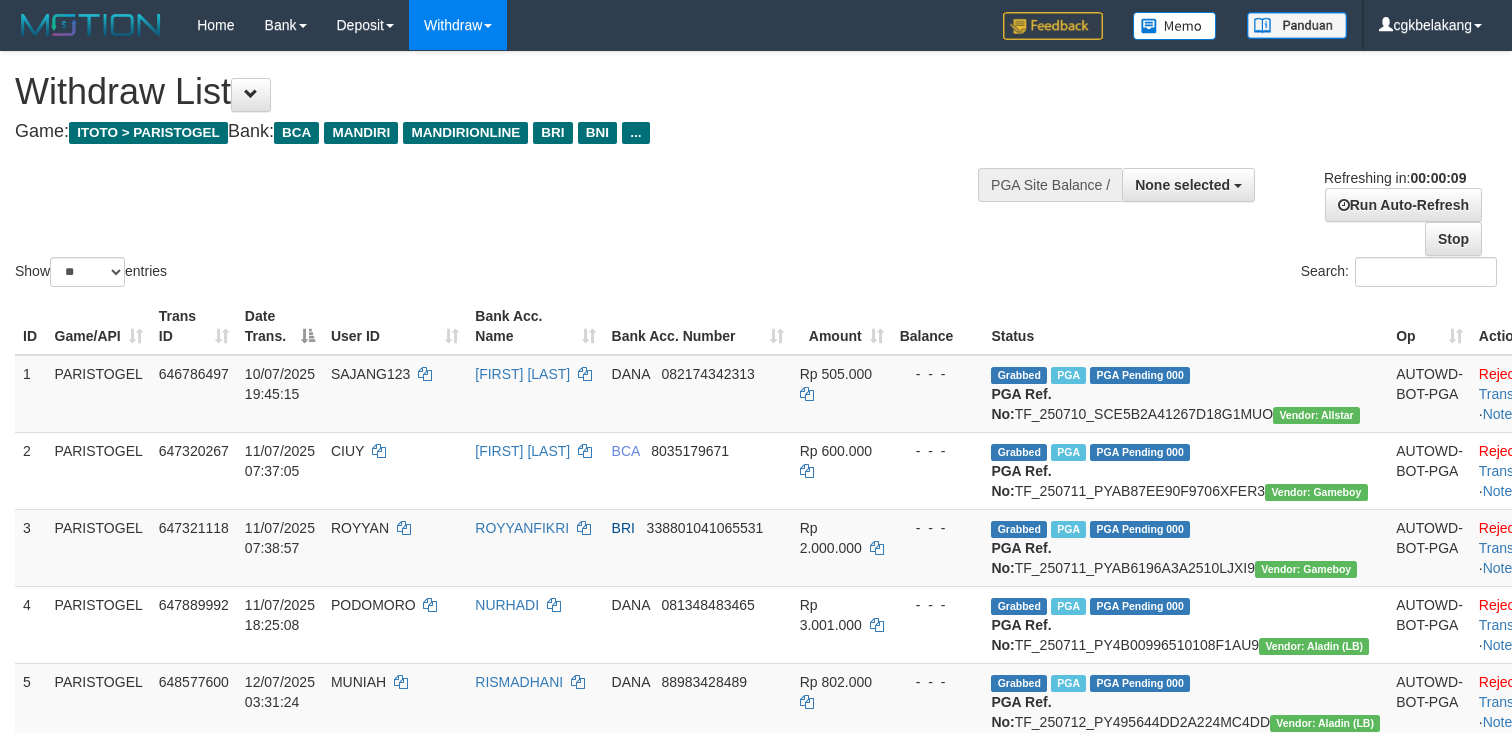 select 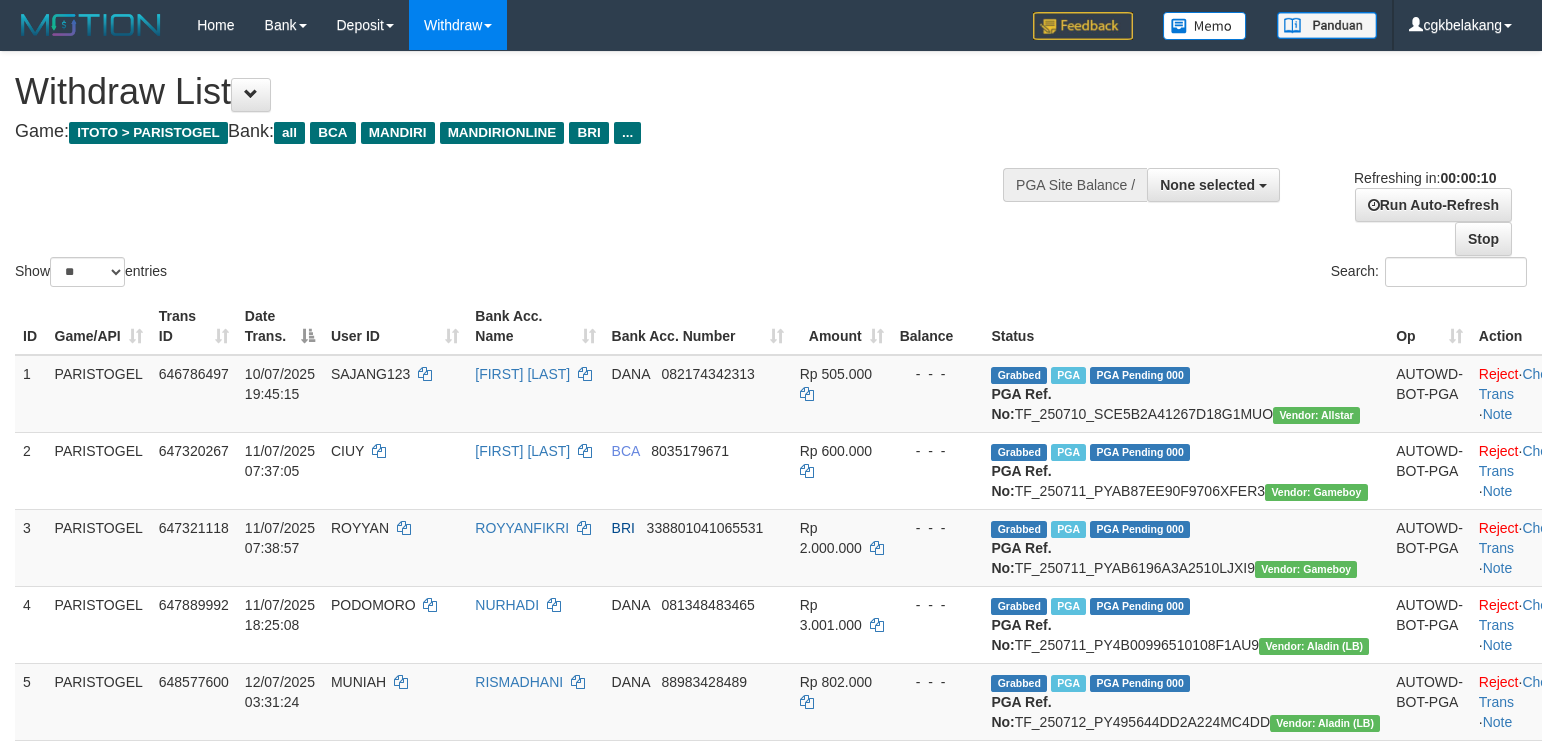 select 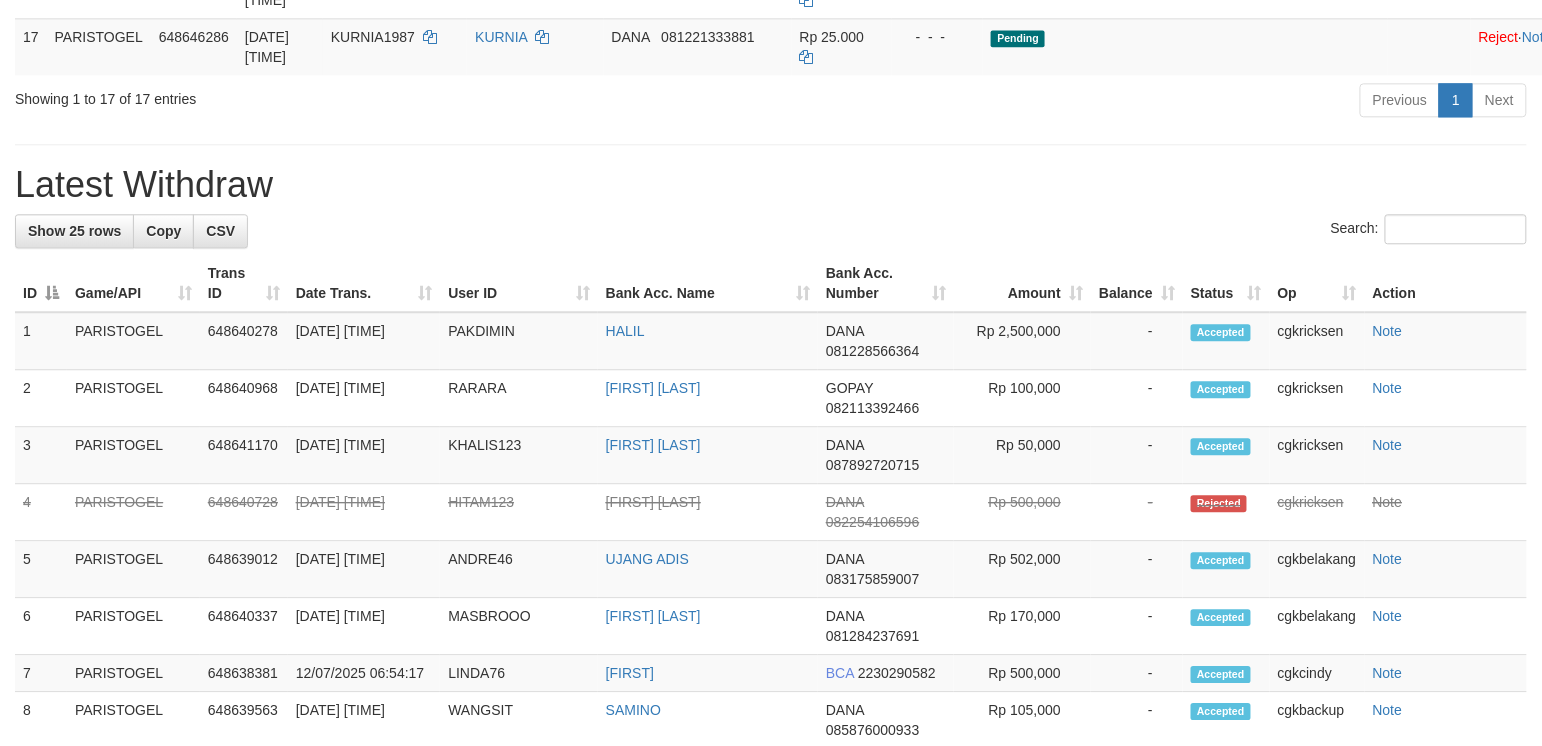 scroll, scrollTop: 1333, scrollLeft: 0, axis: vertical 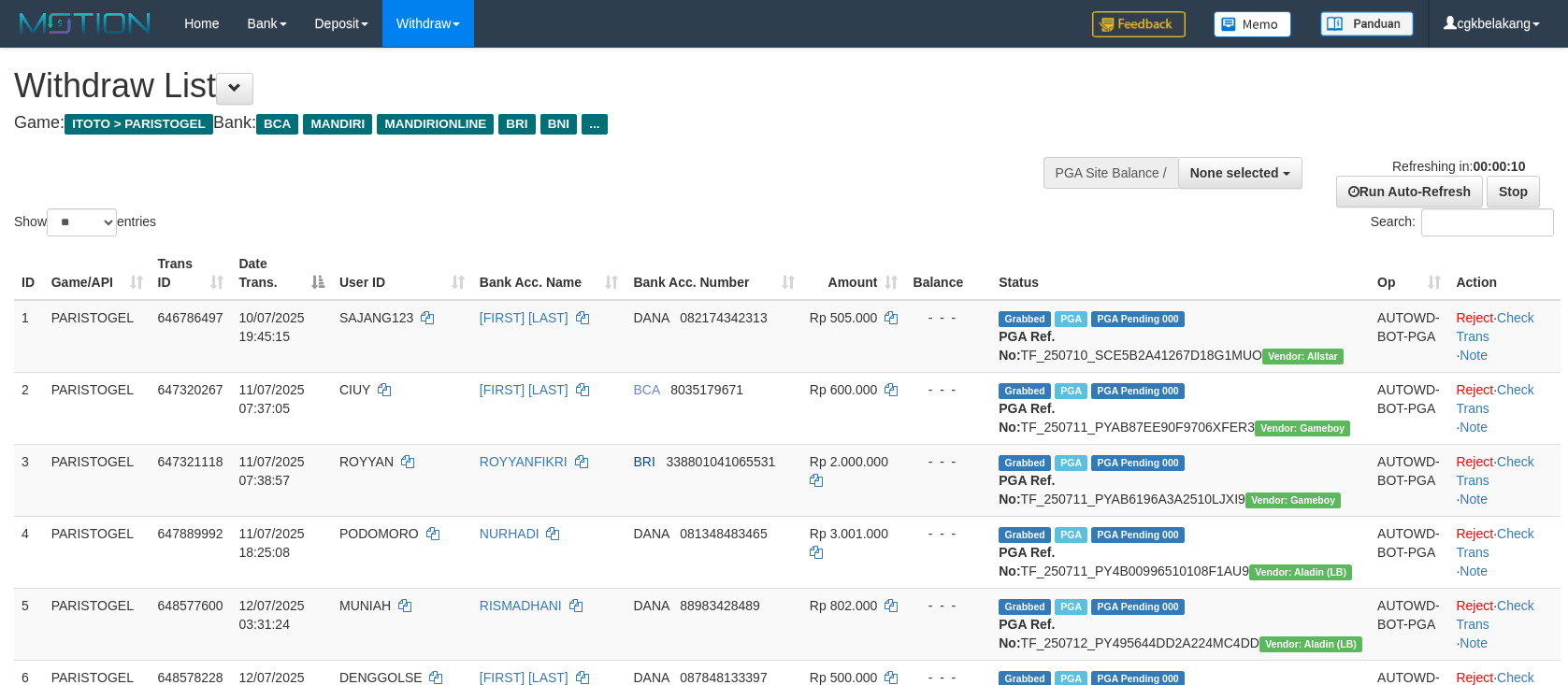 select 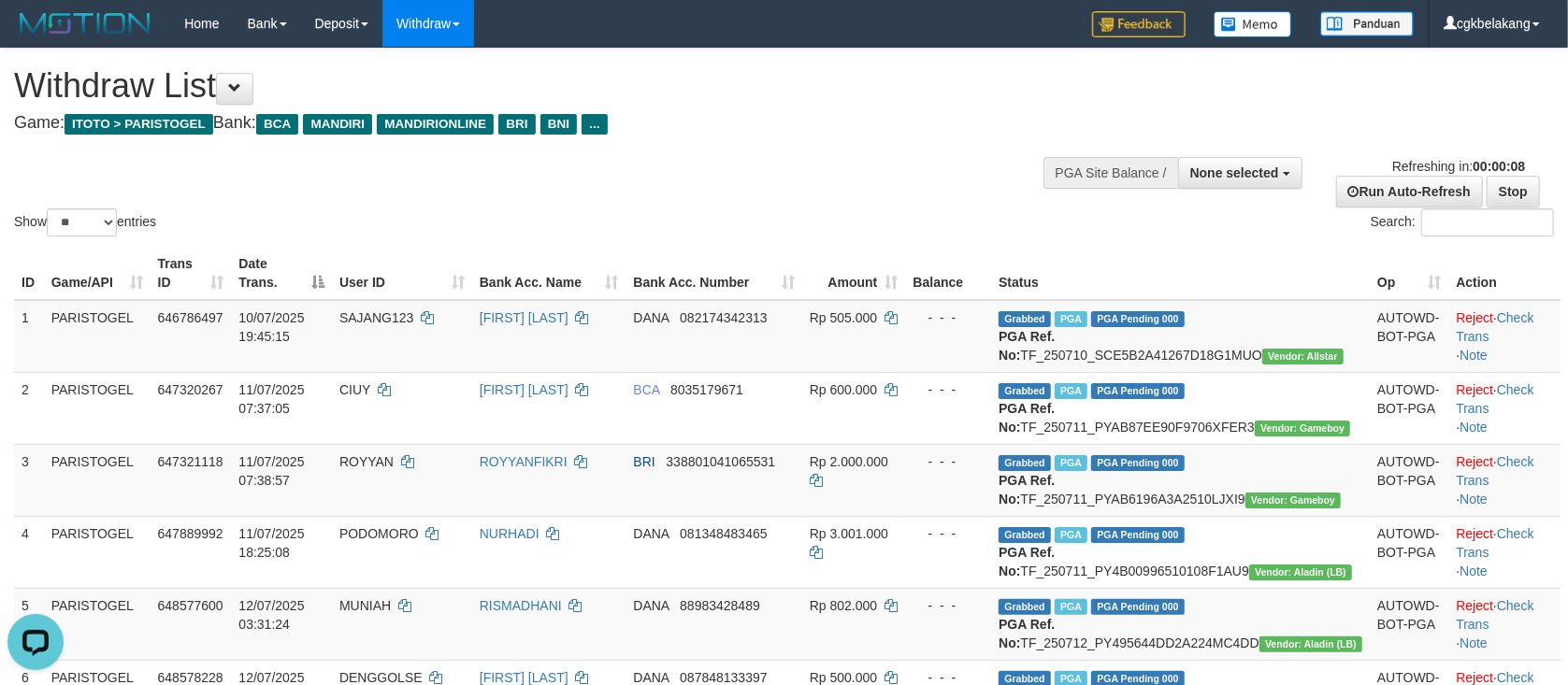 scroll, scrollTop: 0, scrollLeft: 0, axis: both 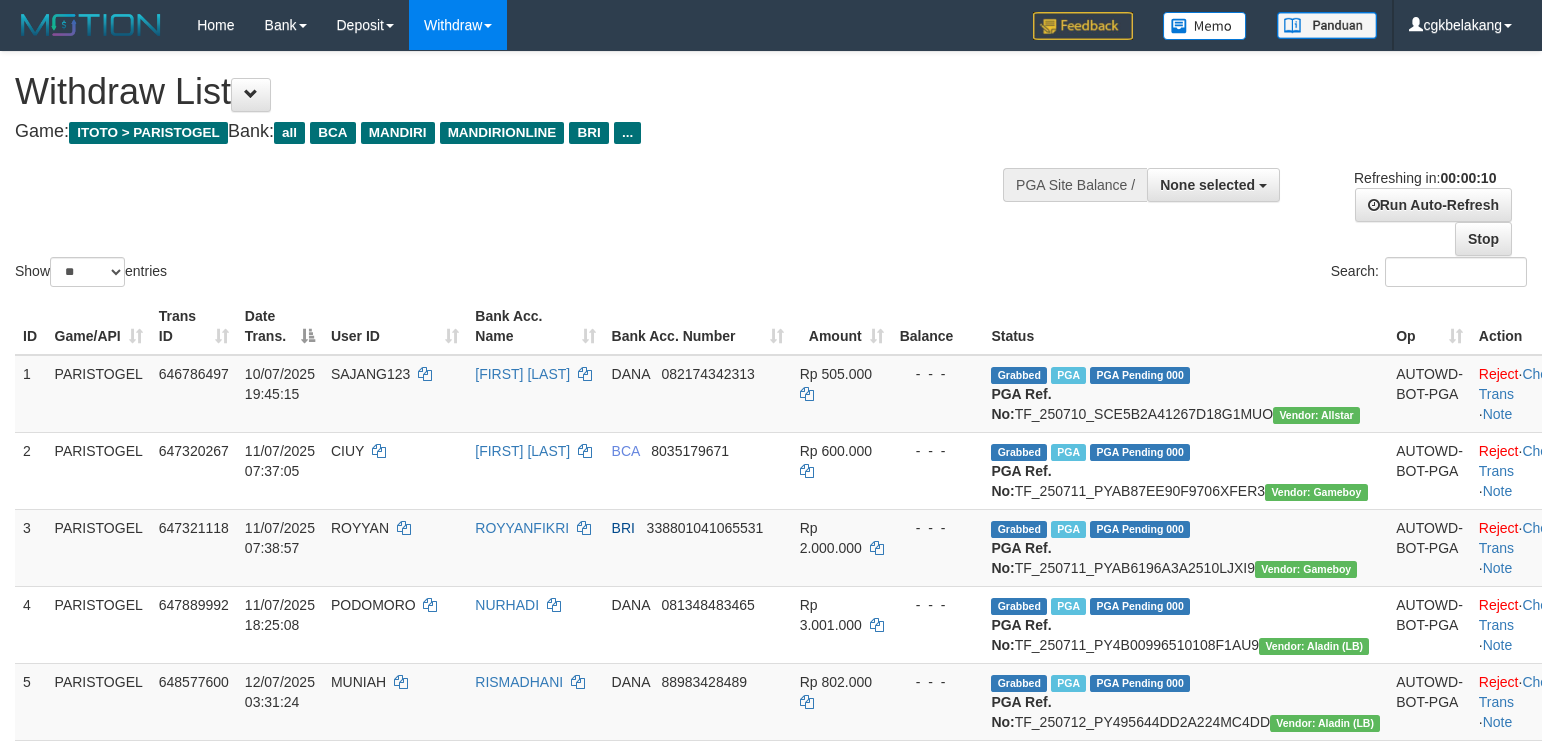 select 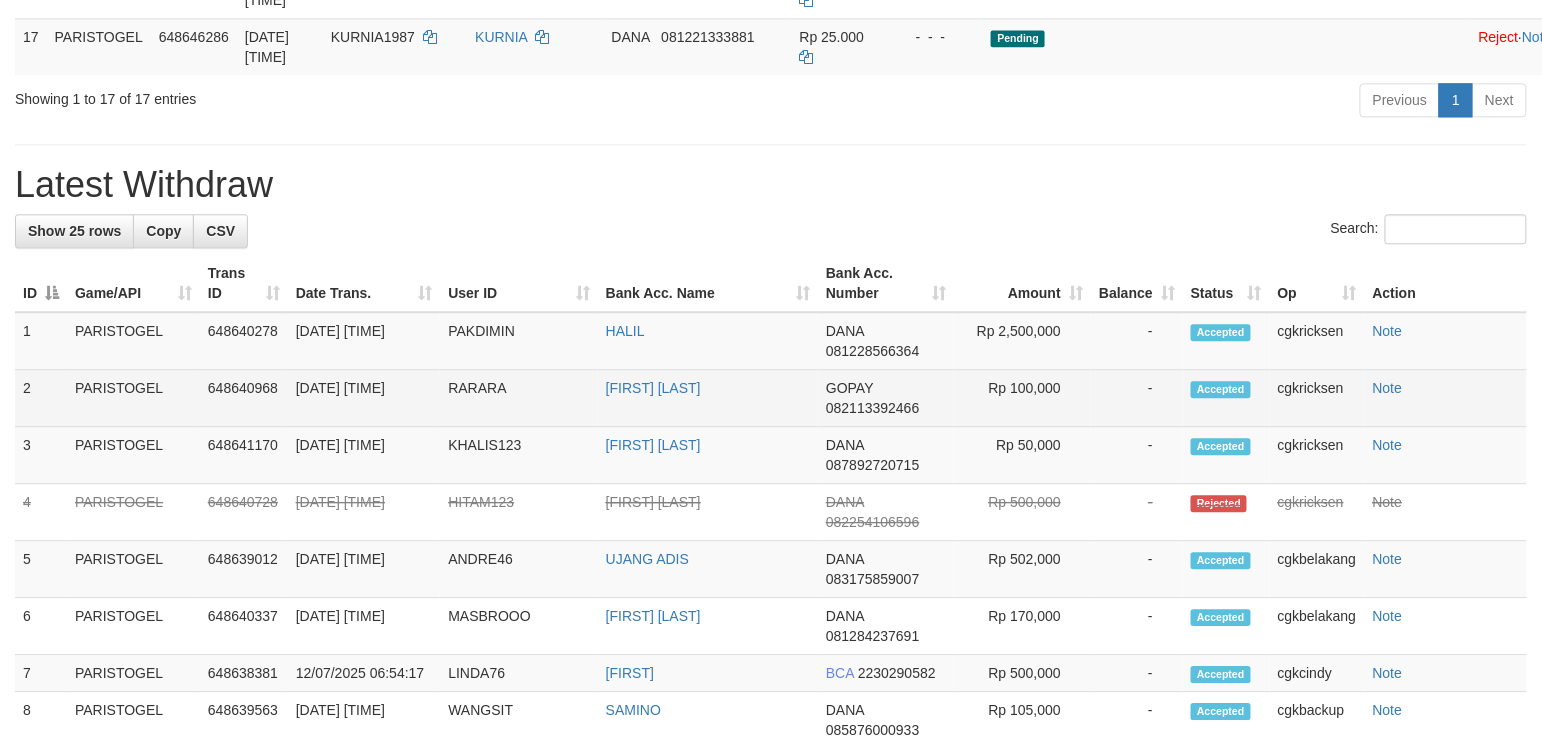 scroll, scrollTop: 1333, scrollLeft: 0, axis: vertical 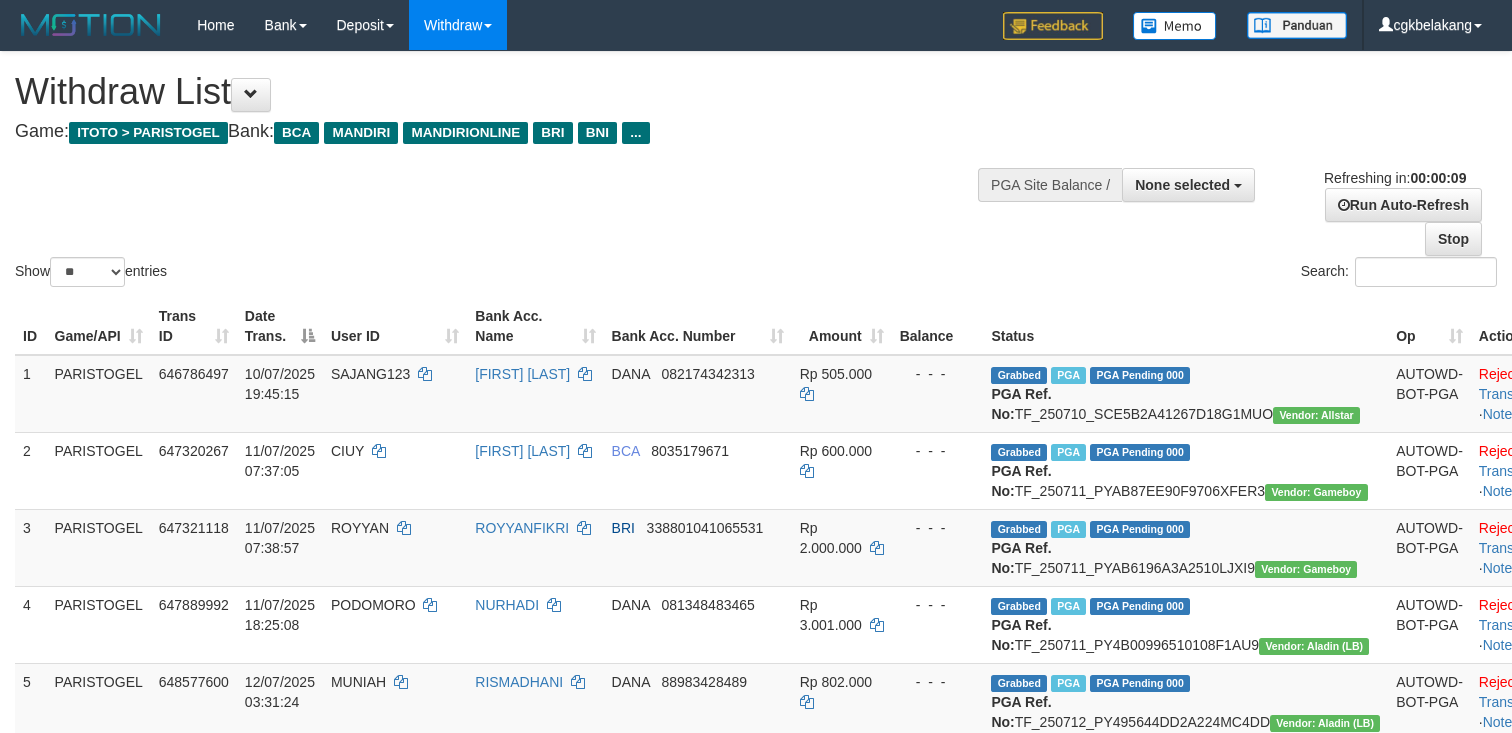select 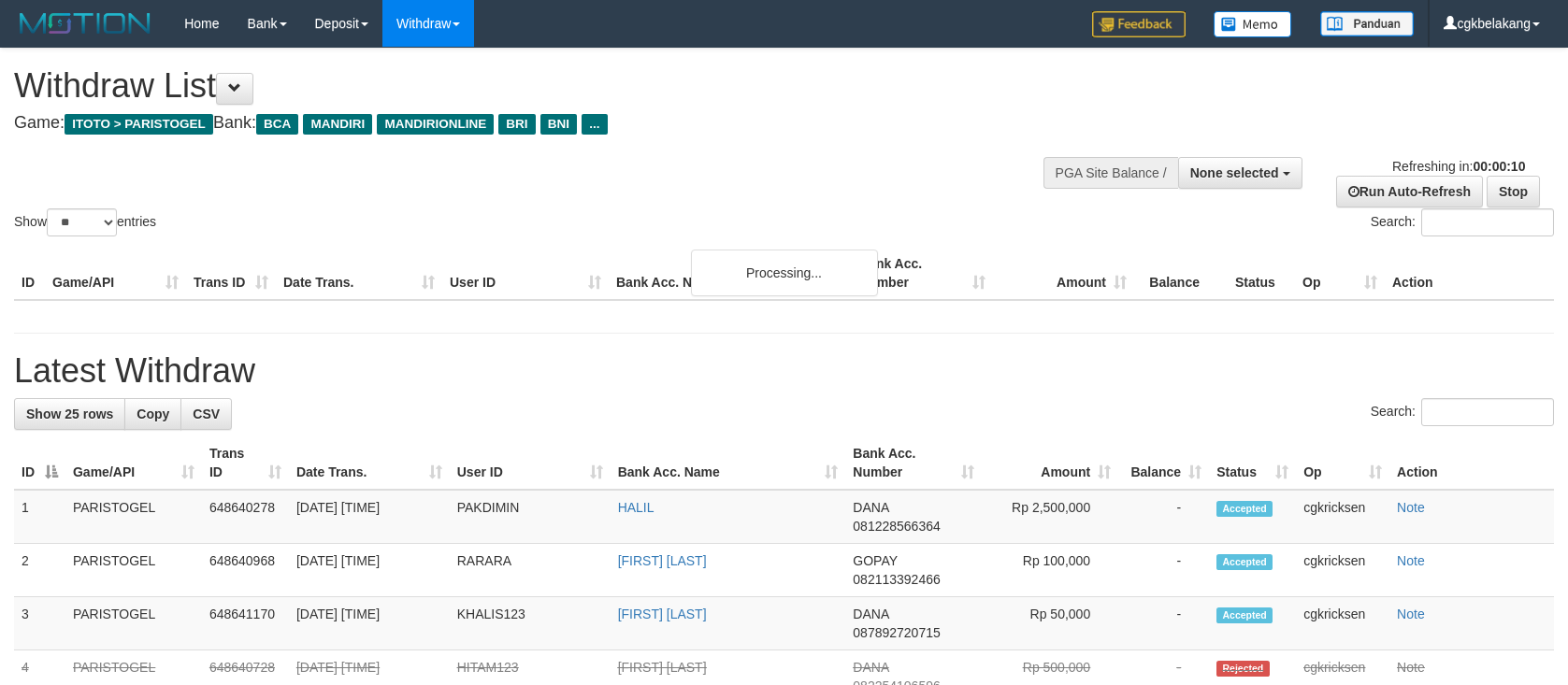 select 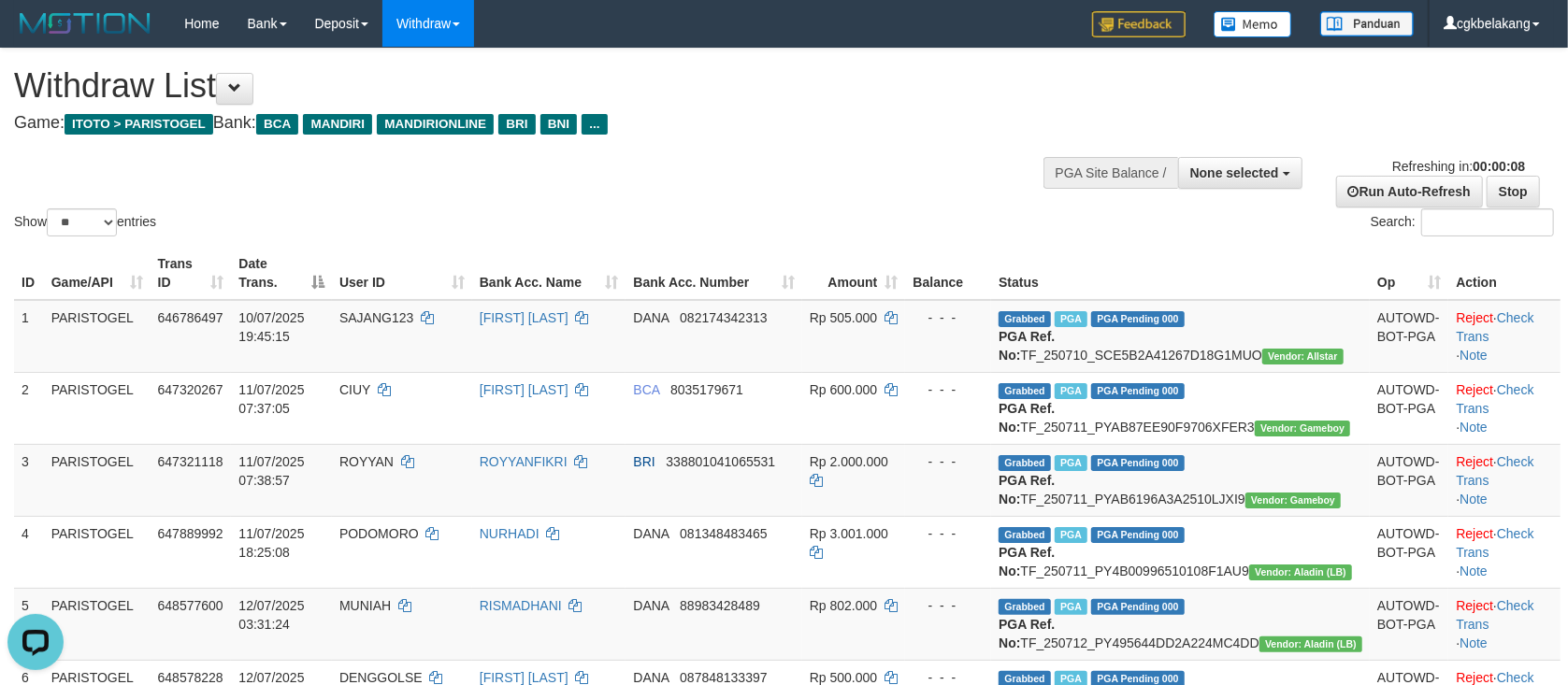 scroll, scrollTop: 0, scrollLeft: 0, axis: both 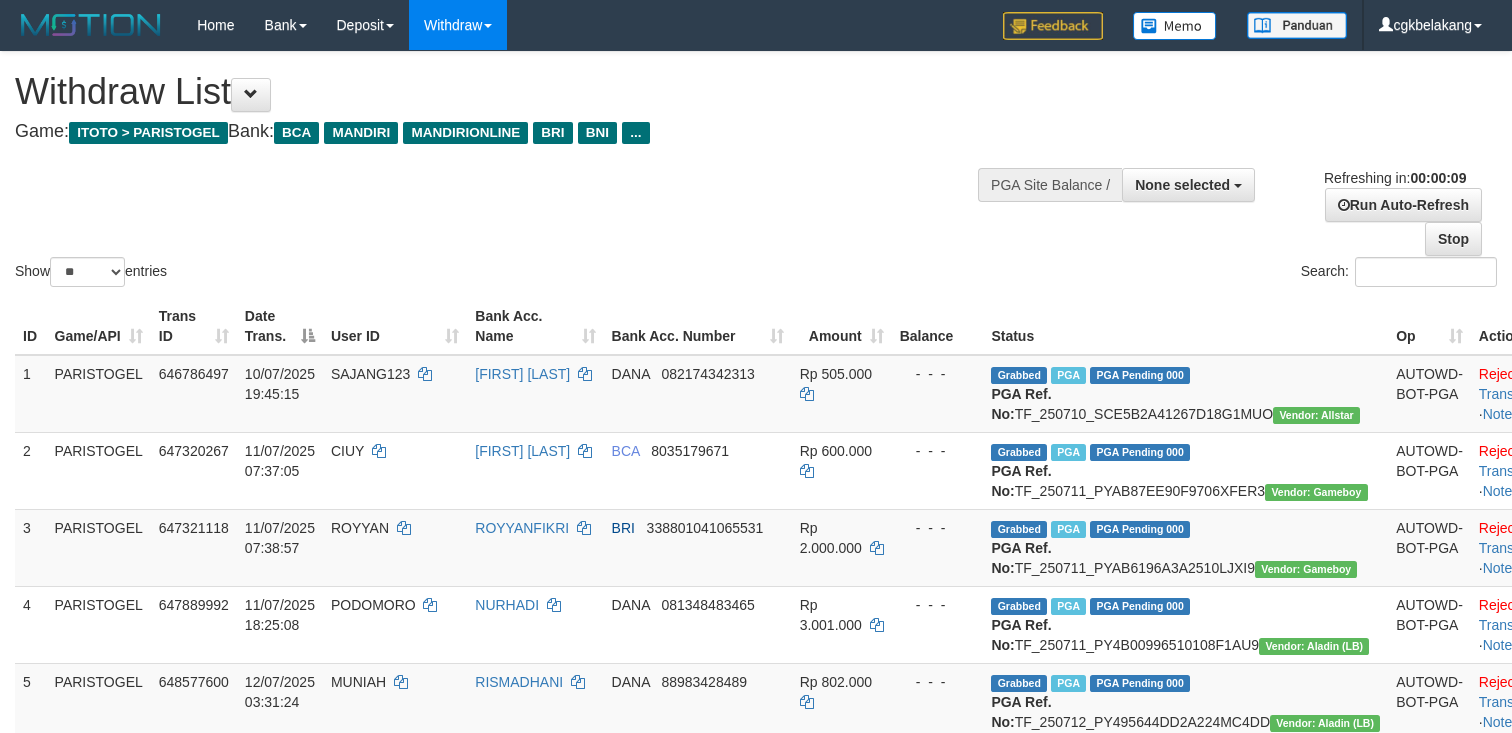 select 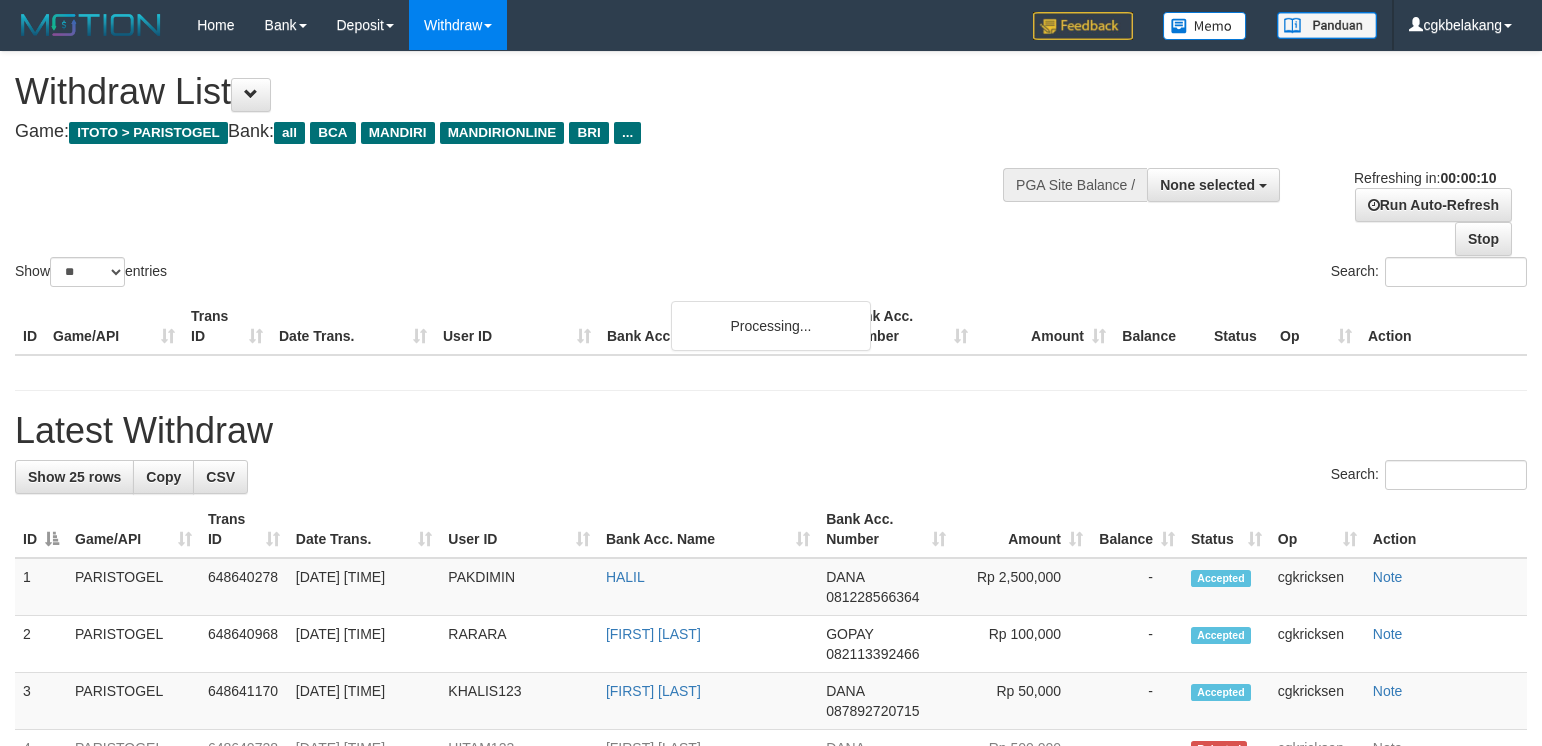 select 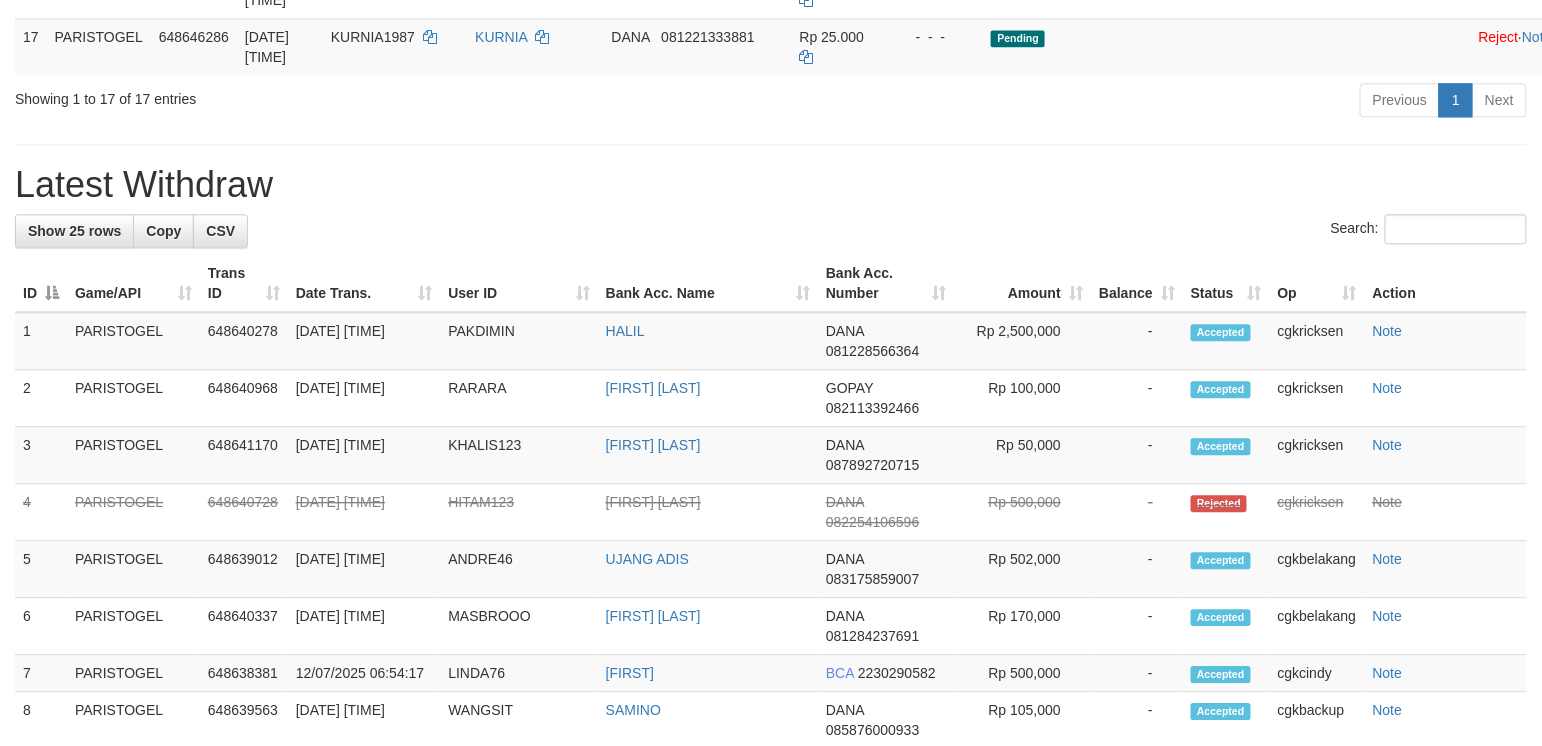 scroll, scrollTop: 1333, scrollLeft: 0, axis: vertical 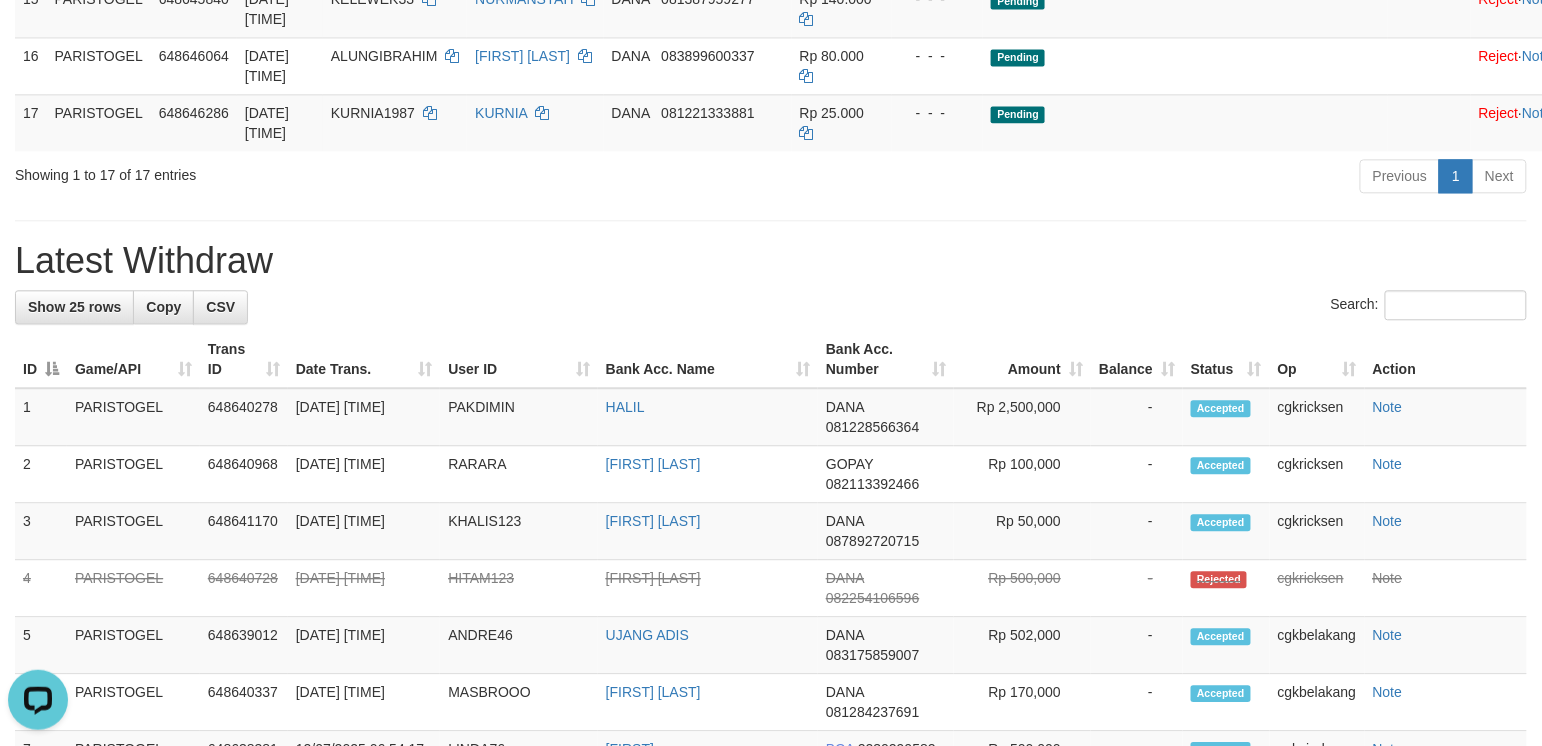 click on "Latest Withdraw" at bounding box center [771, 261] 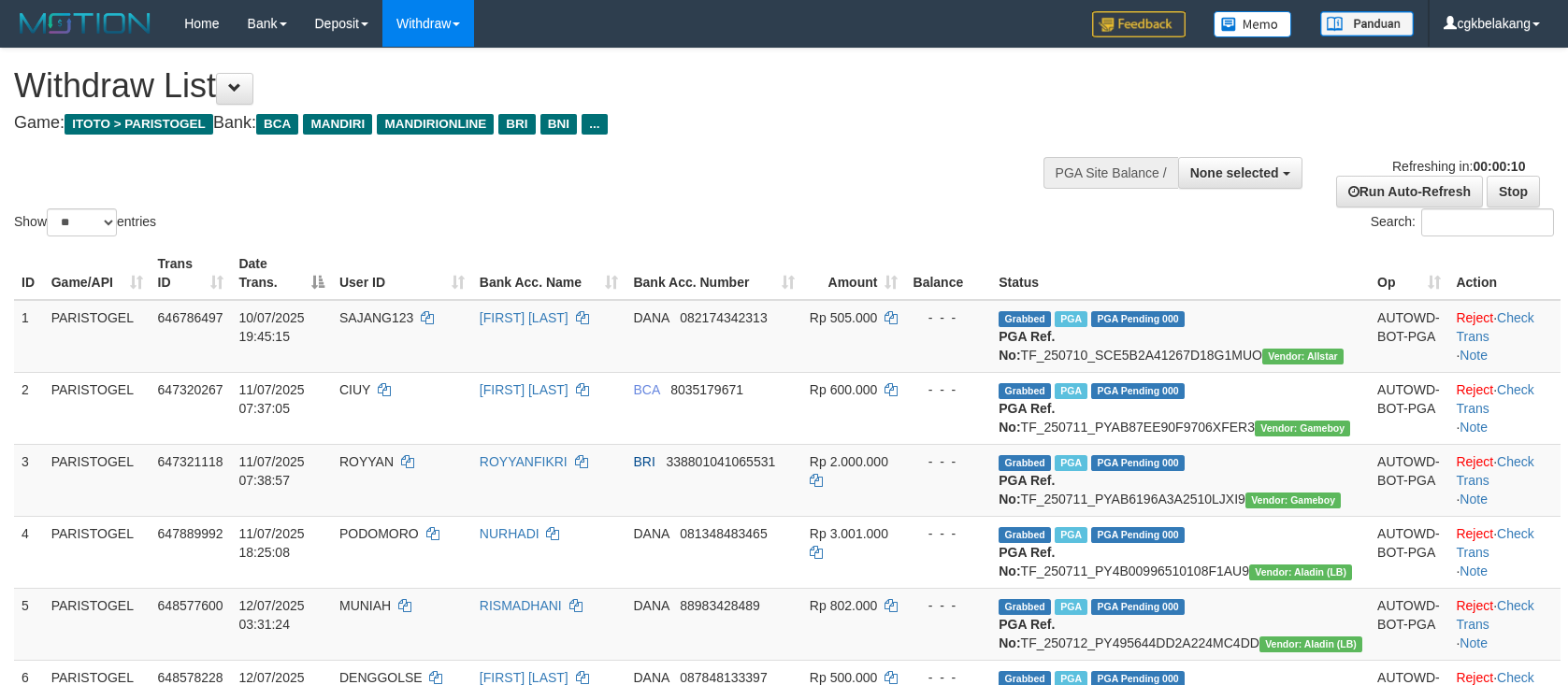 select 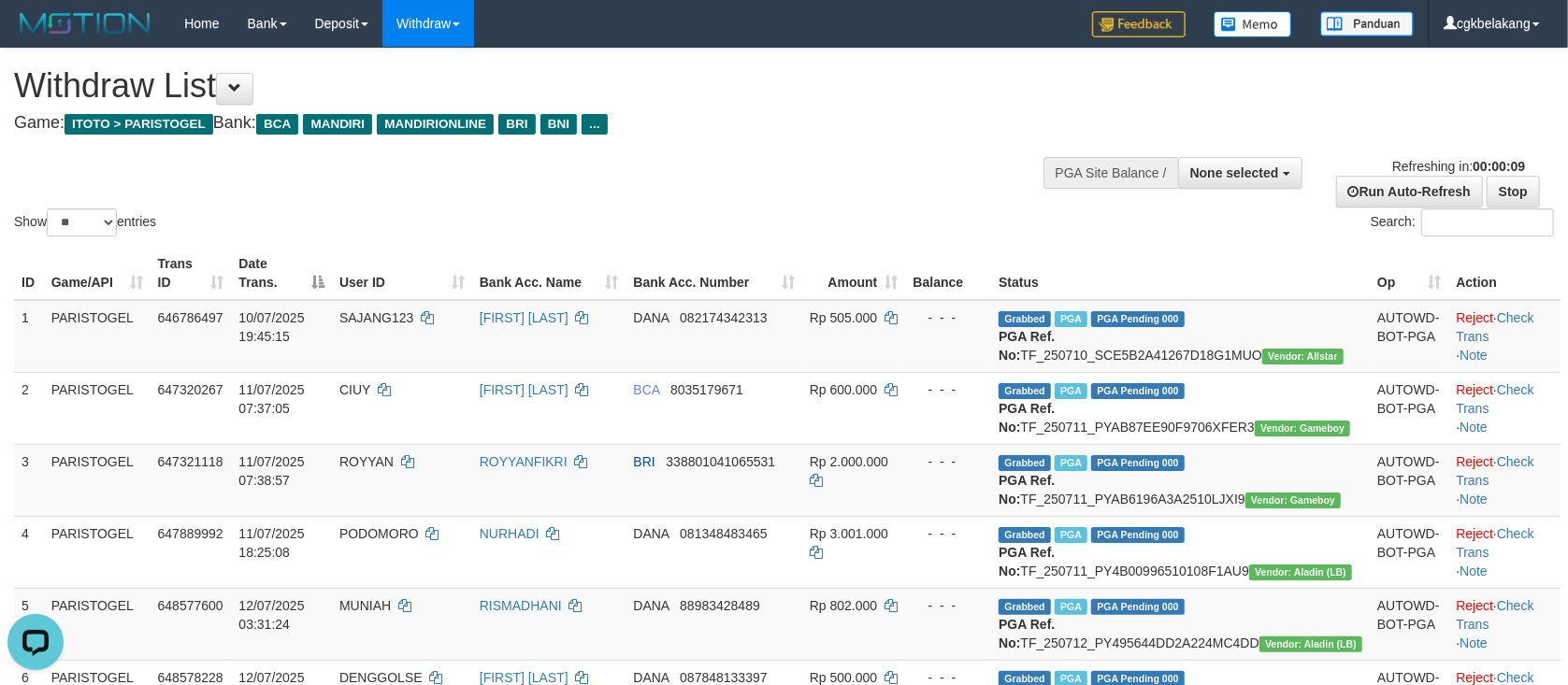 scroll, scrollTop: 0, scrollLeft: 0, axis: both 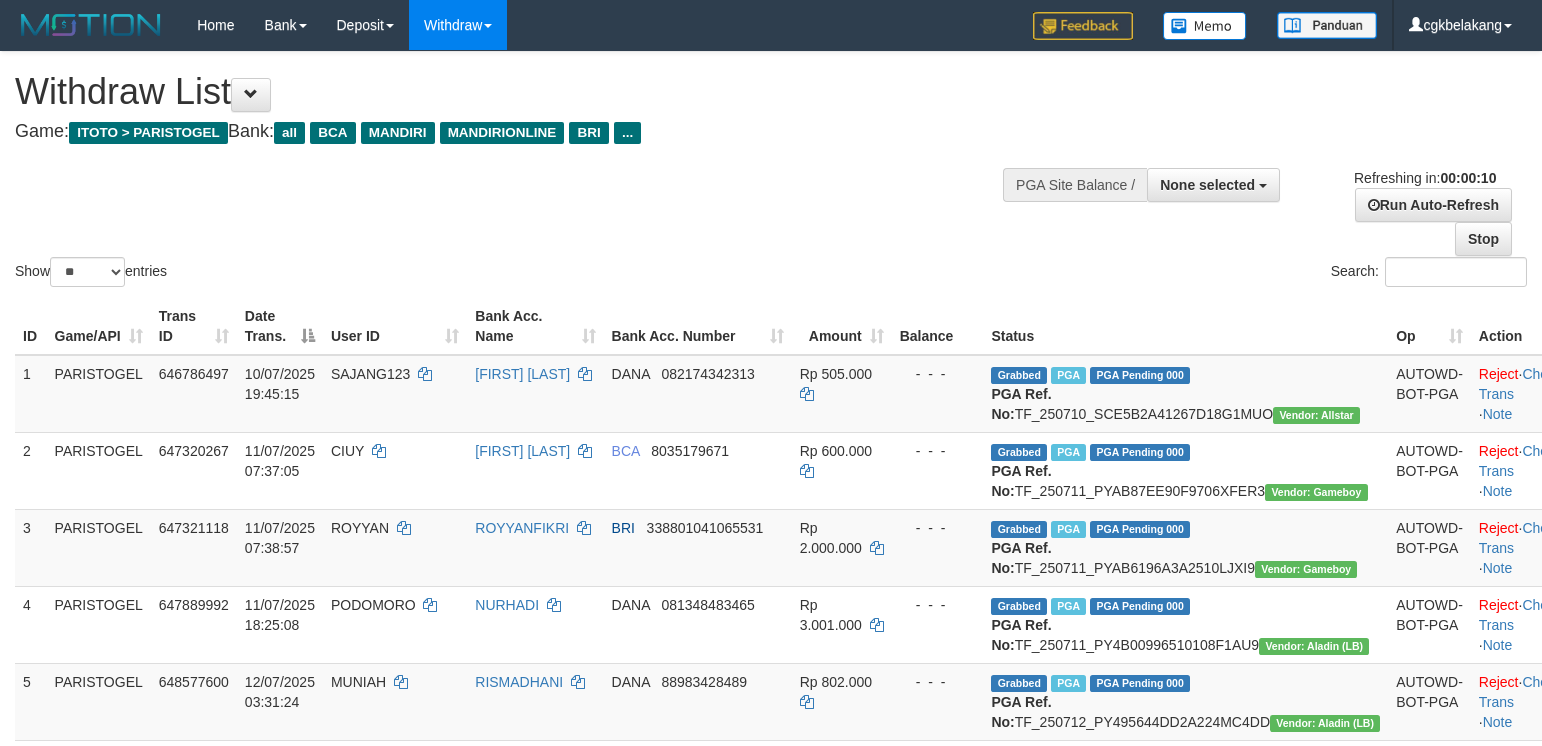 select 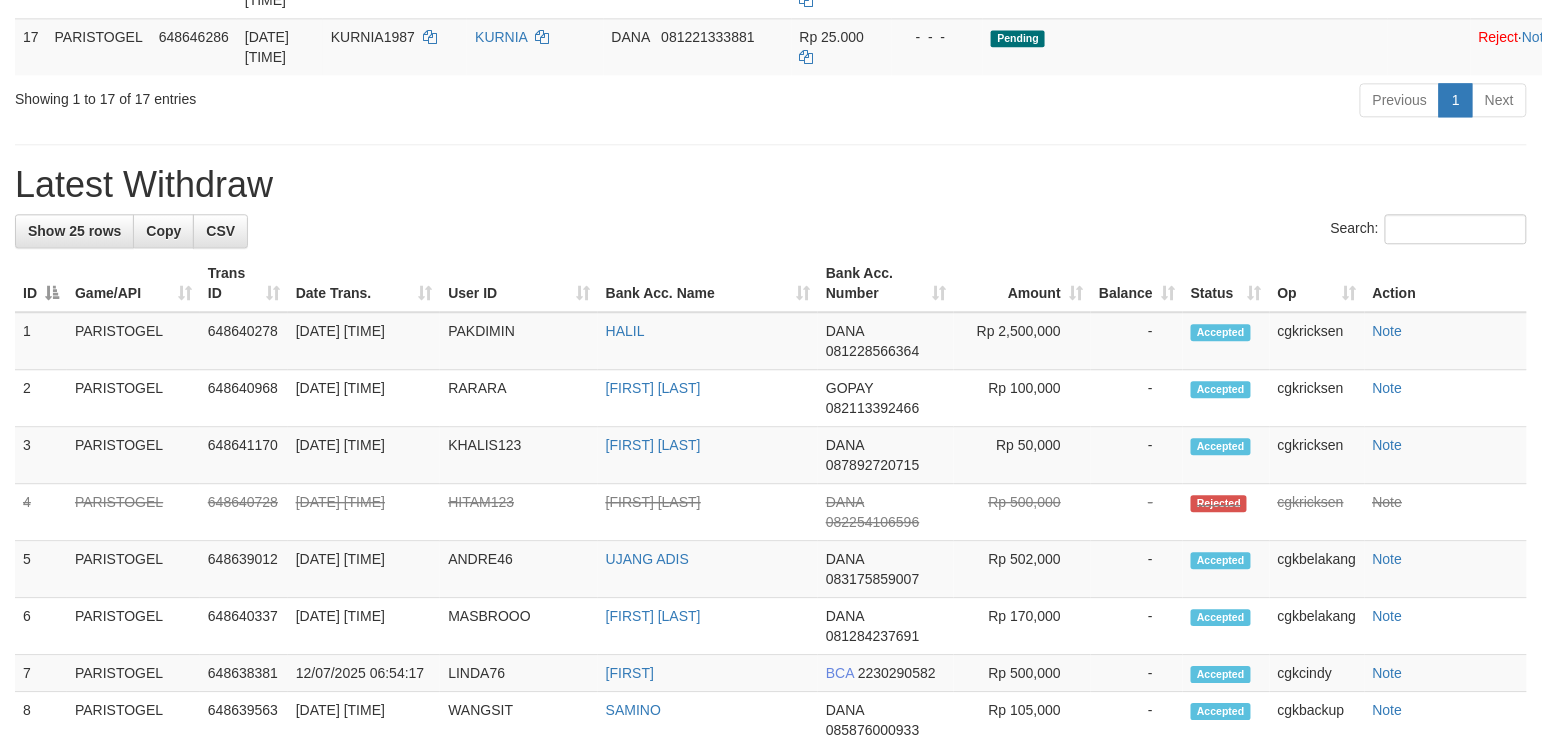 scroll, scrollTop: 1333, scrollLeft: 0, axis: vertical 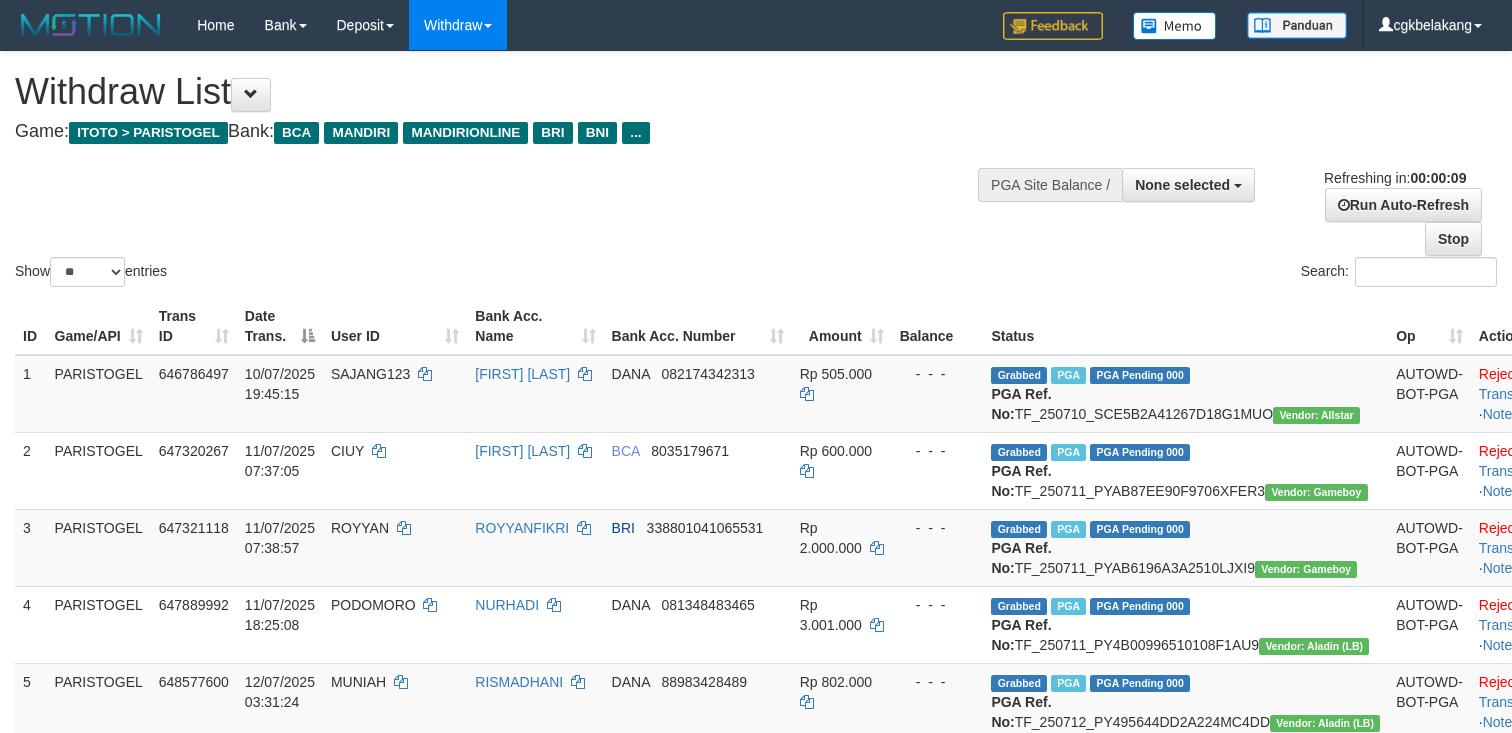 select 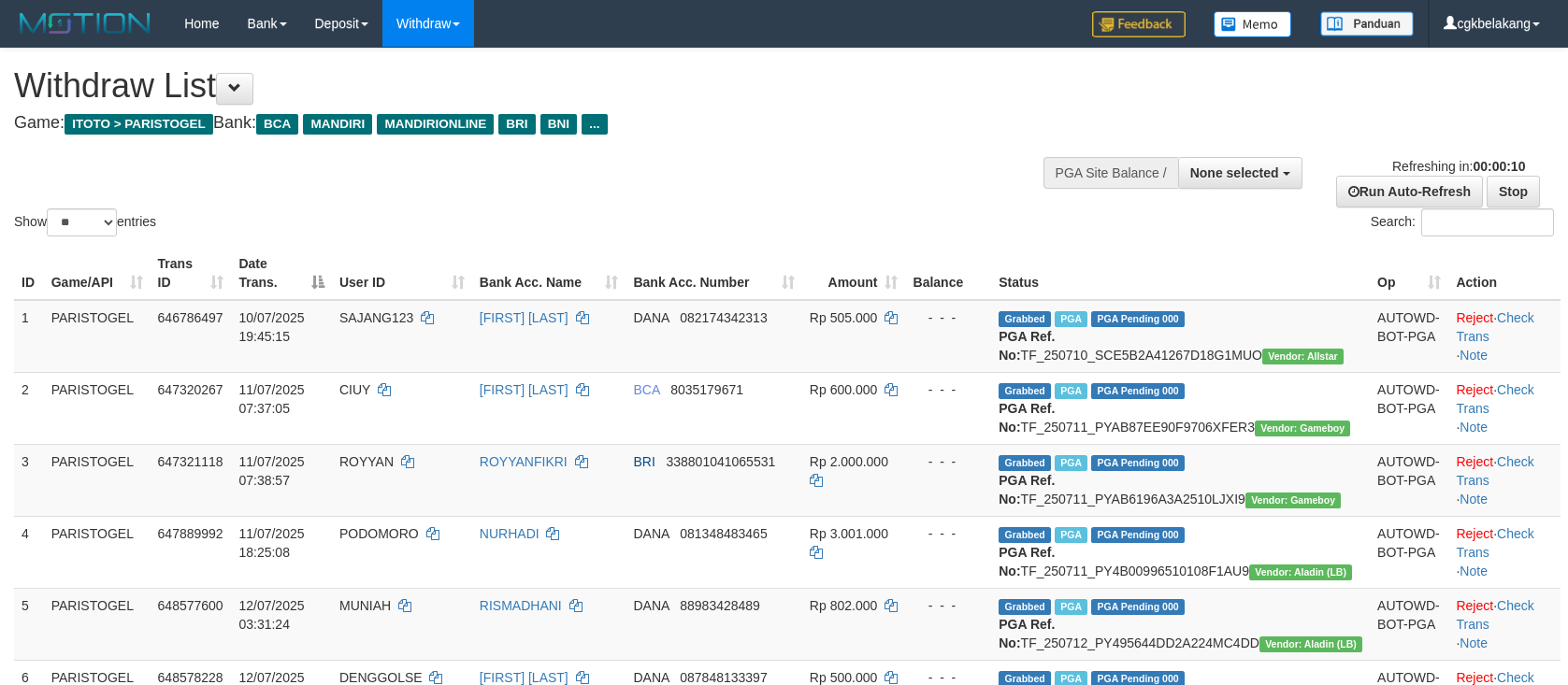 select 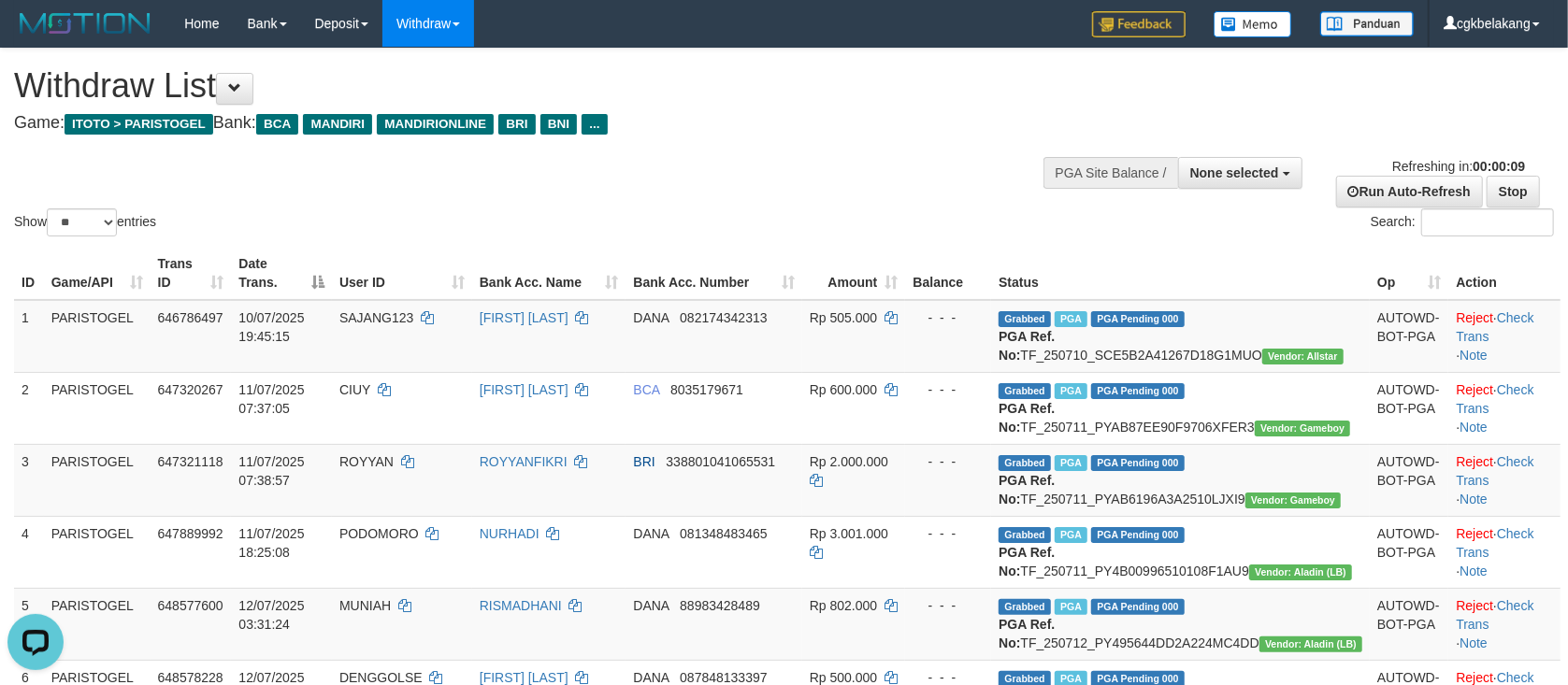 scroll, scrollTop: 0, scrollLeft: 0, axis: both 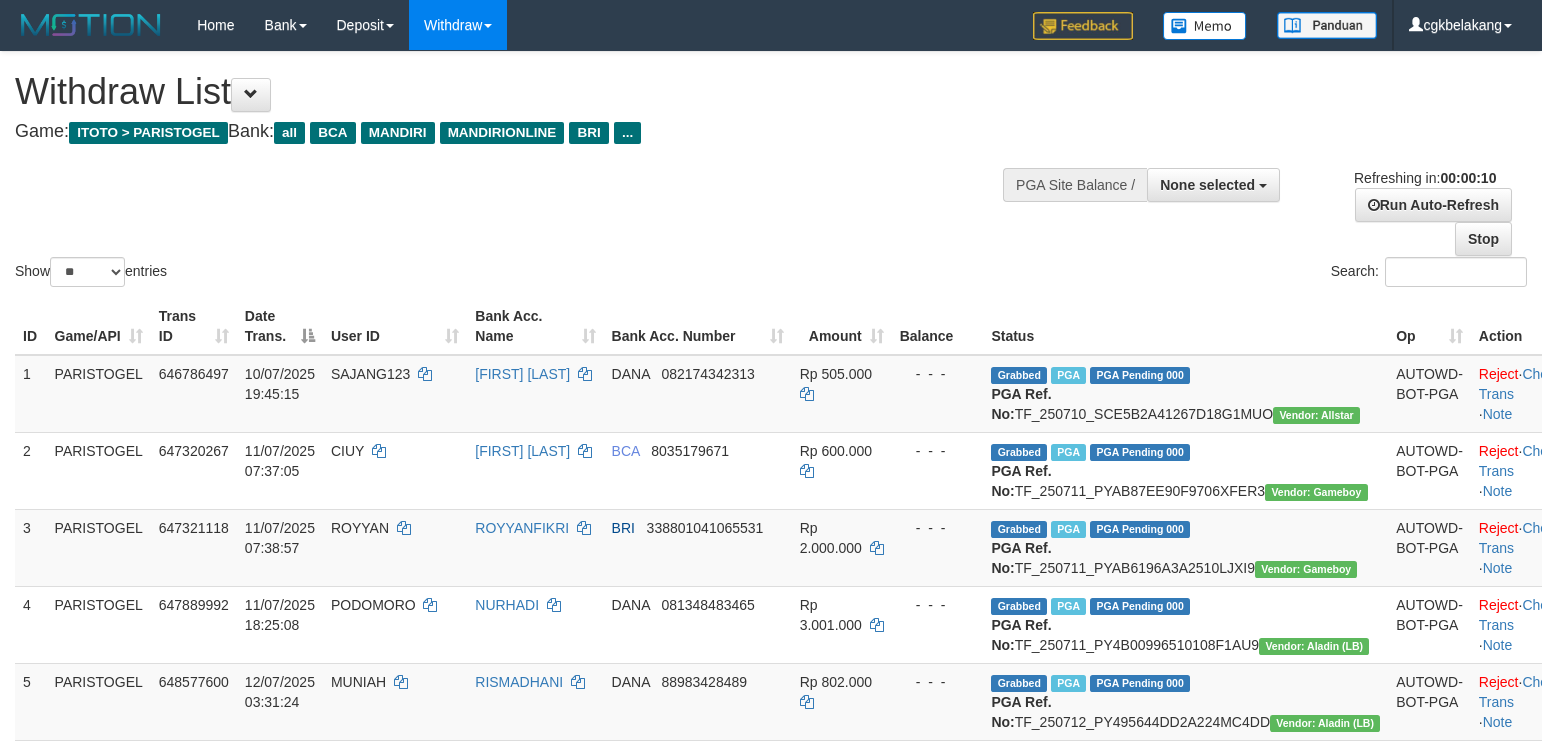 select 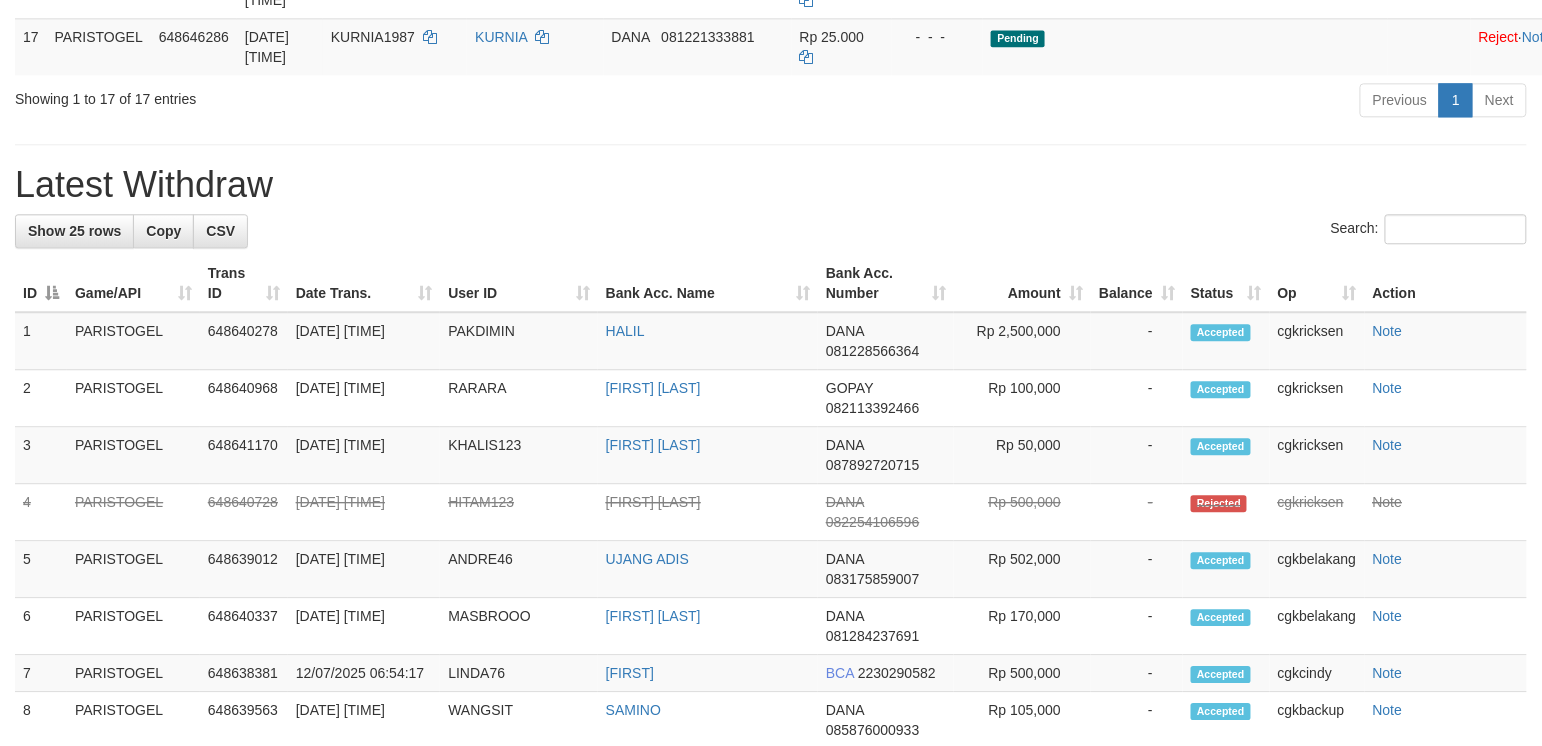 scroll, scrollTop: 1333, scrollLeft: 0, axis: vertical 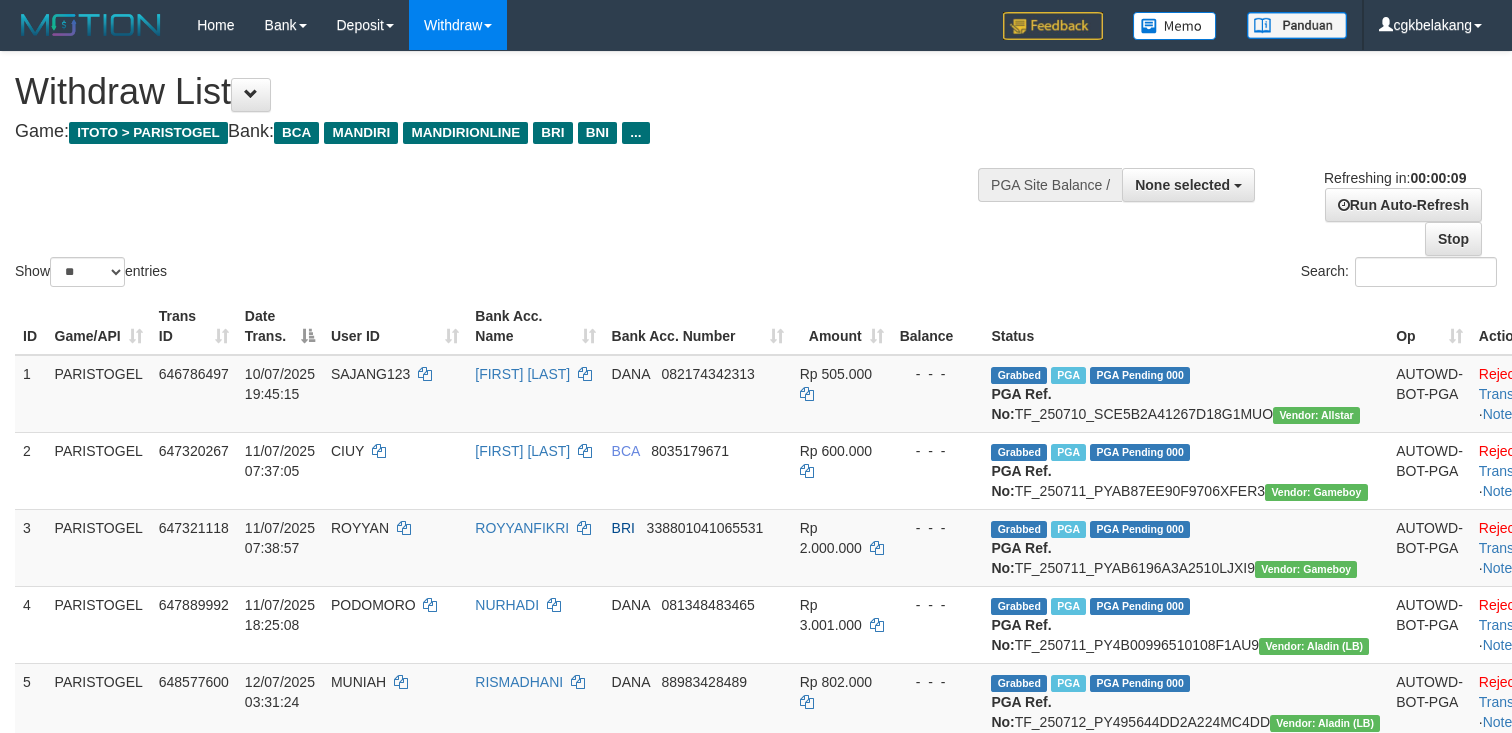select 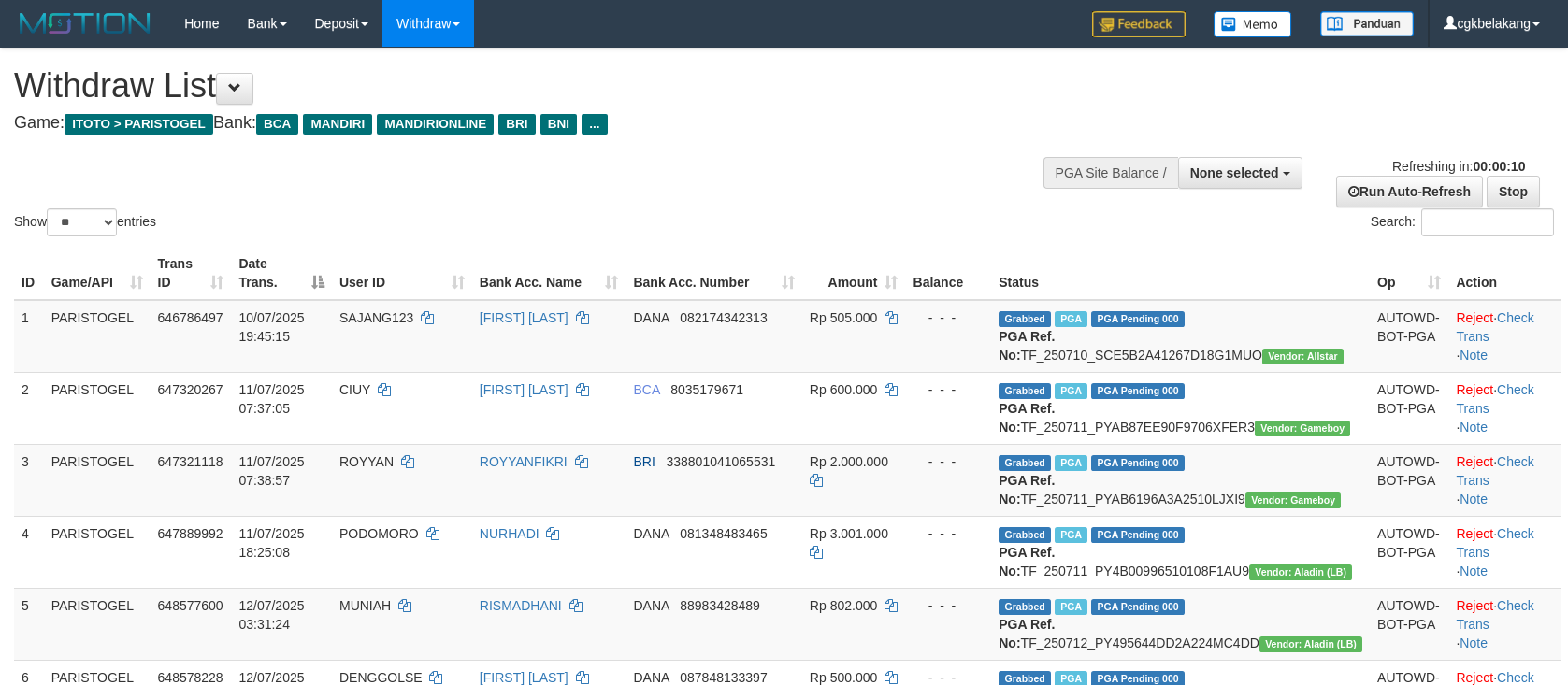 select 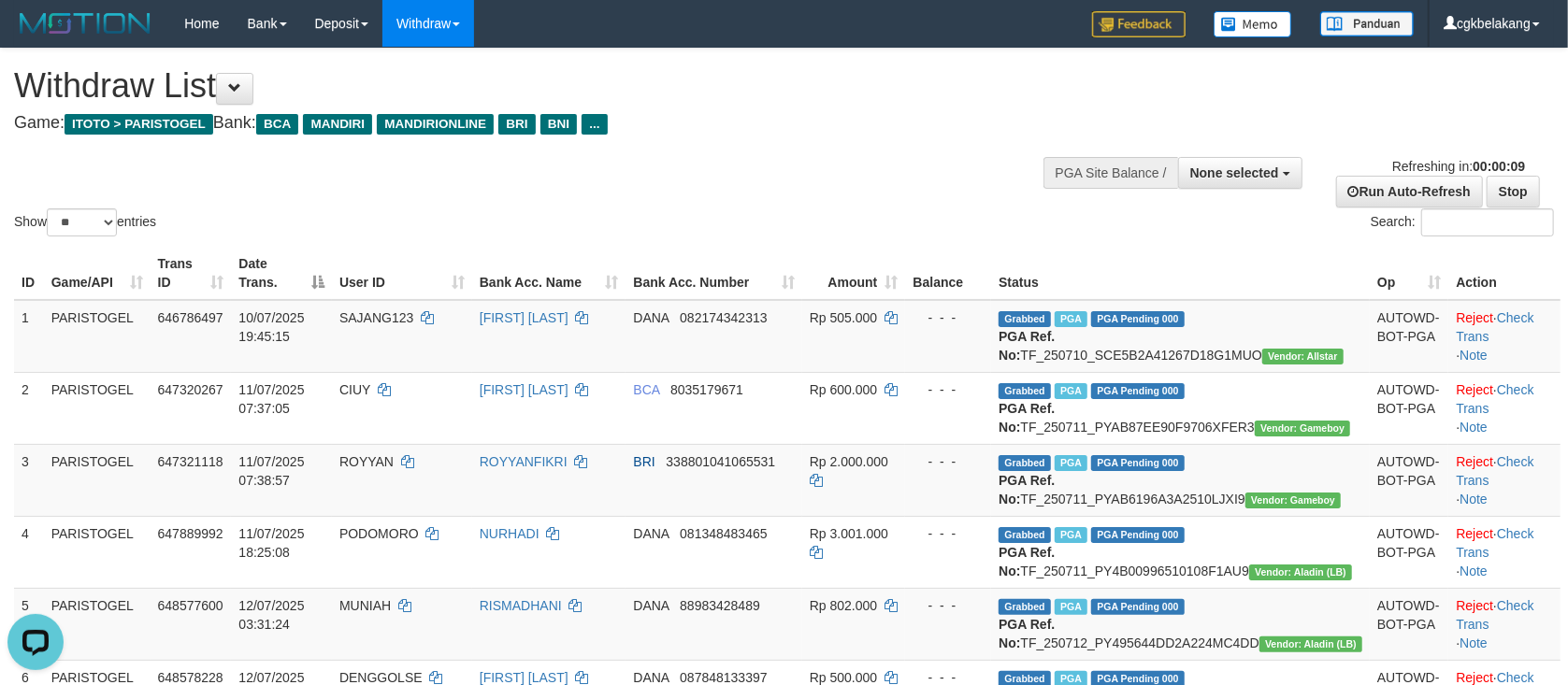 scroll, scrollTop: 0, scrollLeft: 0, axis: both 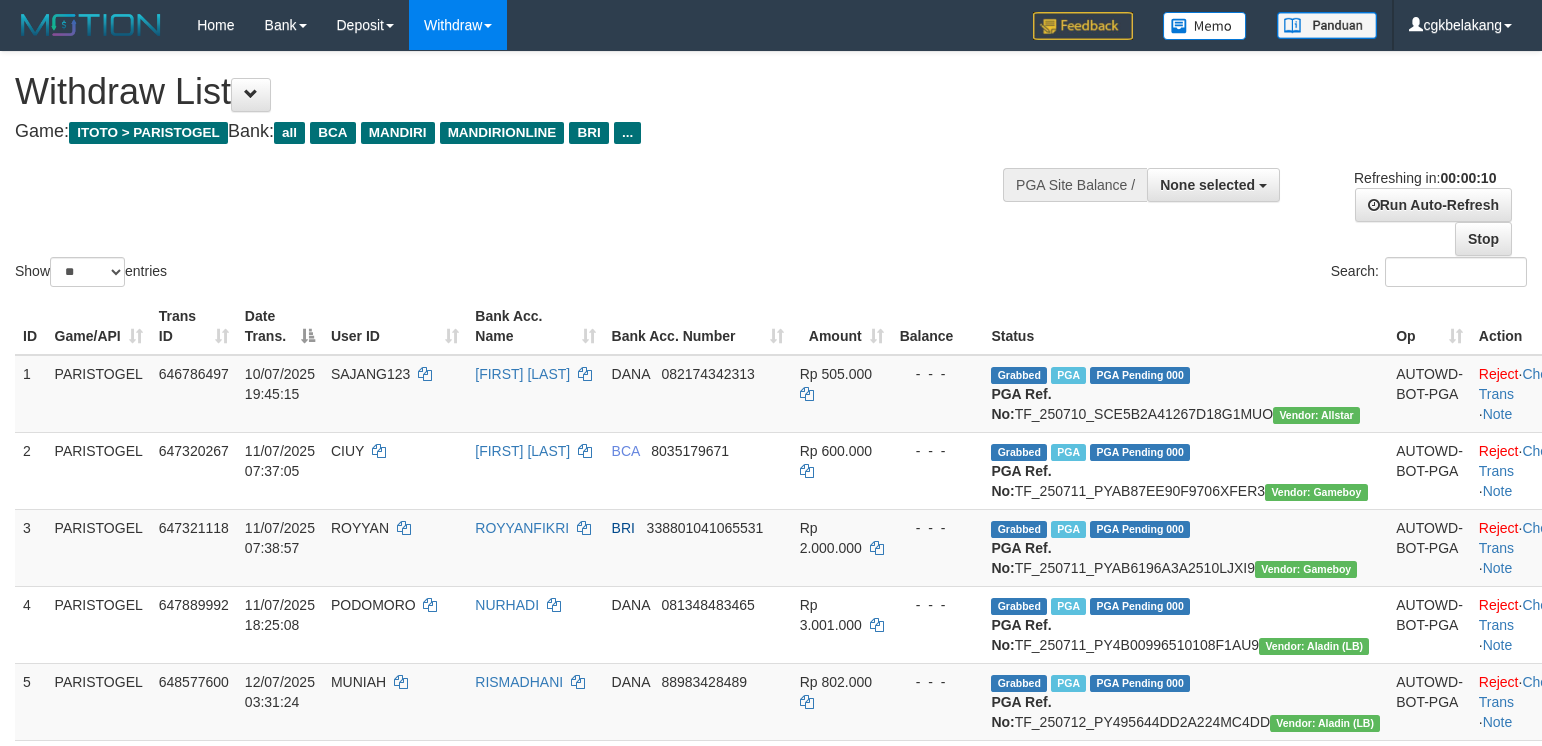 select 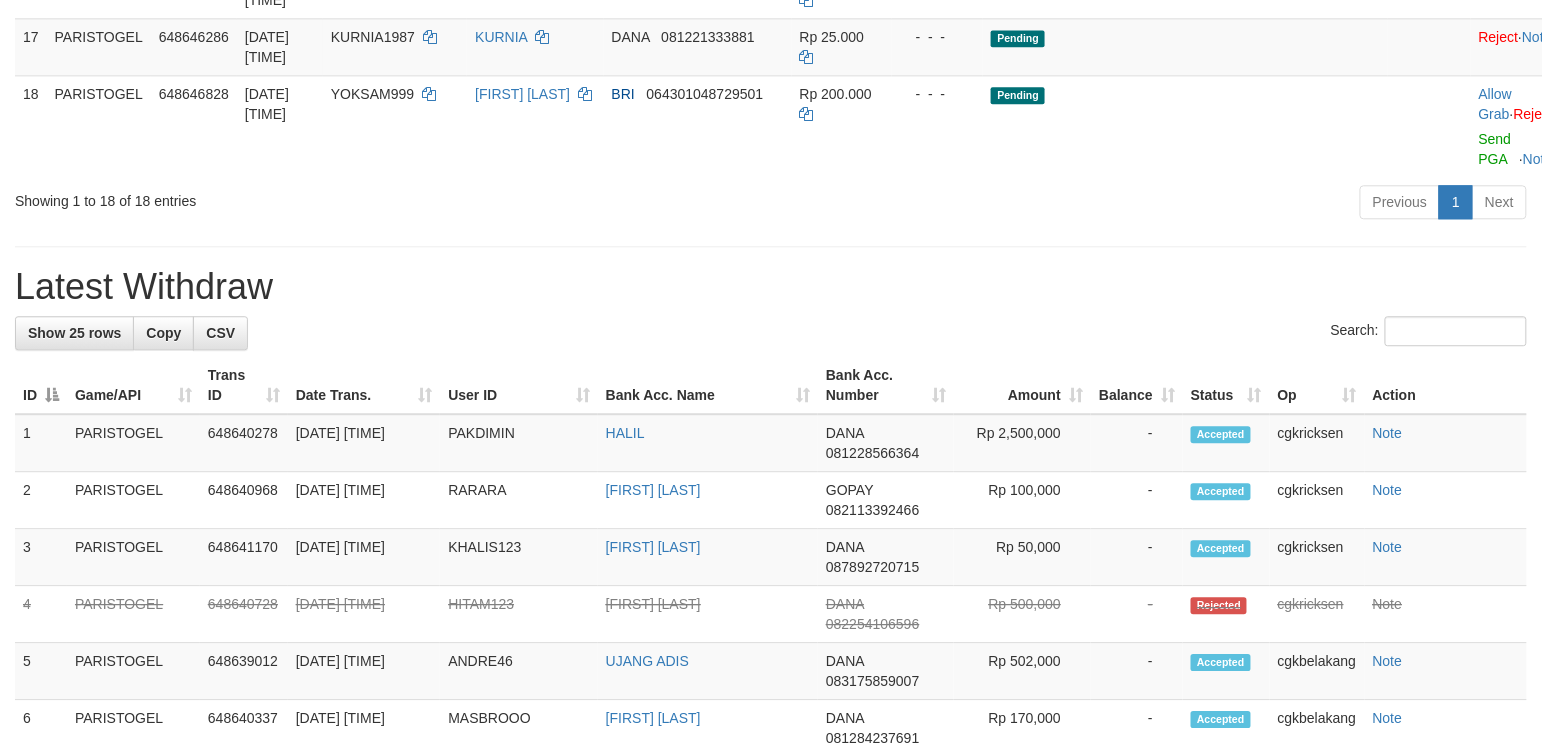 scroll, scrollTop: 1333, scrollLeft: 0, axis: vertical 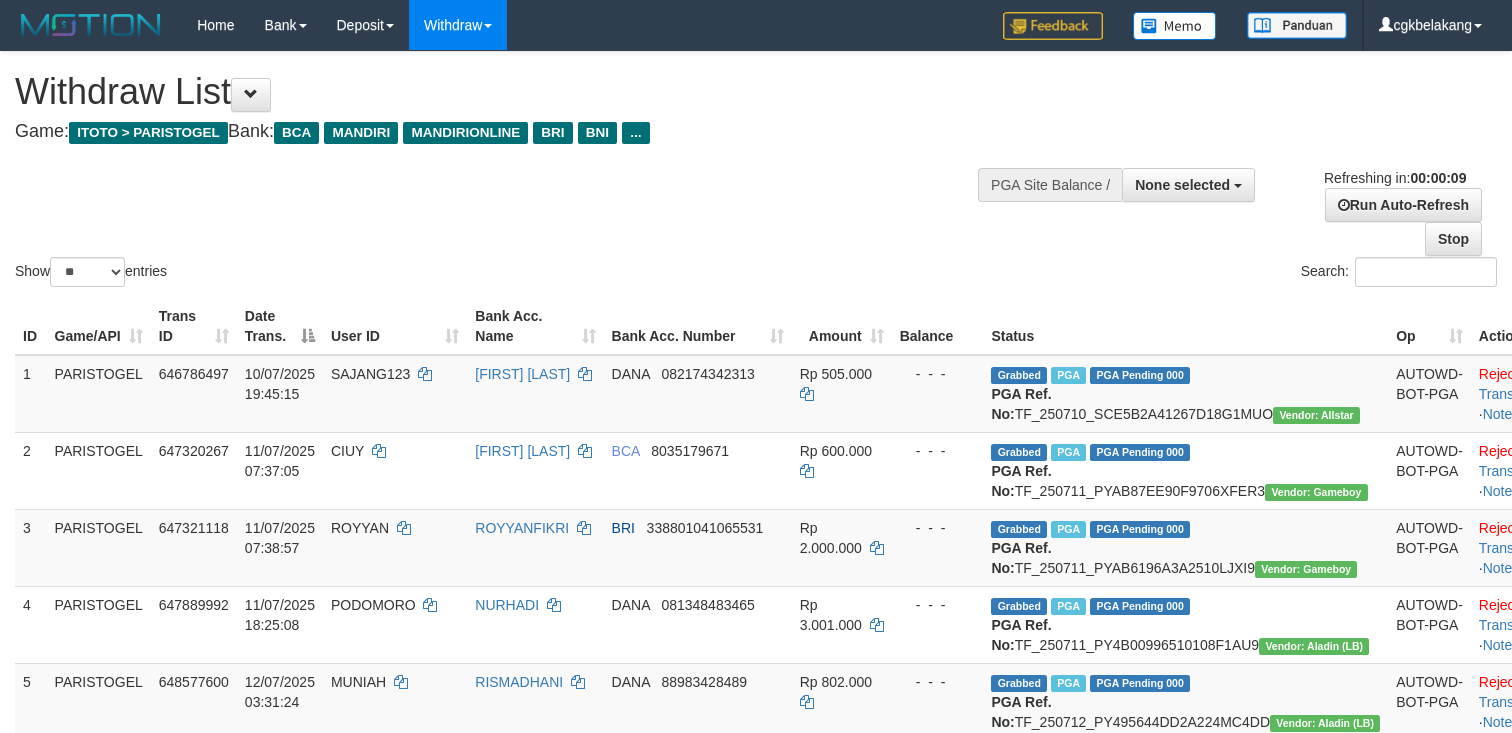 select 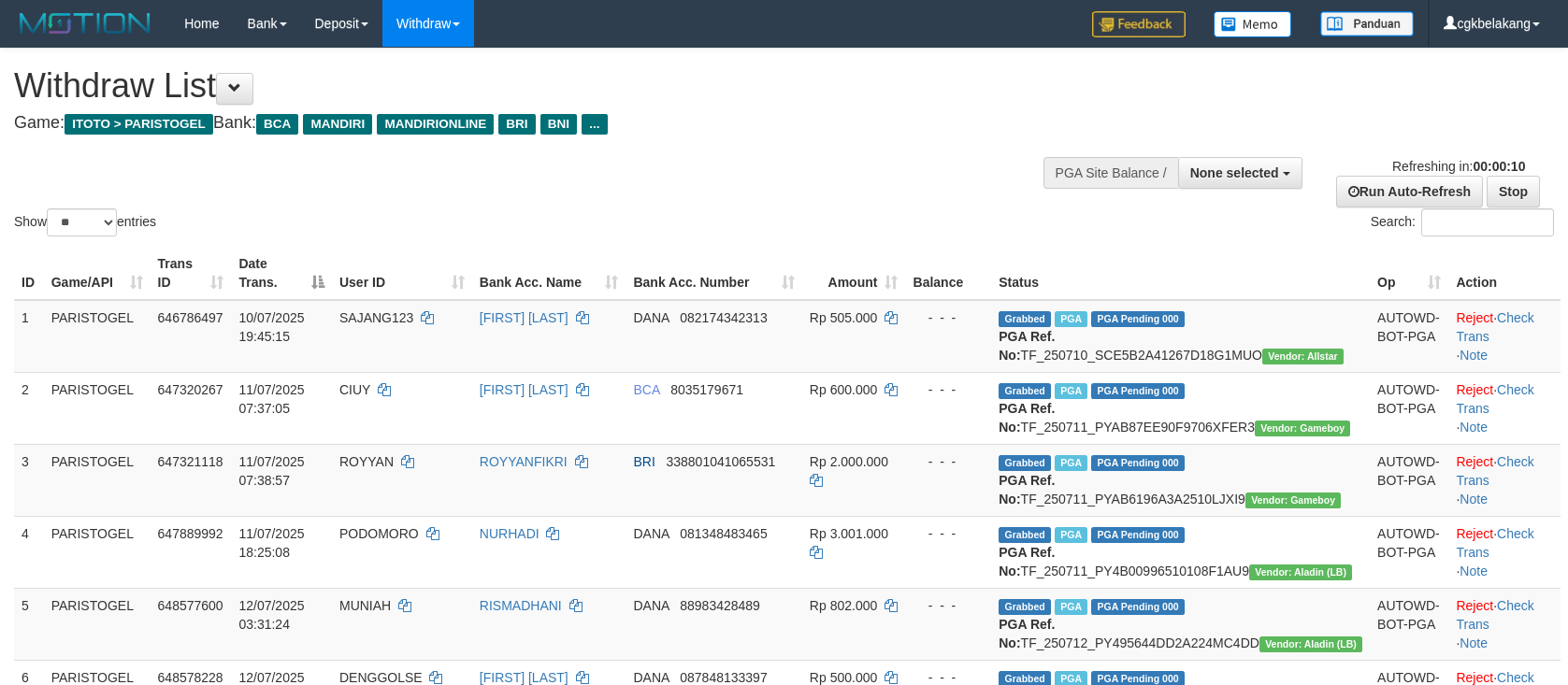 select 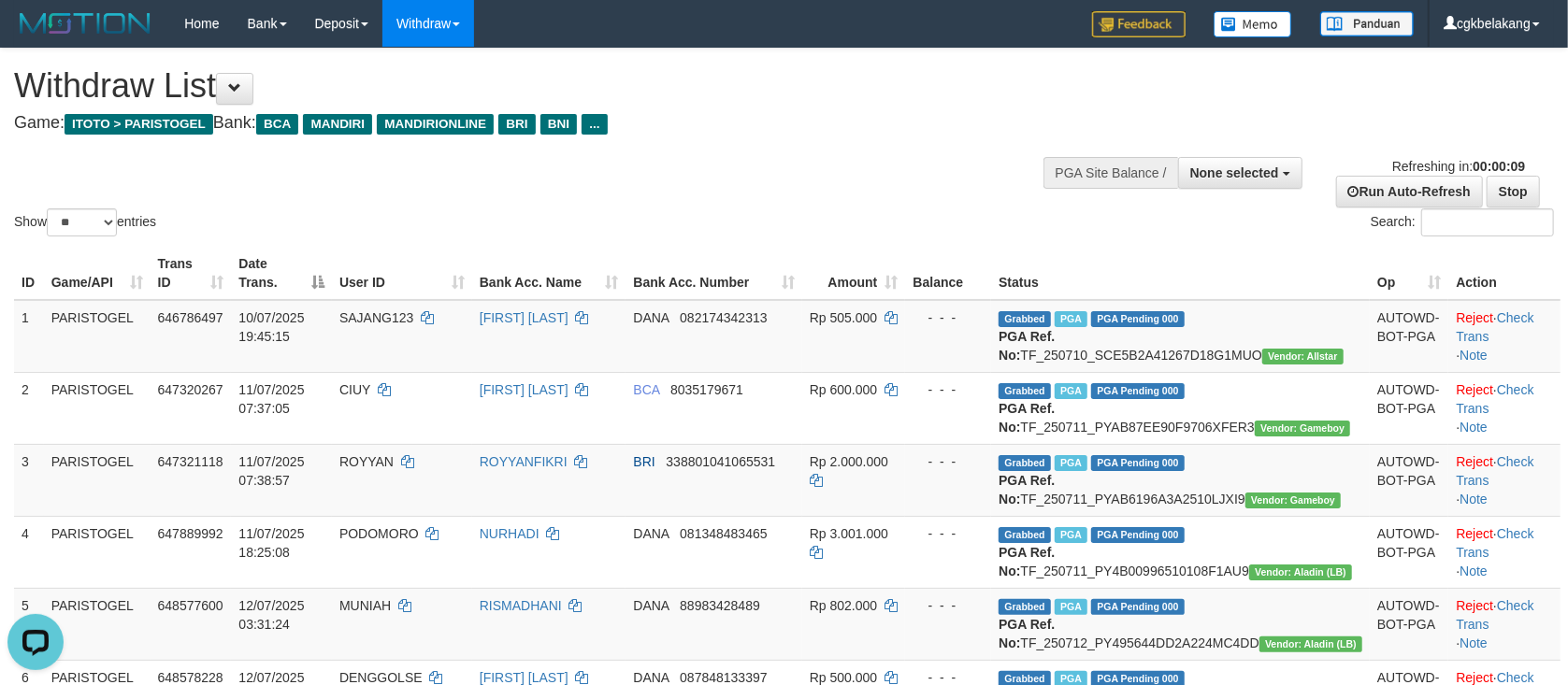 scroll, scrollTop: 0, scrollLeft: 0, axis: both 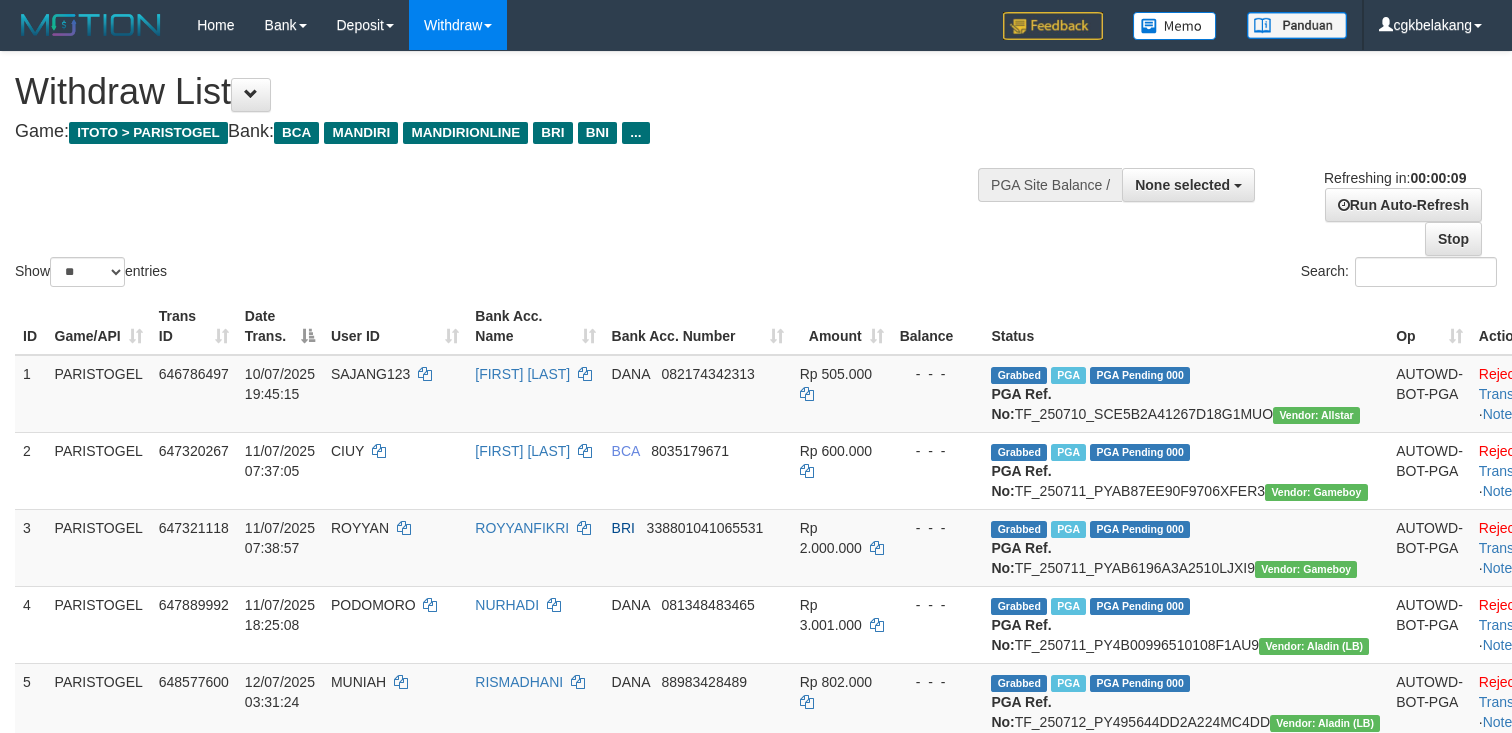 select 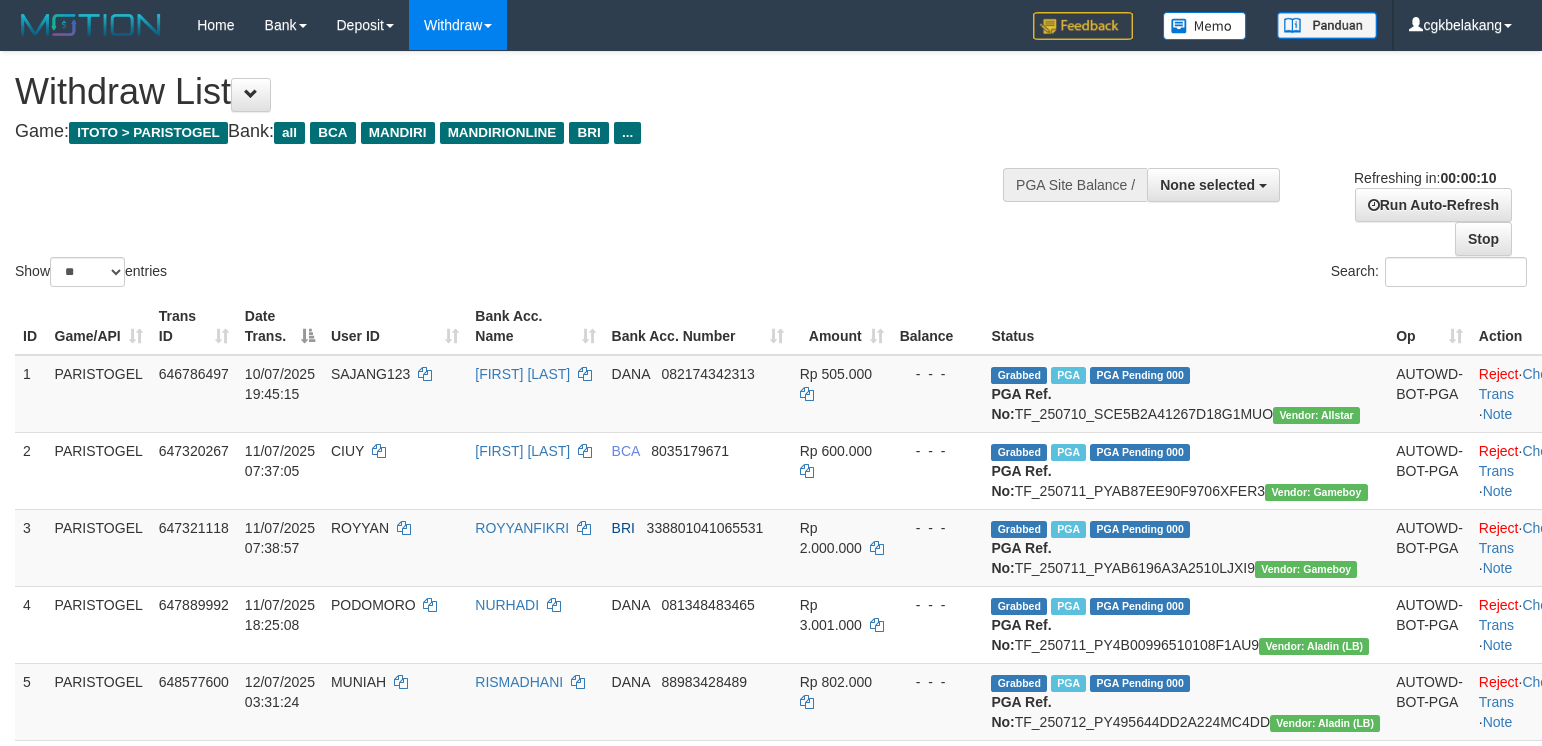select 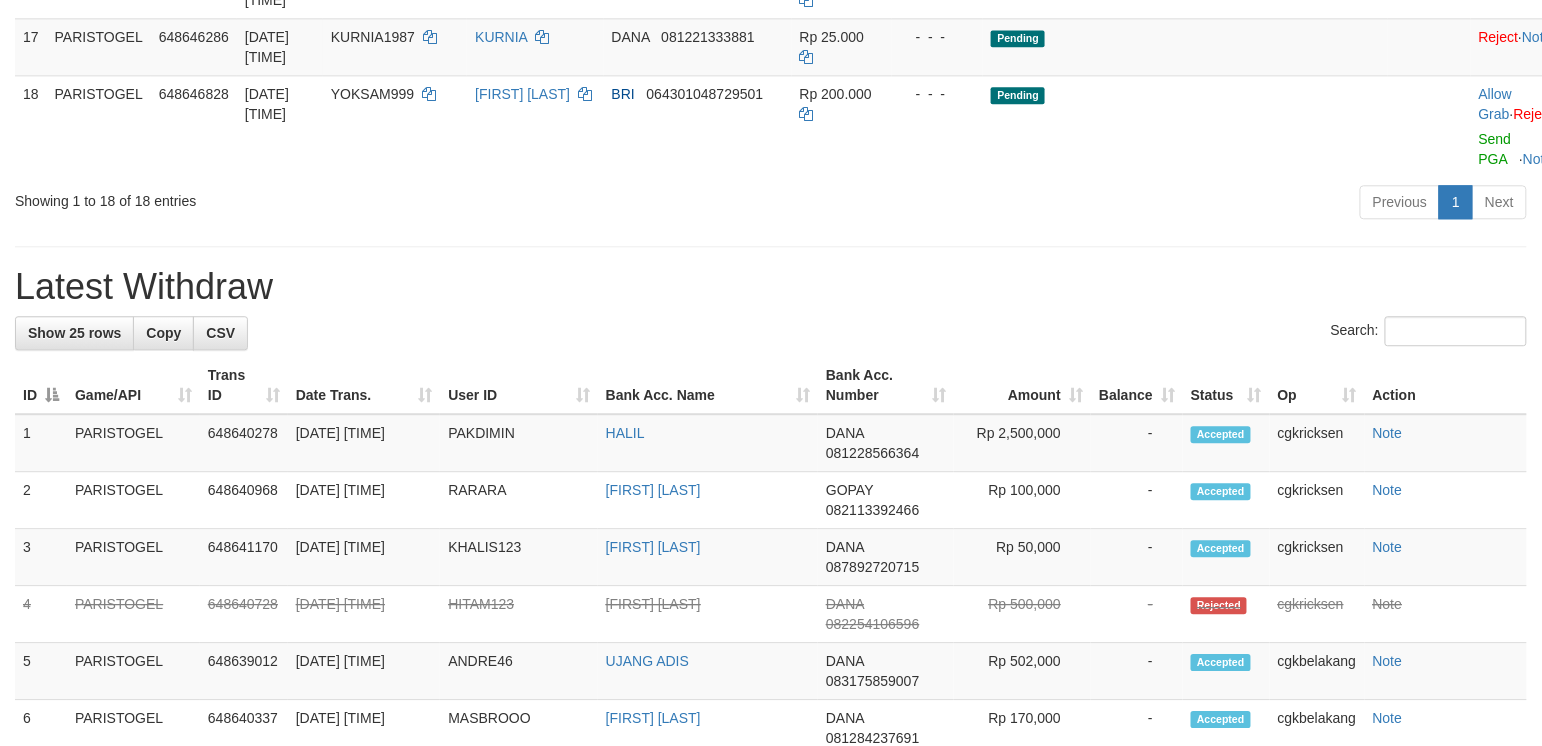scroll, scrollTop: 1333, scrollLeft: 0, axis: vertical 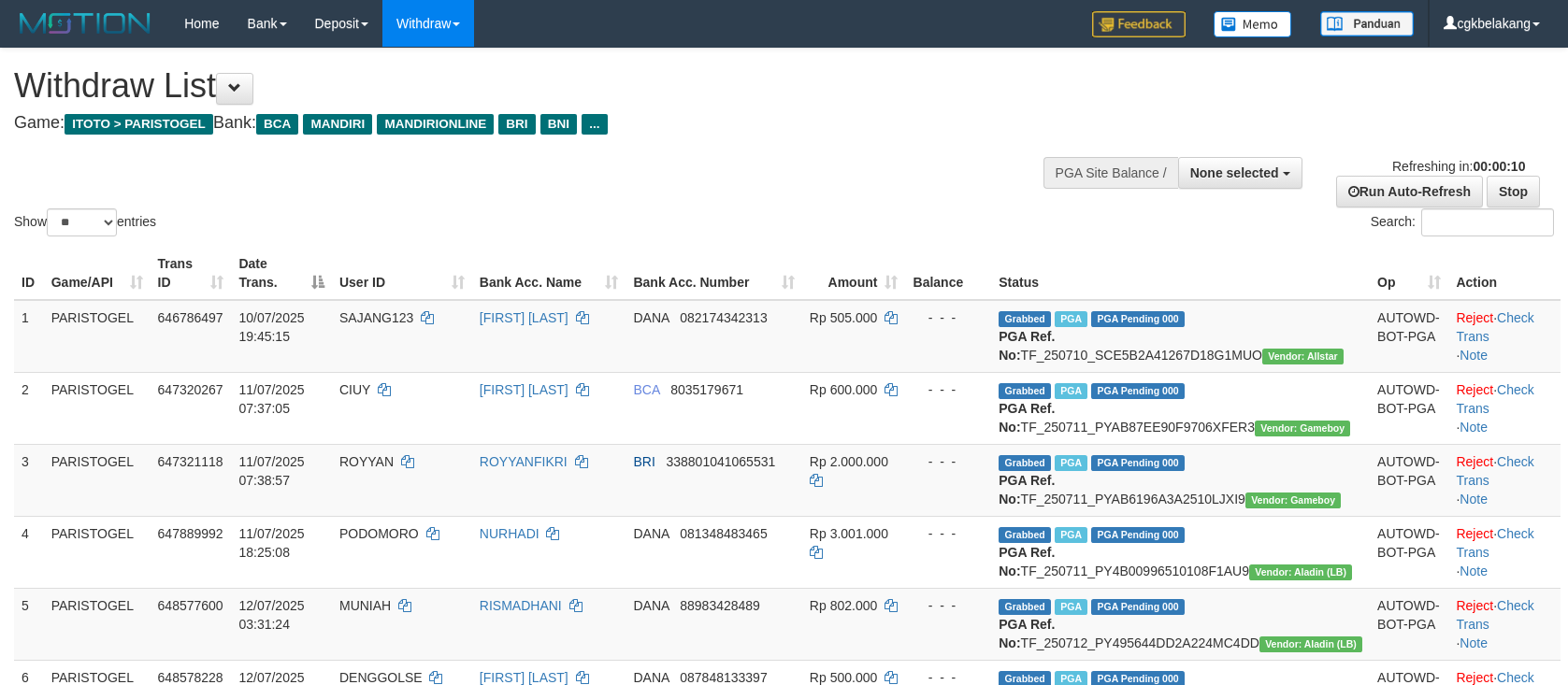 select 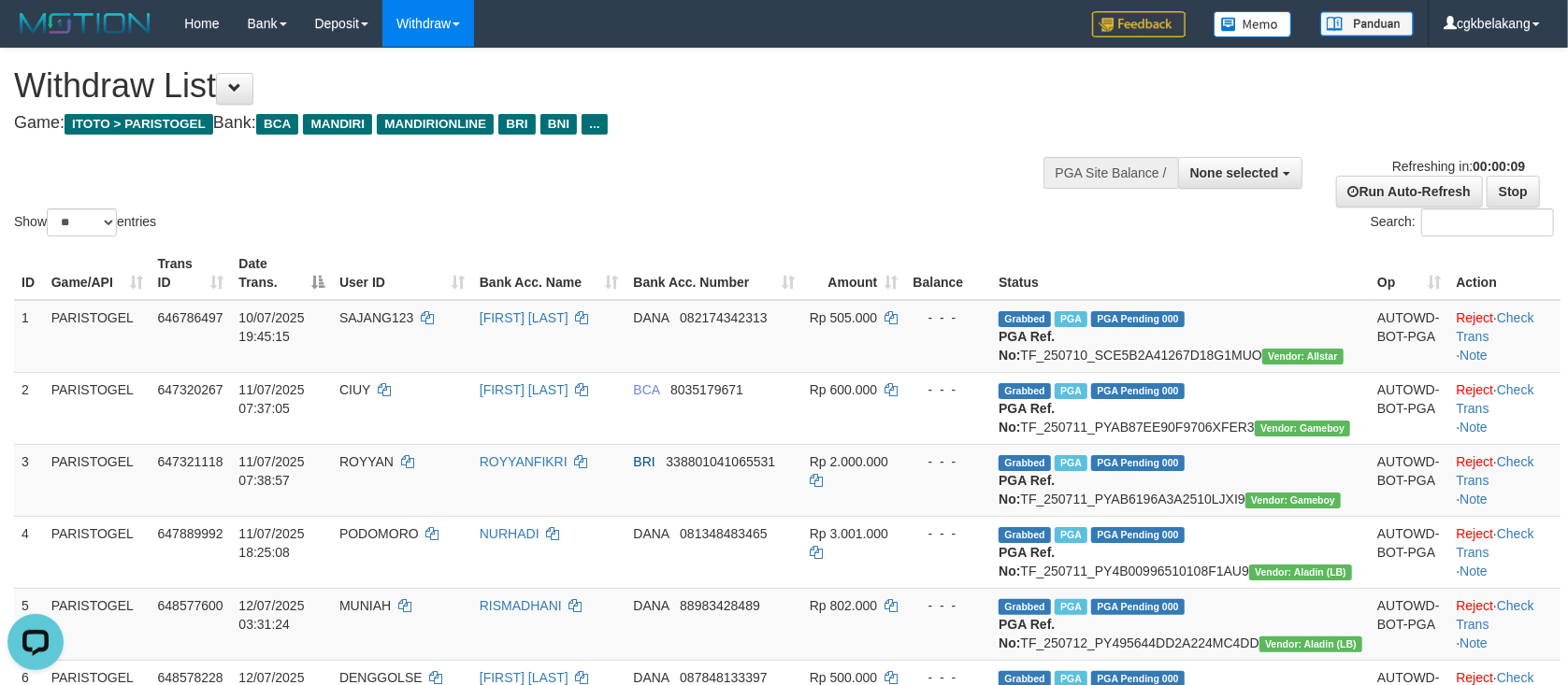 scroll, scrollTop: 0, scrollLeft: 0, axis: both 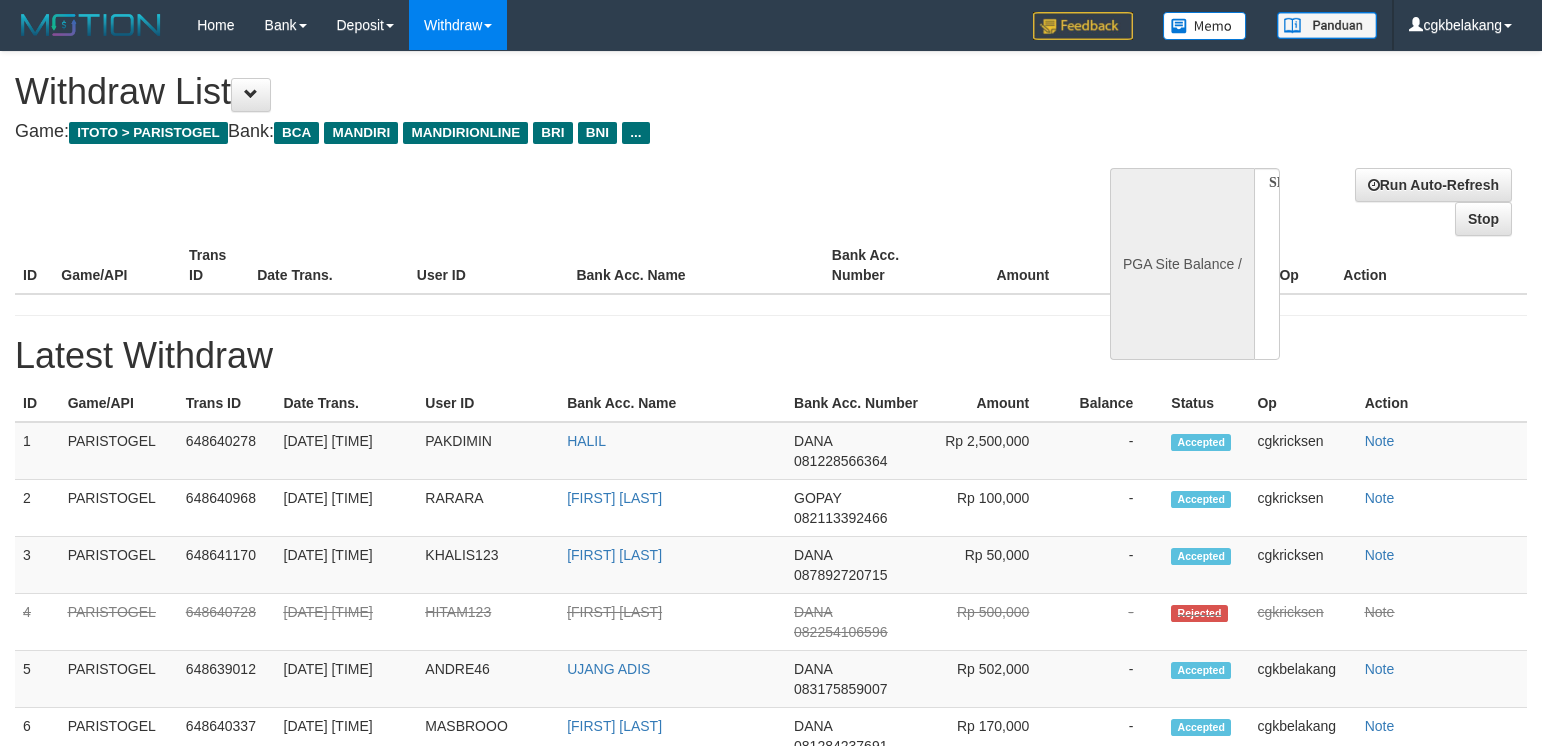 select 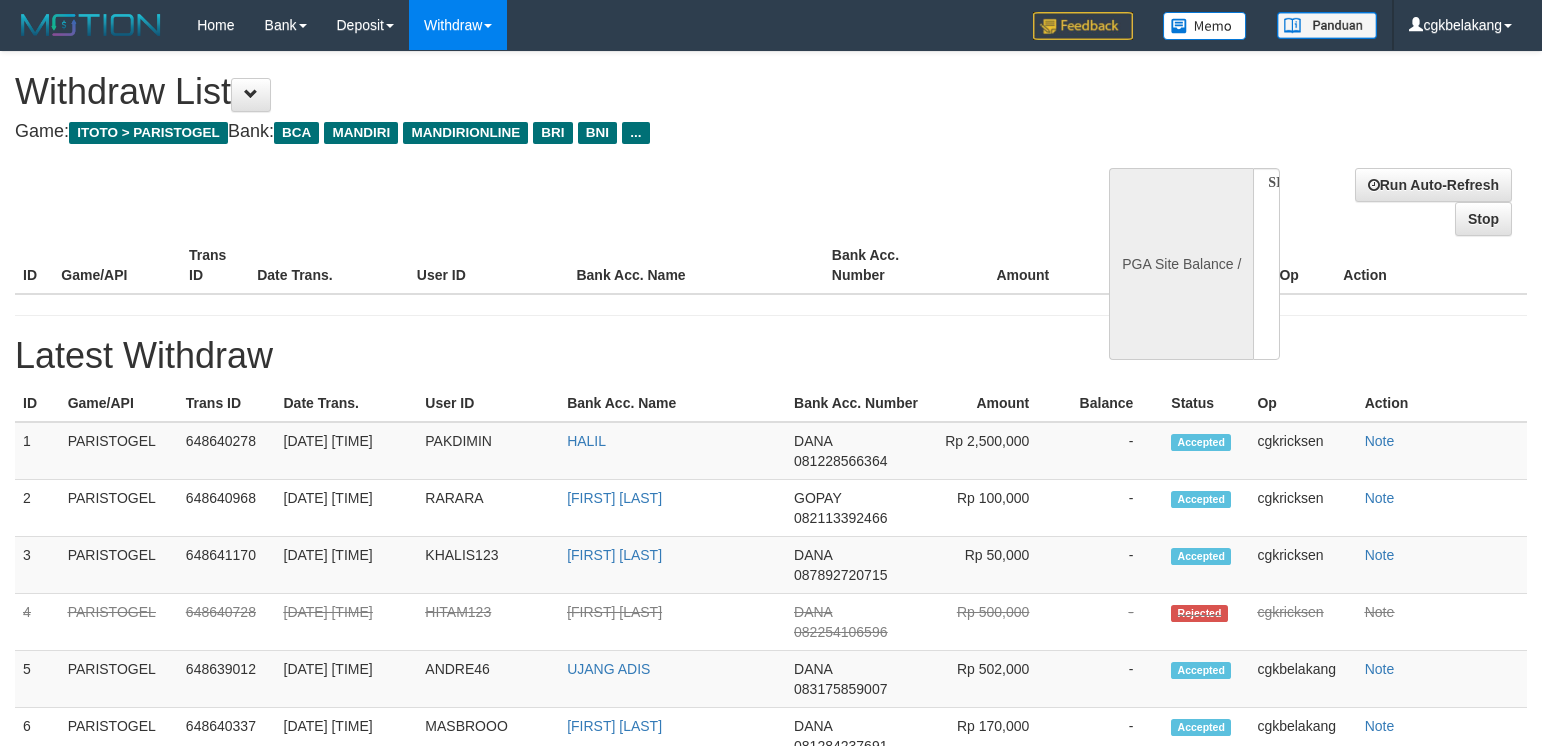 scroll, scrollTop: 0, scrollLeft: 0, axis: both 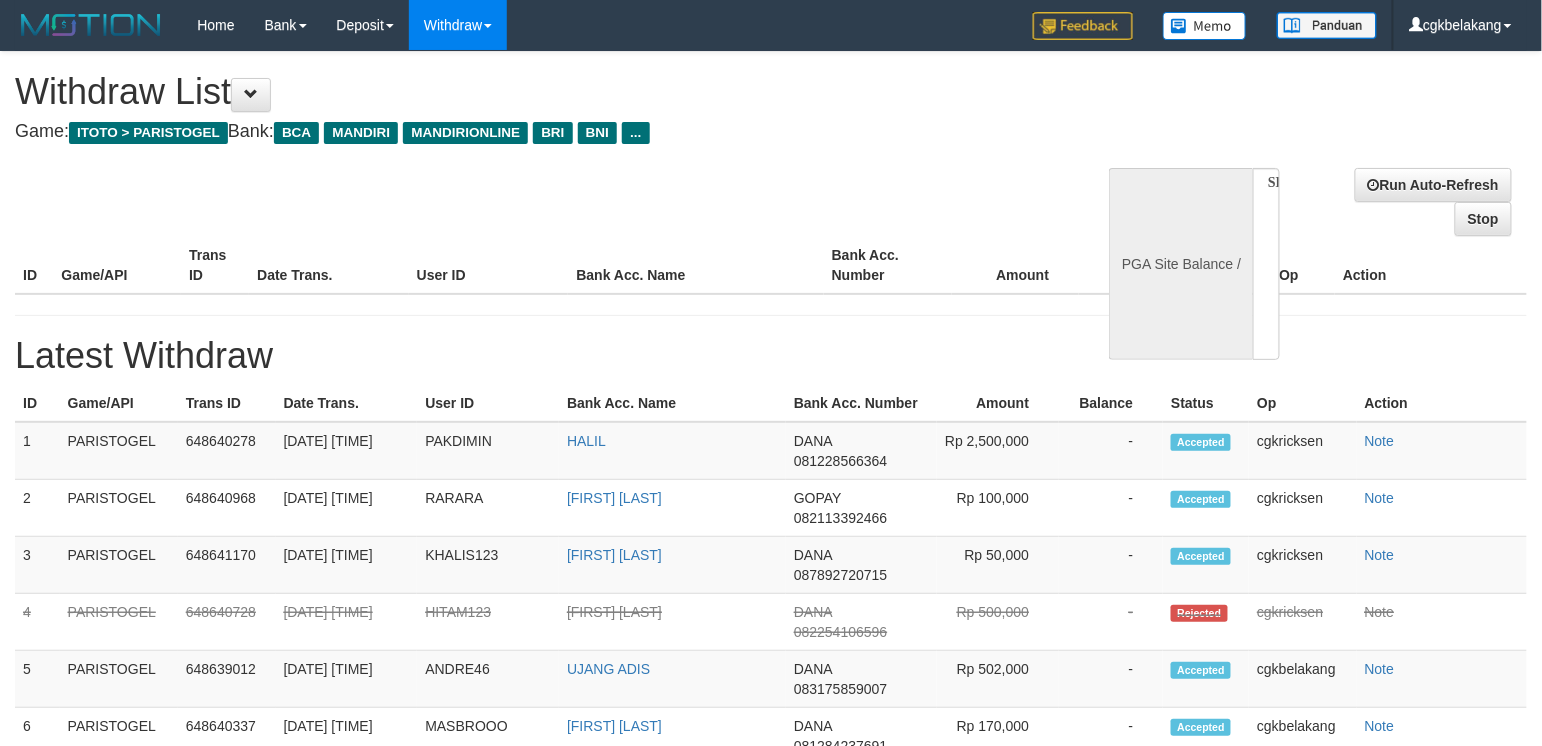 select on "**" 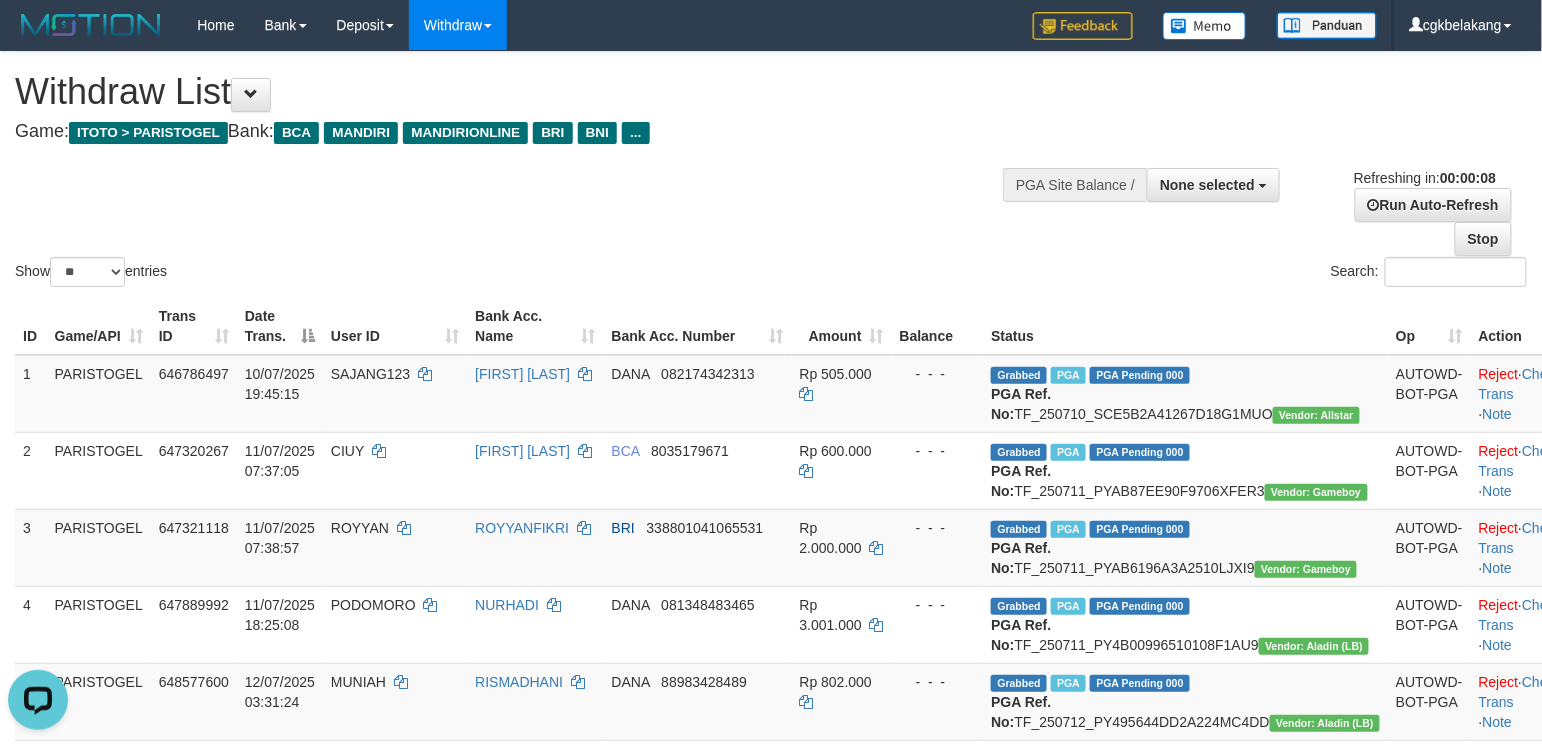scroll, scrollTop: 0, scrollLeft: 0, axis: both 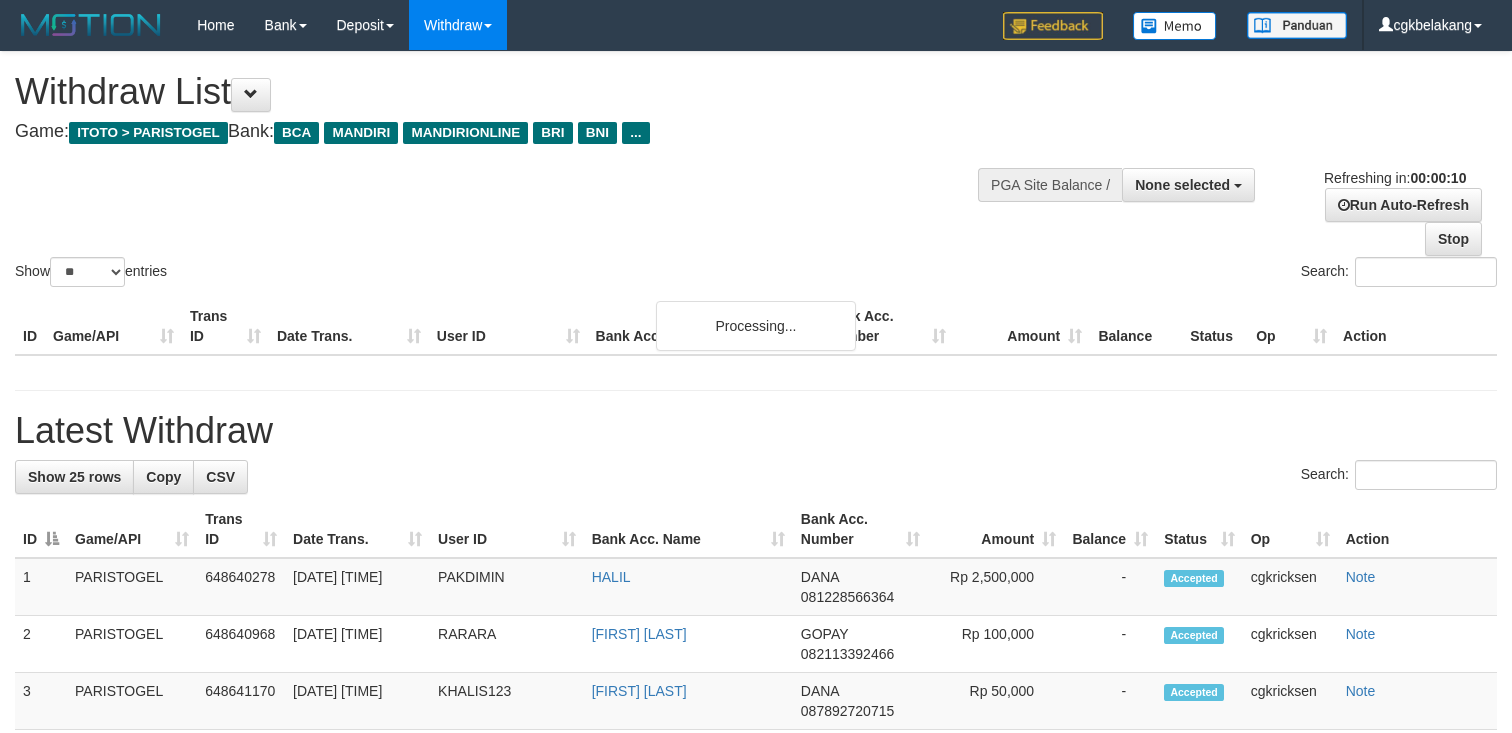 select 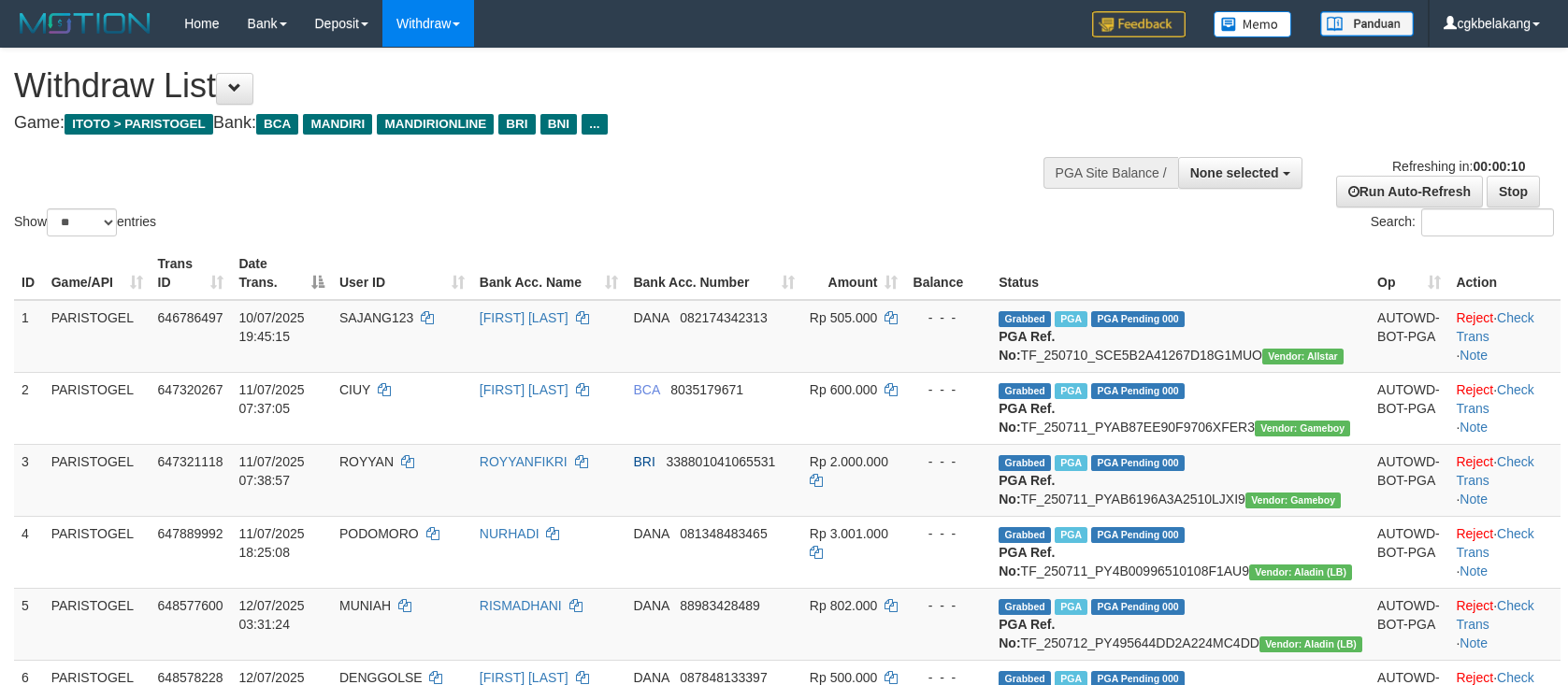 select 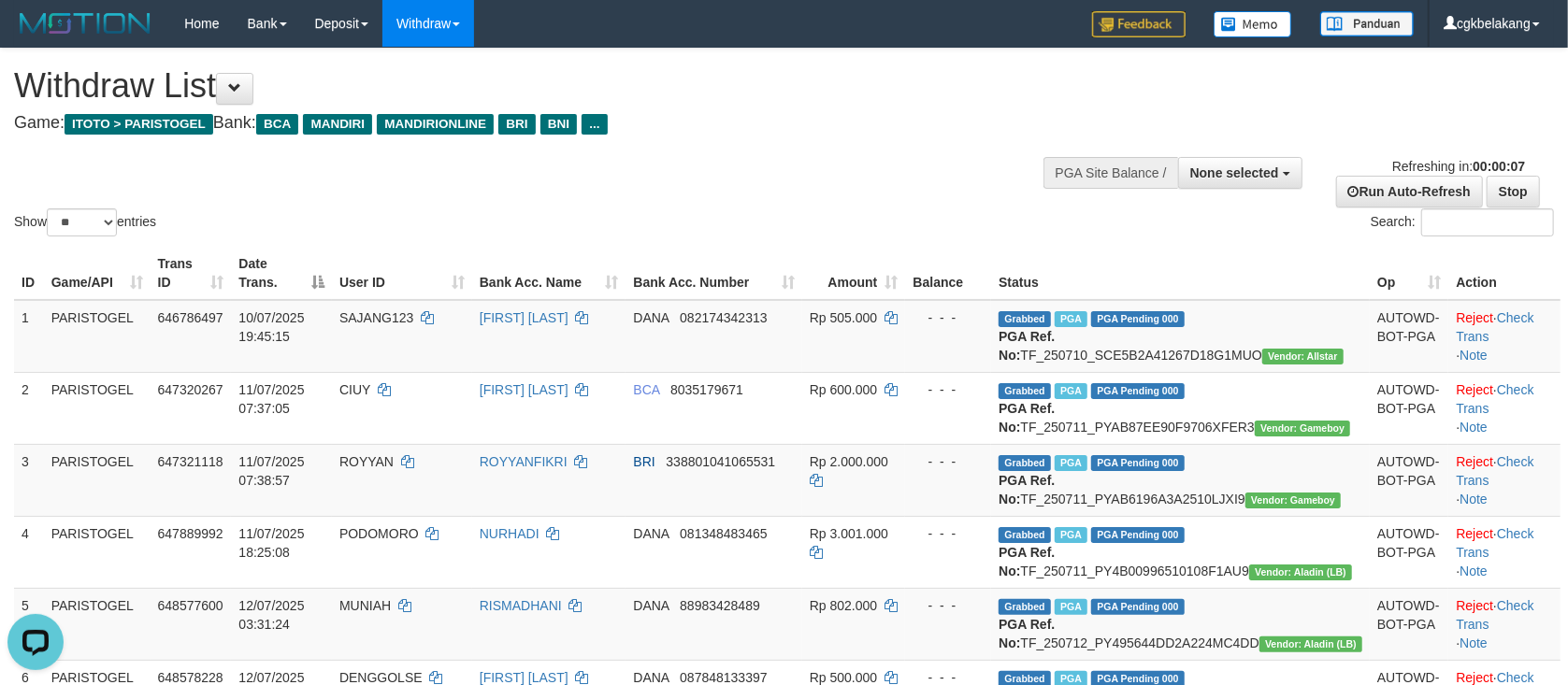 scroll, scrollTop: 0, scrollLeft: 0, axis: both 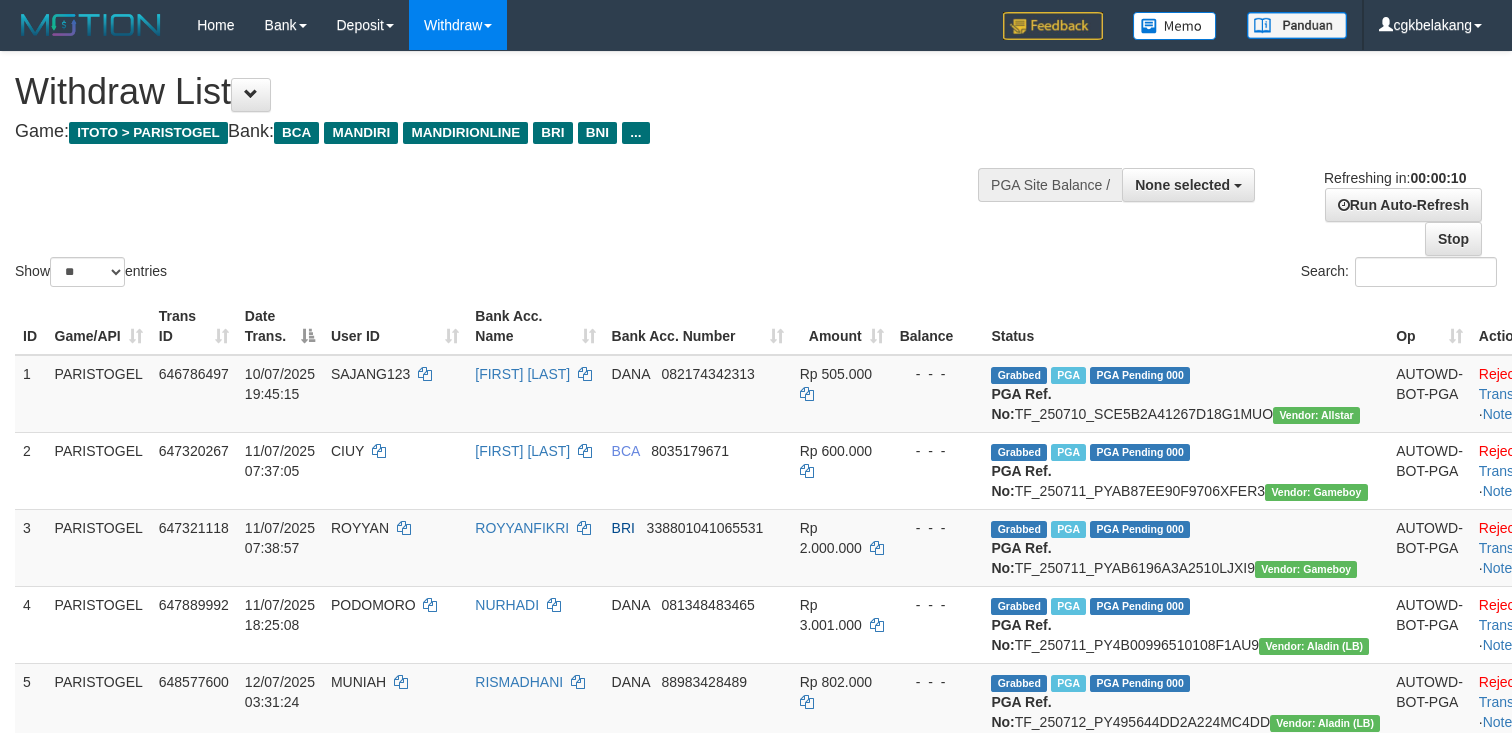 select 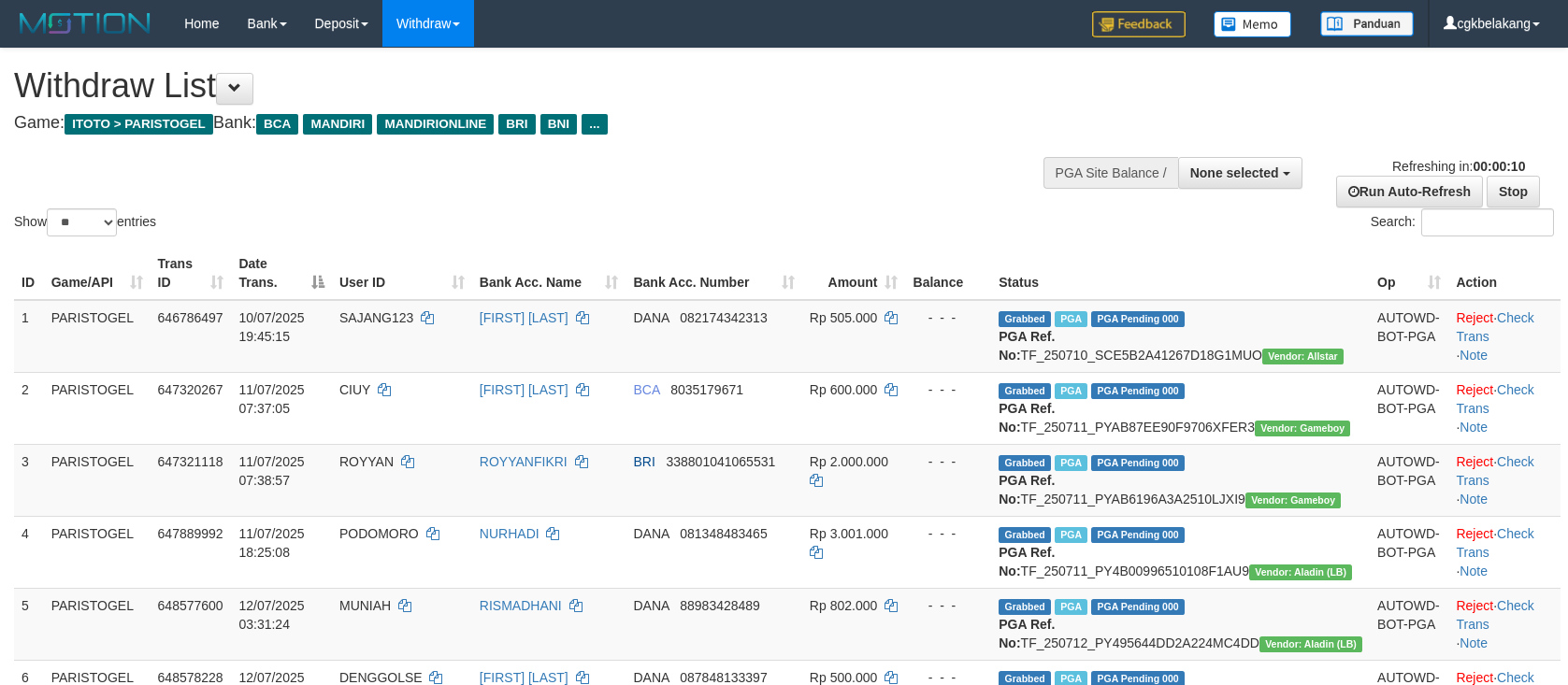 select 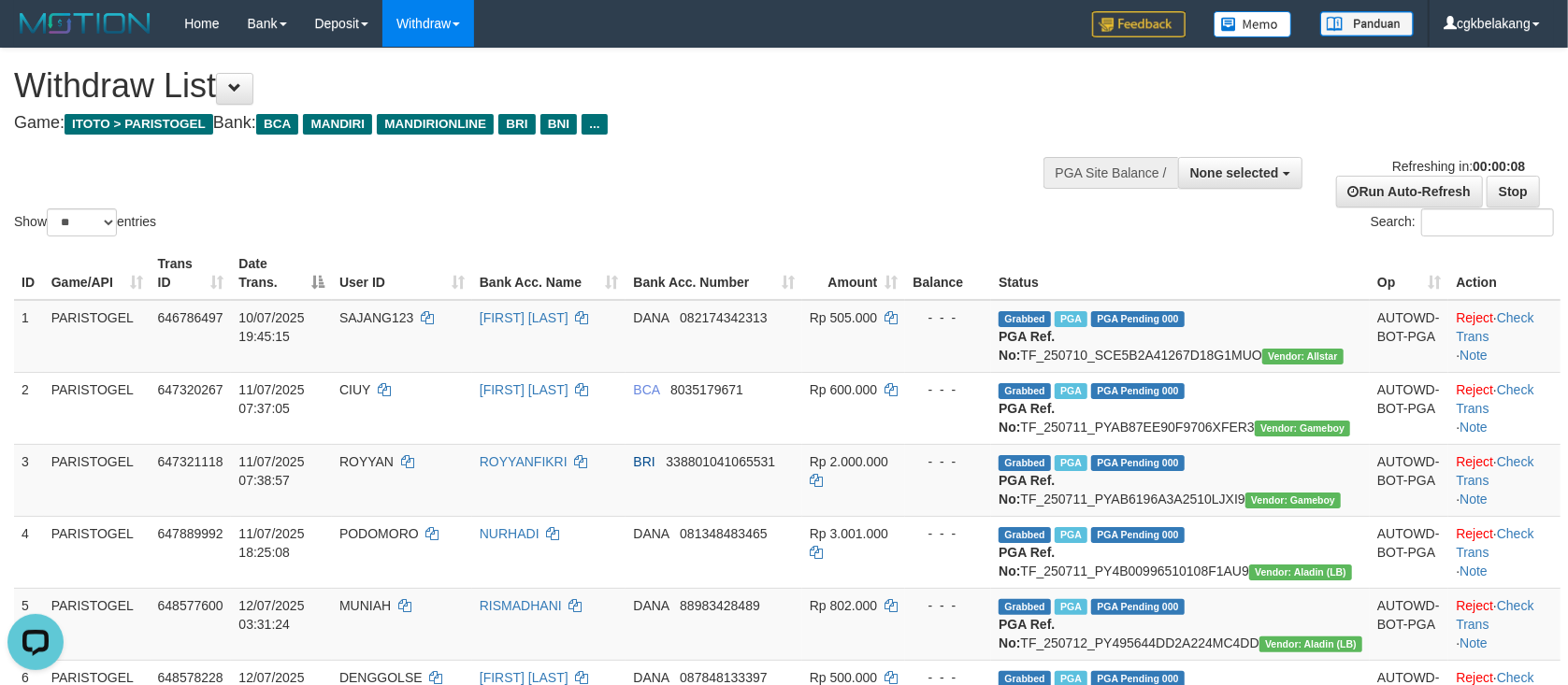 scroll, scrollTop: 0, scrollLeft: 0, axis: both 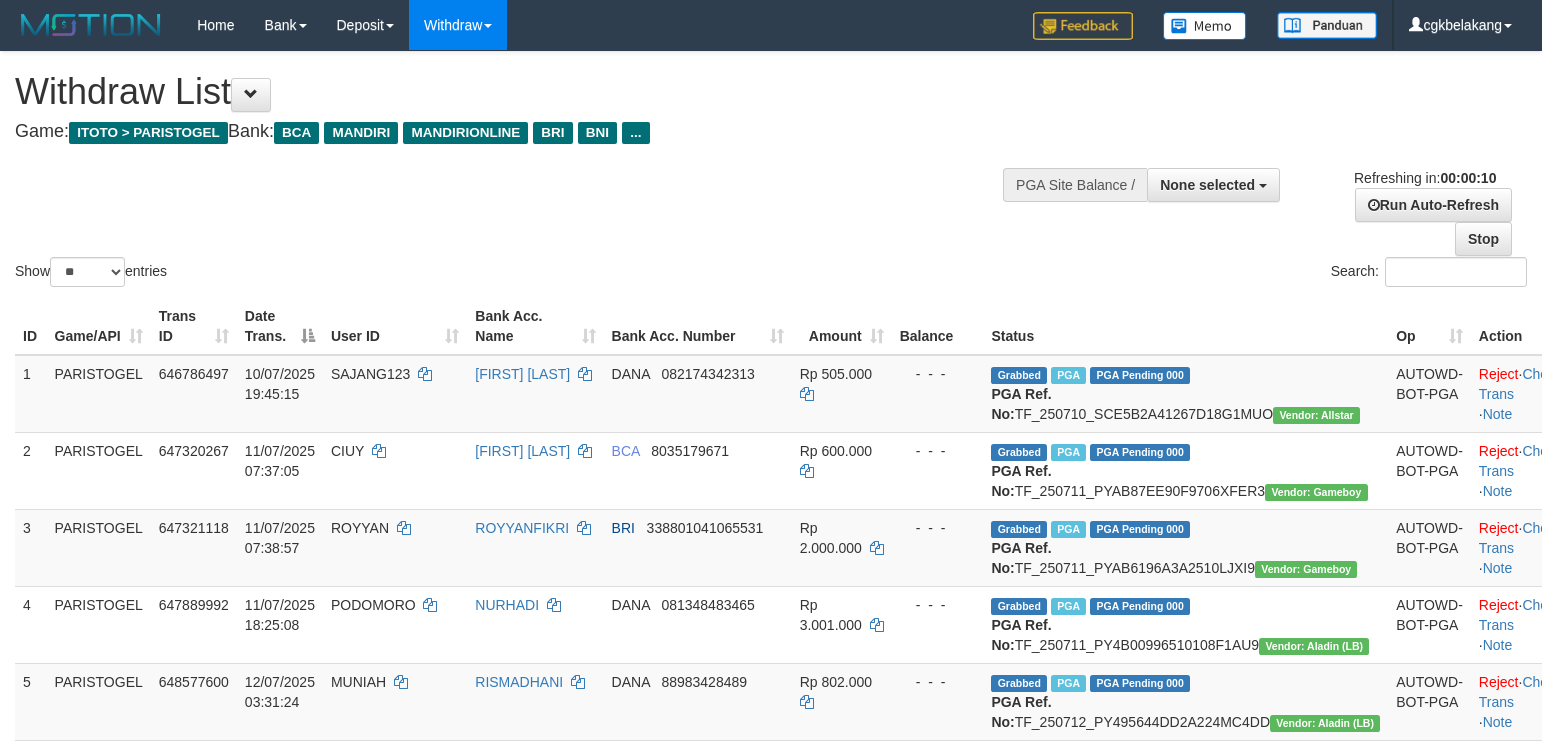 select 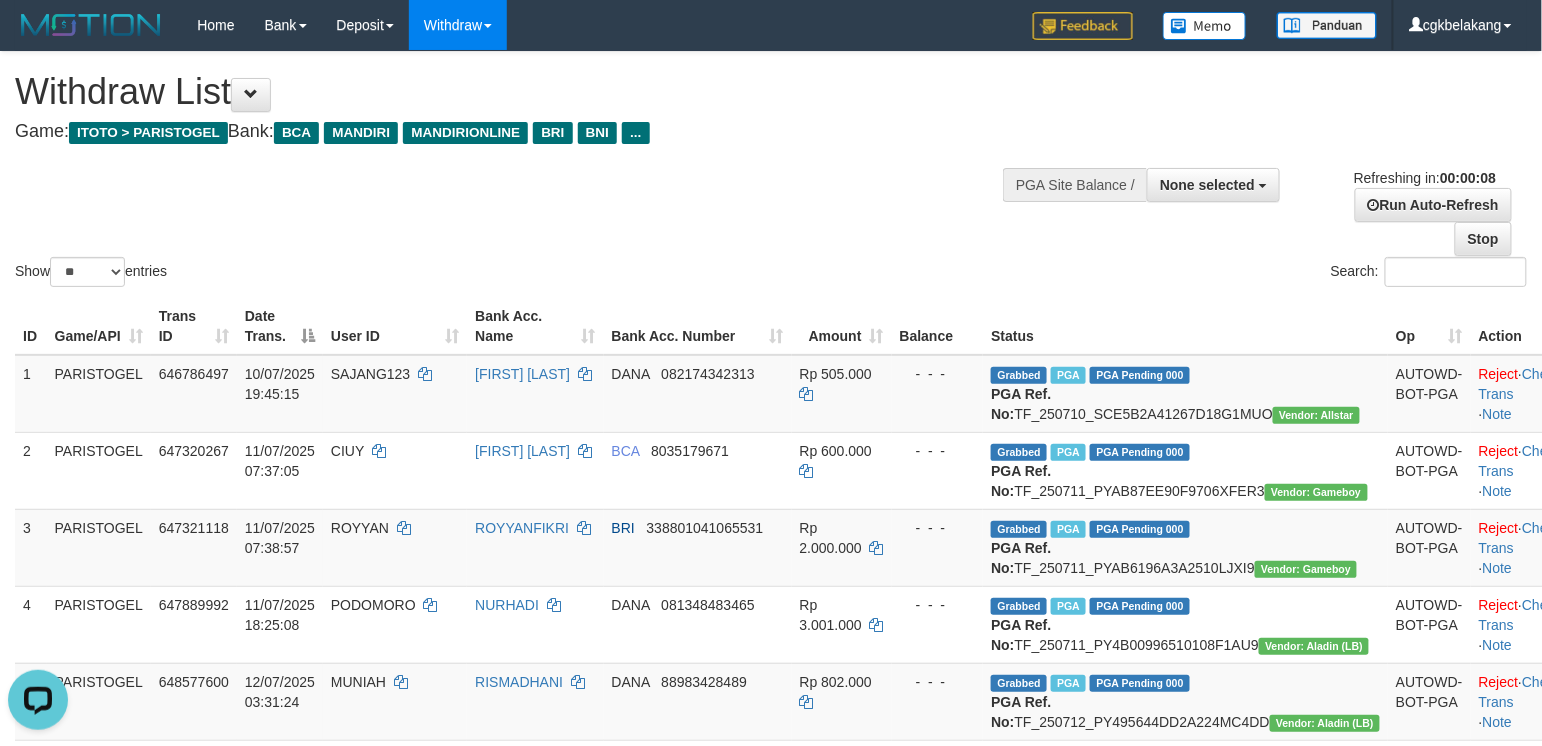 scroll, scrollTop: 0, scrollLeft: 0, axis: both 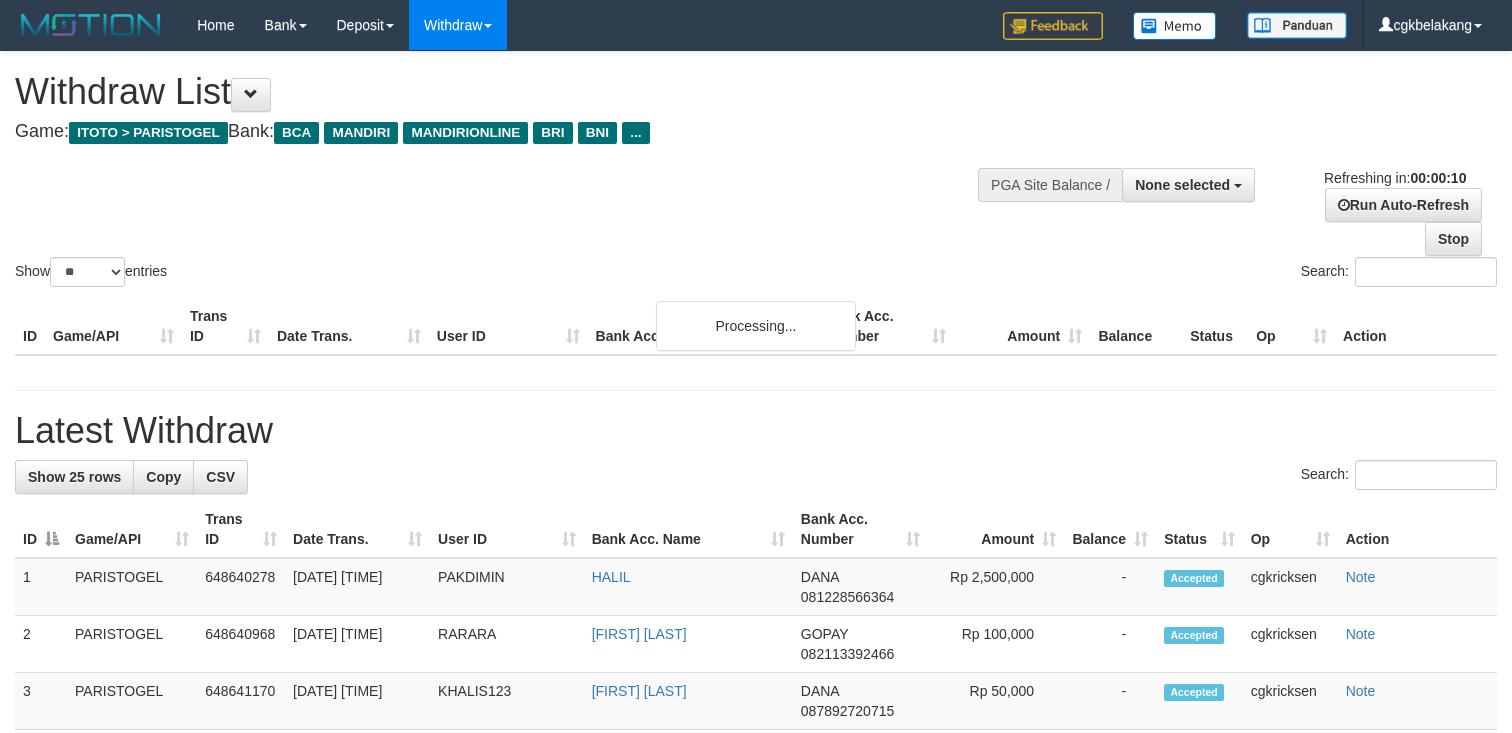 select 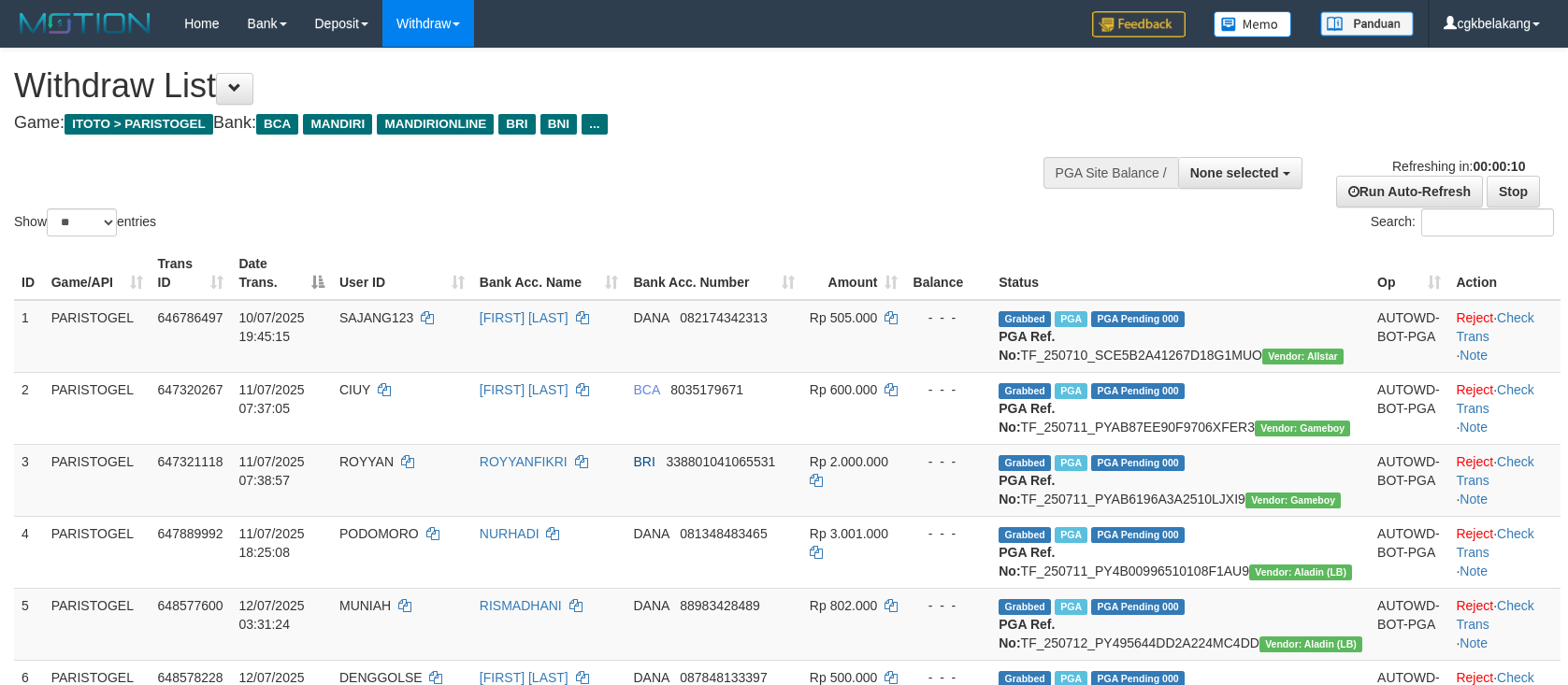 select 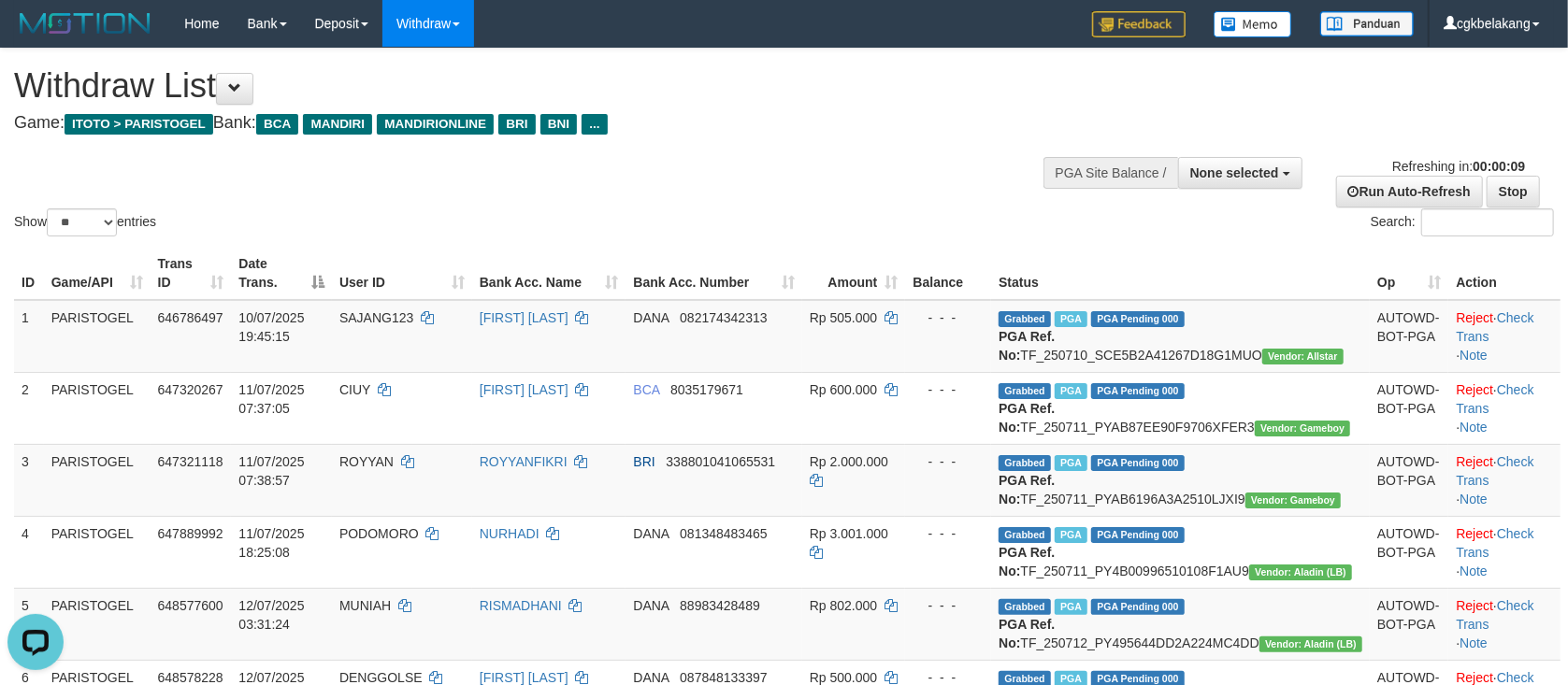 scroll, scrollTop: 0, scrollLeft: 0, axis: both 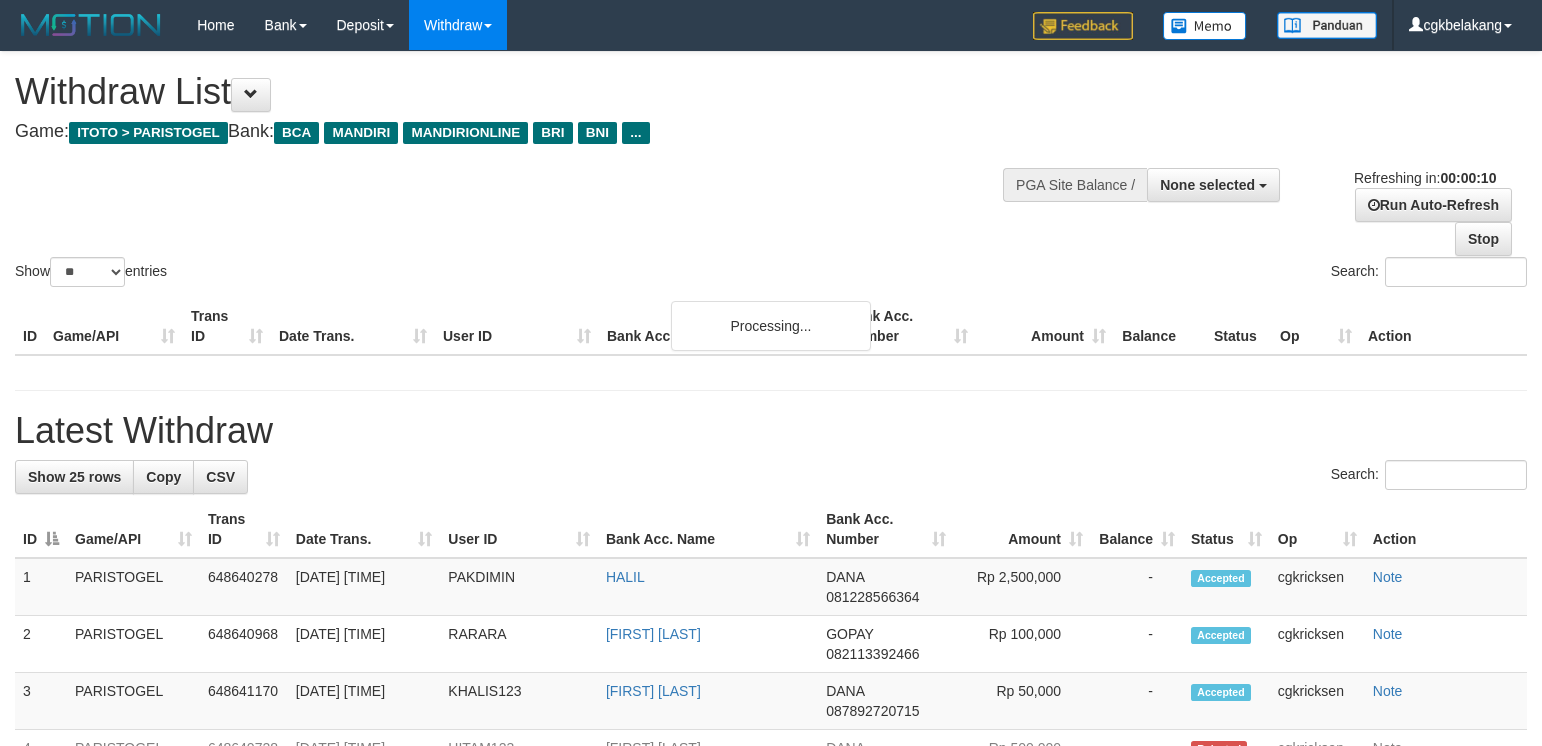select 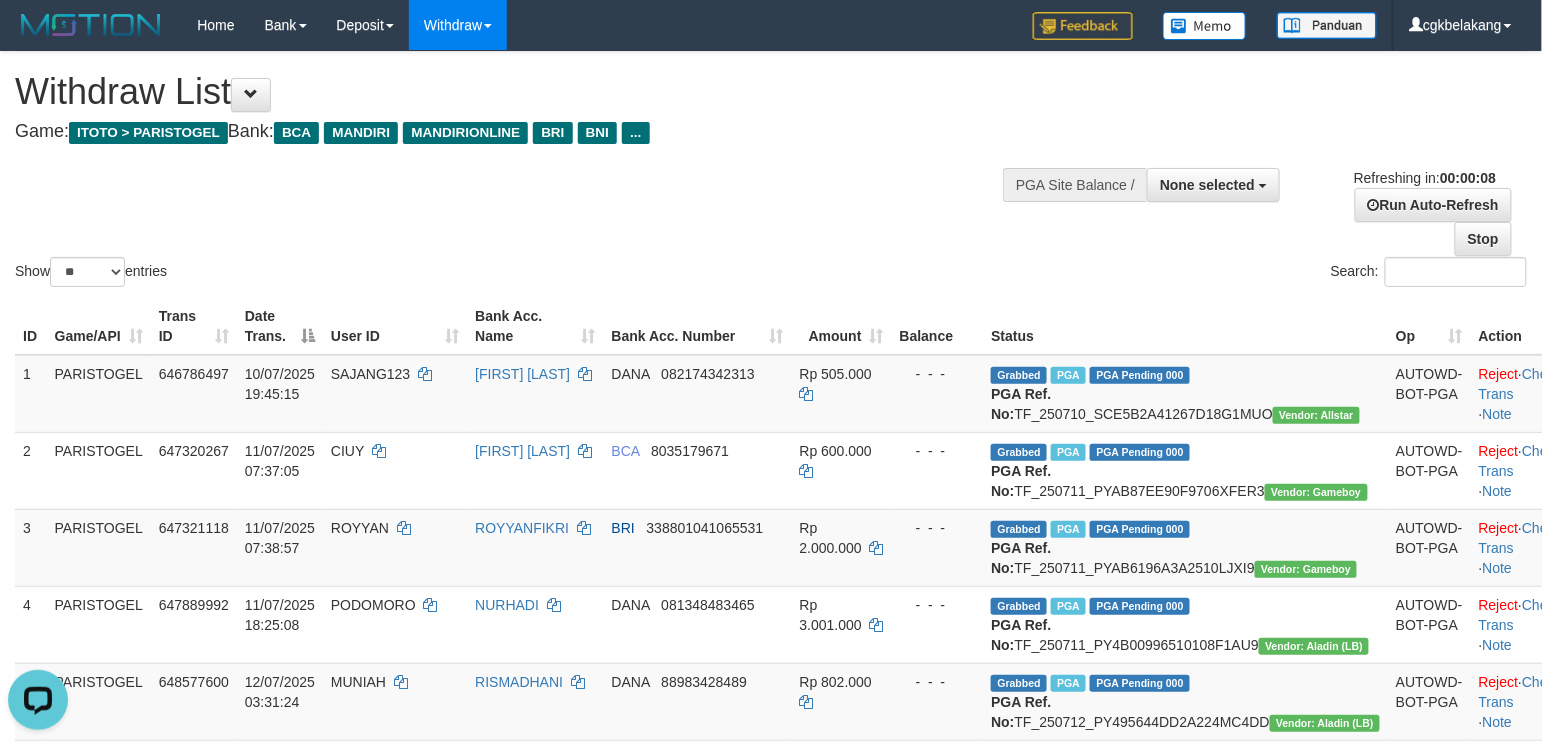 scroll, scrollTop: 0, scrollLeft: 0, axis: both 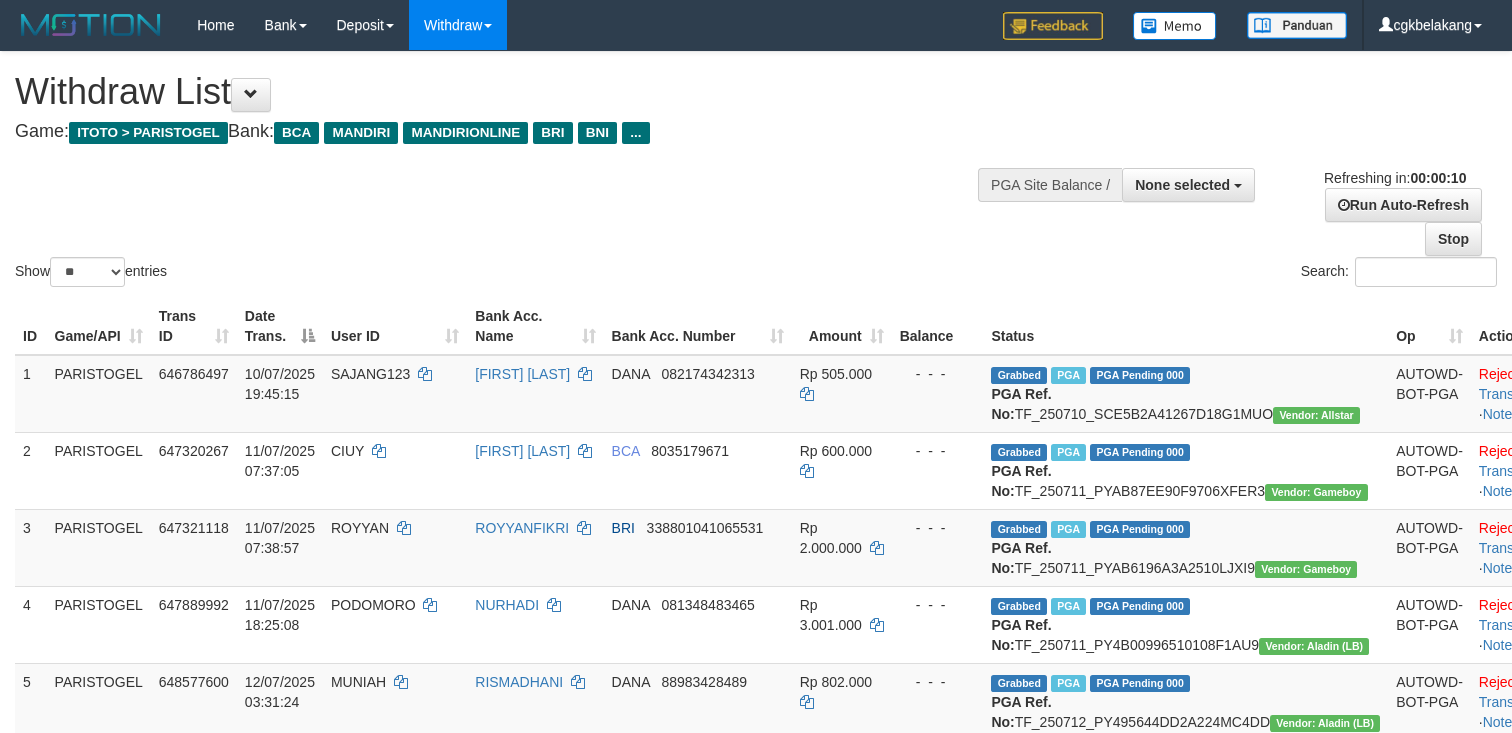 select 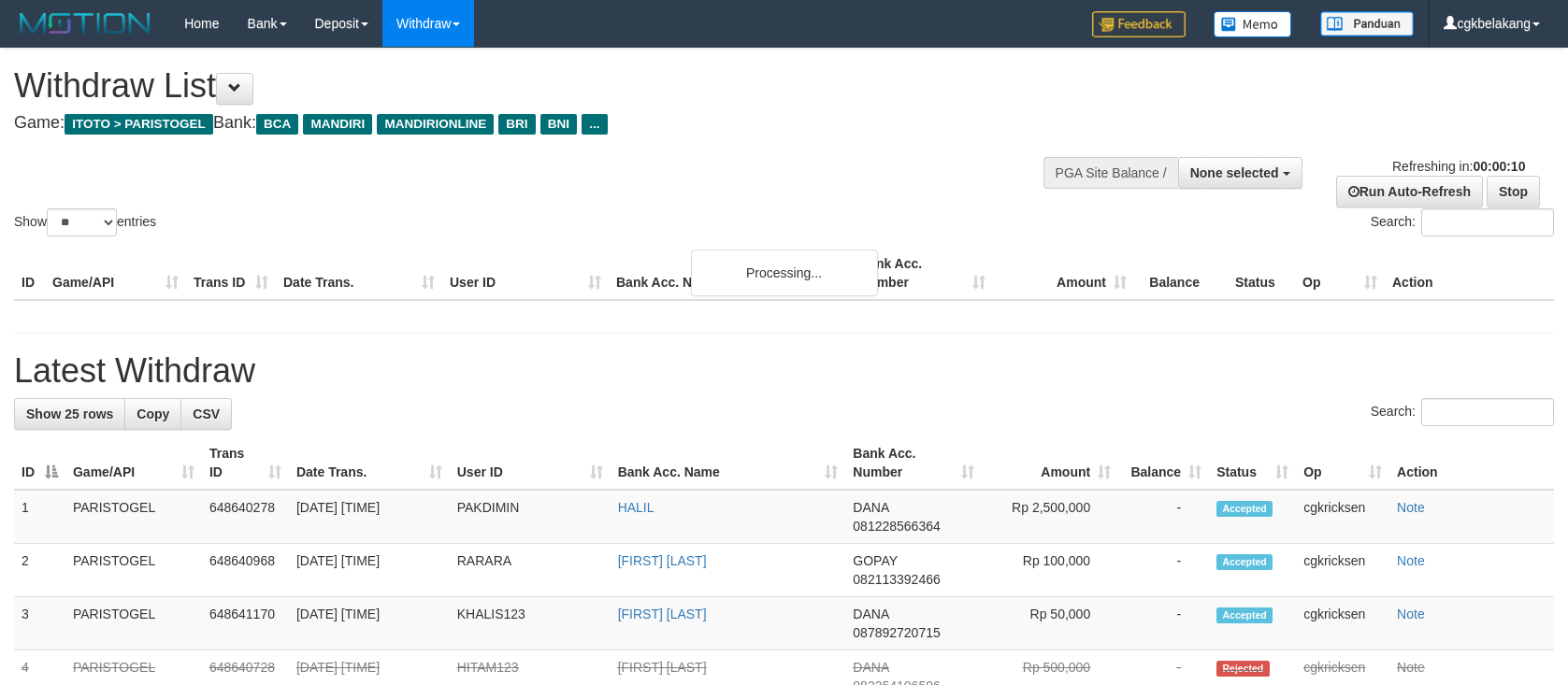 select 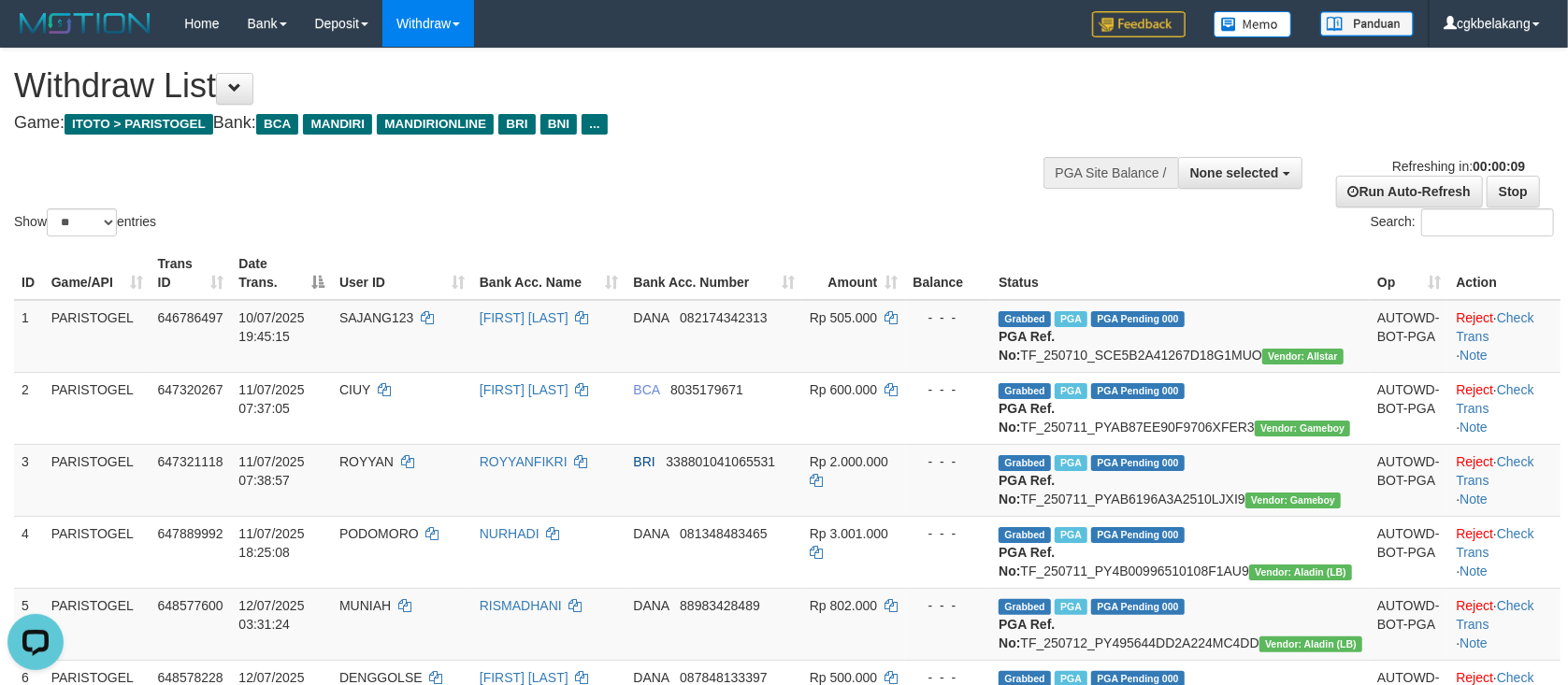 scroll, scrollTop: 0, scrollLeft: 0, axis: both 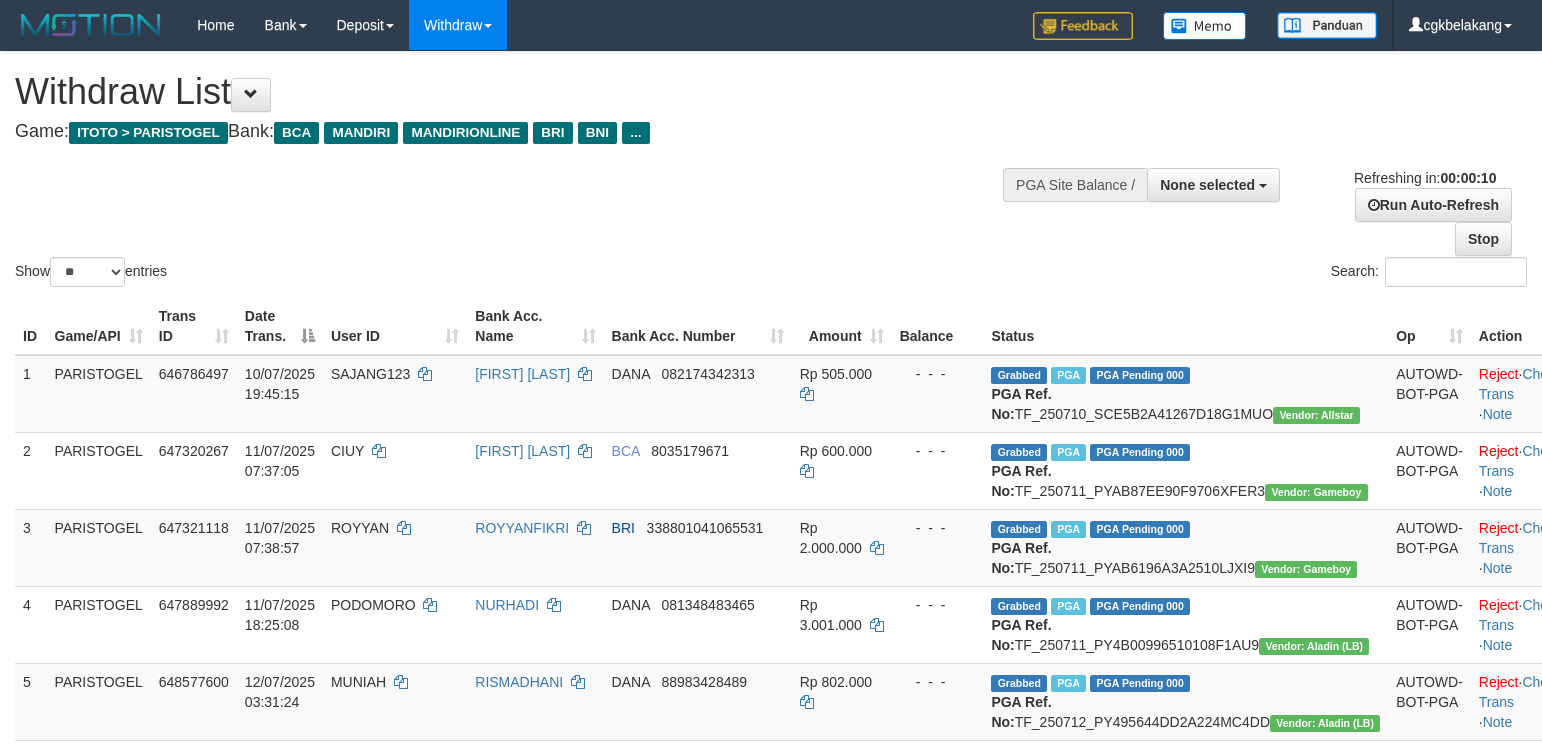 select 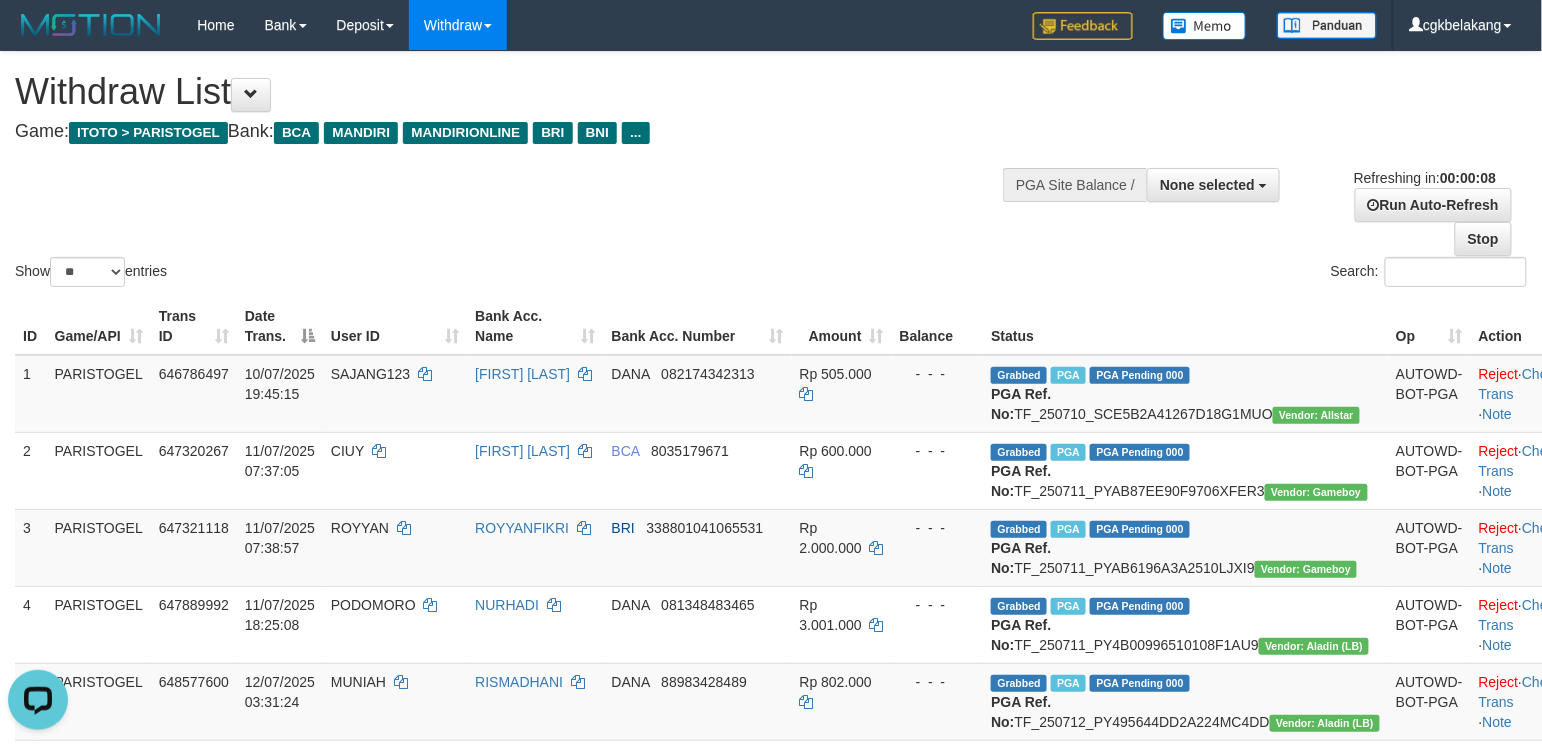 scroll, scrollTop: 0, scrollLeft: 0, axis: both 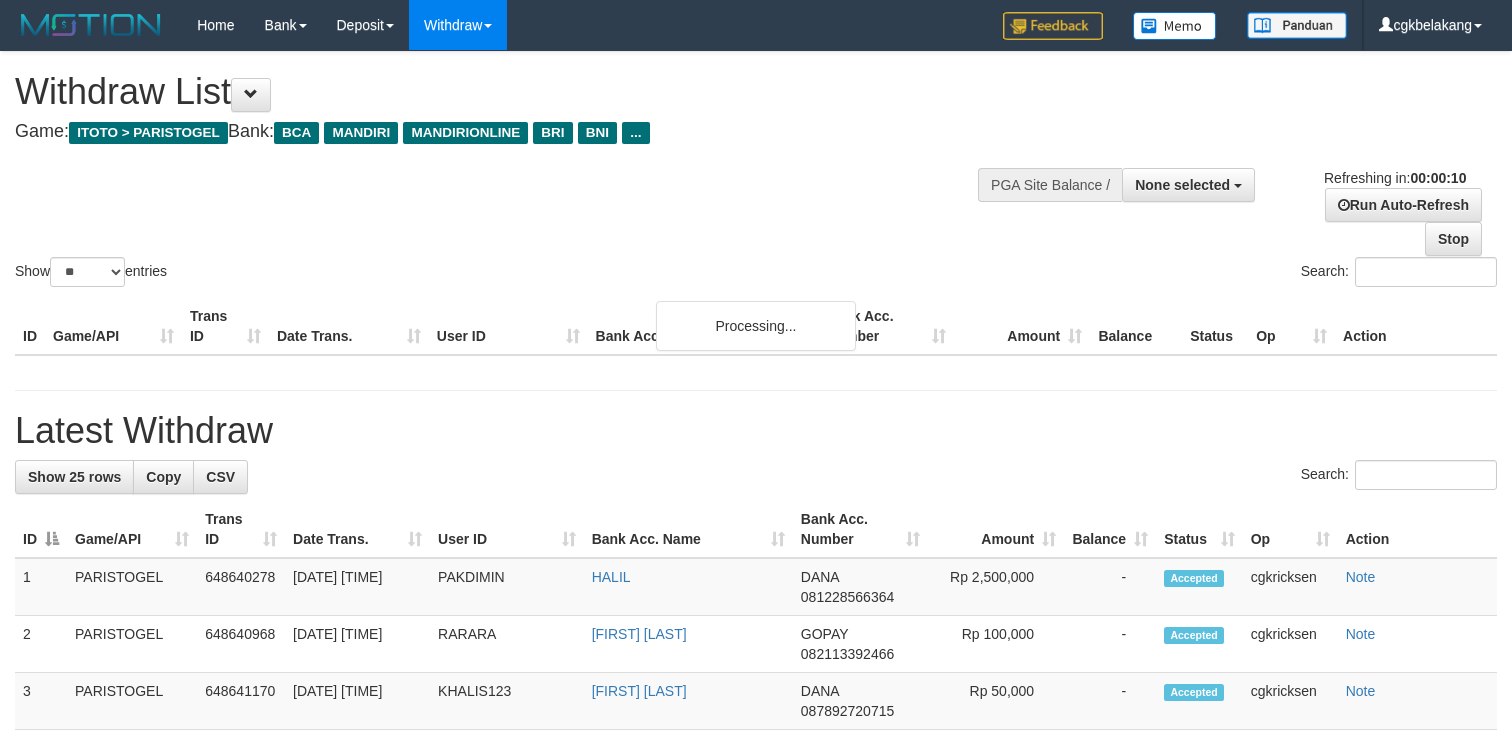 select 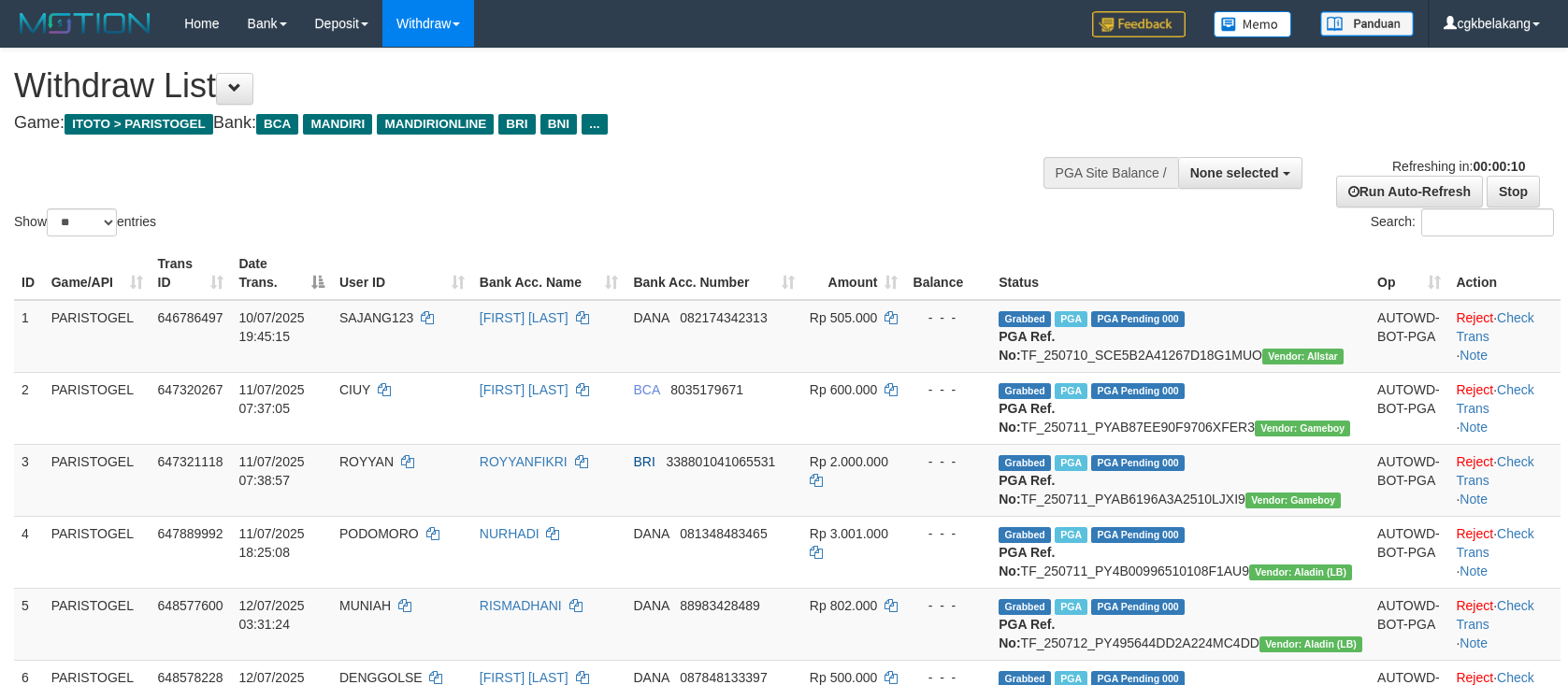 select 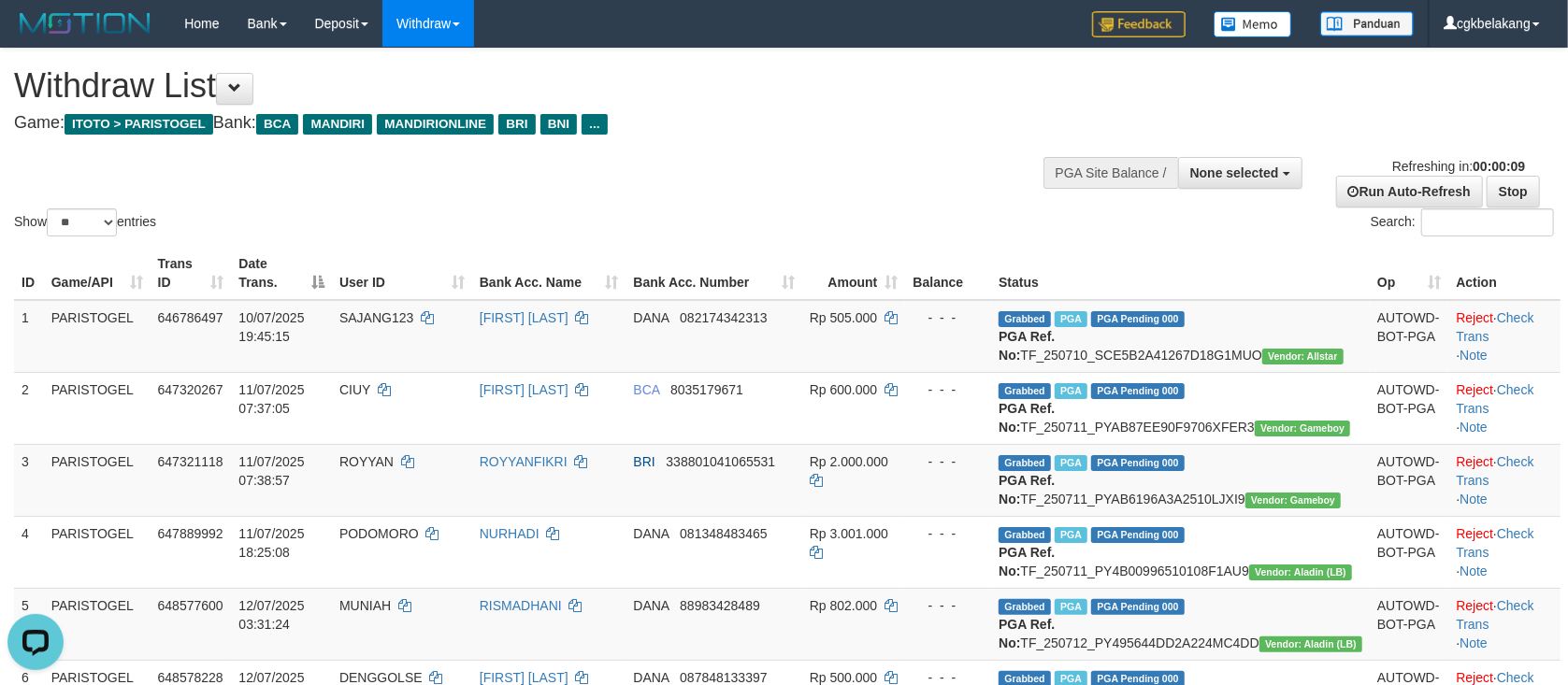 scroll, scrollTop: 0, scrollLeft: 0, axis: both 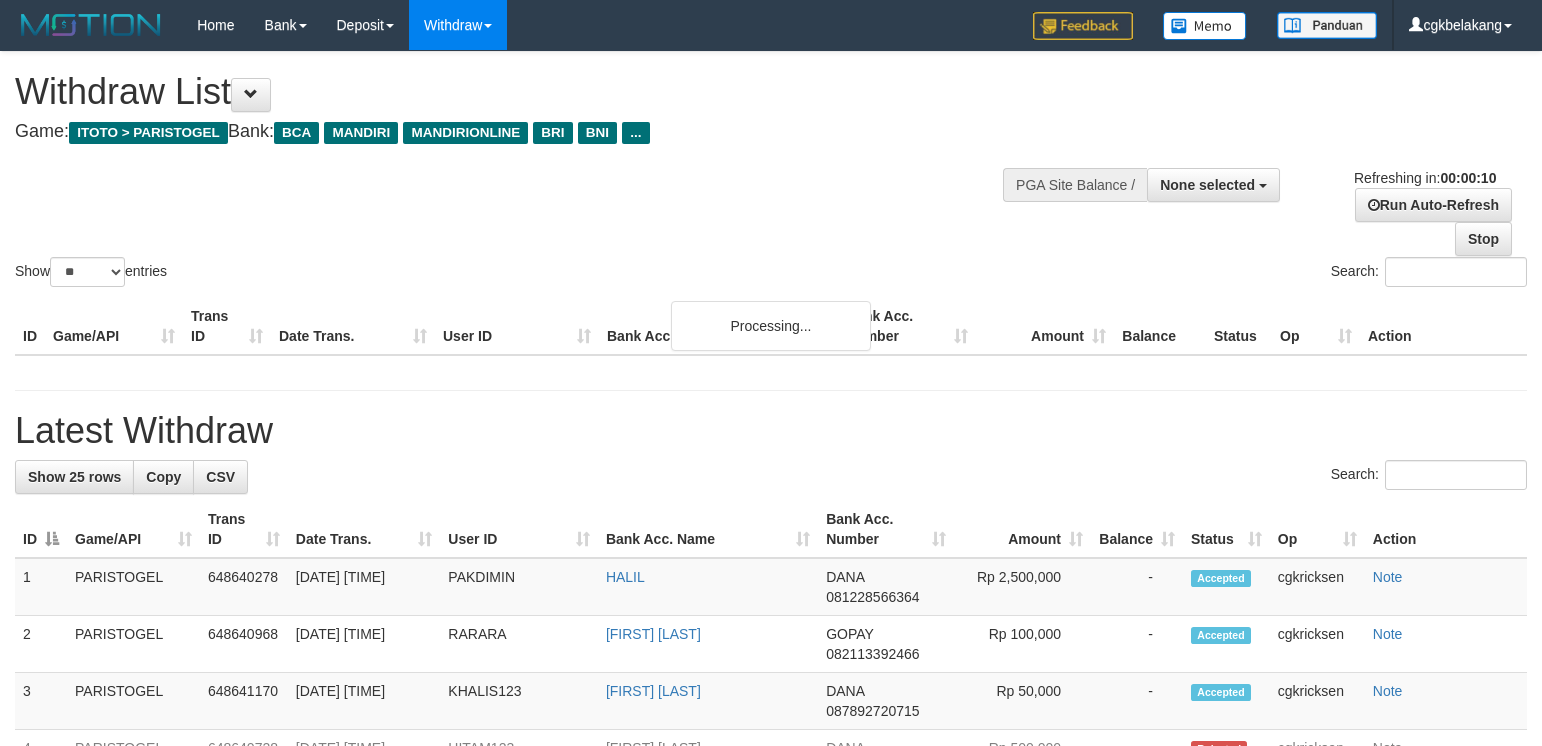 select 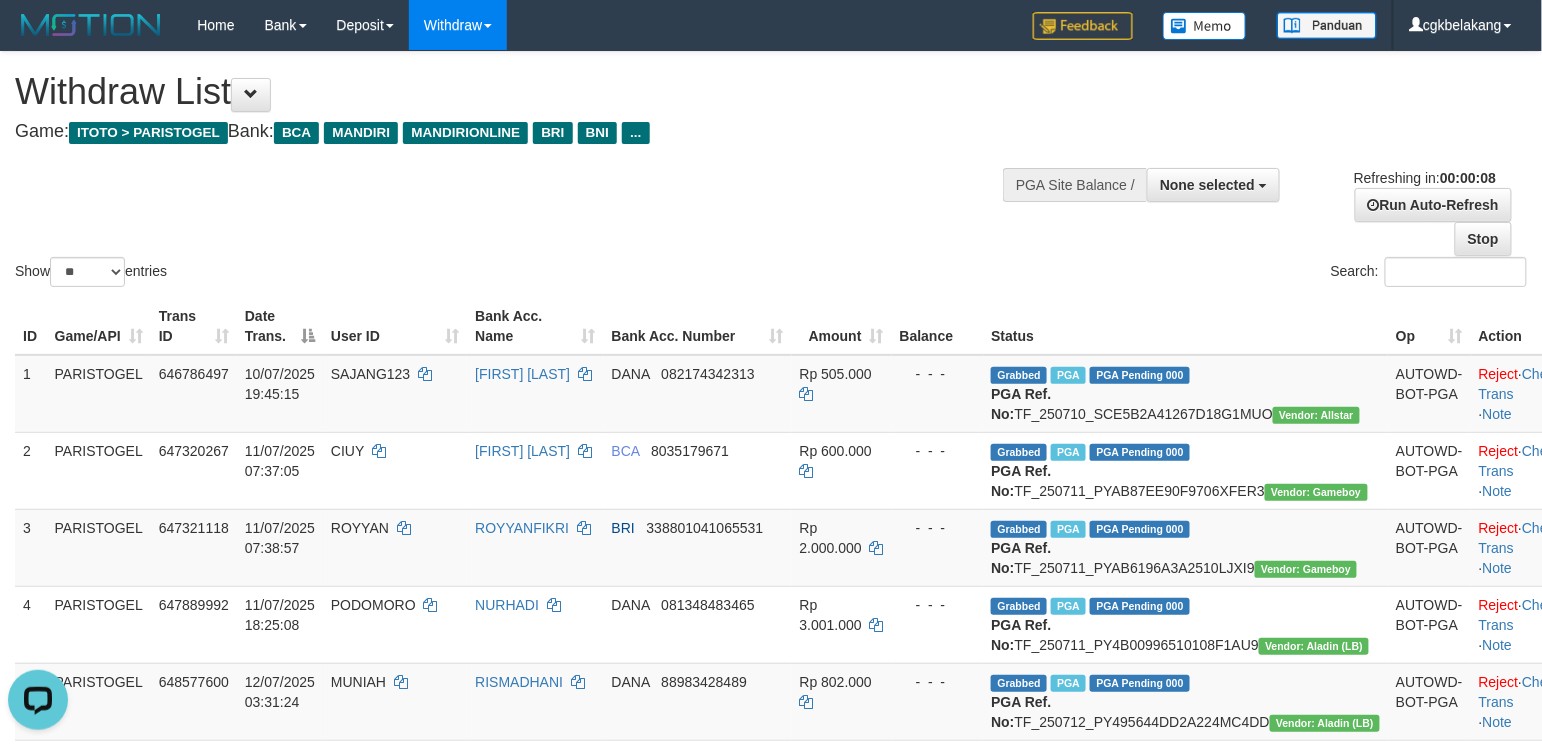 scroll, scrollTop: 0, scrollLeft: 0, axis: both 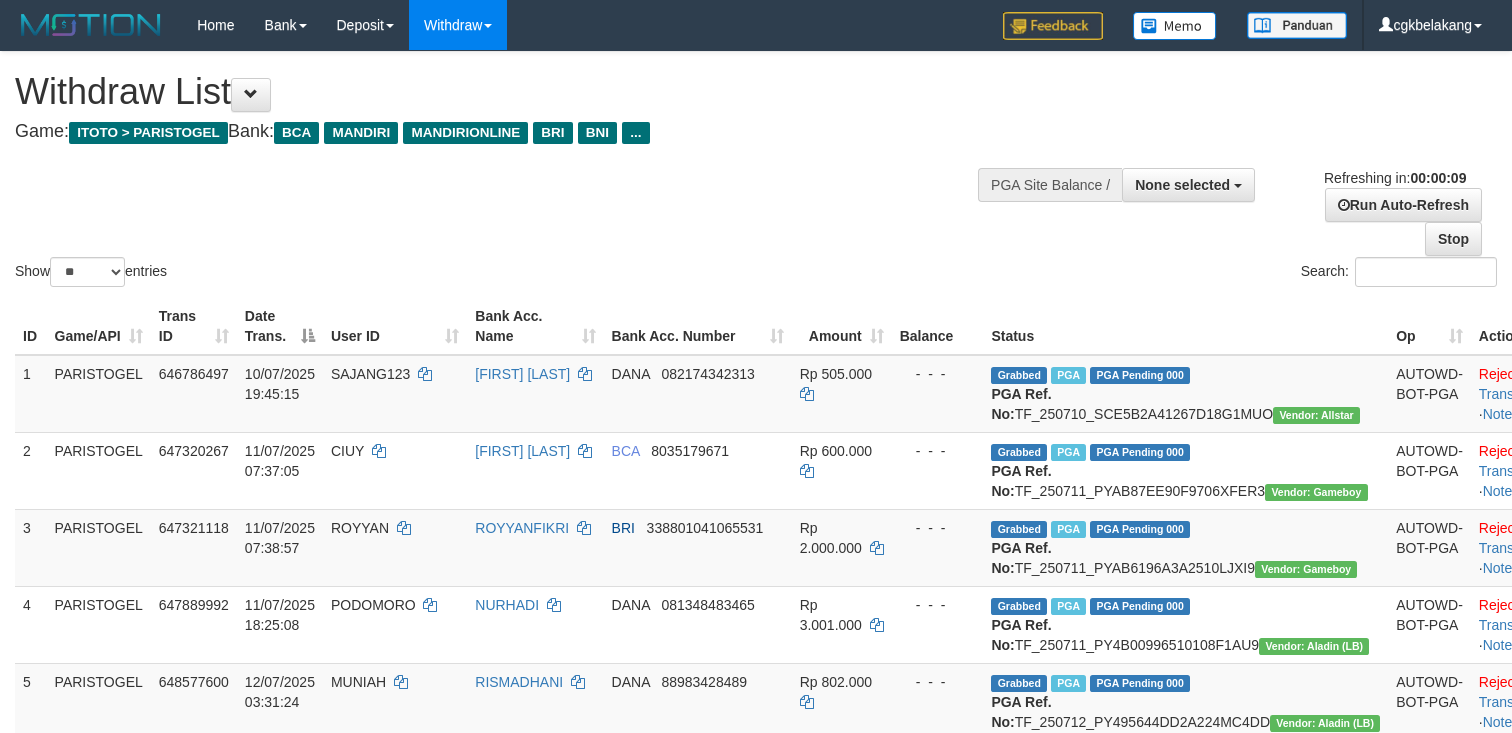 select 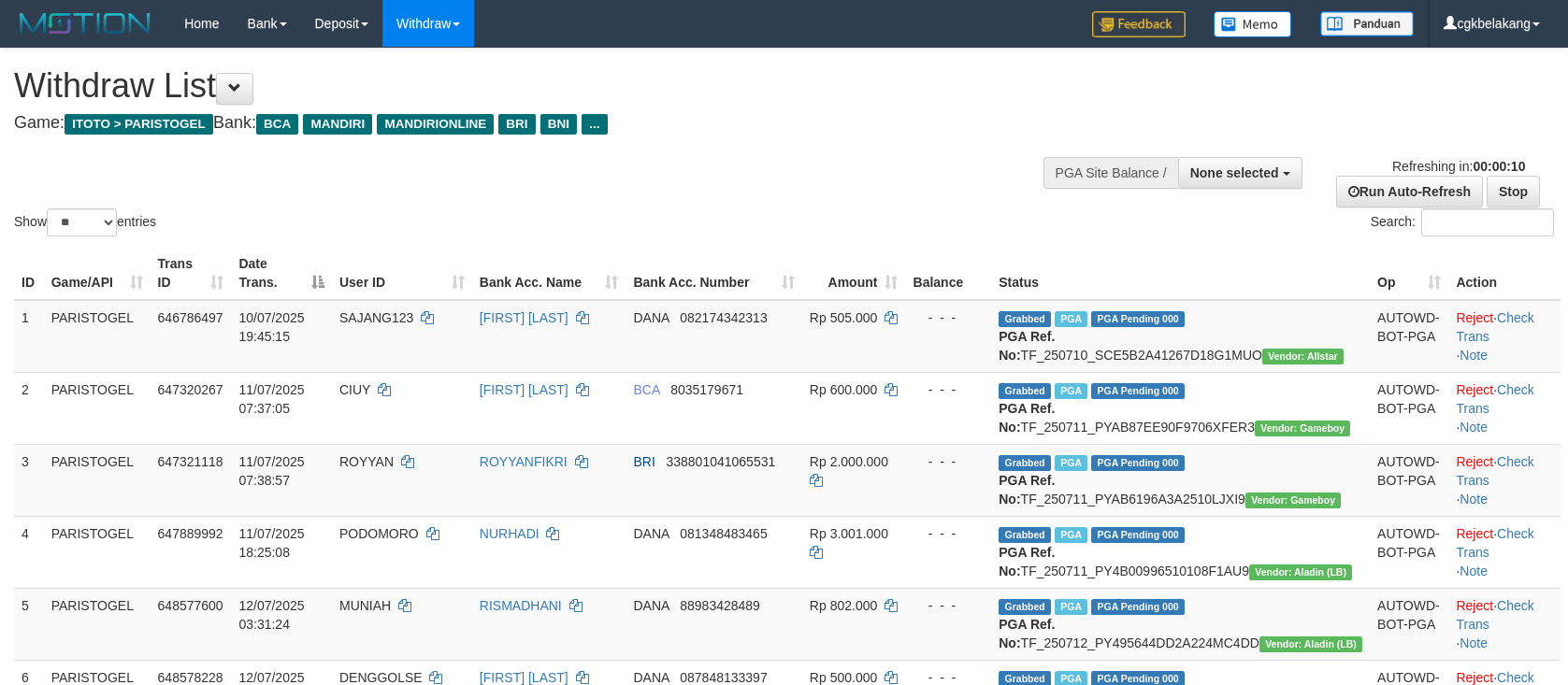 select 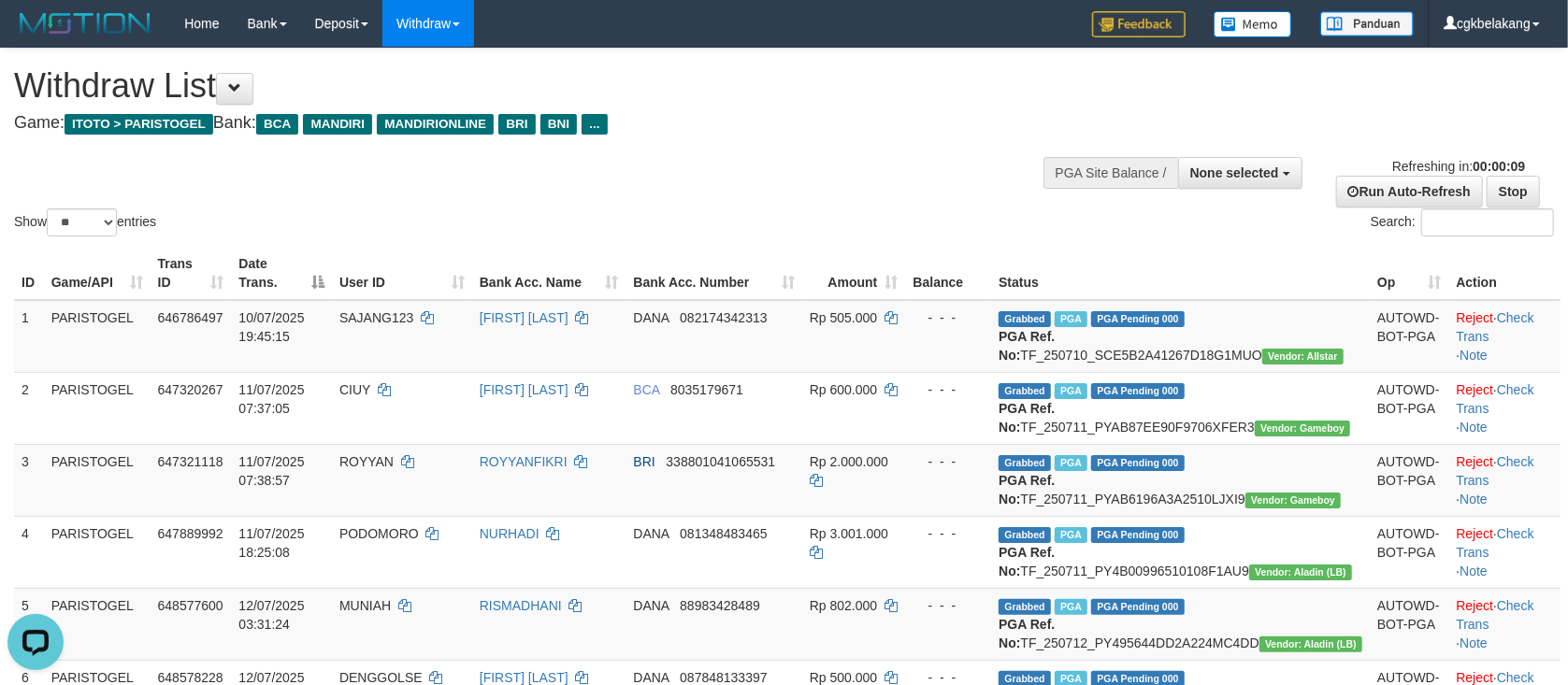 scroll, scrollTop: 0, scrollLeft: 0, axis: both 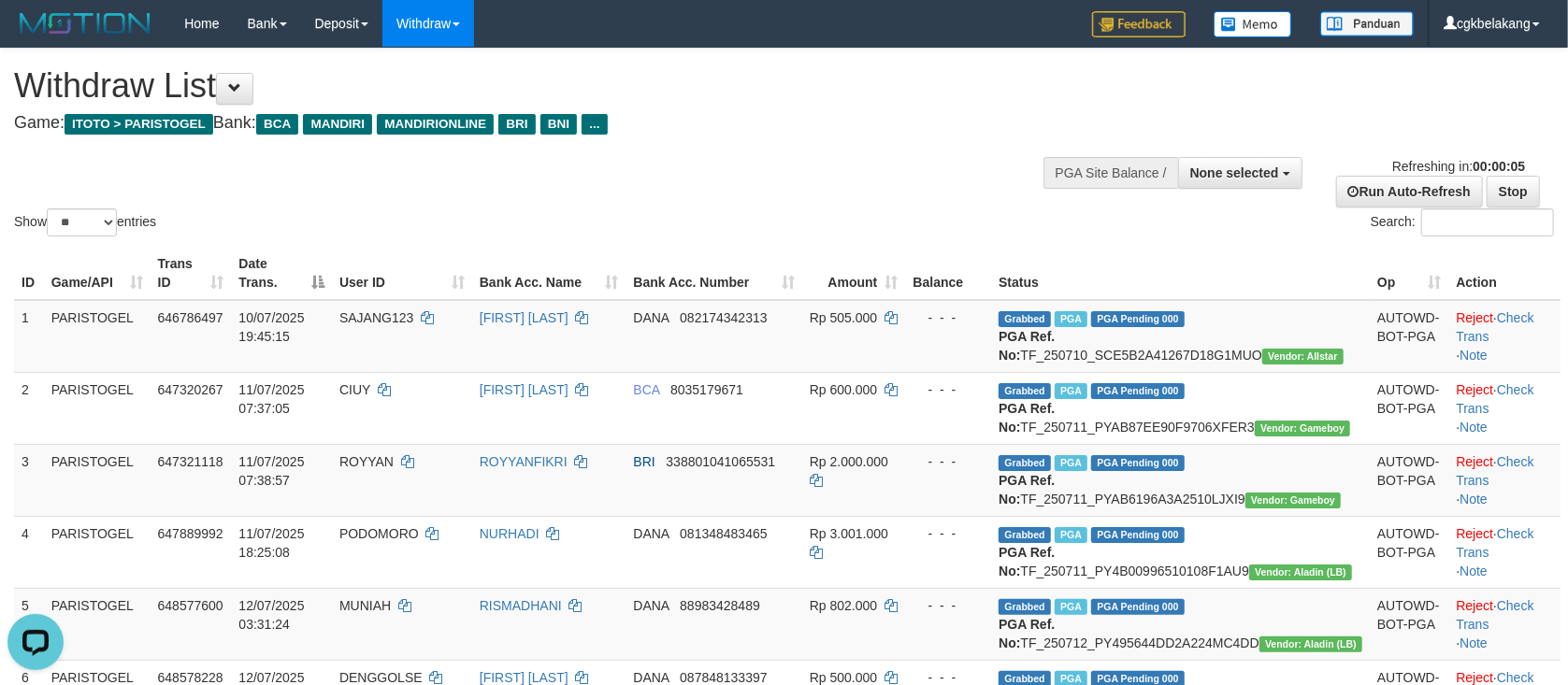 click on "Status" at bounding box center [1180, 273] 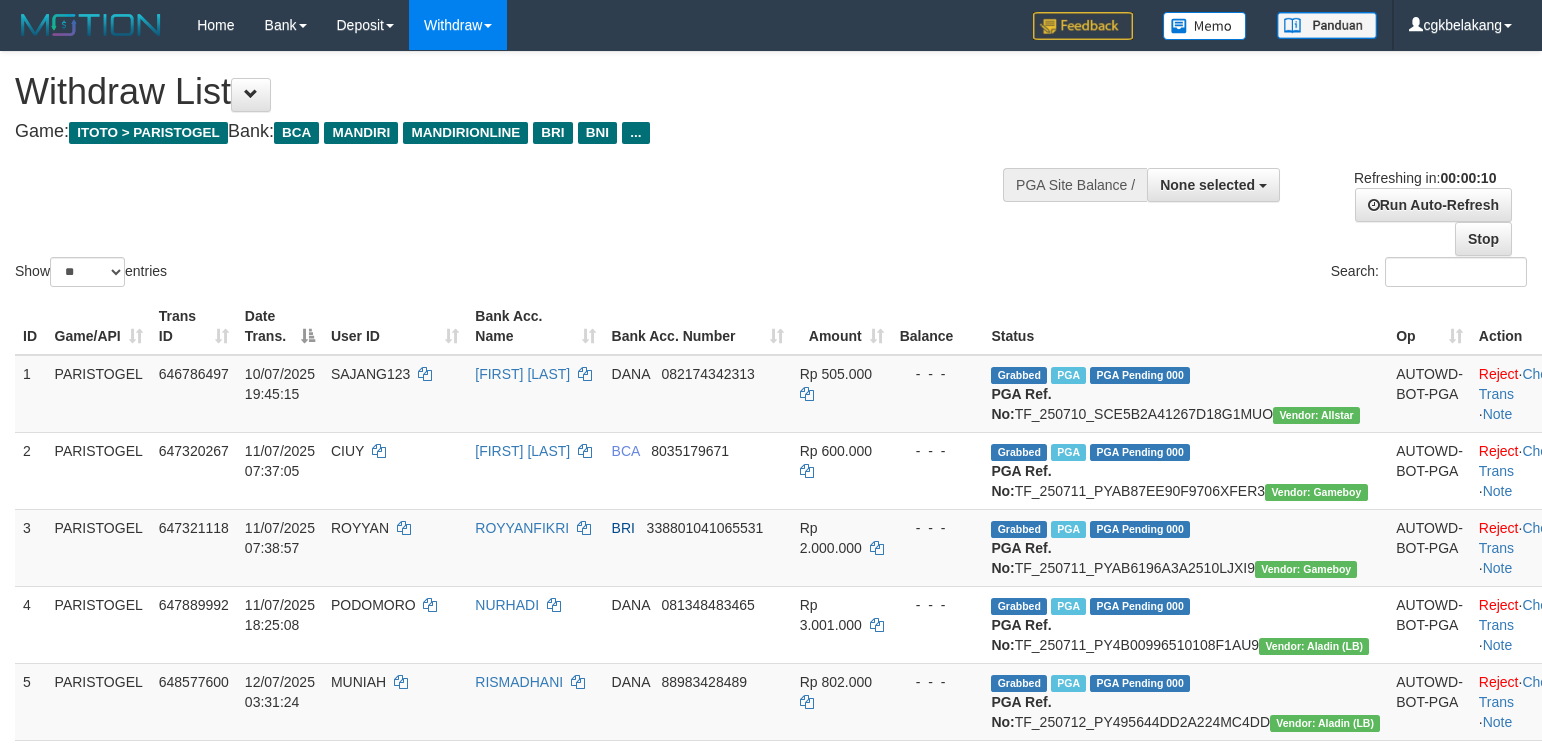 select 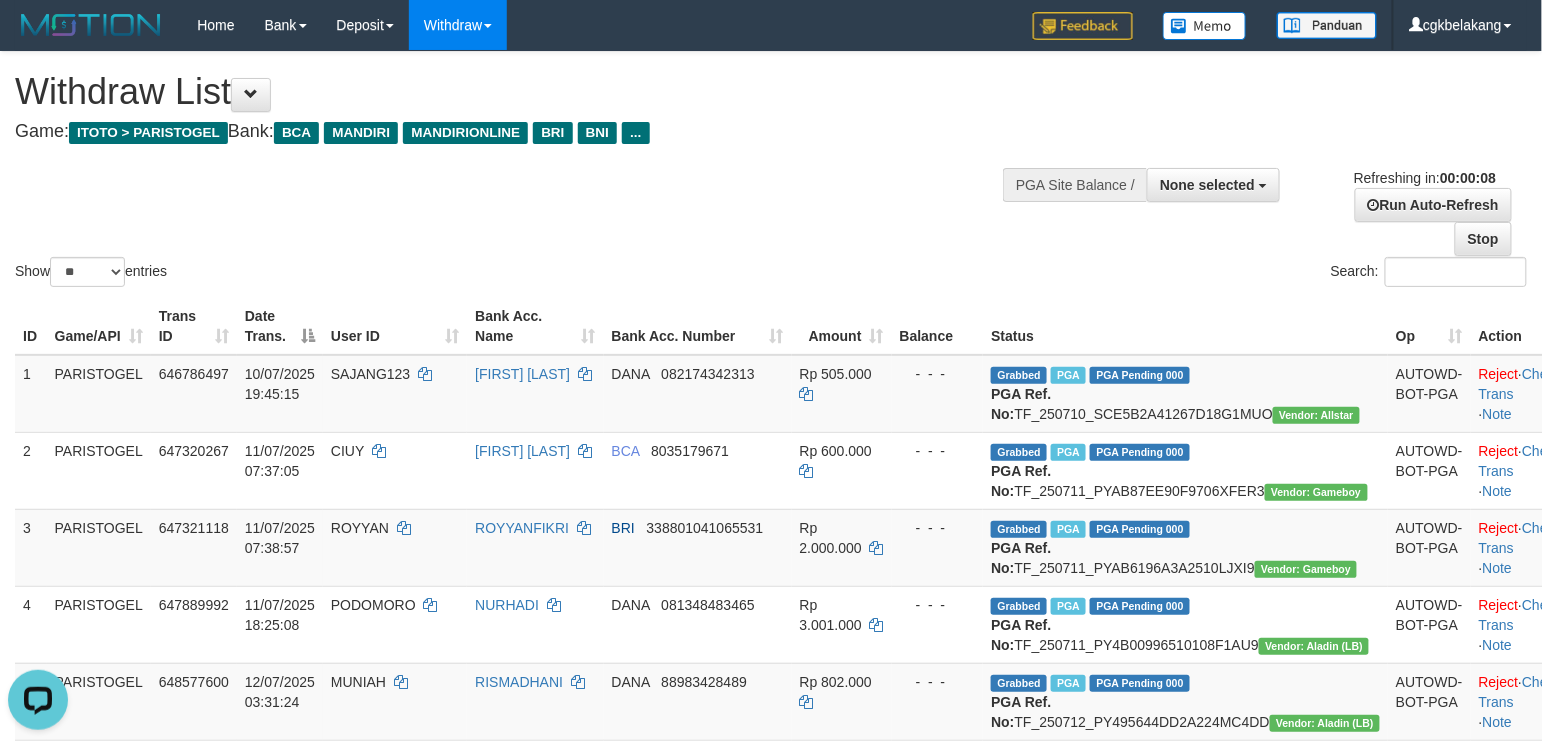 scroll, scrollTop: 0, scrollLeft: 0, axis: both 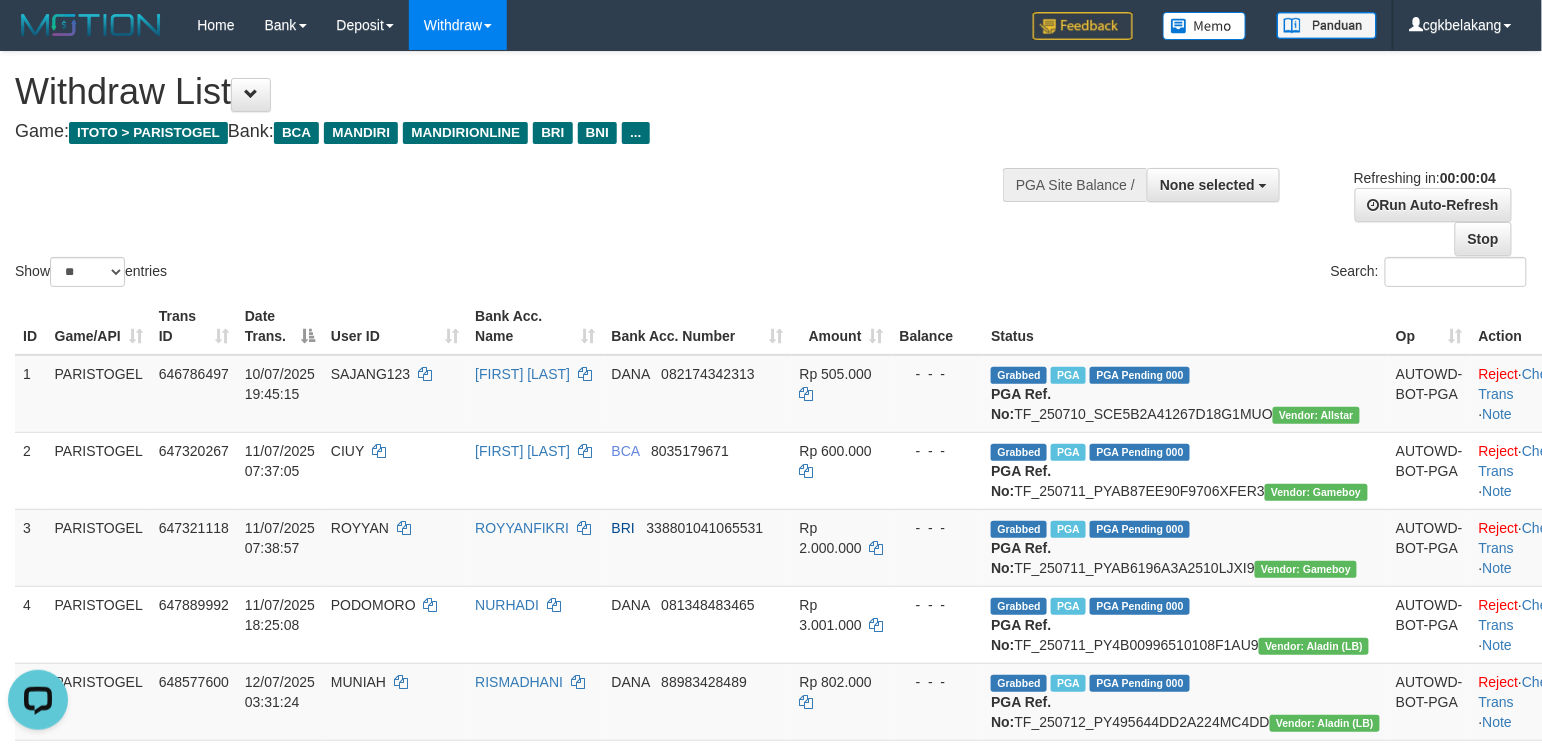 click on "Search:" at bounding box center (1156, 274) 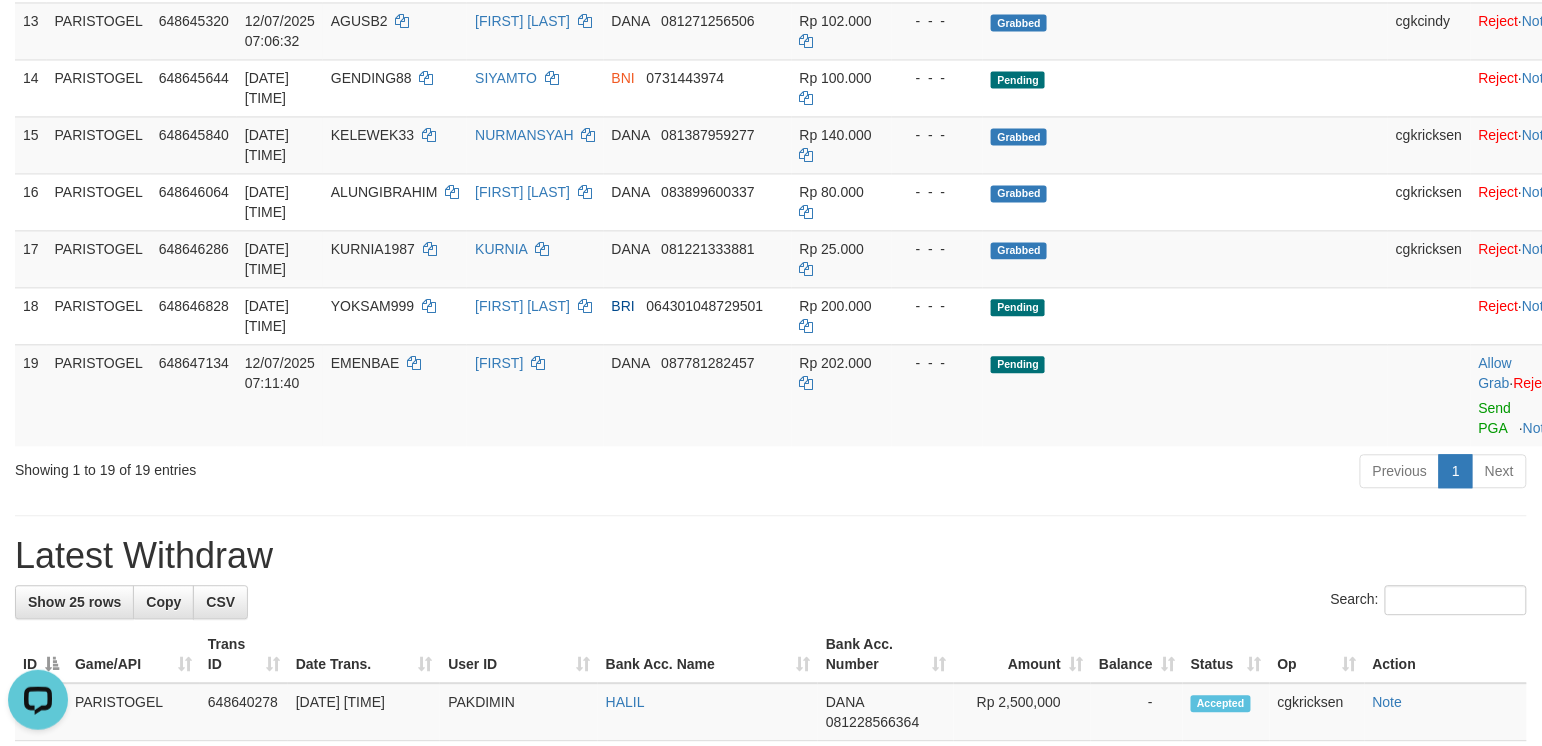 scroll, scrollTop: 1200, scrollLeft: 0, axis: vertical 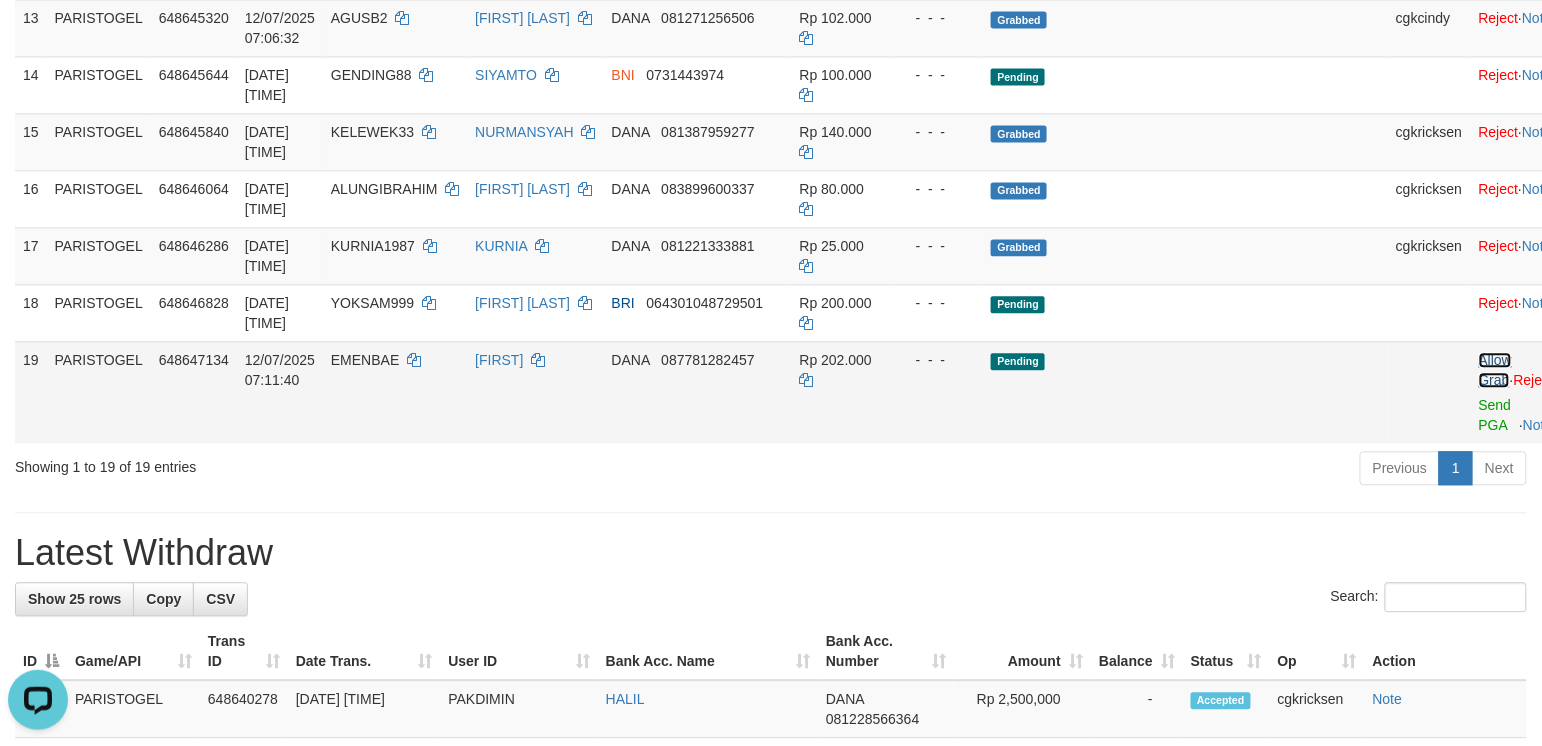 click on "Allow Grab" at bounding box center [1495, 370] 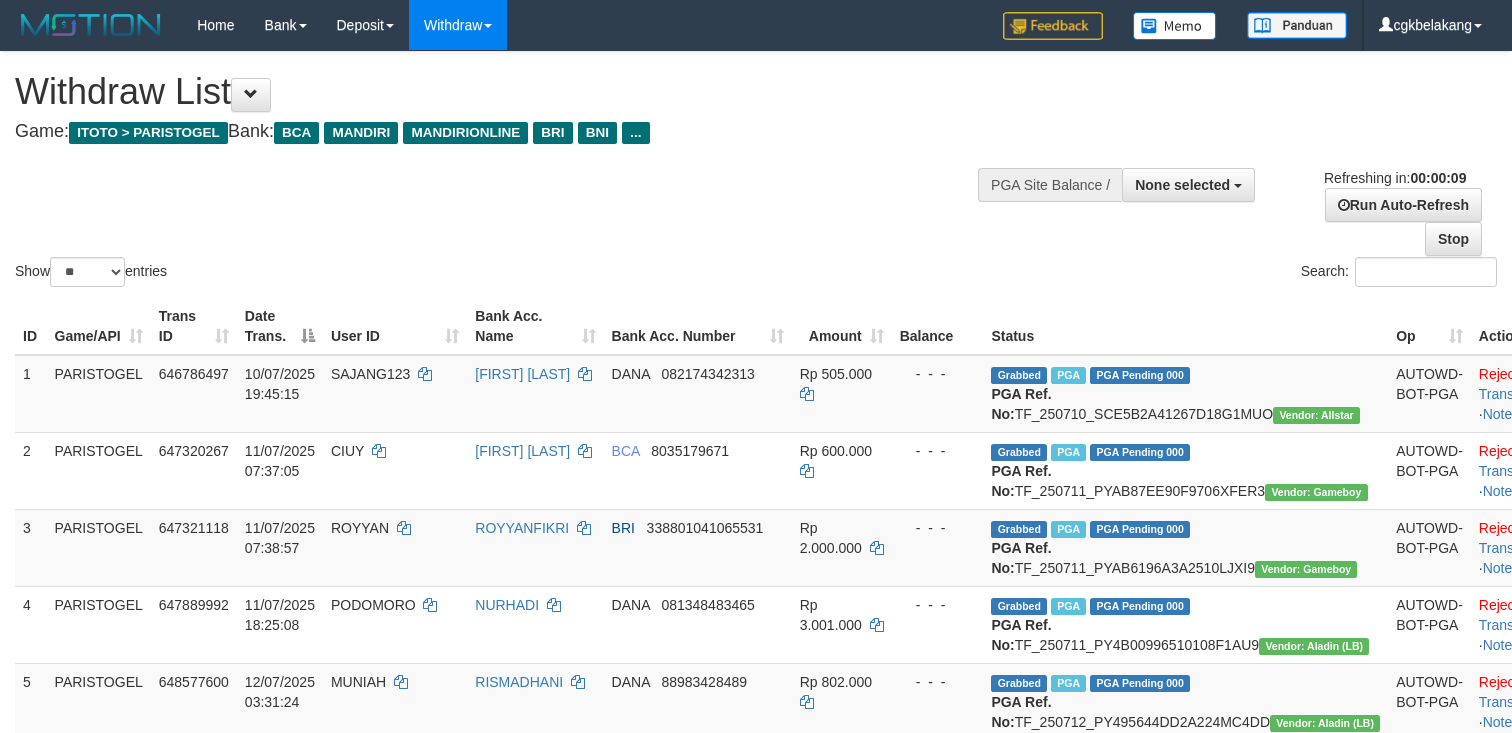 select 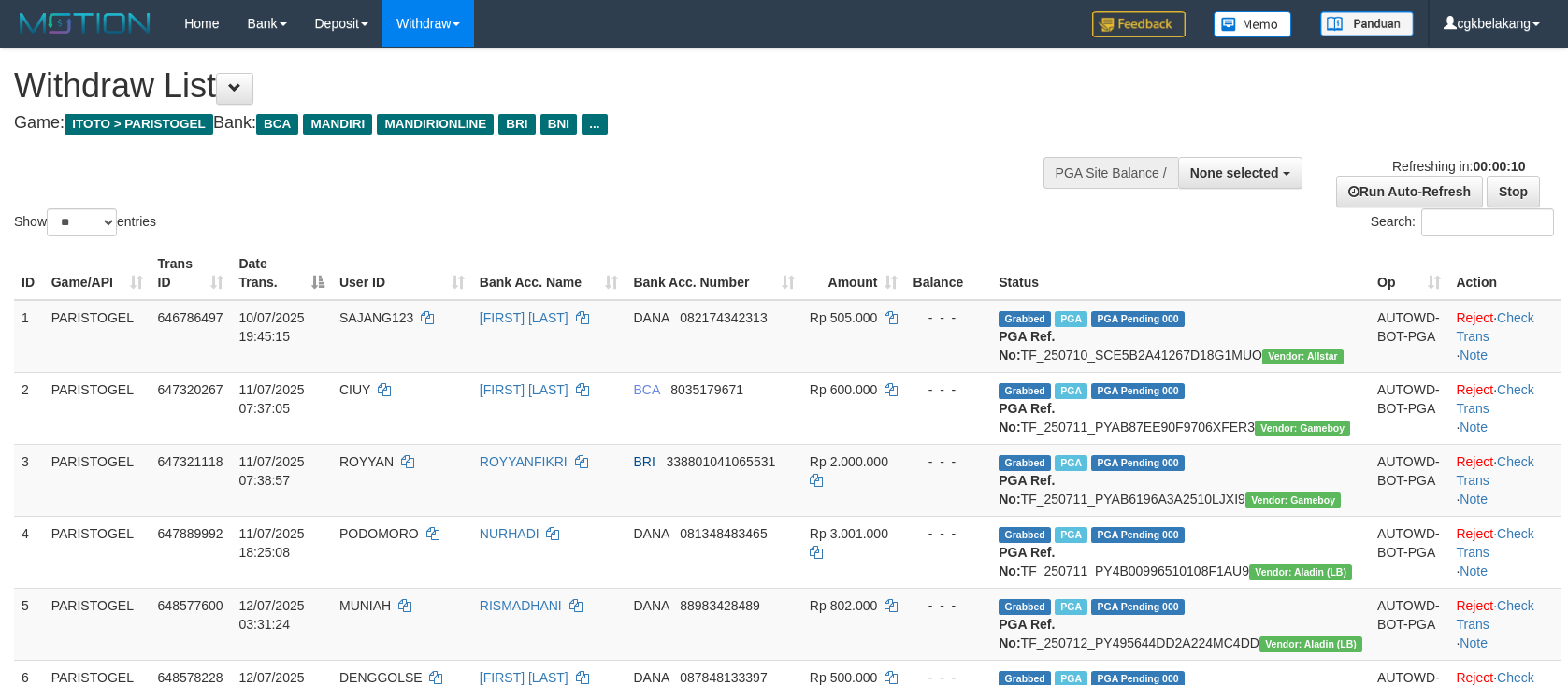 select 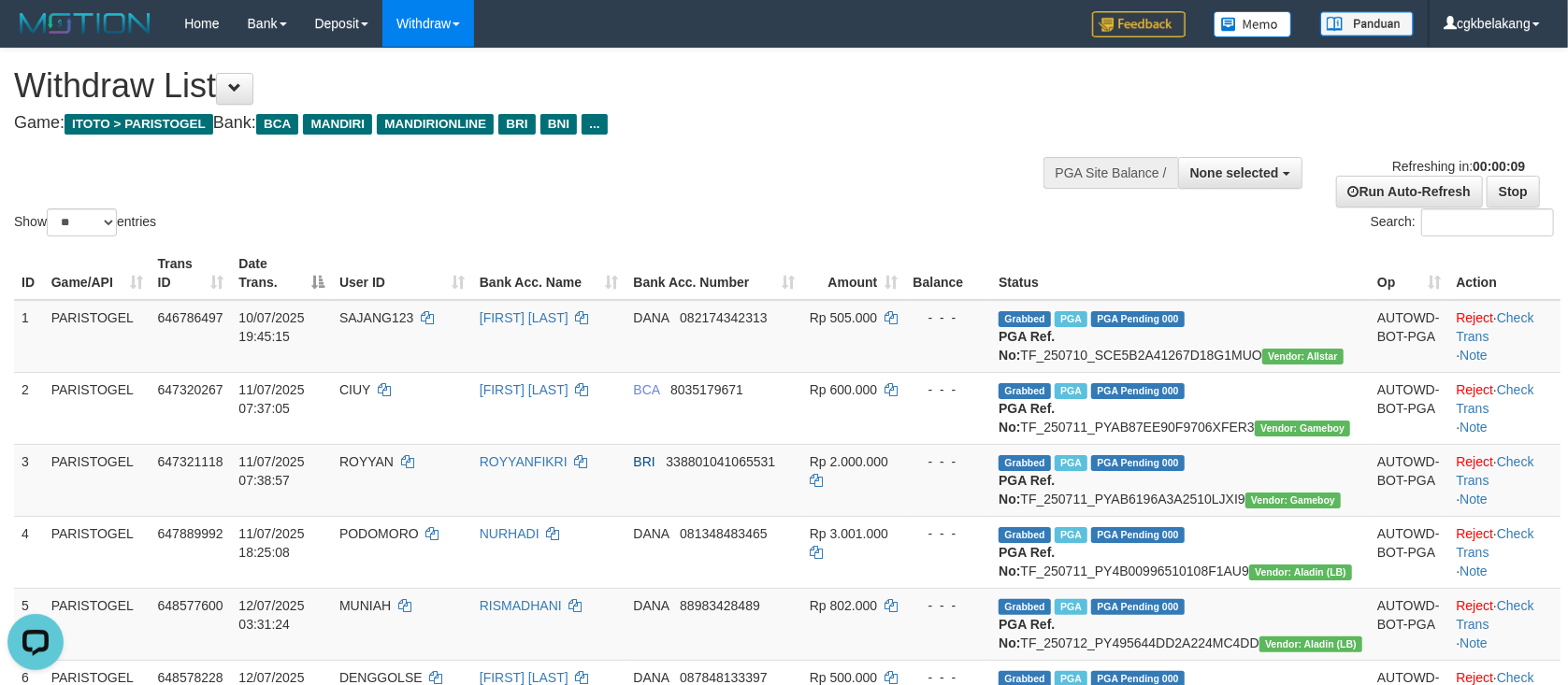 scroll, scrollTop: 0, scrollLeft: 0, axis: both 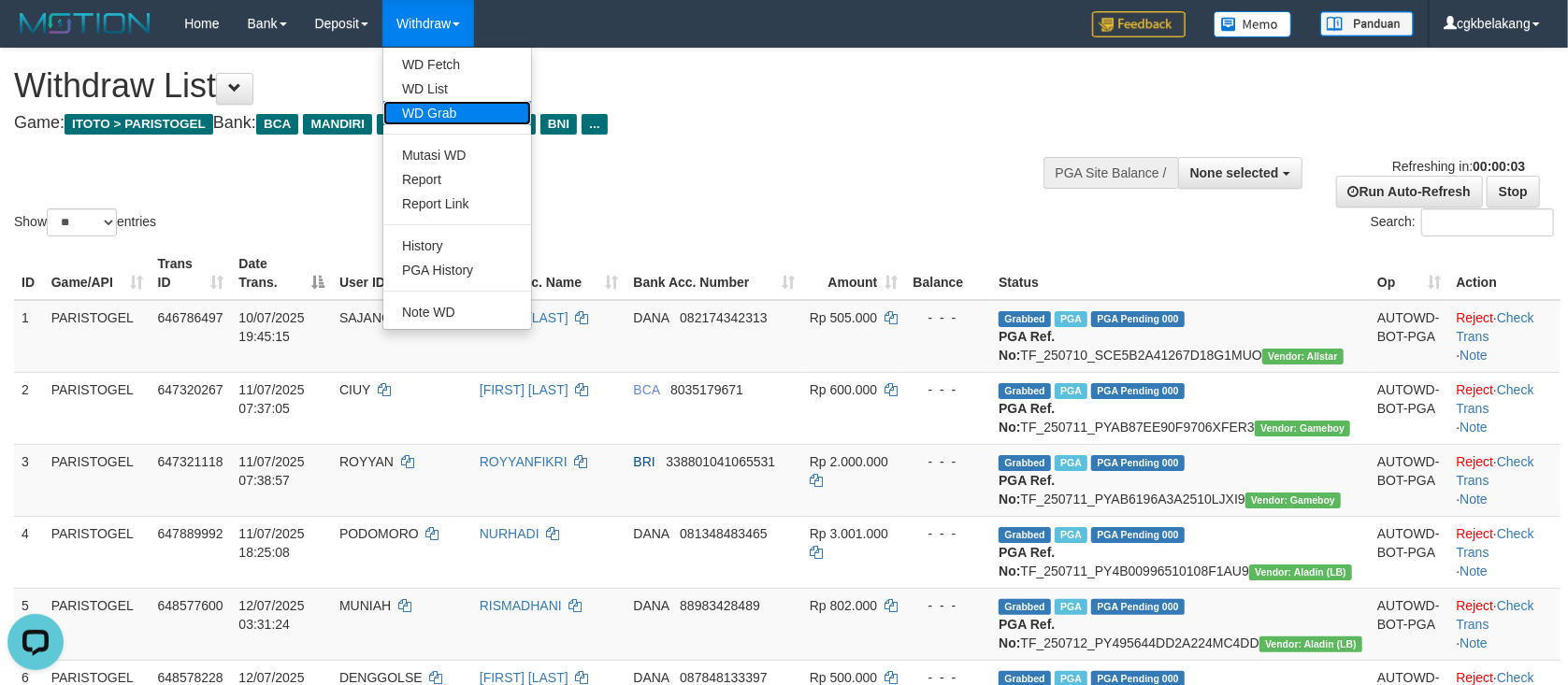 click on "WD Grab" at bounding box center [457, 113] 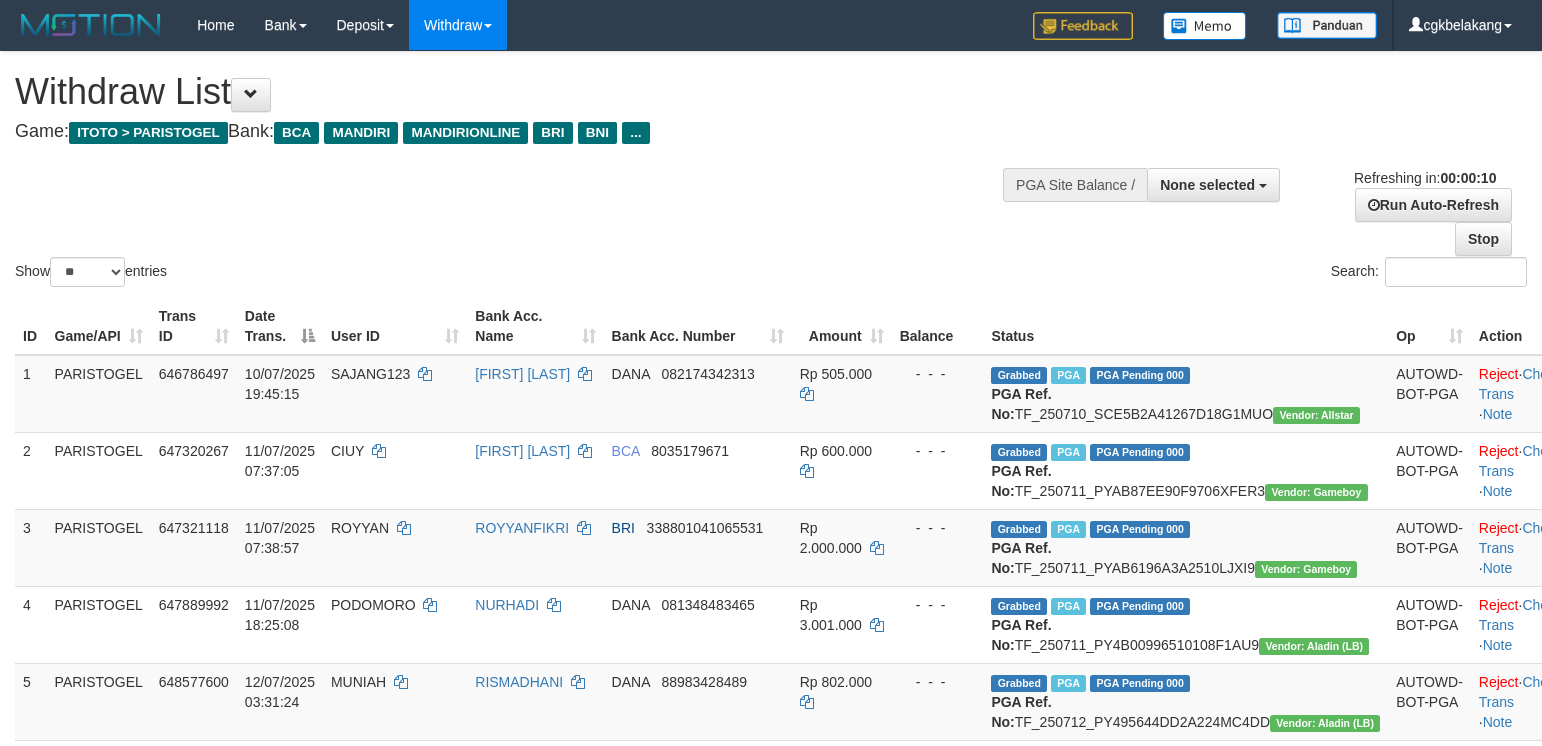 select 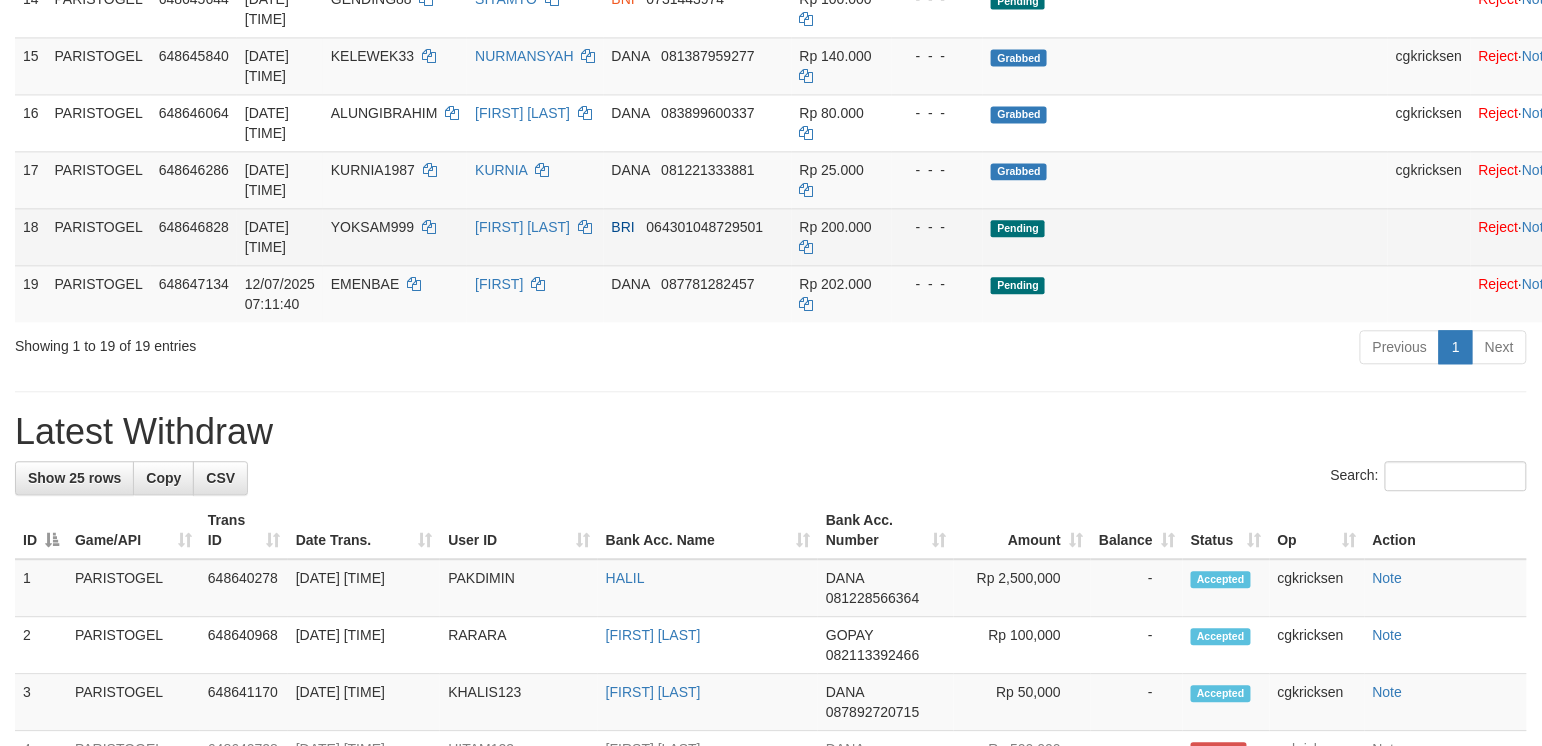 scroll, scrollTop: 1200, scrollLeft: 0, axis: vertical 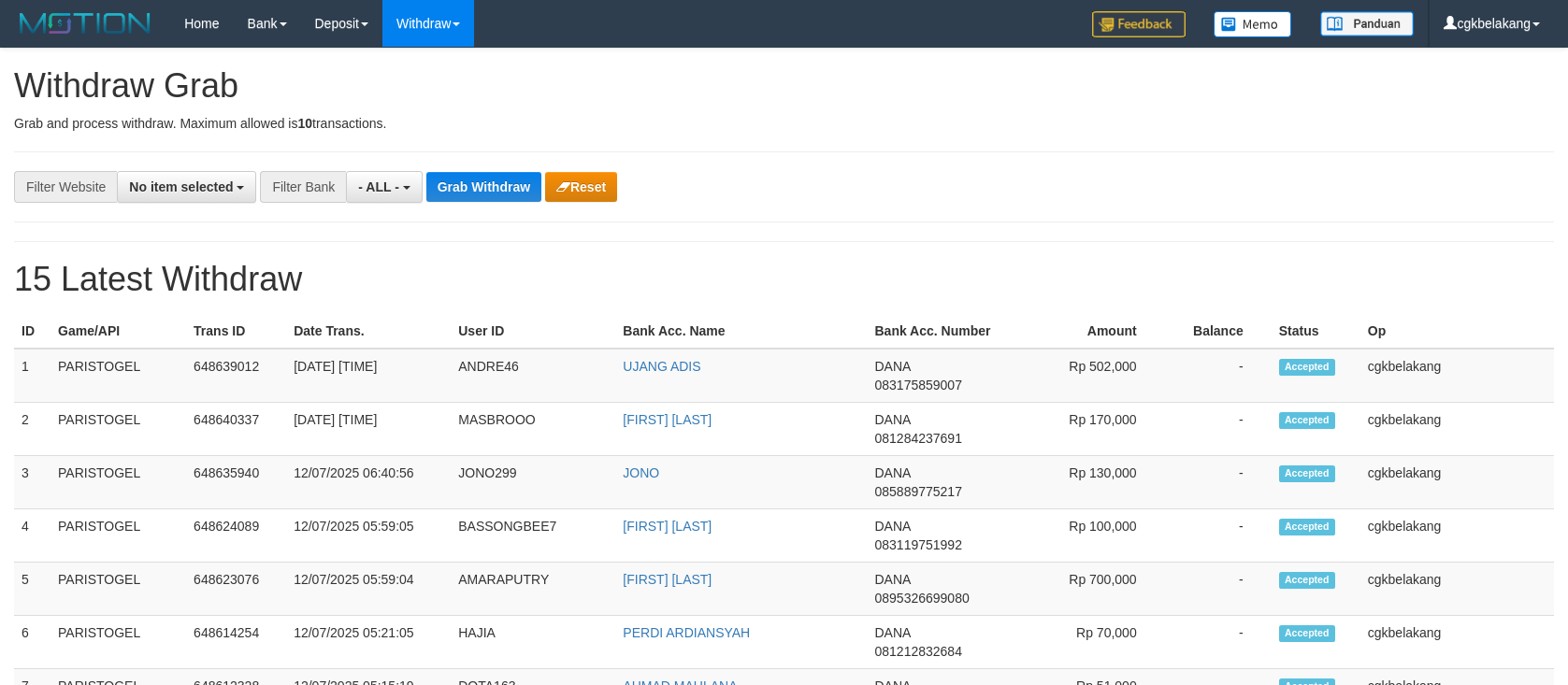 select 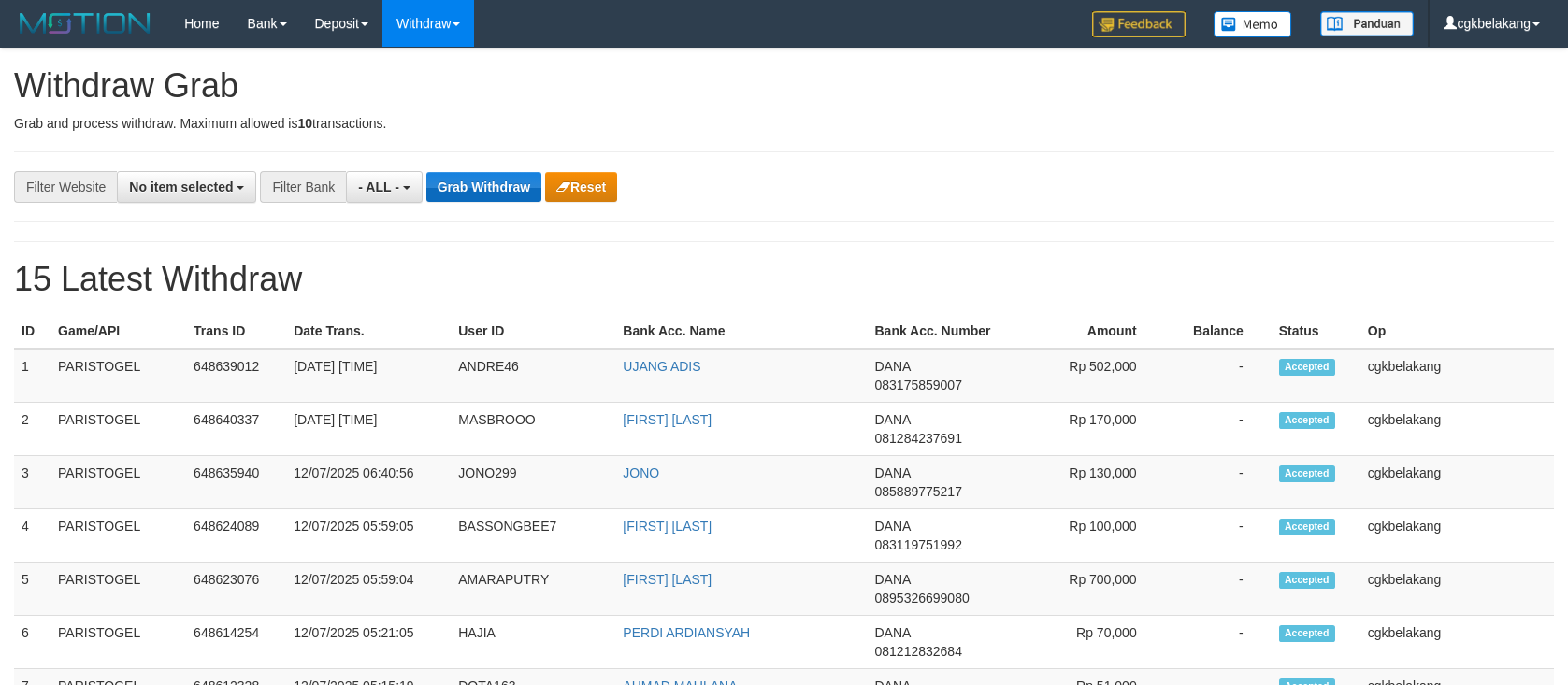 scroll, scrollTop: 0, scrollLeft: 0, axis: both 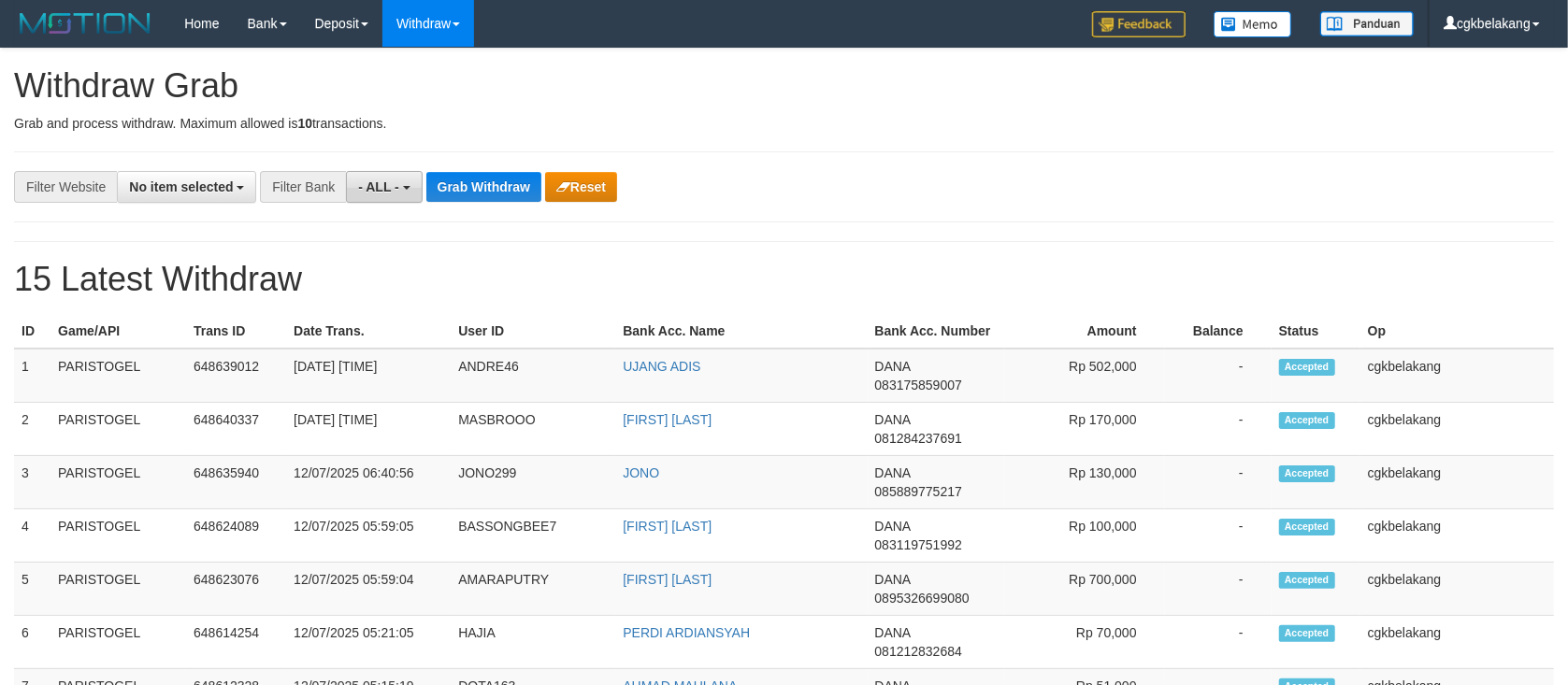 click on "- ALL -" at bounding box center (379, 187) 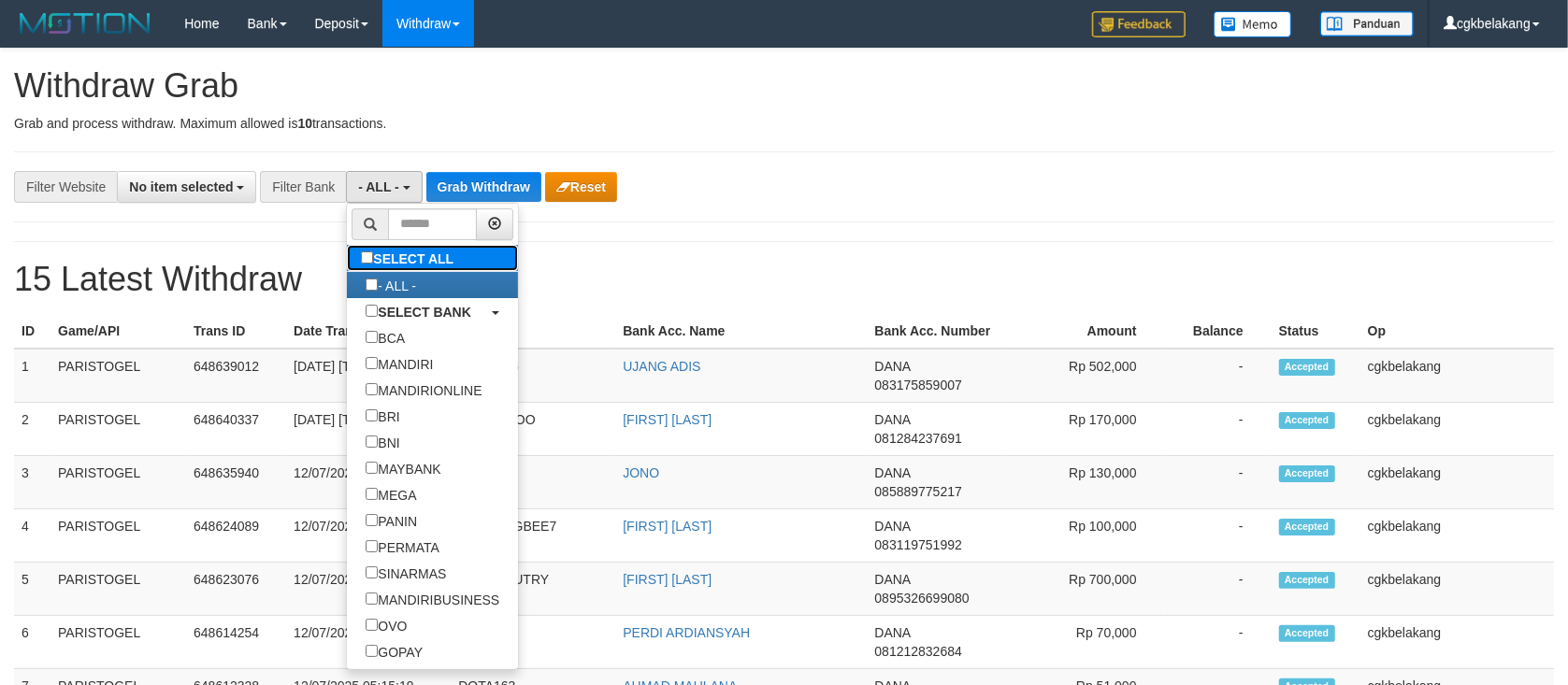click on "SELECT ALL" at bounding box center [410, 258] 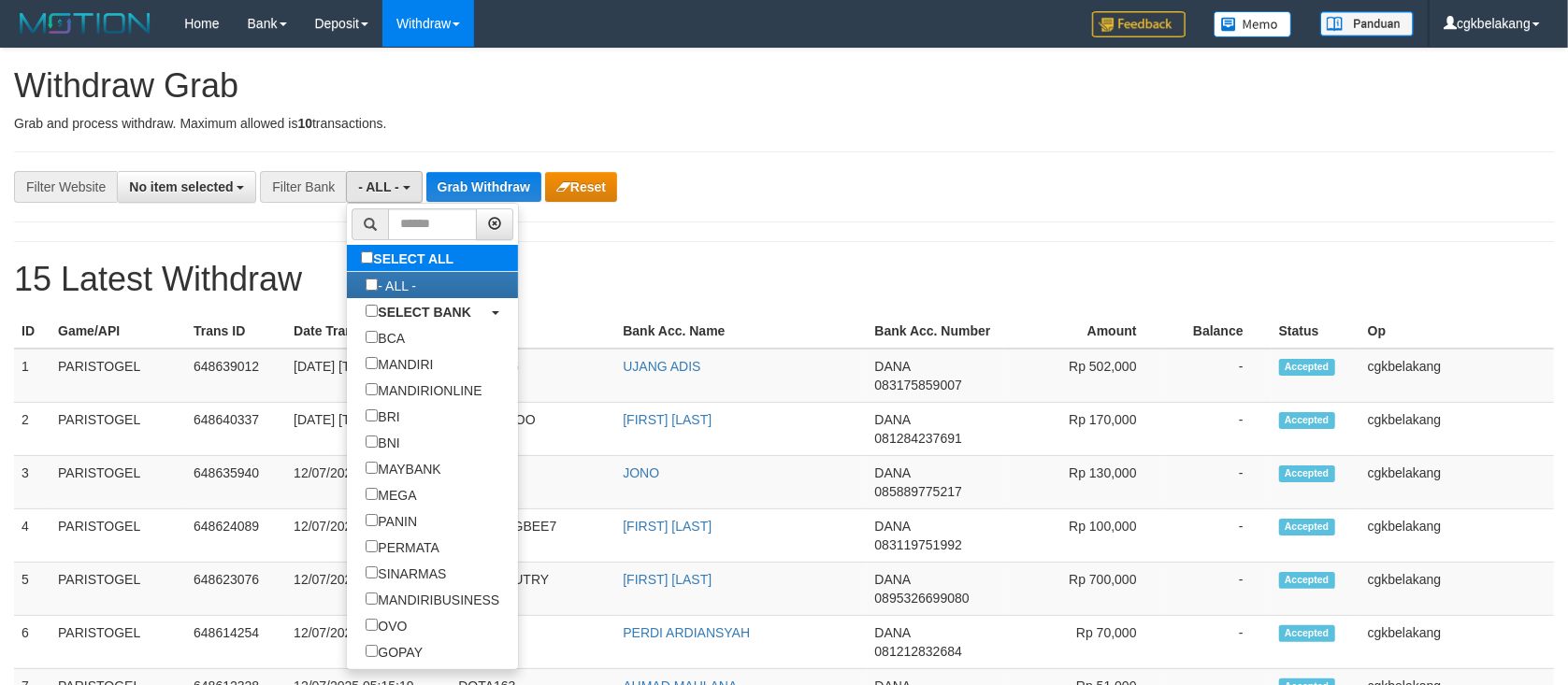 type 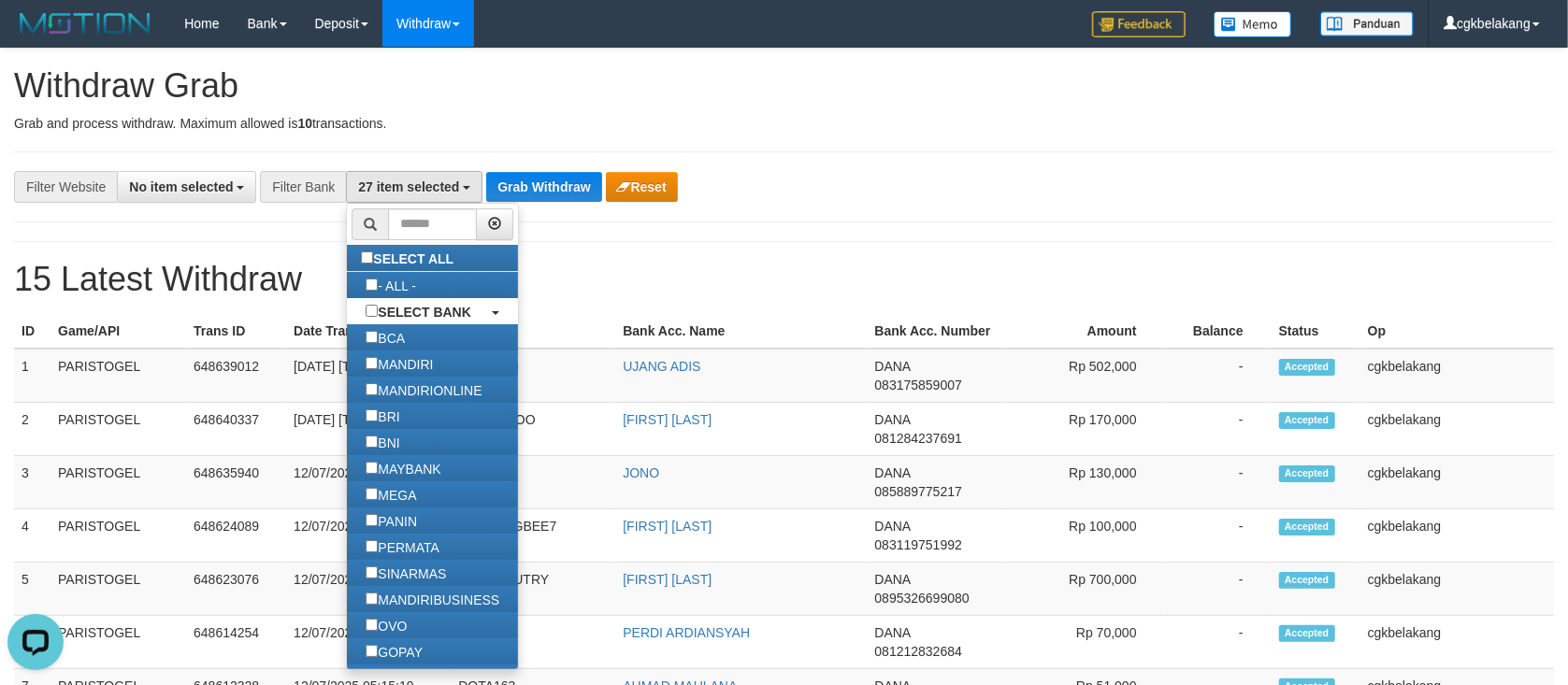 scroll, scrollTop: 0, scrollLeft: 0, axis: both 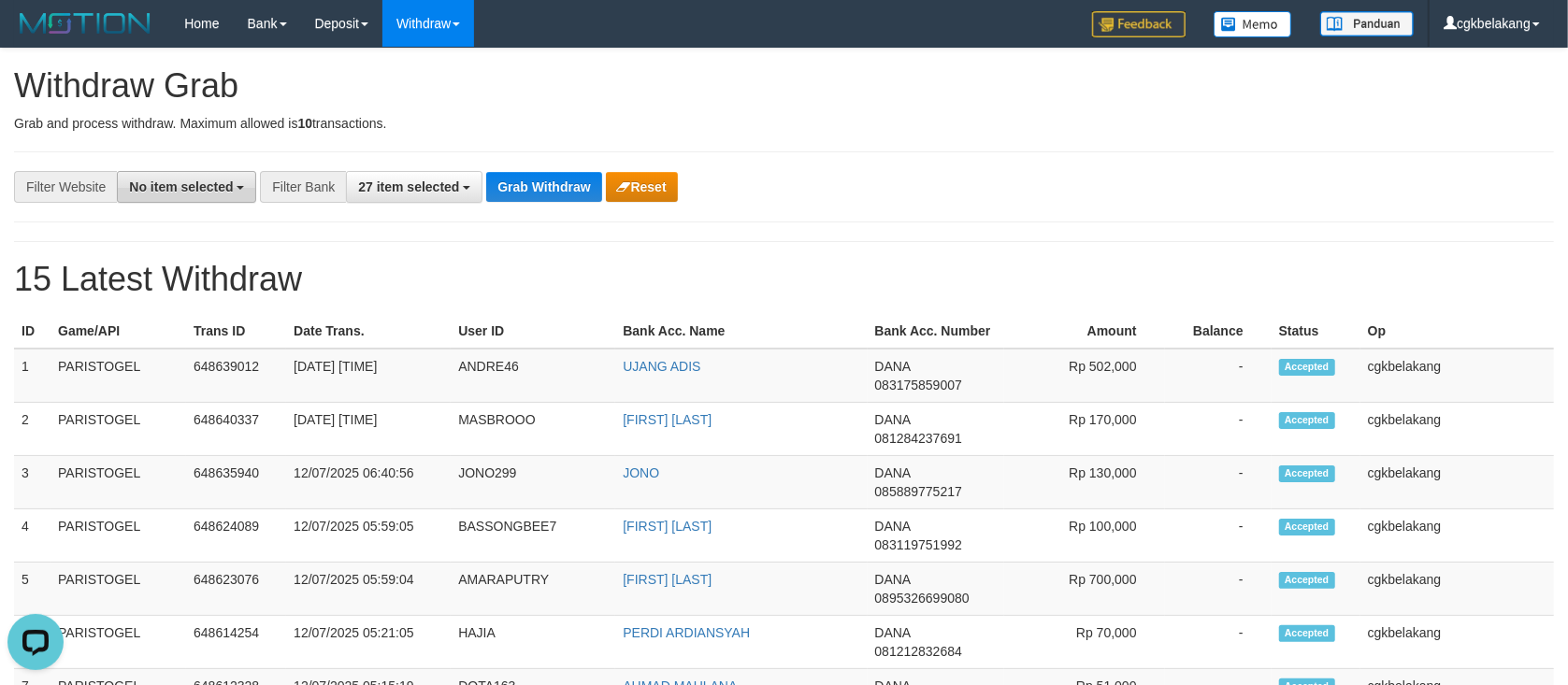 click on "No item selected" at bounding box center (180, 187) 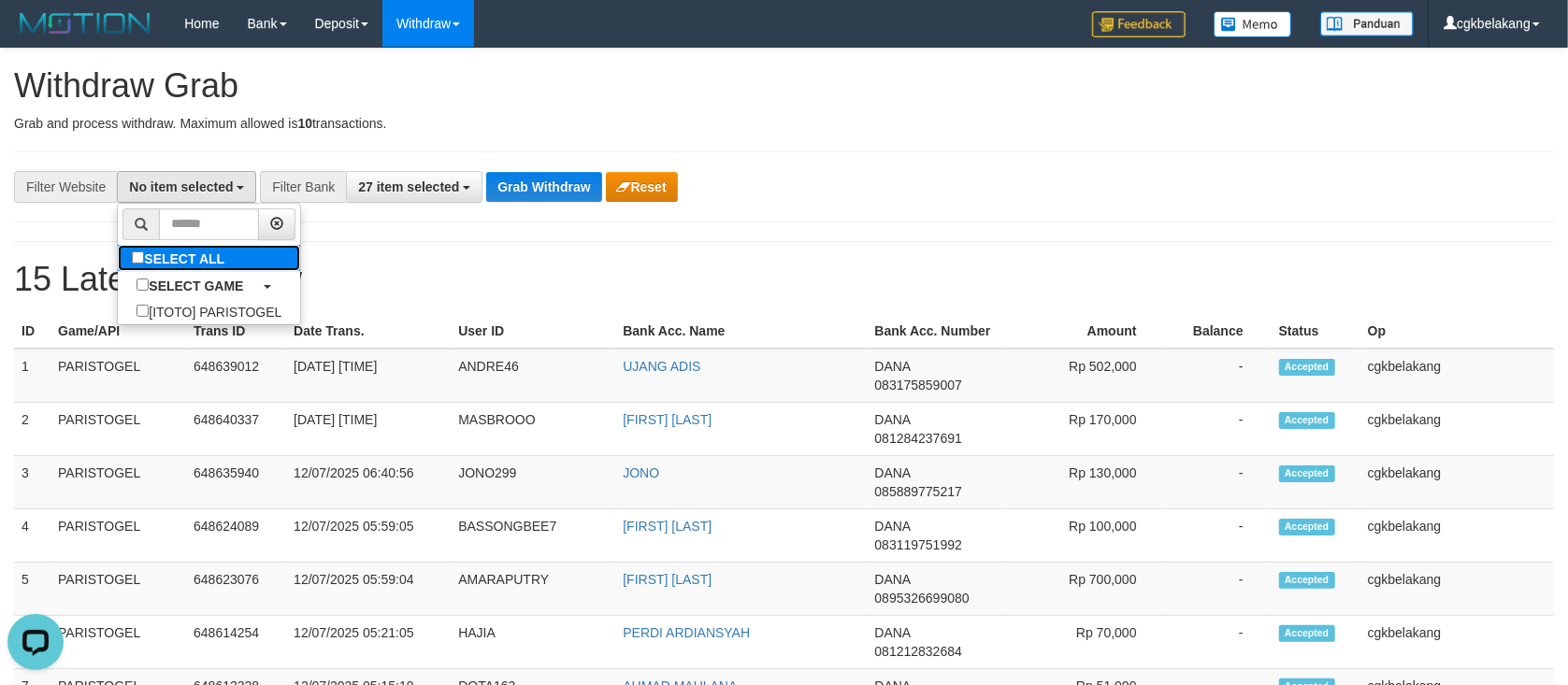 click on "SELECT ALL" at bounding box center (180, 258) 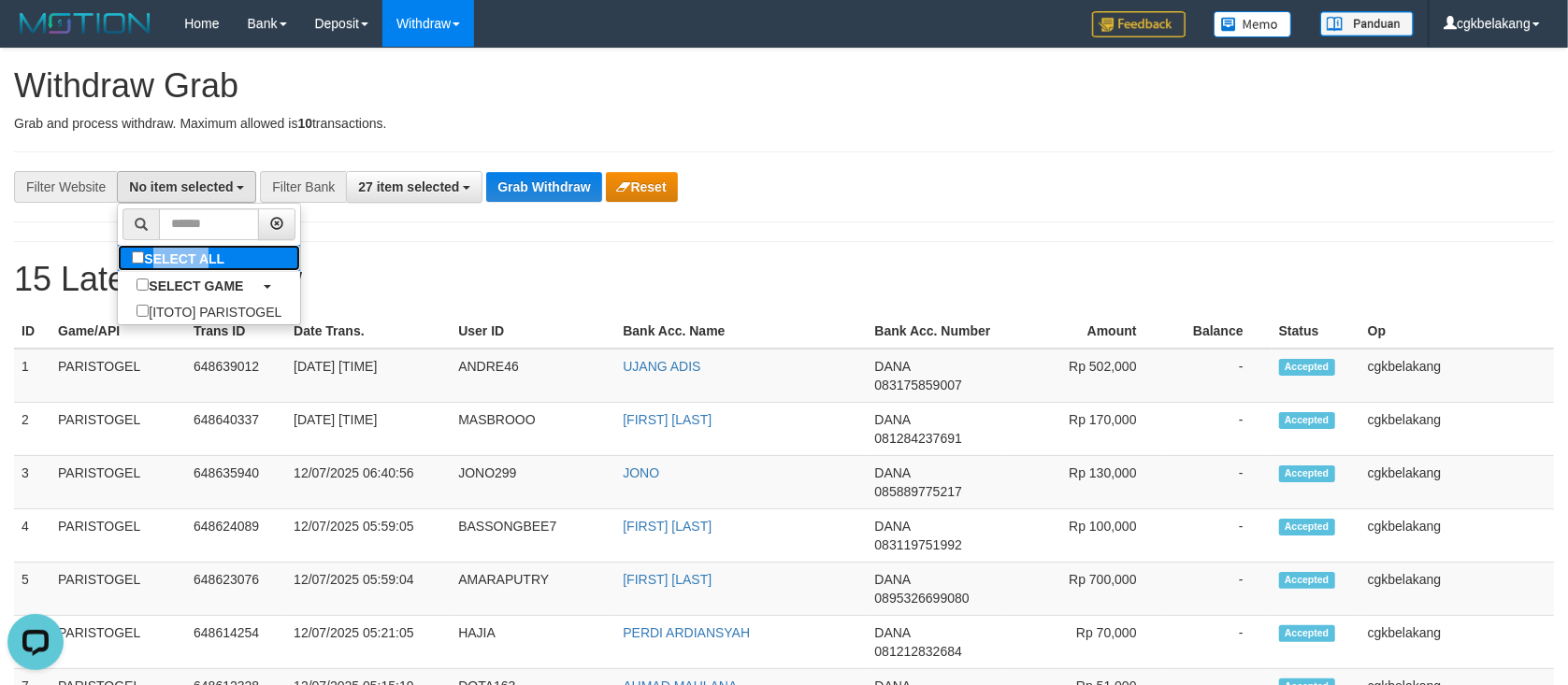 click on "SELECT ALL" at bounding box center (180, 258) 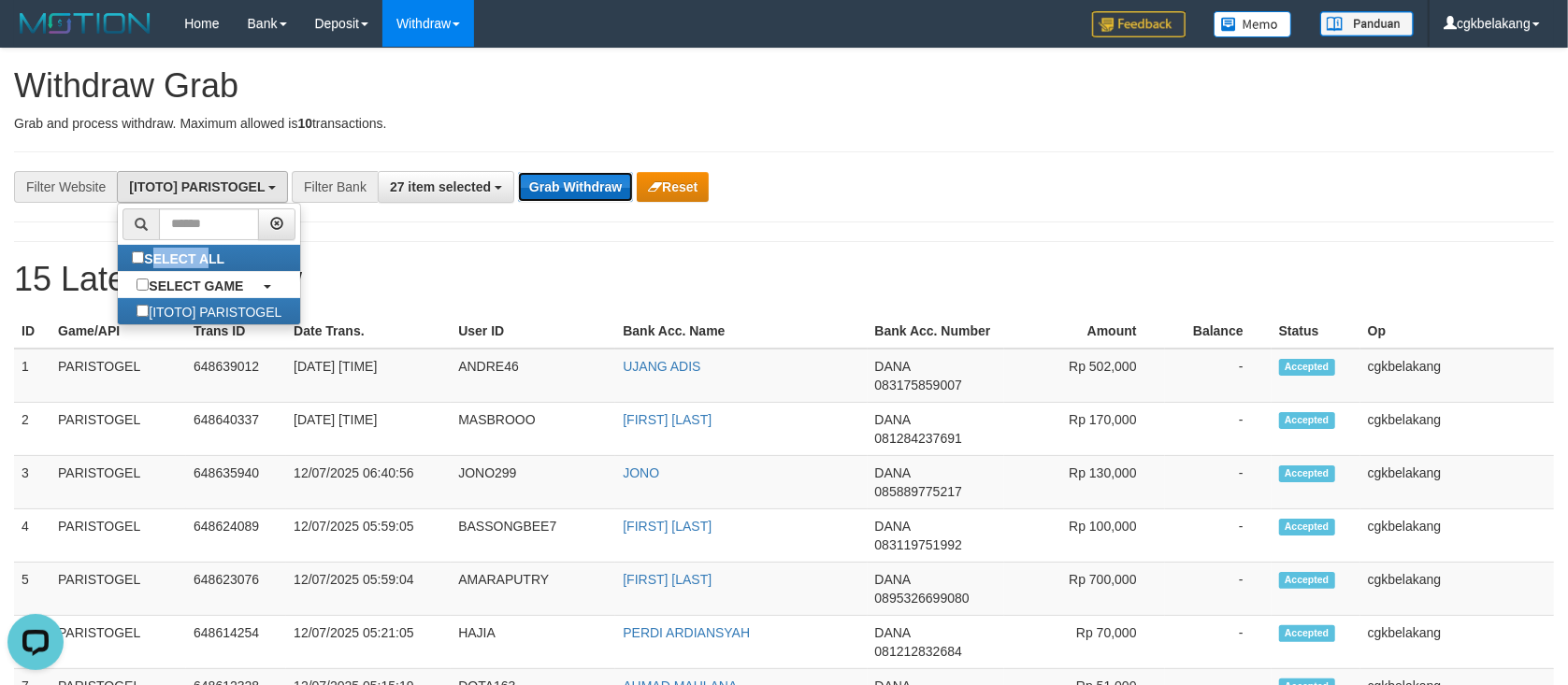 click on "Grab Withdraw" at bounding box center (575, 187) 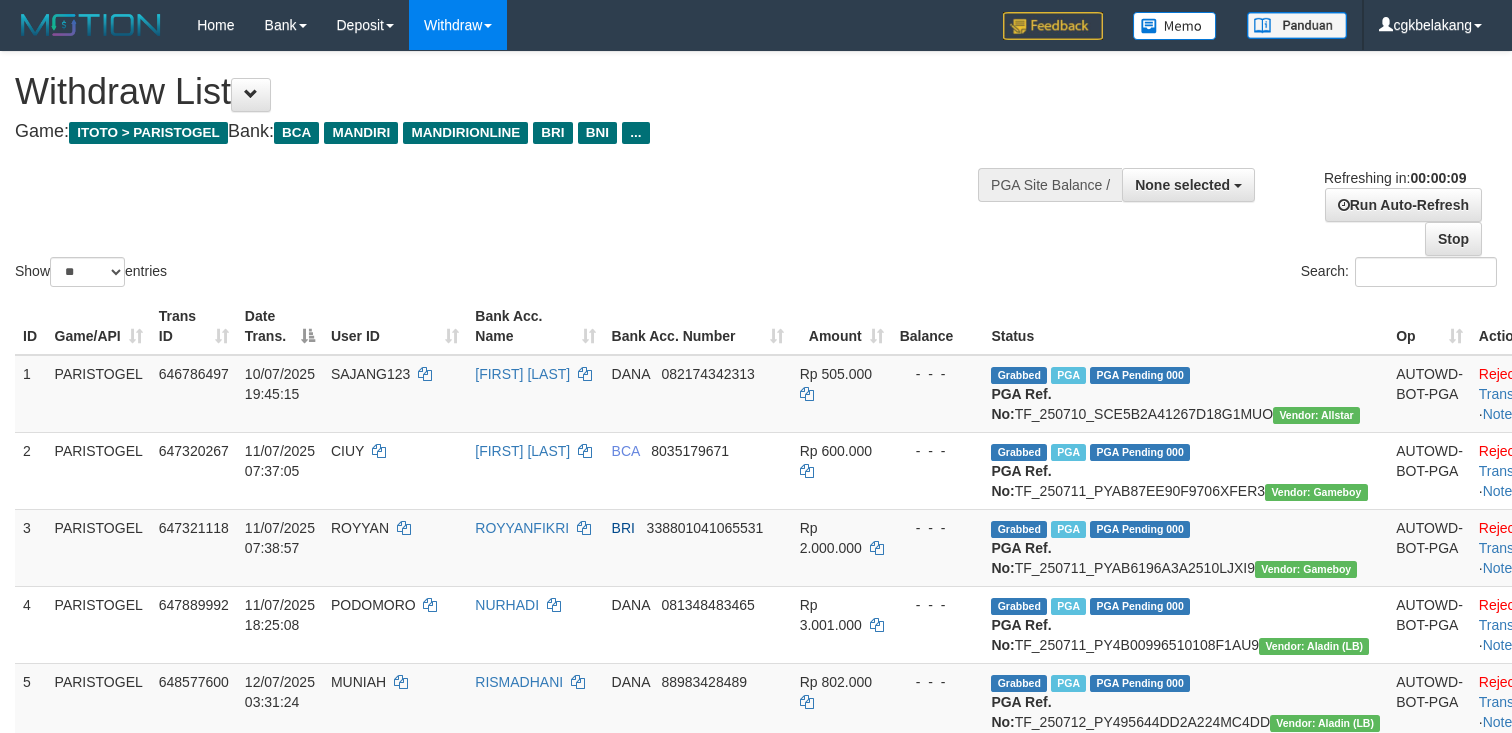 select 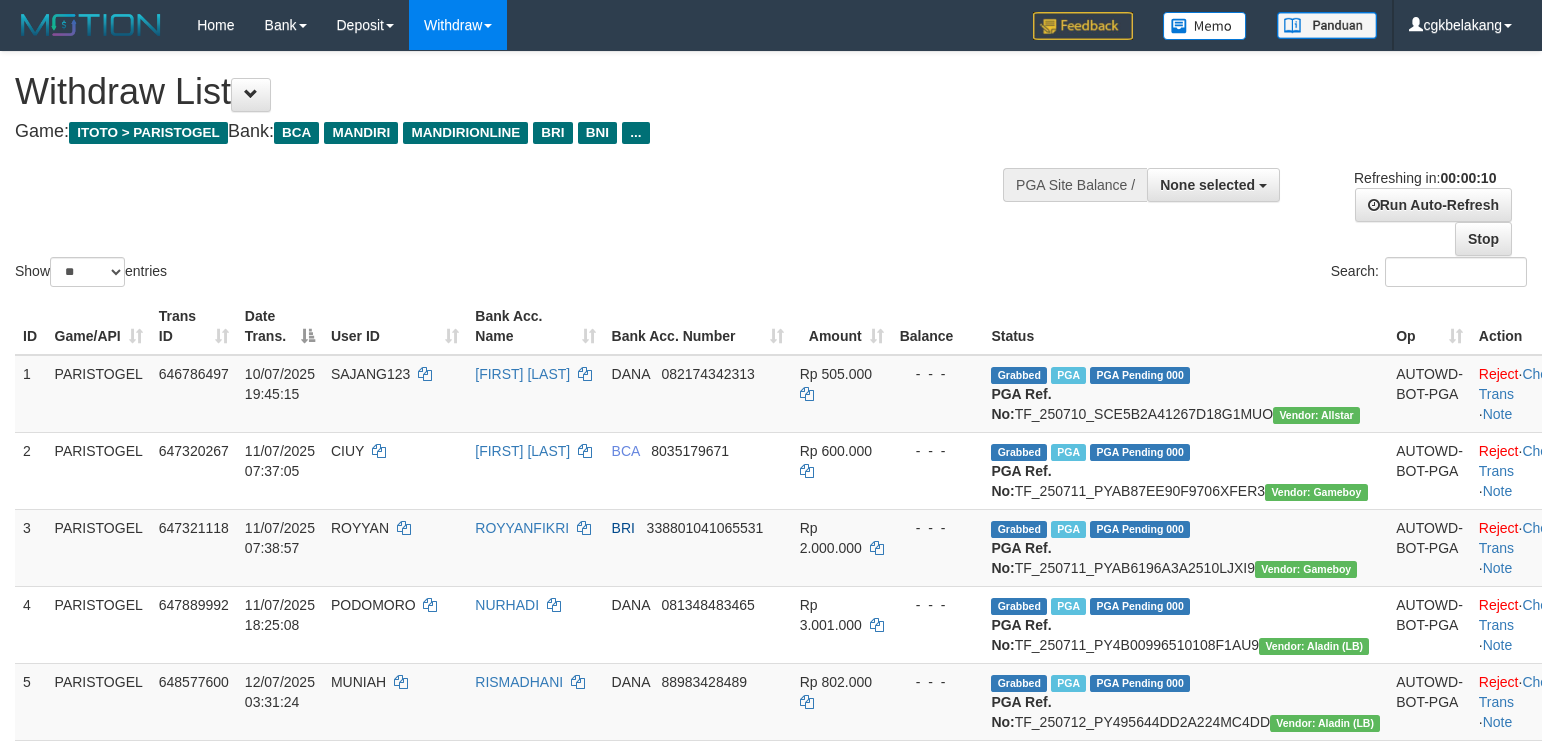 select 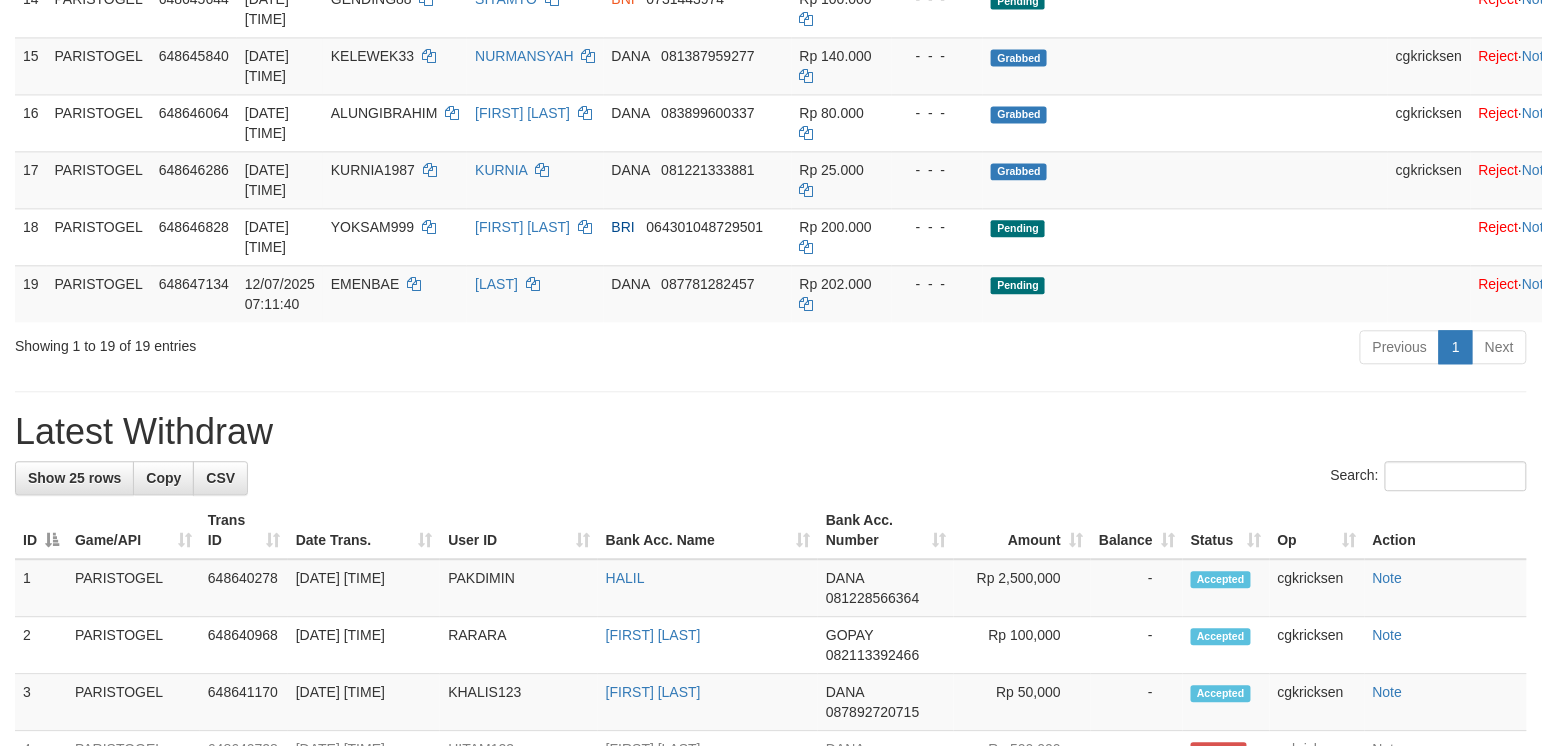 scroll, scrollTop: 1200, scrollLeft: 0, axis: vertical 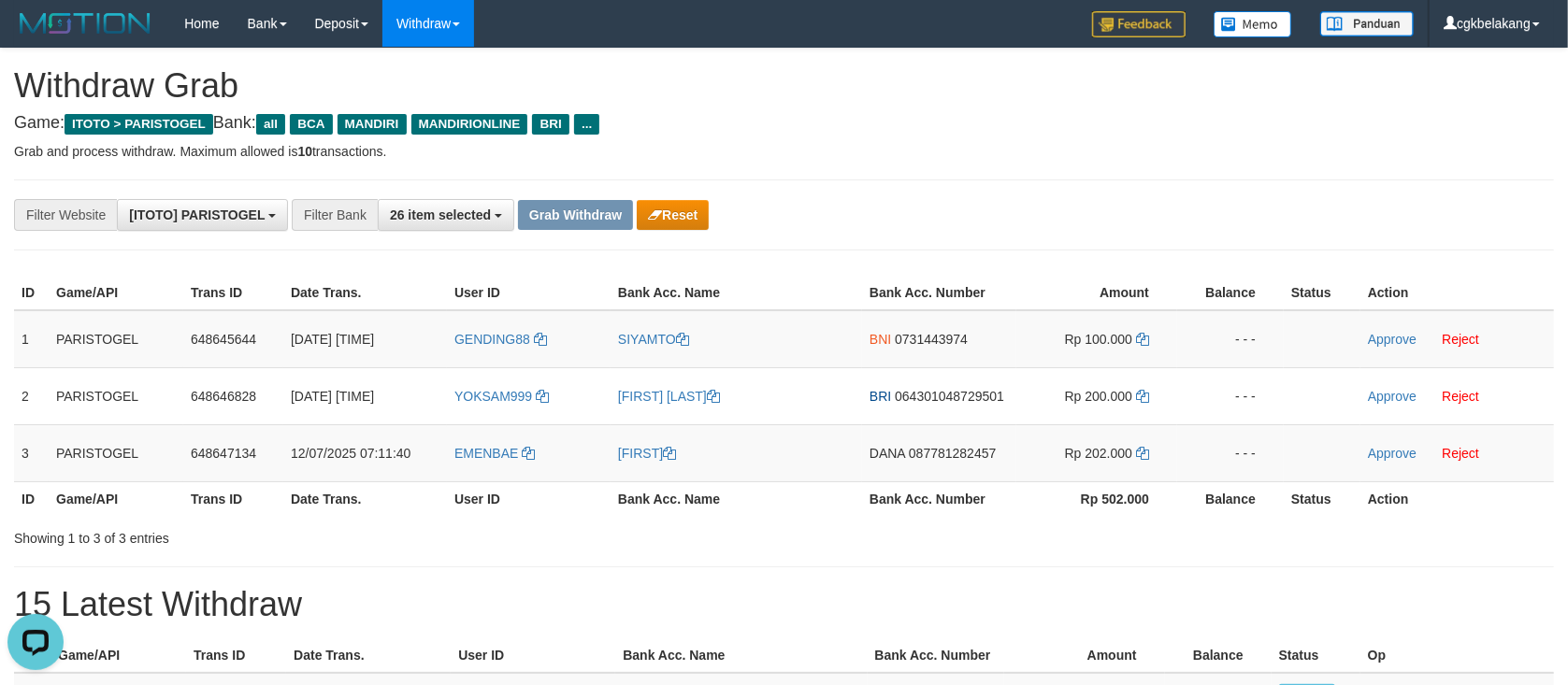 click on "**********" at bounding box center (654, 215) 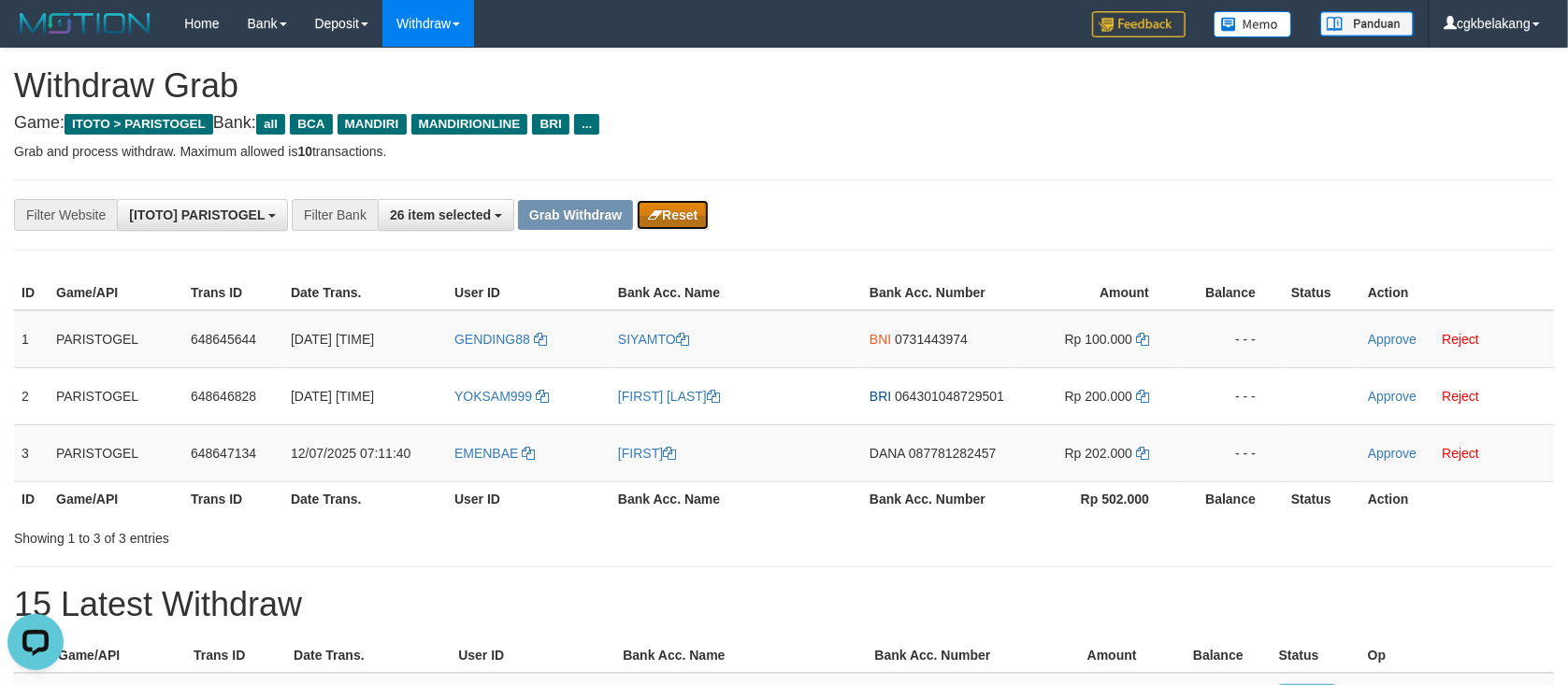 click on "Reset" at bounding box center [672, 215] 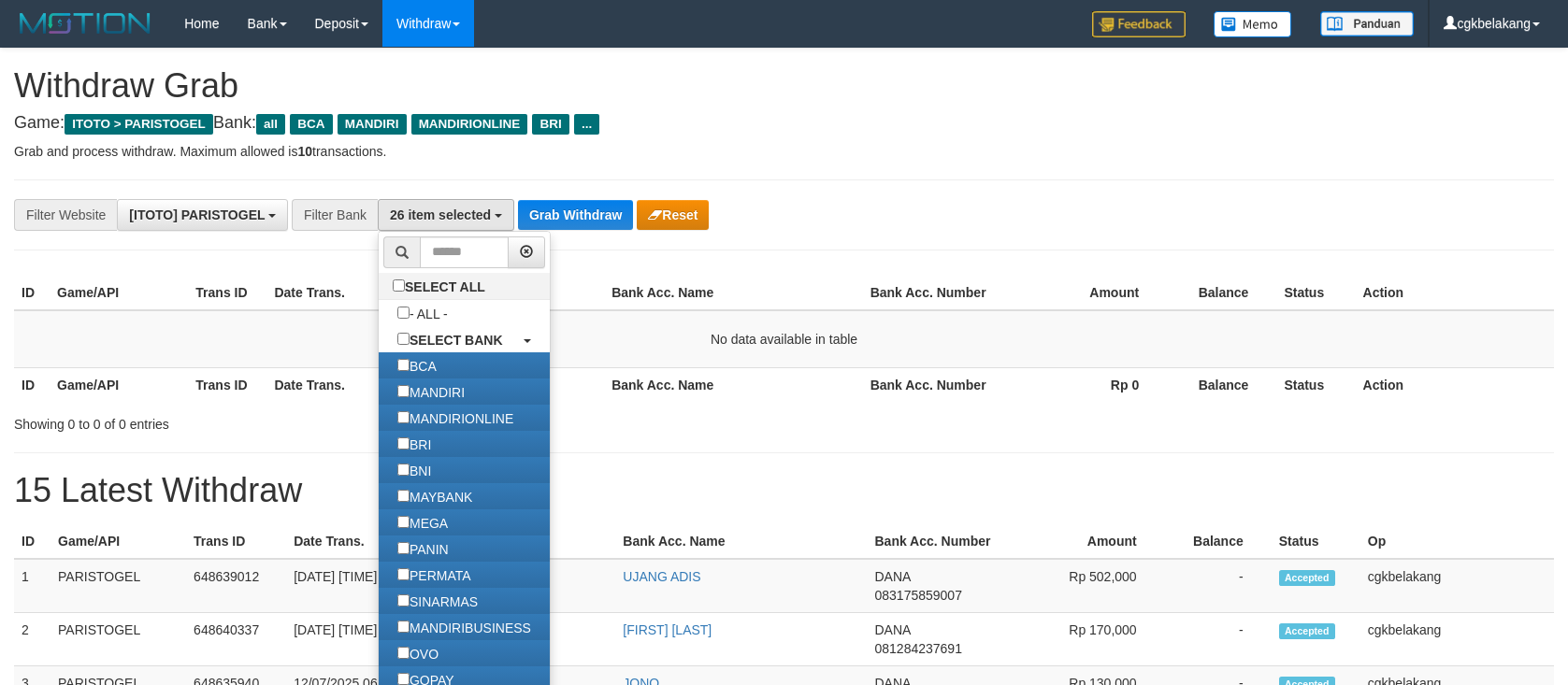 scroll, scrollTop: 0, scrollLeft: 0, axis: both 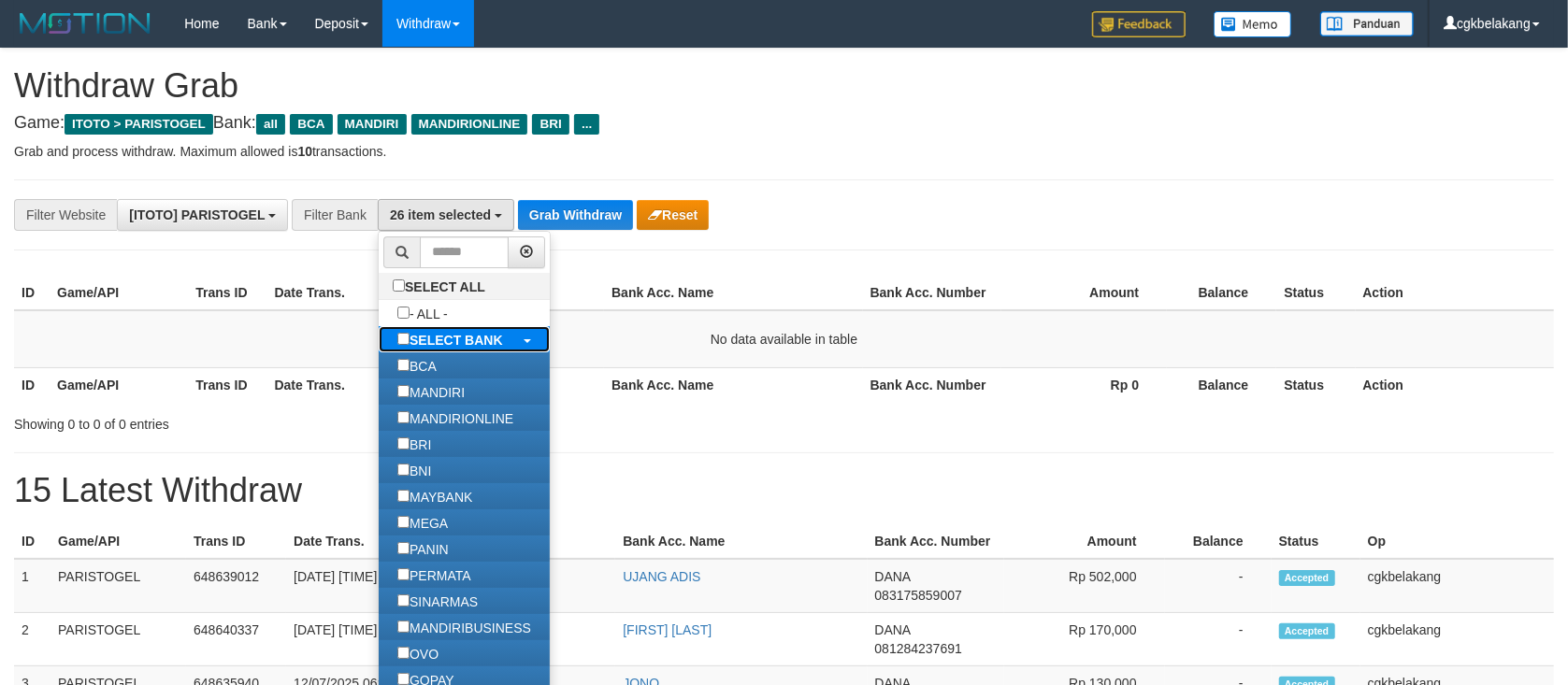 click on "SELECT BANK" at bounding box center (456, 340) 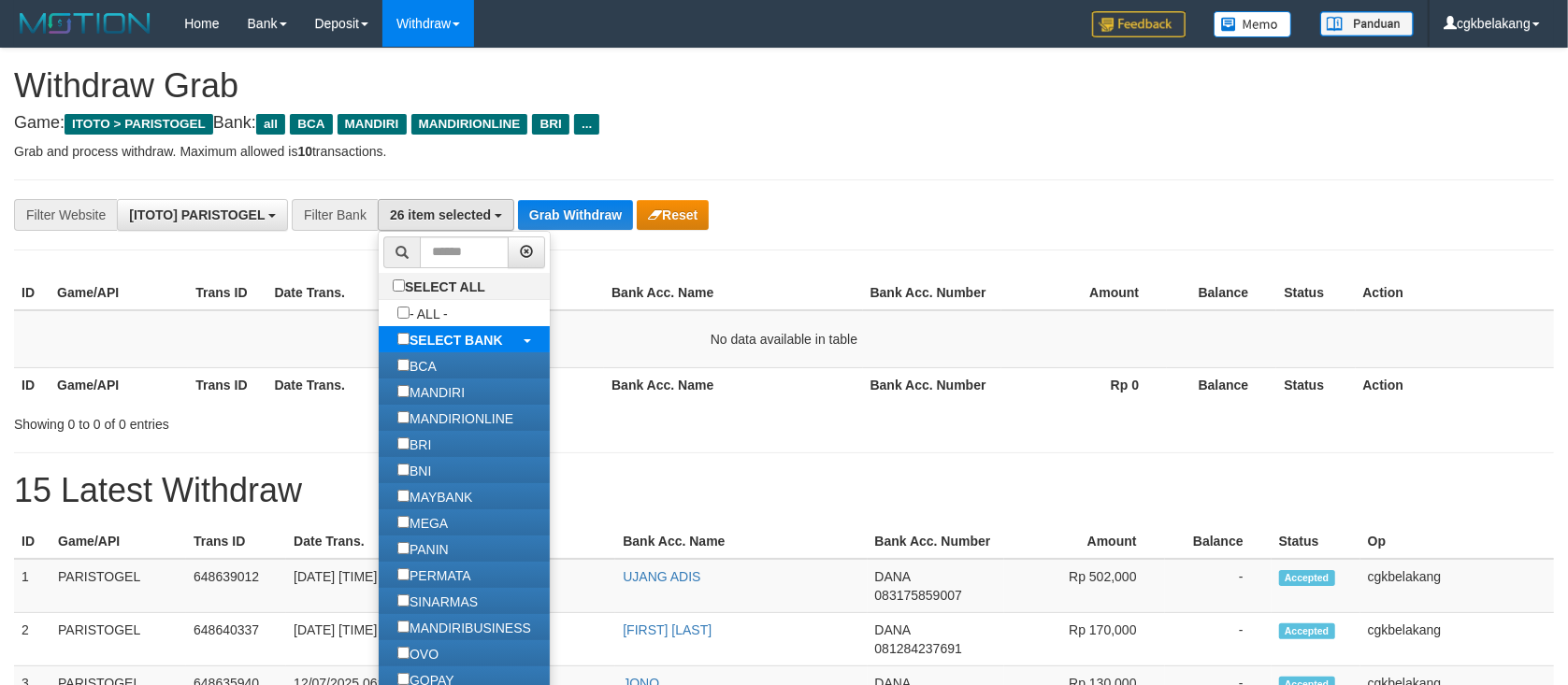 scroll, scrollTop: 32, scrollLeft: 0, axis: vertical 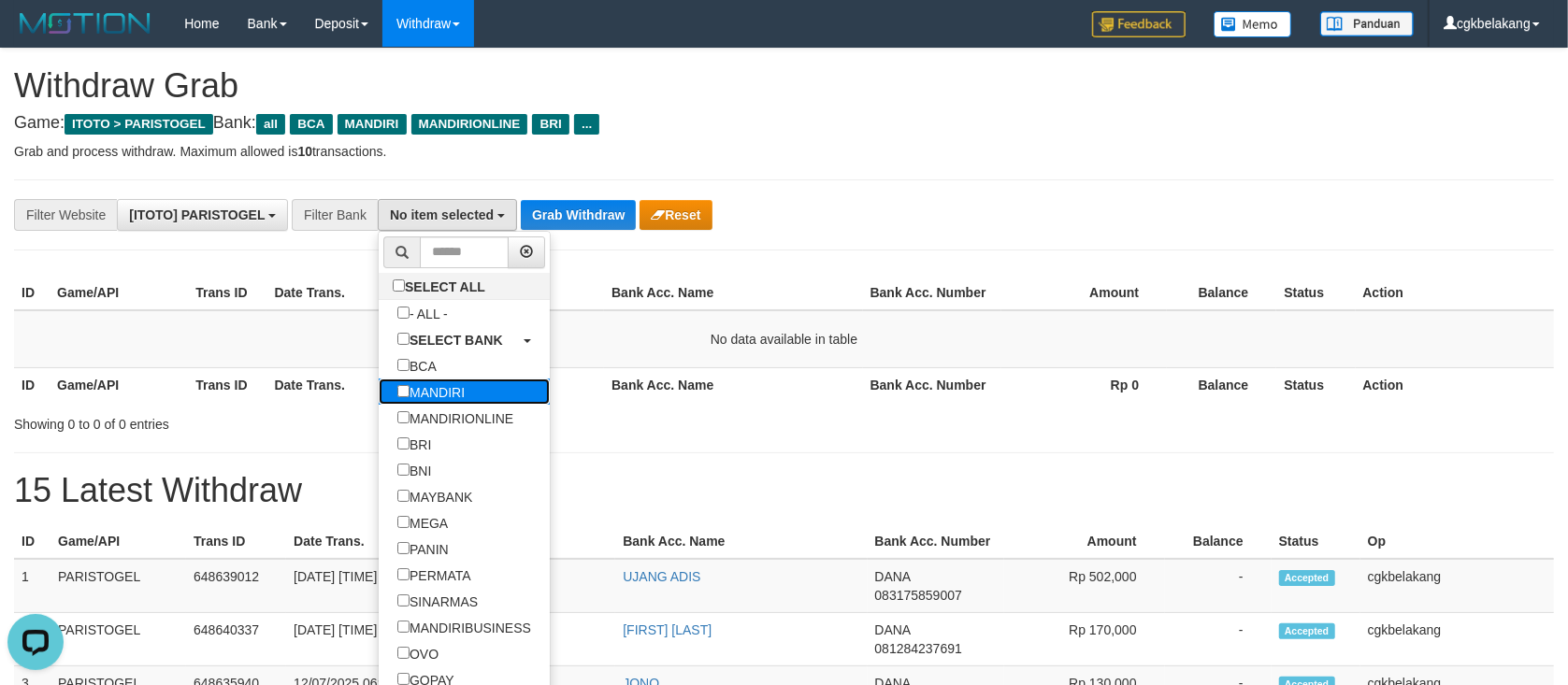 click on "MANDIRI" at bounding box center [431, 392] 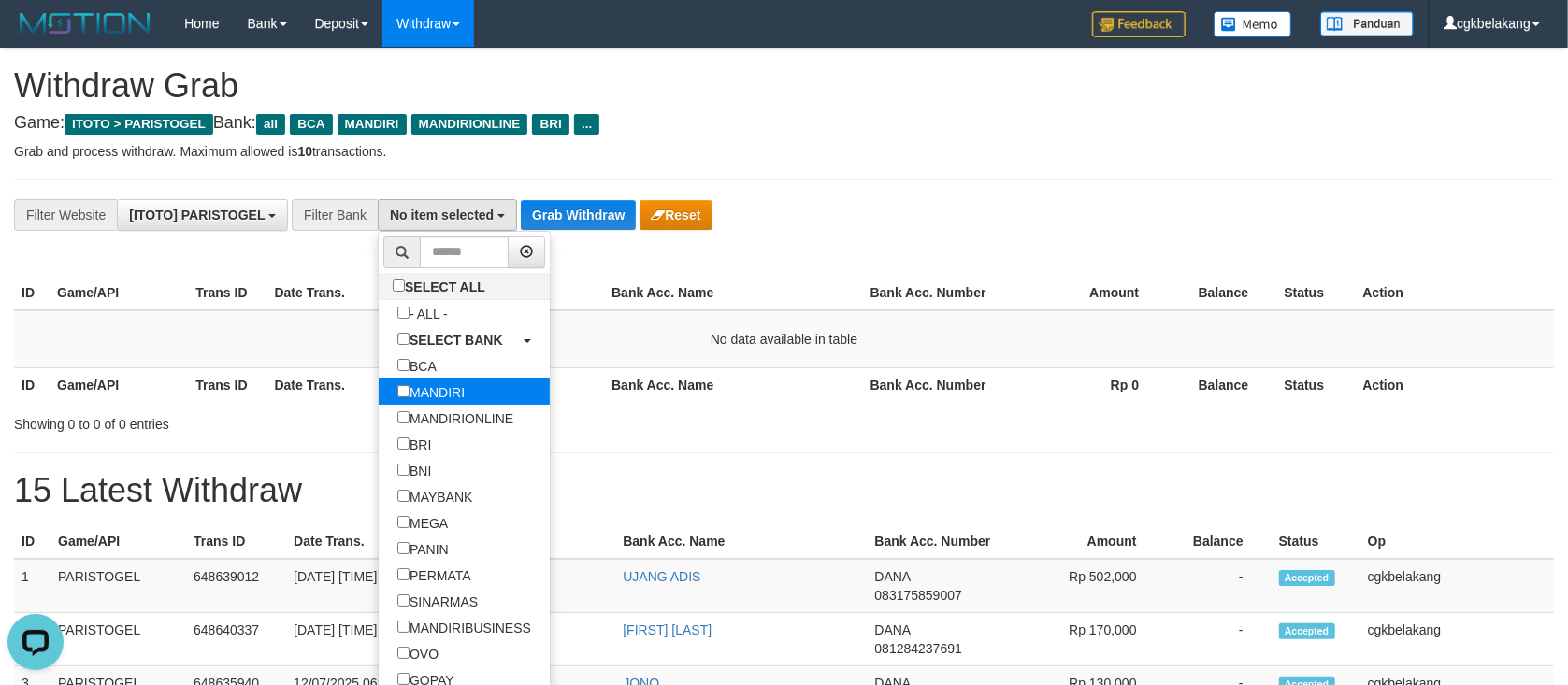 select on "*******" 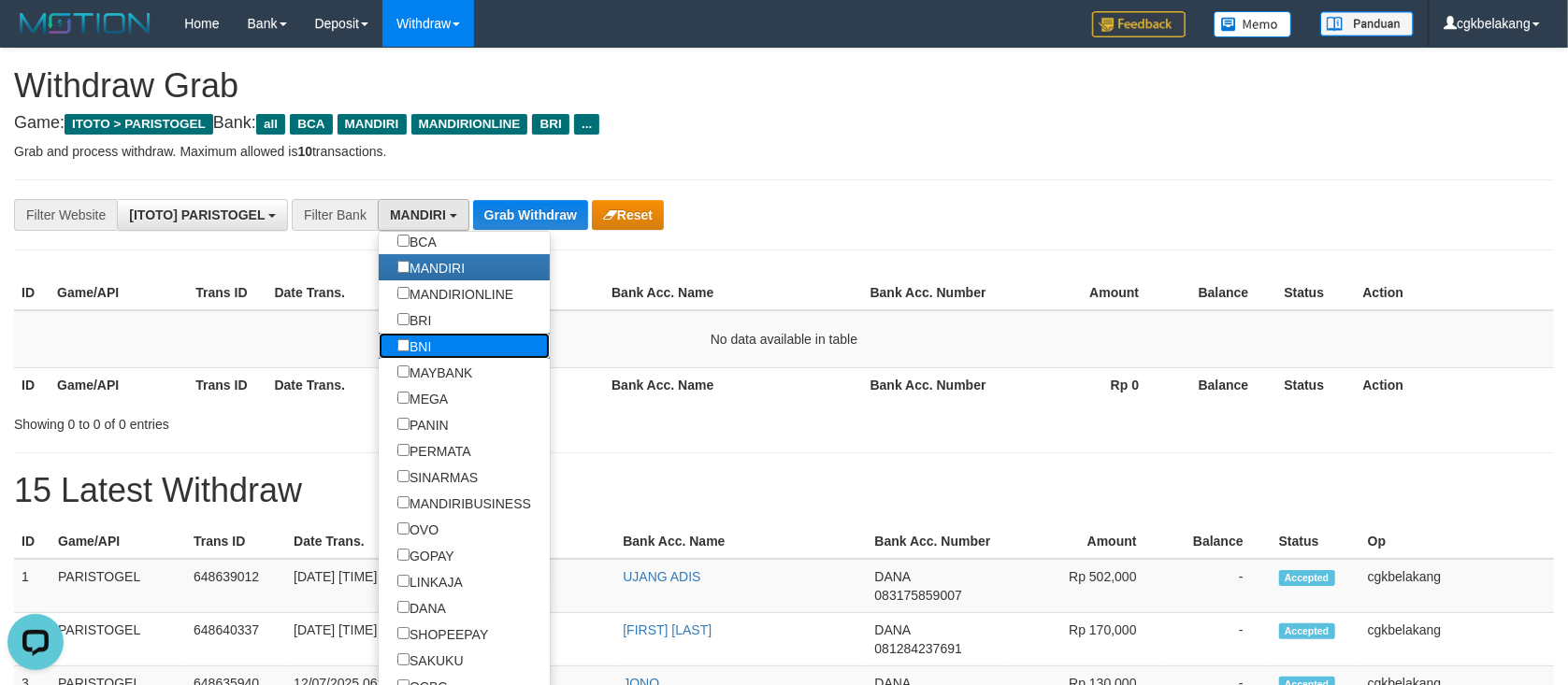 click on "BNI" at bounding box center [414, 346] 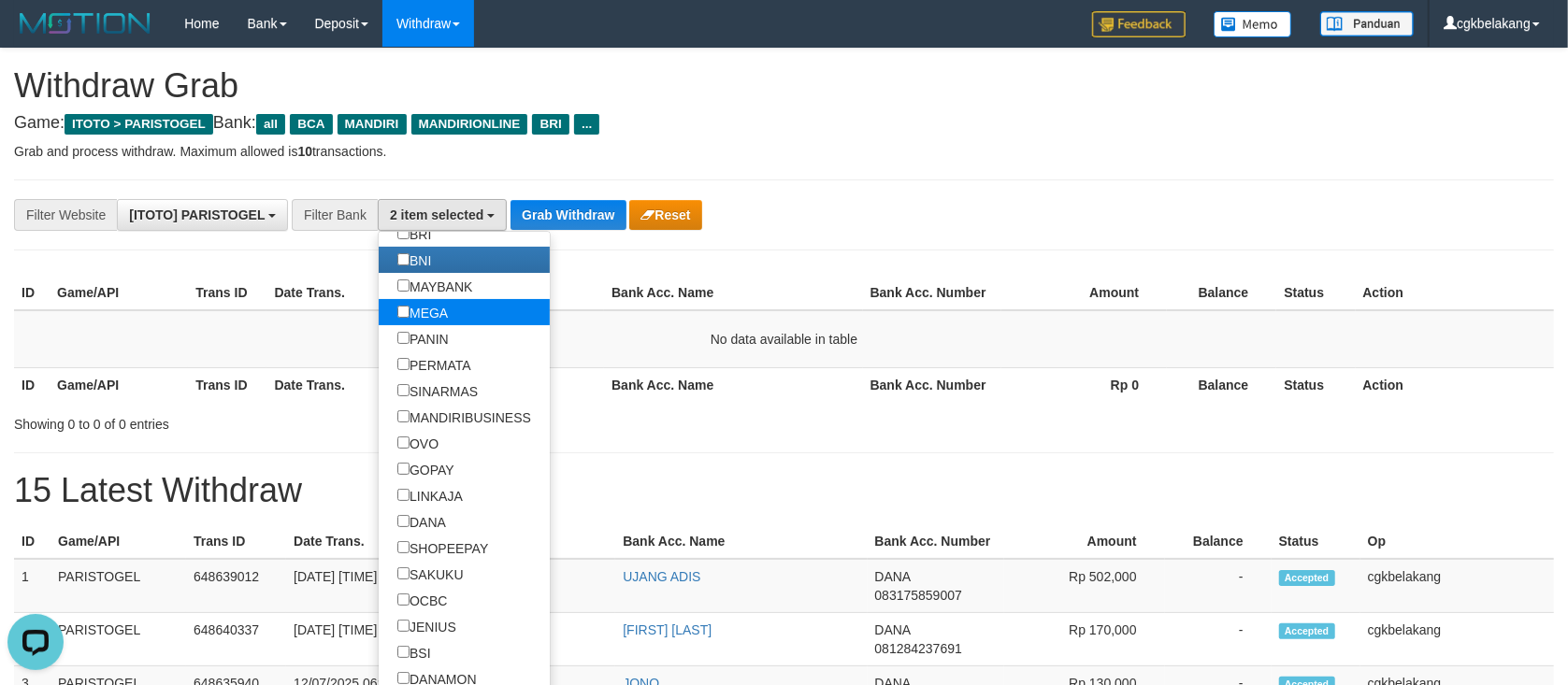 scroll, scrollTop: 346, scrollLeft: 0, axis: vertical 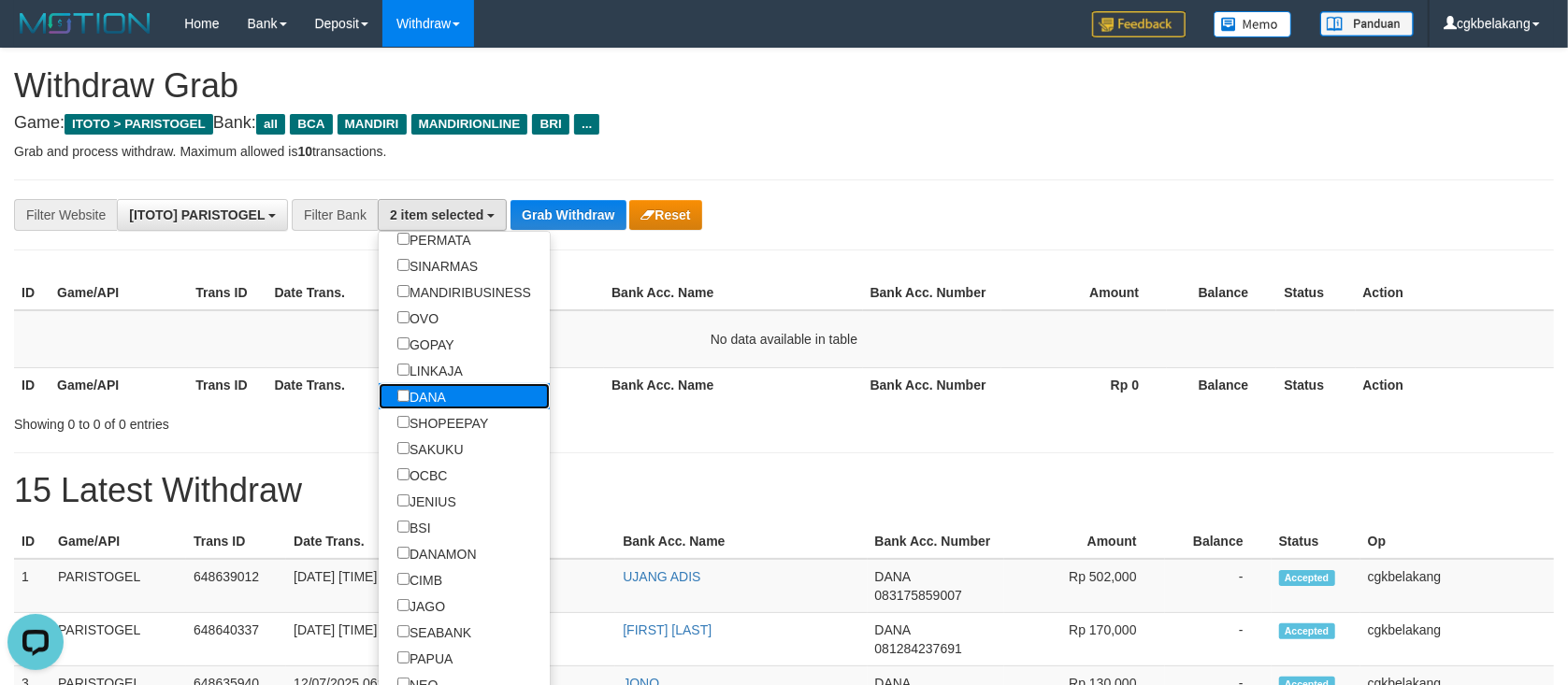 click on "DANA" at bounding box center [422, 396] 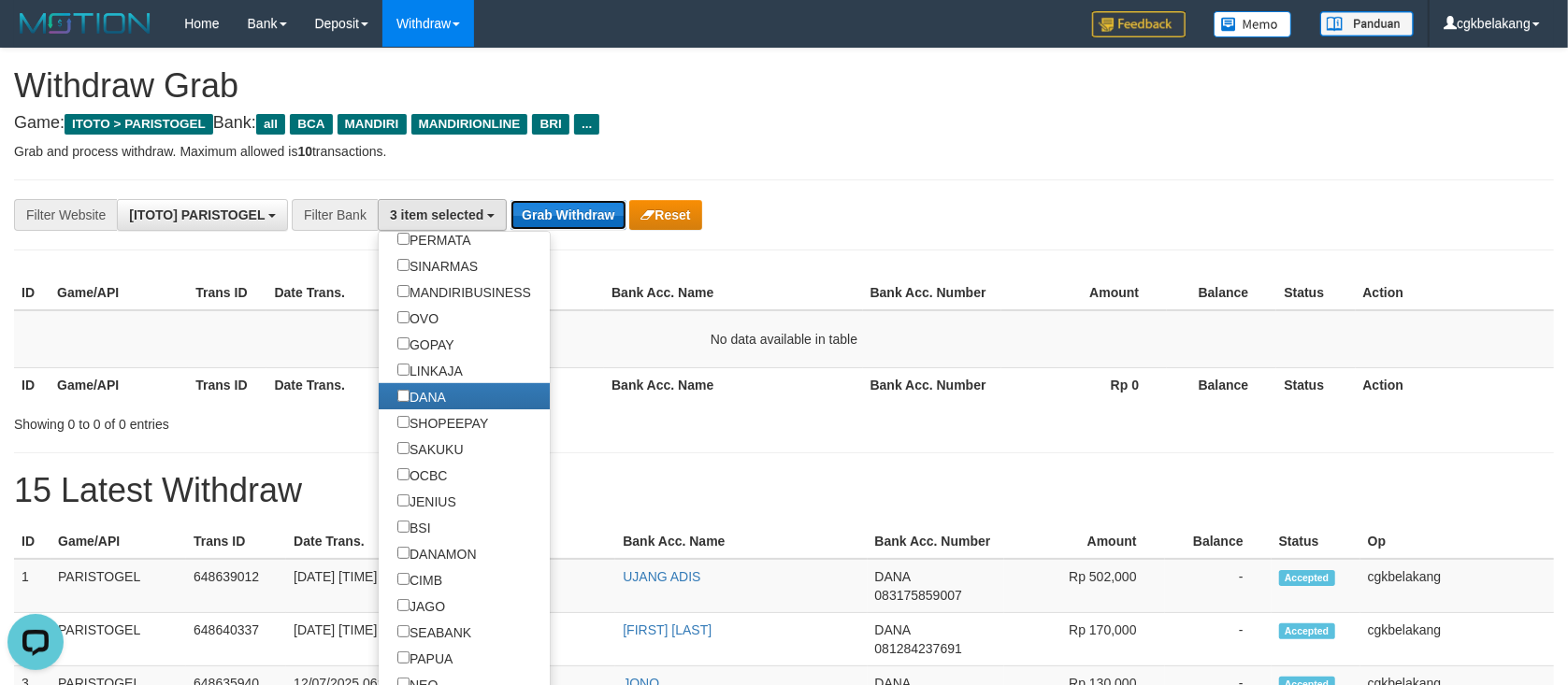 click on "Grab Withdraw" at bounding box center [568, 215] 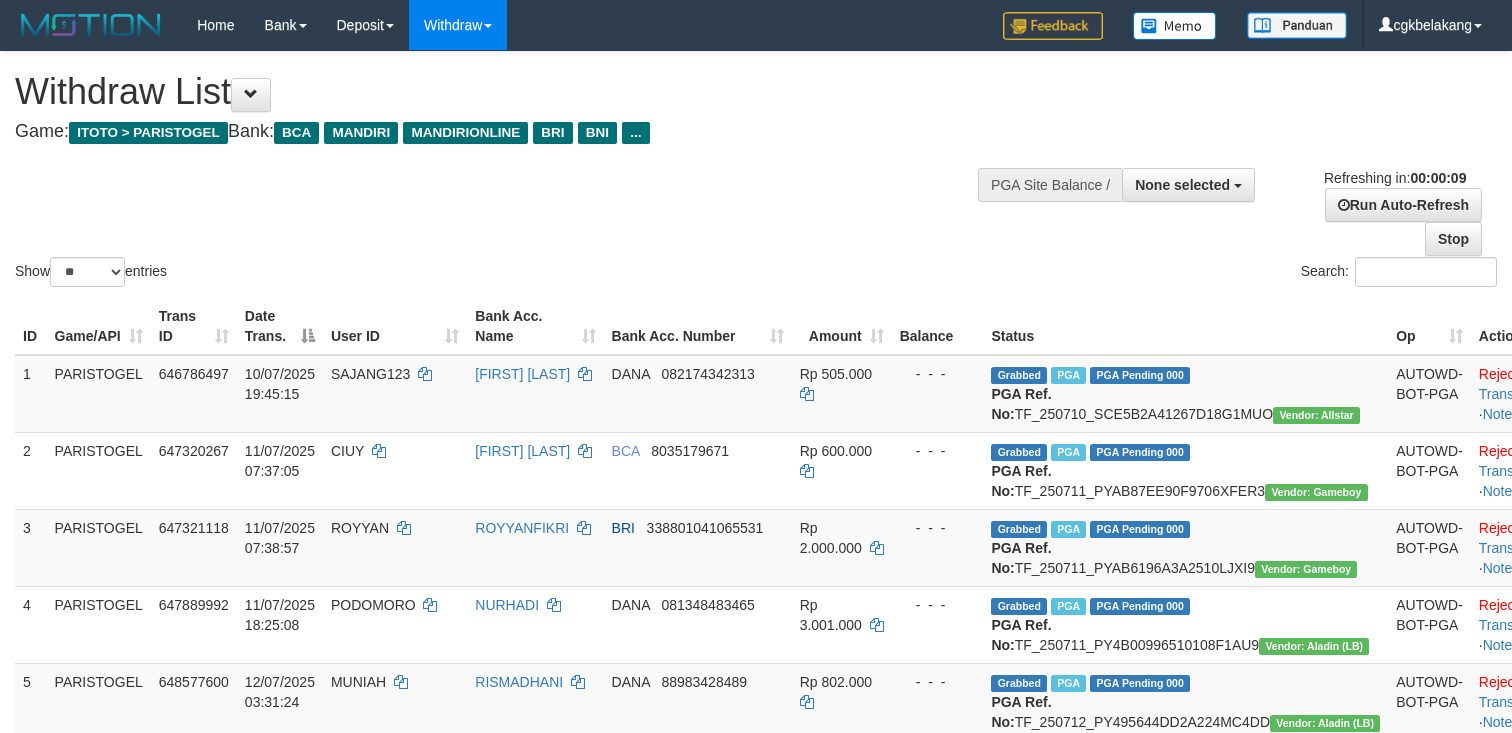 select 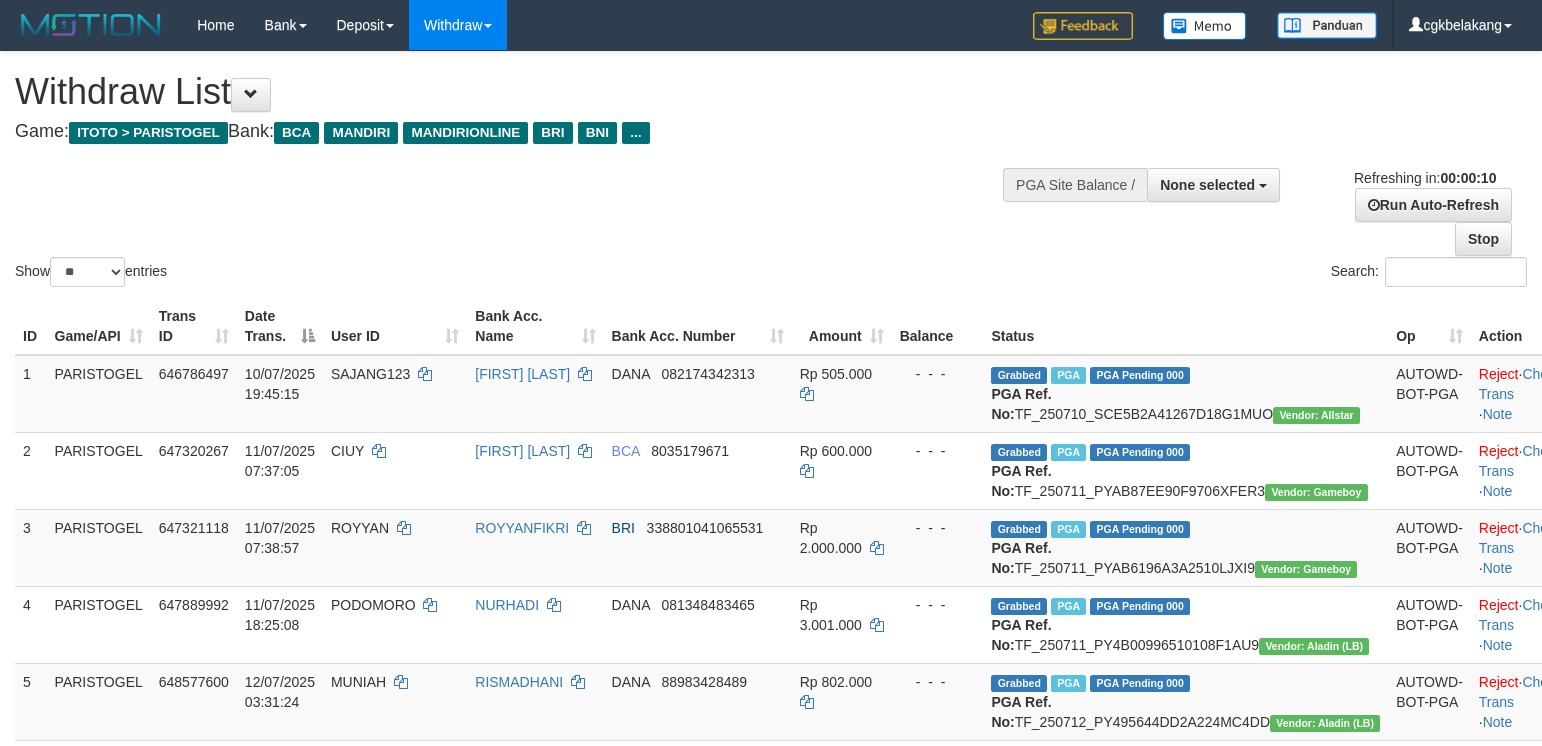 select 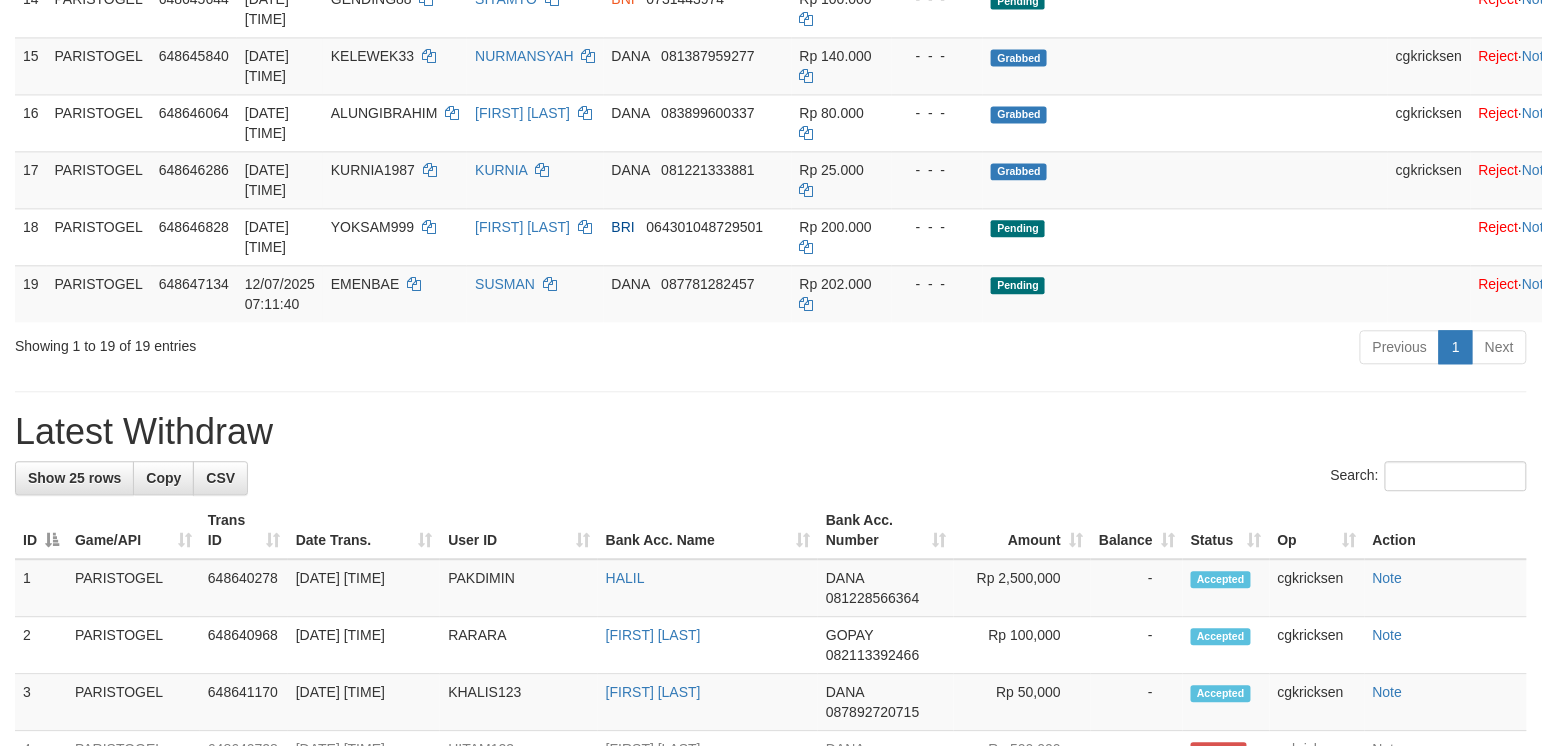 scroll, scrollTop: 1200, scrollLeft: 0, axis: vertical 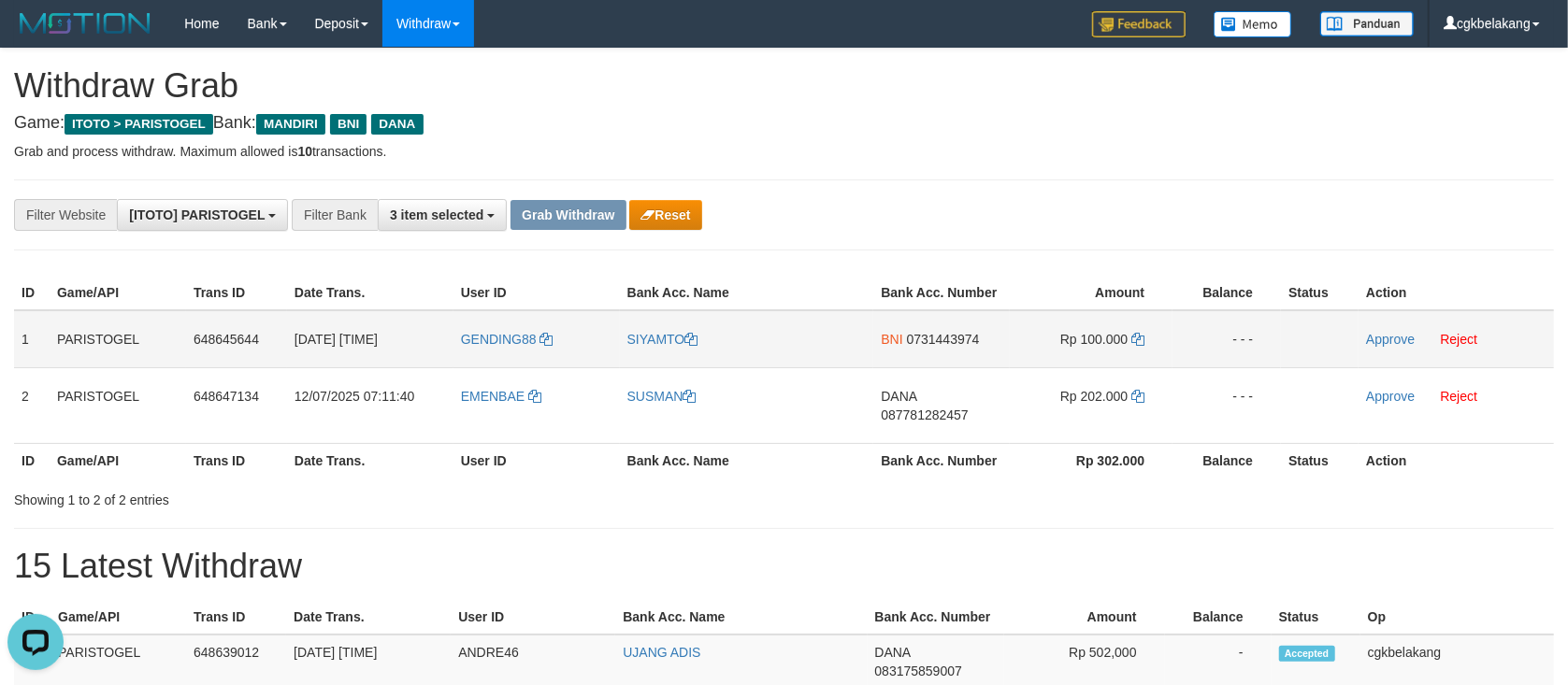 click on "GENDING88" at bounding box center (537, 339) 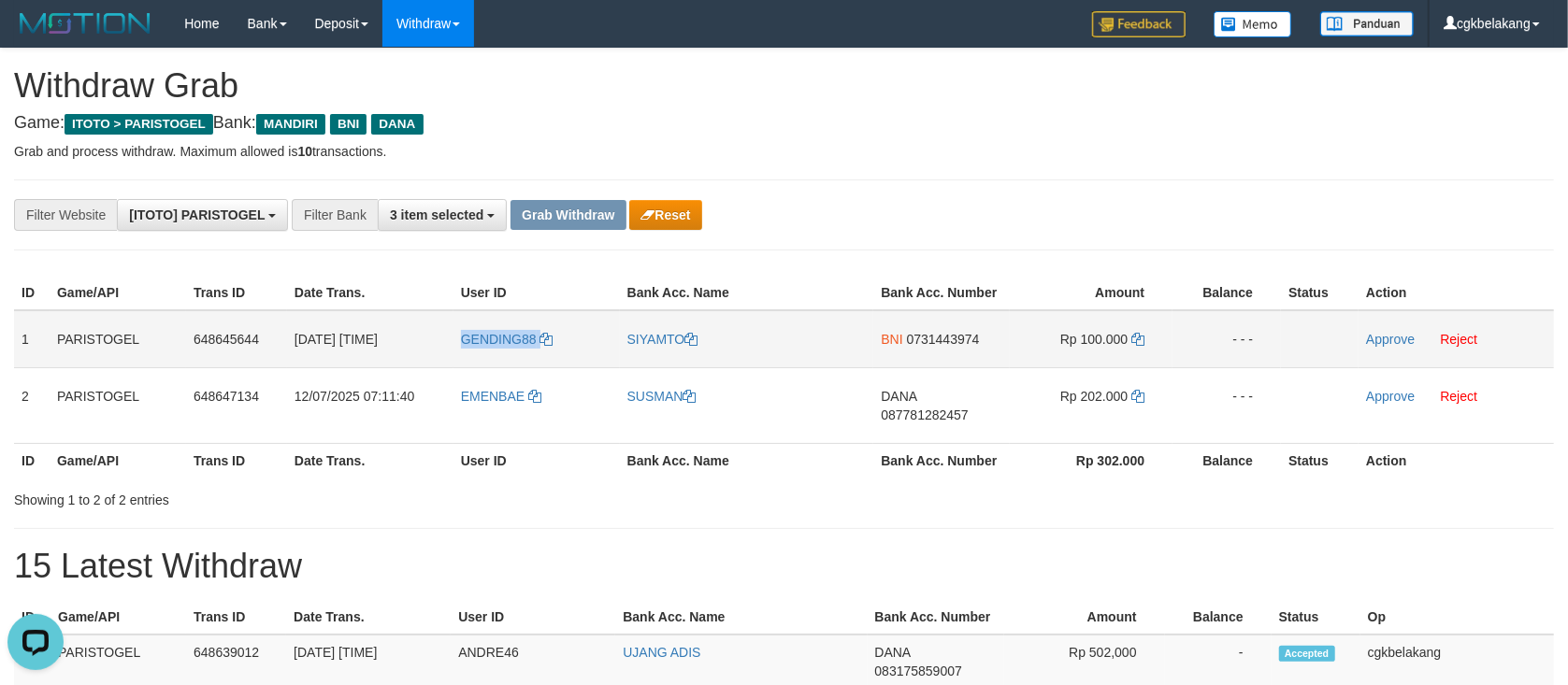 click on "GENDING88" at bounding box center (537, 339) 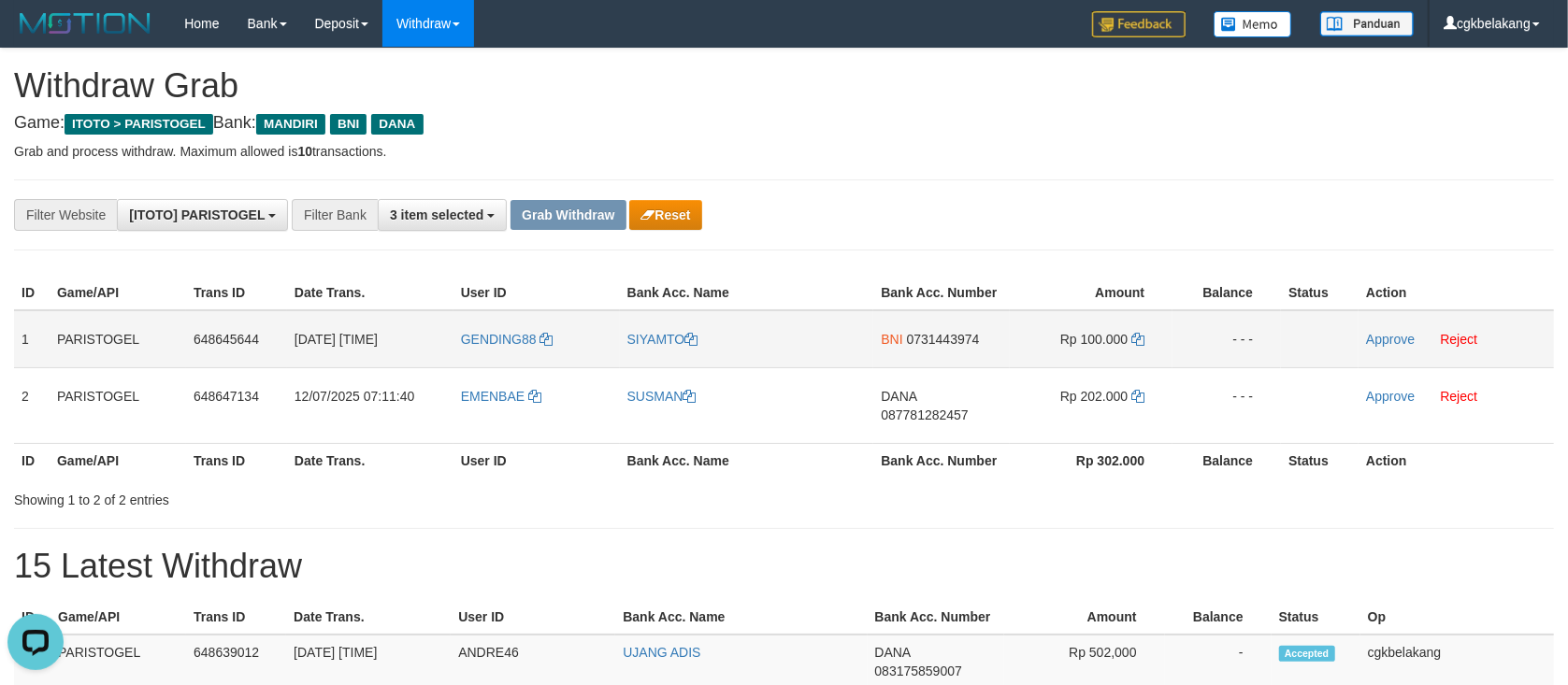 click on "SIYAMTO" at bounding box center (747, 339) 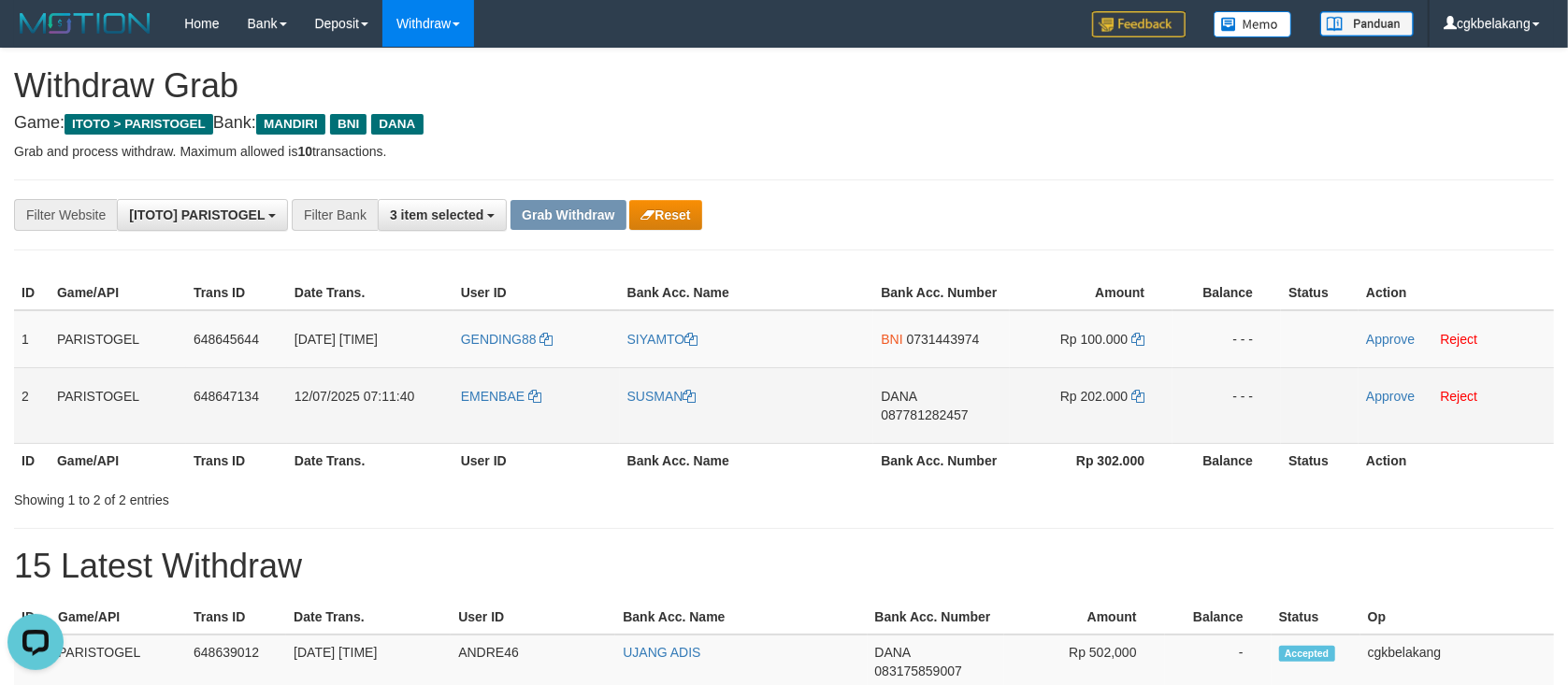 click on "EMENBAE" at bounding box center (537, 405) 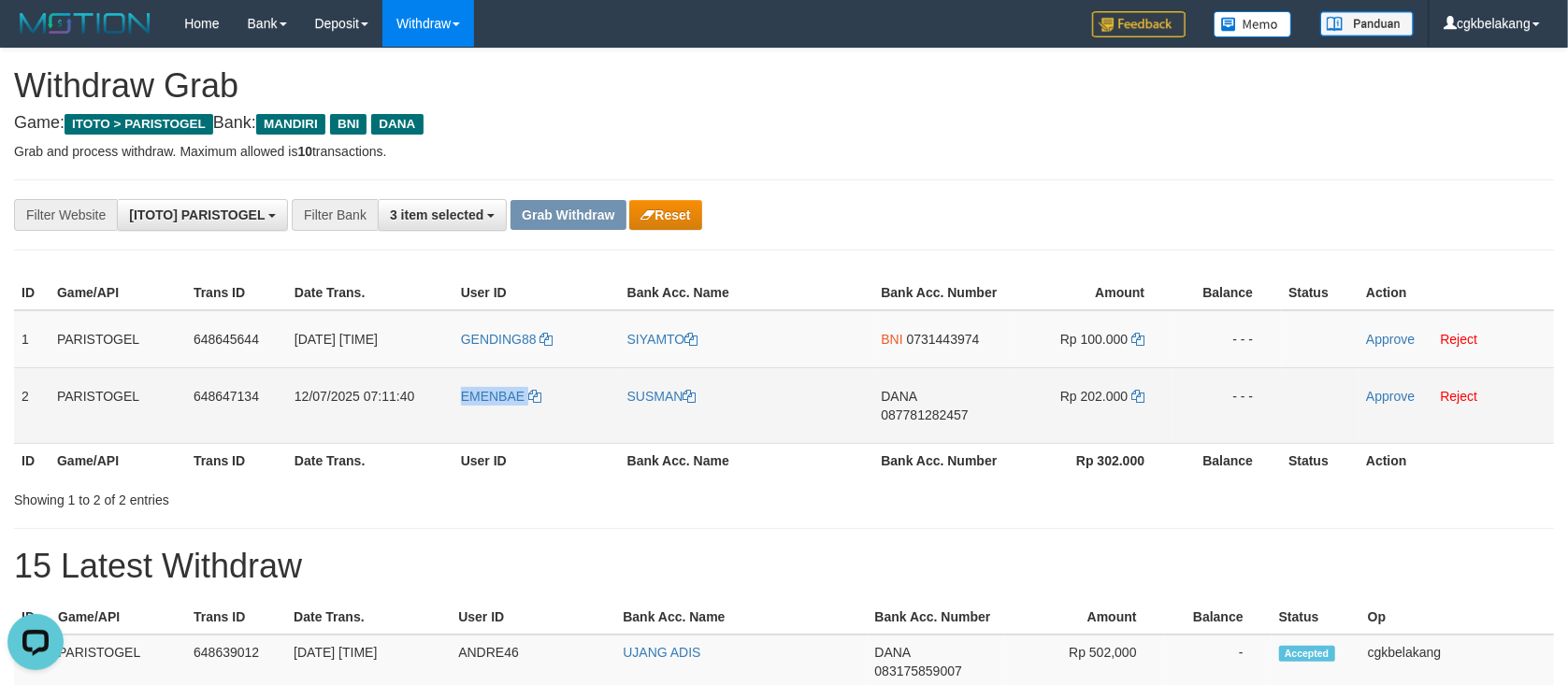 copy on "EMENBAE" 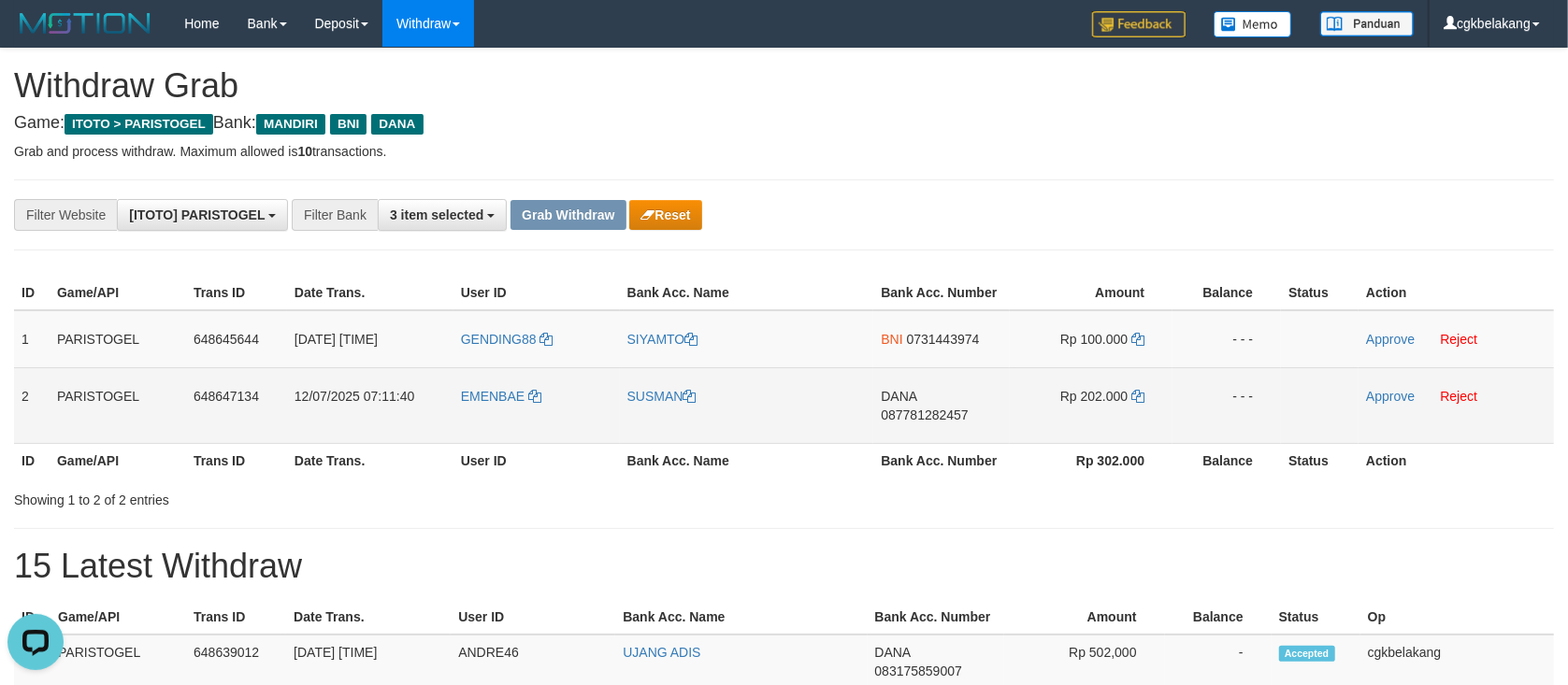 click on "SUSMAN" at bounding box center [747, 405] 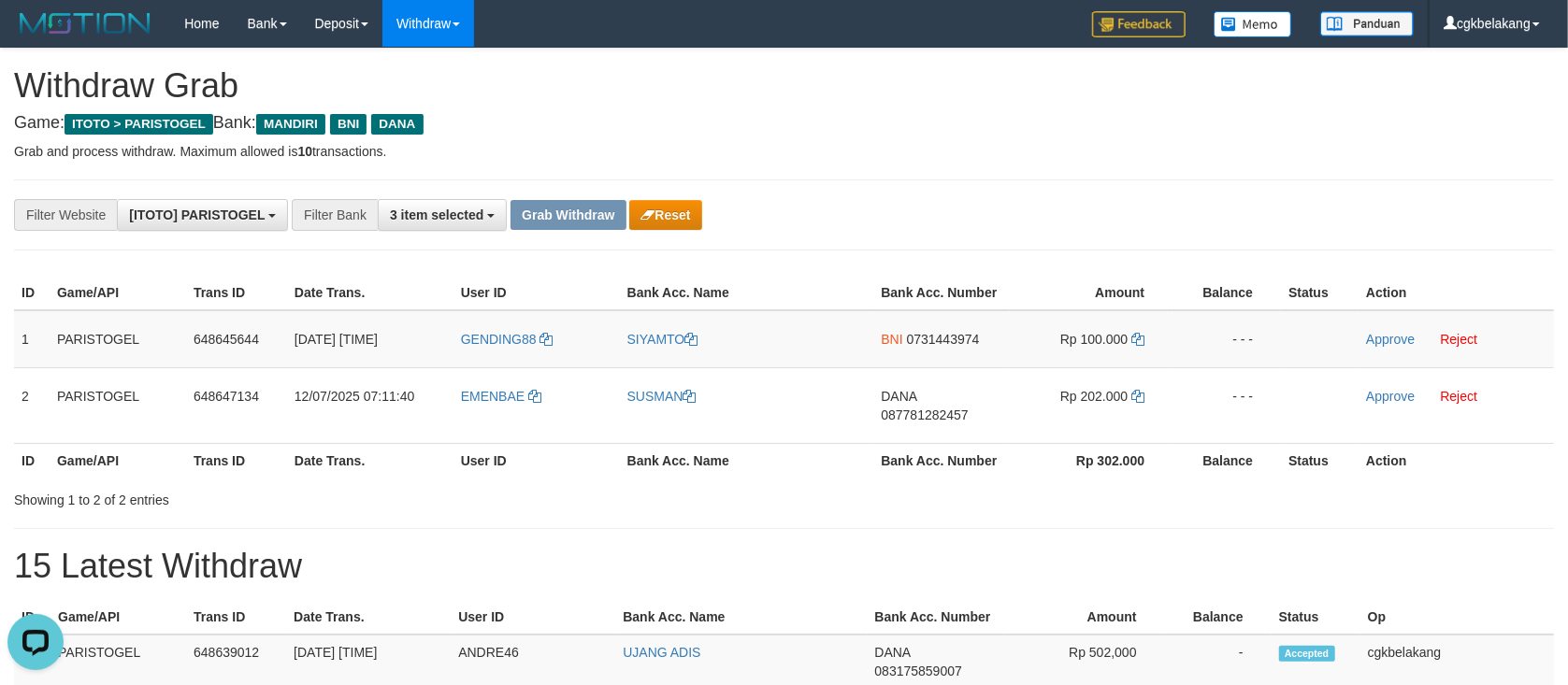 click on "**********" at bounding box center [784, 215] 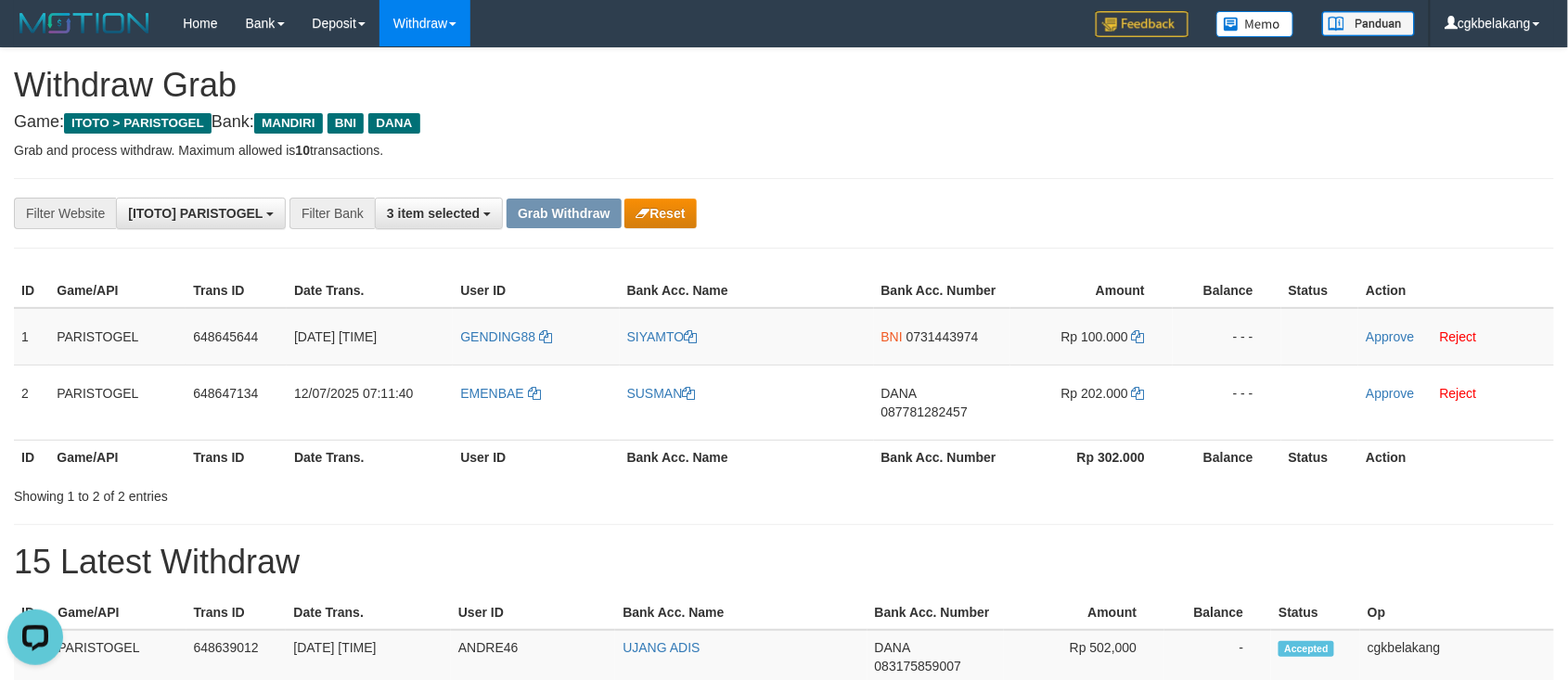 click on "**********" at bounding box center [784, 1033] 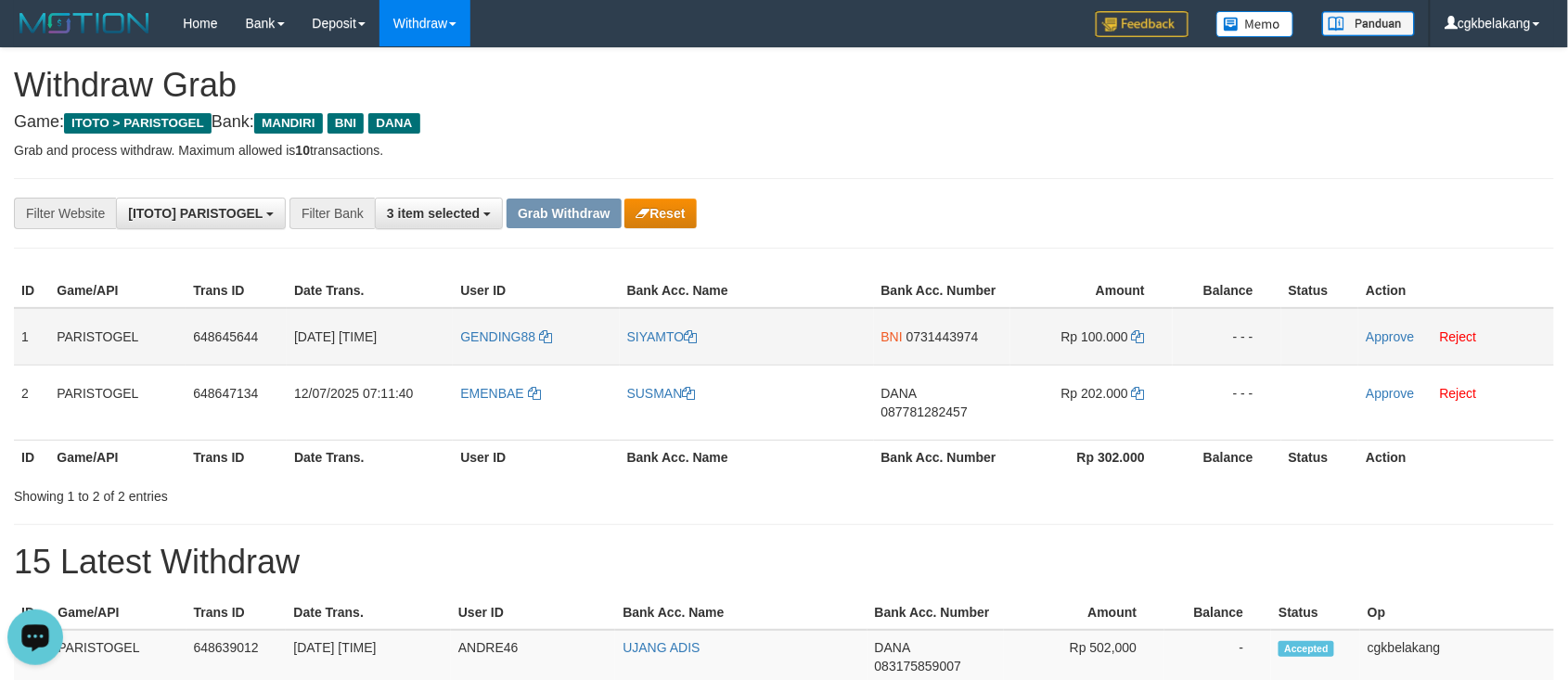 click on "BNI
0731443974" at bounding box center (942, 337) 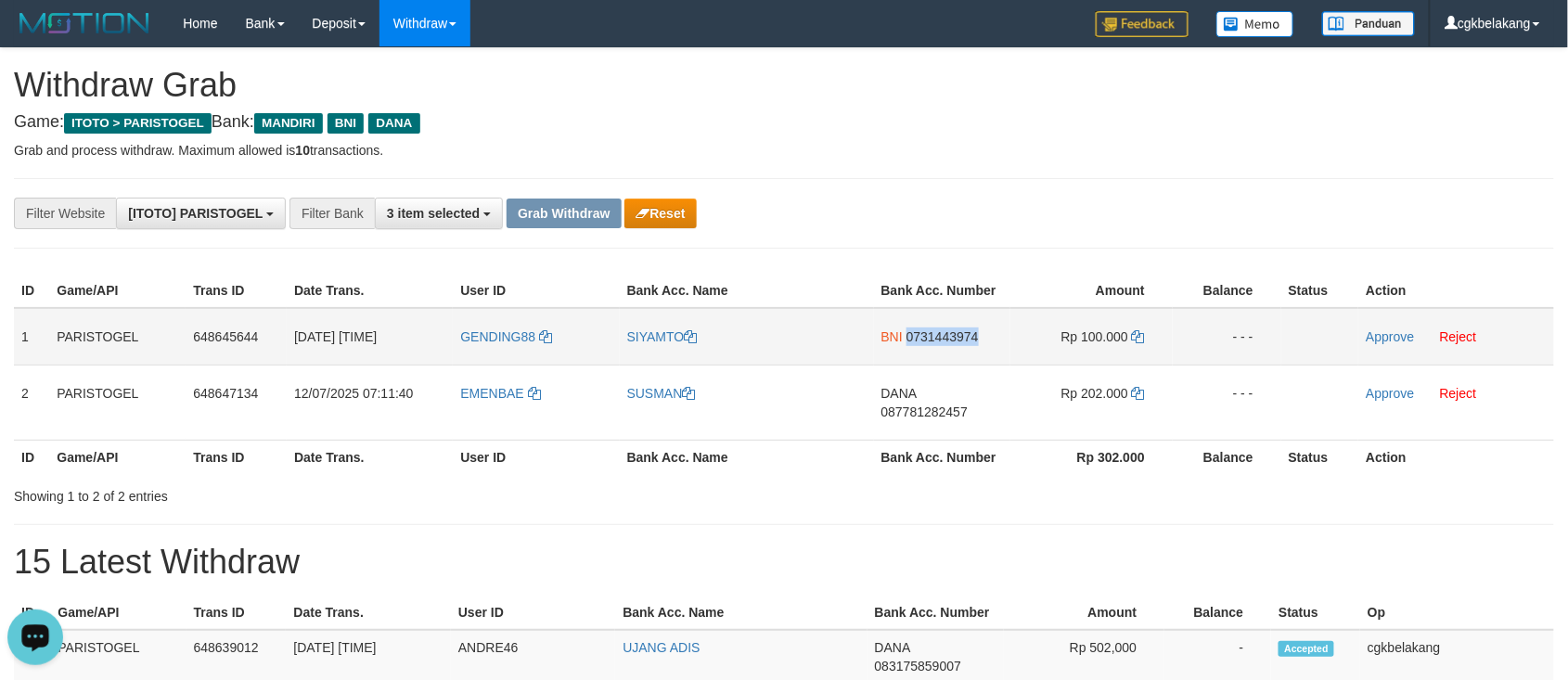 click on "BNI
0731443974" at bounding box center (942, 337) 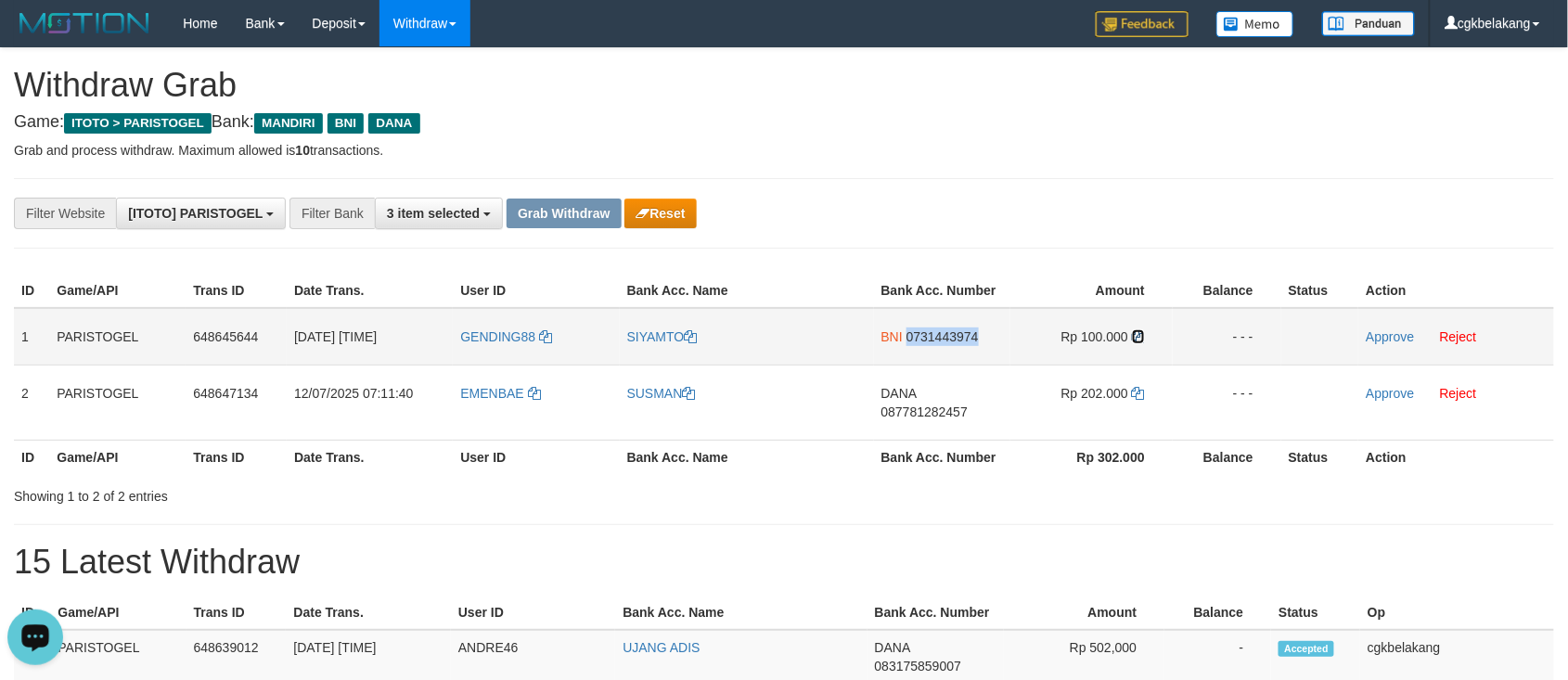 click at bounding box center [1138, 337] 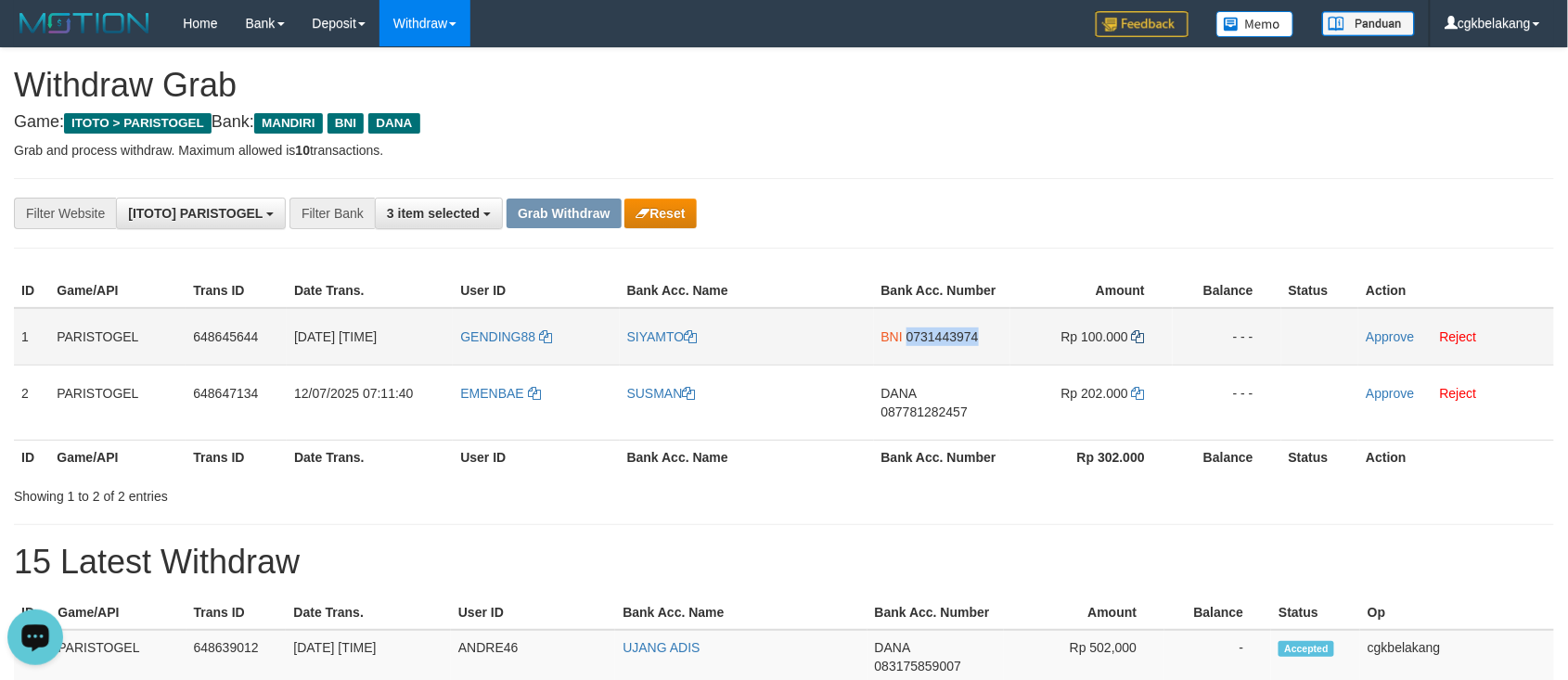 copy on "0731443974" 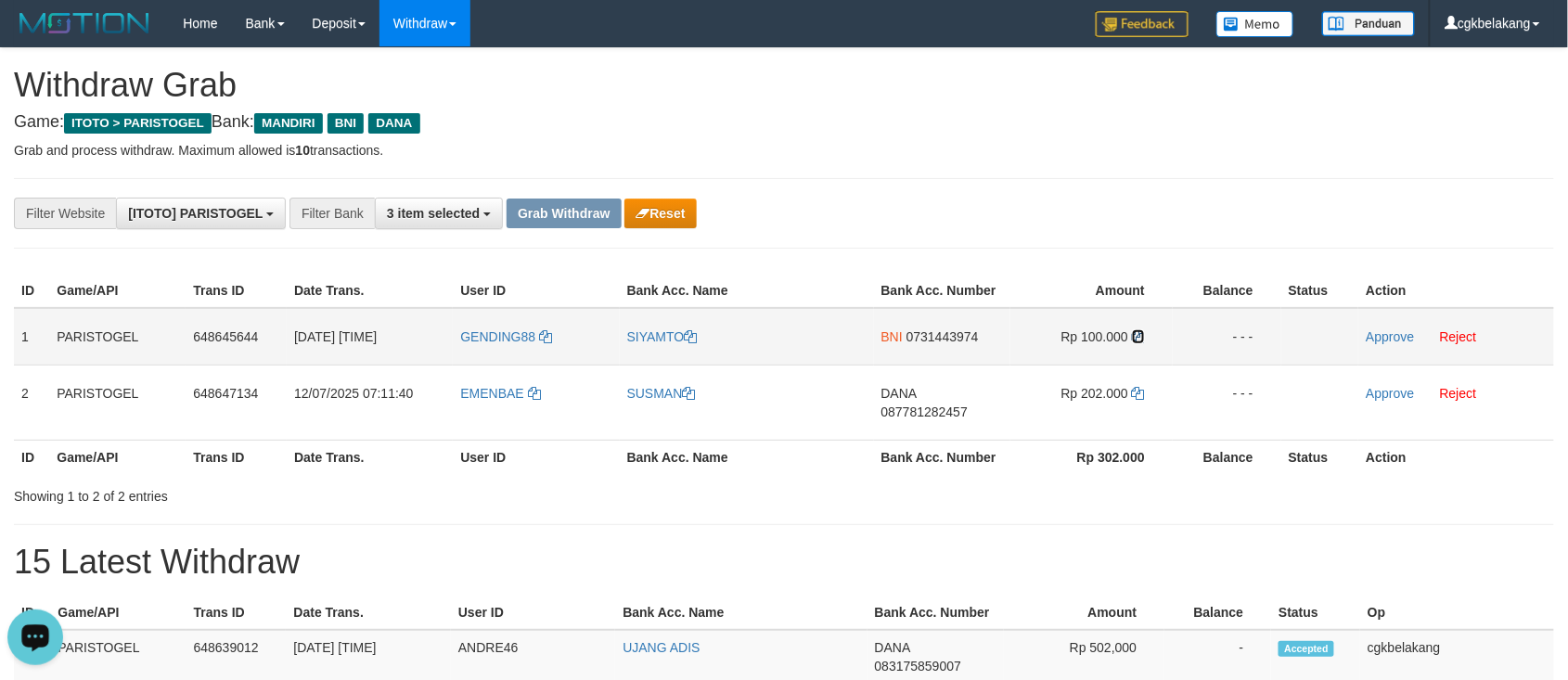 click at bounding box center (1138, 337) 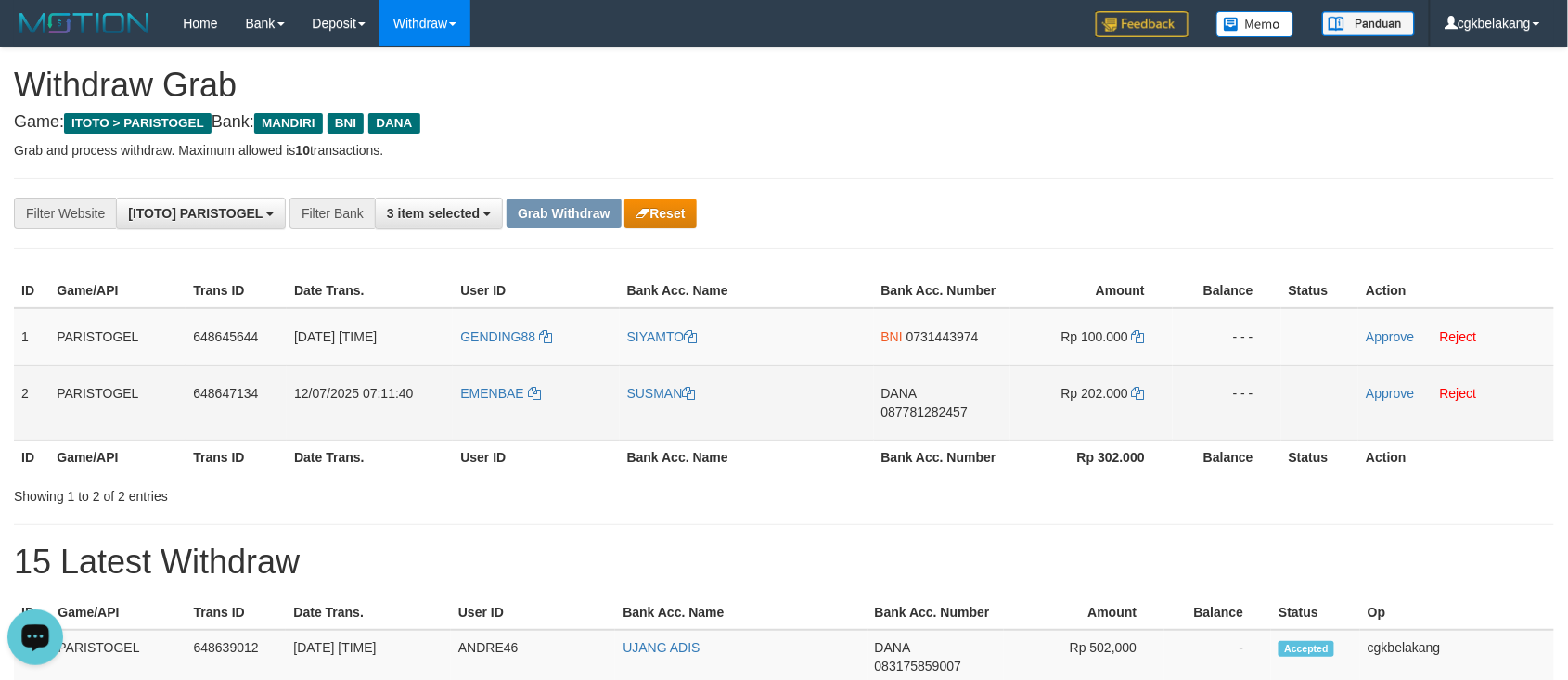 click on "087781282457" at bounding box center [924, 412] 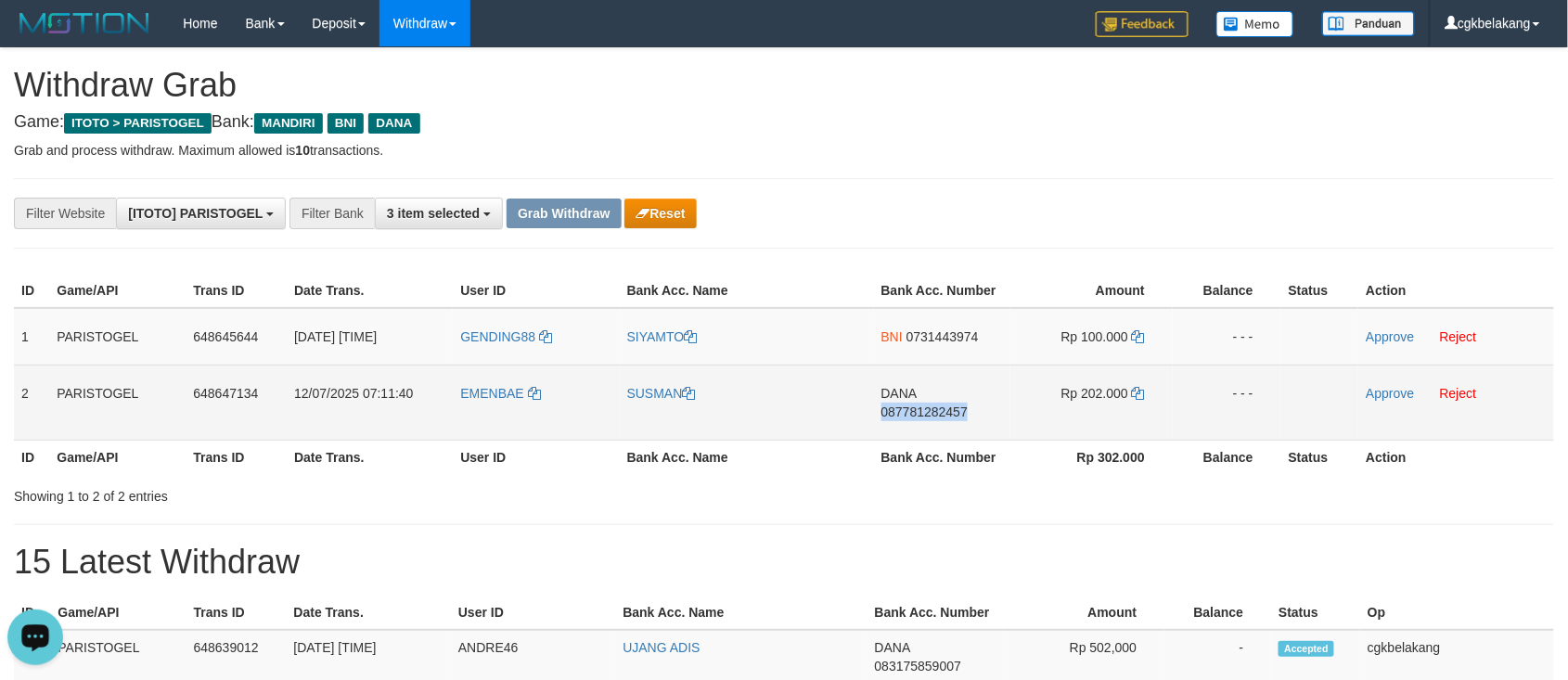 copy on "087781282457" 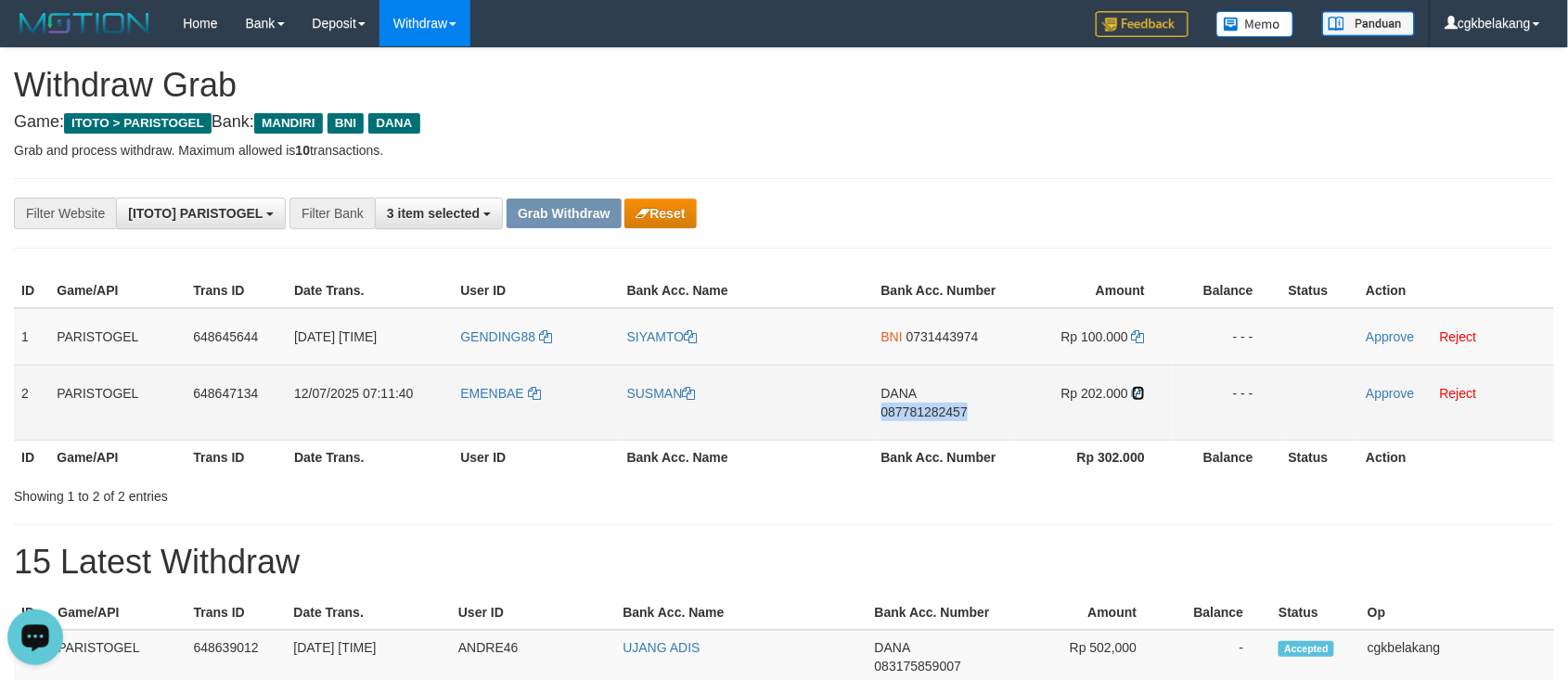 click at bounding box center (1138, 393) 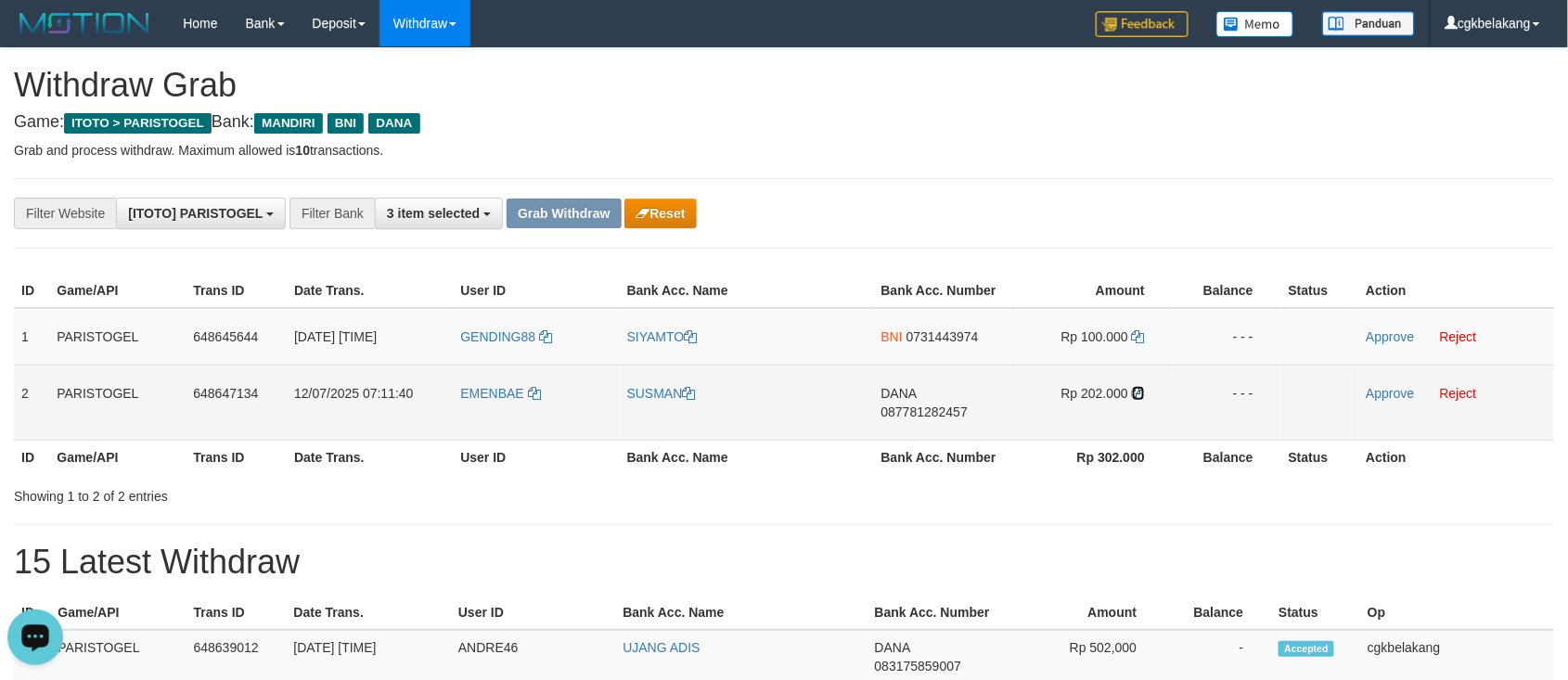 click at bounding box center (1138, 393) 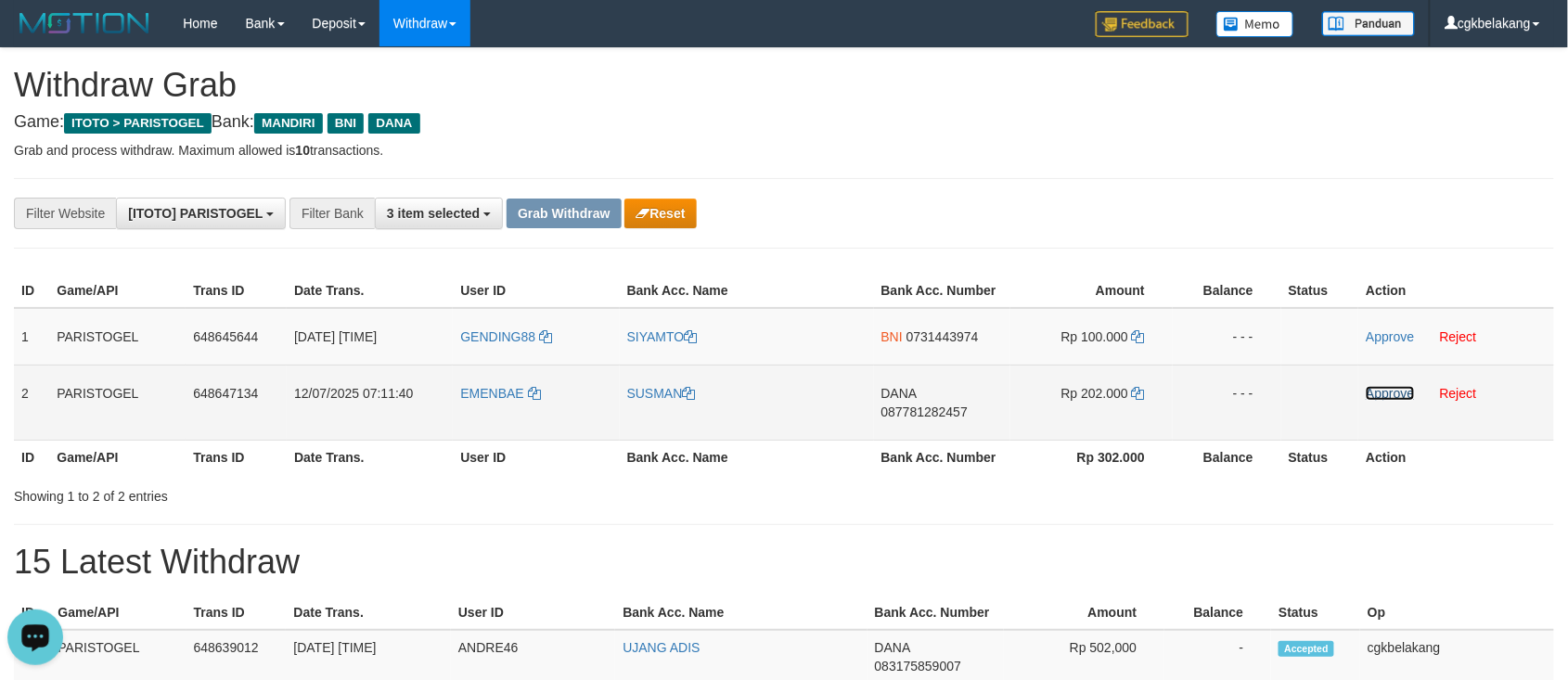 click on "Approve" at bounding box center (1390, 393) 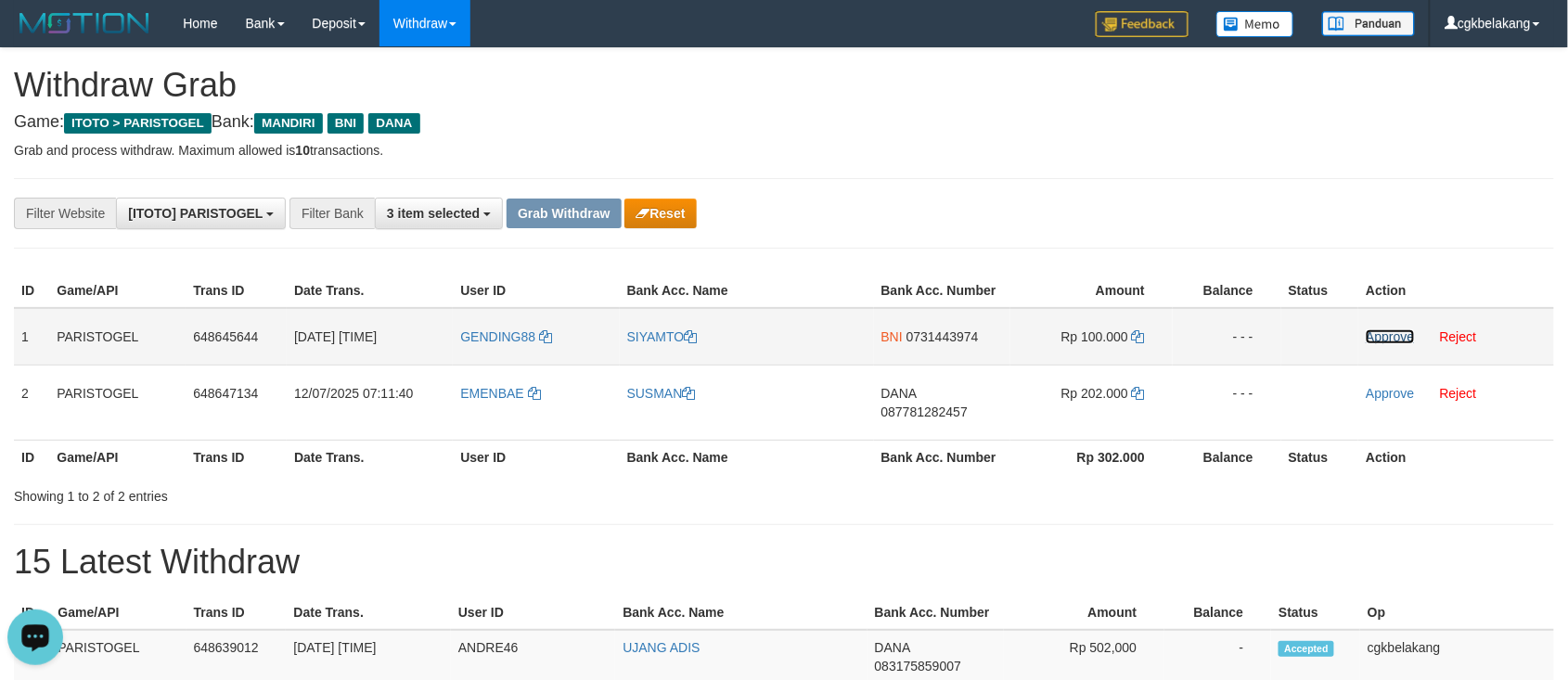 click on "Approve" at bounding box center (1390, 337) 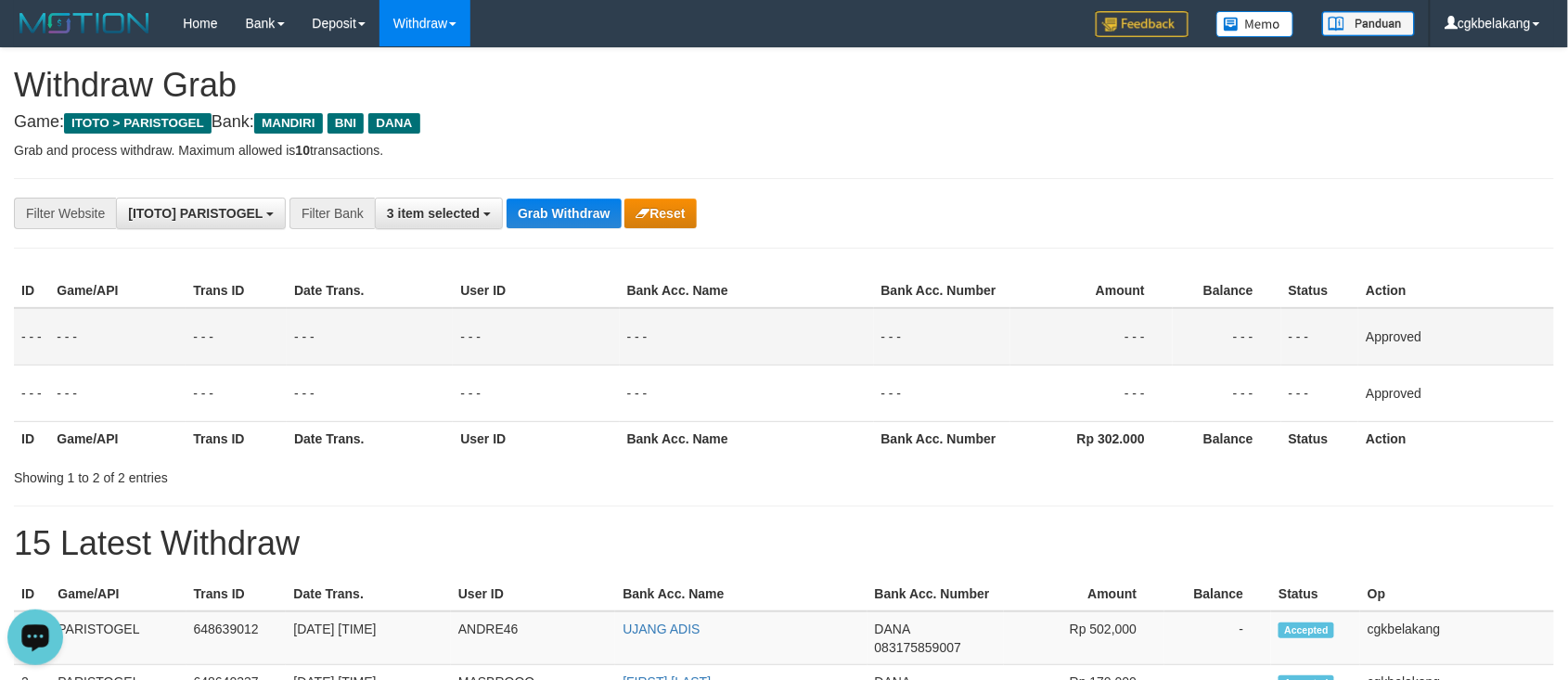 click on "**********" at bounding box center (784, 1023) 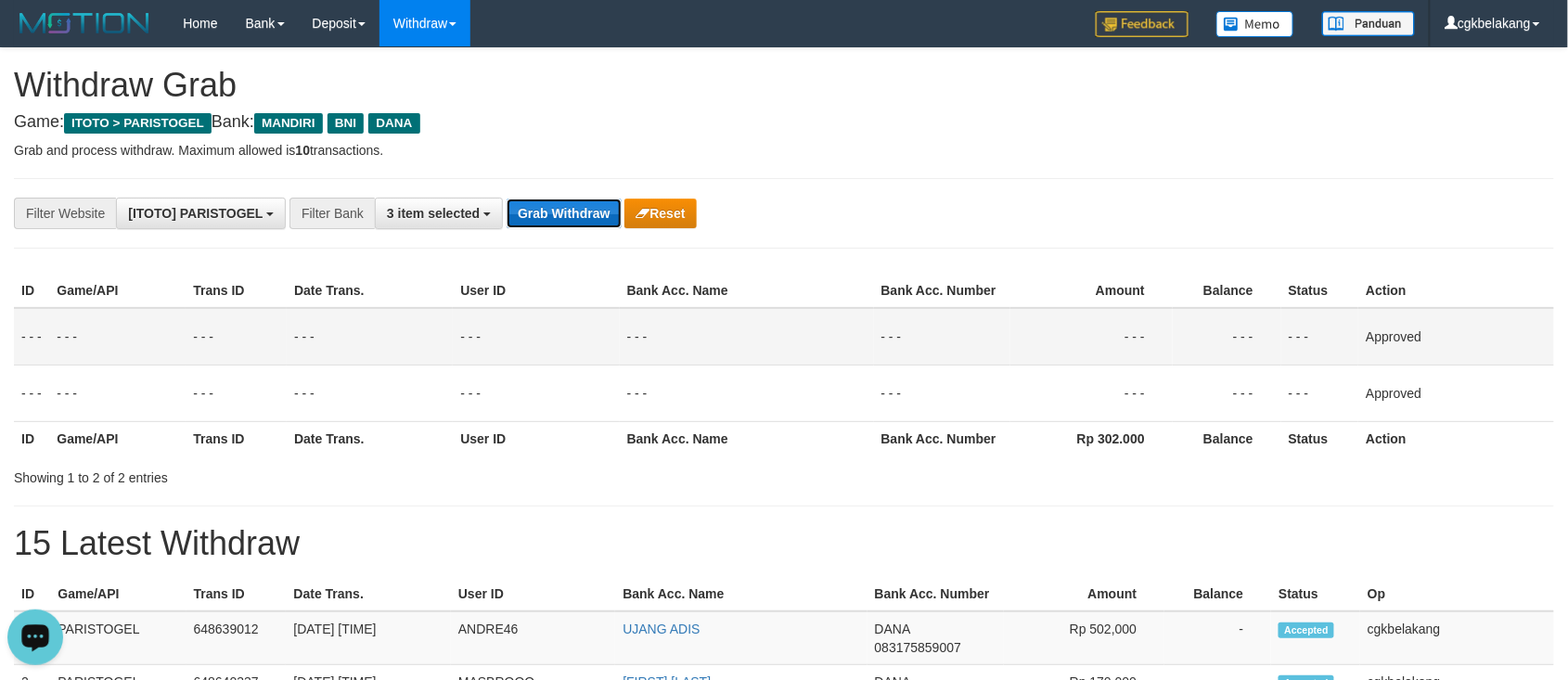 click on "Grab Withdraw" at bounding box center [563, 213] 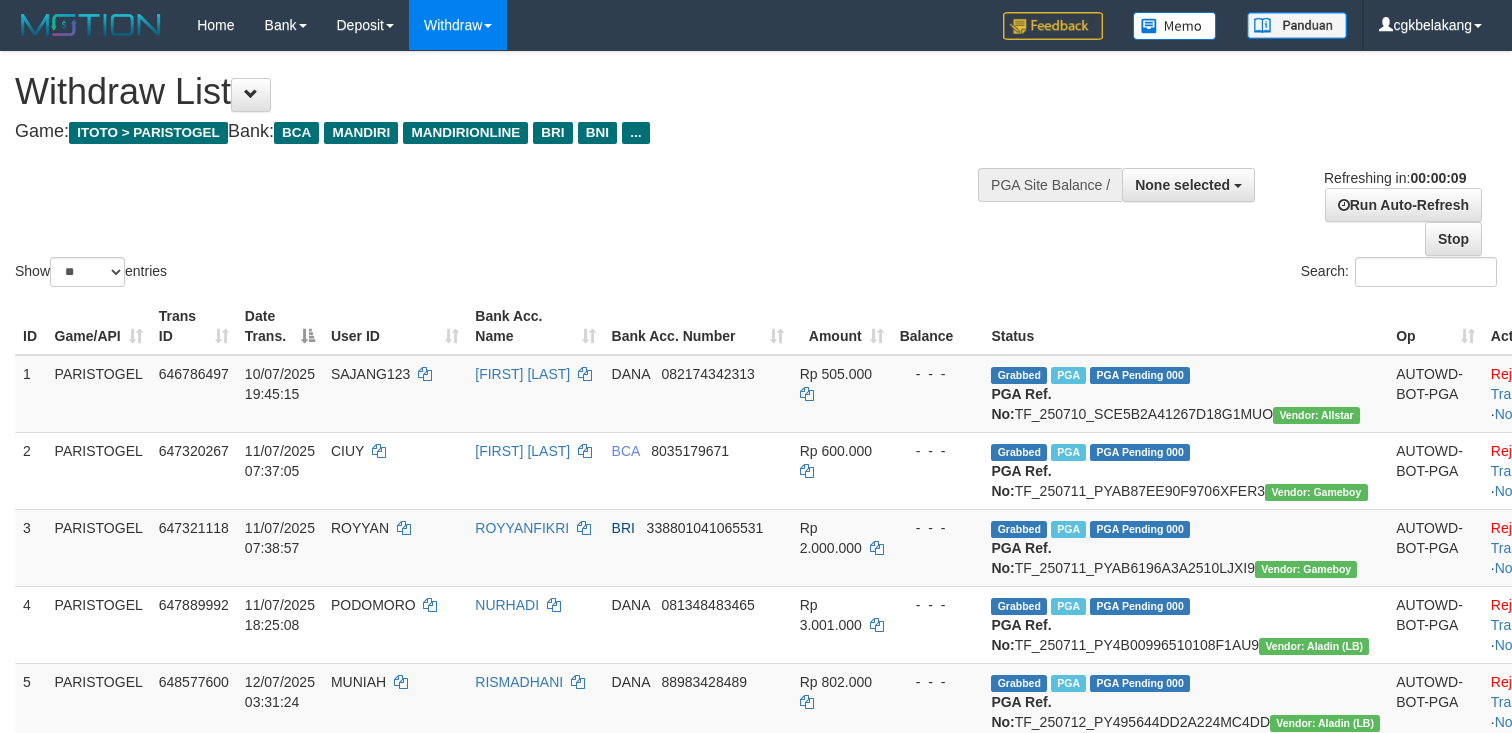 select 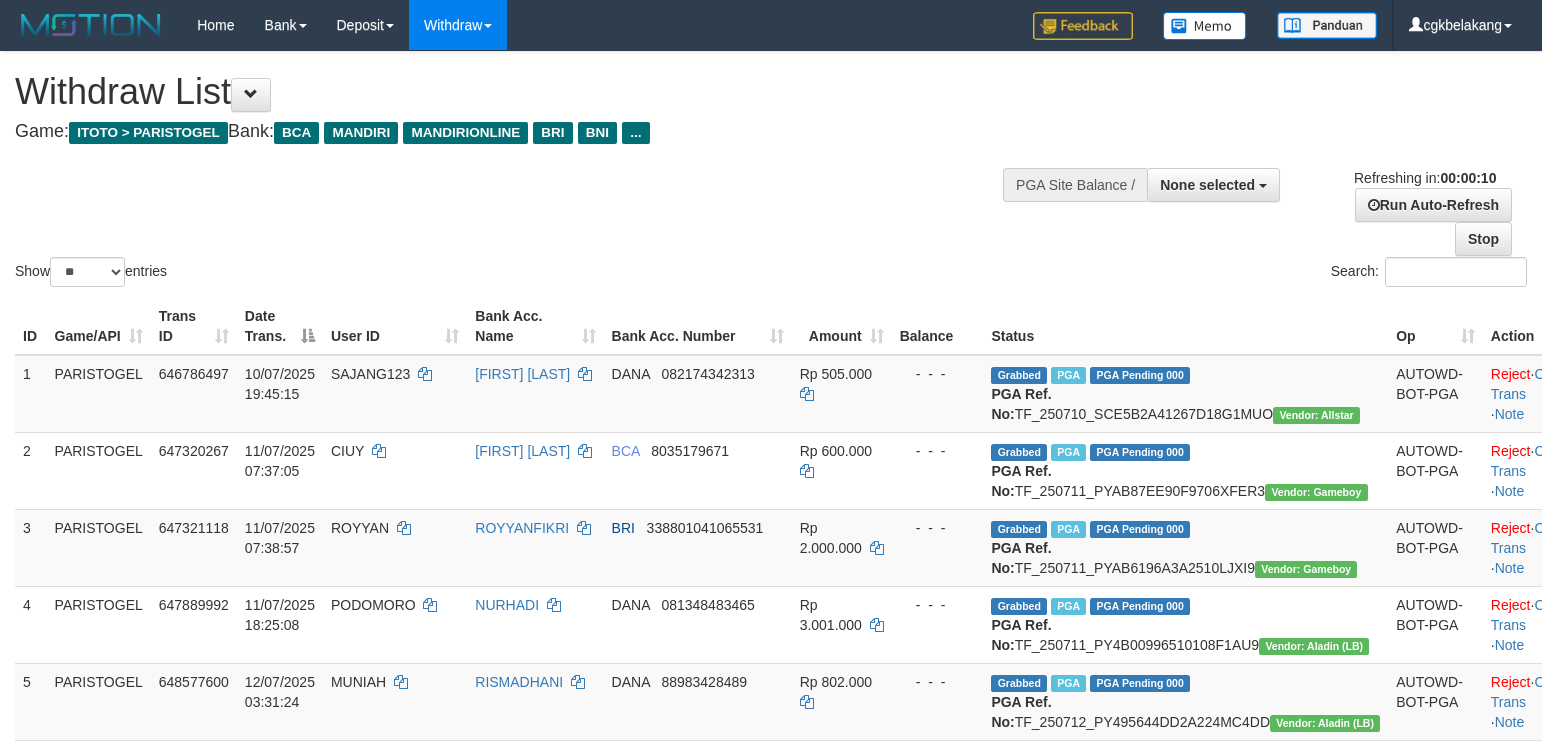 select 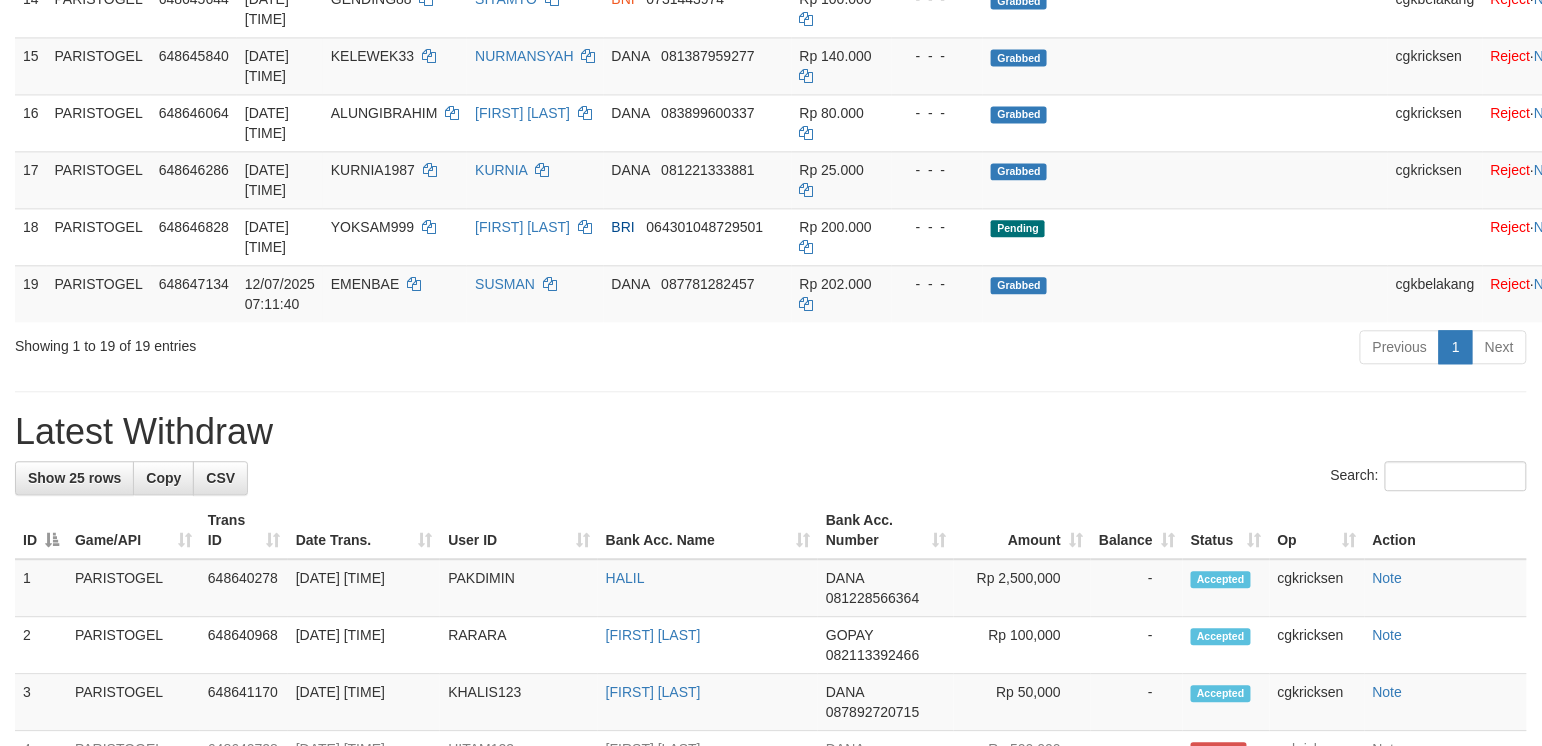 scroll, scrollTop: 1200, scrollLeft: 0, axis: vertical 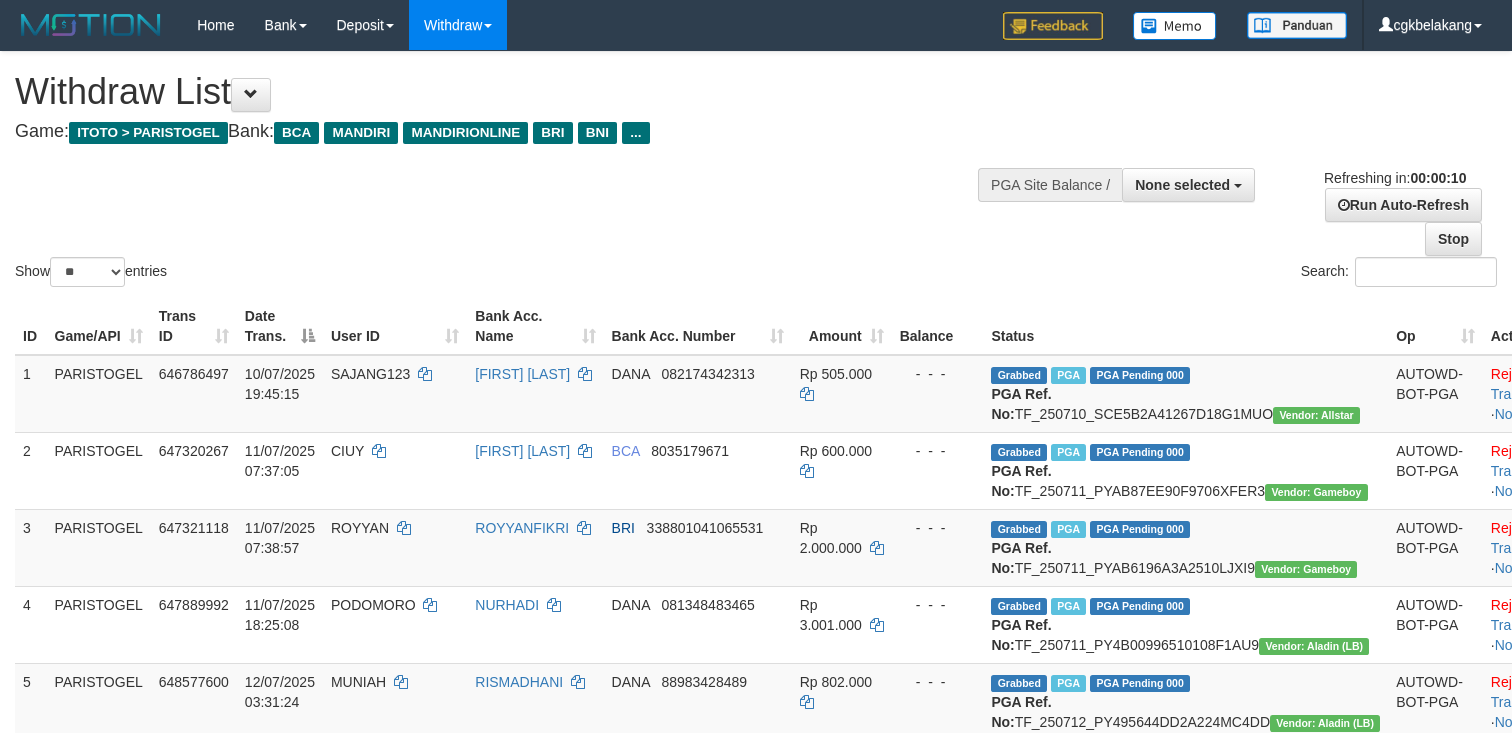 select 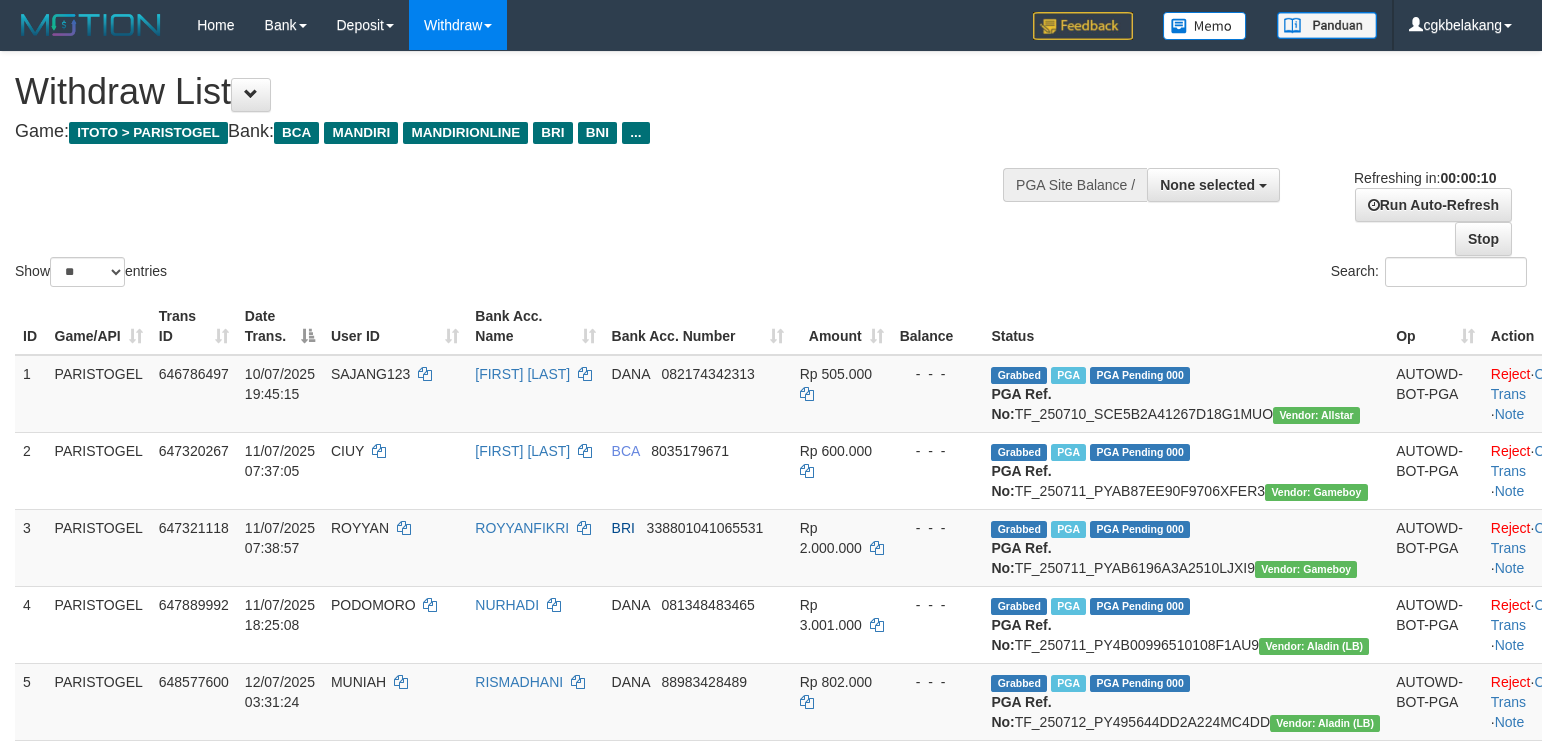 select 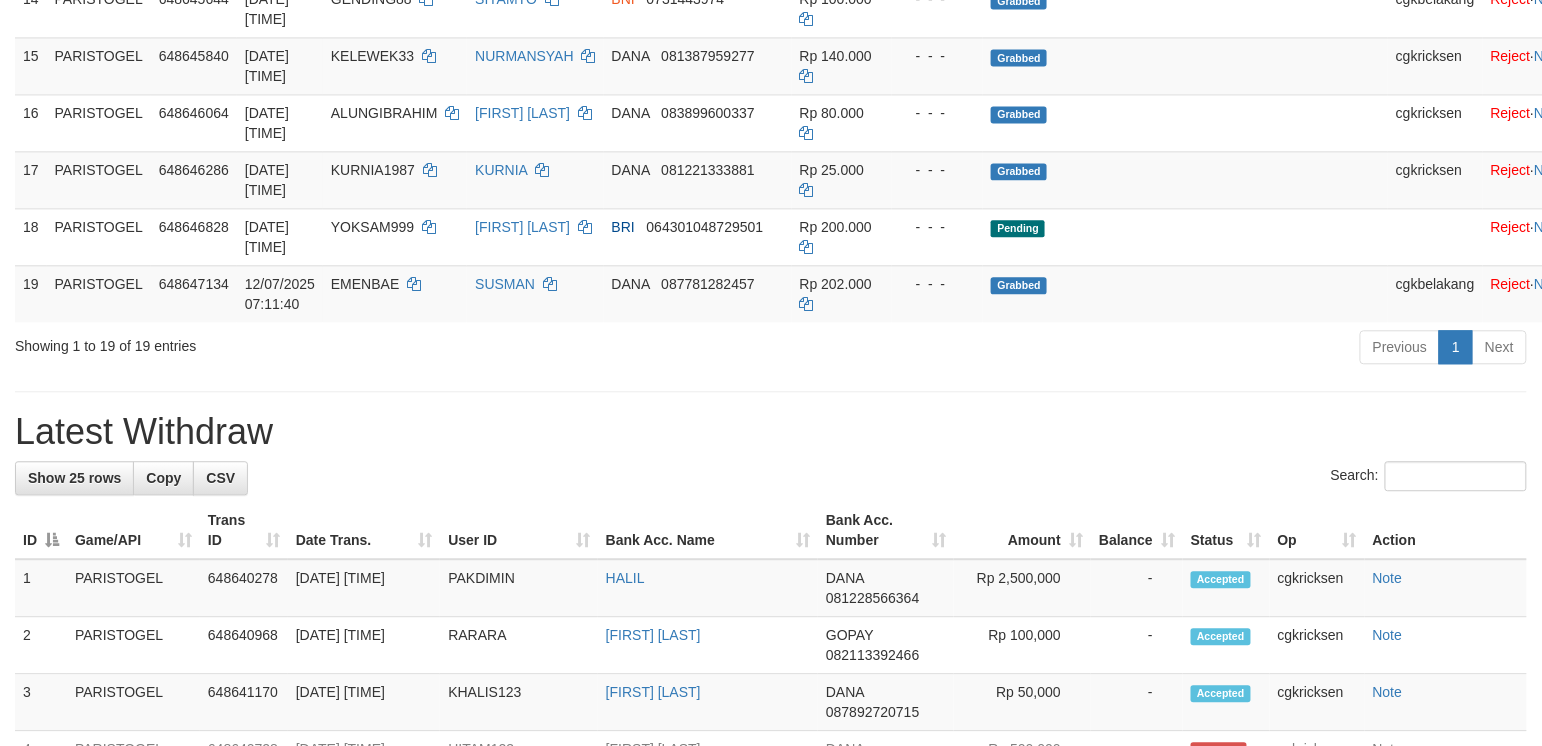 scroll, scrollTop: 1200, scrollLeft: 0, axis: vertical 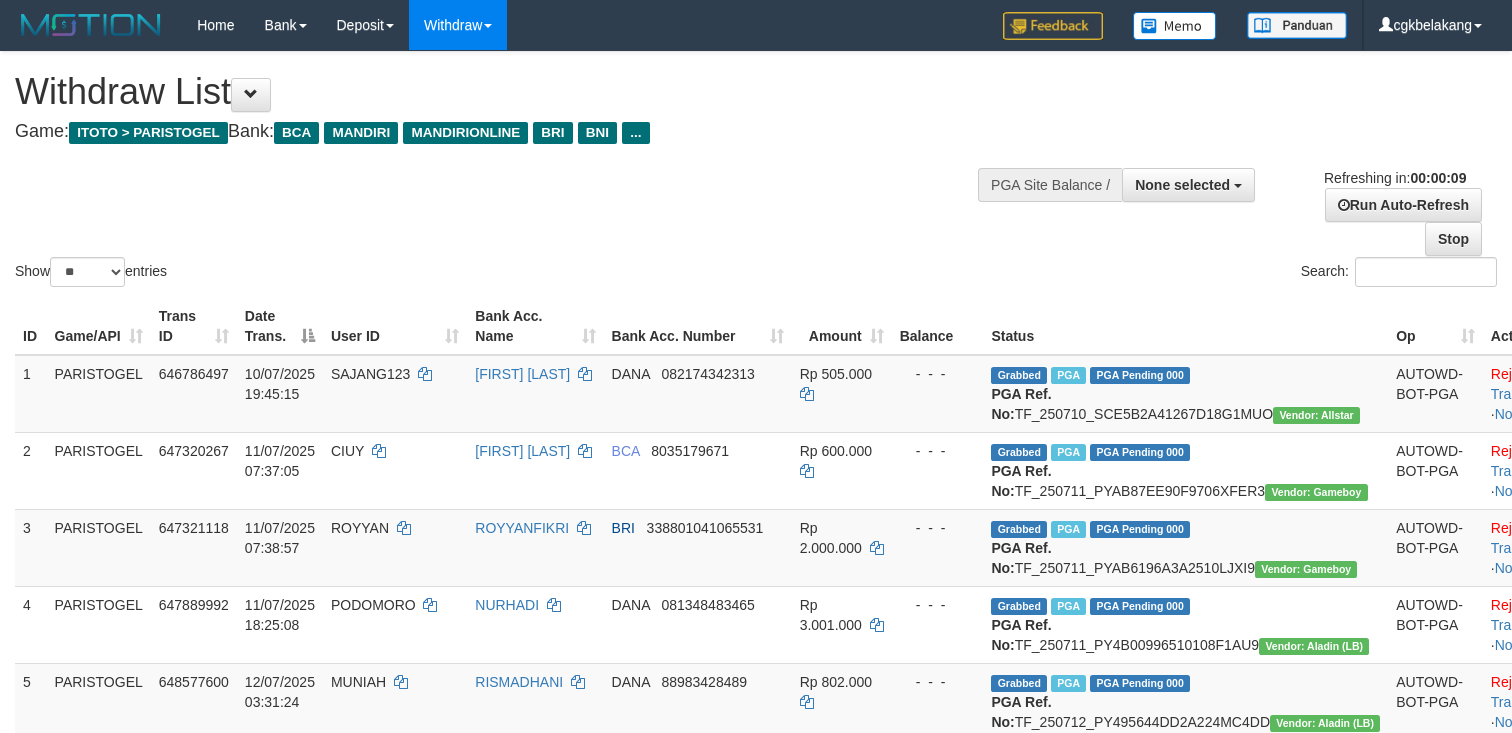 select 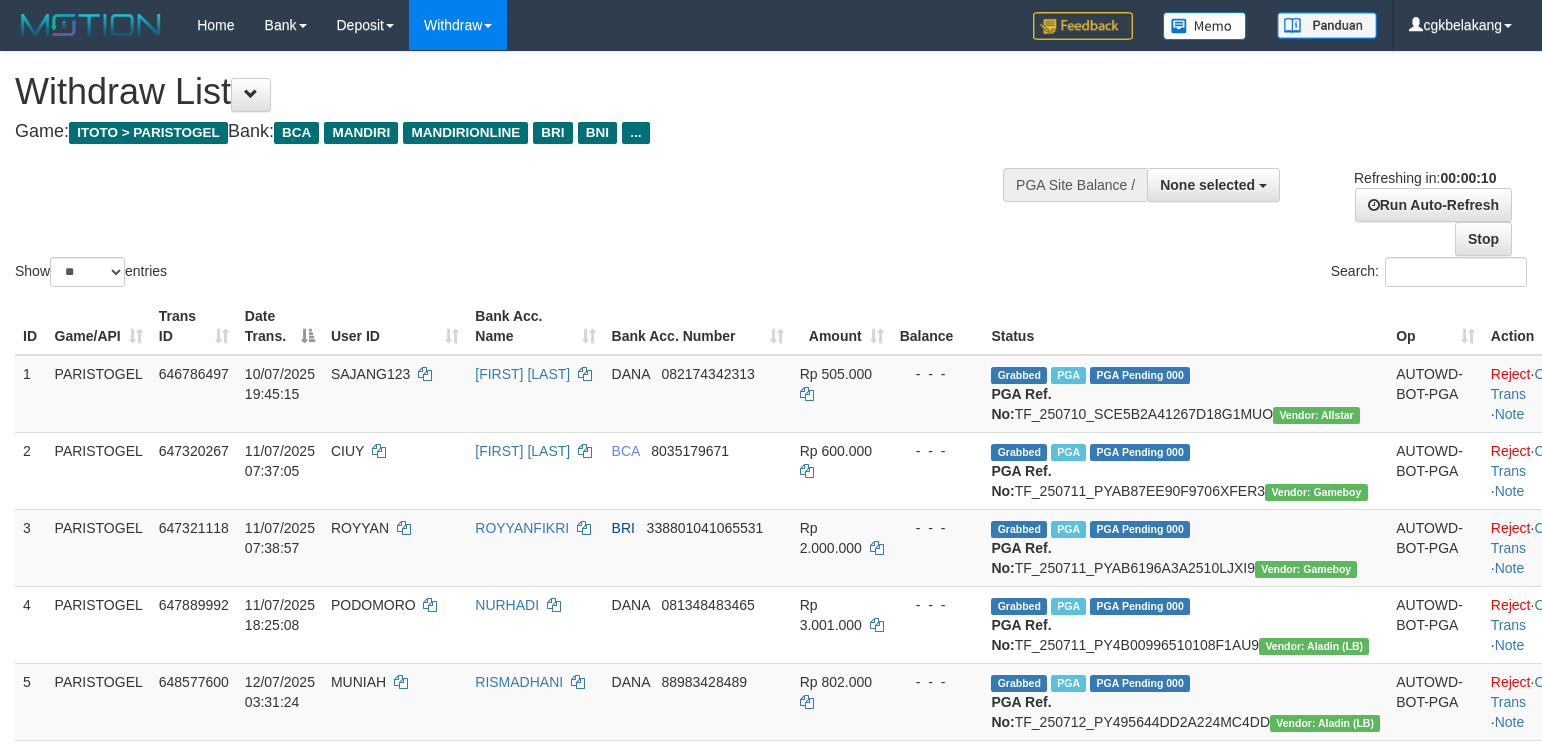 select 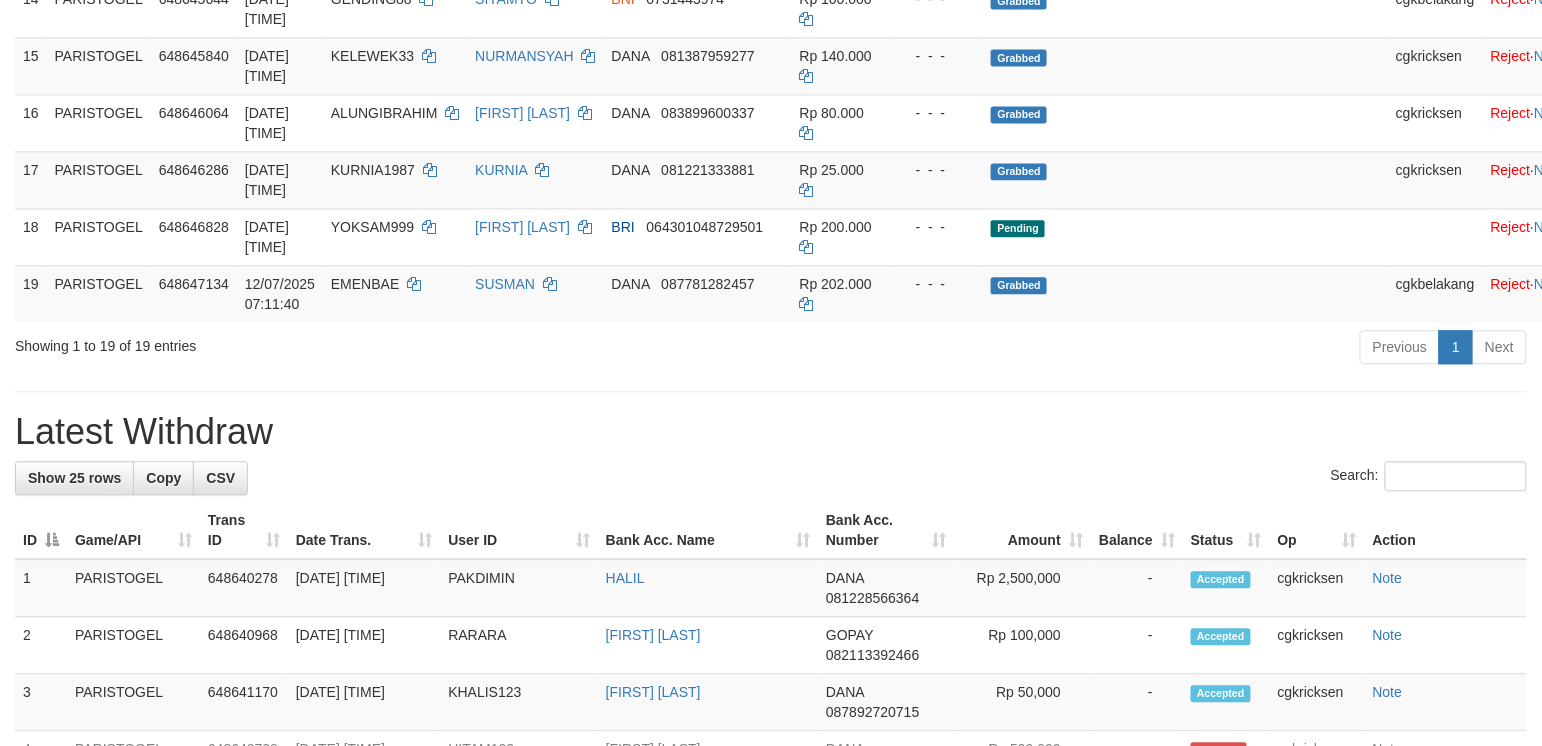 scroll, scrollTop: 1200, scrollLeft: 0, axis: vertical 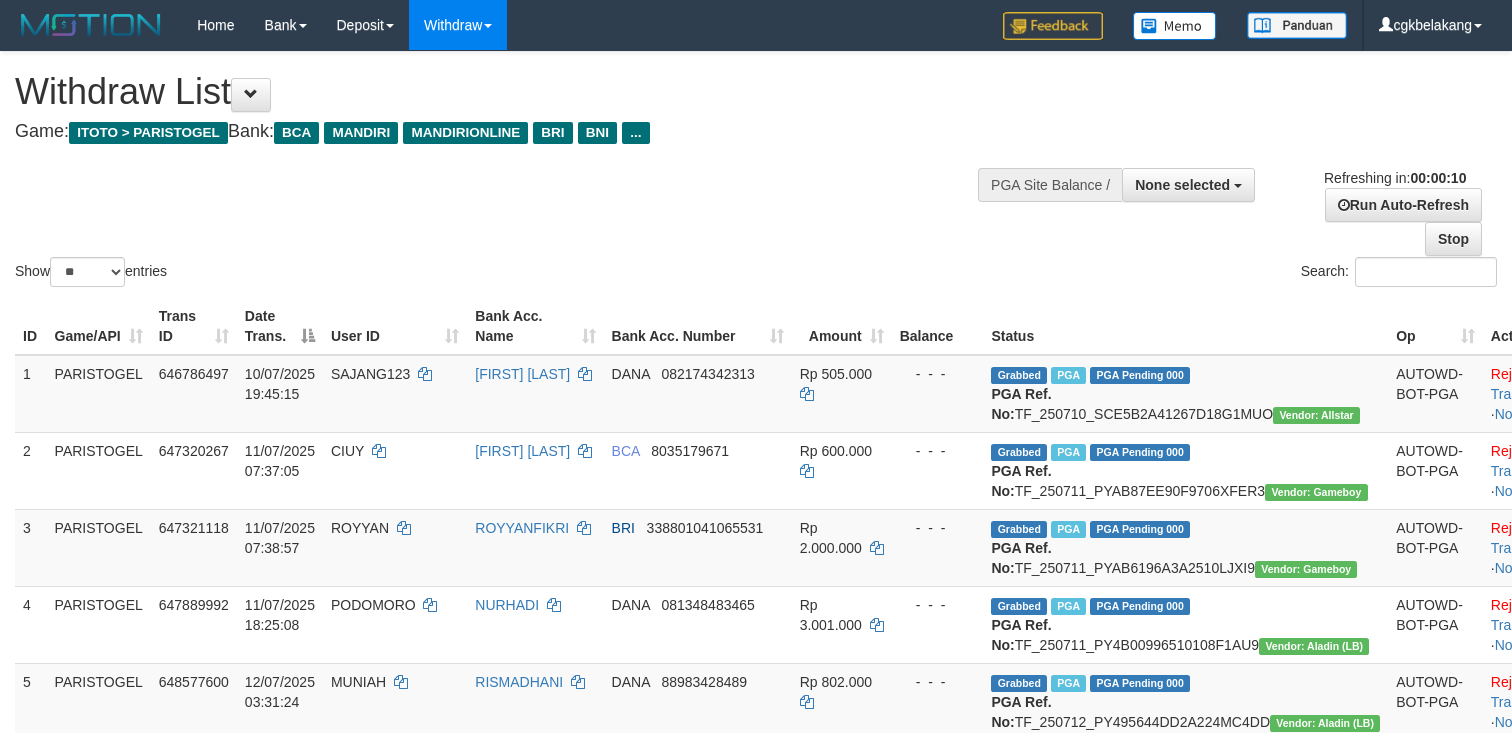 select 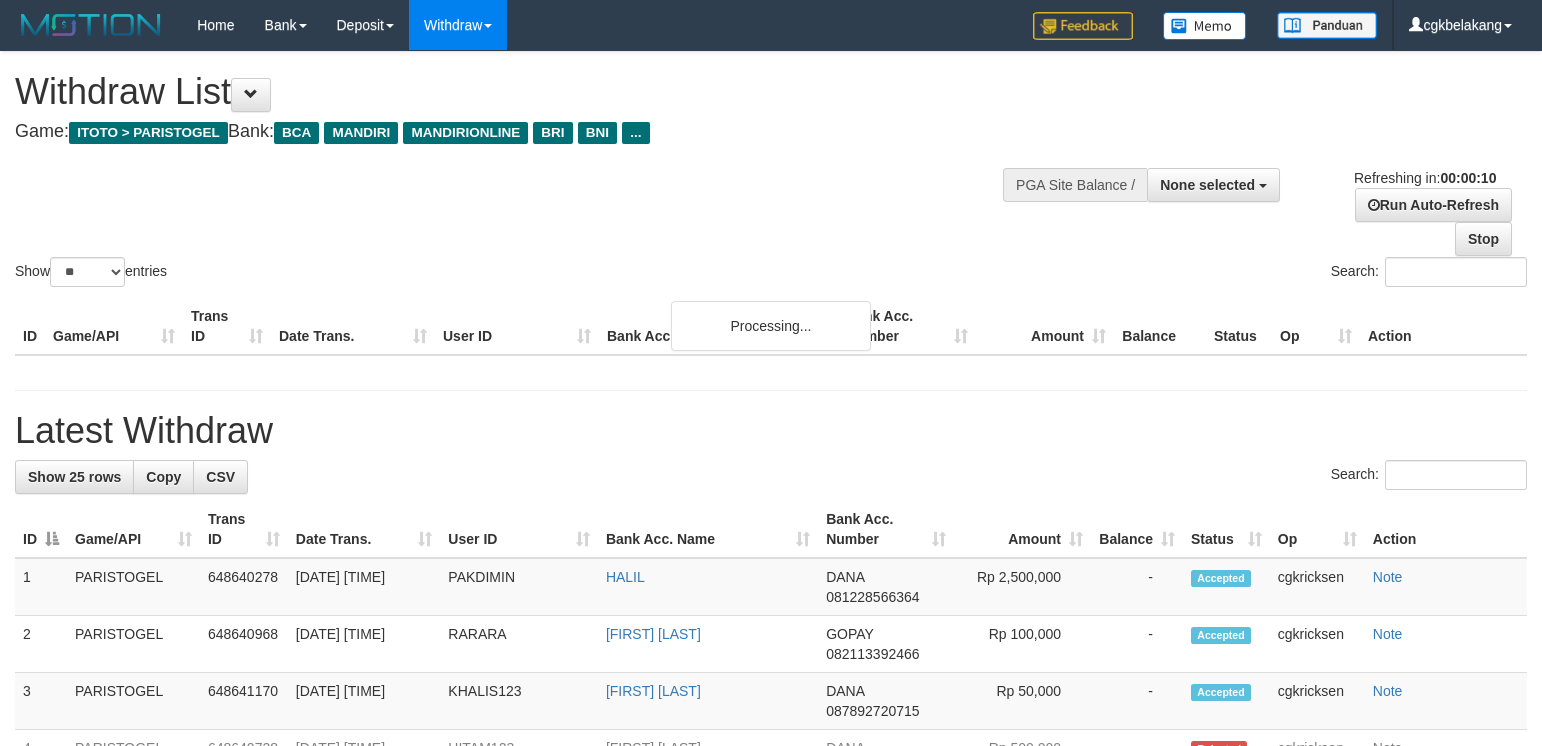 select 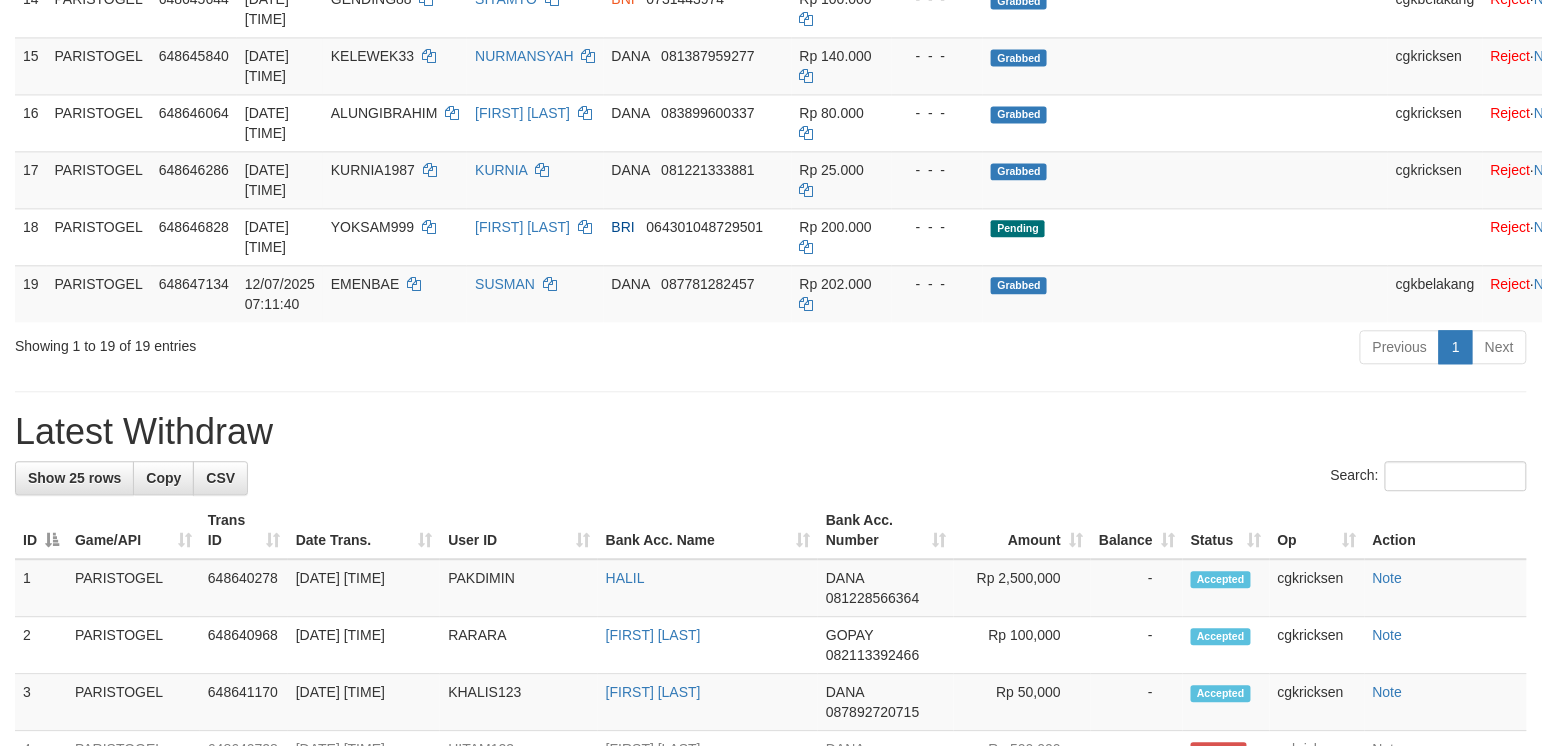 scroll, scrollTop: 1200, scrollLeft: 0, axis: vertical 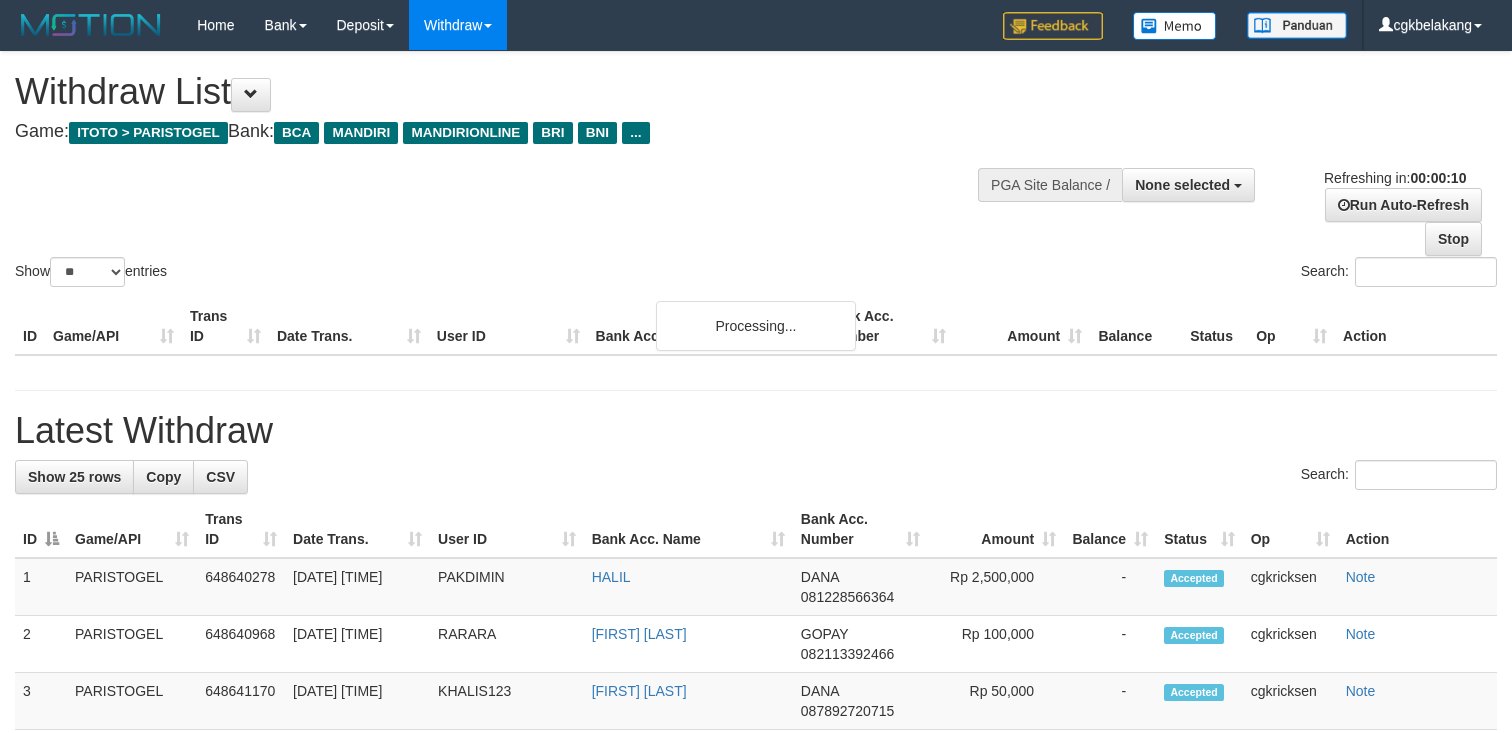 select 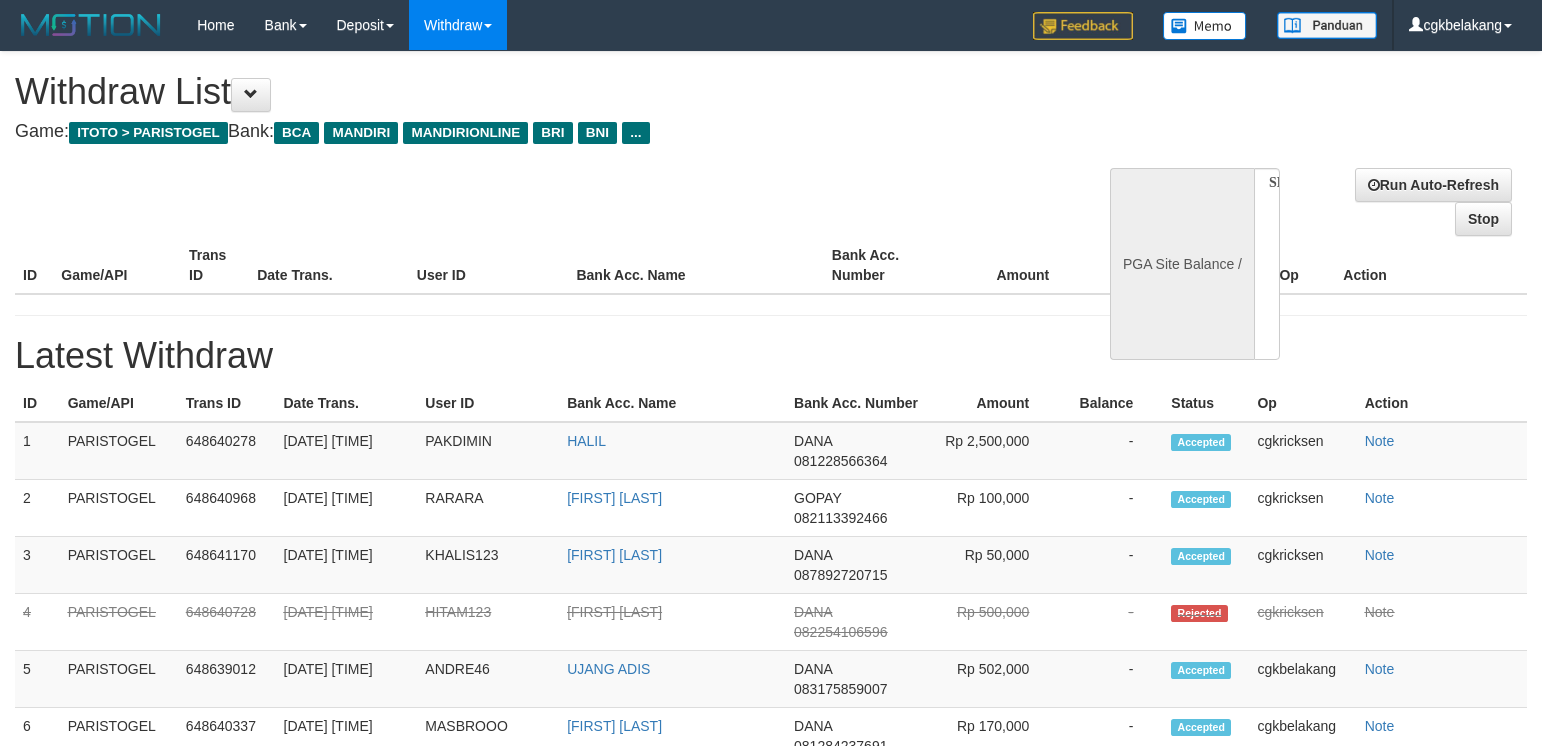 select 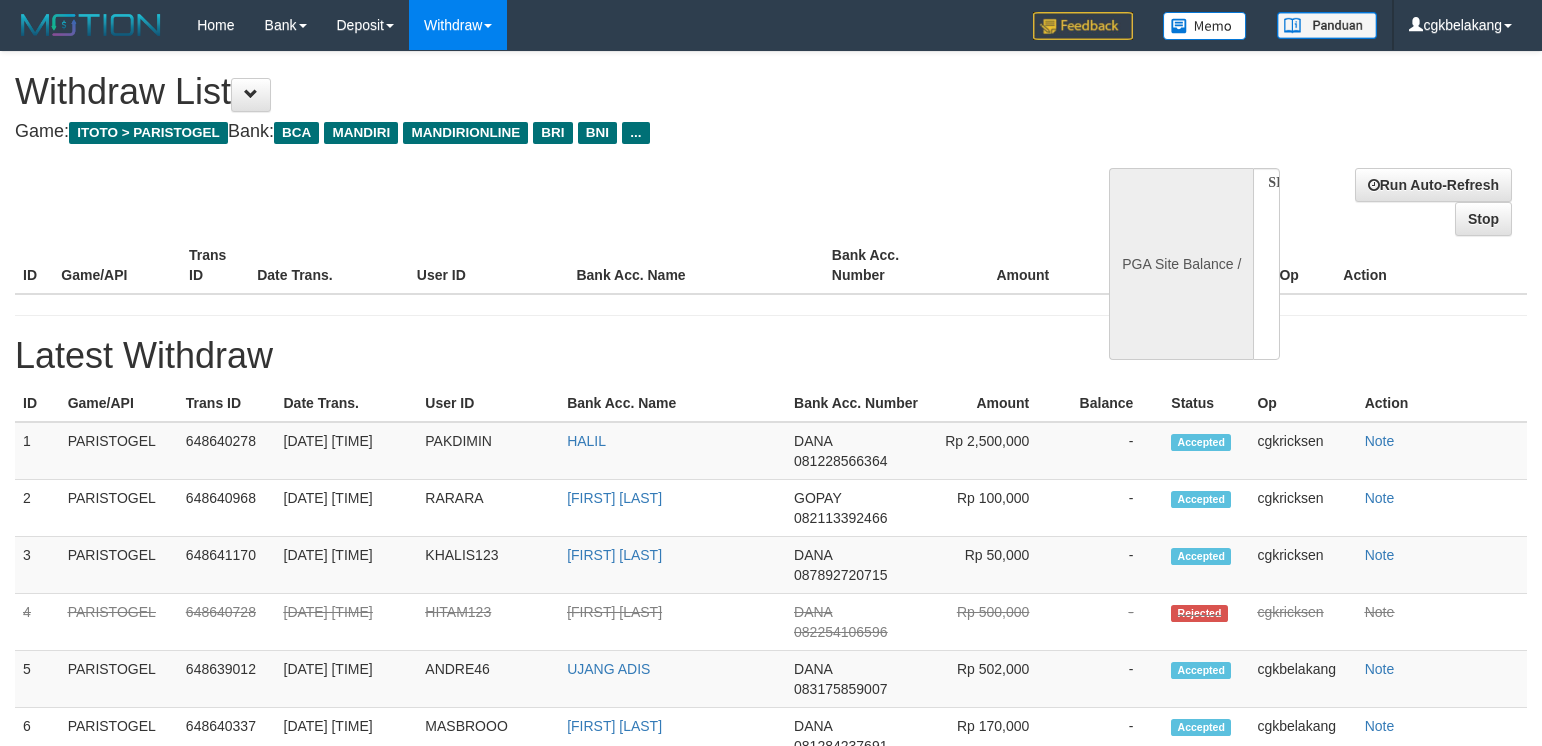 scroll, scrollTop: 0, scrollLeft: 0, axis: both 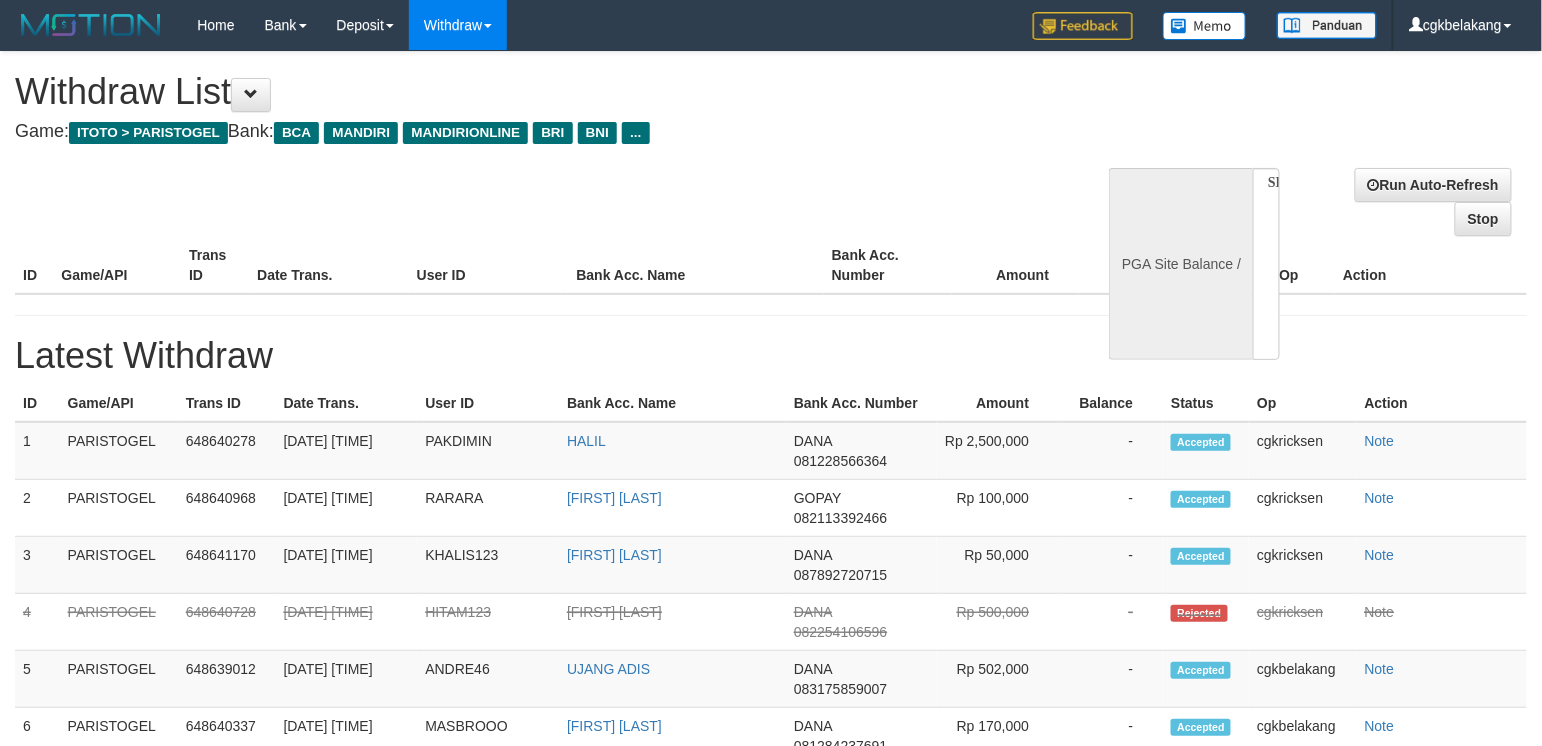 select on "**" 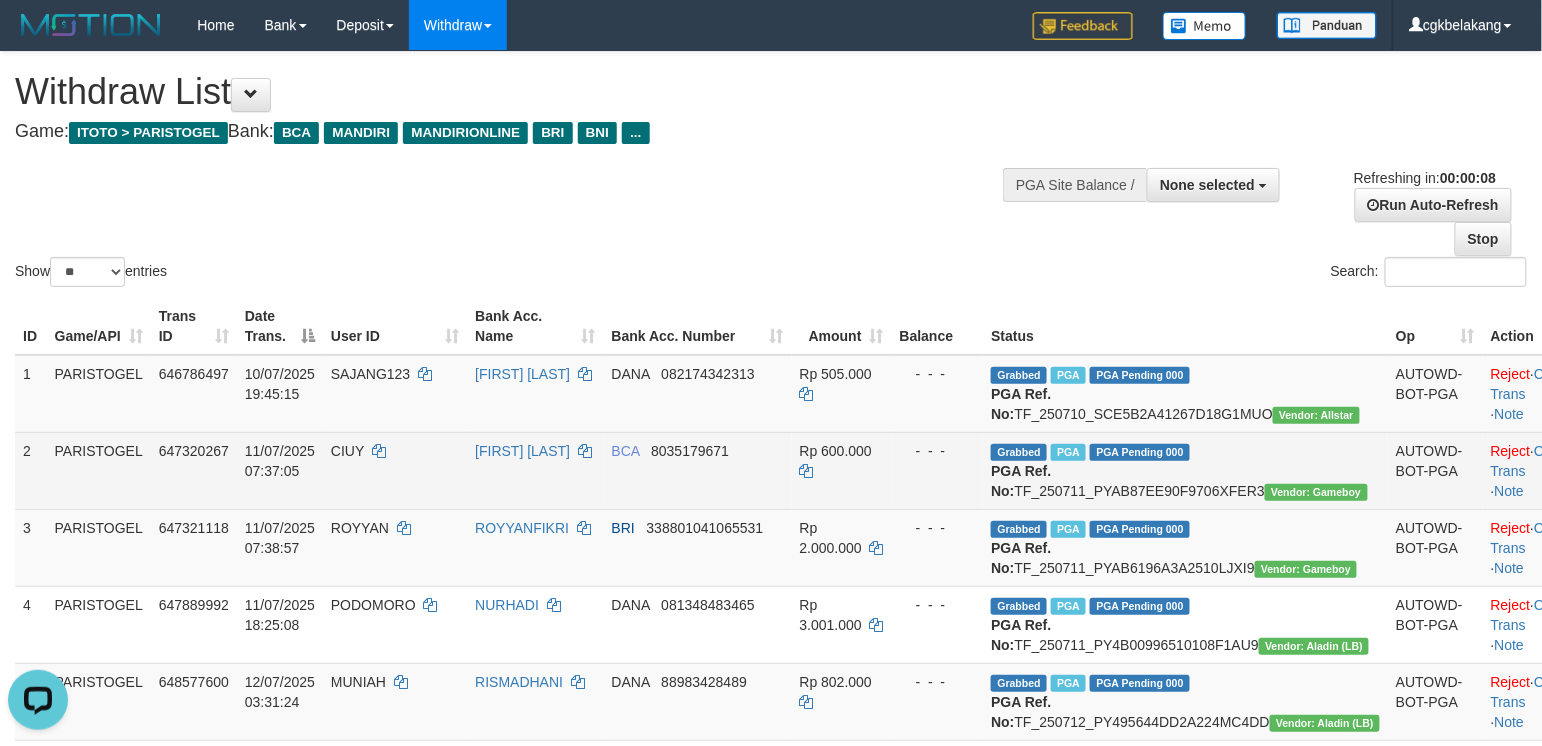 scroll, scrollTop: 0, scrollLeft: 0, axis: both 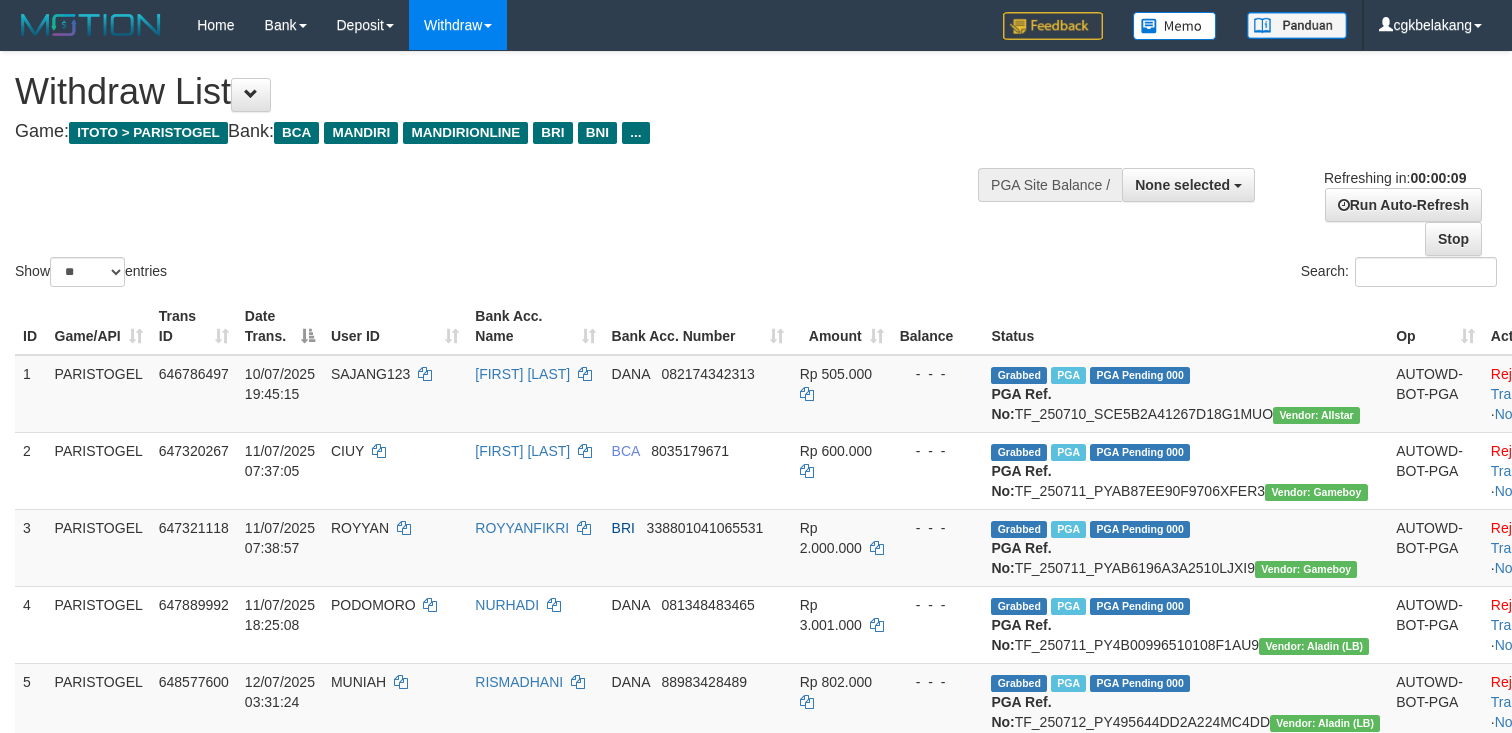 select 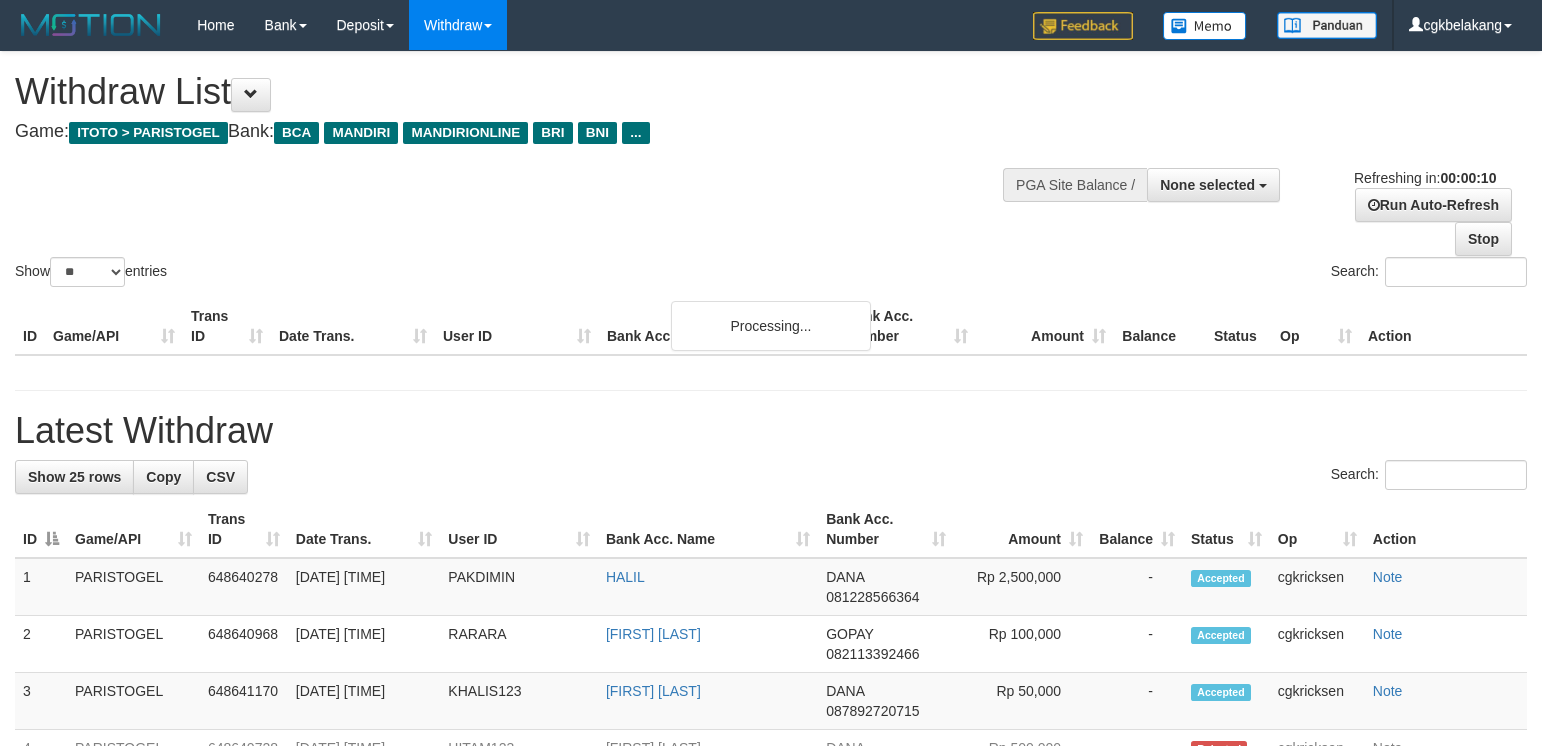 select 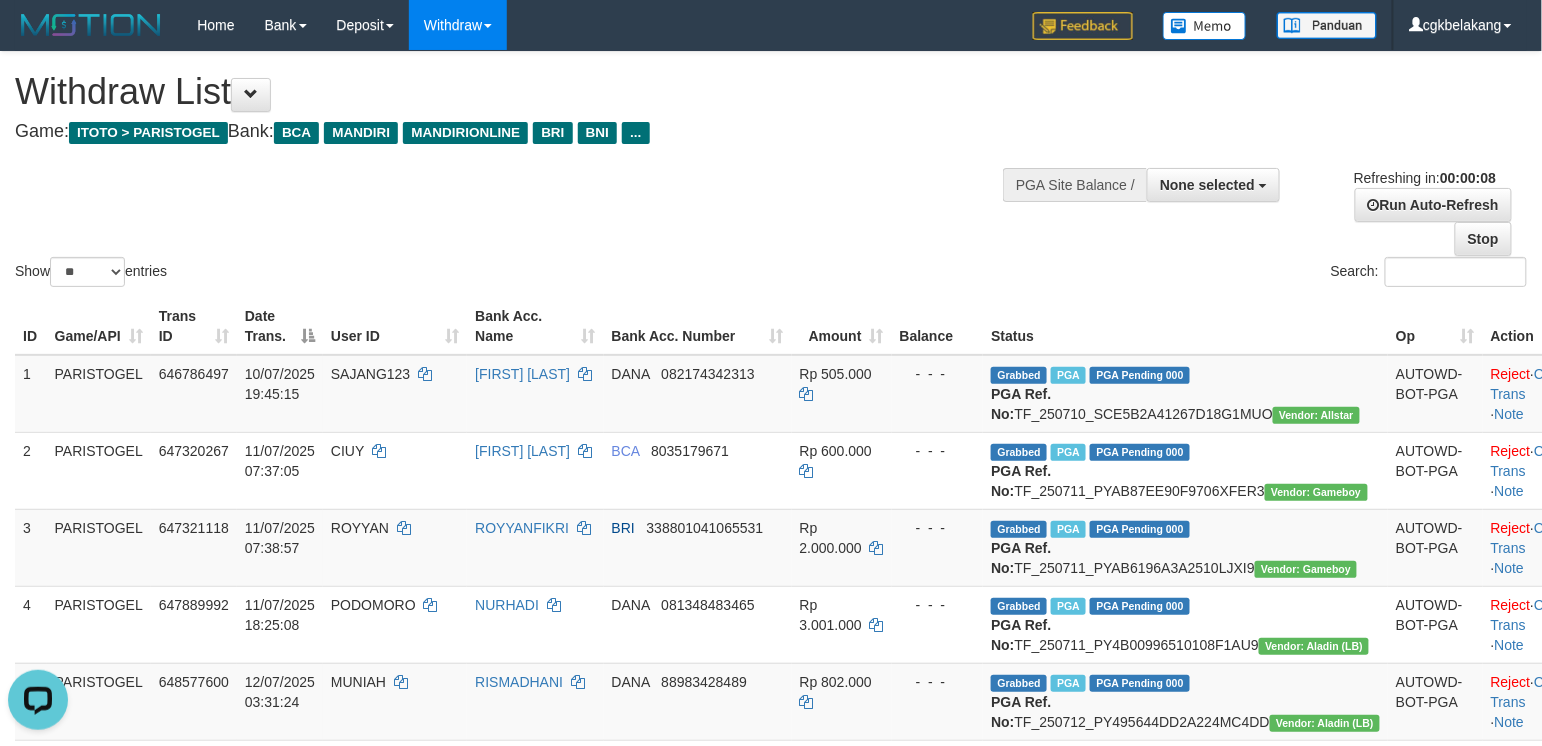scroll, scrollTop: 0, scrollLeft: 0, axis: both 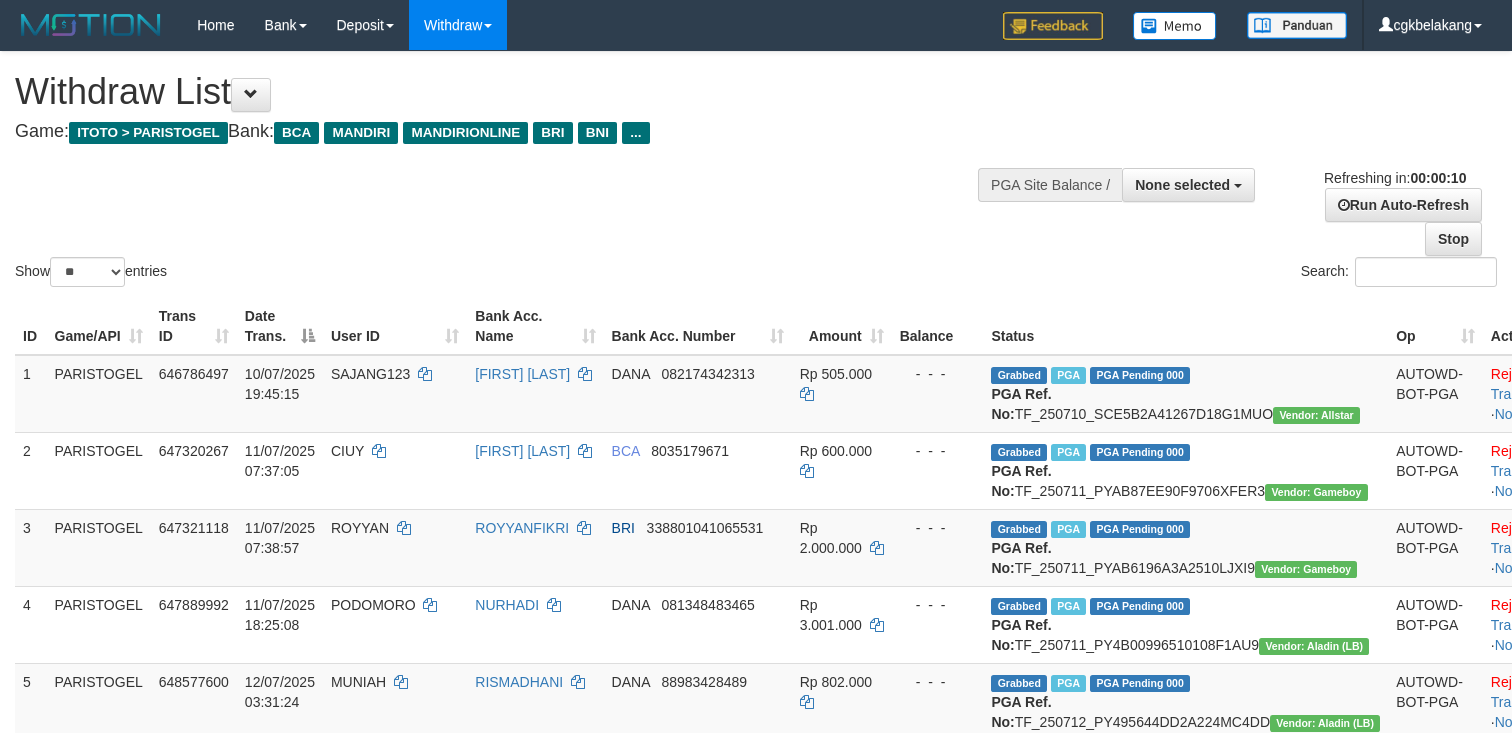 select 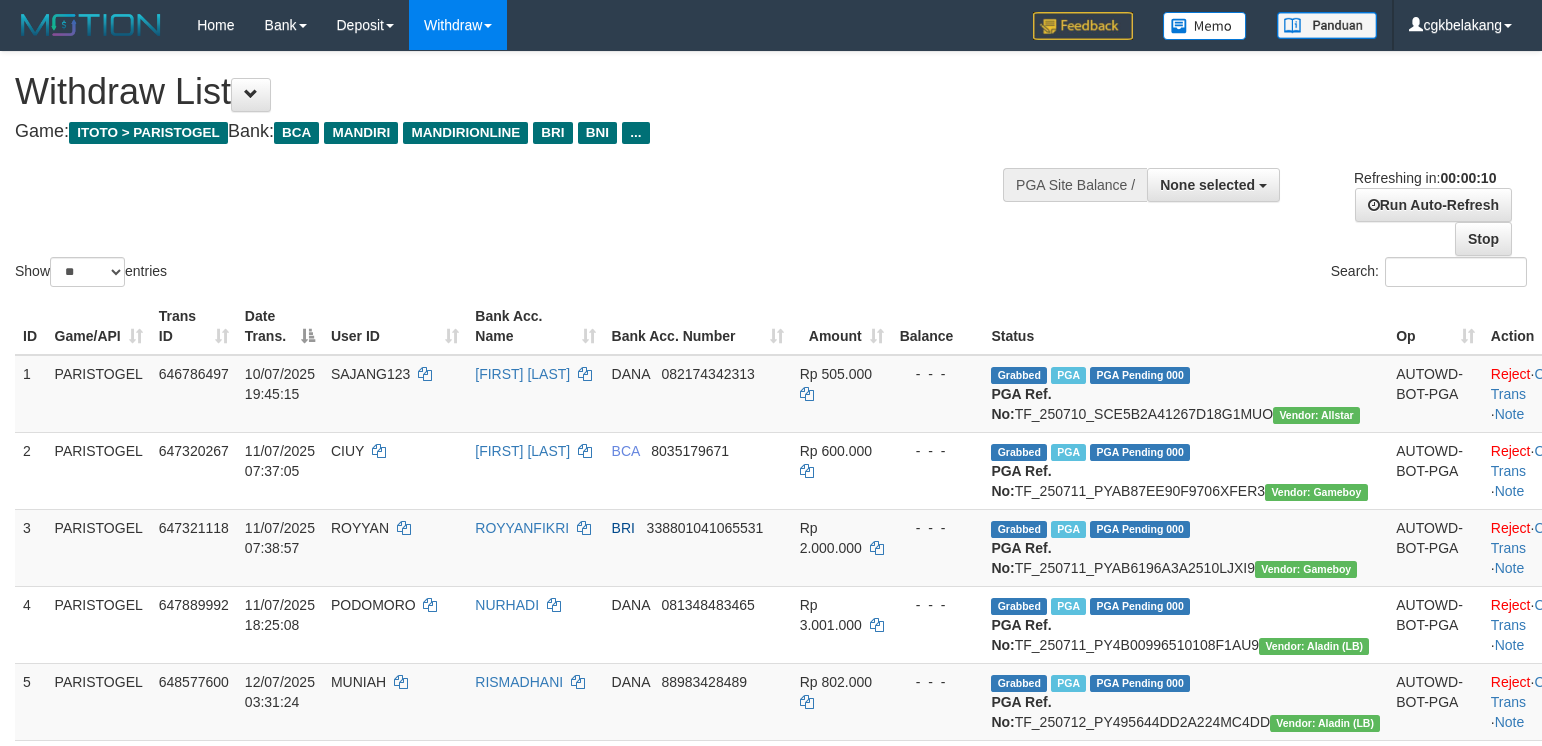 select 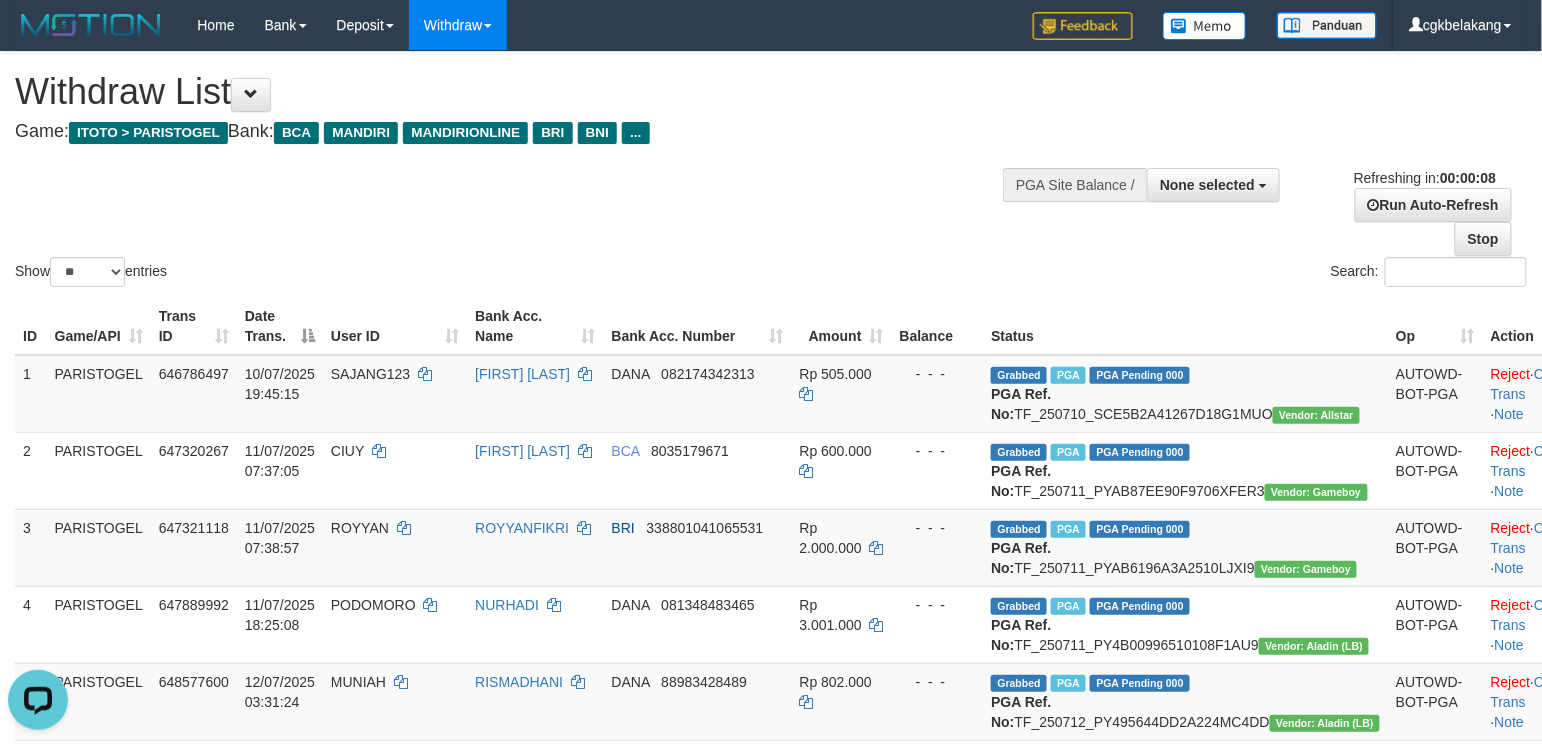 scroll, scrollTop: 0, scrollLeft: 0, axis: both 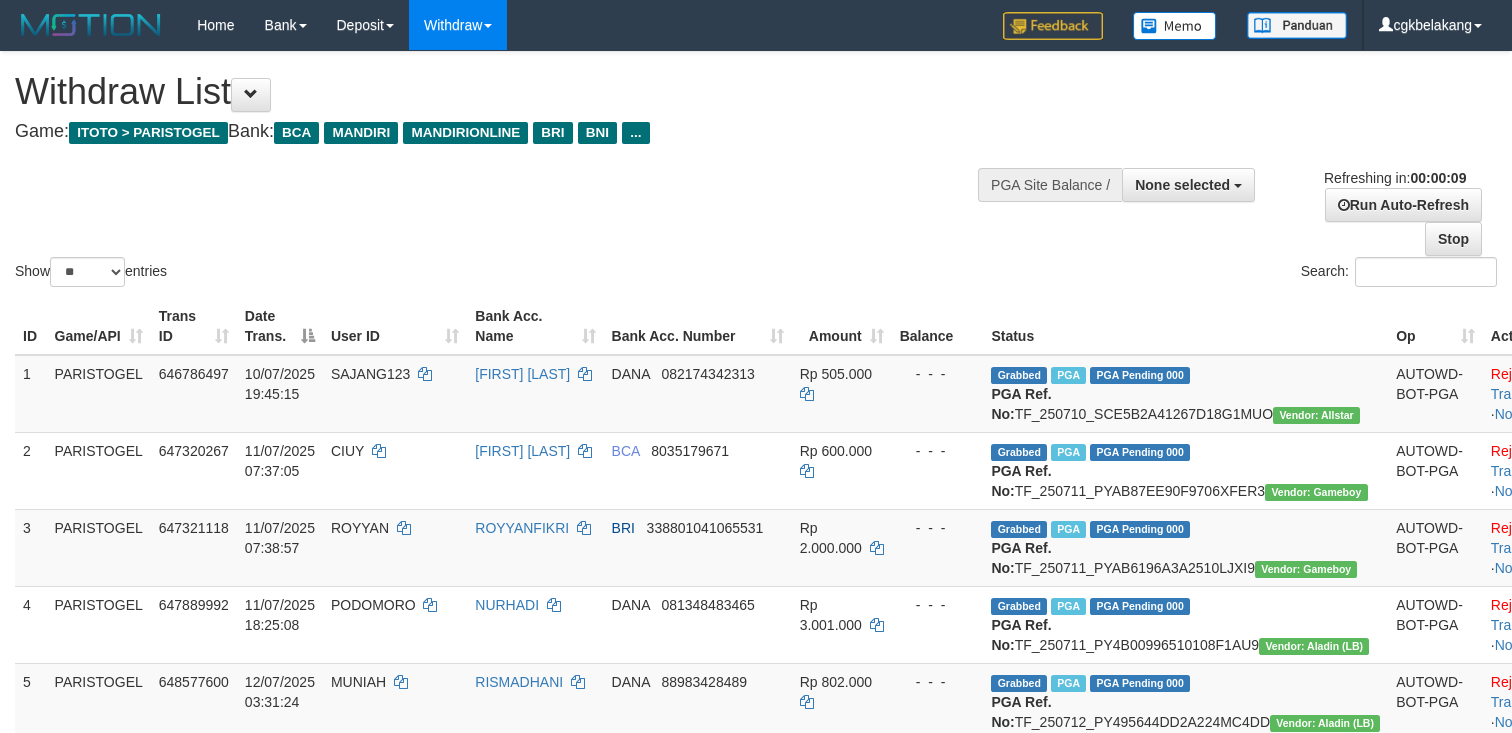 select 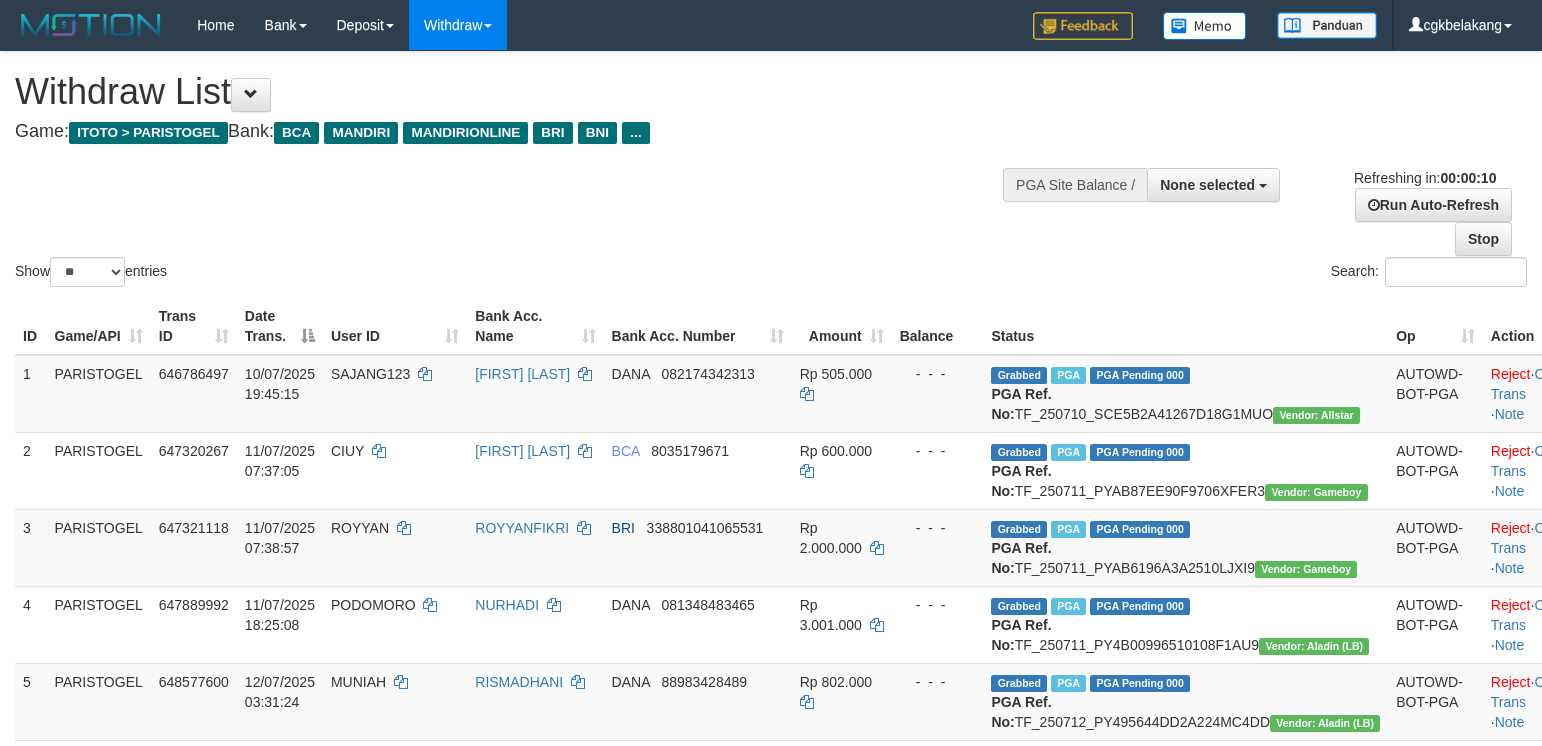 select 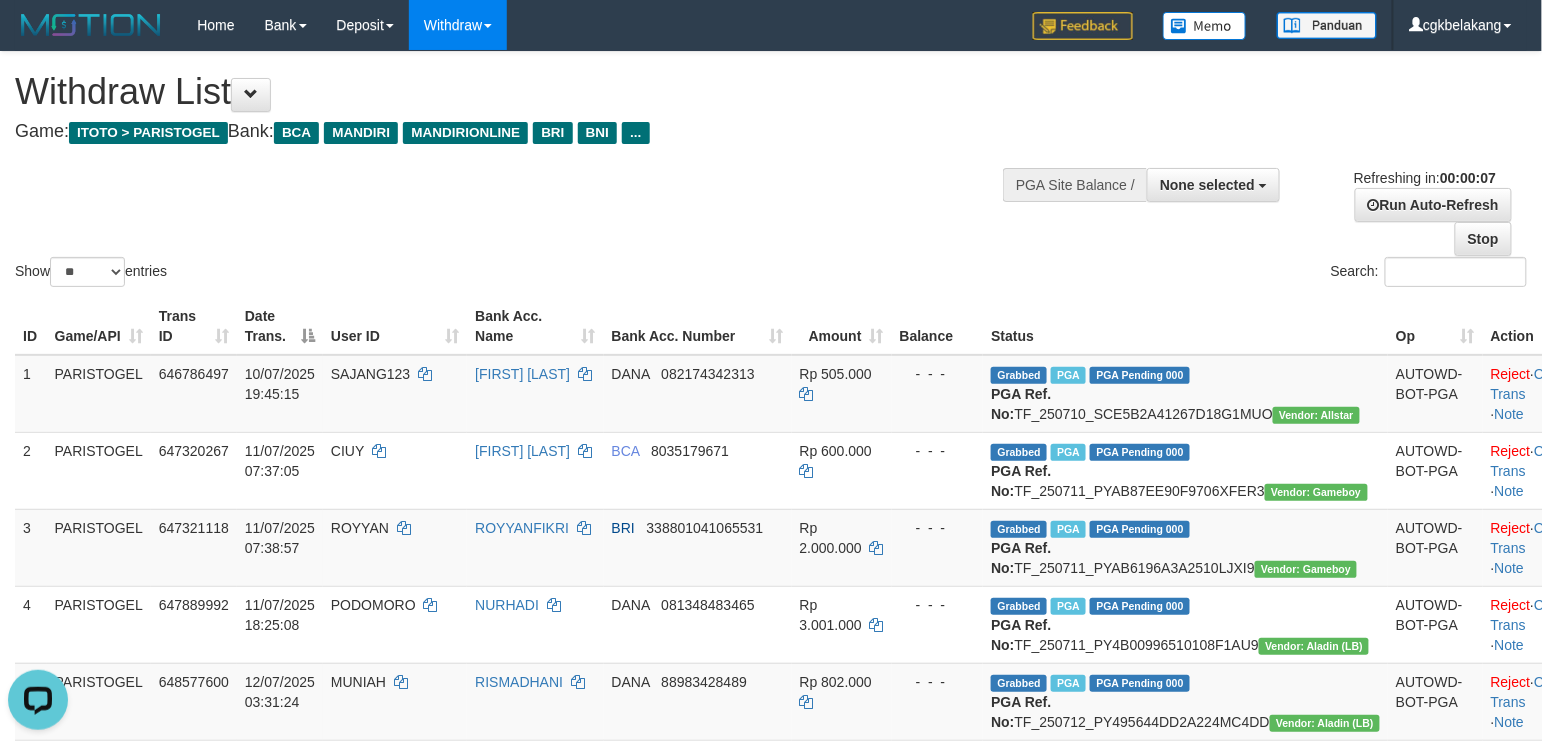 scroll, scrollTop: 0, scrollLeft: 0, axis: both 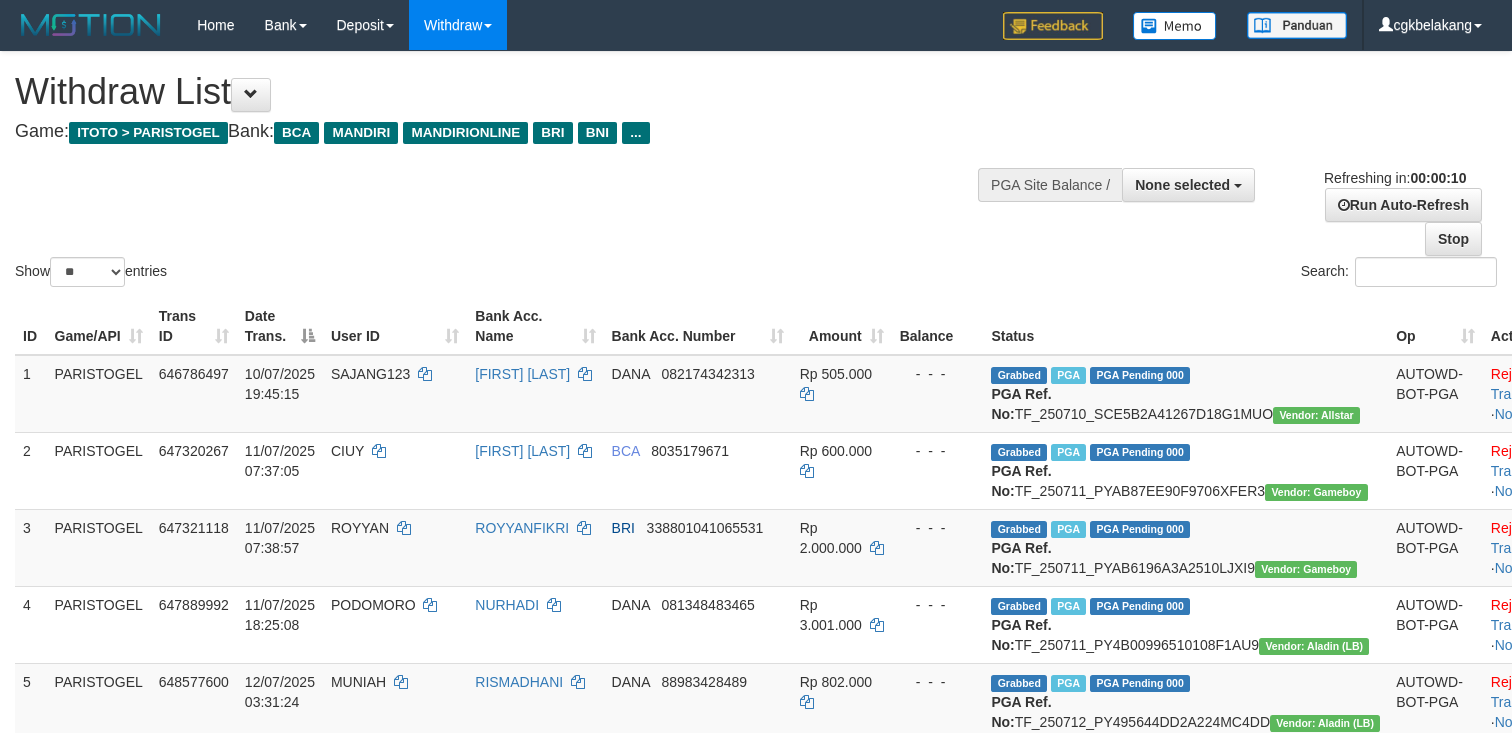 select 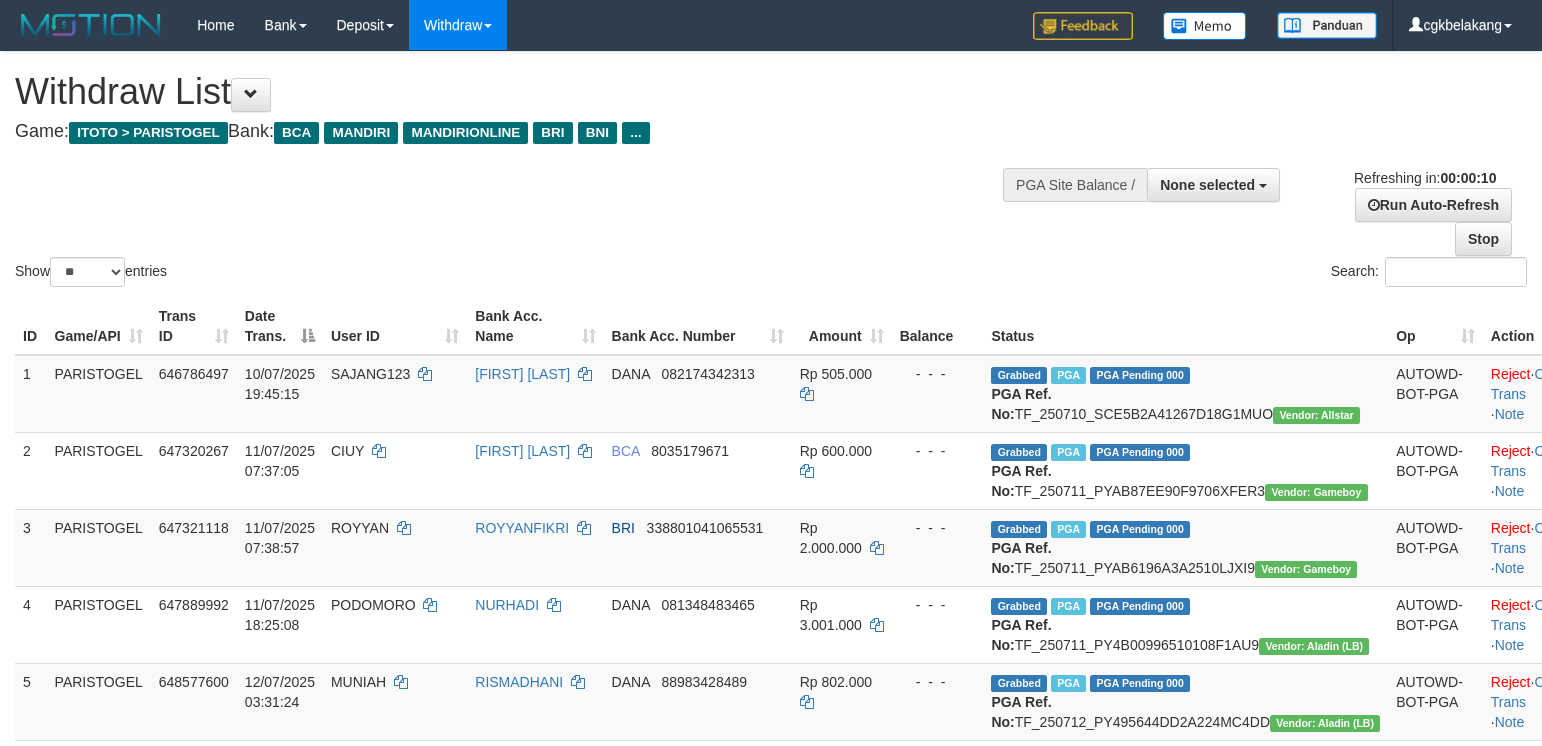 select 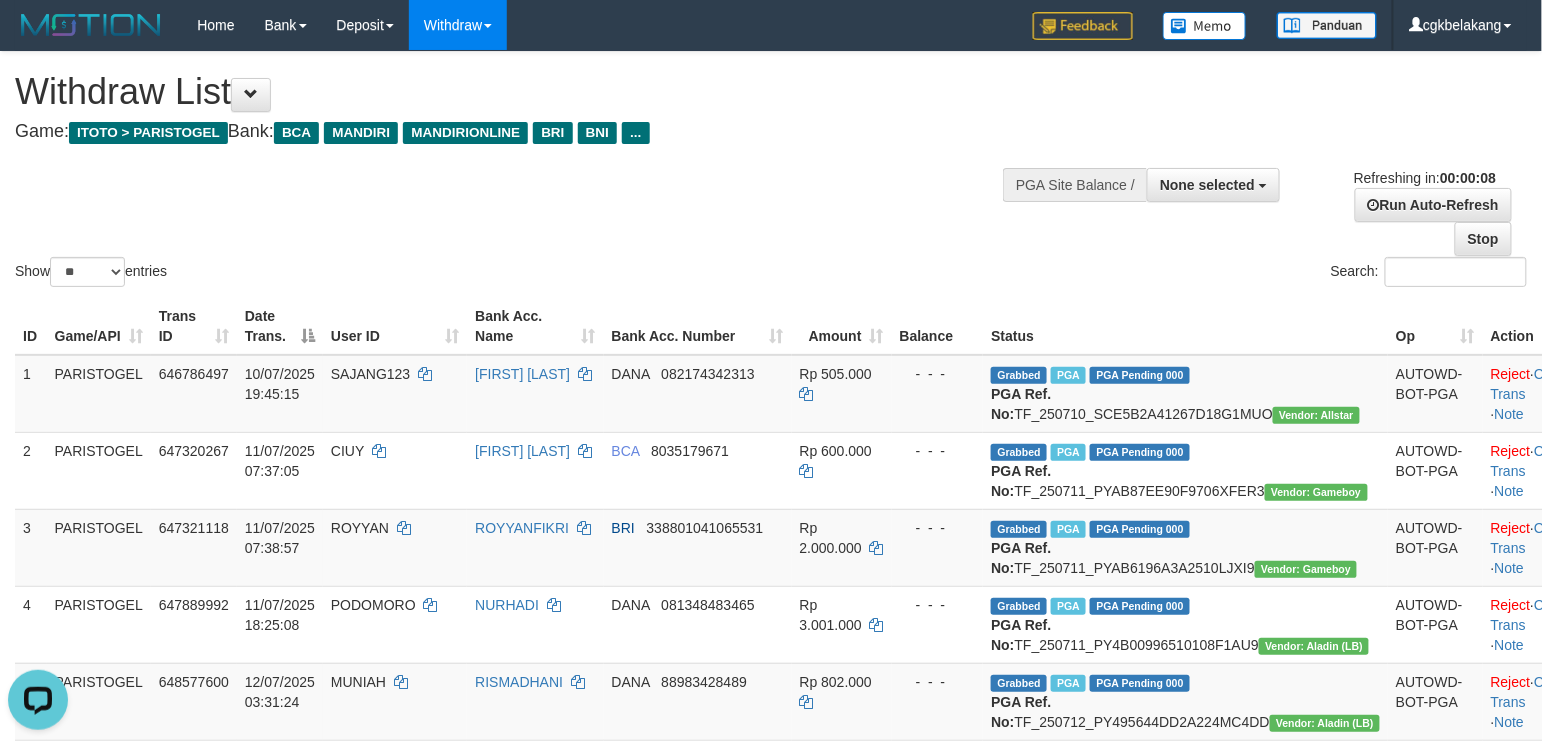 scroll, scrollTop: 0, scrollLeft: 0, axis: both 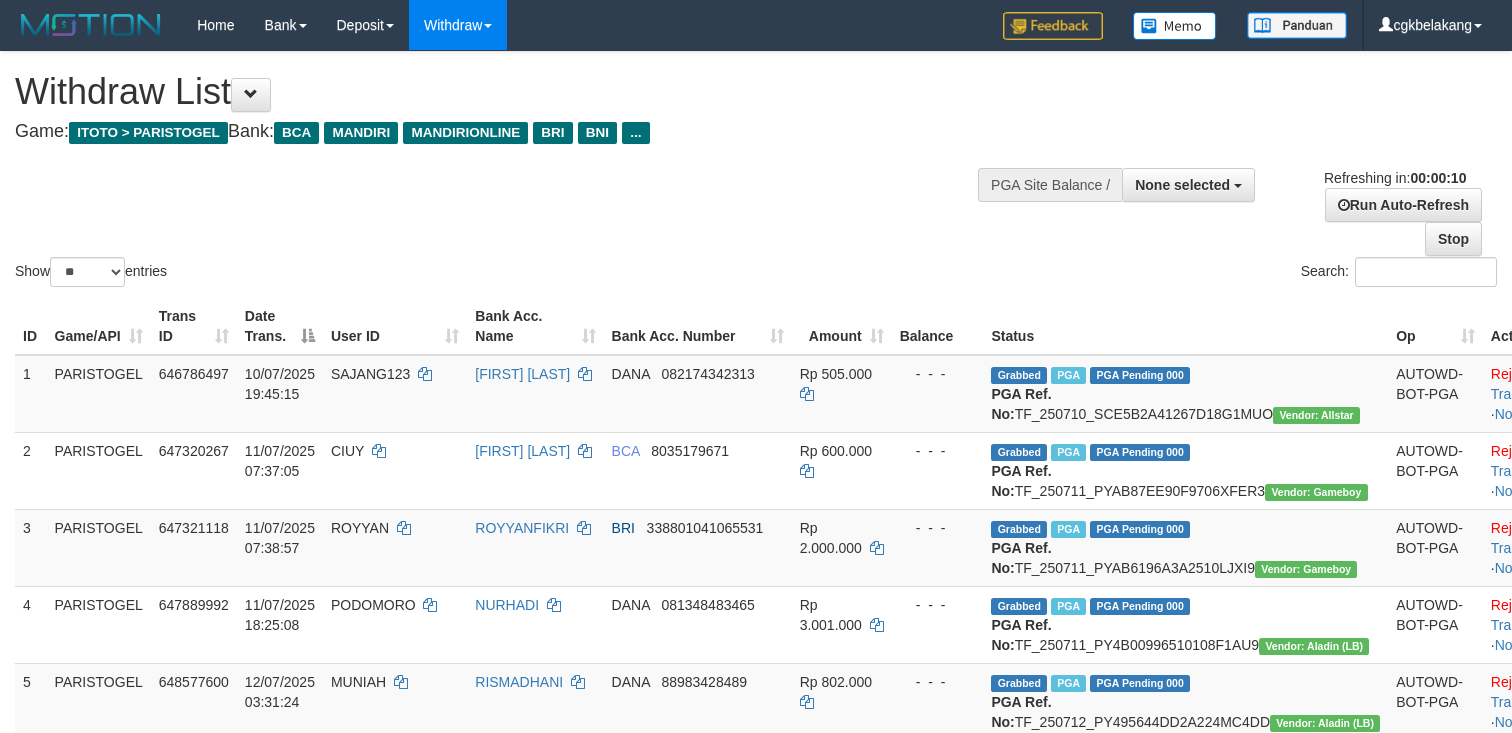 select 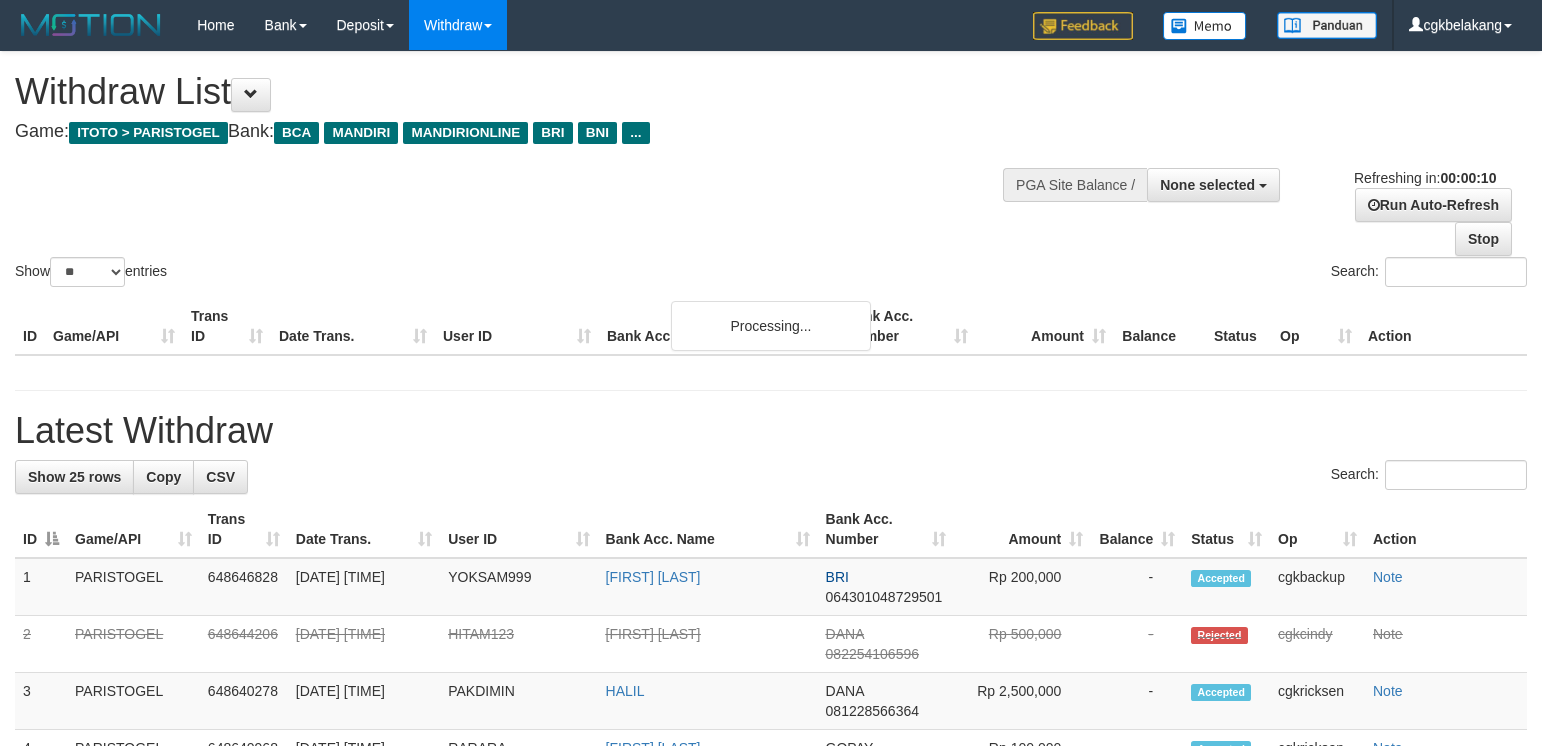 select 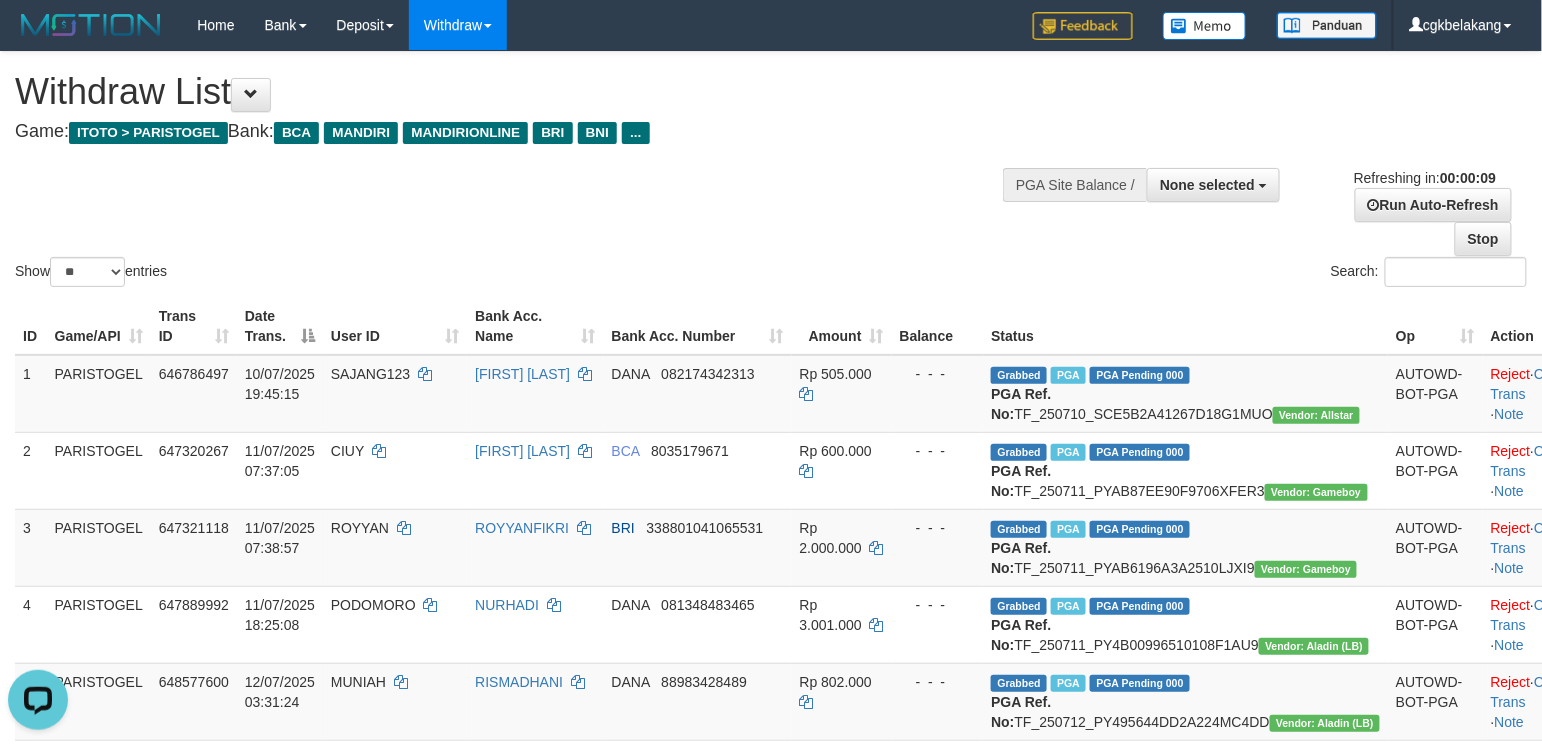 scroll, scrollTop: 0, scrollLeft: 0, axis: both 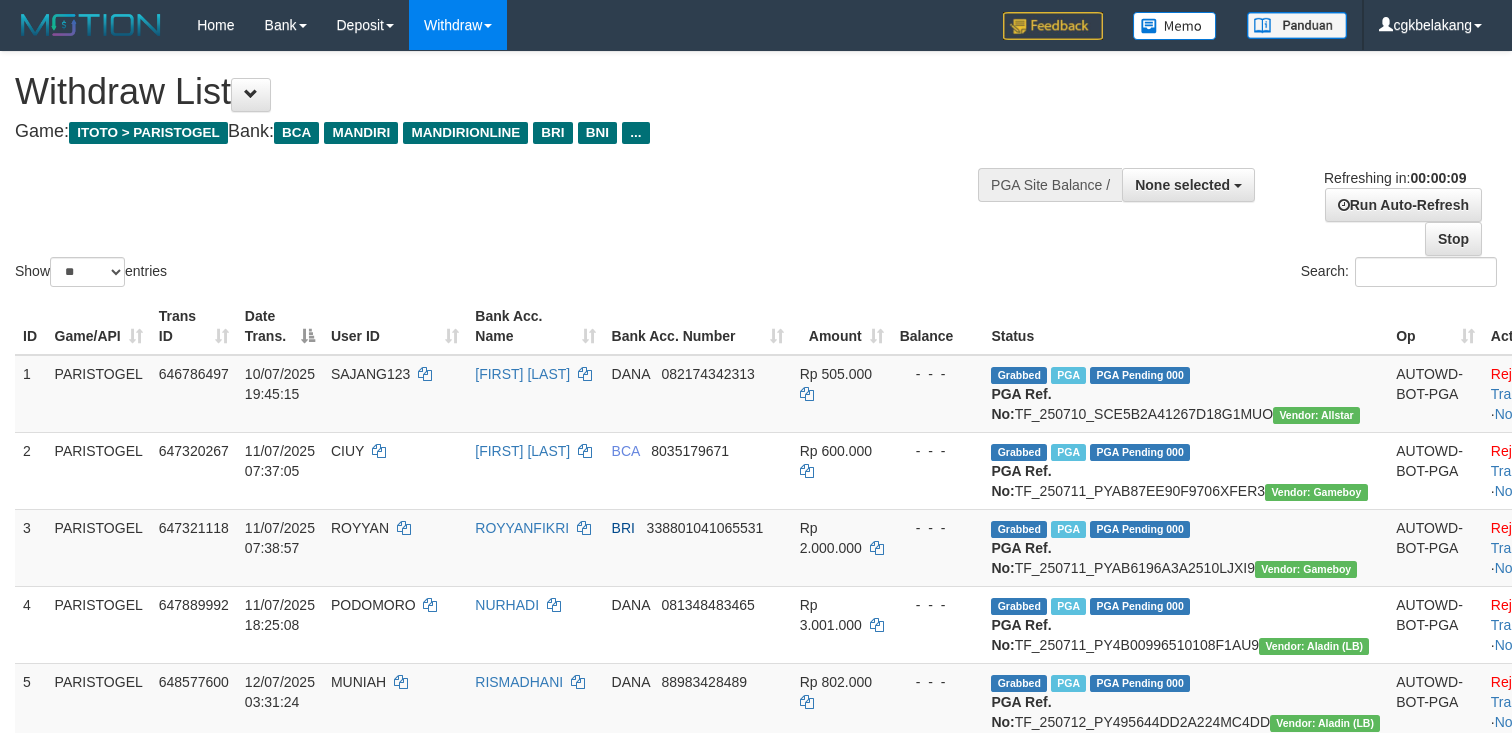 select 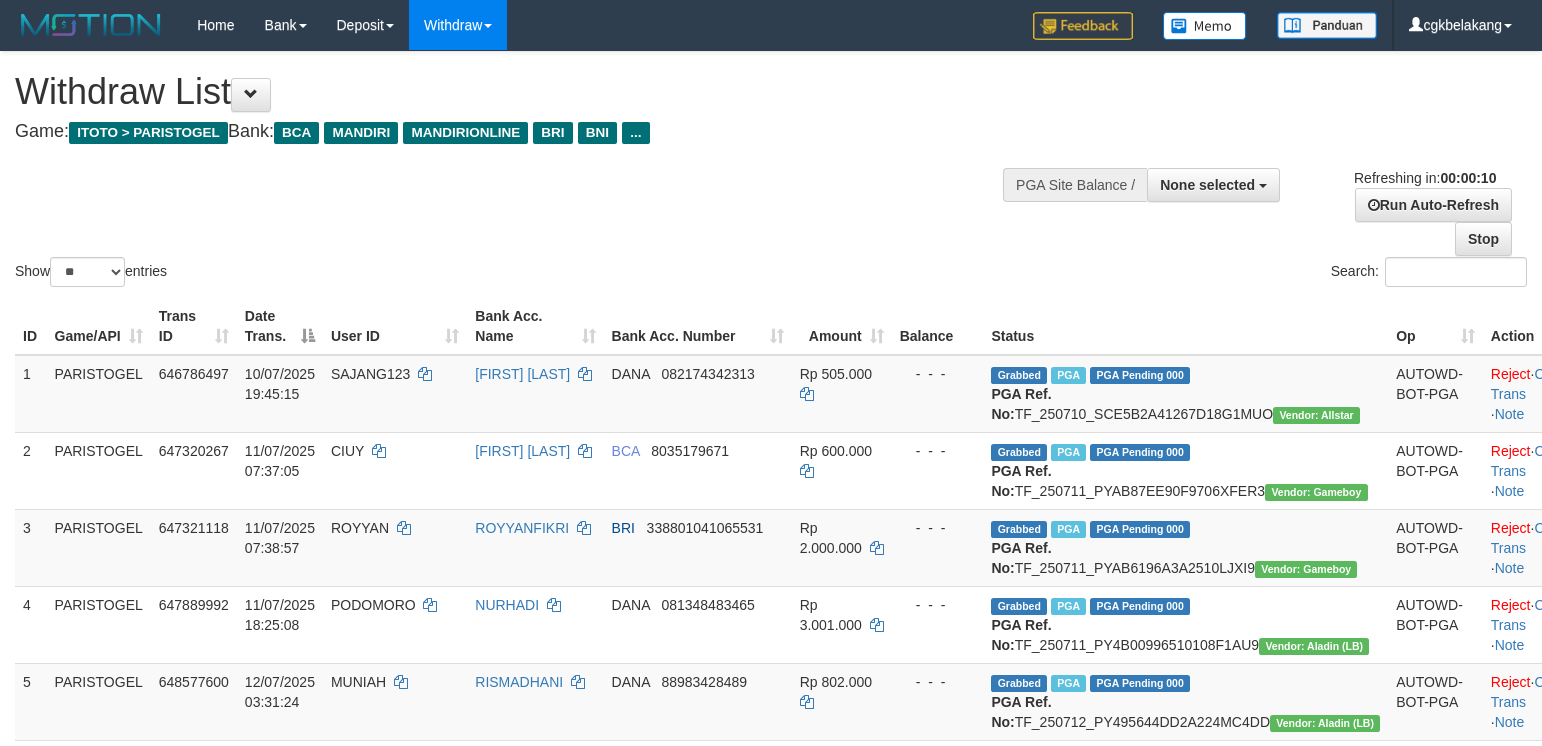 select 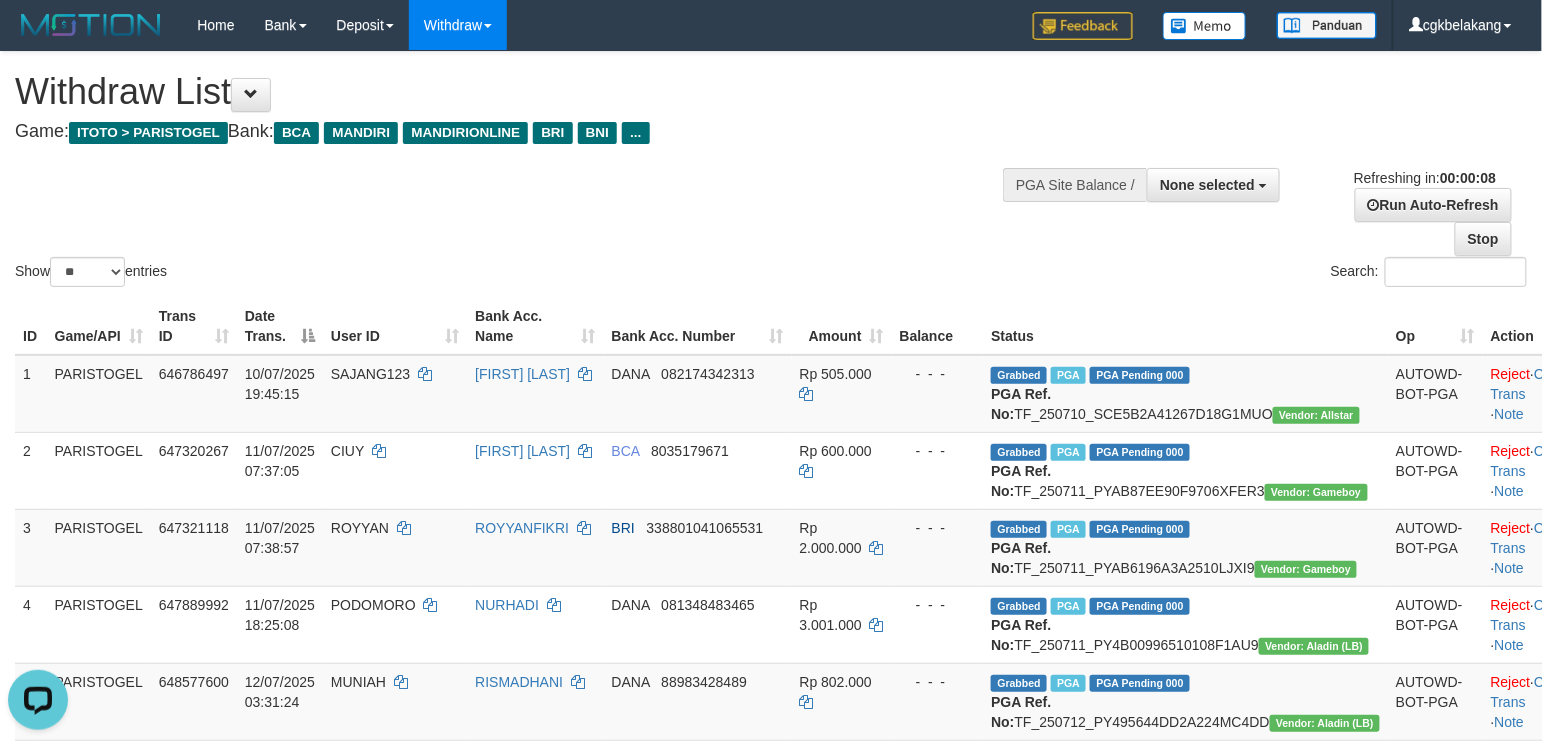 scroll, scrollTop: 0, scrollLeft: 0, axis: both 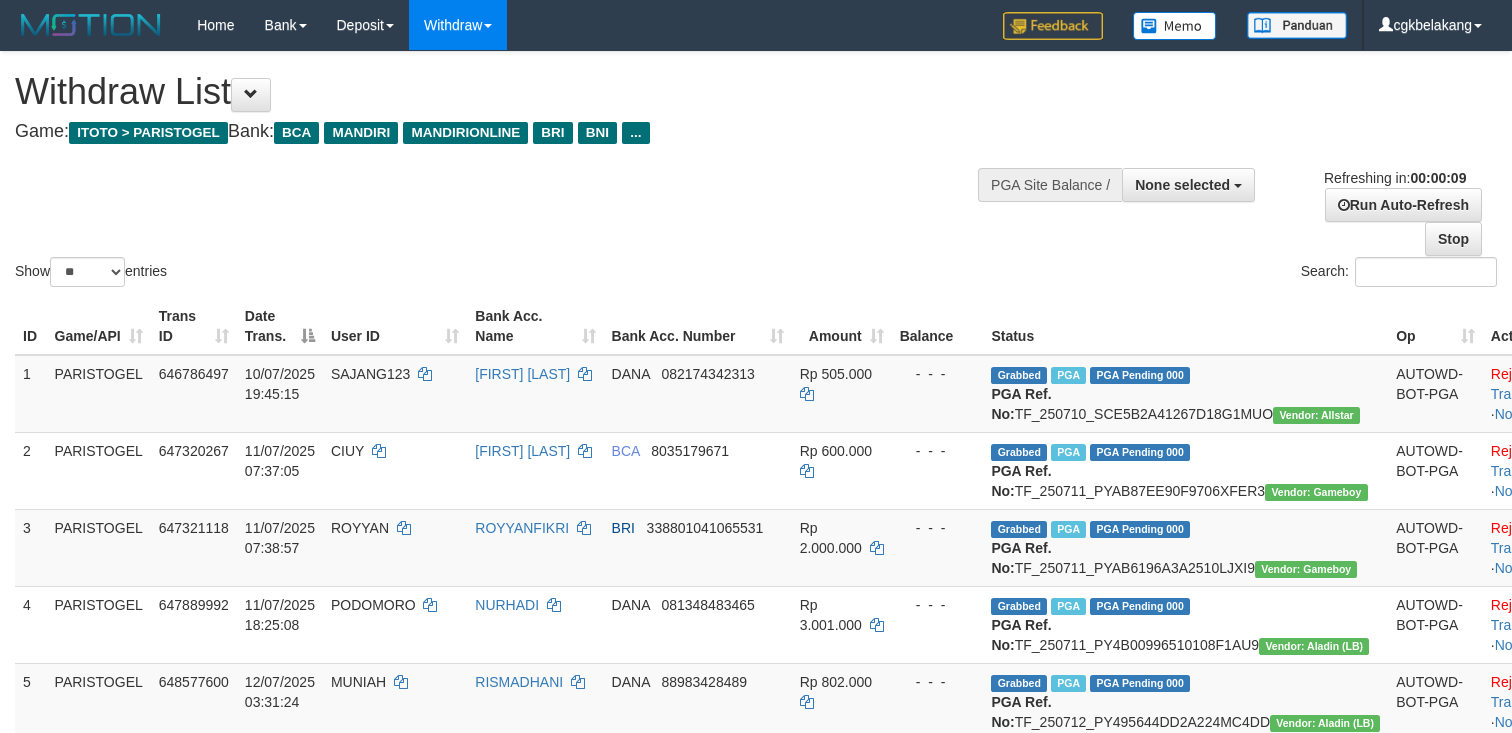 select 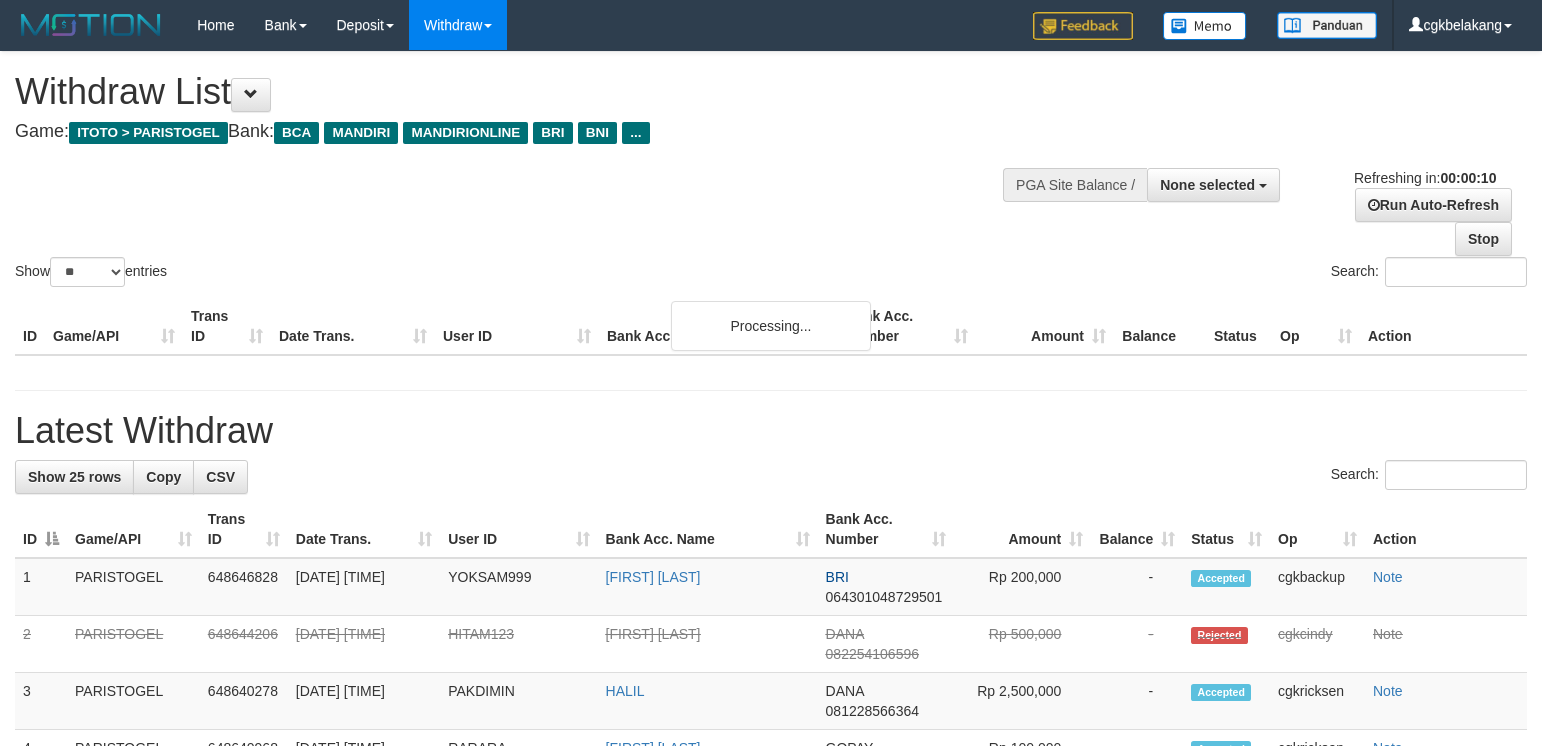 select 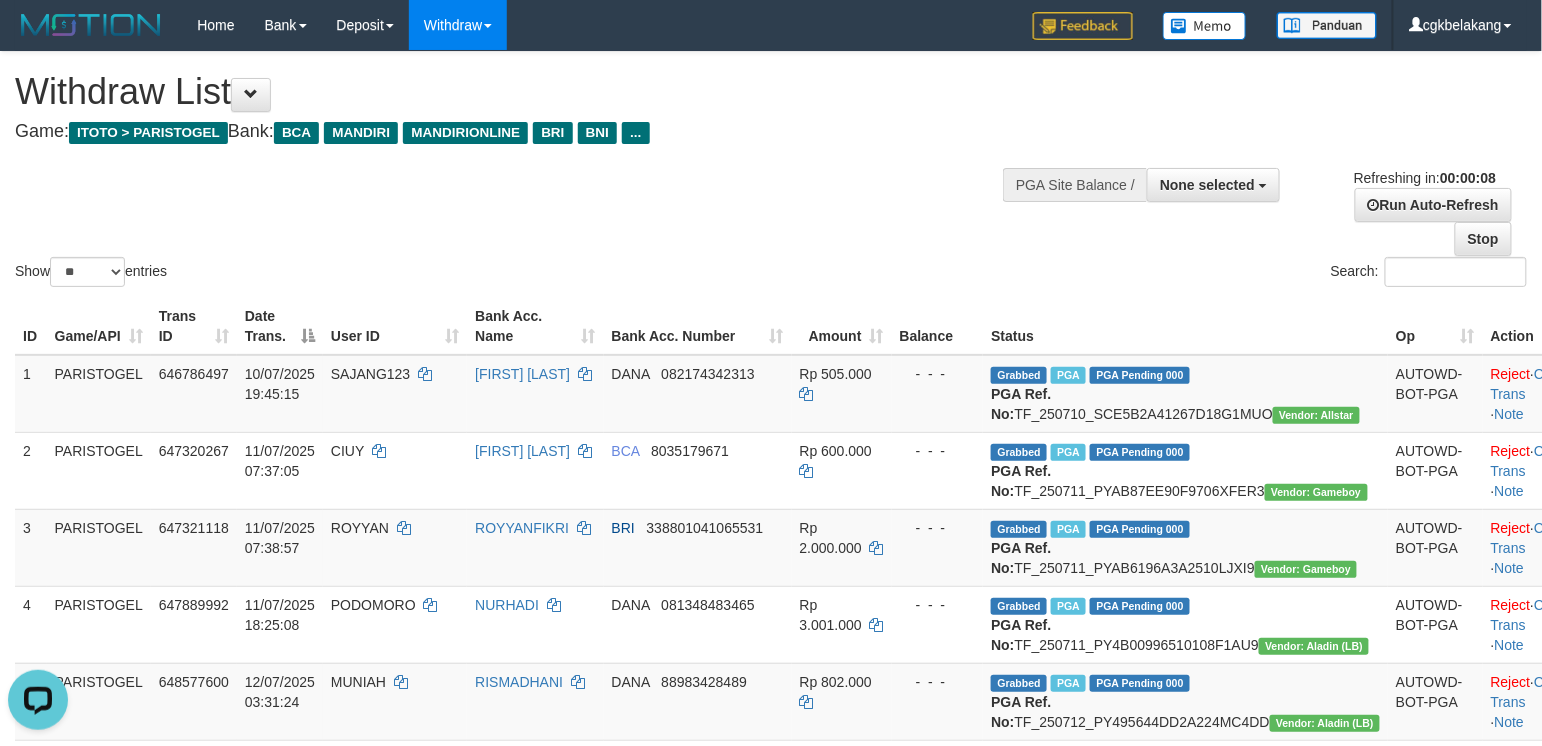 scroll, scrollTop: 0, scrollLeft: 0, axis: both 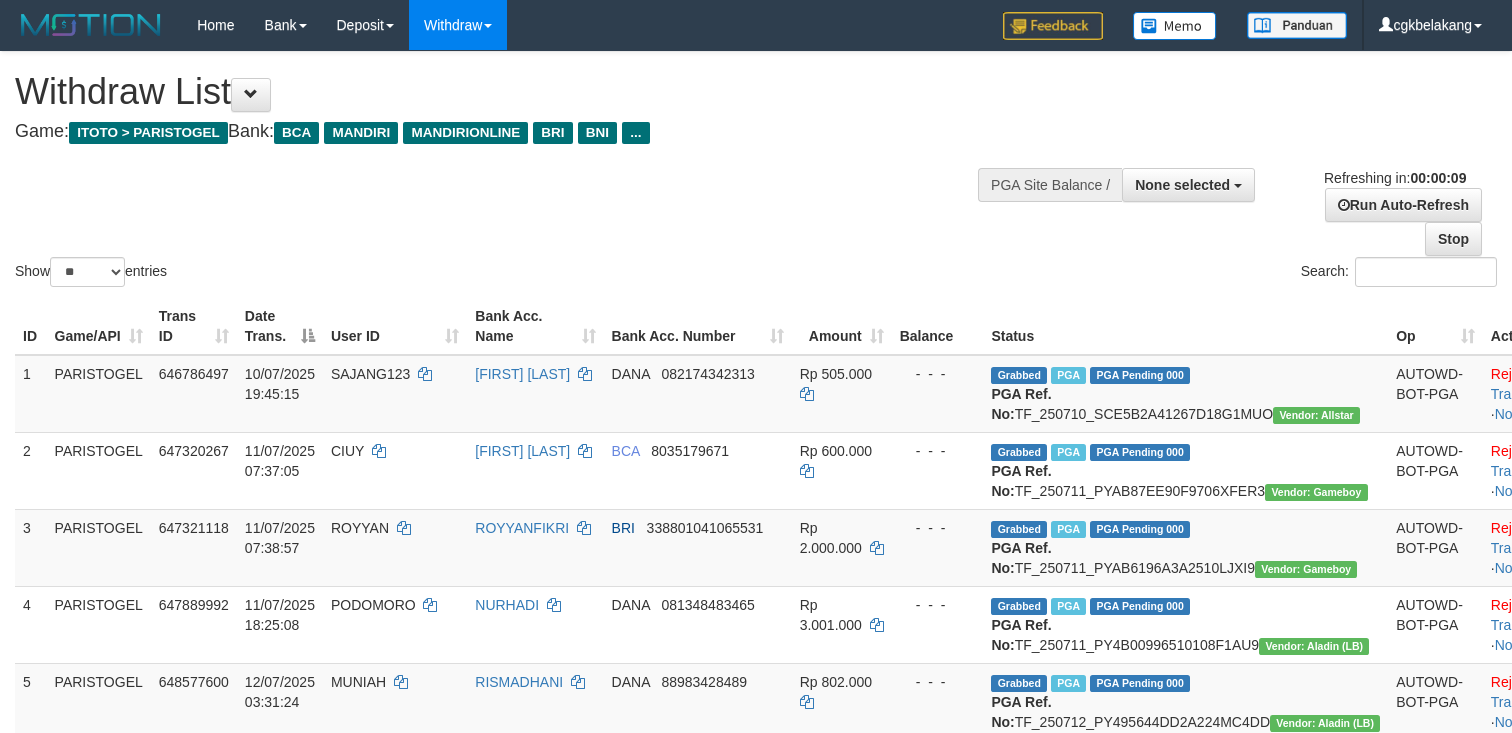 select 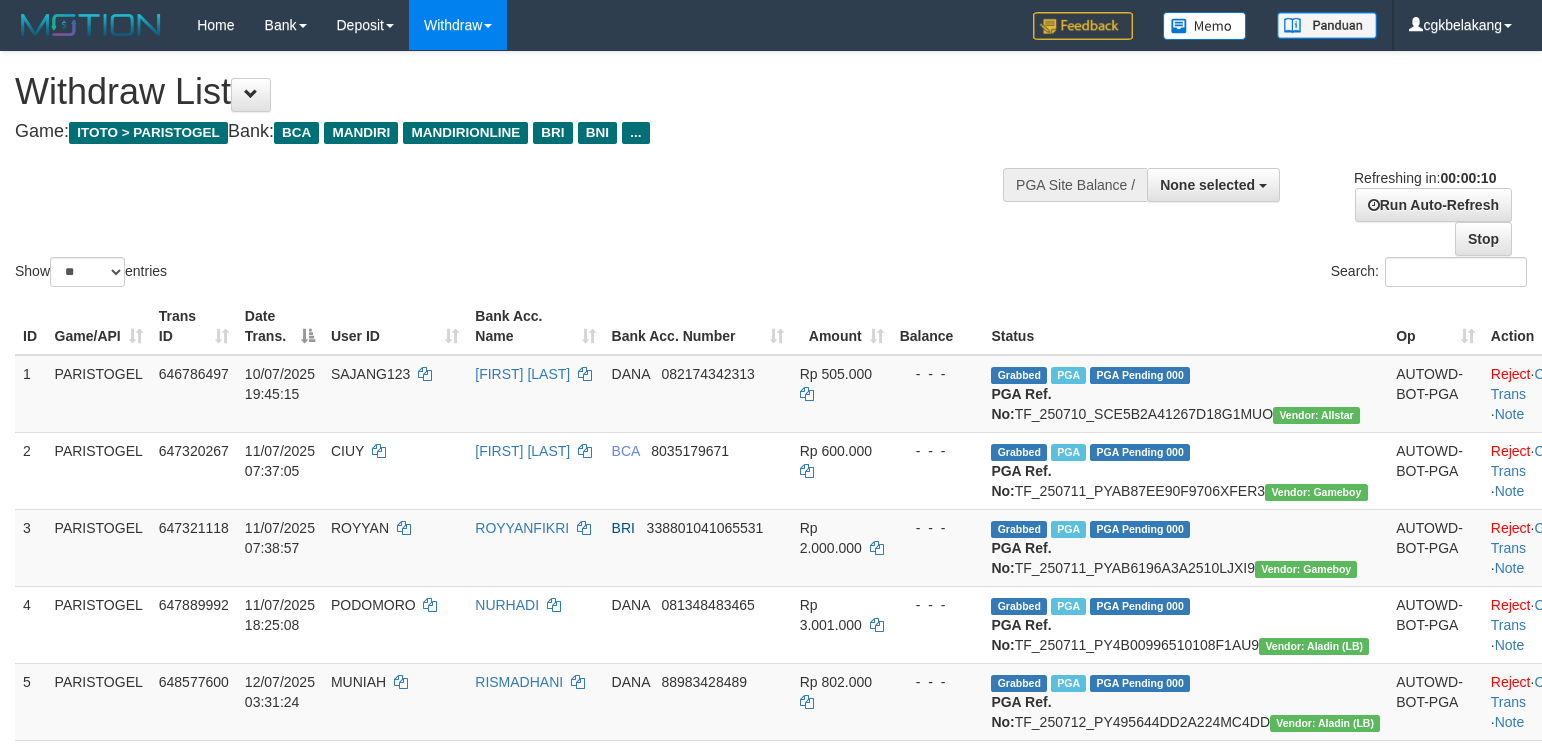 select 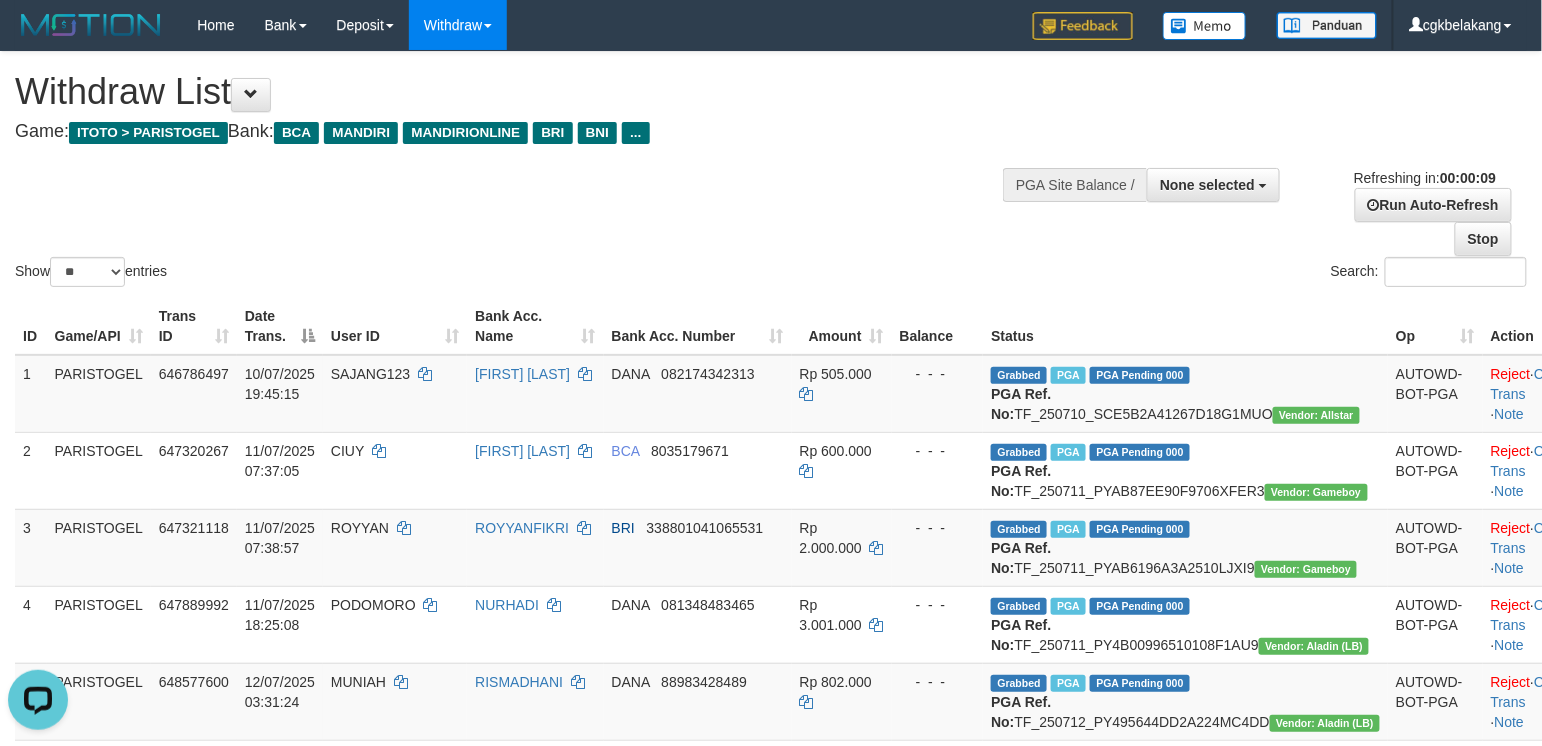 scroll, scrollTop: 0, scrollLeft: 0, axis: both 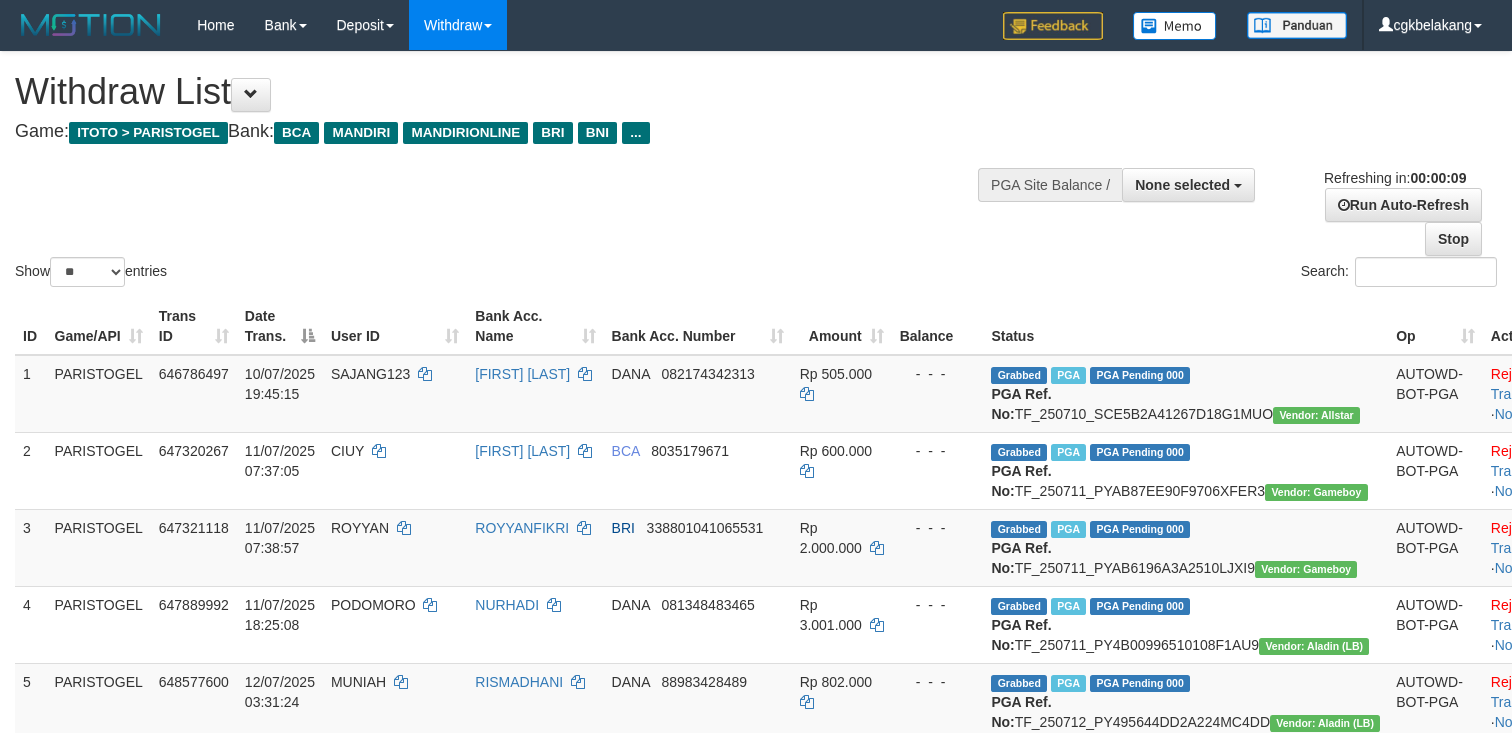 select 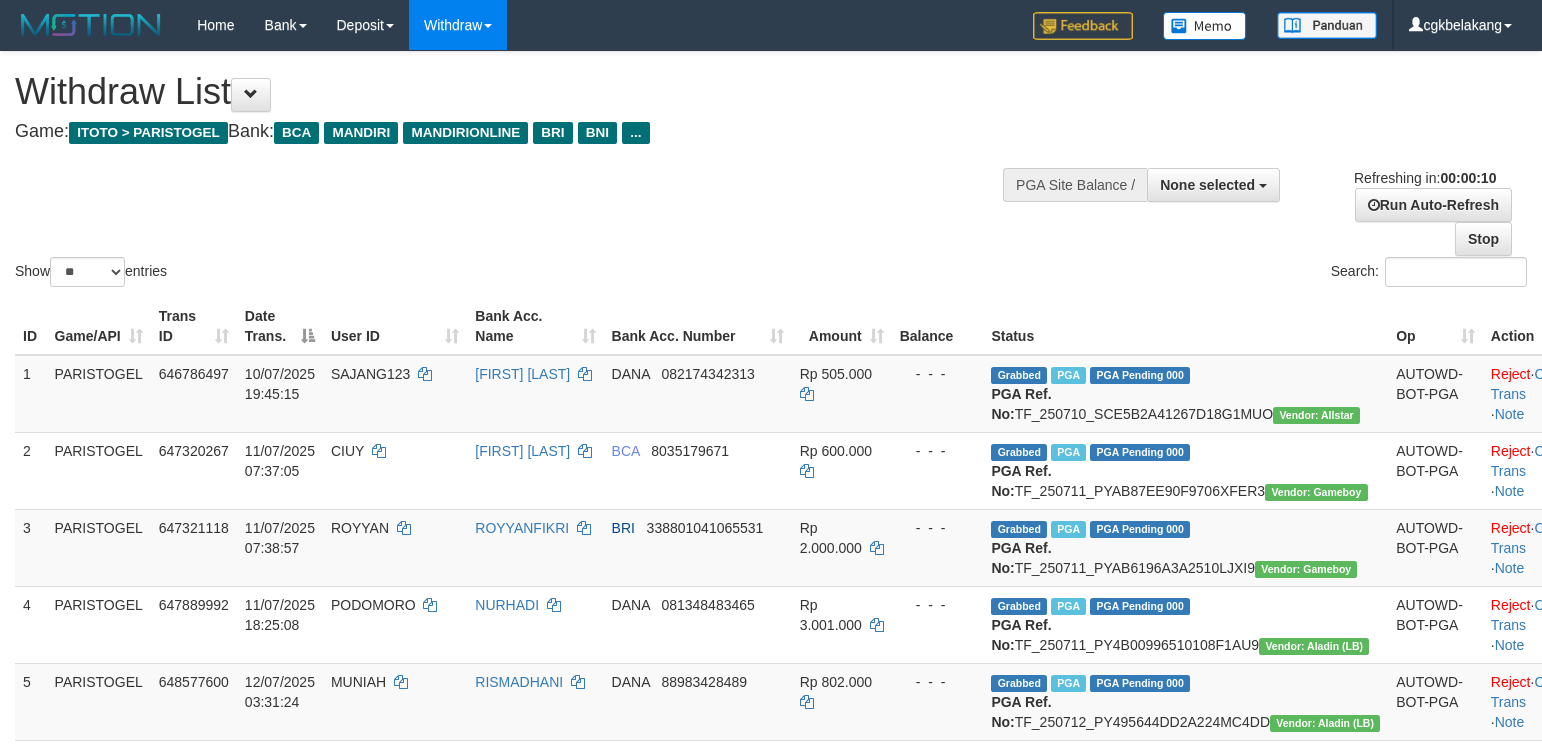 select 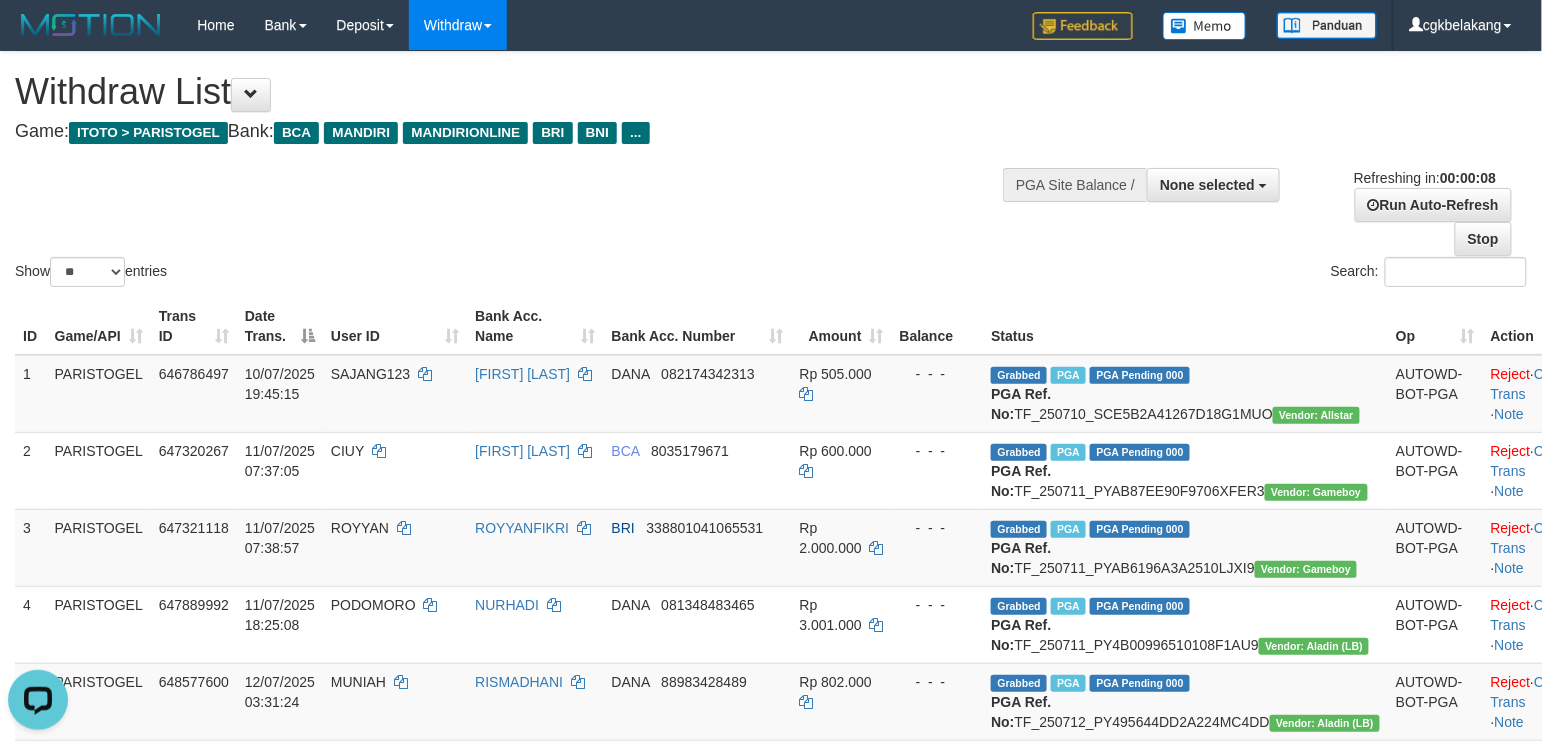 scroll, scrollTop: 0, scrollLeft: 0, axis: both 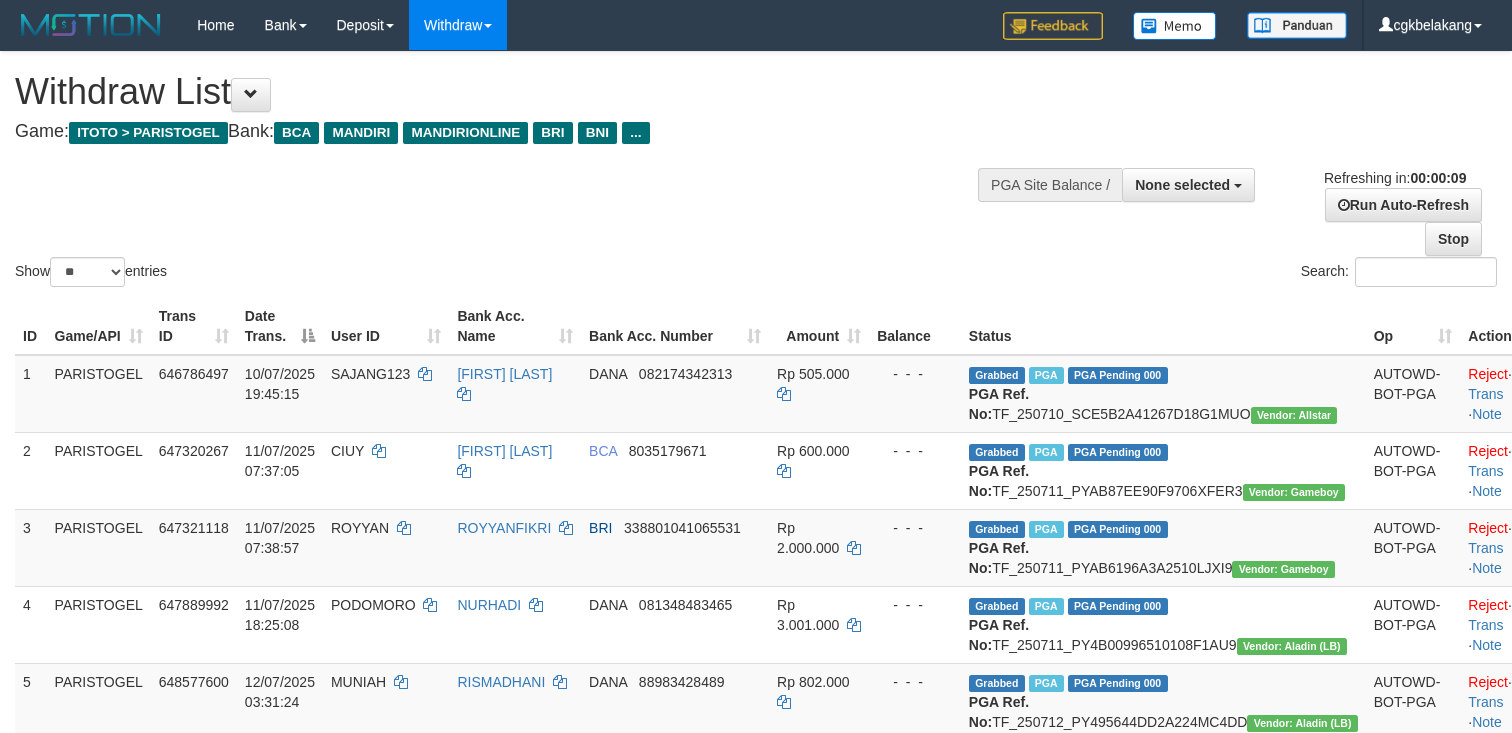 select 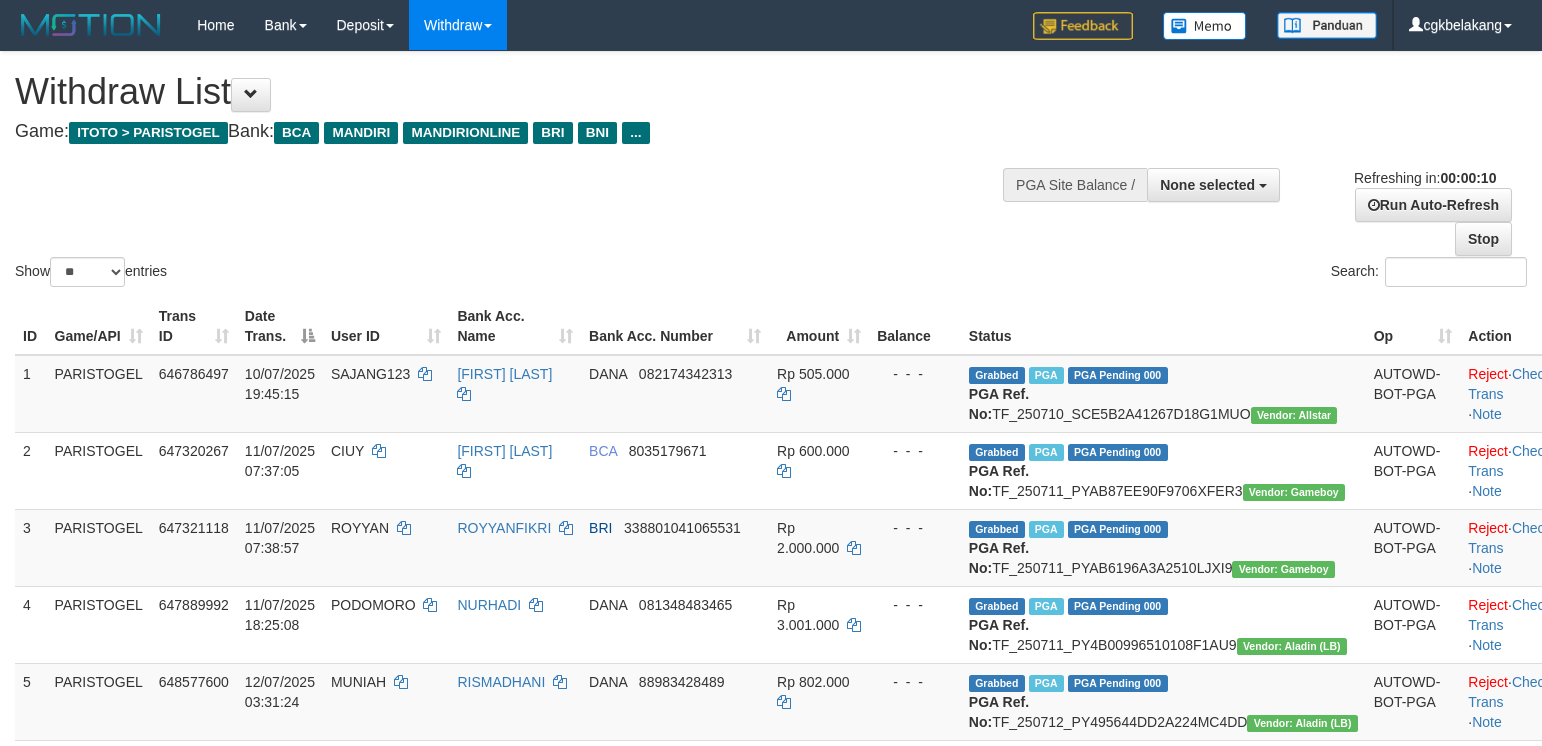 select 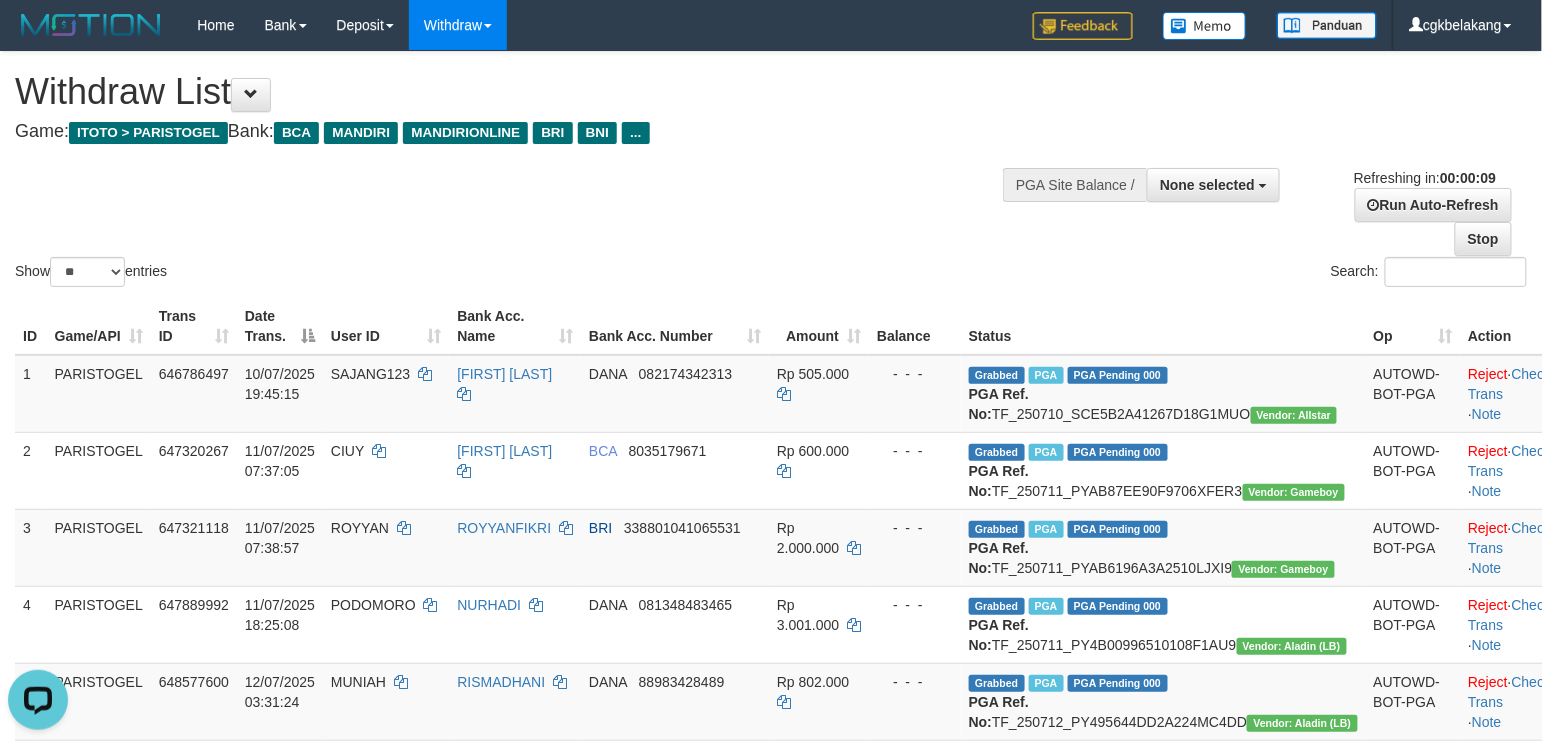 scroll, scrollTop: 0, scrollLeft: 0, axis: both 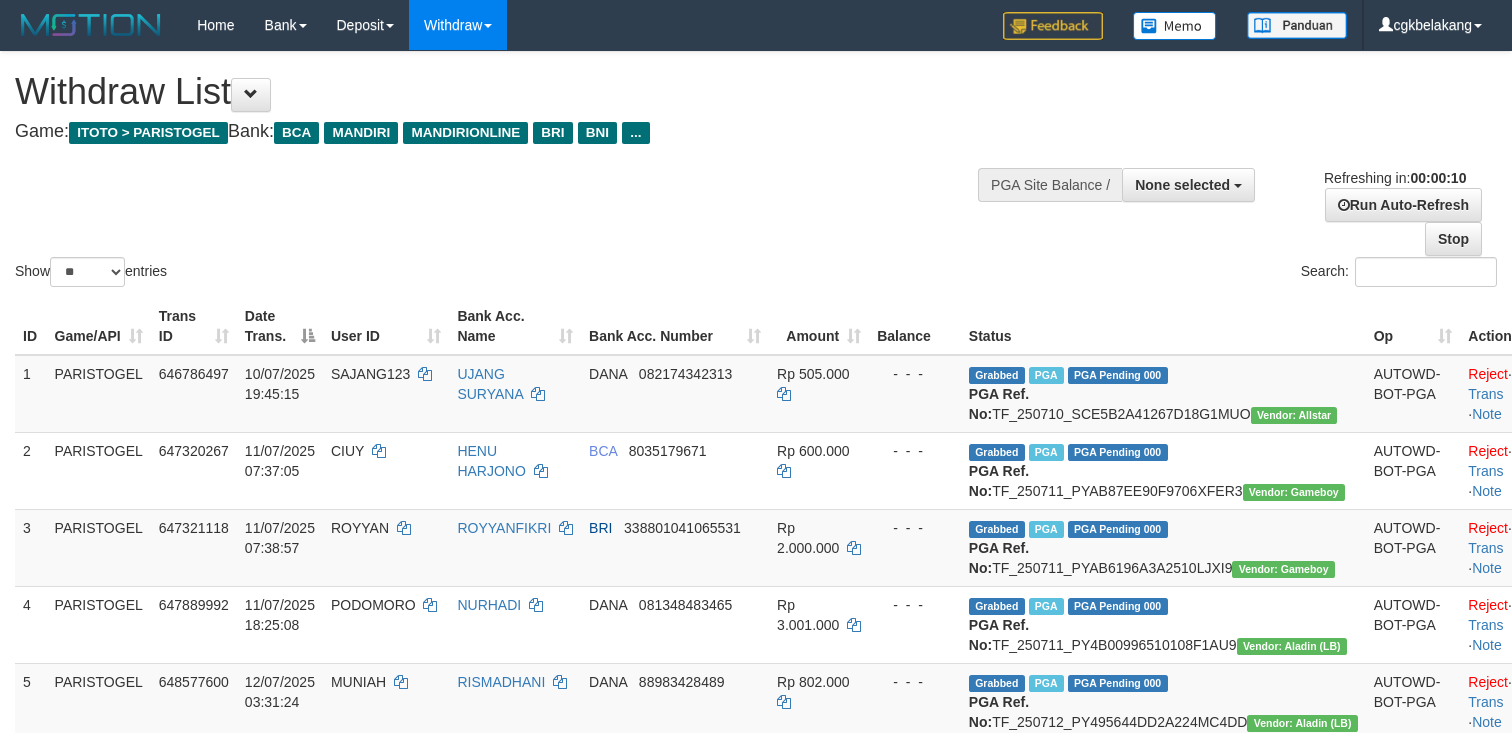 select 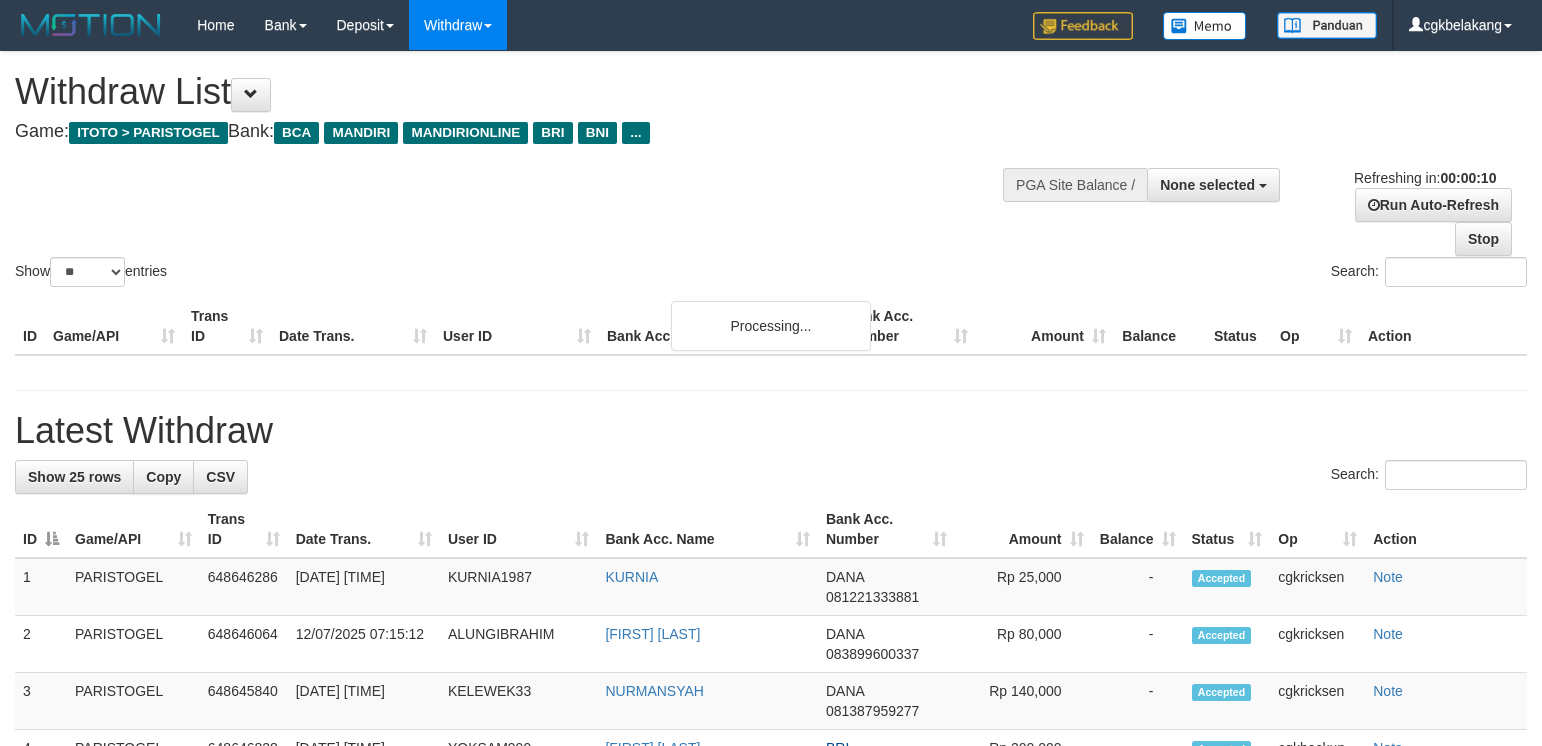 select 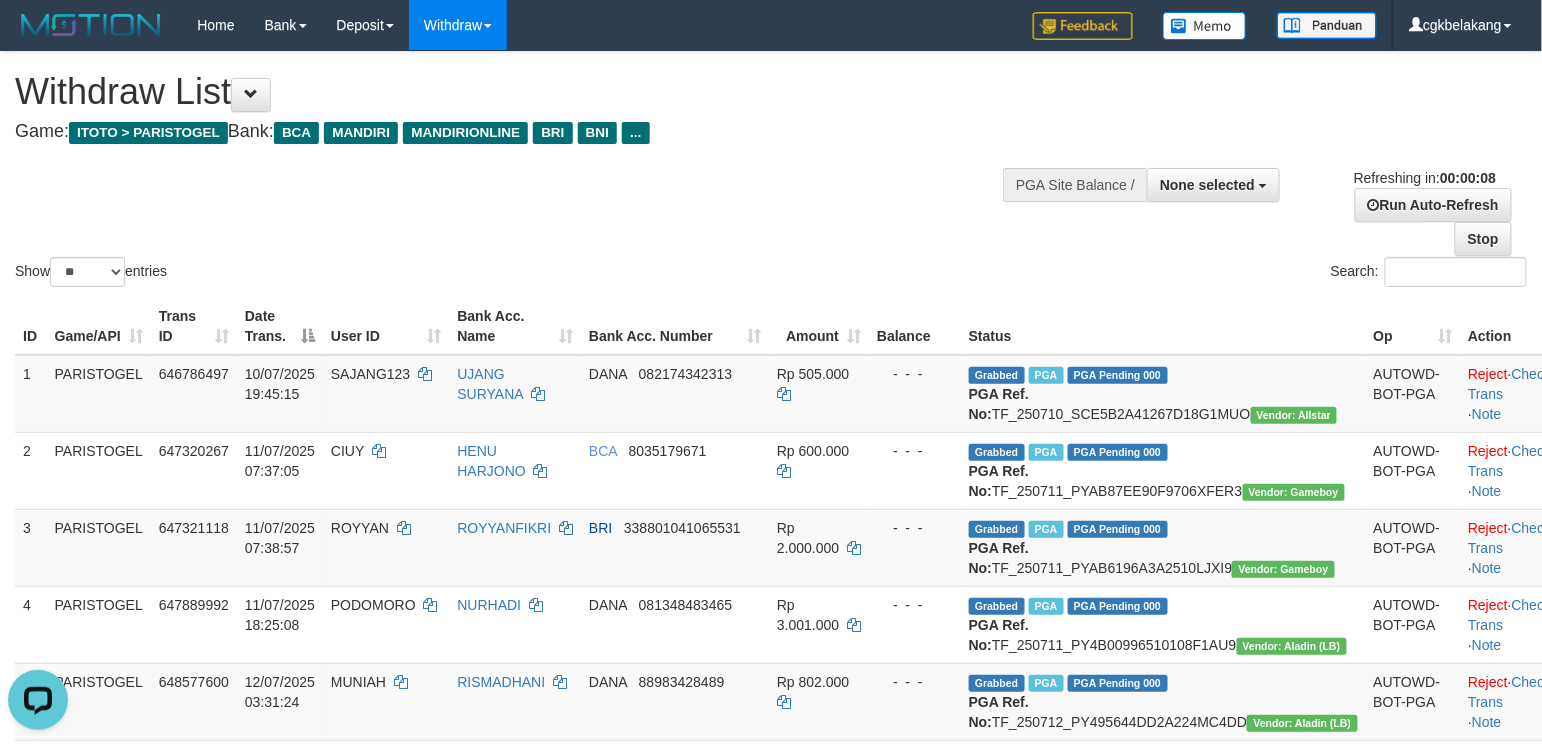 scroll, scrollTop: 0, scrollLeft: 0, axis: both 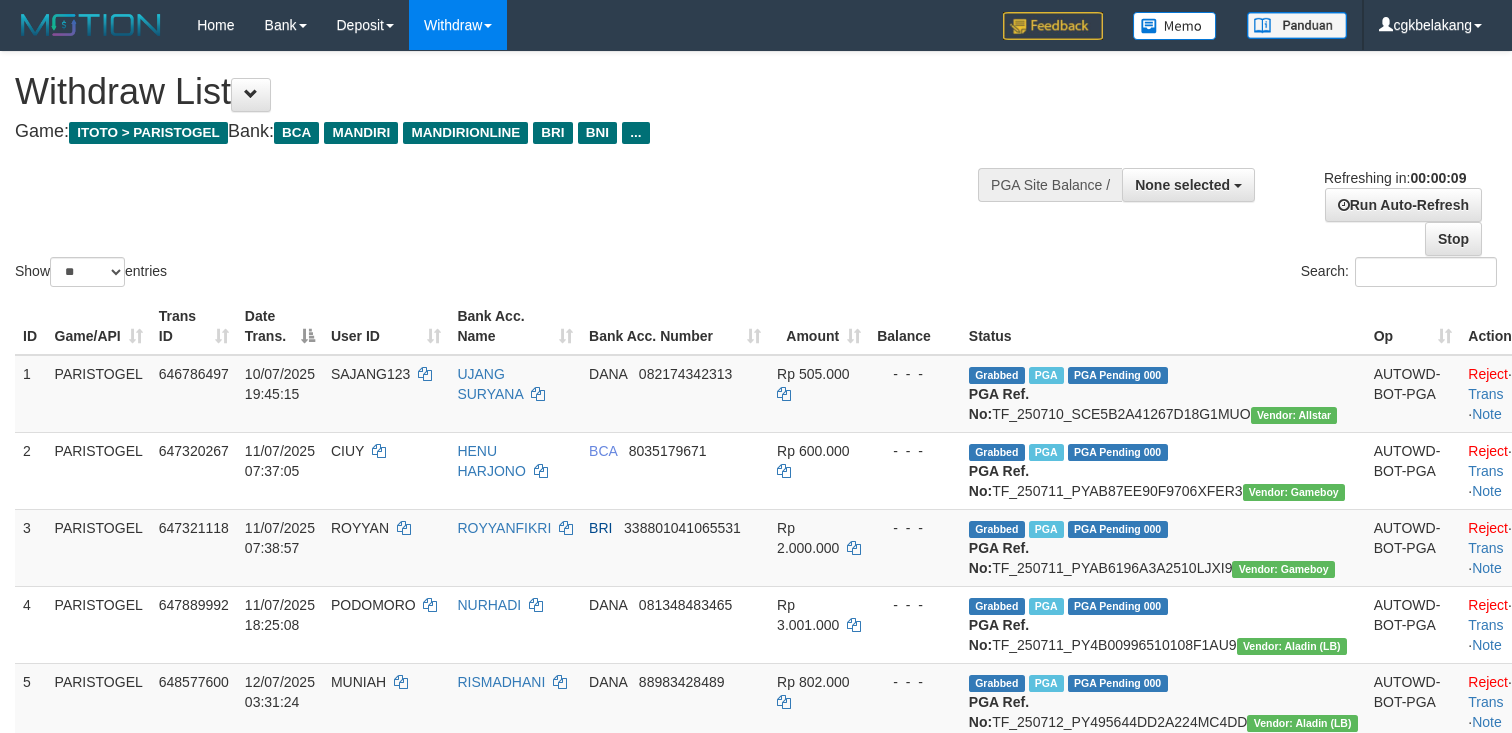 select 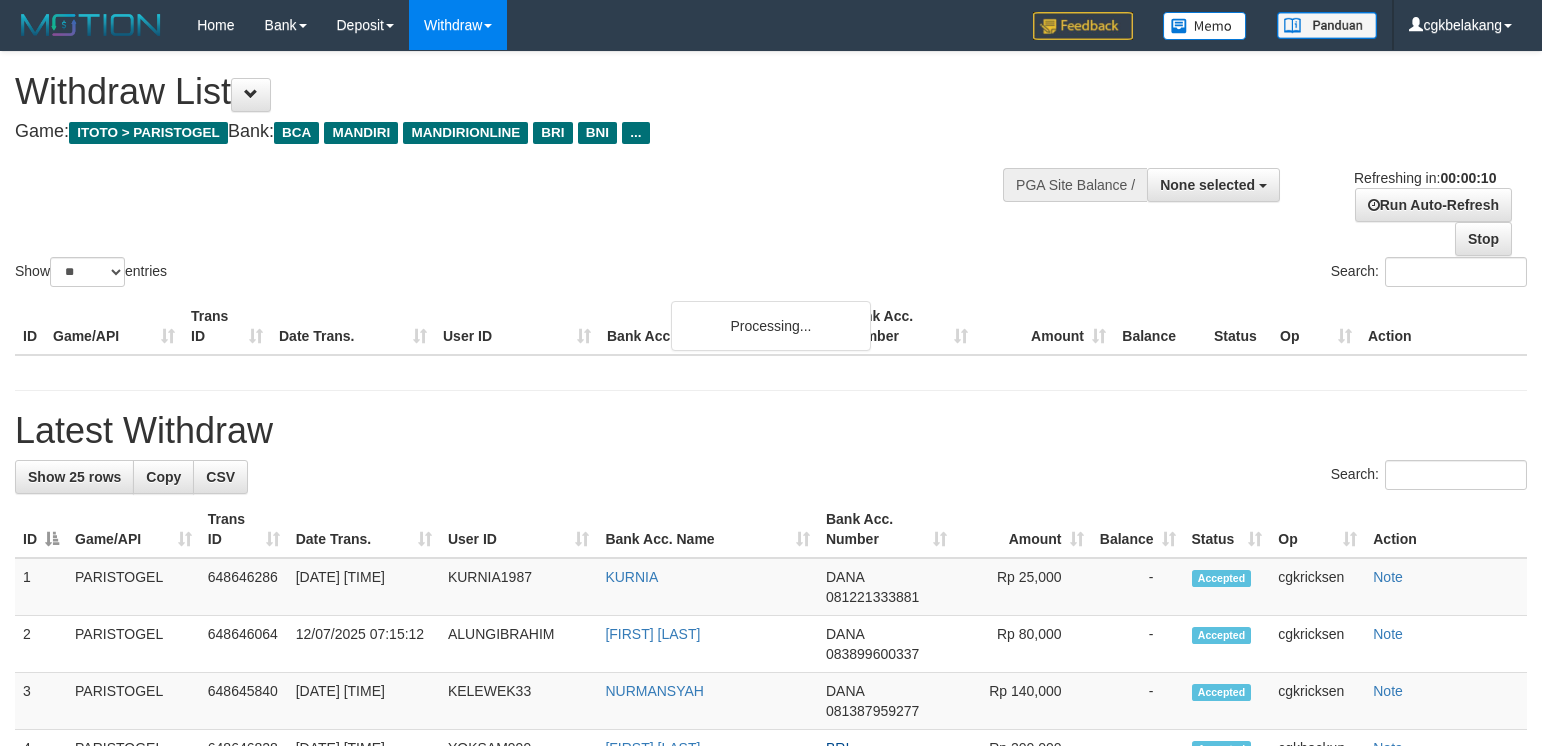 select 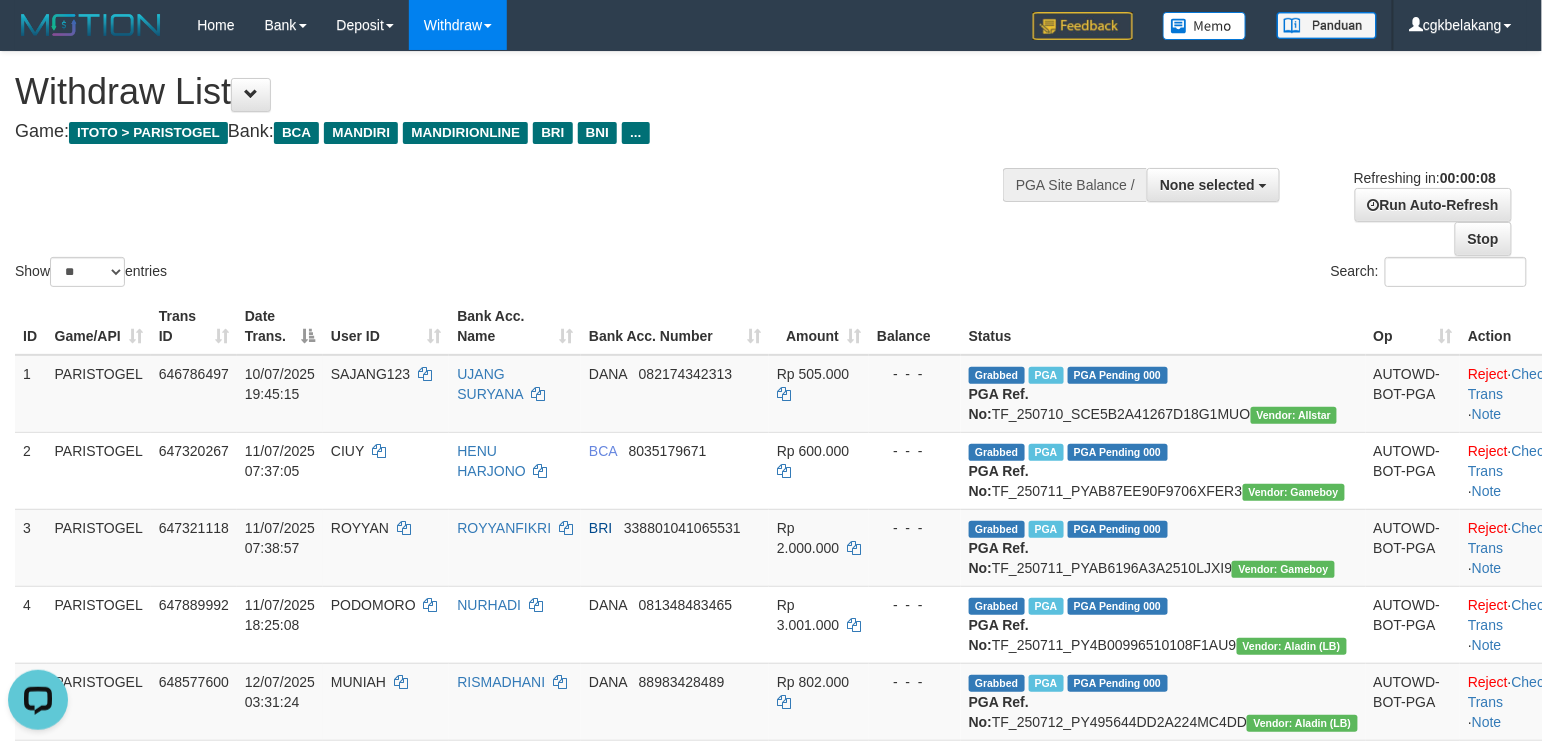 scroll, scrollTop: 0, scrollLeft: 0, axis: both 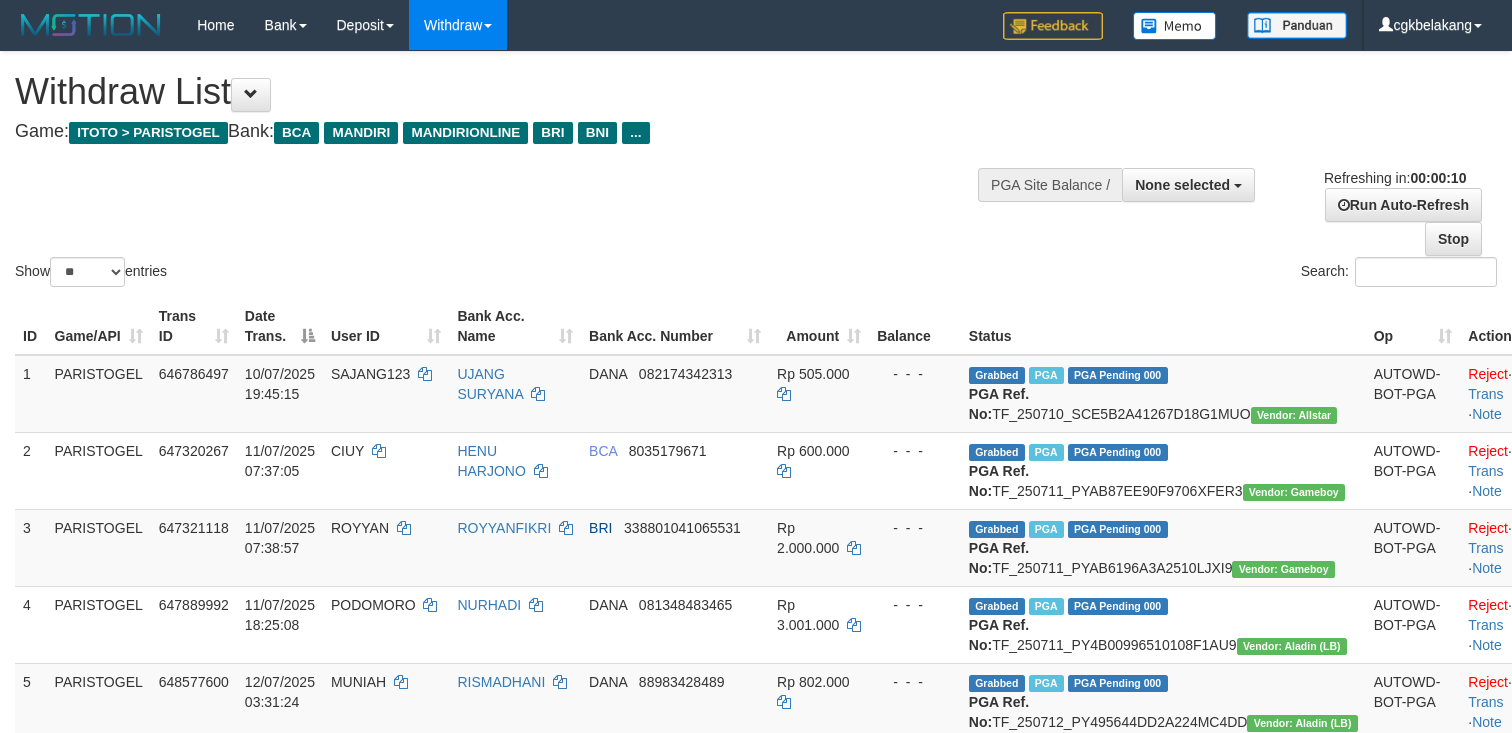 select 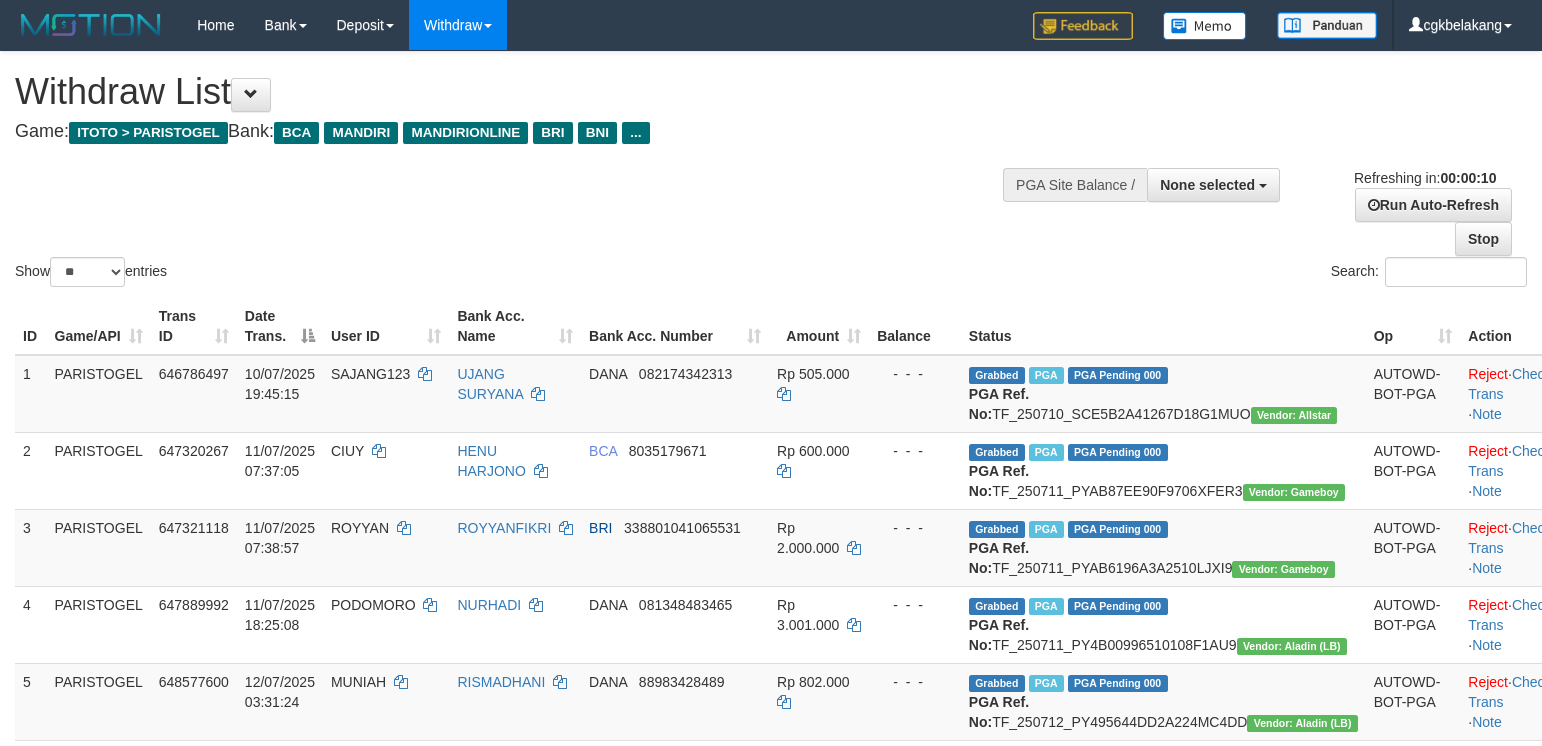 select 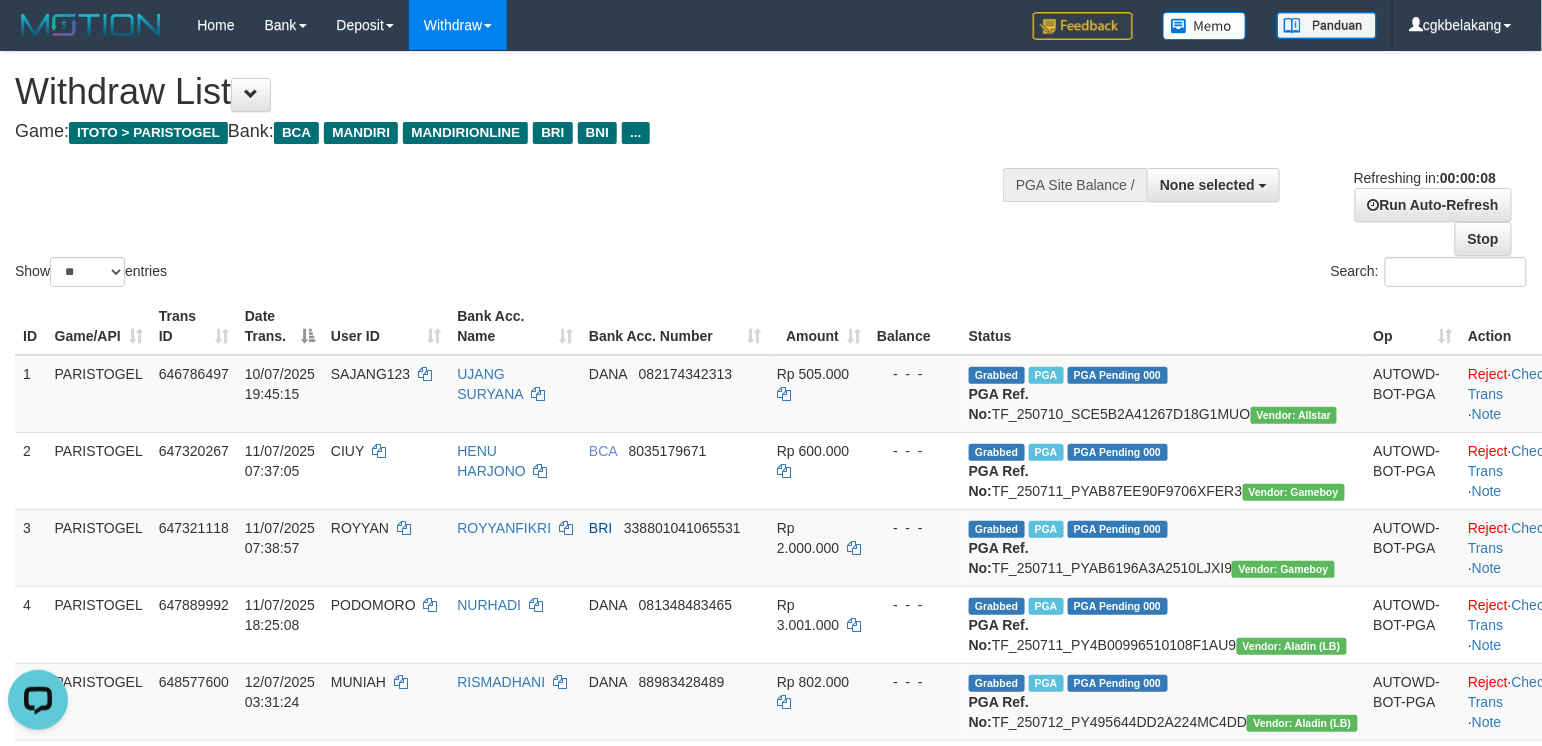 scroll, scrollTop: 0, scrollLeft: 0, axis: both 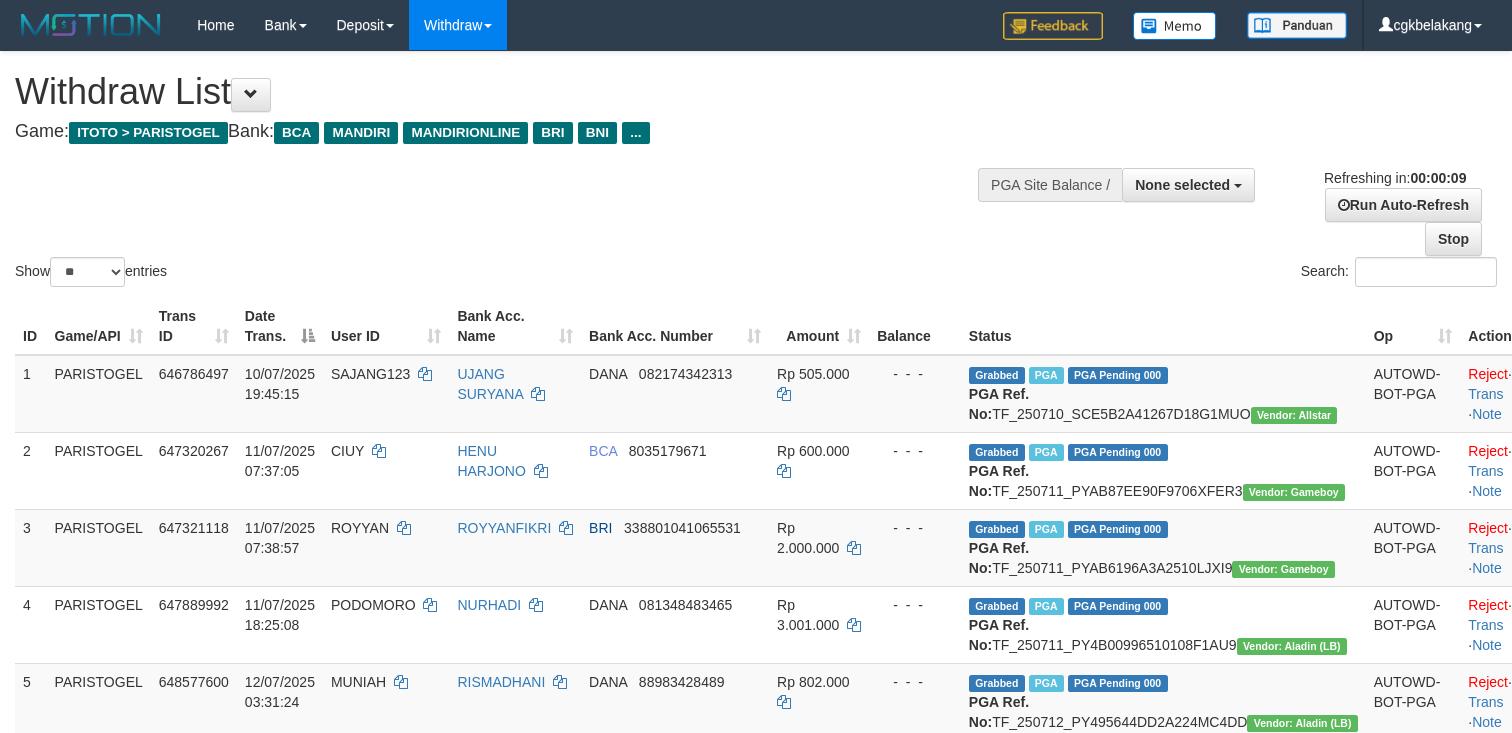select 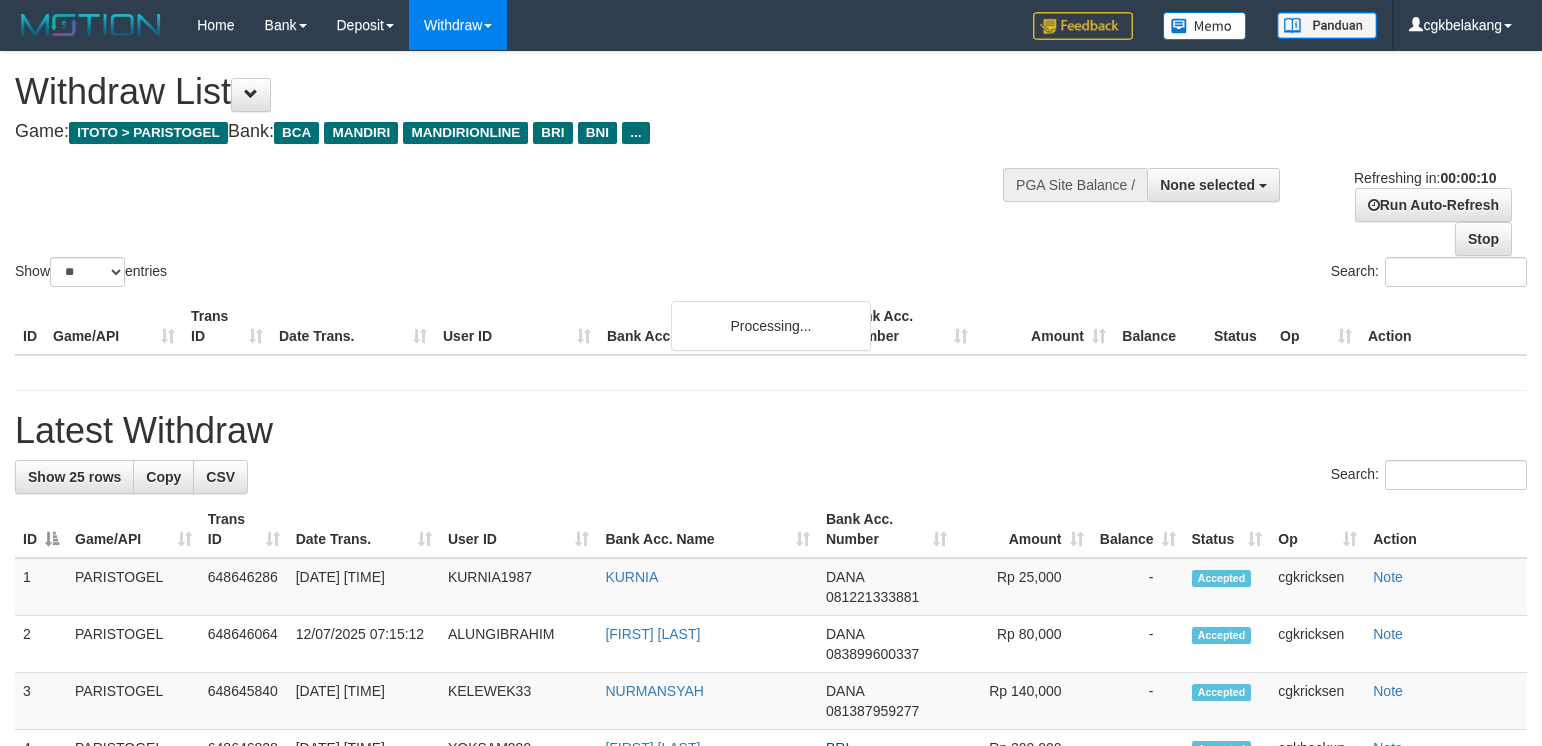 select 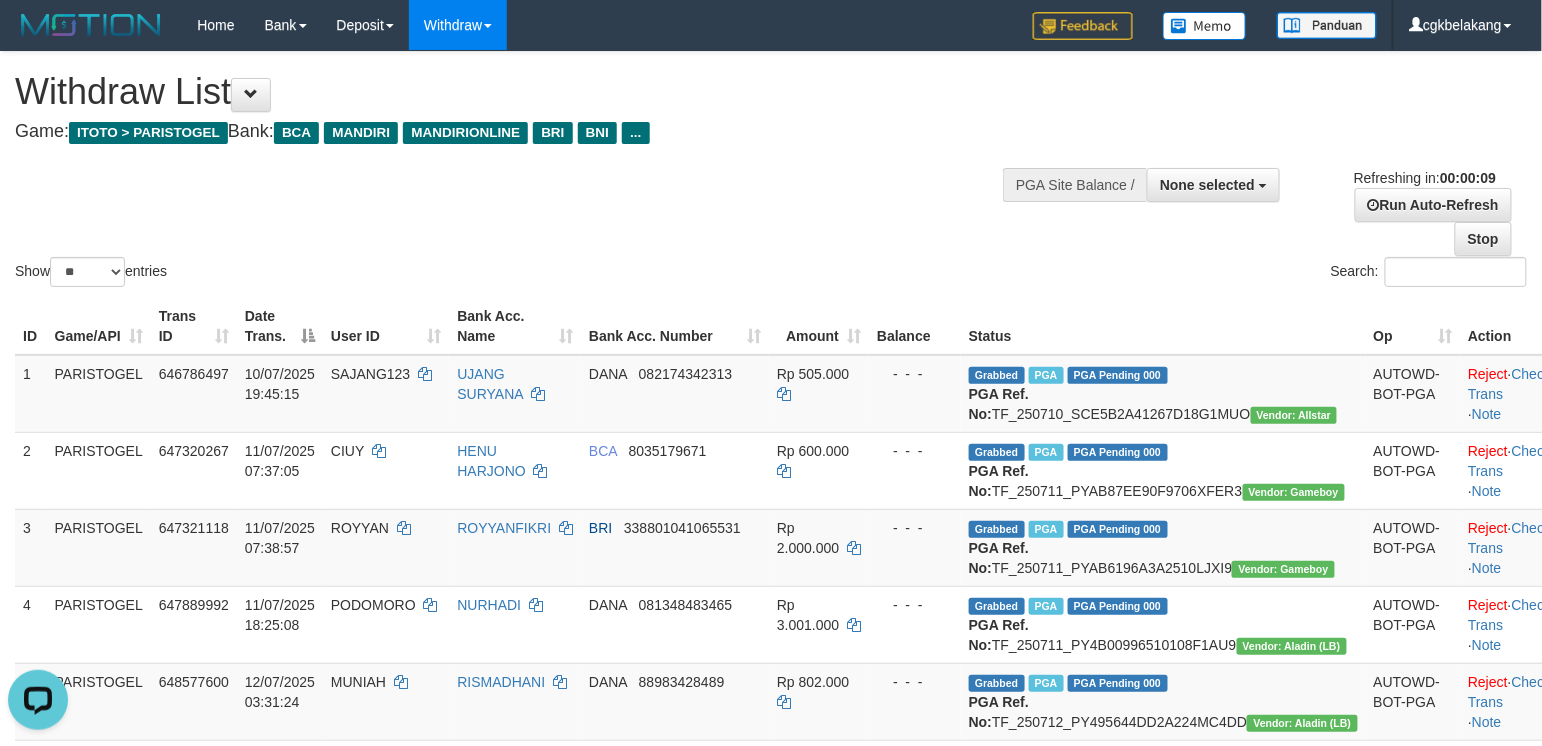 scroll, scrollTop: 0, scrollLeft: 0, axis: both 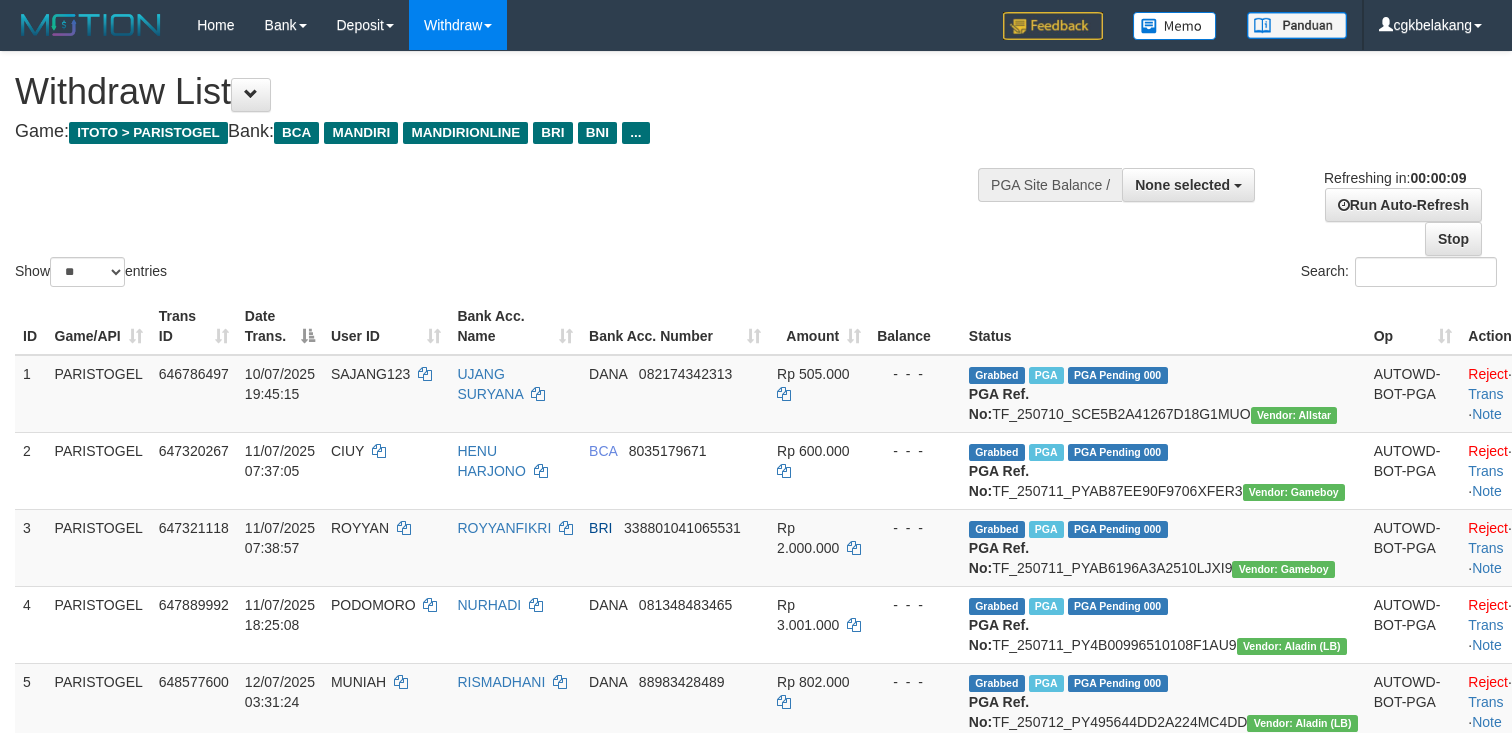 select 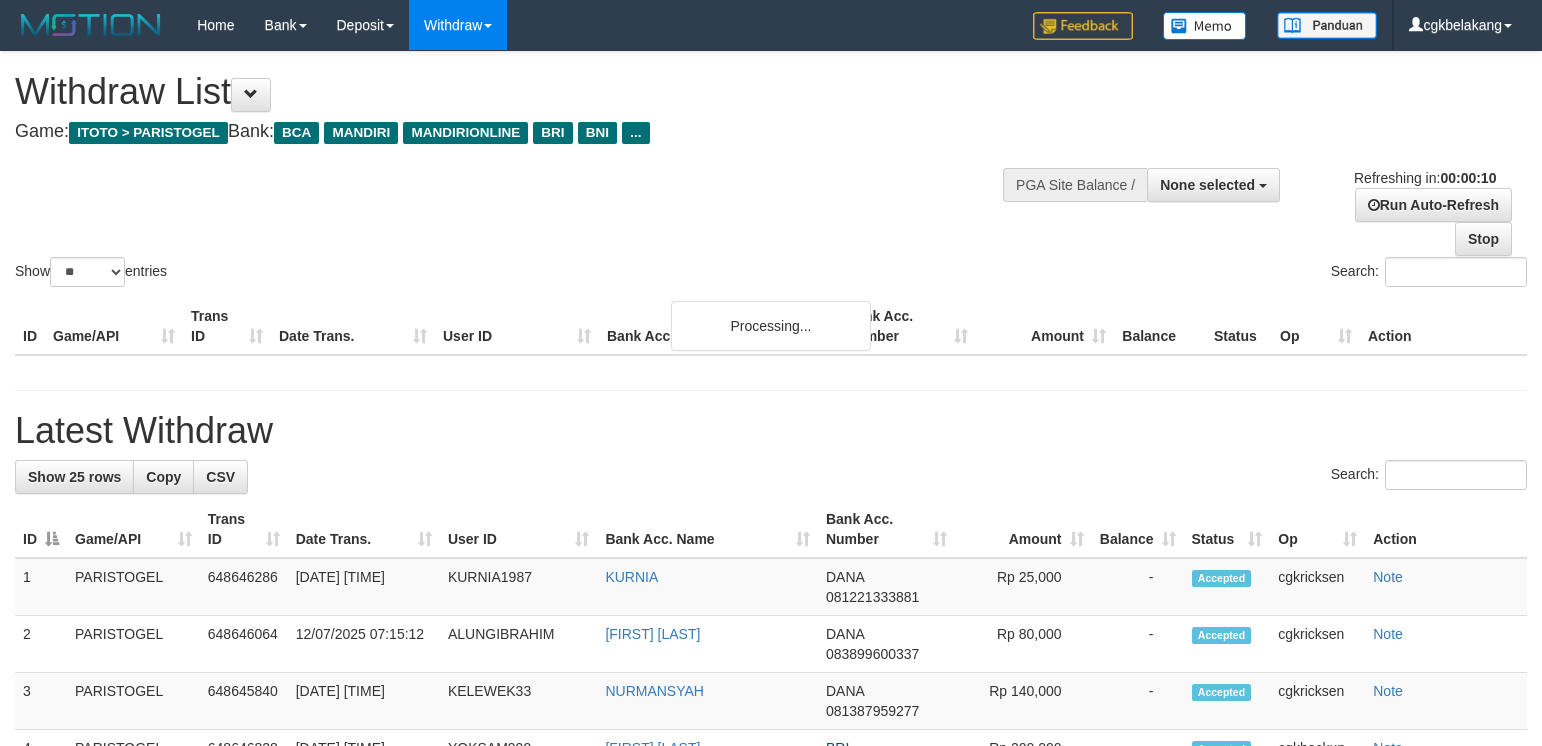 select 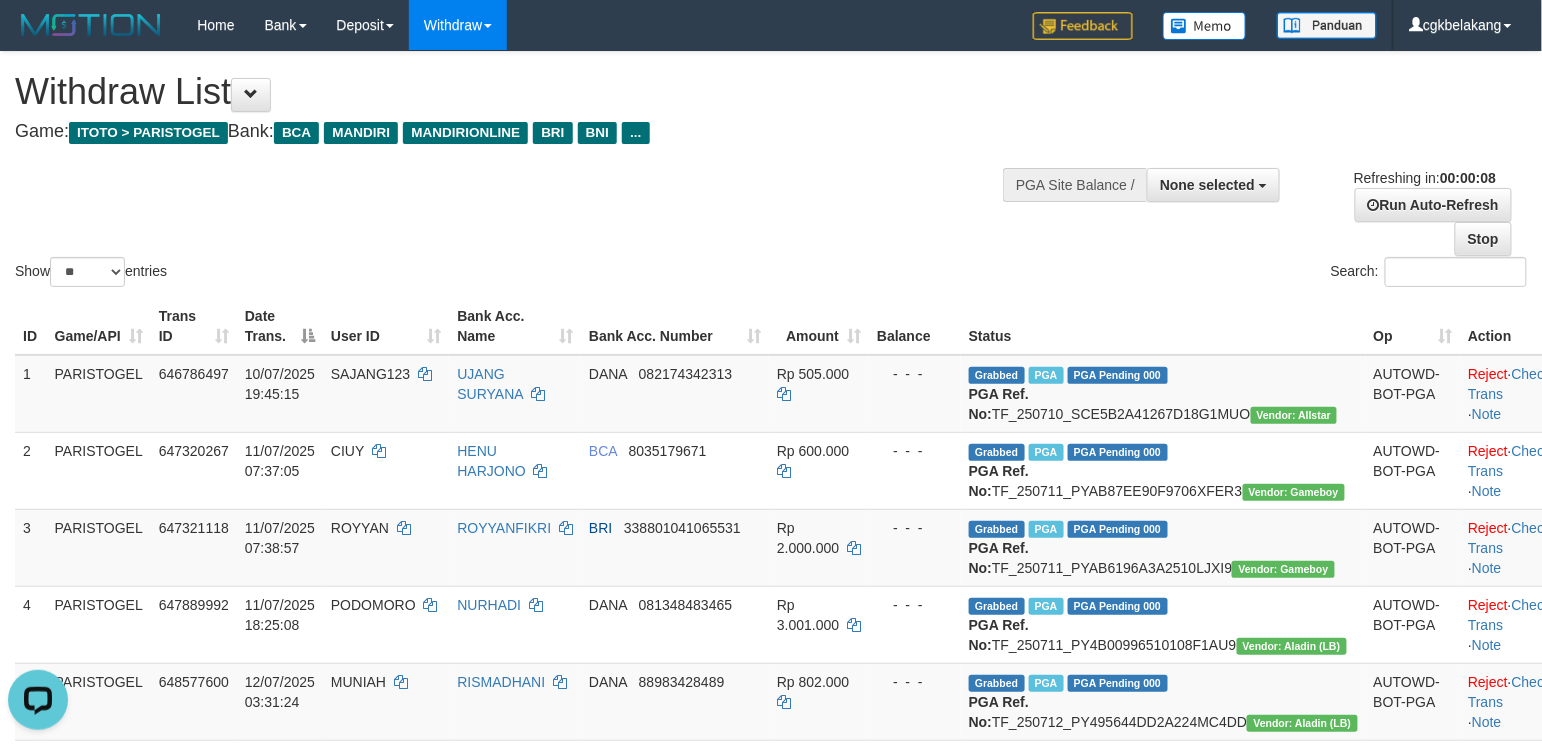 scroll, scrollTop: 0, scrollLeft: 0, axis: both 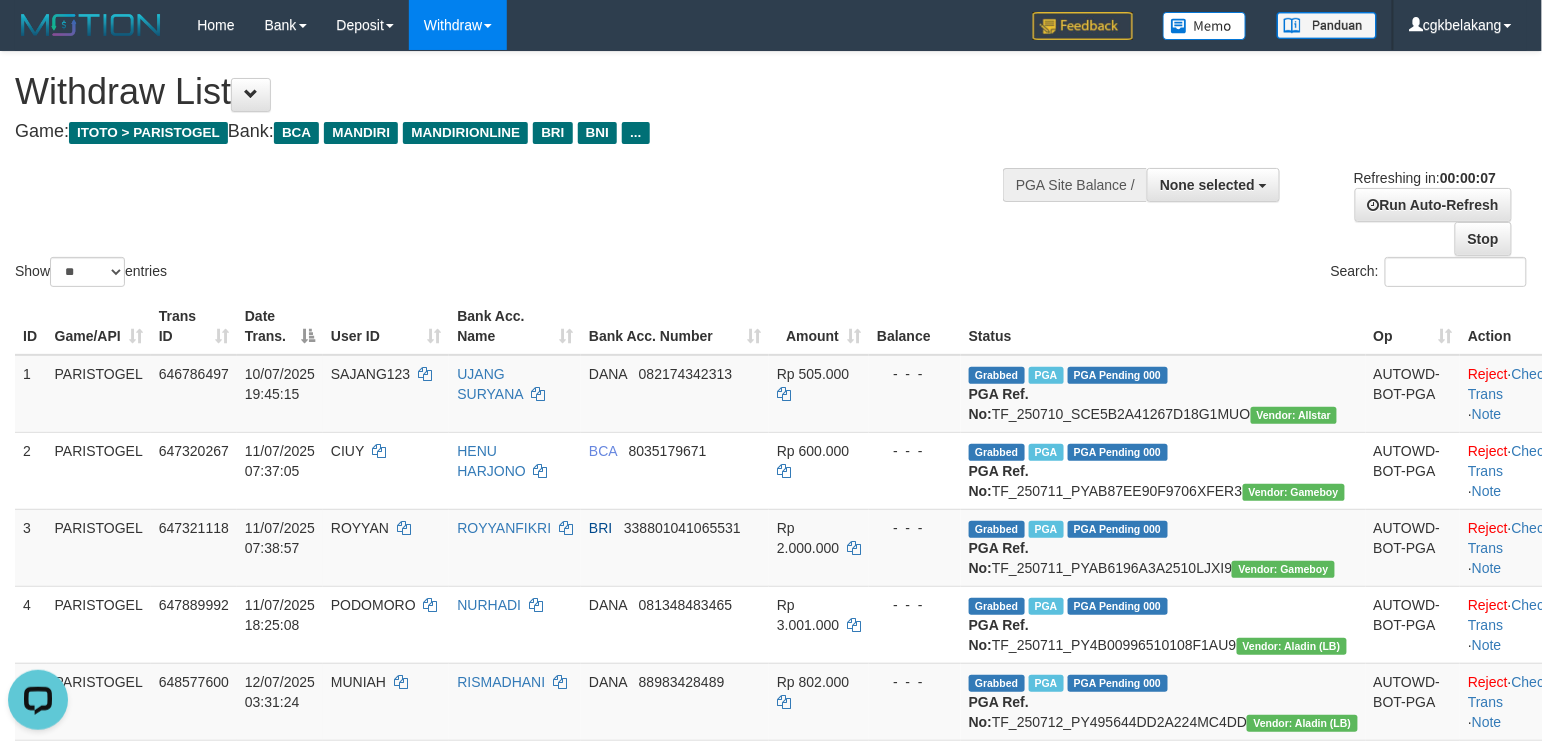click on "Show  ** ** ** ***  entries Search:" at bounding box center (771, 171) 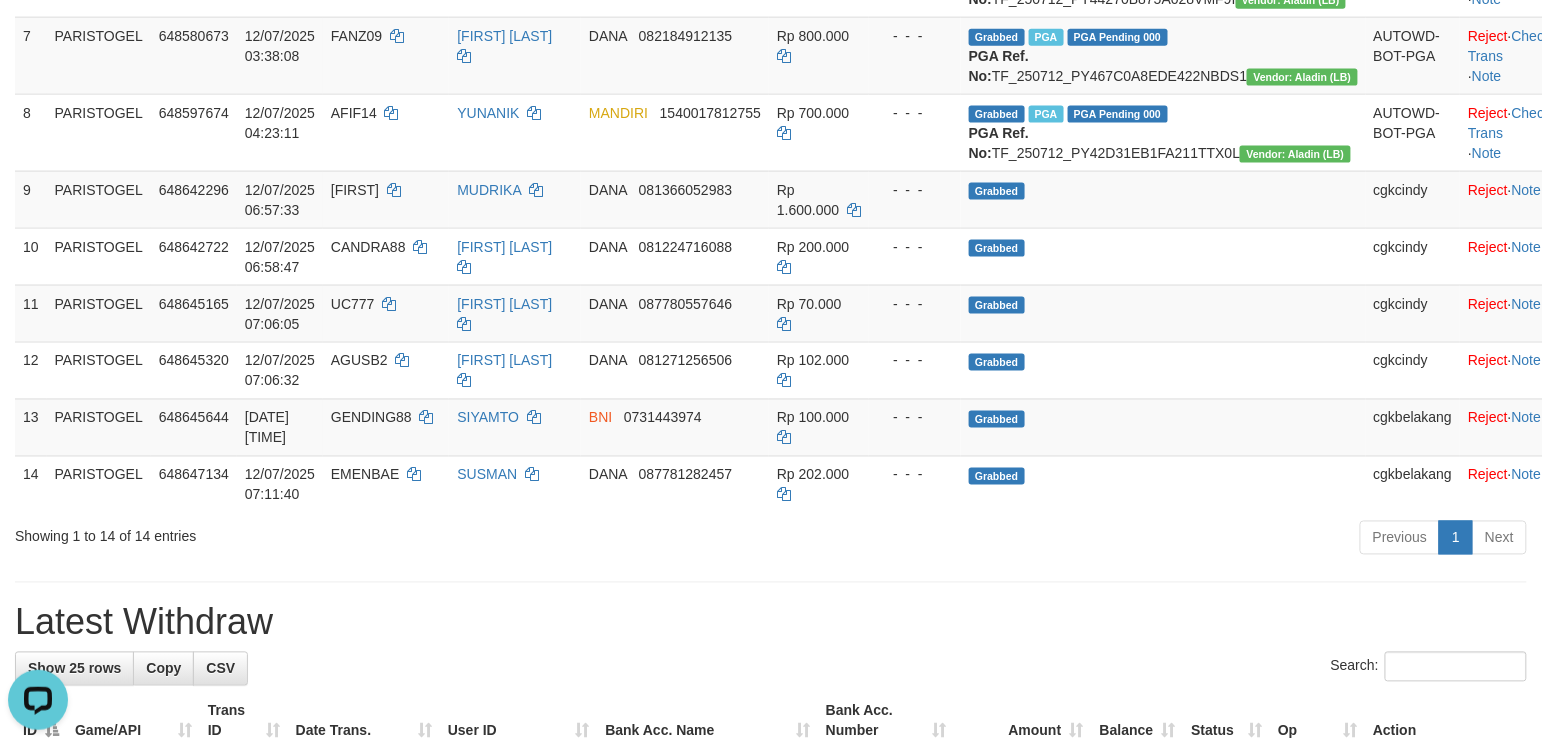 scroll, scrollTop: 1200, scrollLeft: 0, axis: vertical 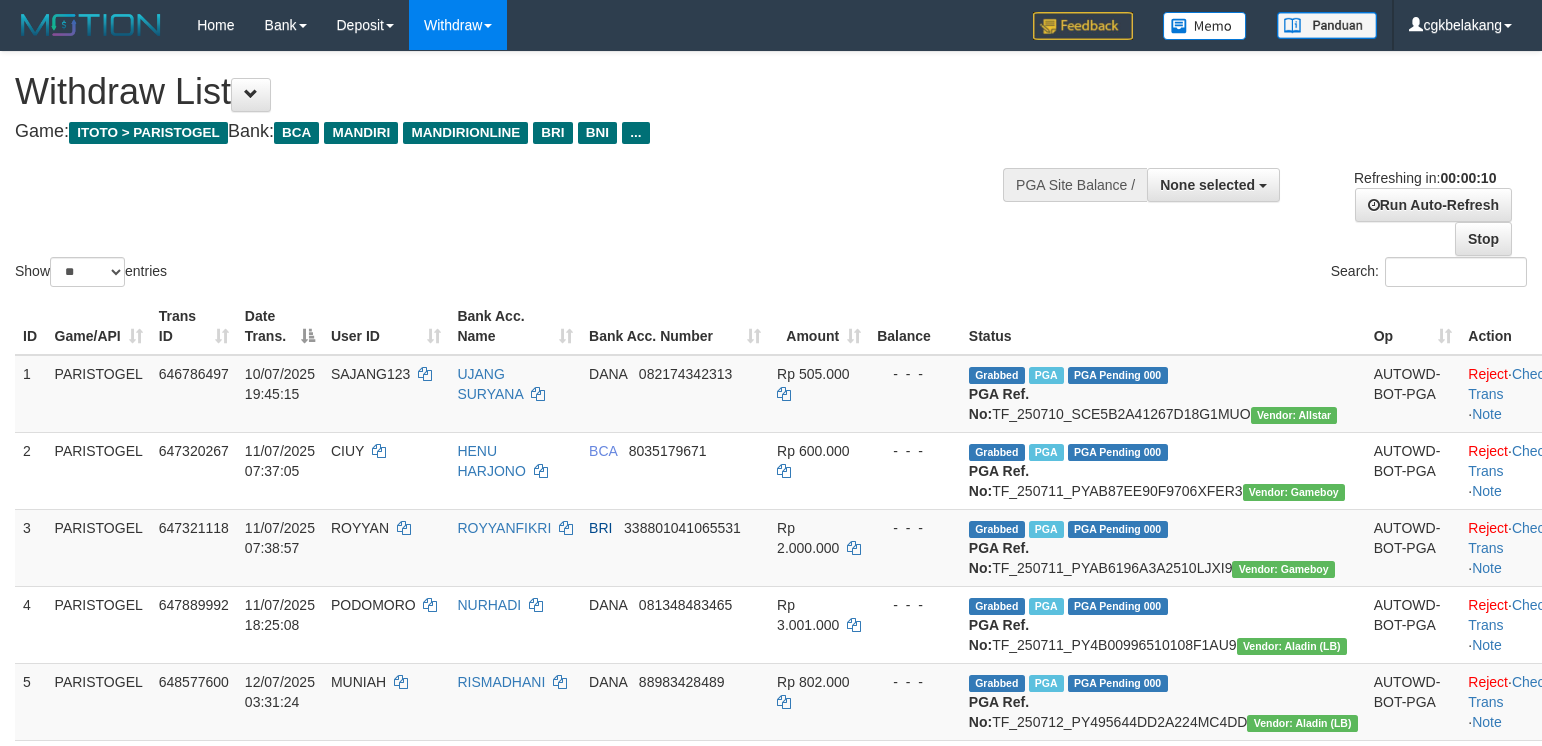 select 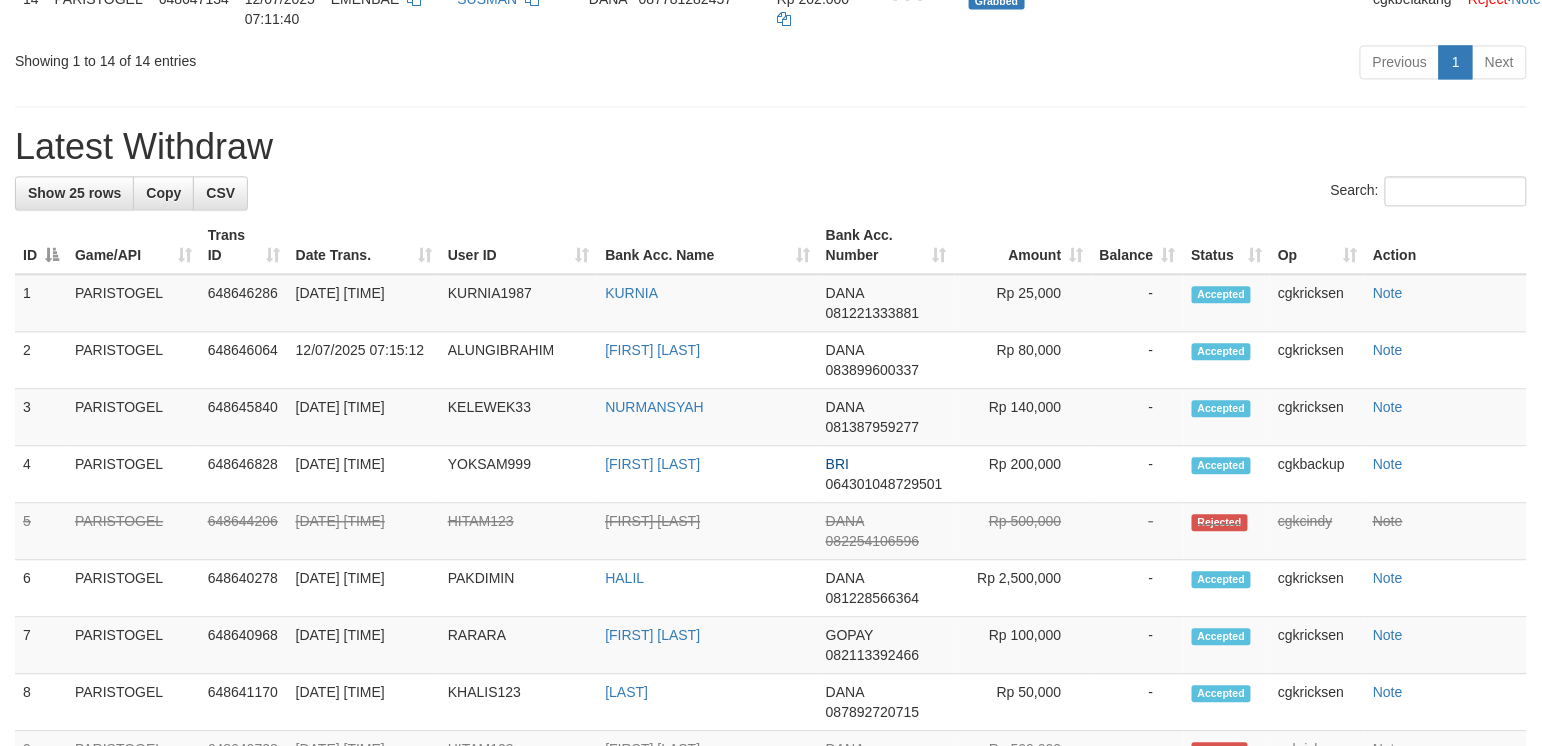 scroll, scrollTop: 1200, scrollLeft: 0, axis: vertical 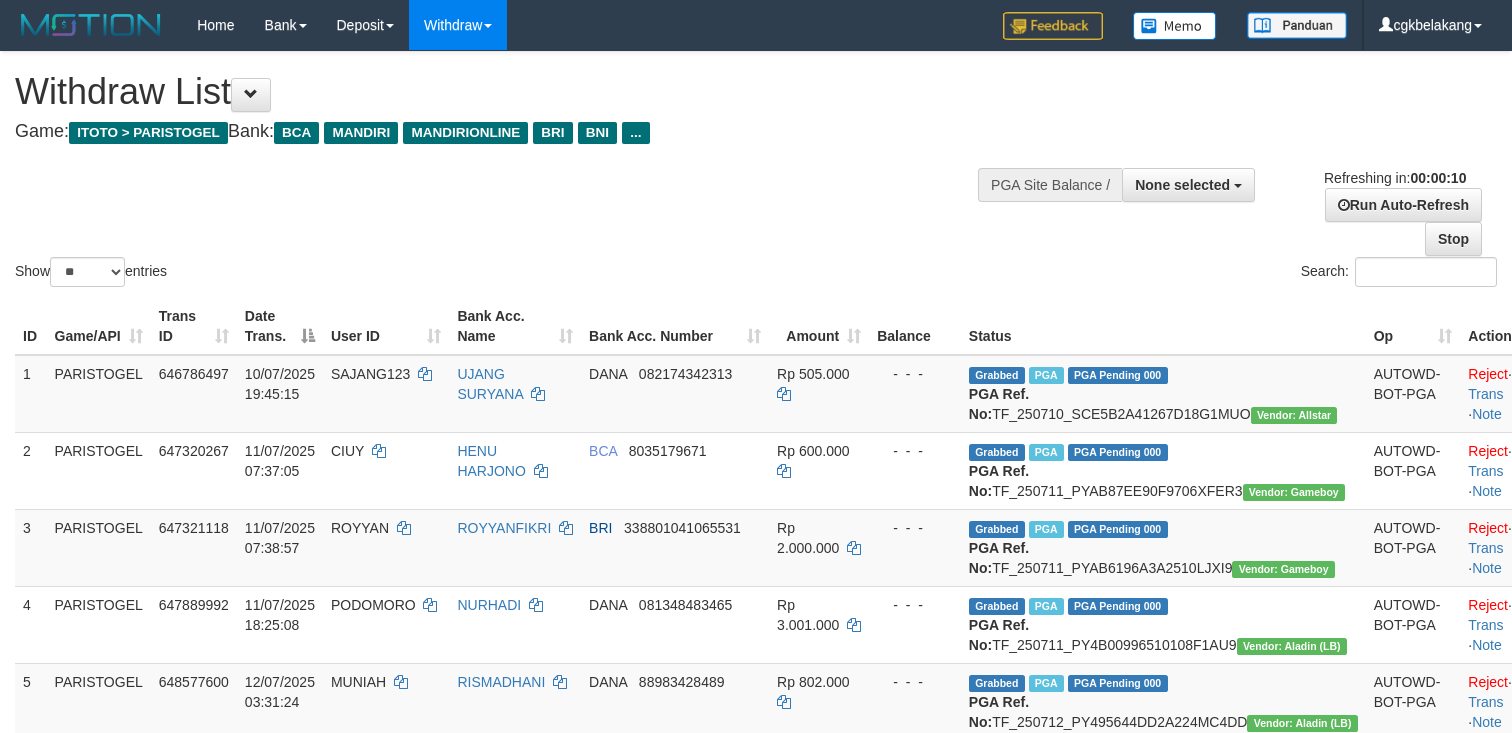 select 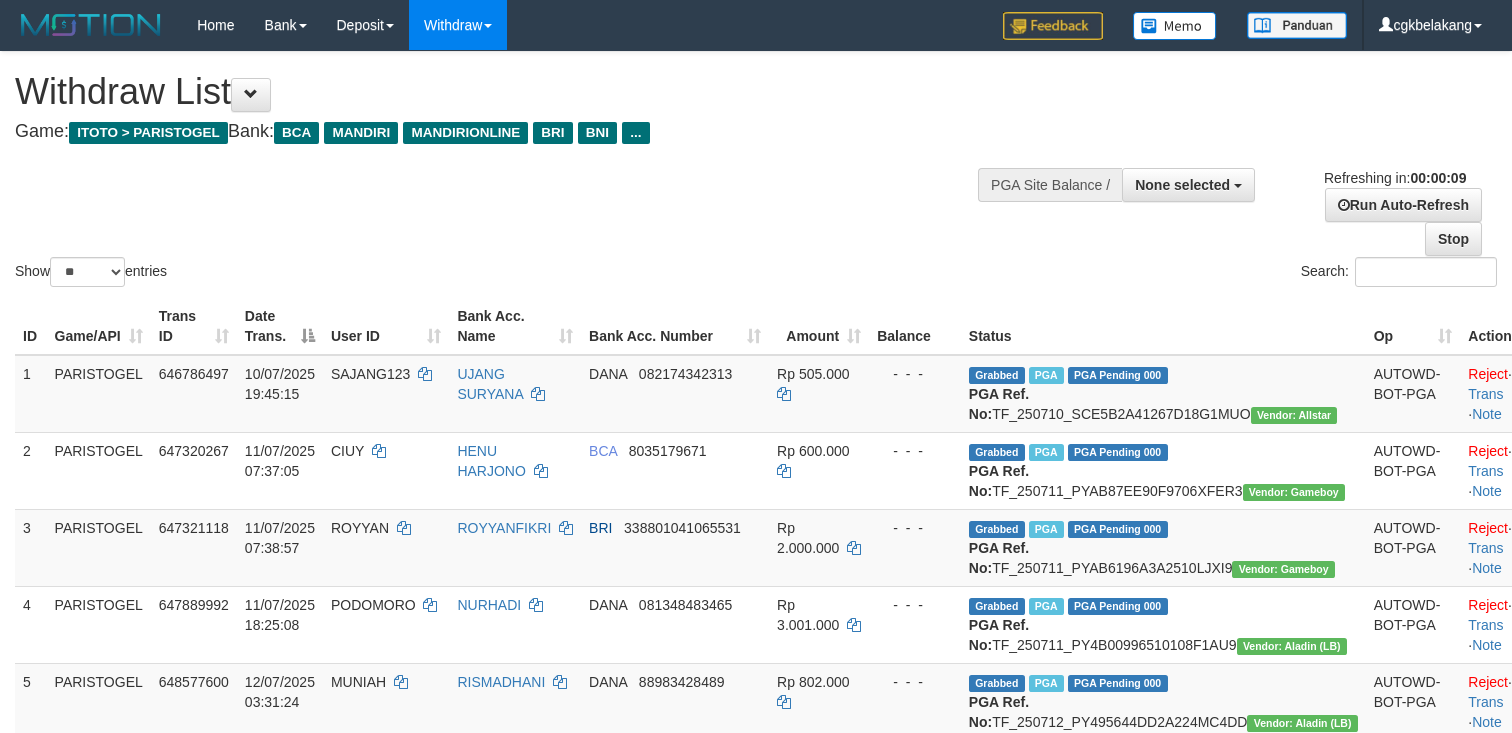 select 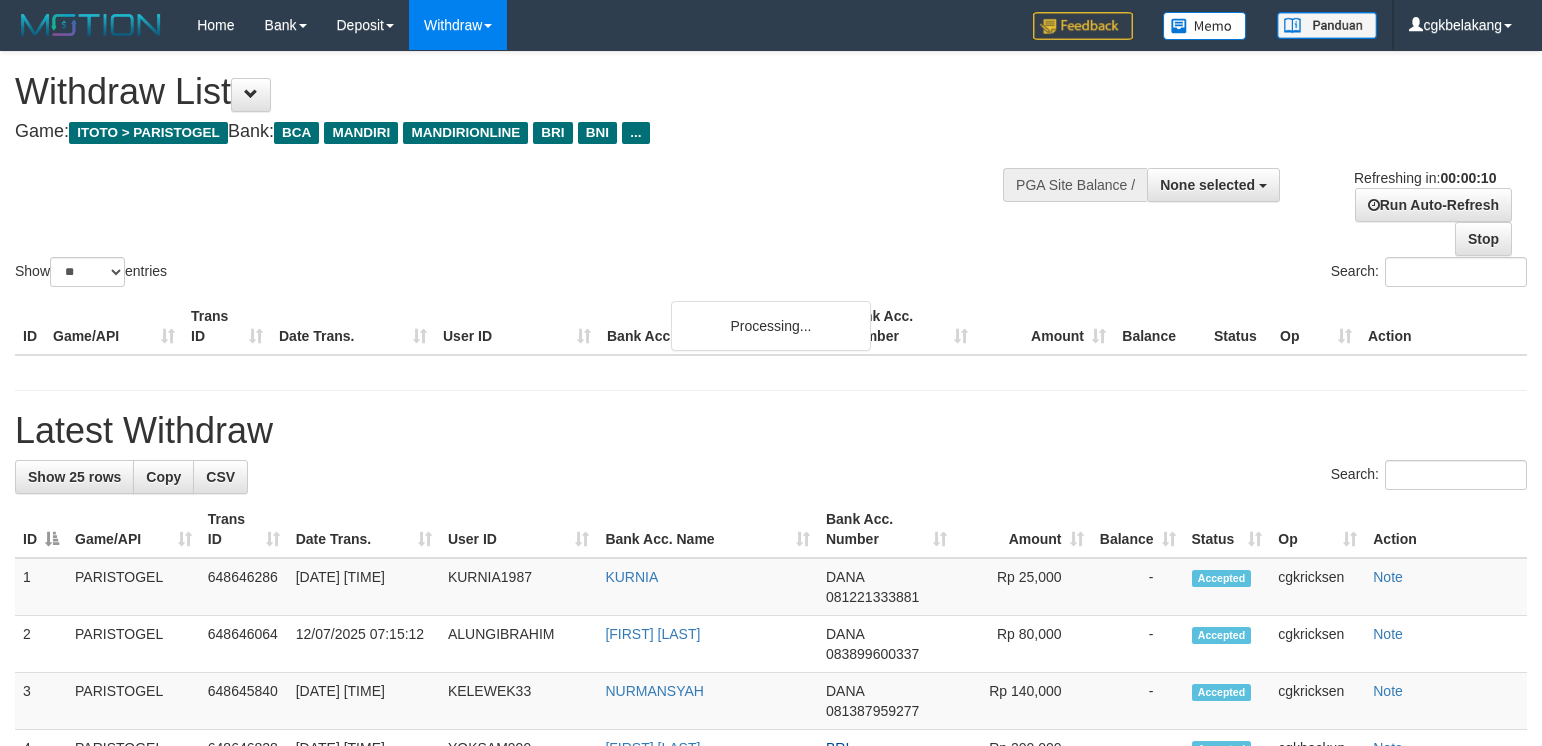 select 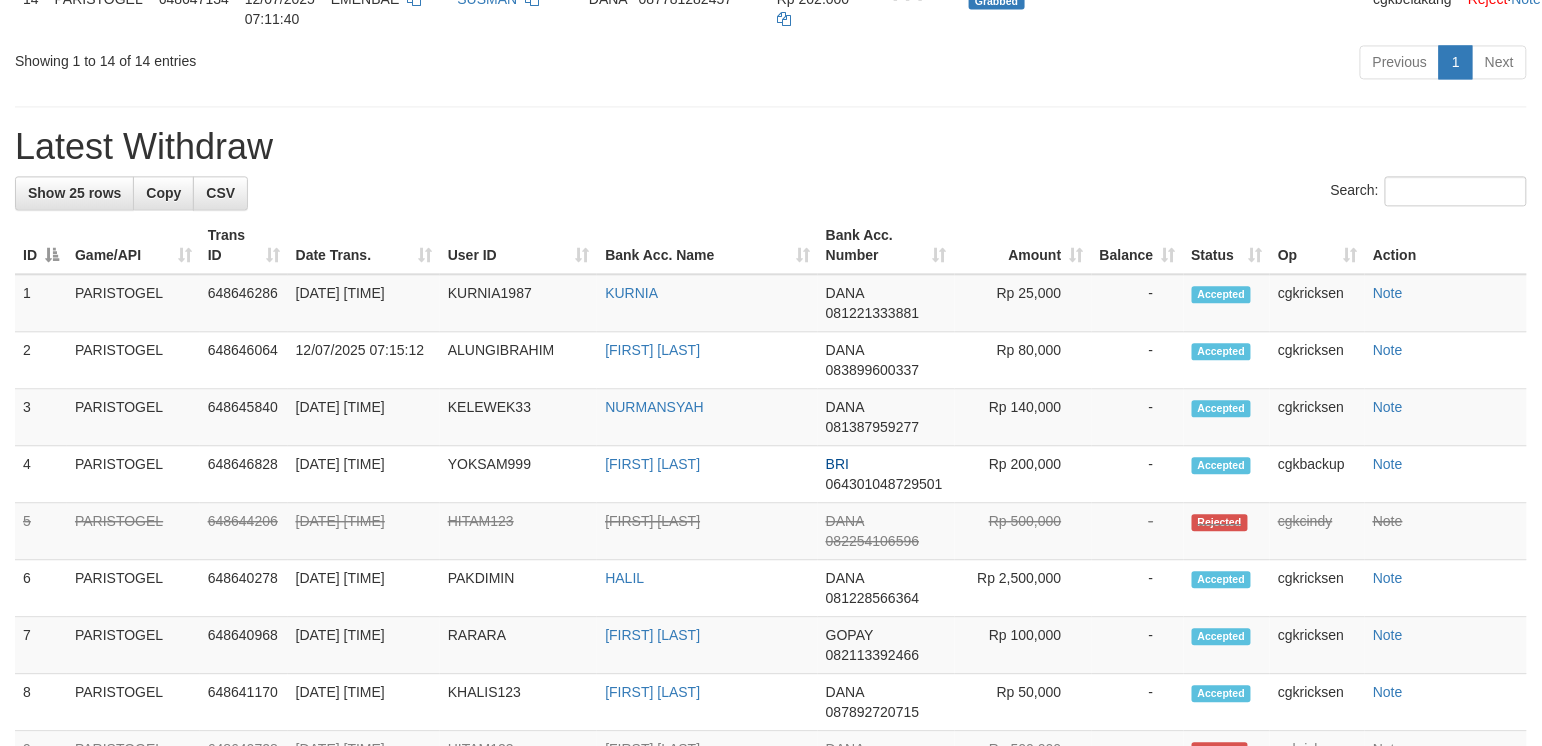 scroll, scrollTop: 1200, scrollLeft: 0, axis: vertical 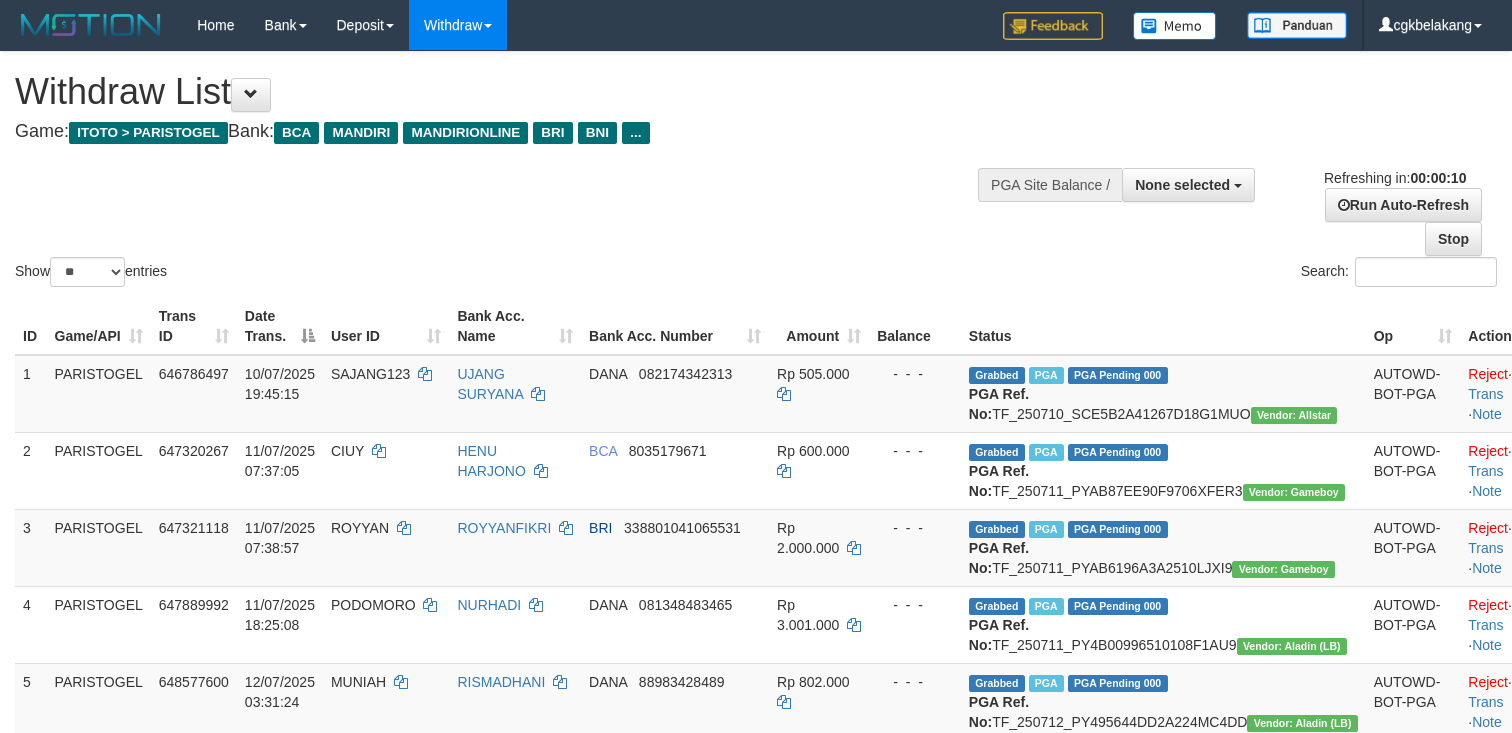 select 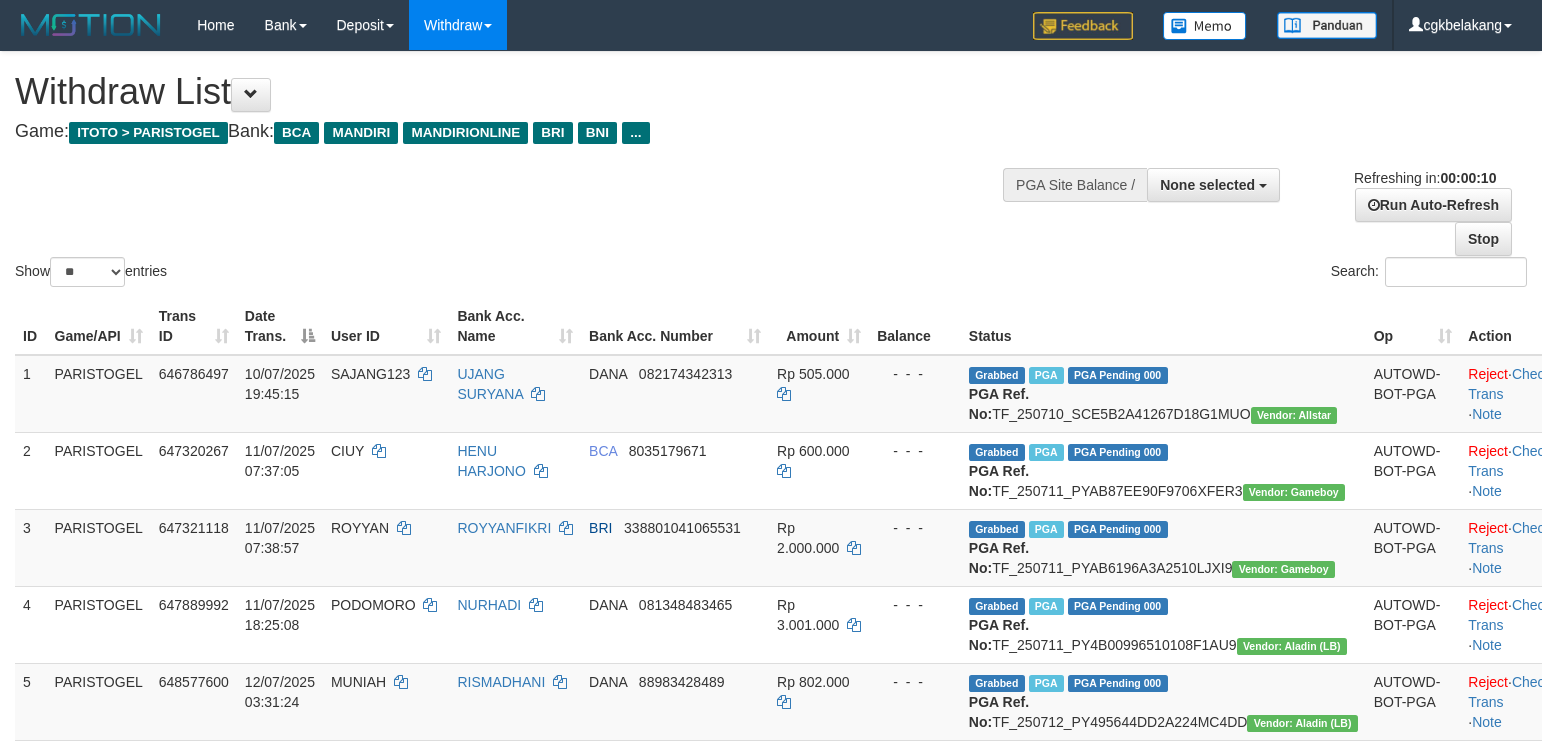 select 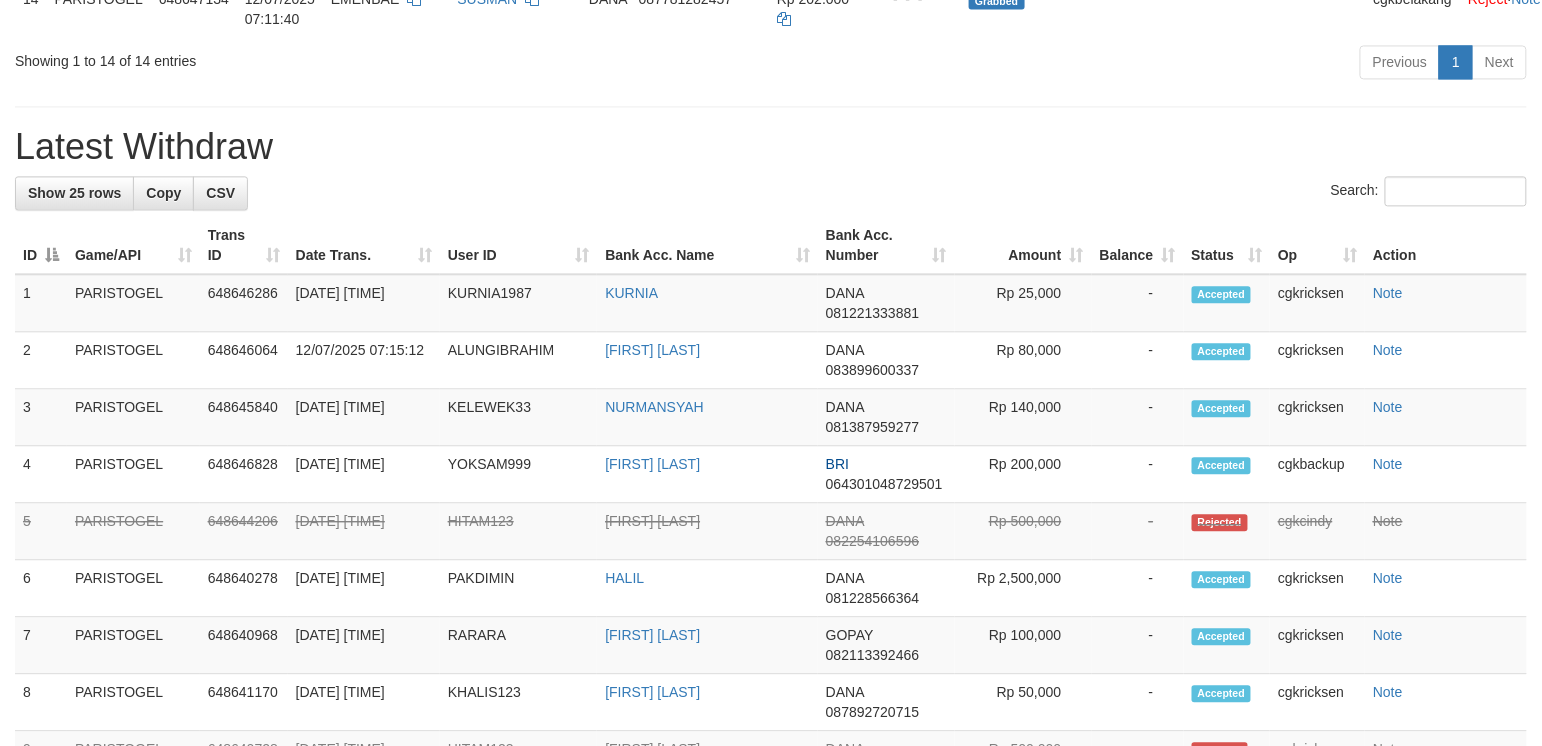 scroll, scrollTop: 1200, scrollLeft: 0, axis: vertical 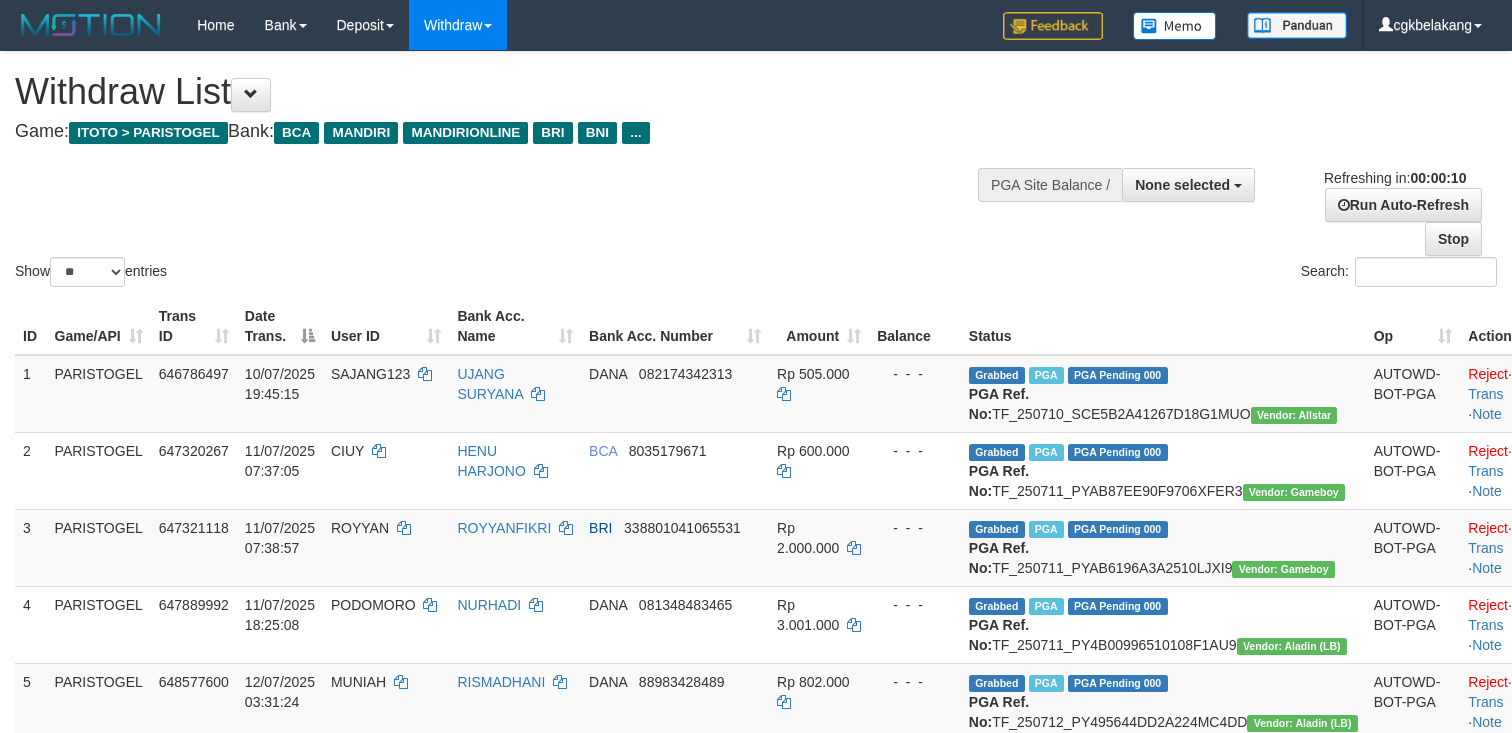 select 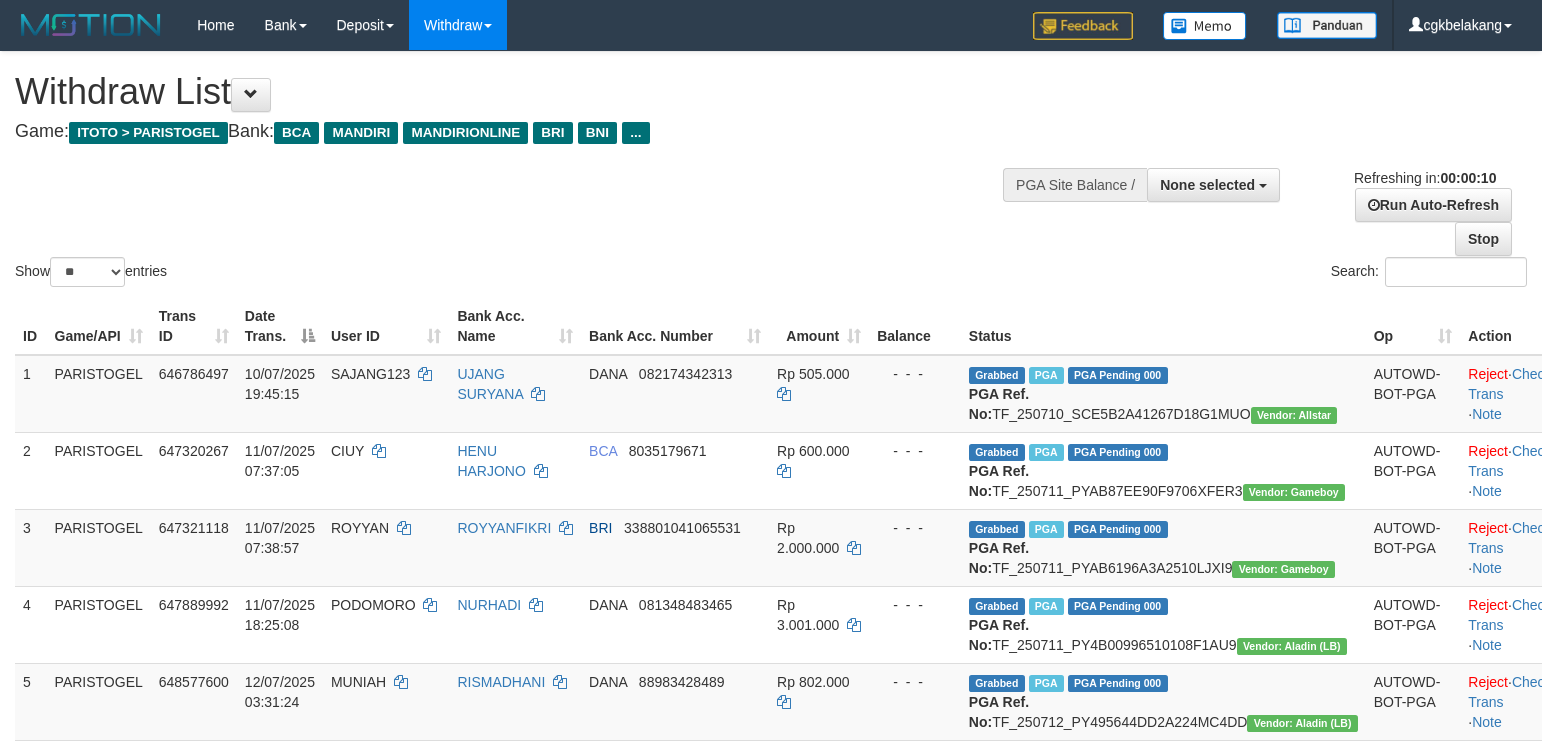 select 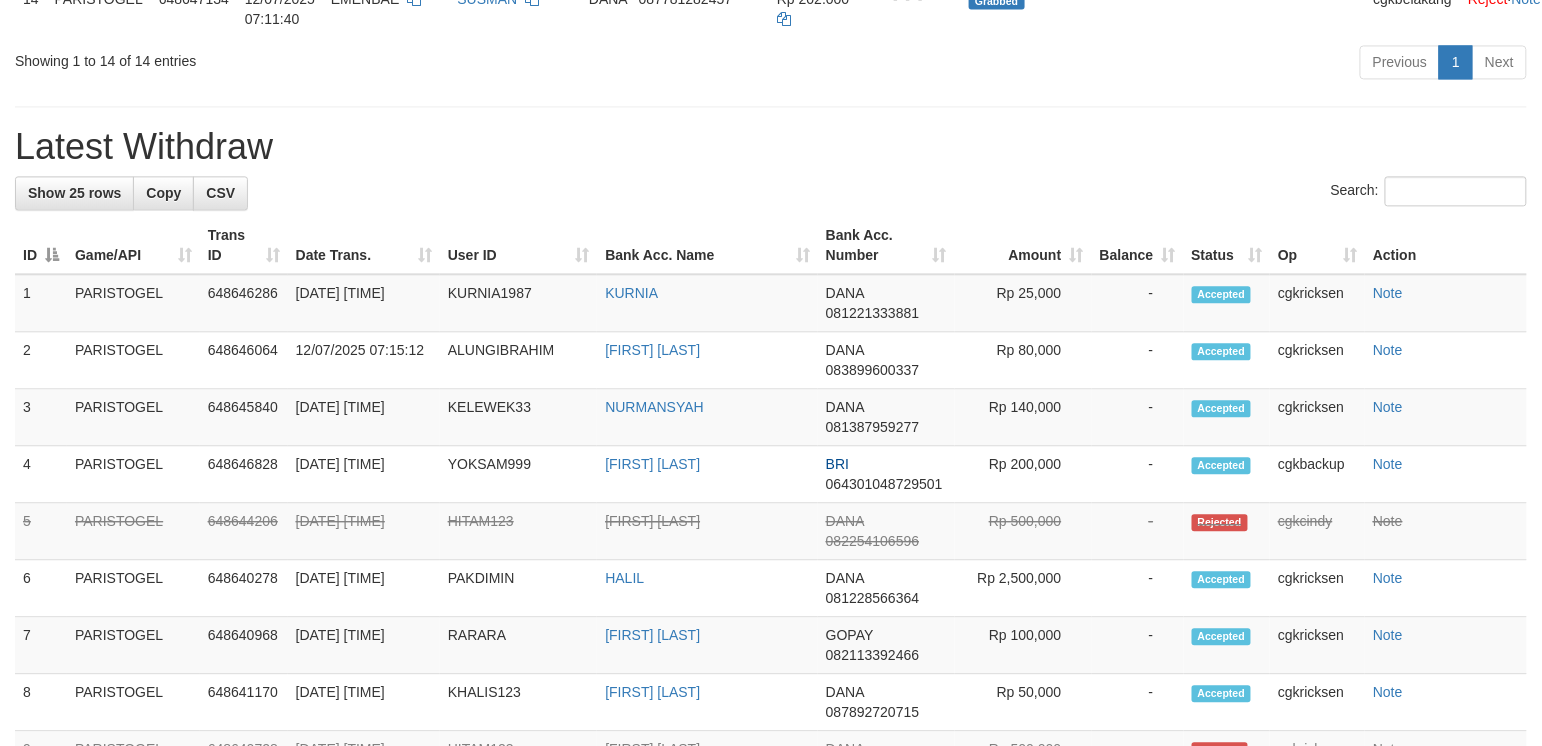 scroll, scrollTop: 1200, scrollLeft: 0, axis: vertical 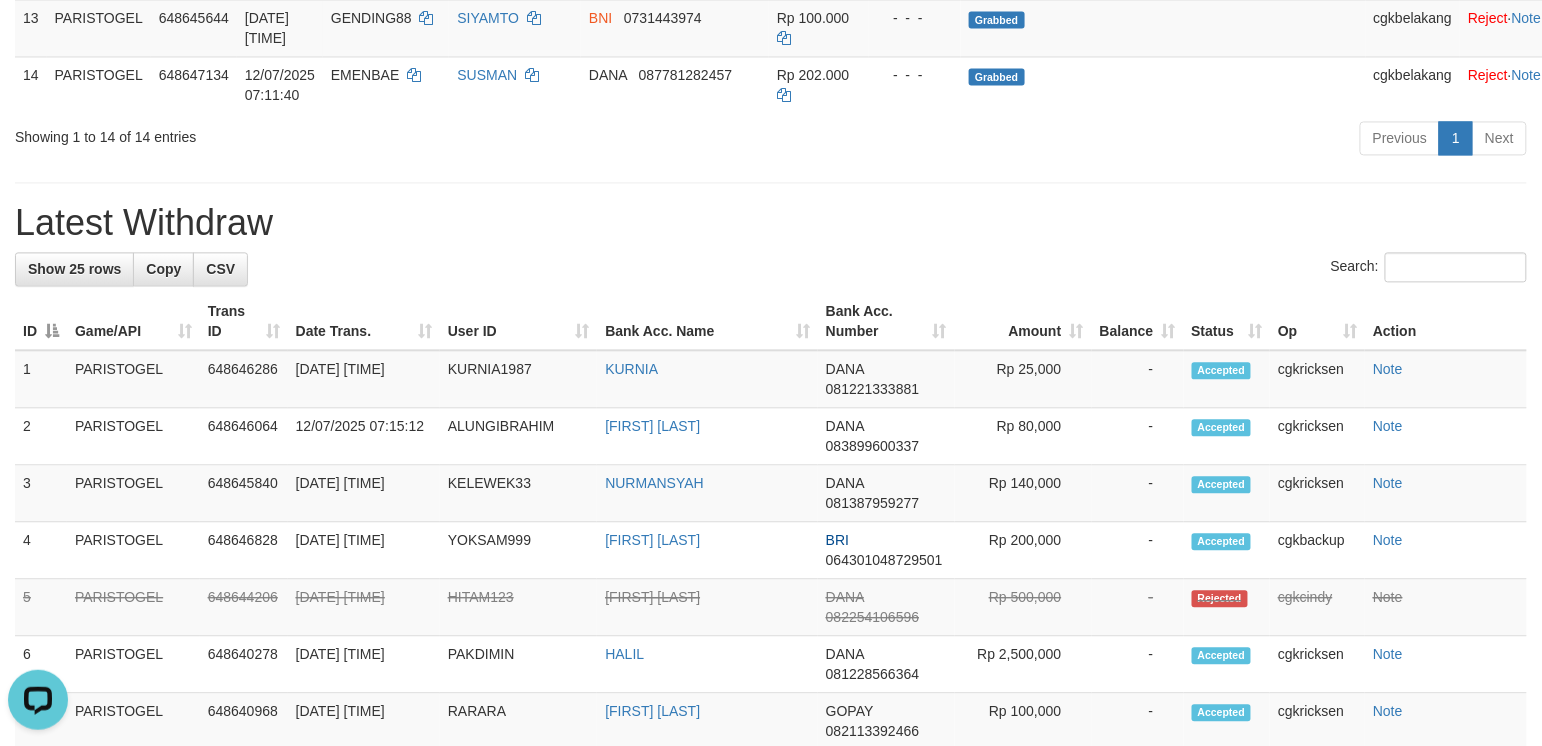 click on "Latest Withdraw" at bounding box center [771, 223] 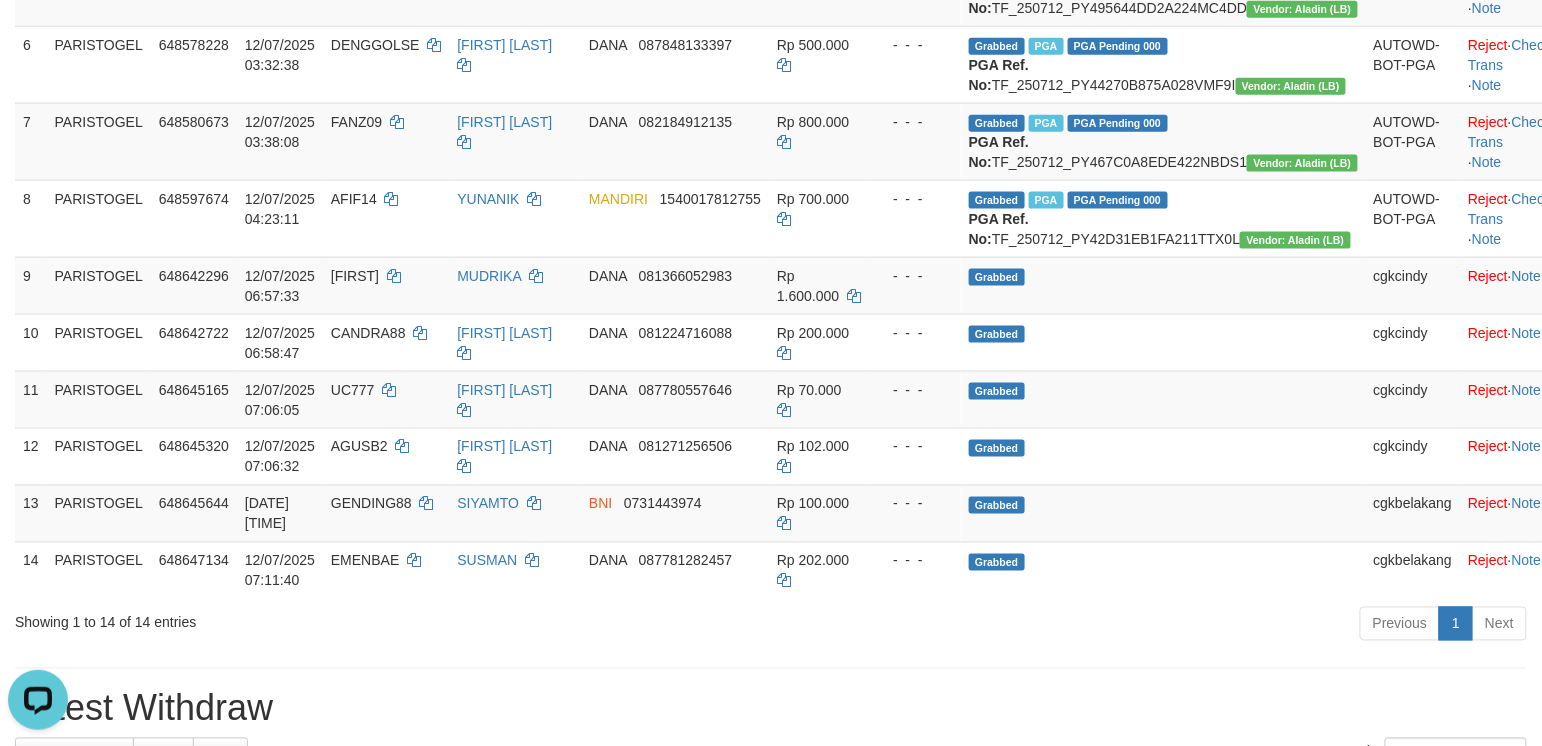 scroll, scrollTop: 666, scrollLeft: 0, axis: vertical 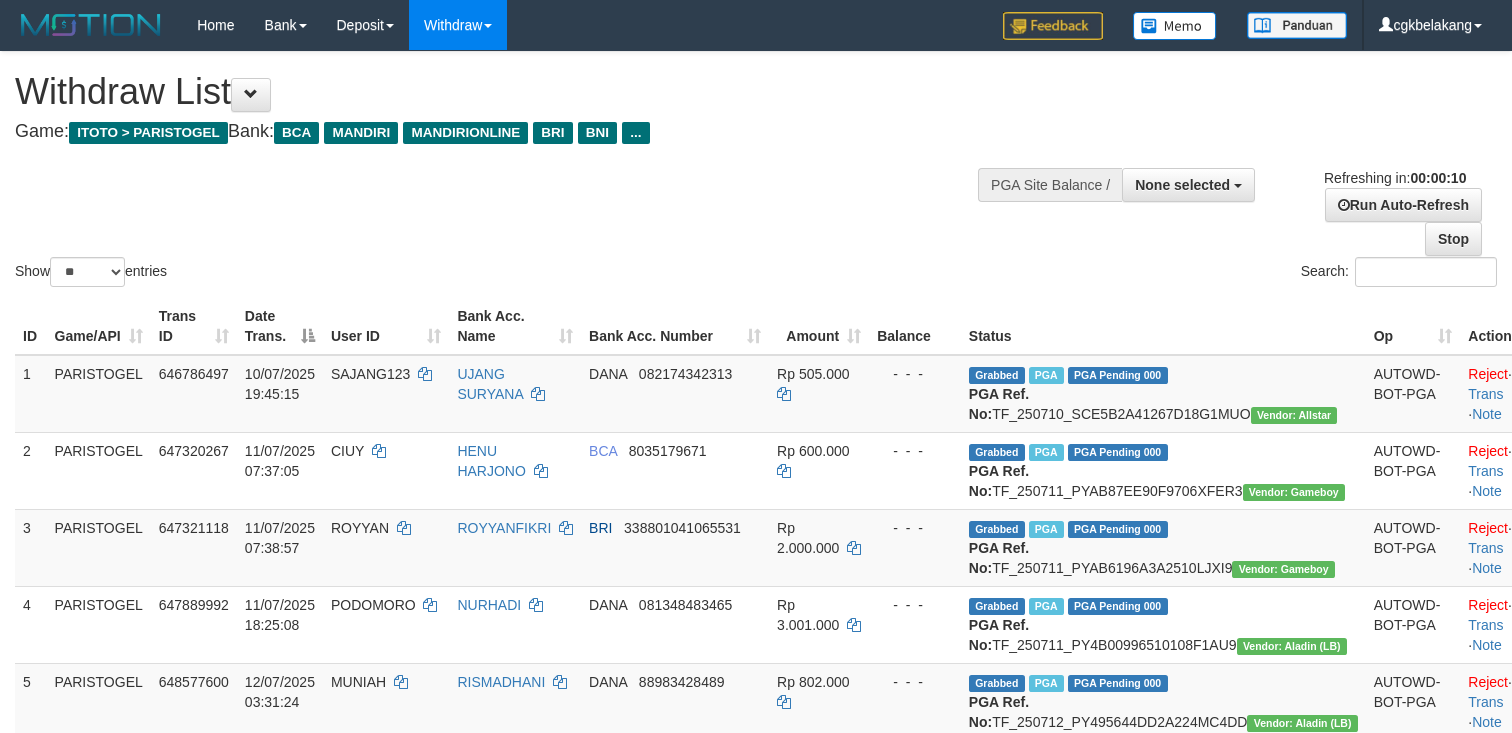 select 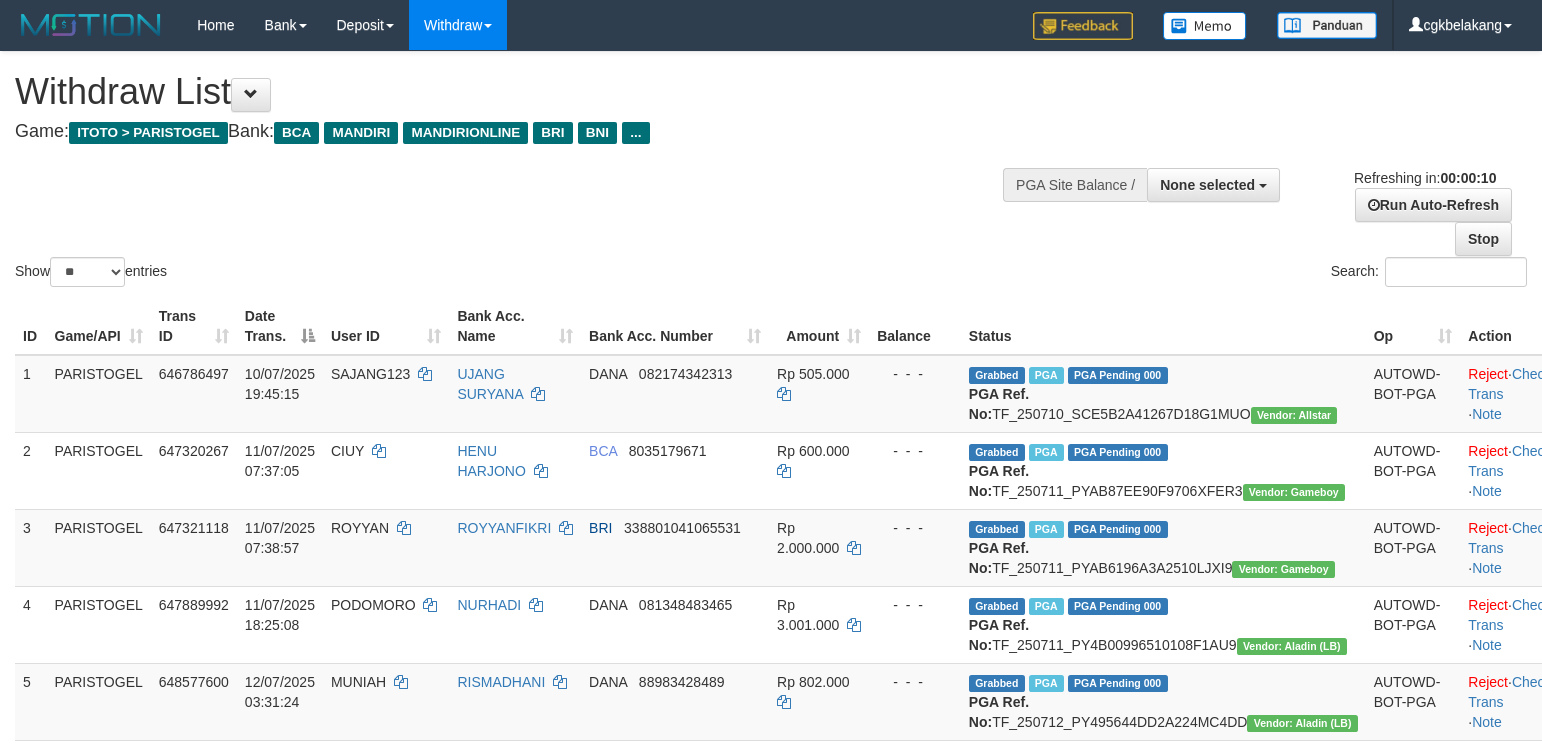 select 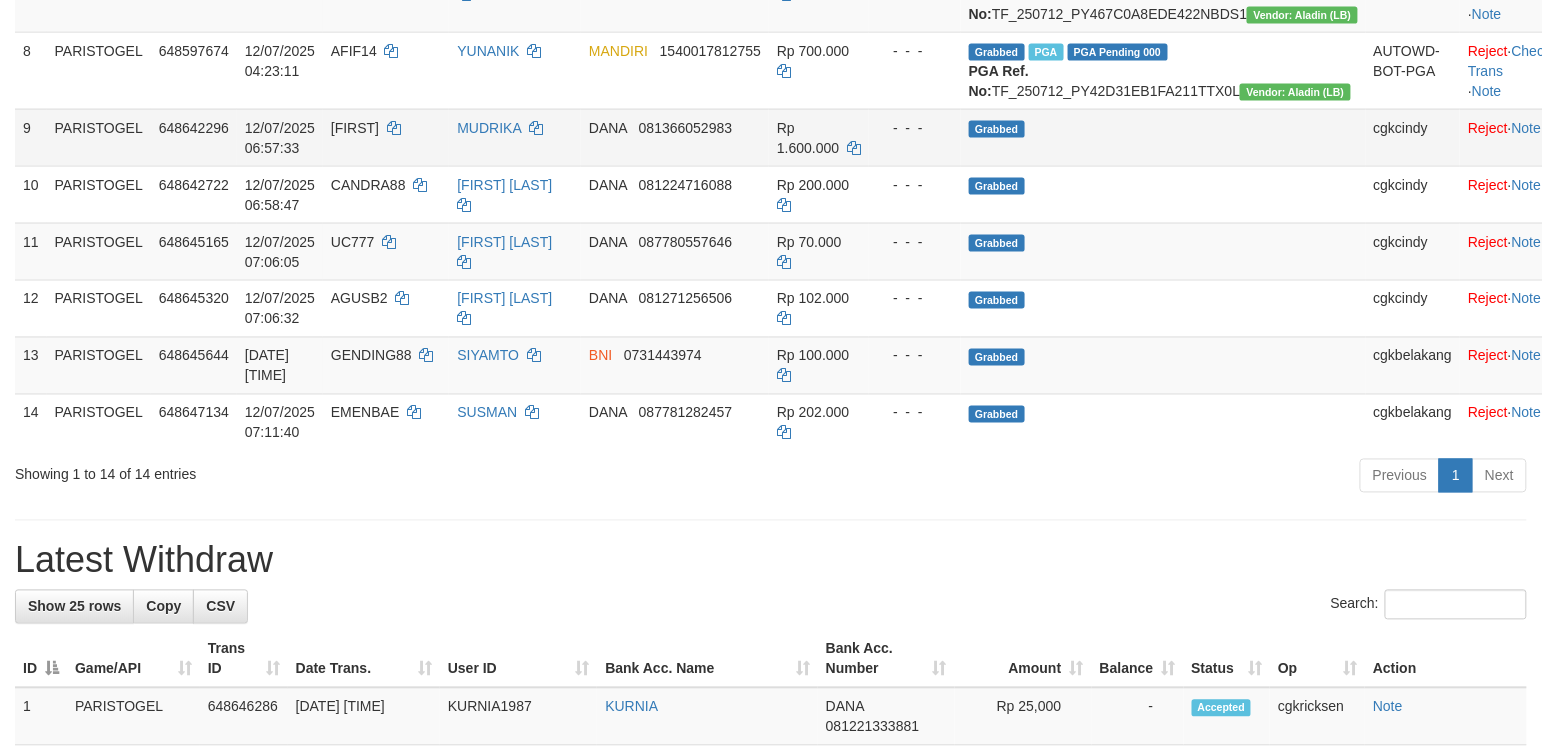 scroll, scrollTop: 1066, scrollLeft: 0, axis: vertical 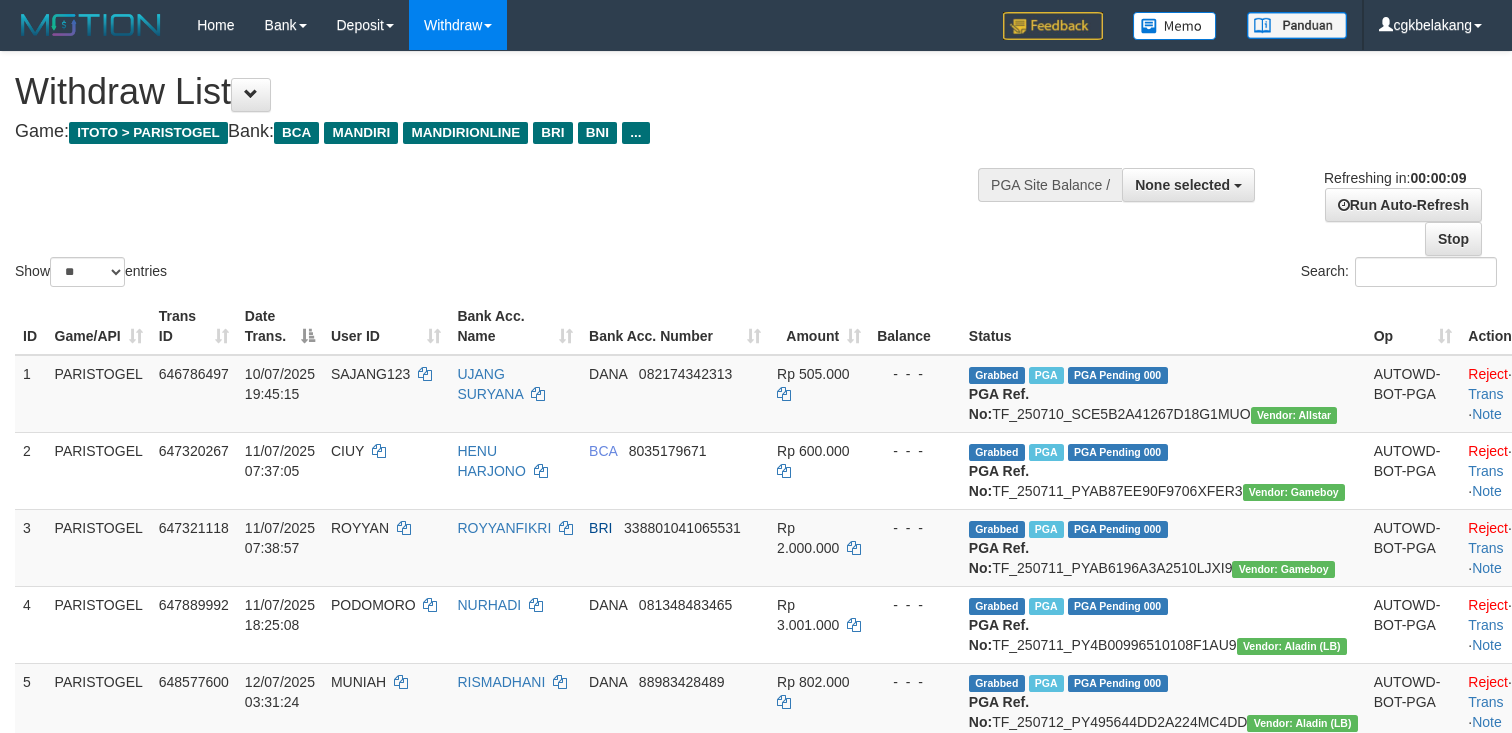 select 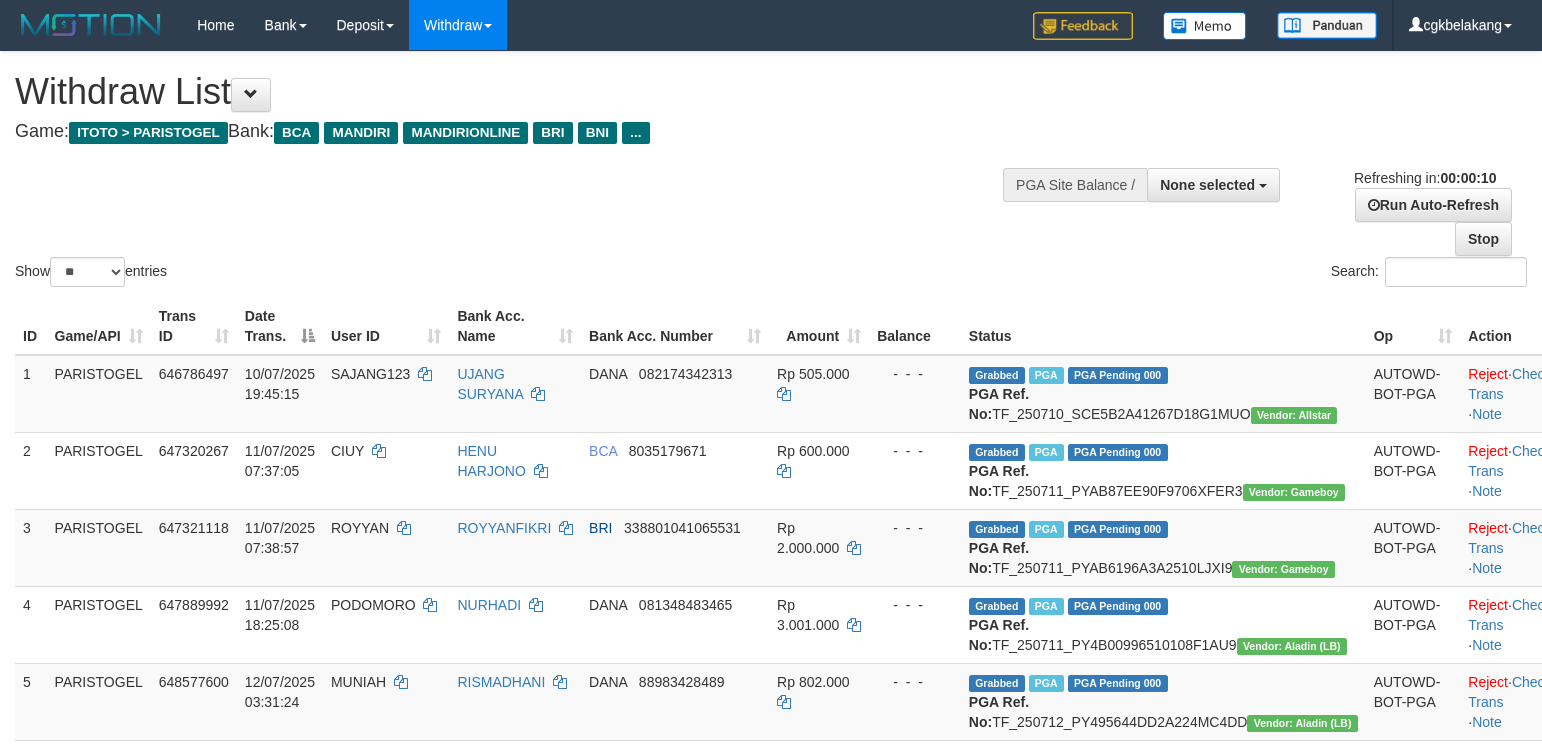 select 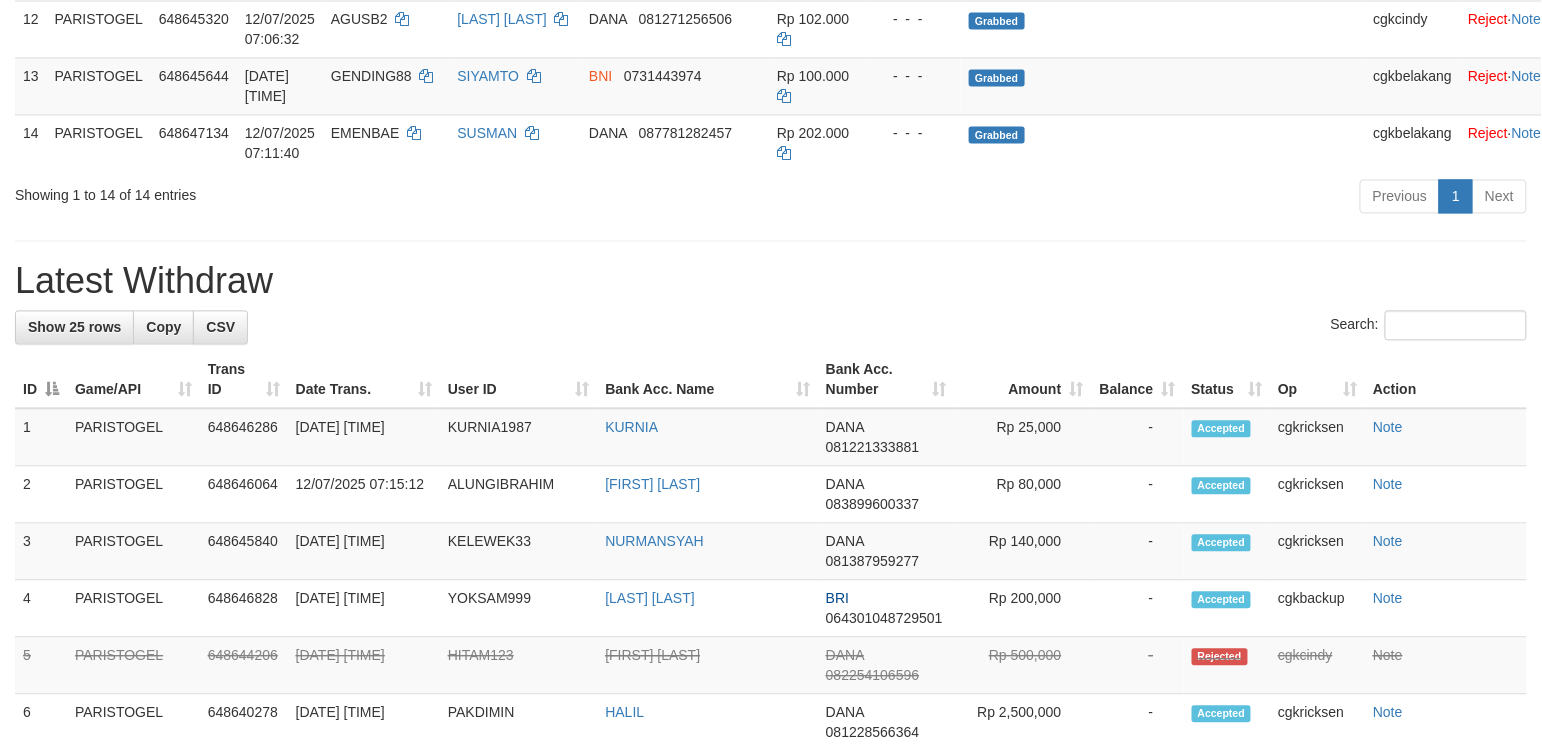 scroll, scrollTop: 1066, scrollLeft: 0, axis: vertical 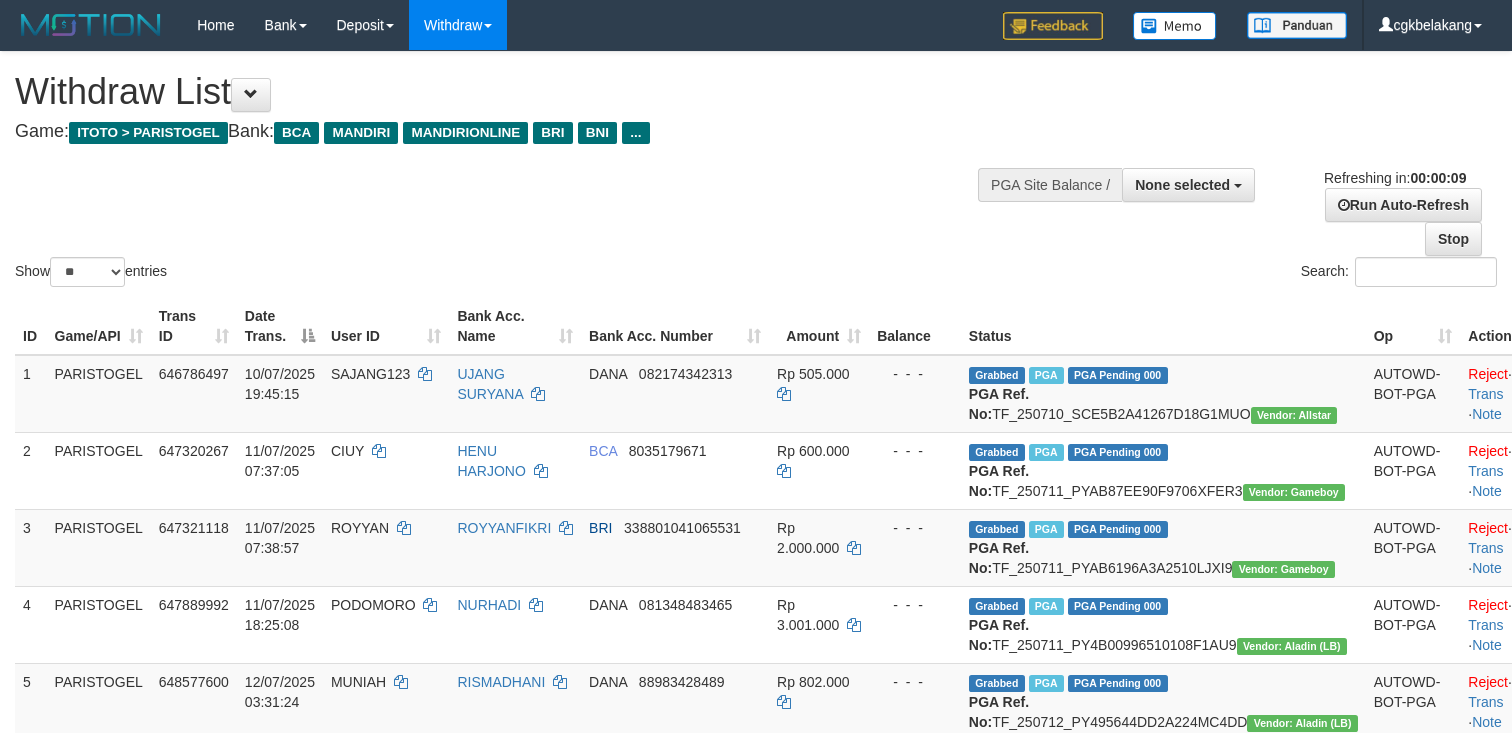 select 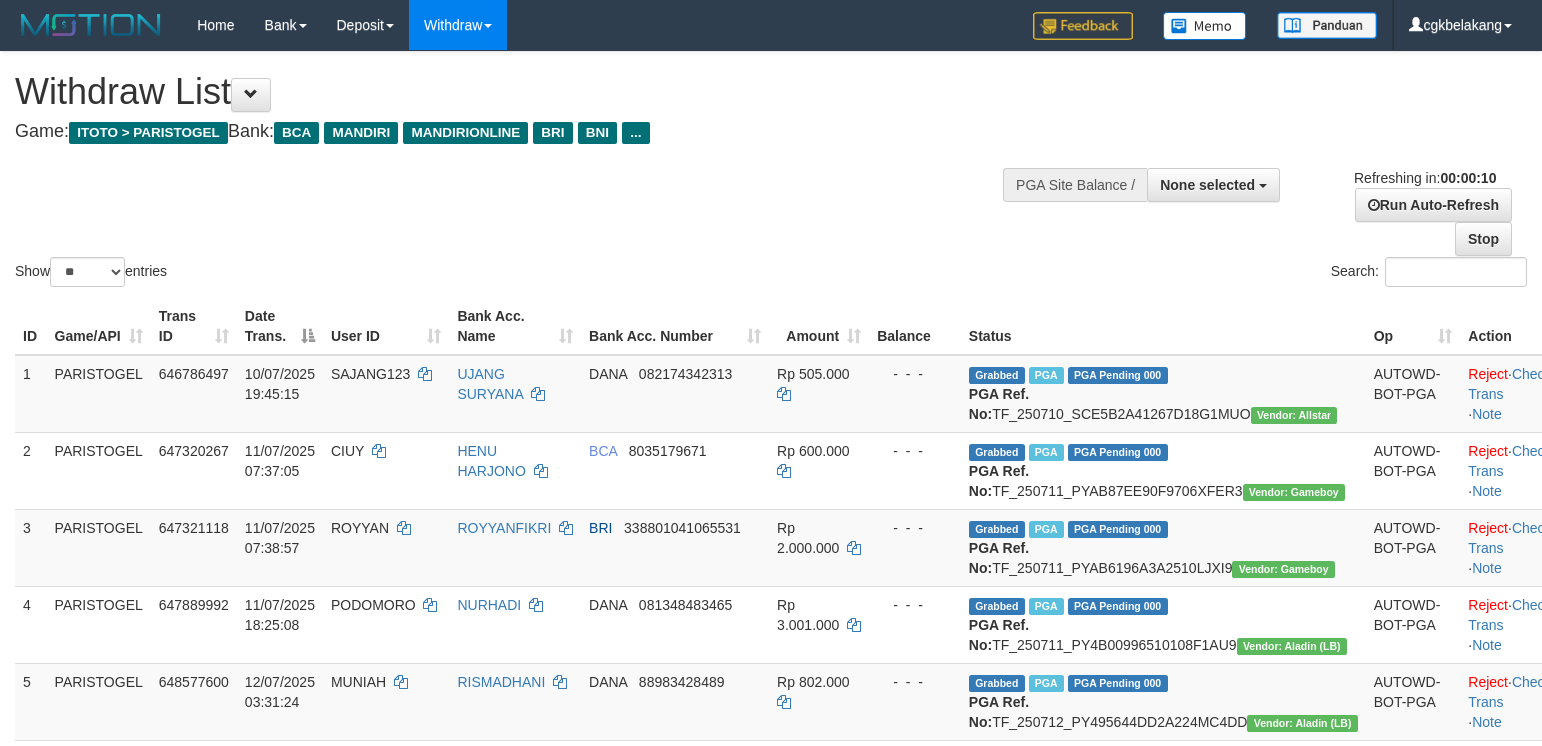 select 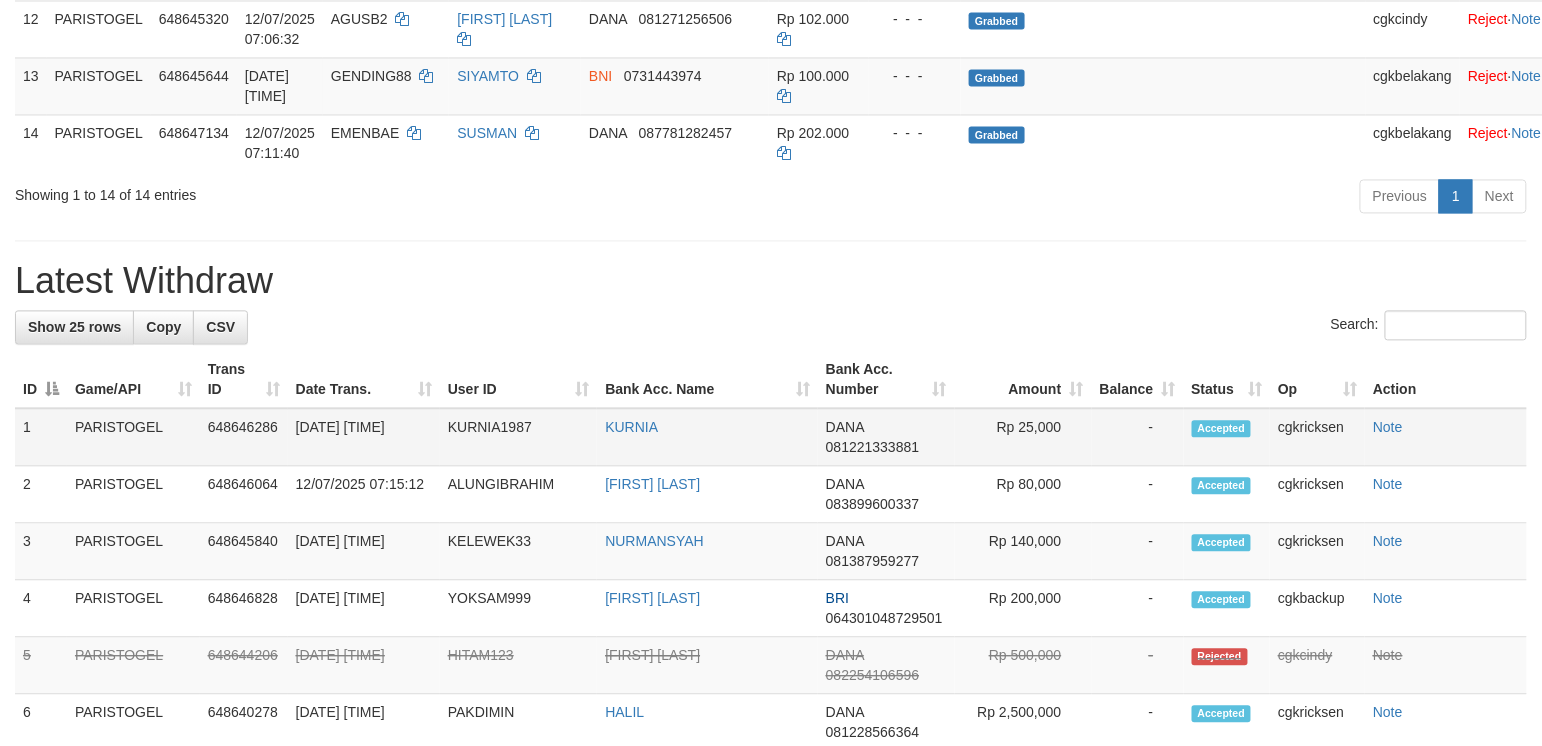 scroll, scrollTop: 1066, scrollLeft: 0, axis: vertical 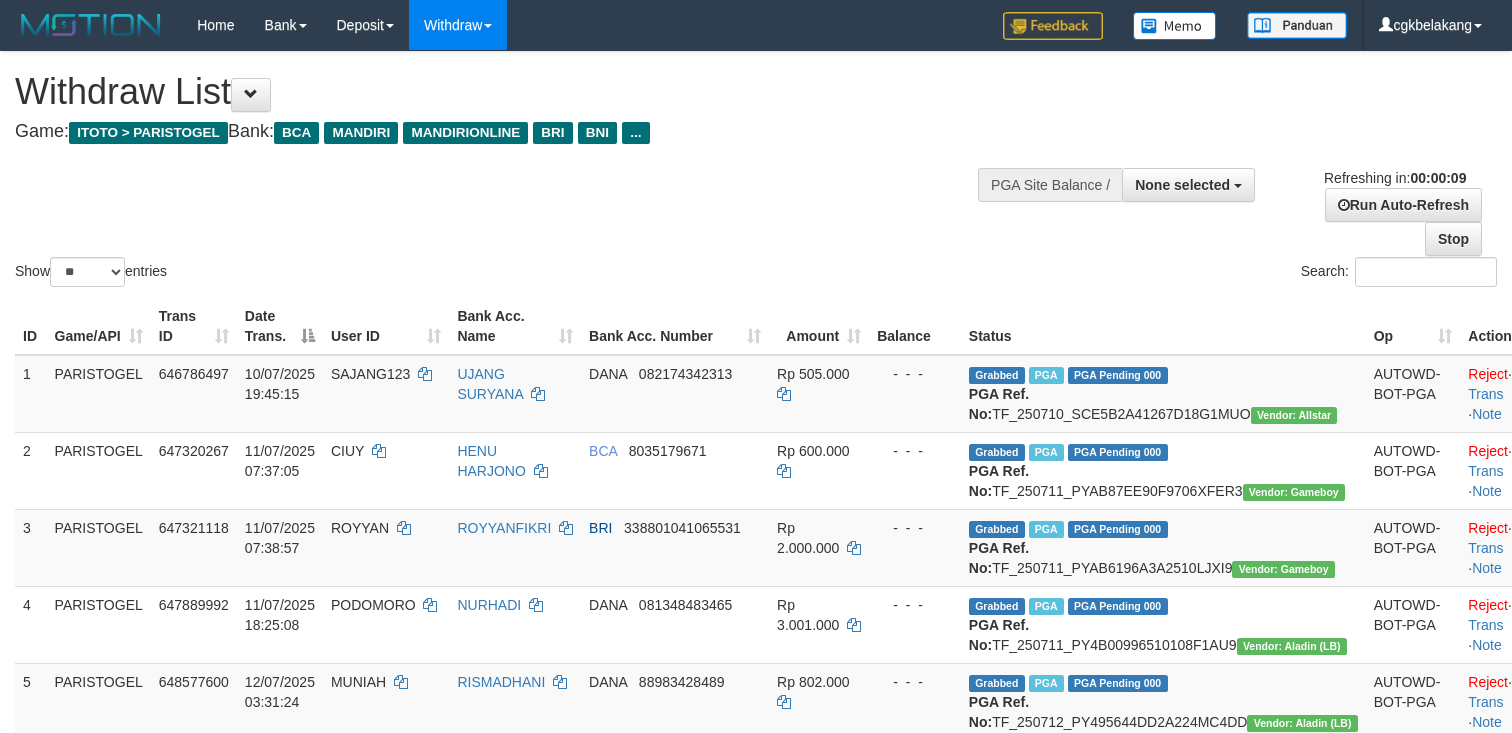 select 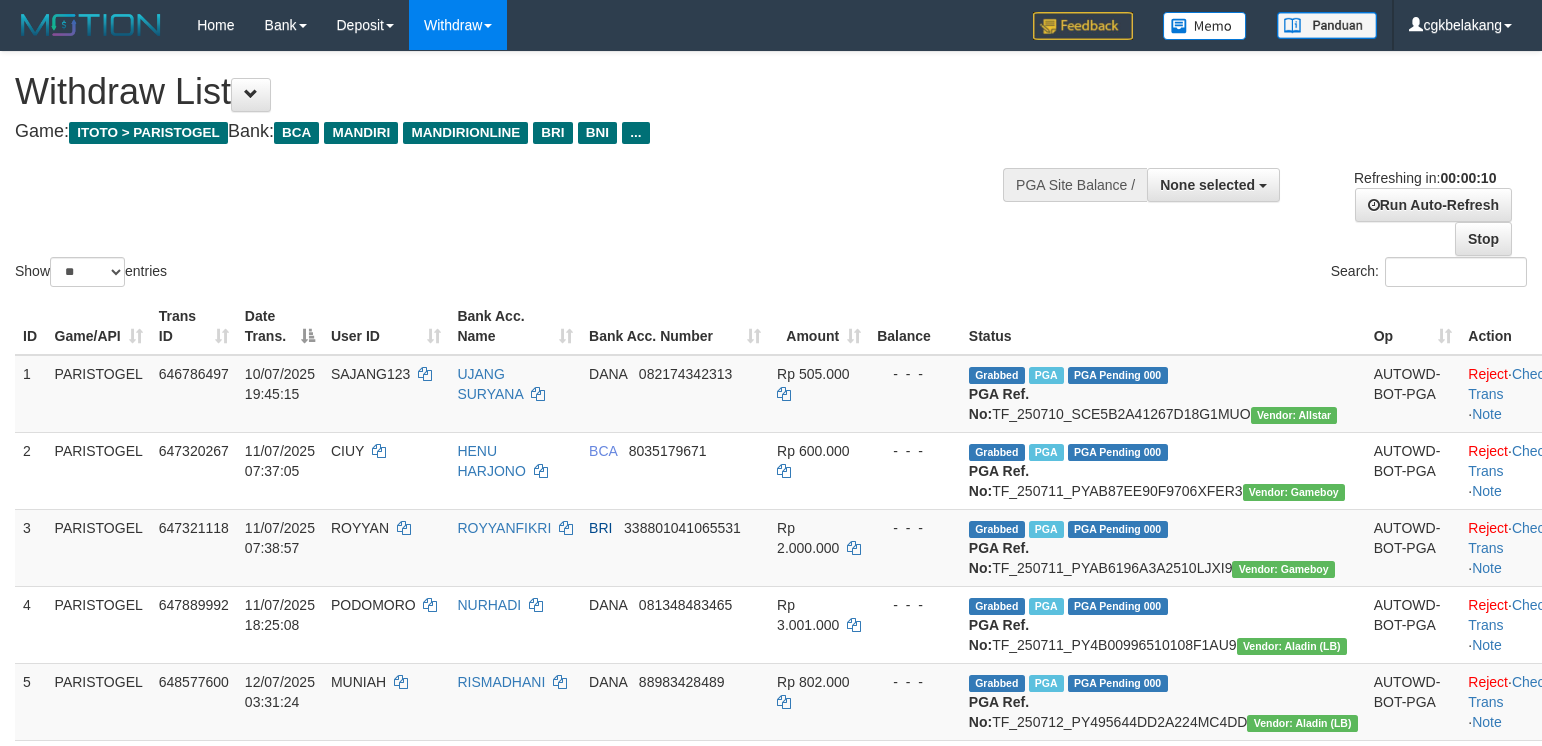 select 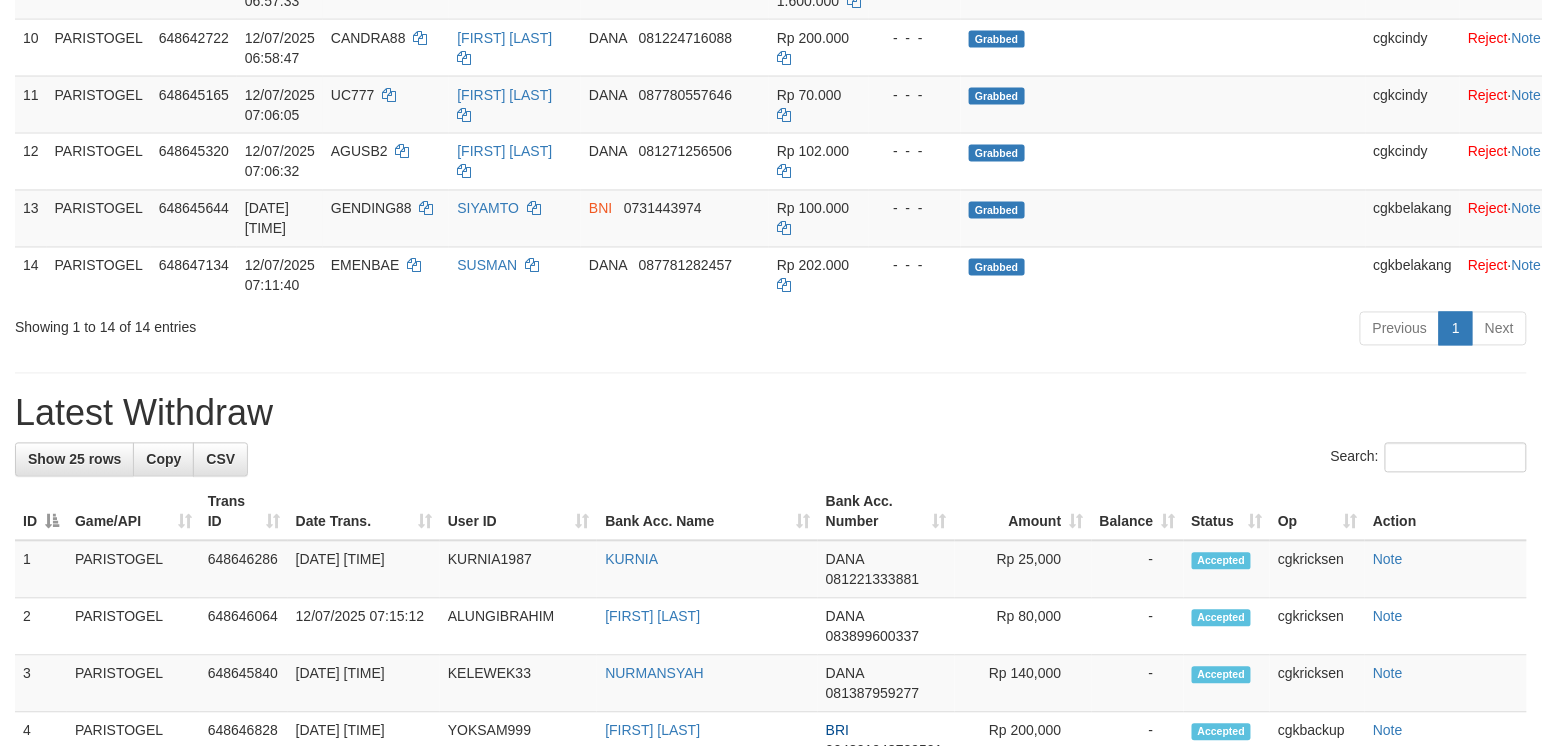 scroll, scrollTop: 933, scrollLeft: 0, axis: vertical 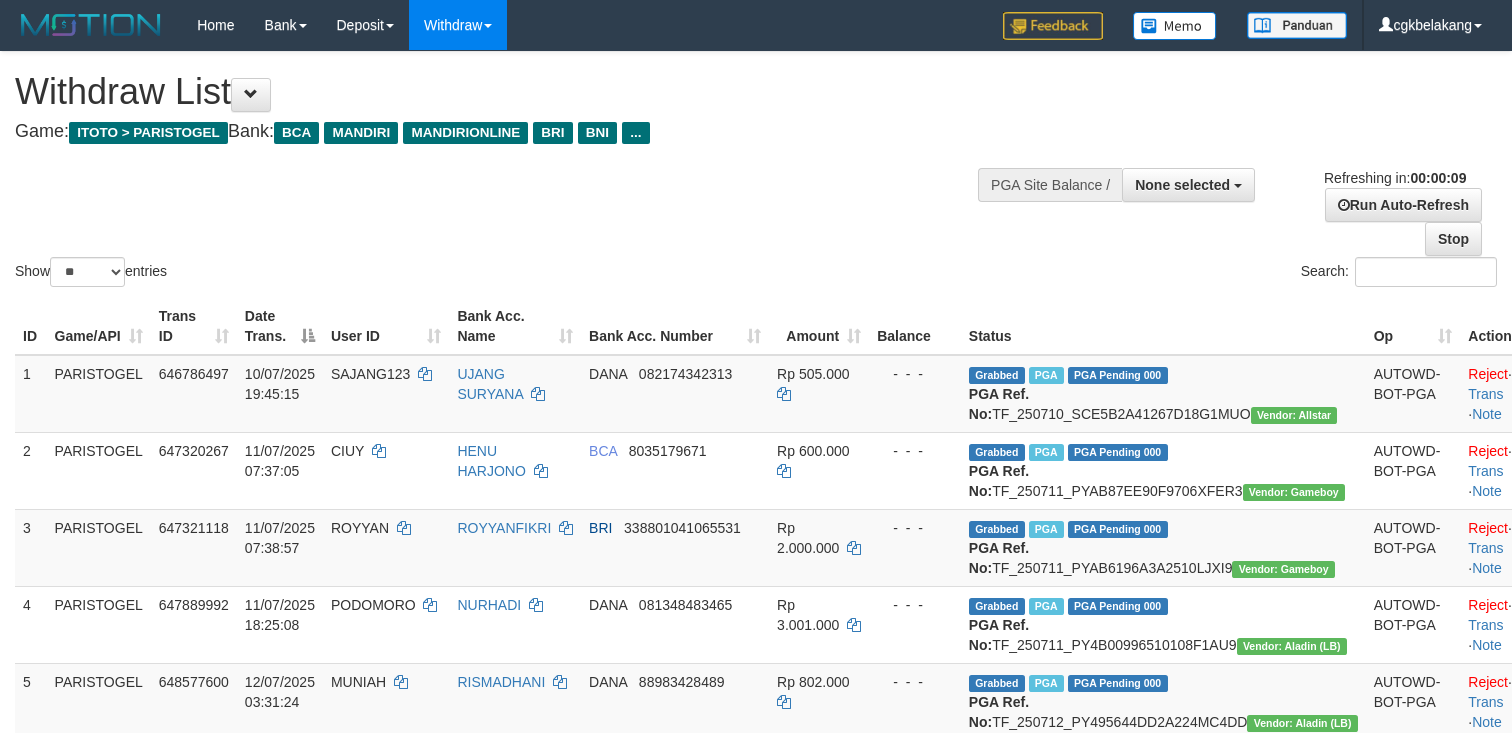select 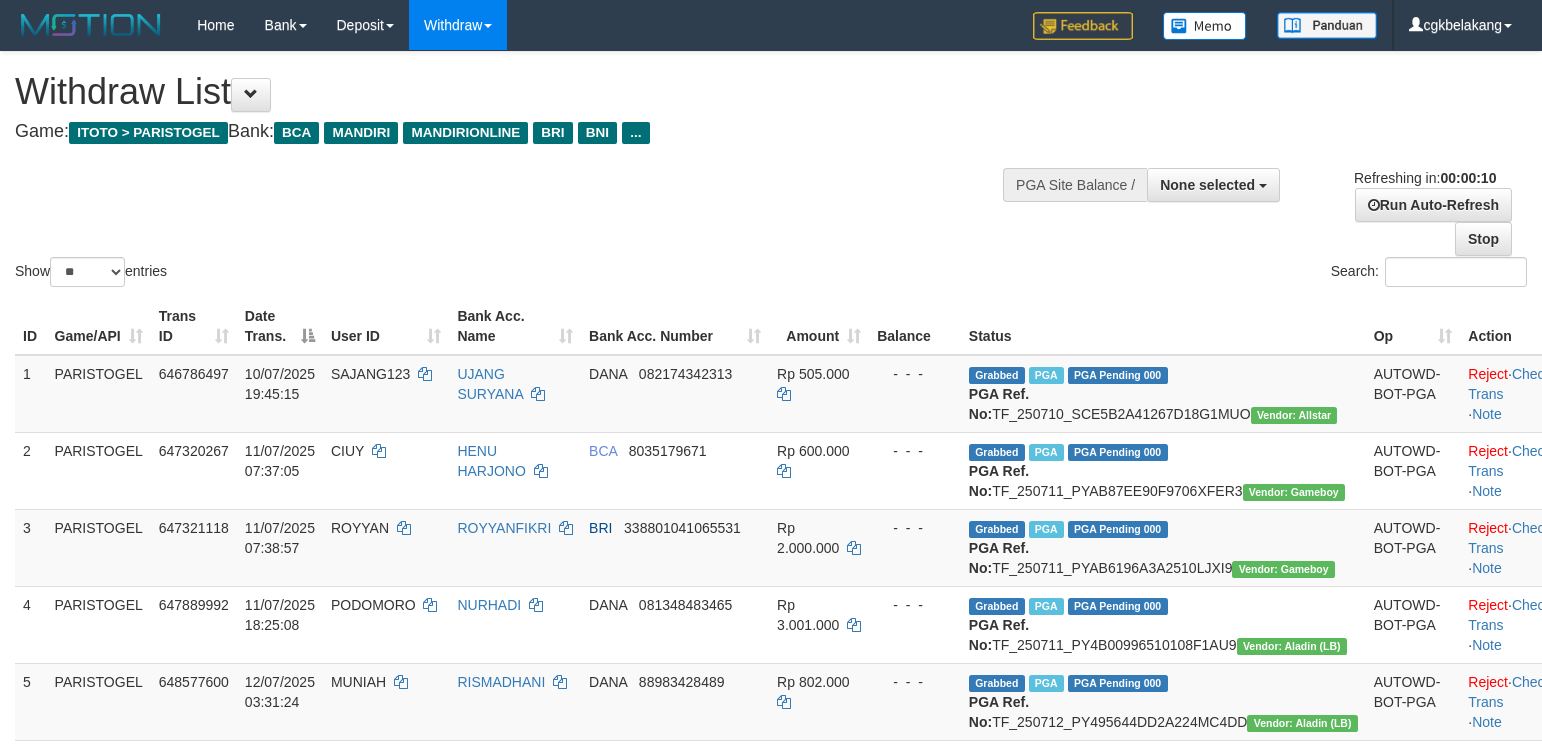 select 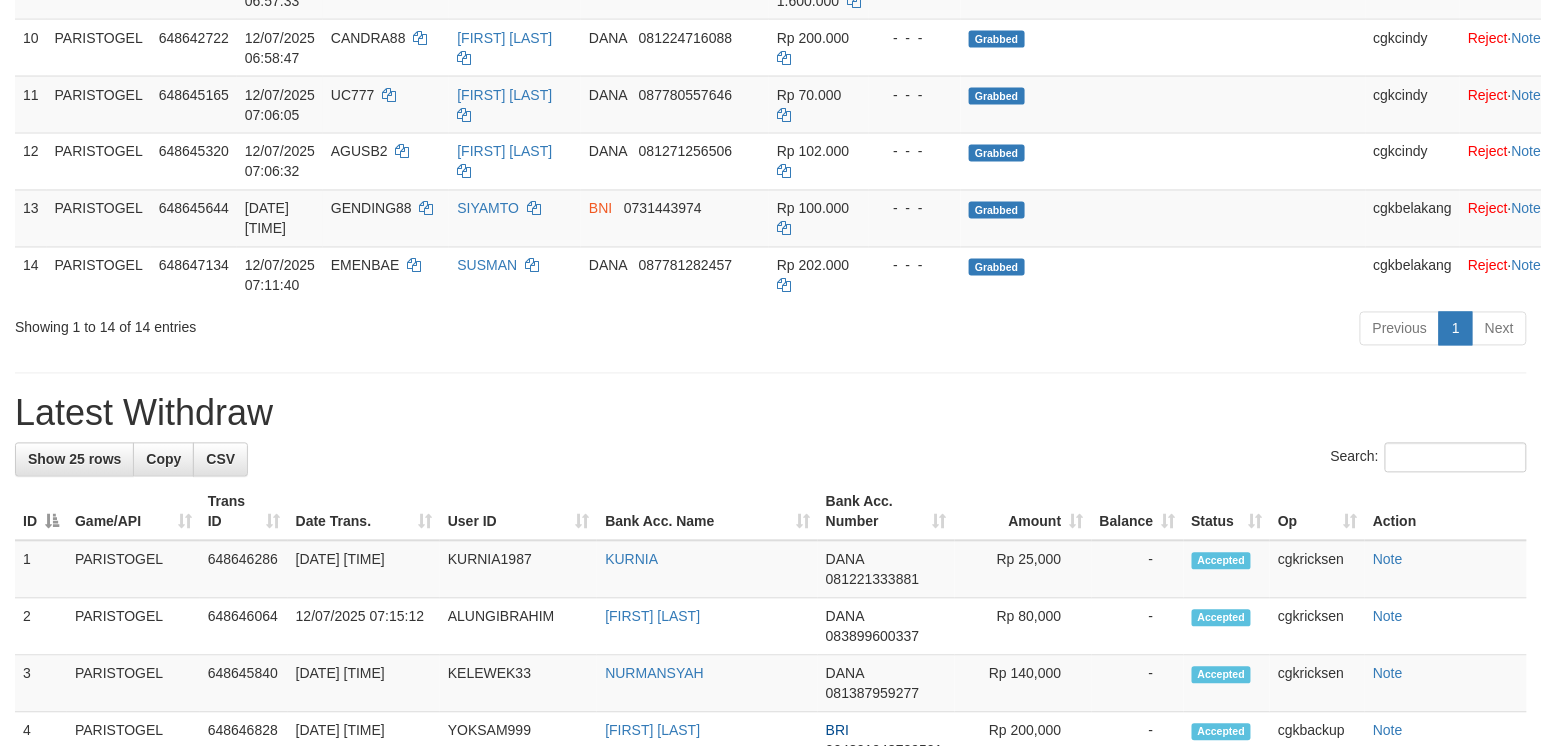 scroll, scrollTop: 933, scrollLeft: 0, axis: vertical 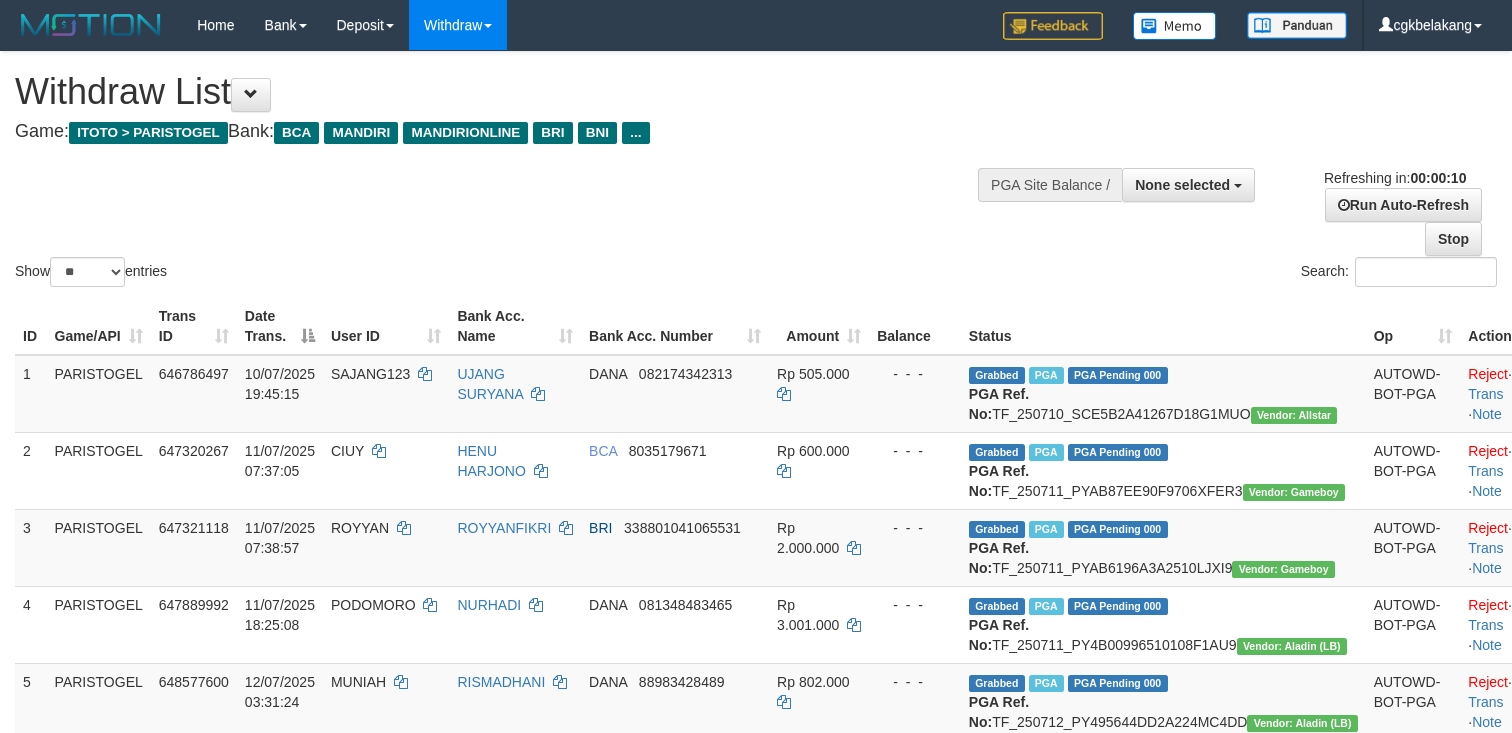 select 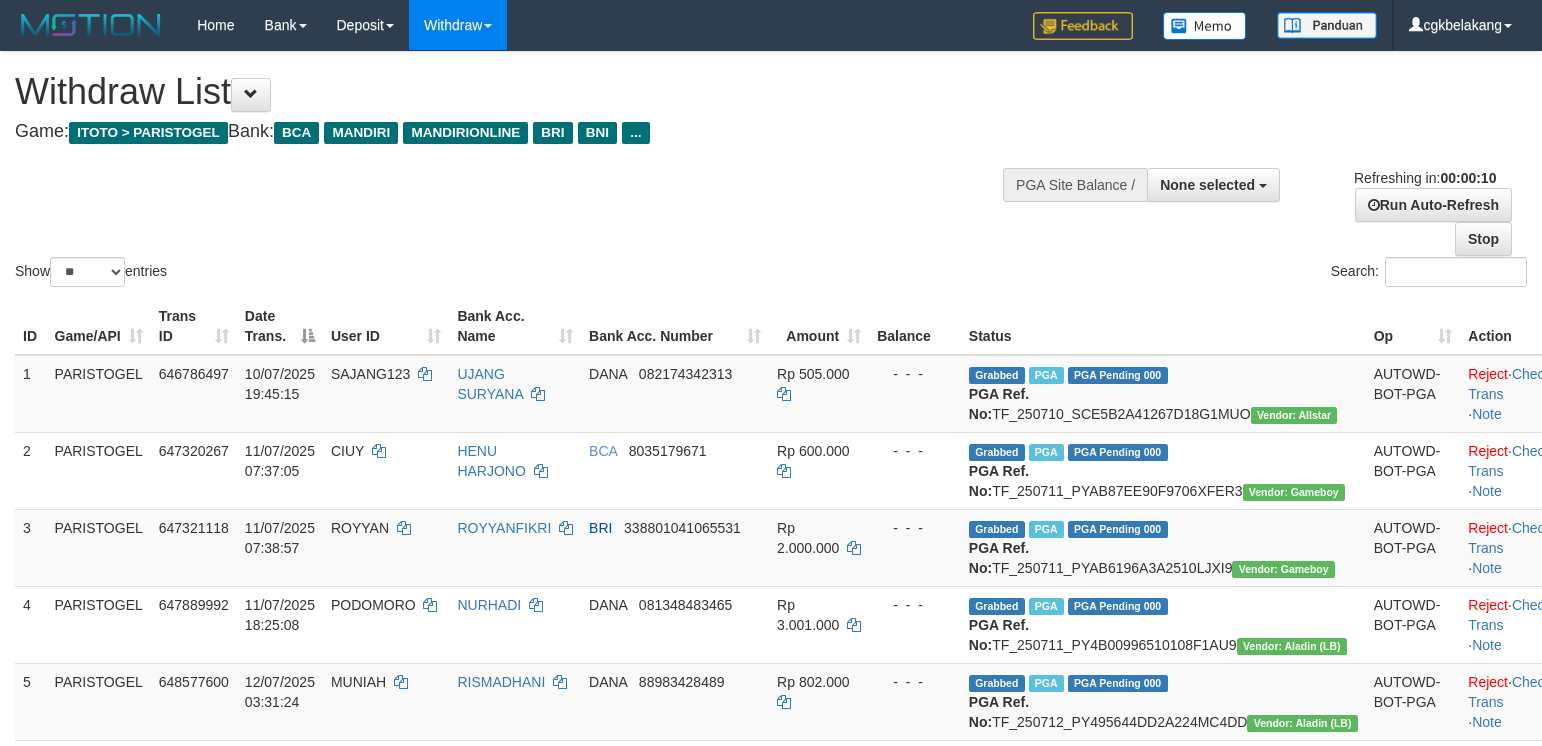 select 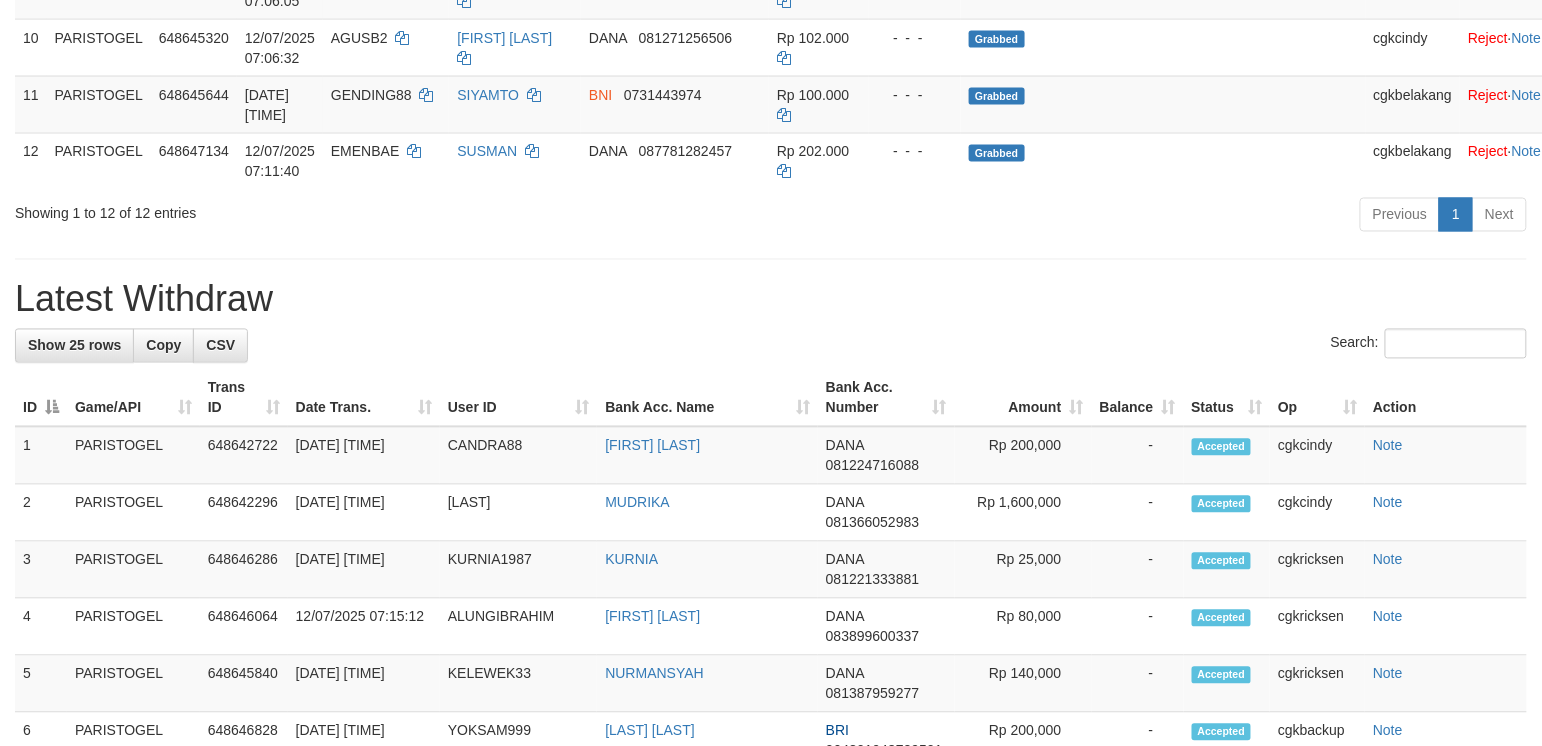 scroll, scrollTop: 933, scrollLeft: 0, axis: vertical 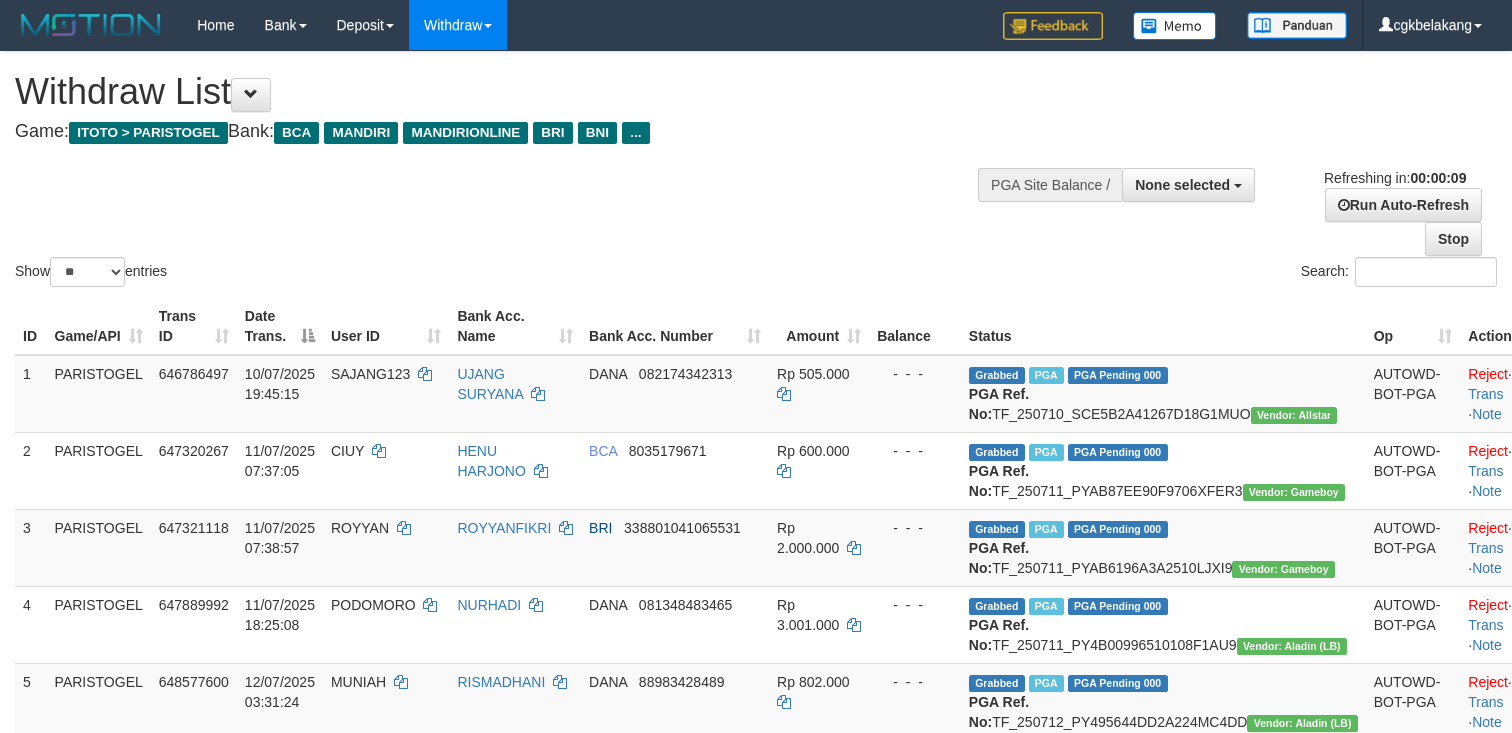 select 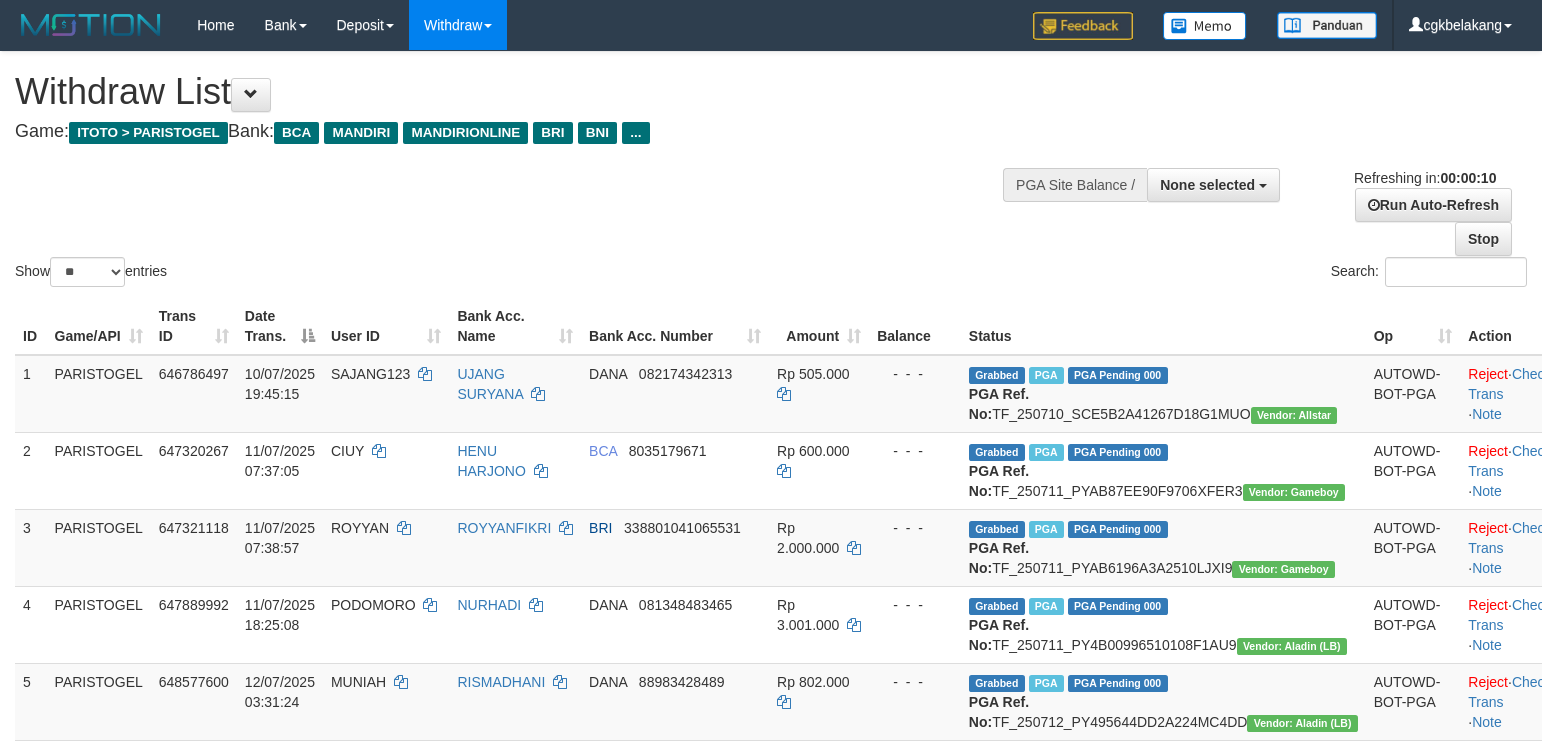 select 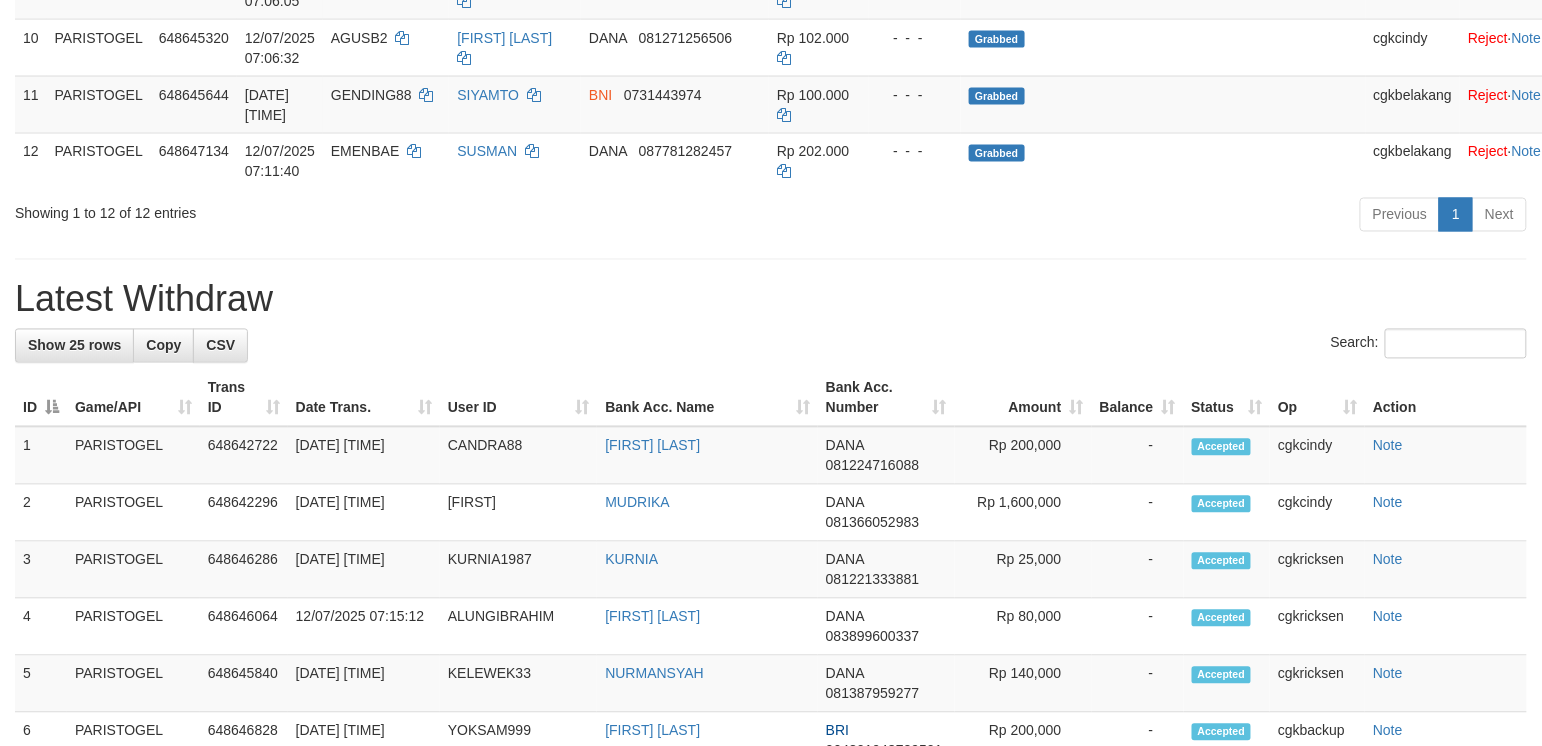 scroll, scrollTop: 933, scrollLeft: 0, axis: vertical 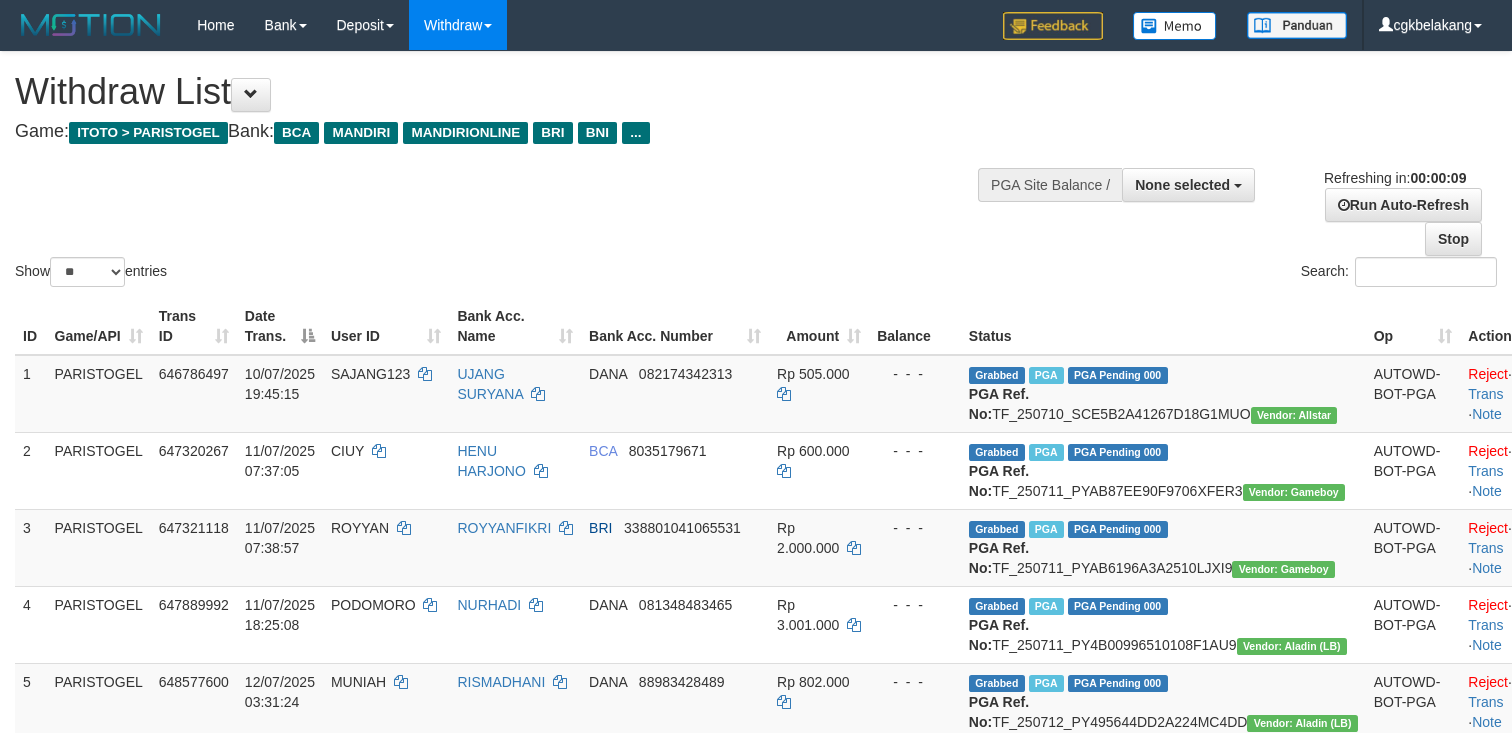 select 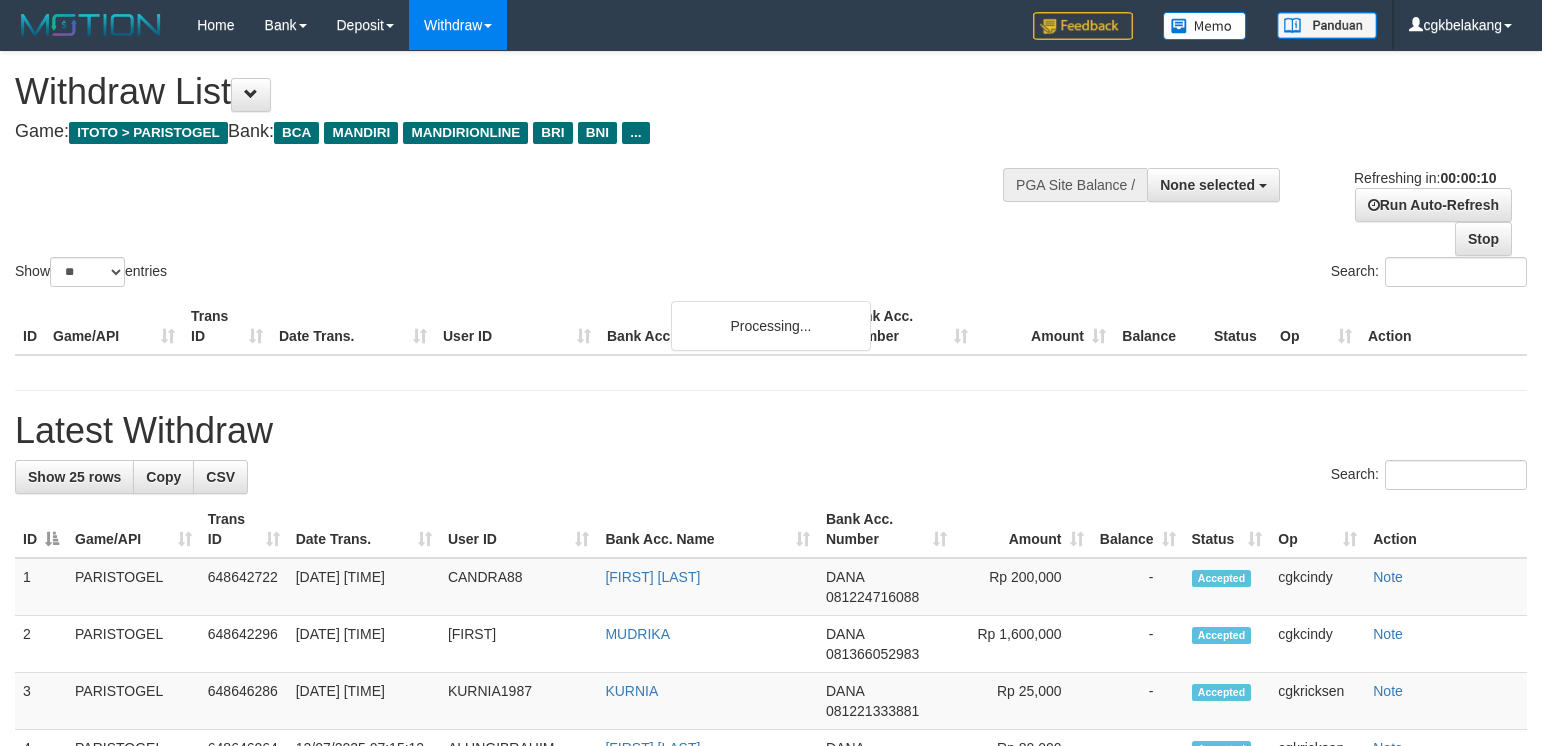 select 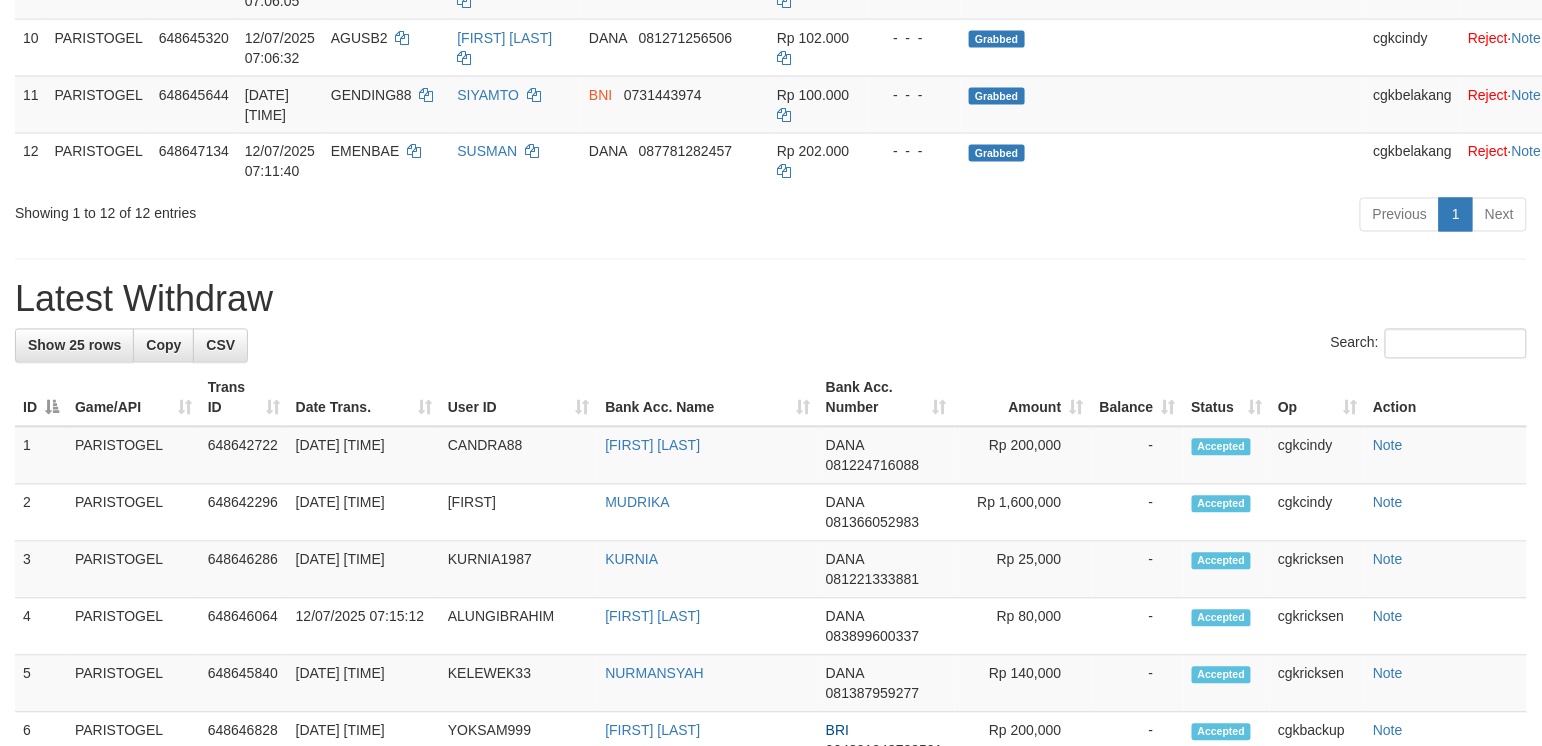 scroll, scrollTop: 933, scrollLeft: 0, axis: vertical 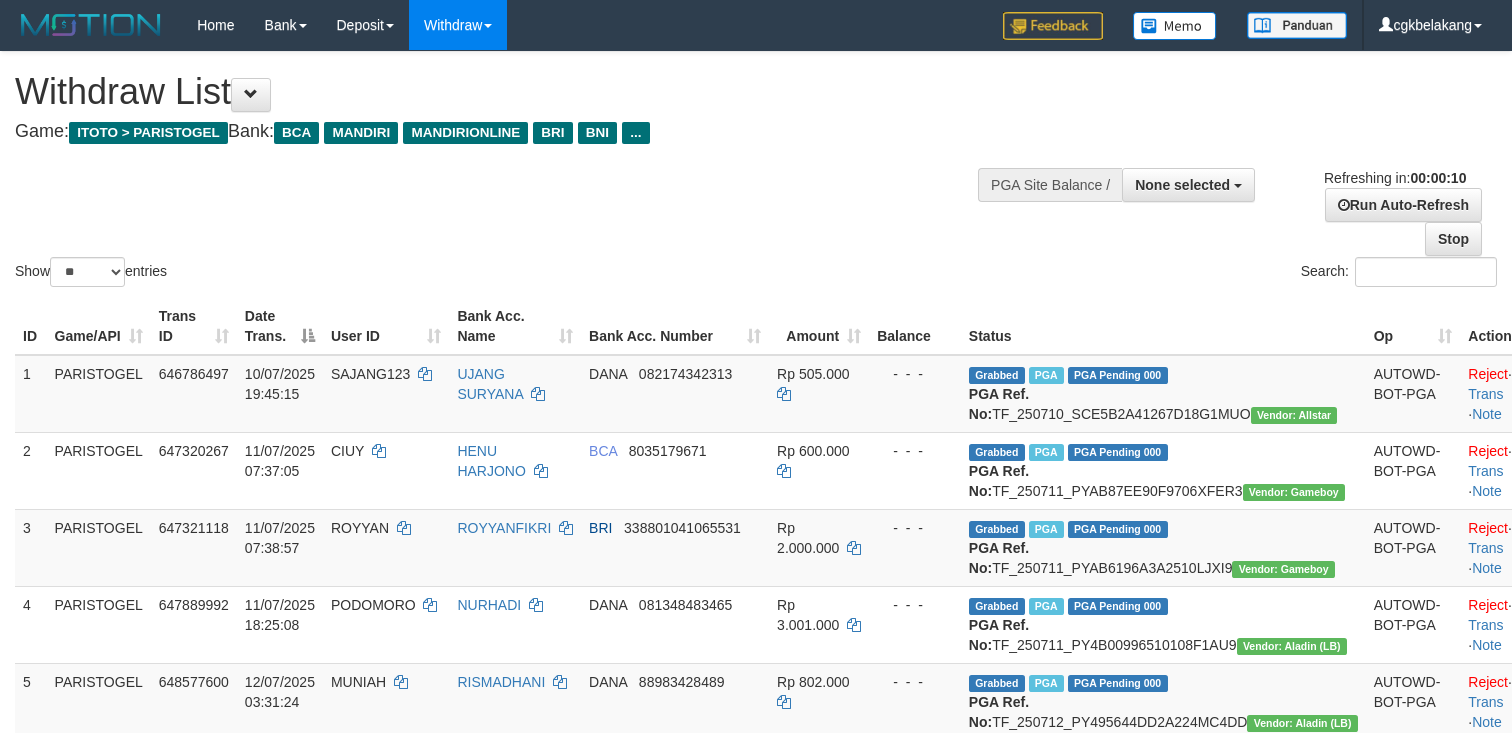 select 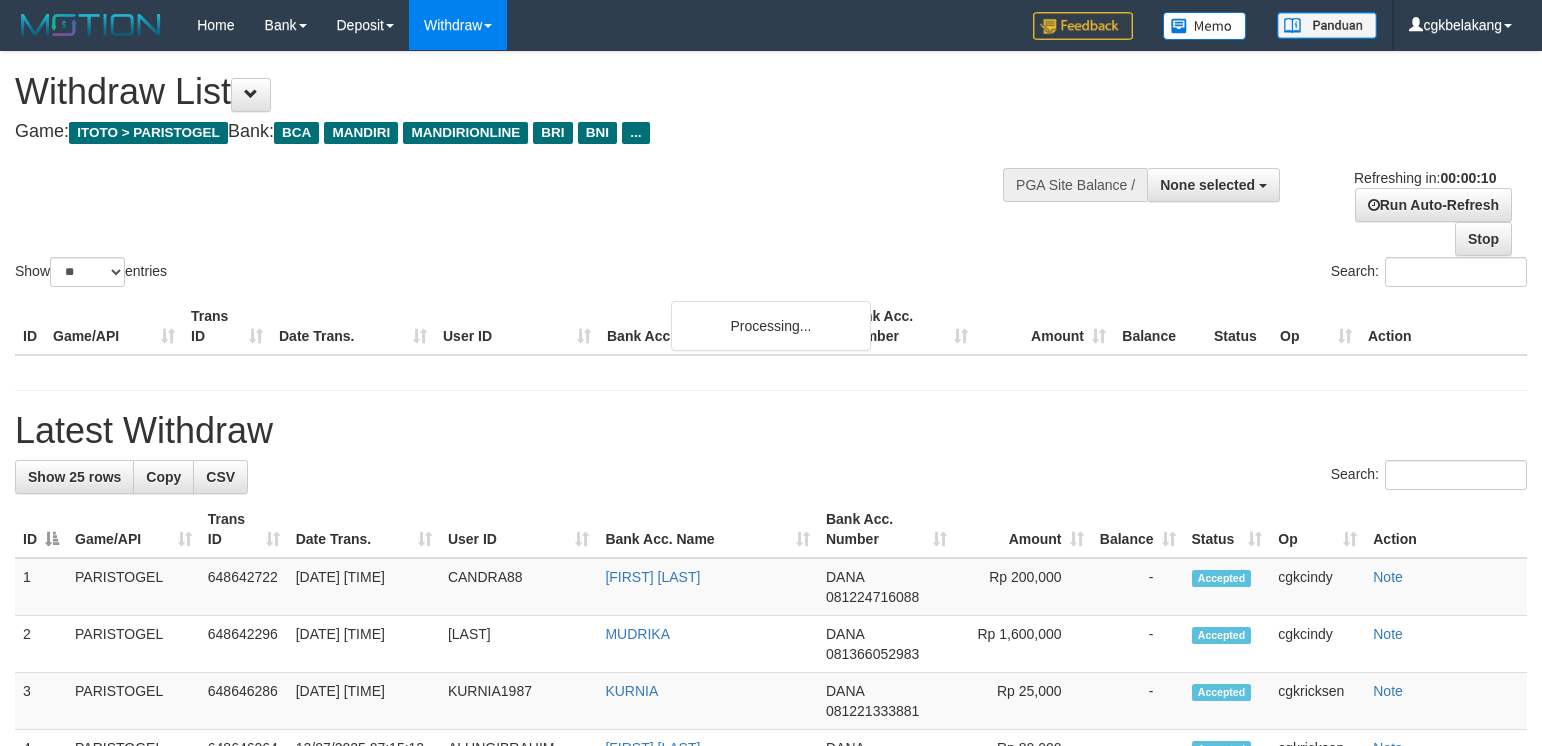 select 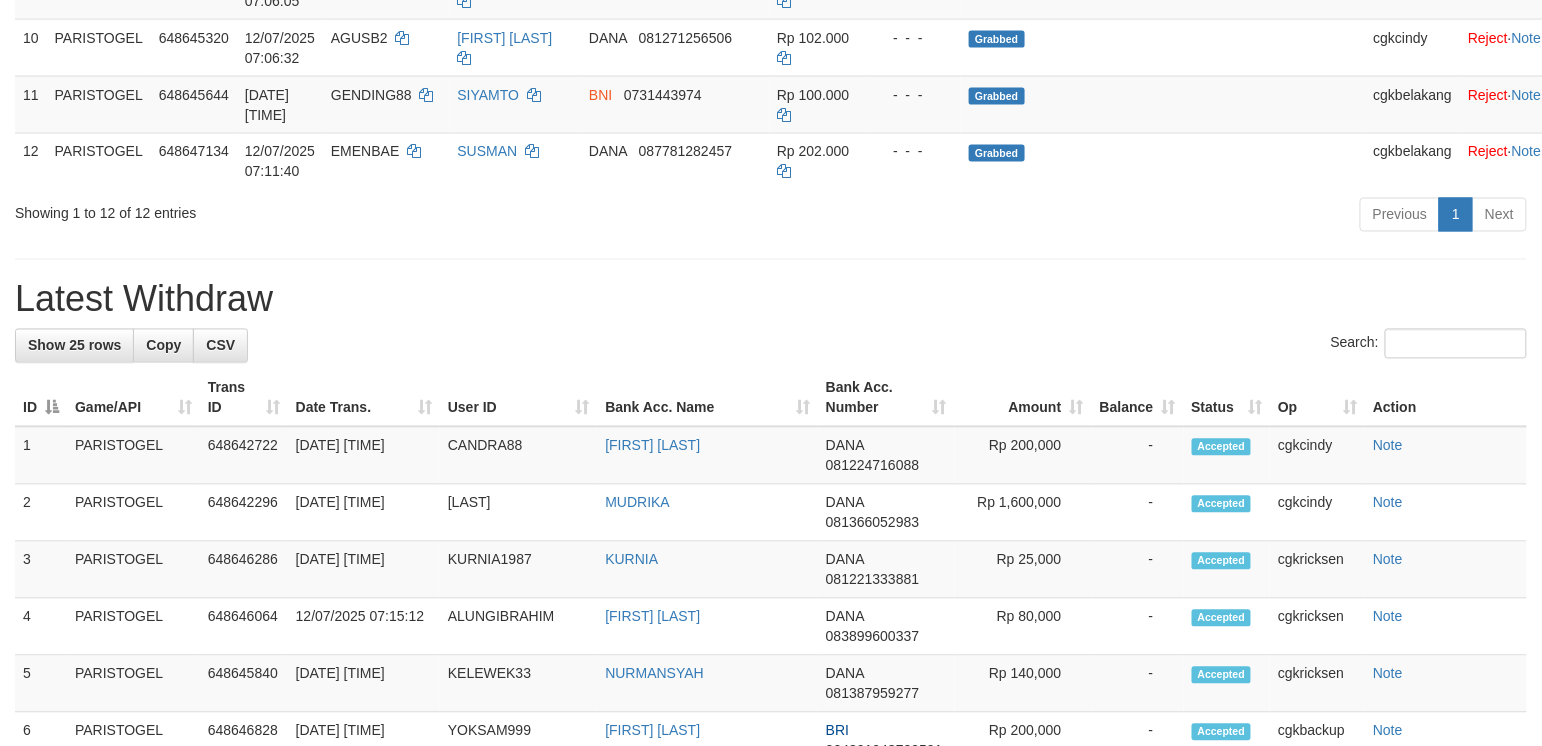scroll, scrollTop: 933, scrollLeft: 0, axis: vertical 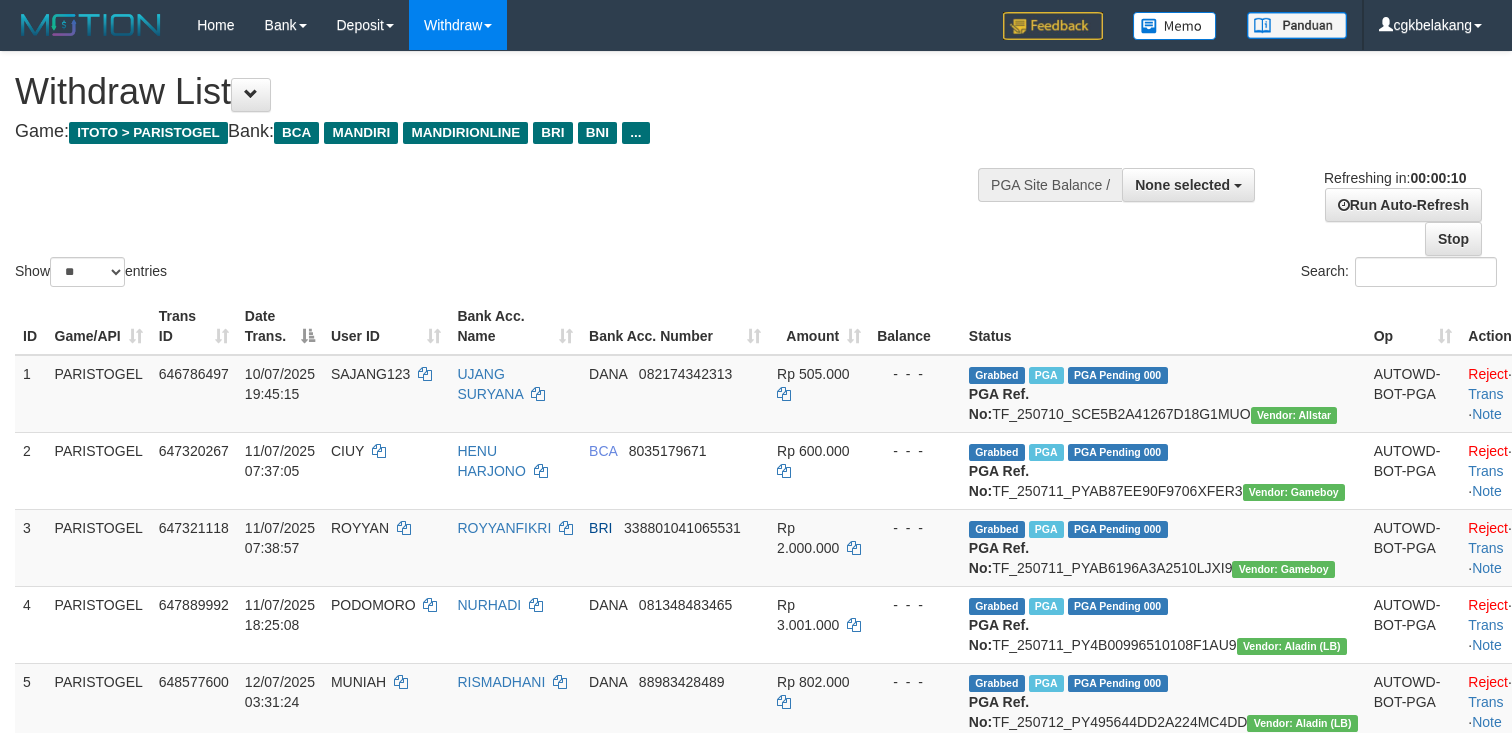 select 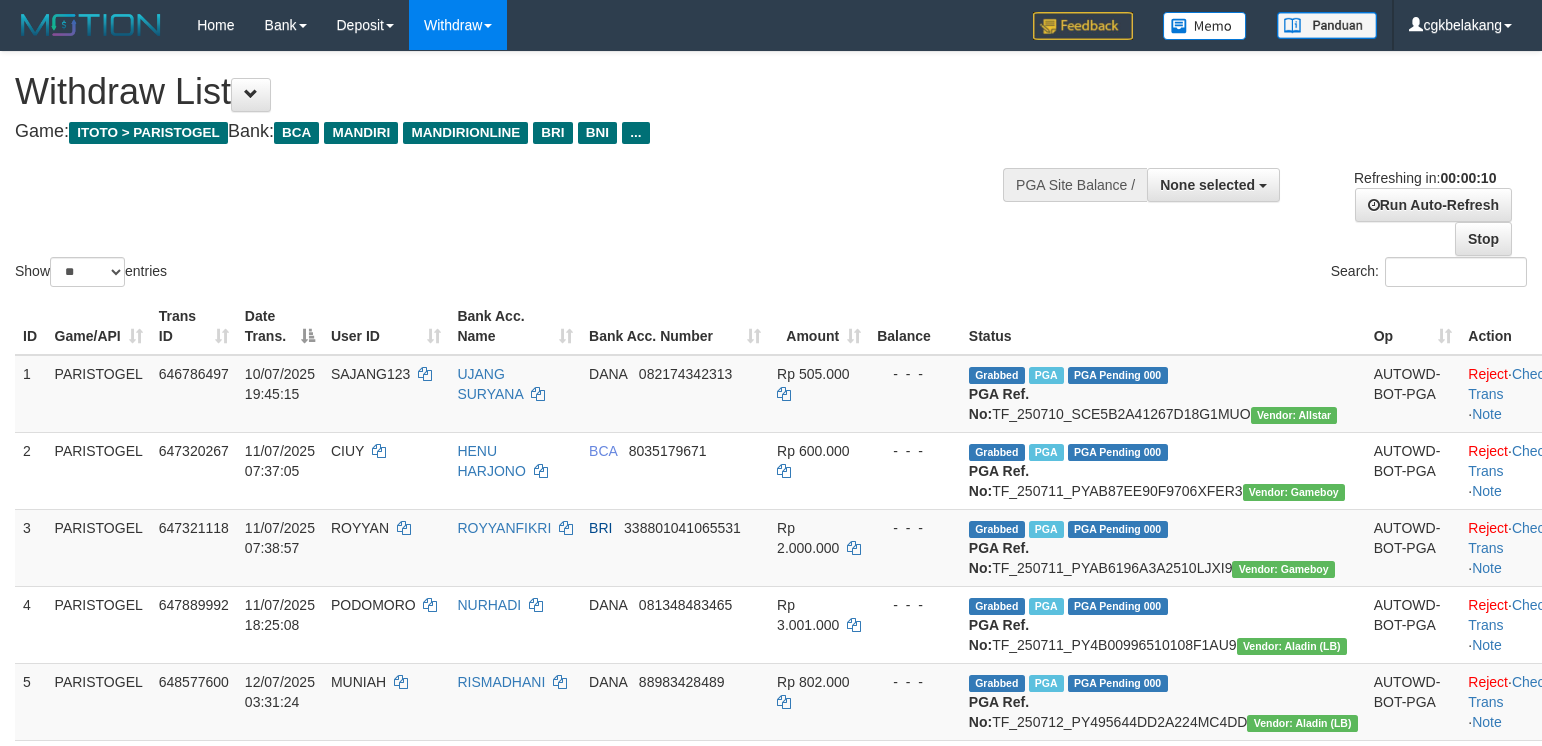 select 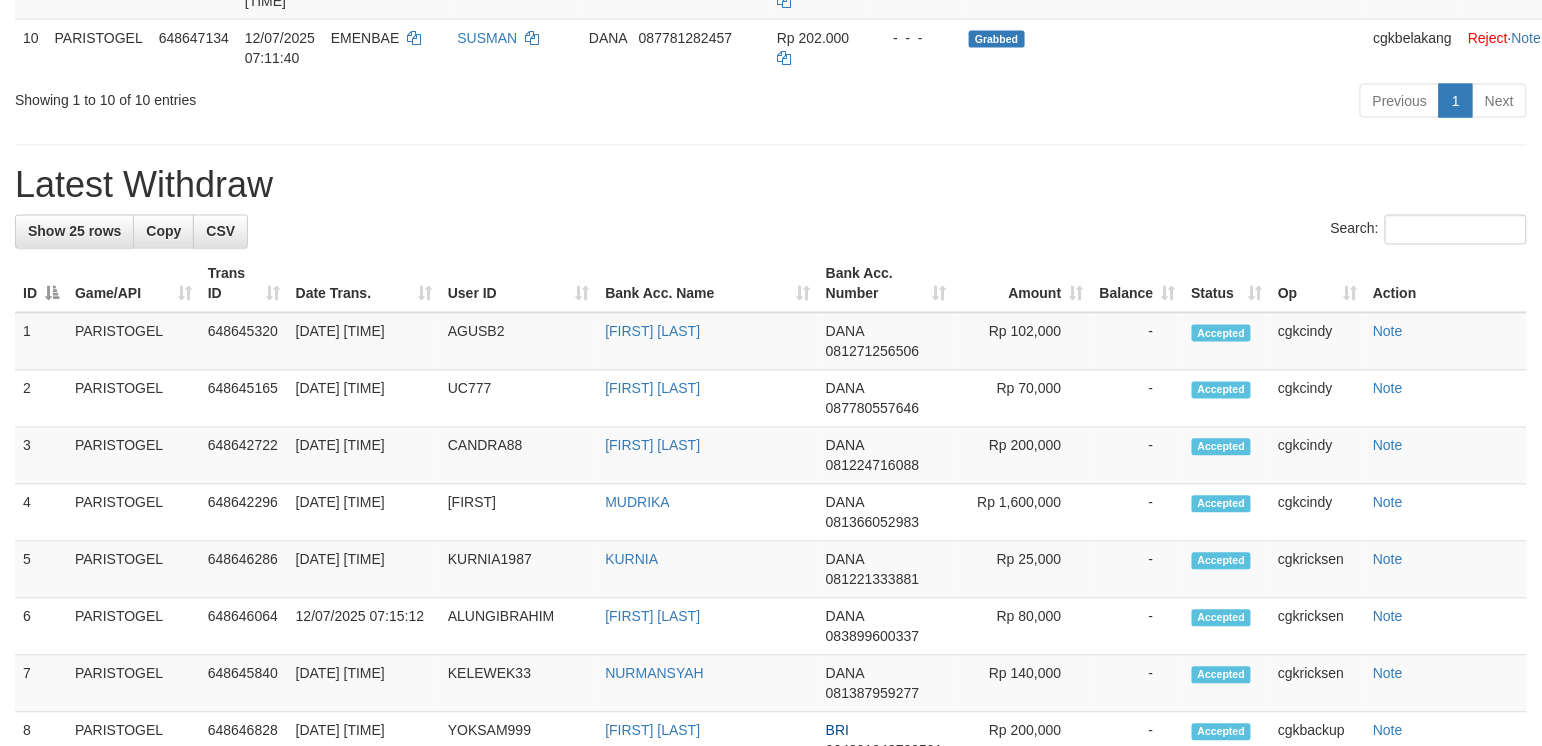 scroll, scrollTop: 933, scrollLeft: 0, axis: vertical 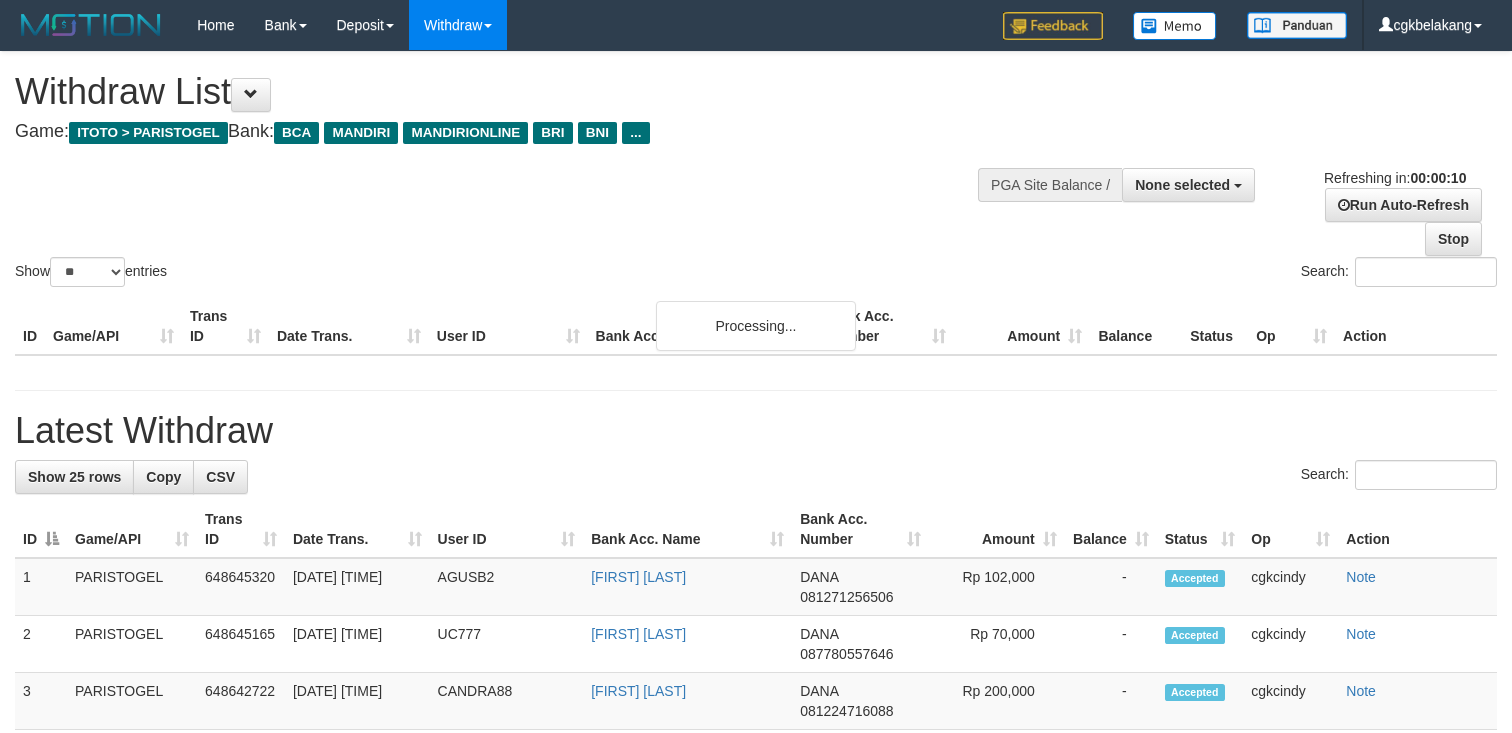 select 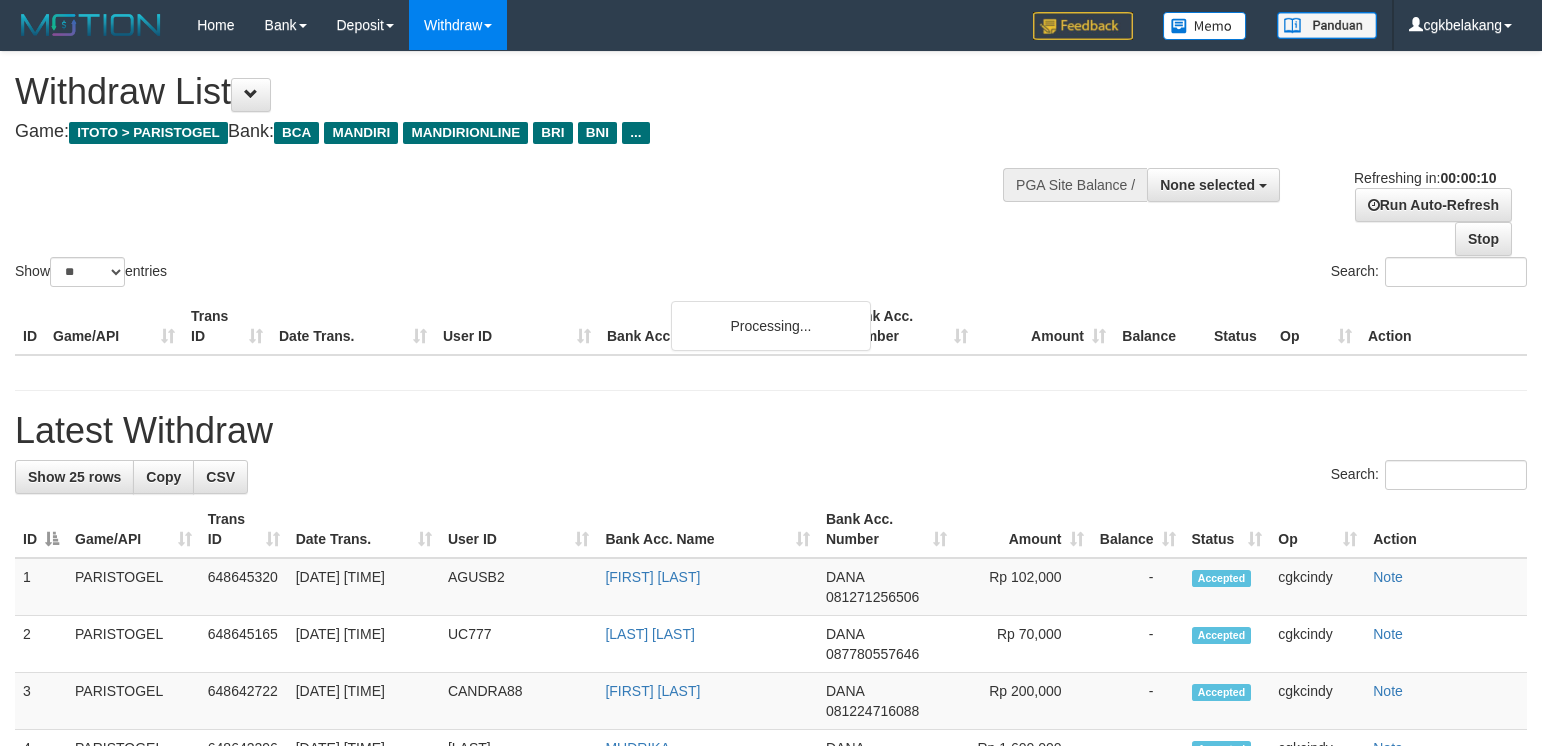 select 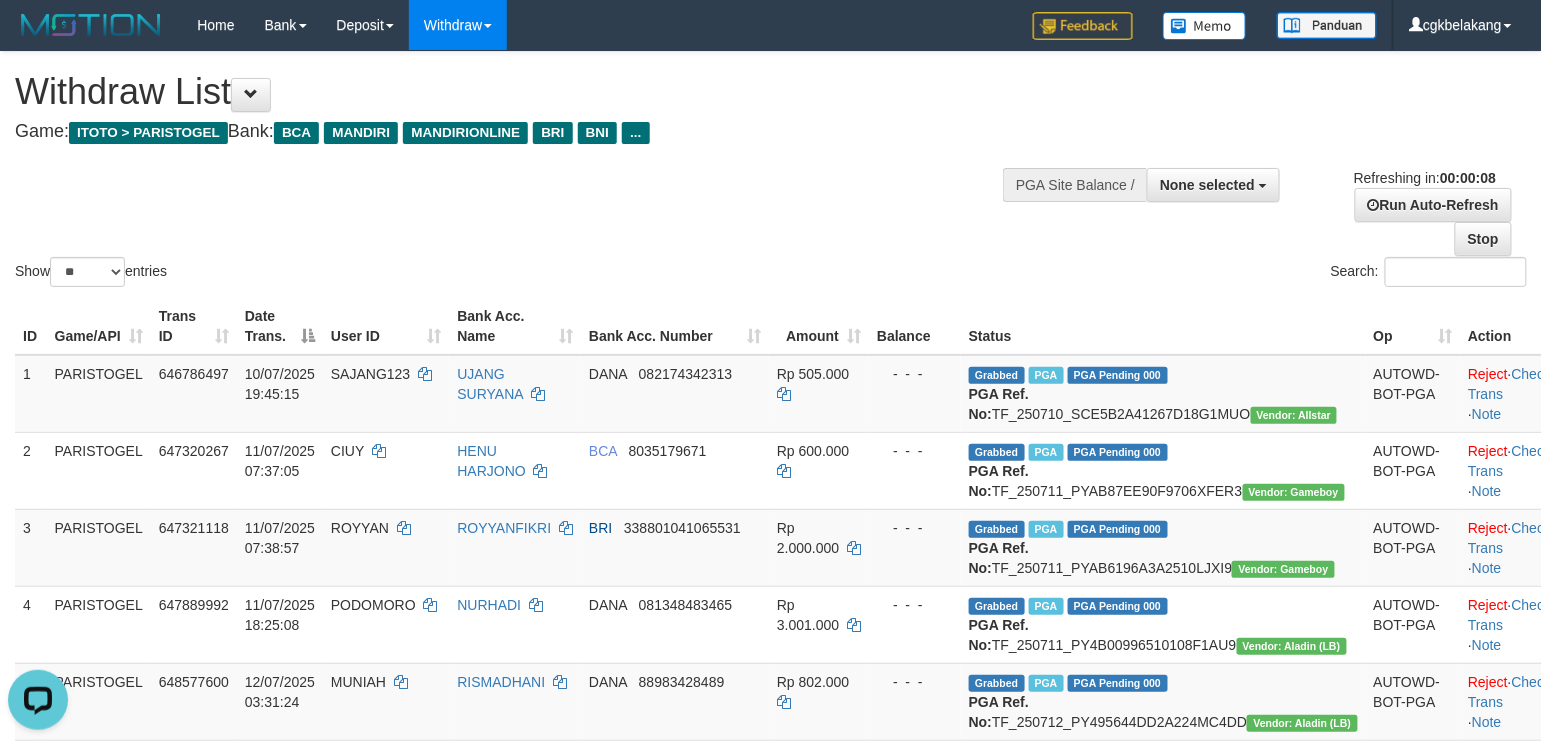 scroll, scrollTop: 0, scrollLeft: 0, axis: both 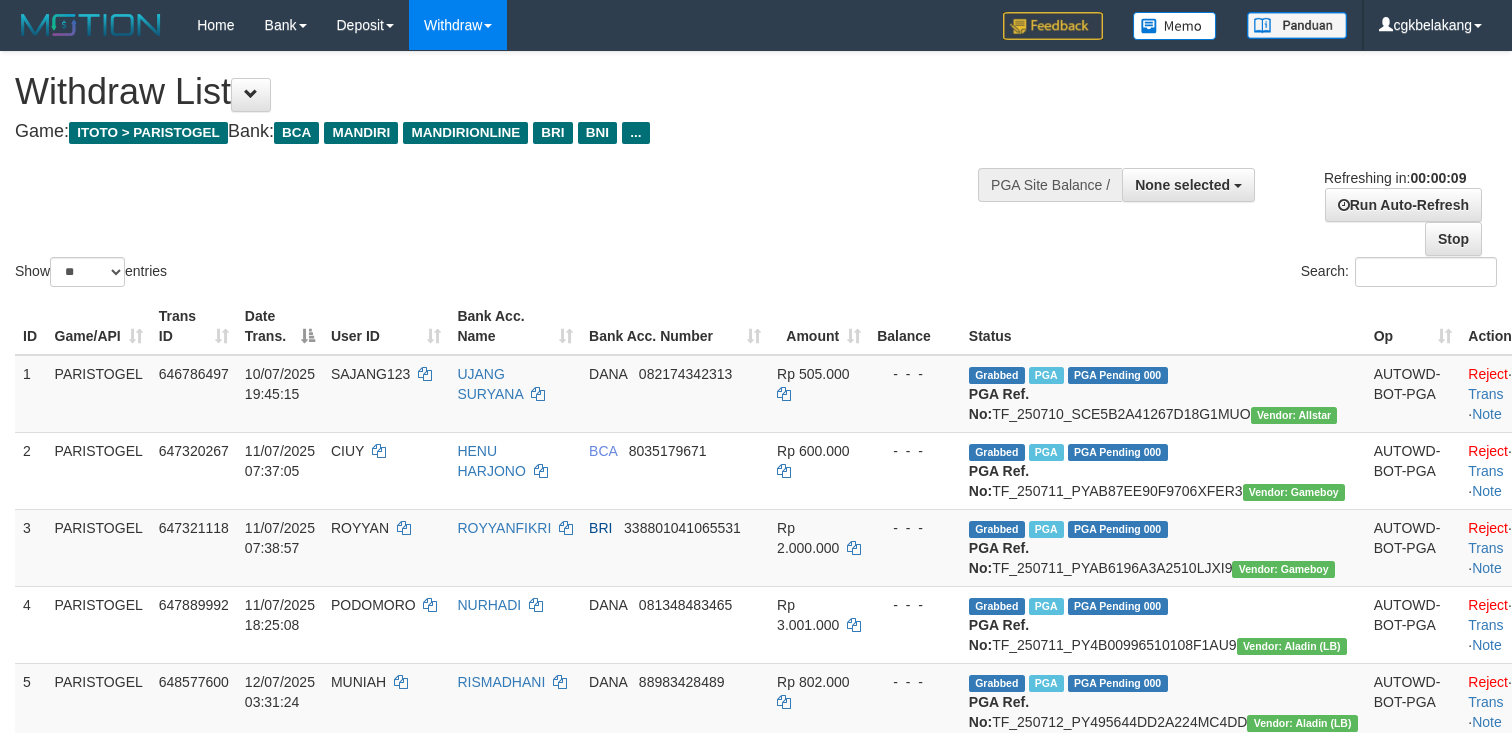 select 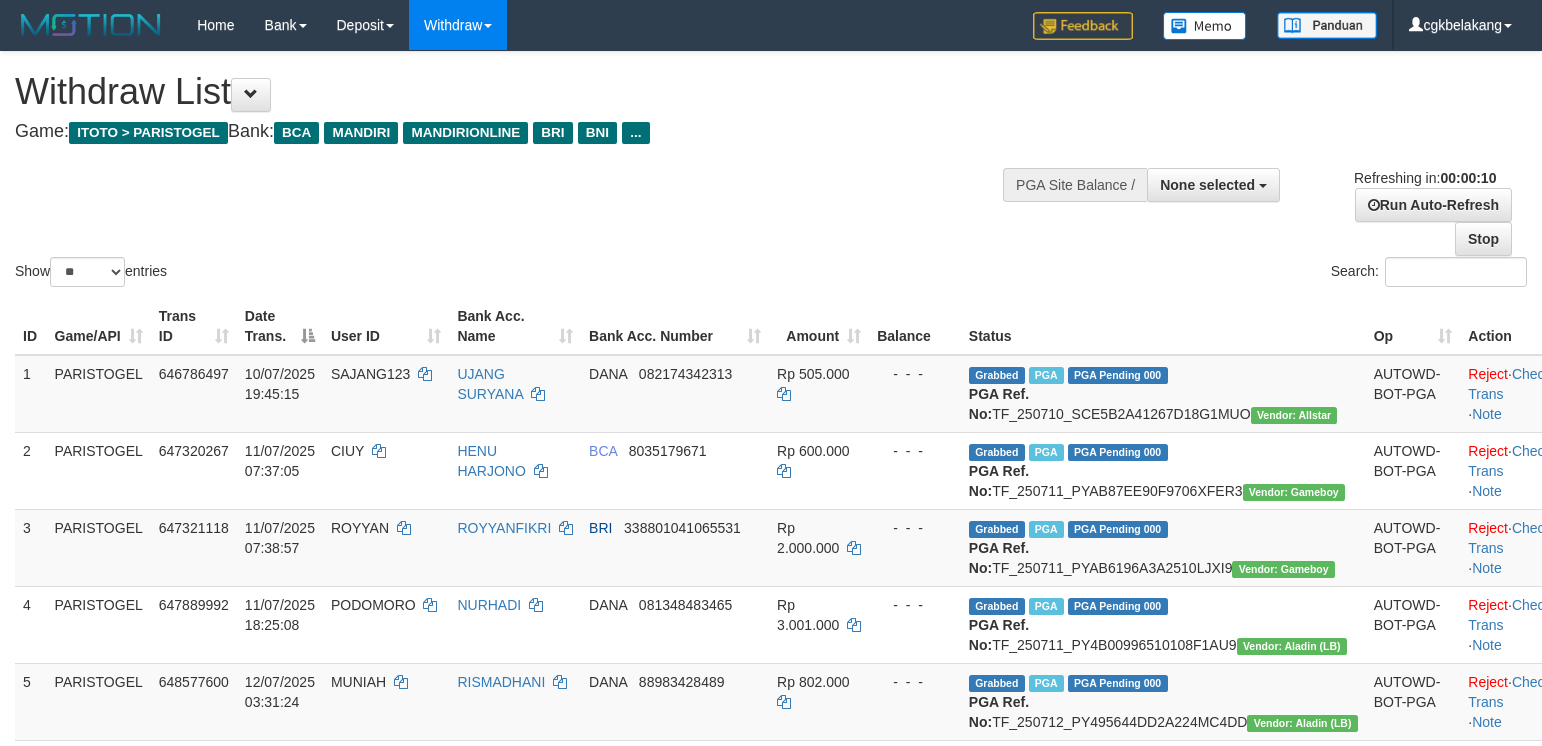 select 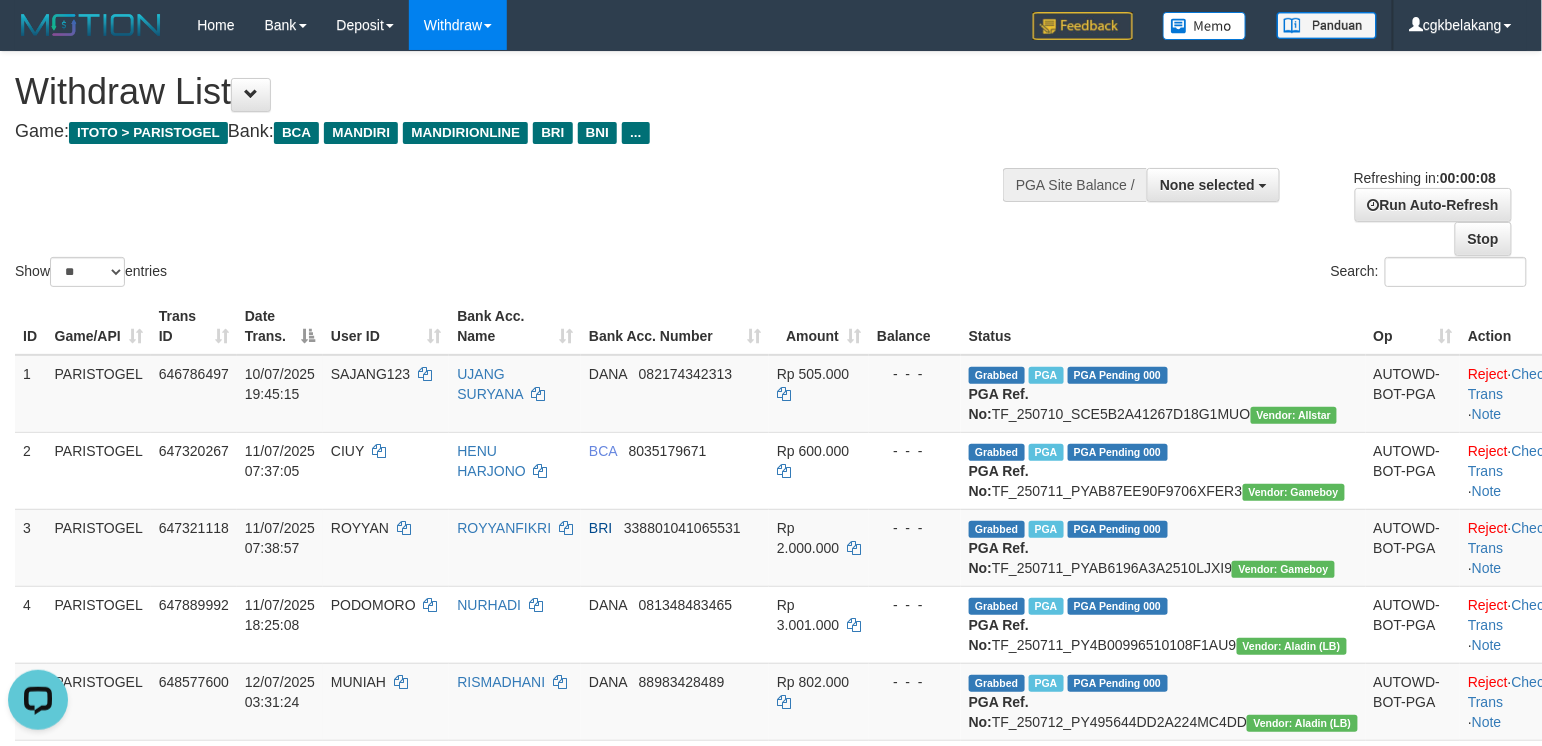 scroll, scrollTop: 0, scrollLeft: 0, axis: both 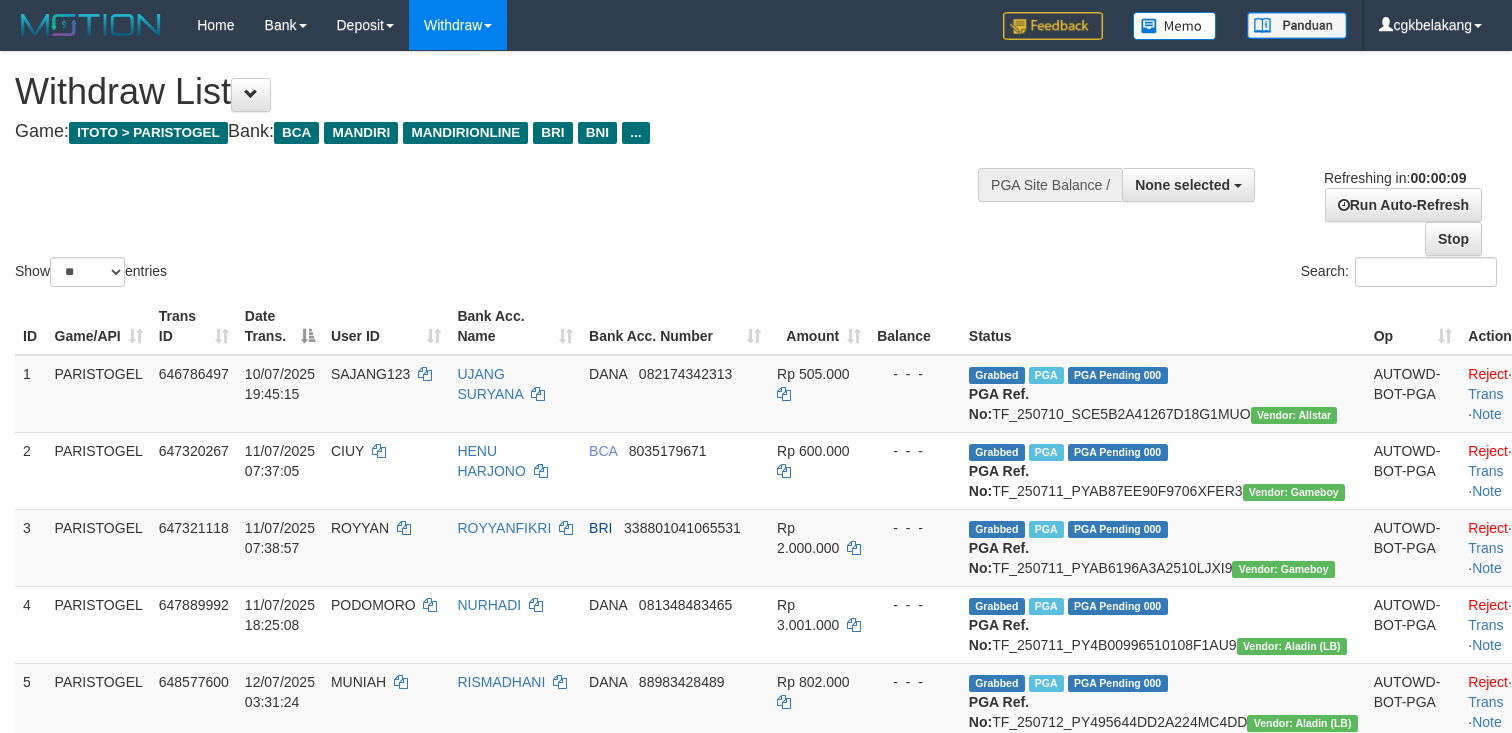 select 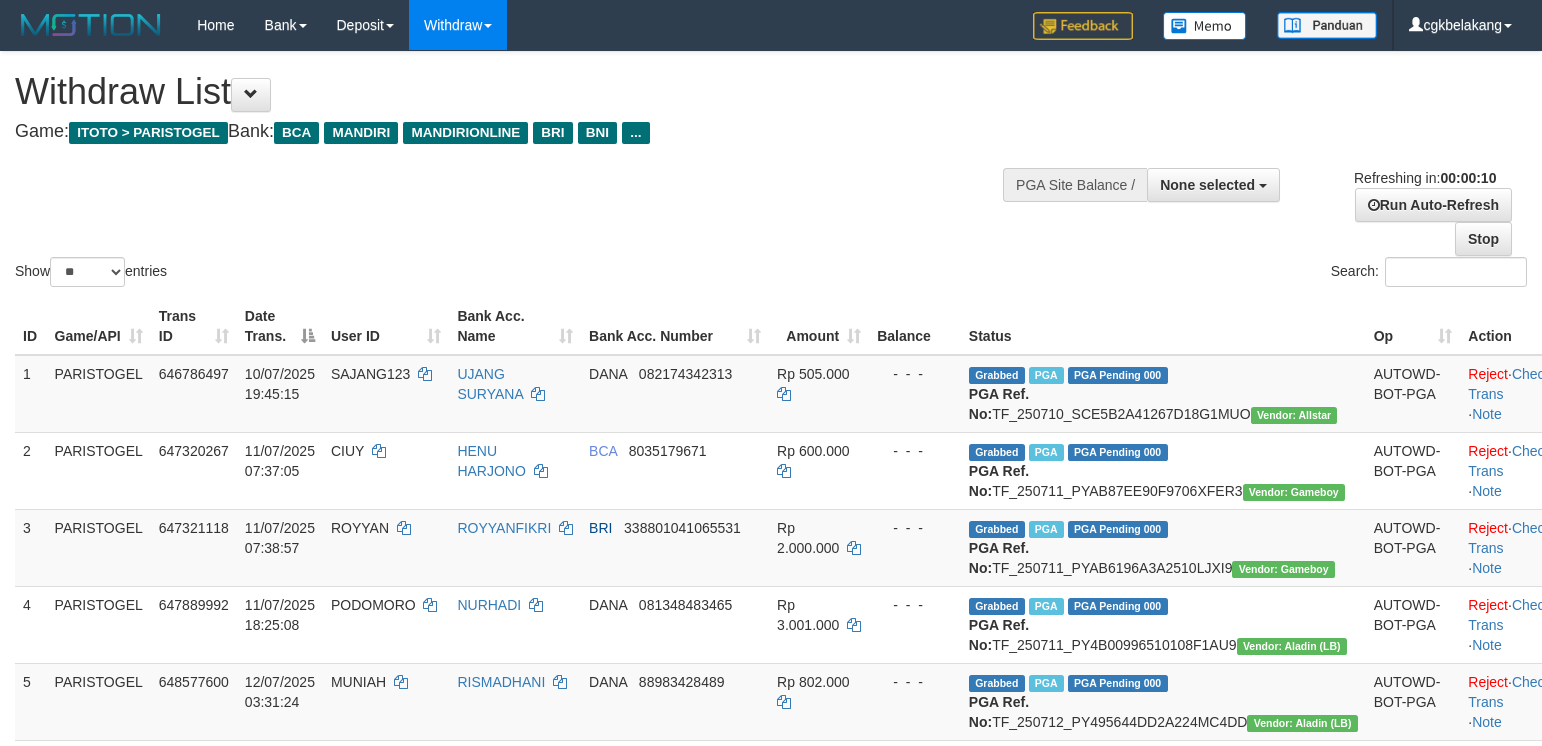 select 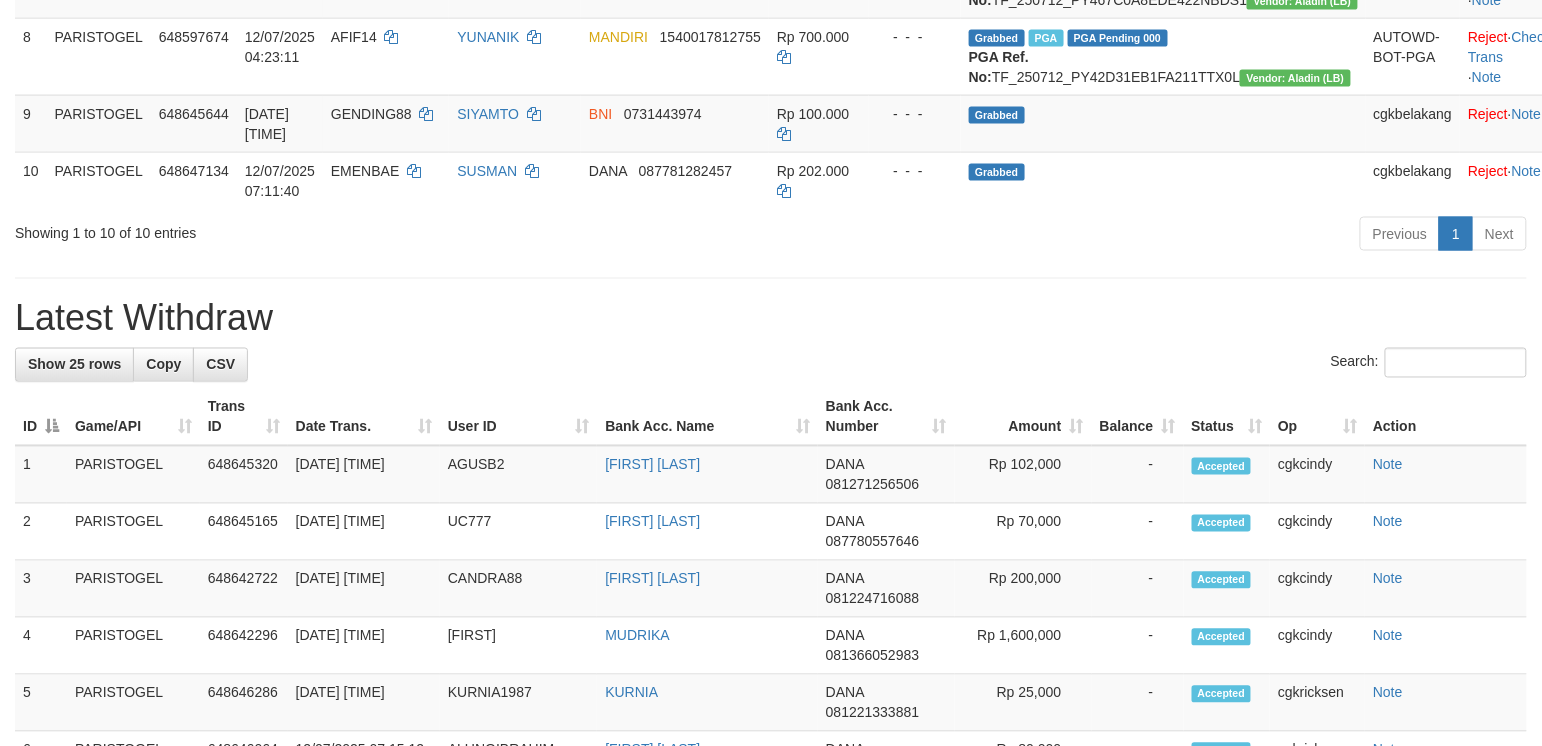 scroll, scrollTop: 800, scrollLeft: 0, axis: vertical 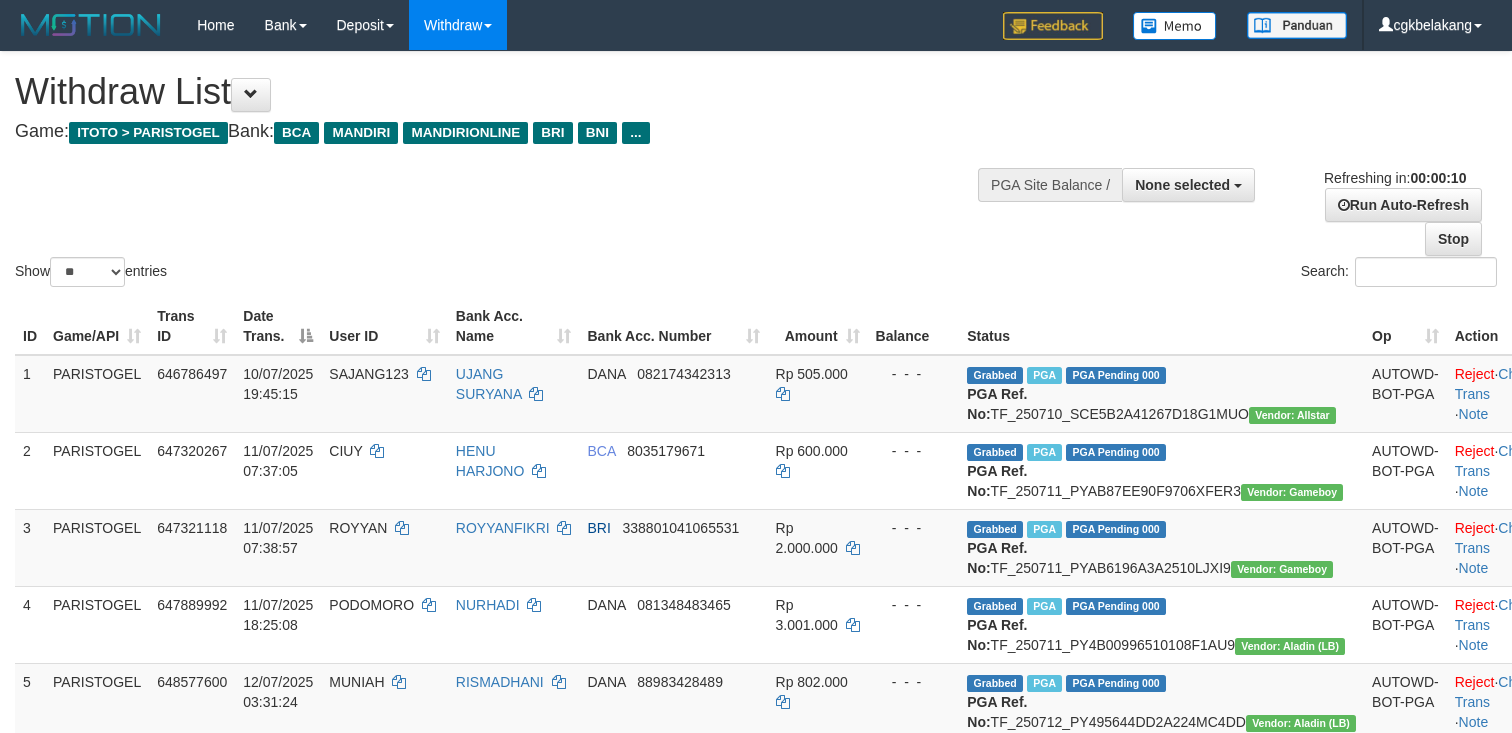select 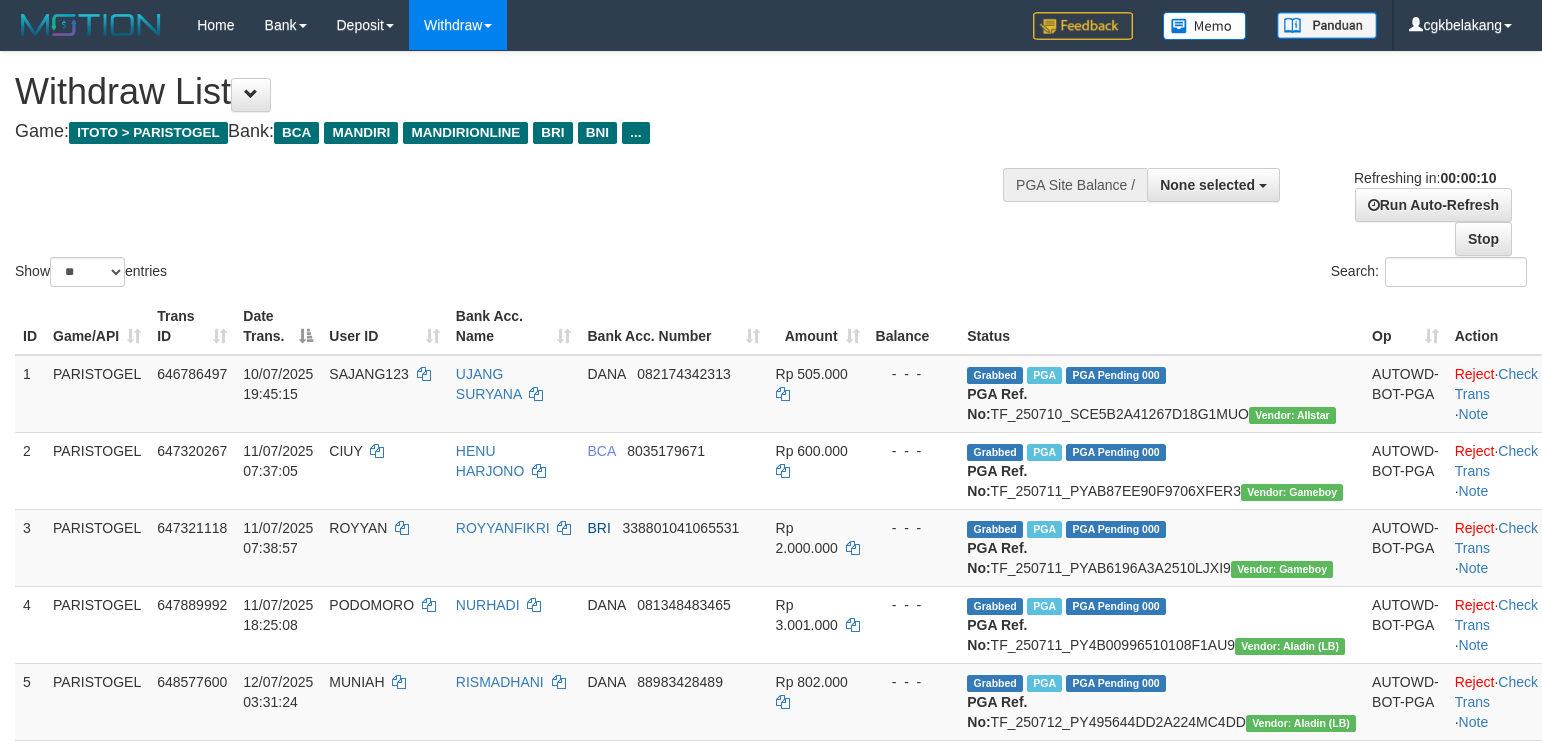 select 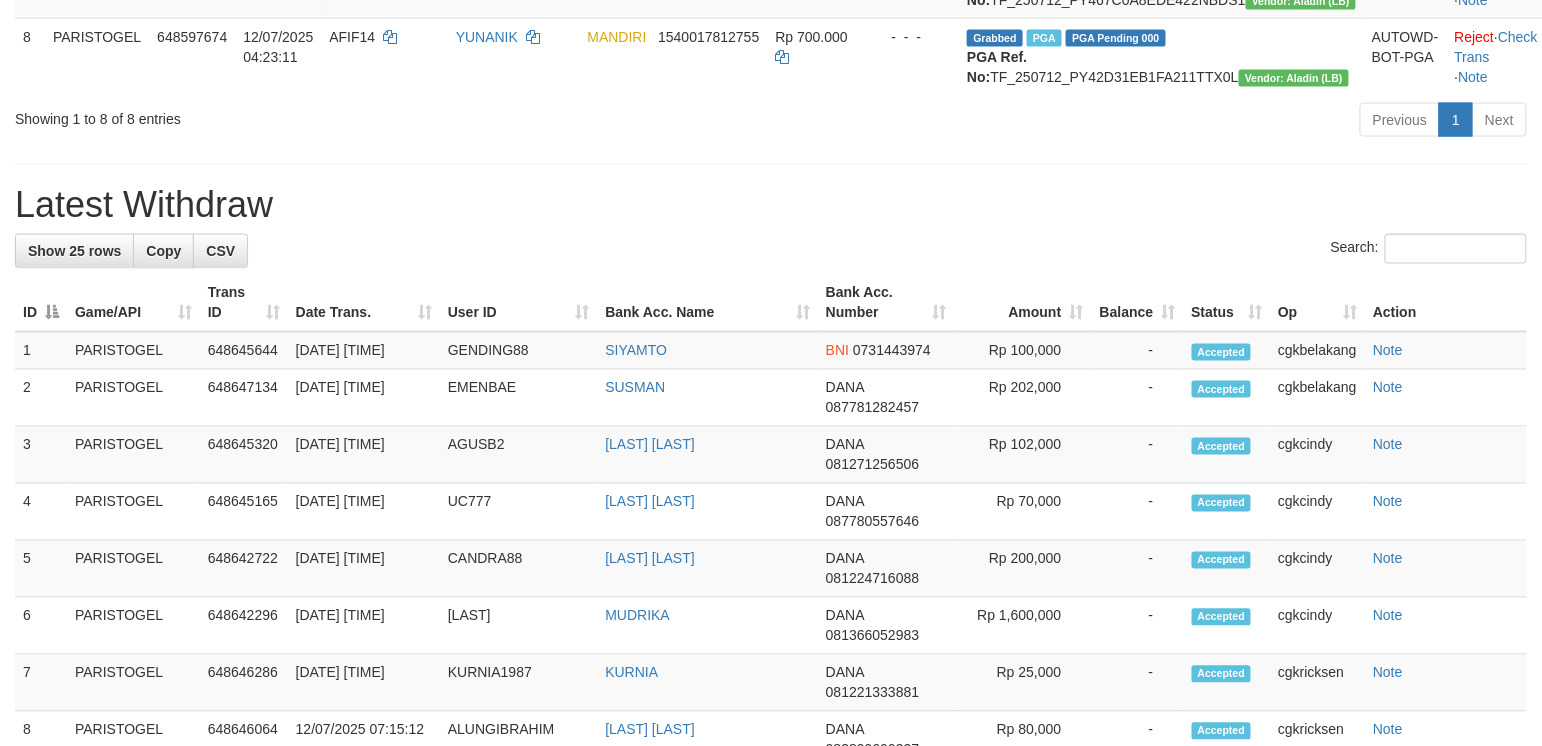 scroll, scrollTop: 800, scrollLeft: 0, axis: vertical 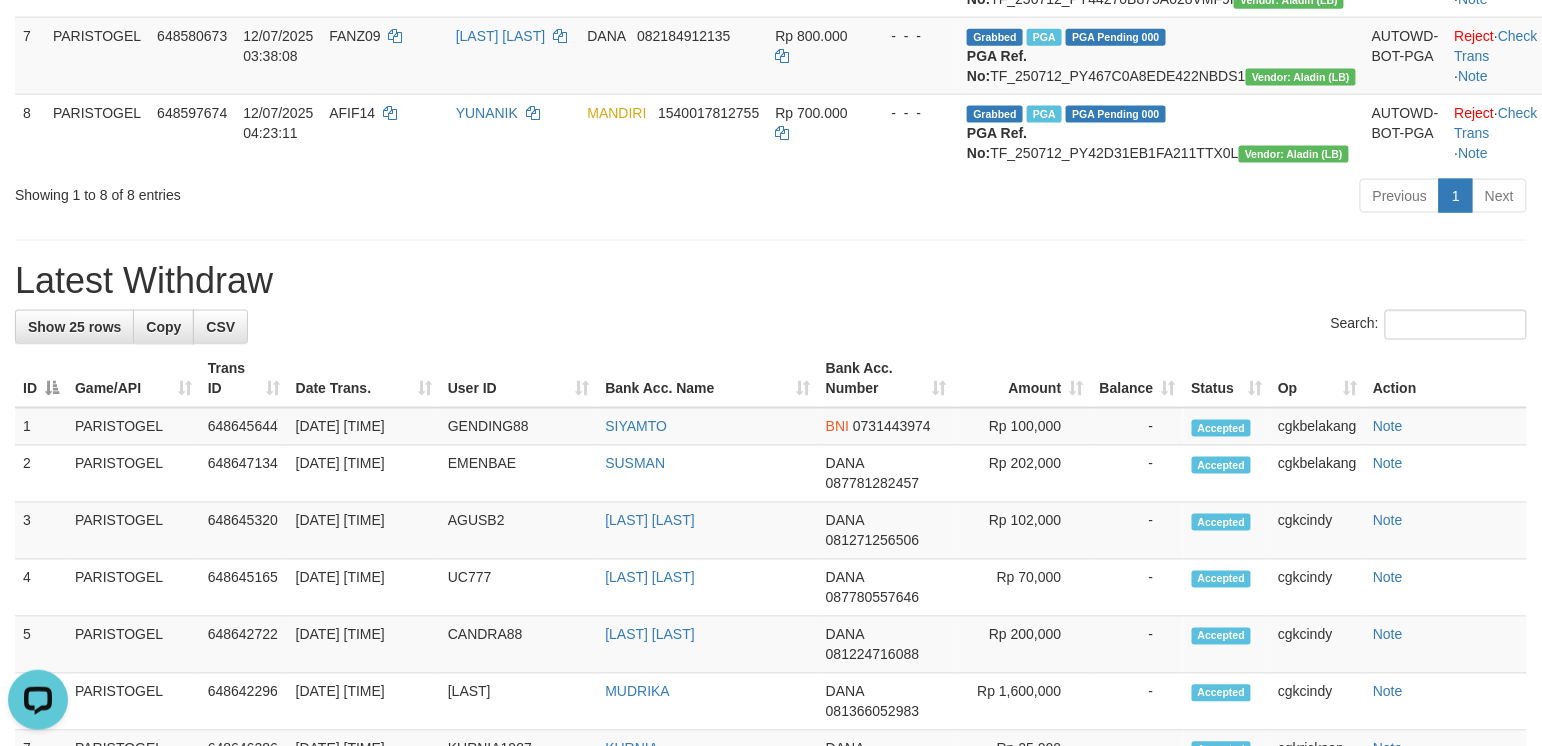 drag, startPoint x: 757, startPoint y: 376, endPoint x: 800, endPoint y: 369, distance: 43.56604 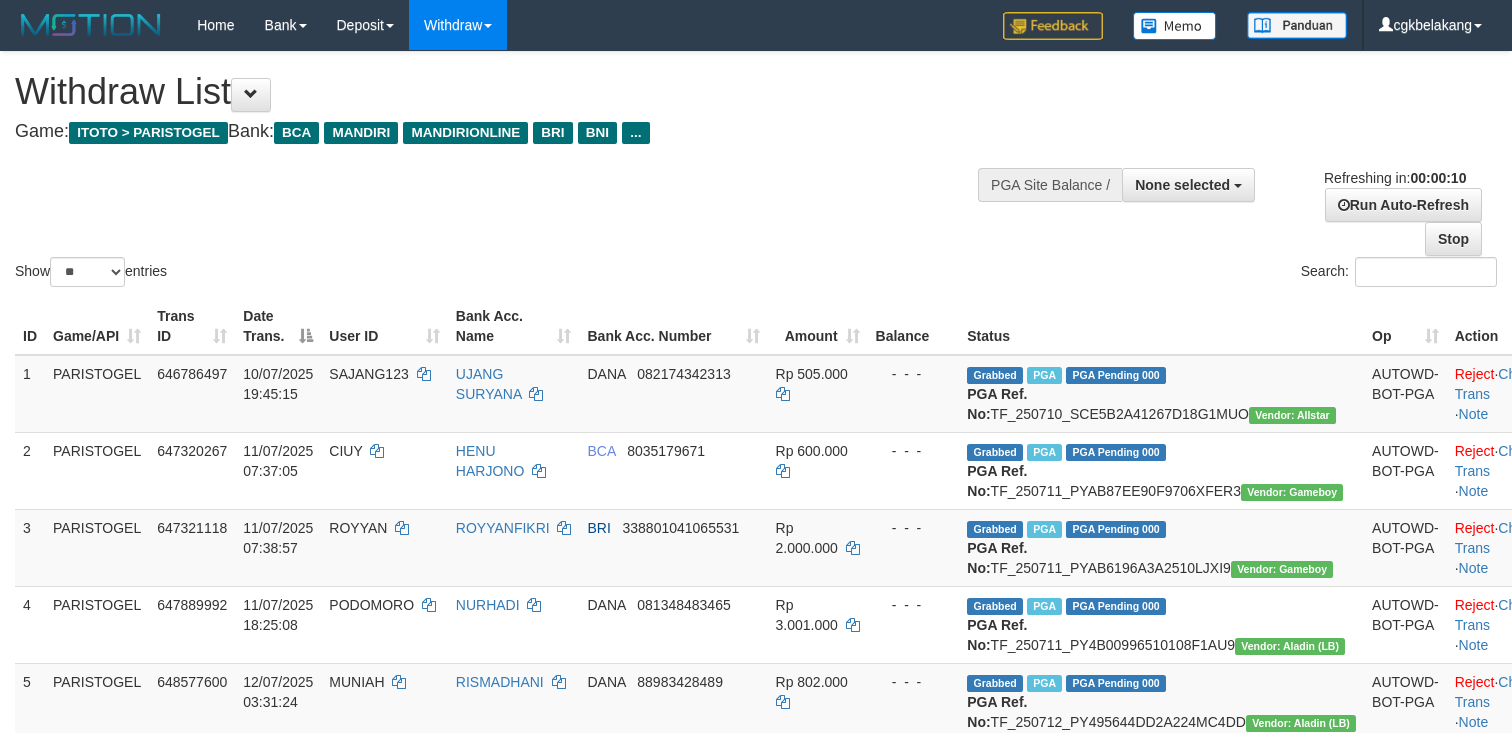 select 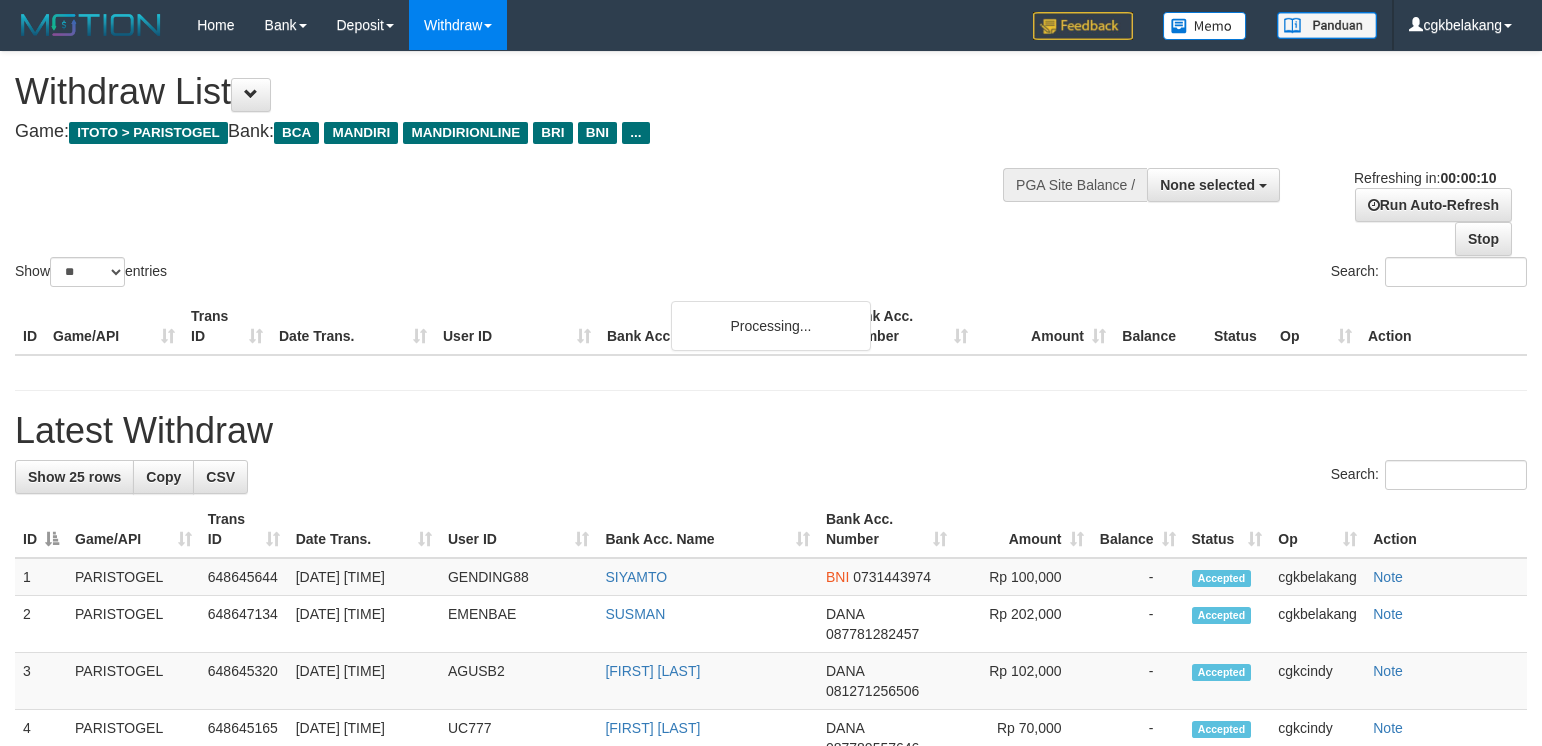 select 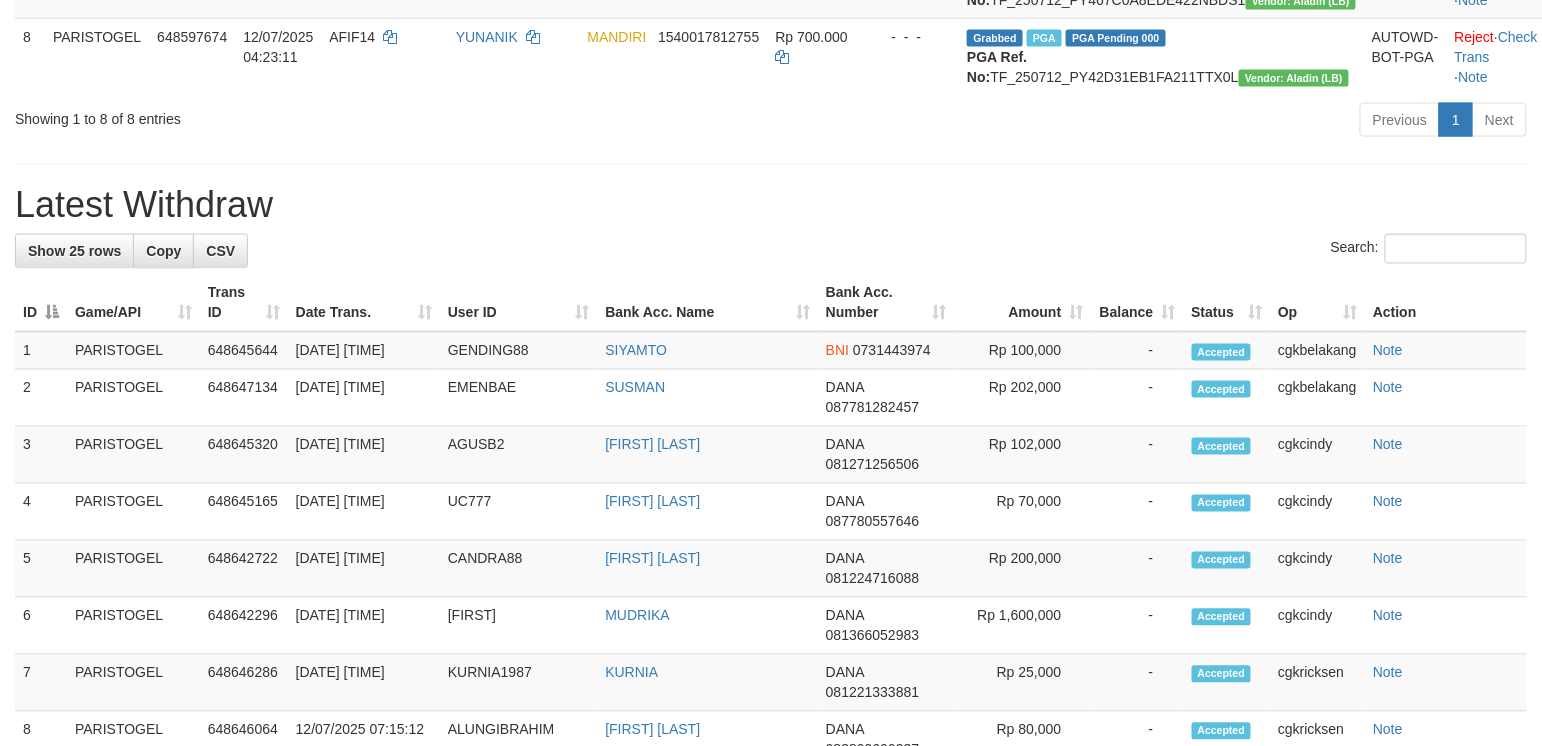 scroll, scrollTop: 800, scrollLeft: 0, axis: vertical 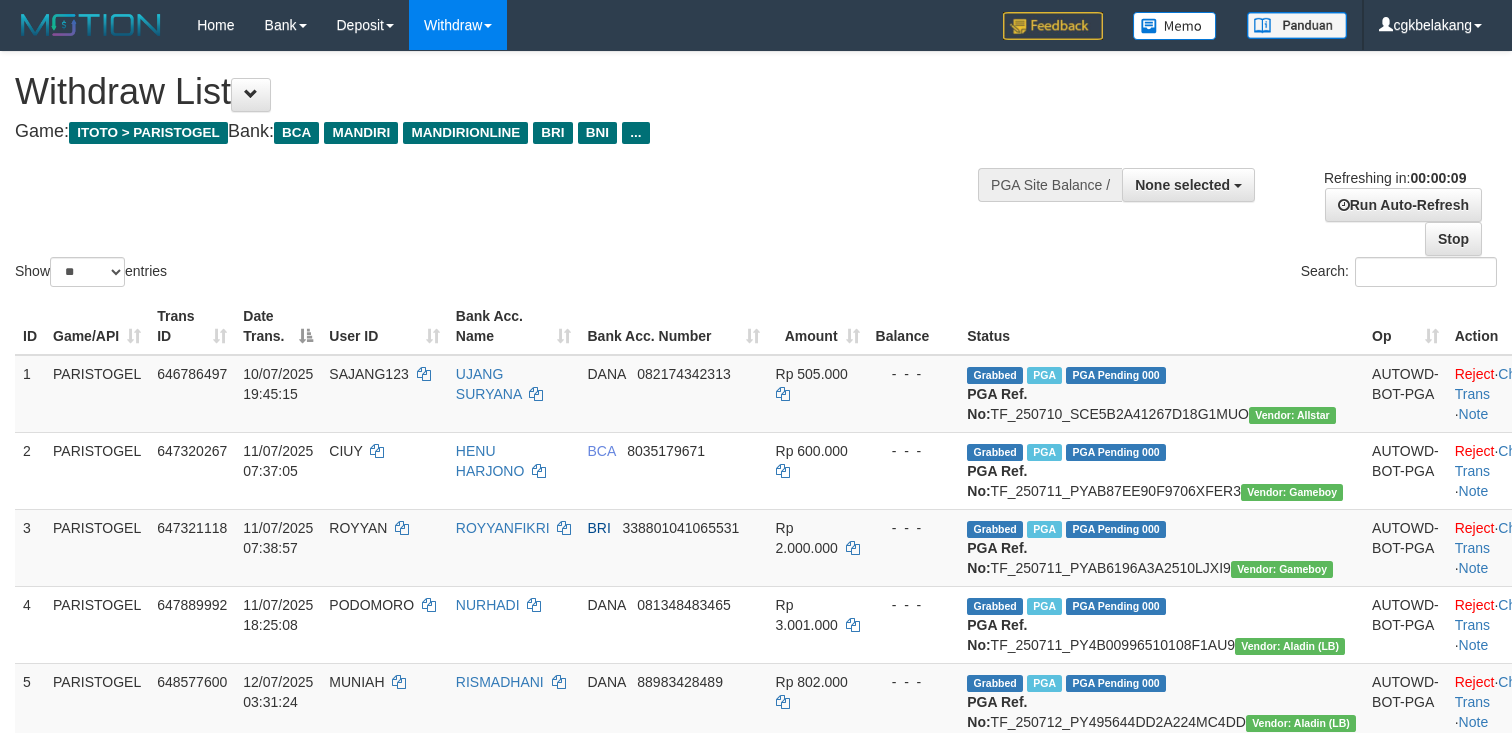 select 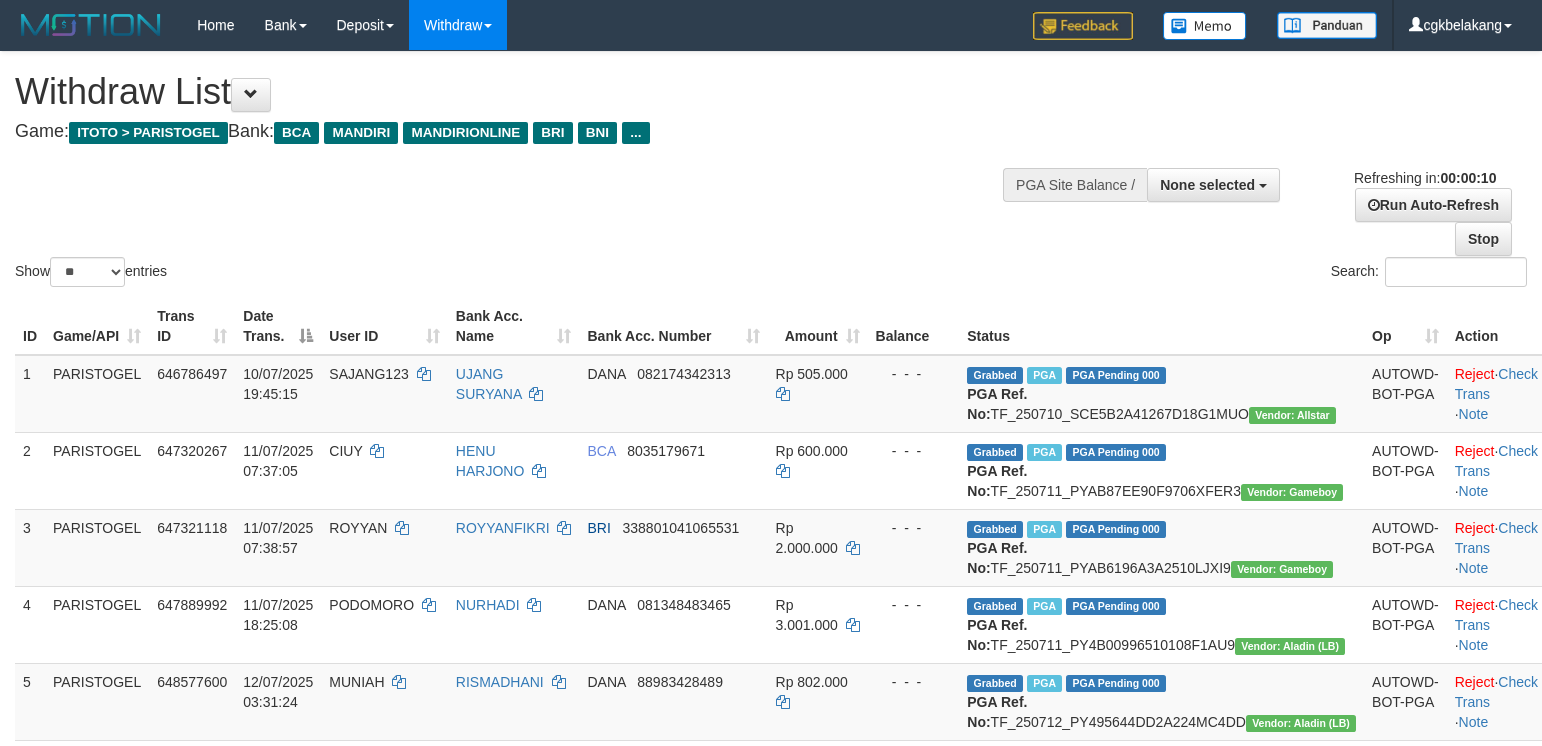 select 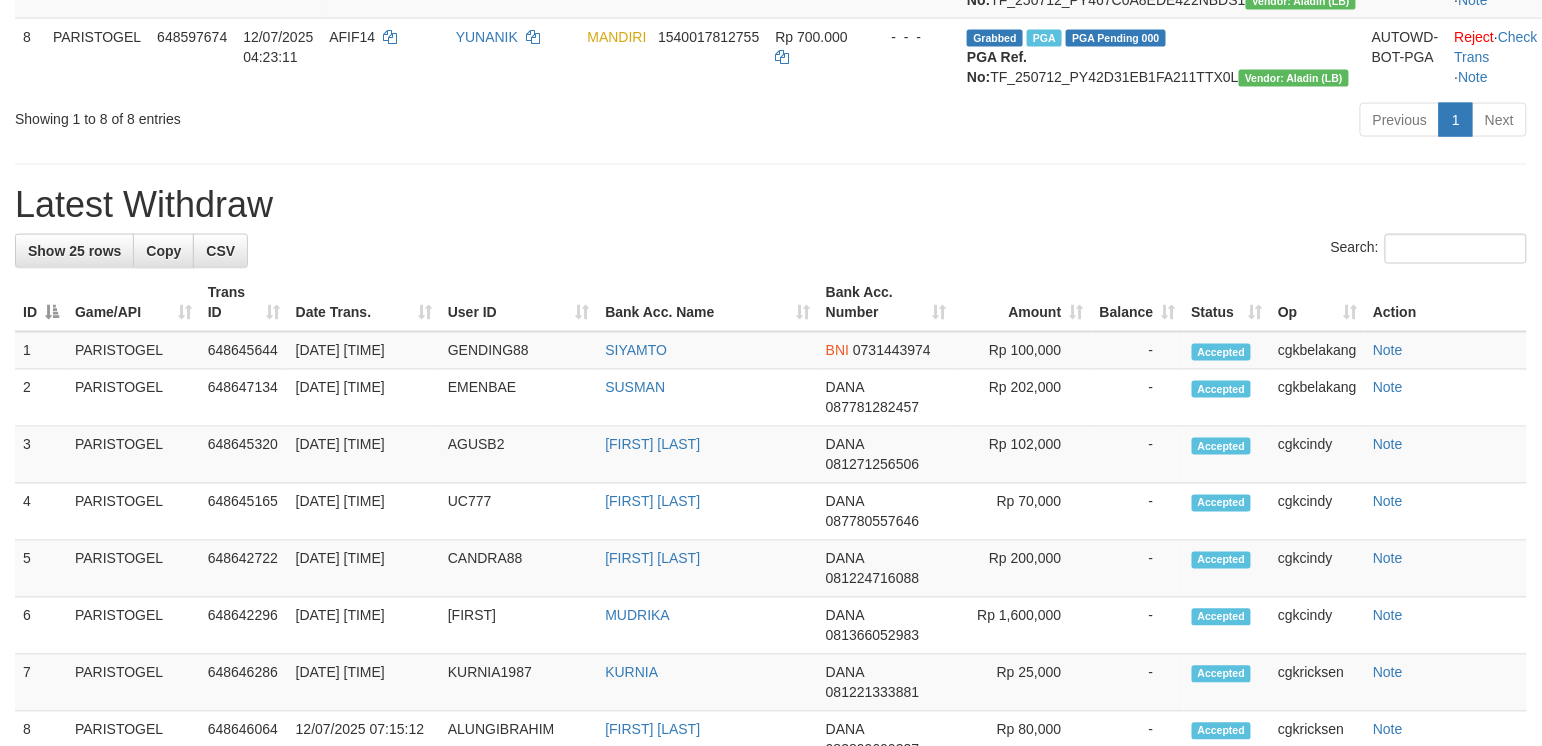 scroll, scrollTop: 800, scrollLeft: 0, axis: vertical 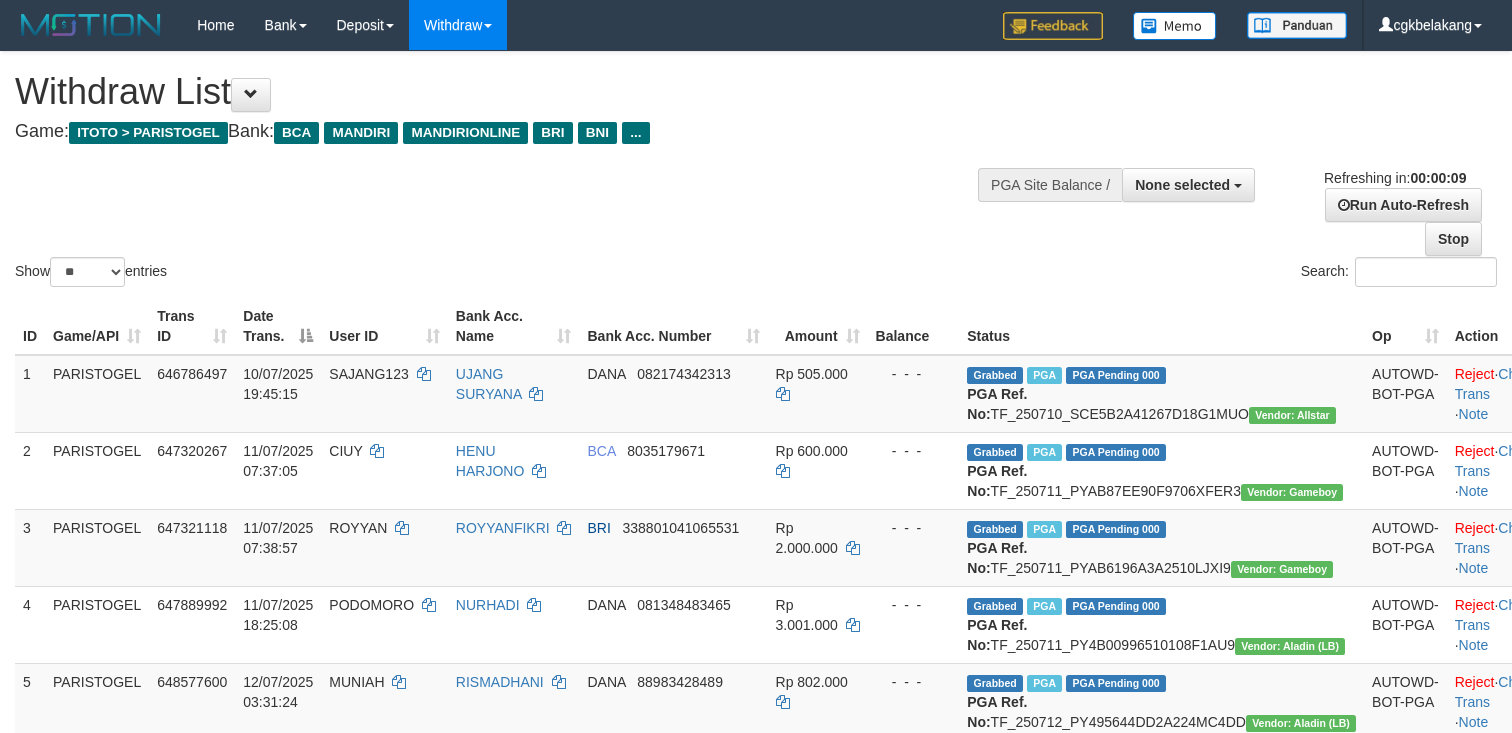 select 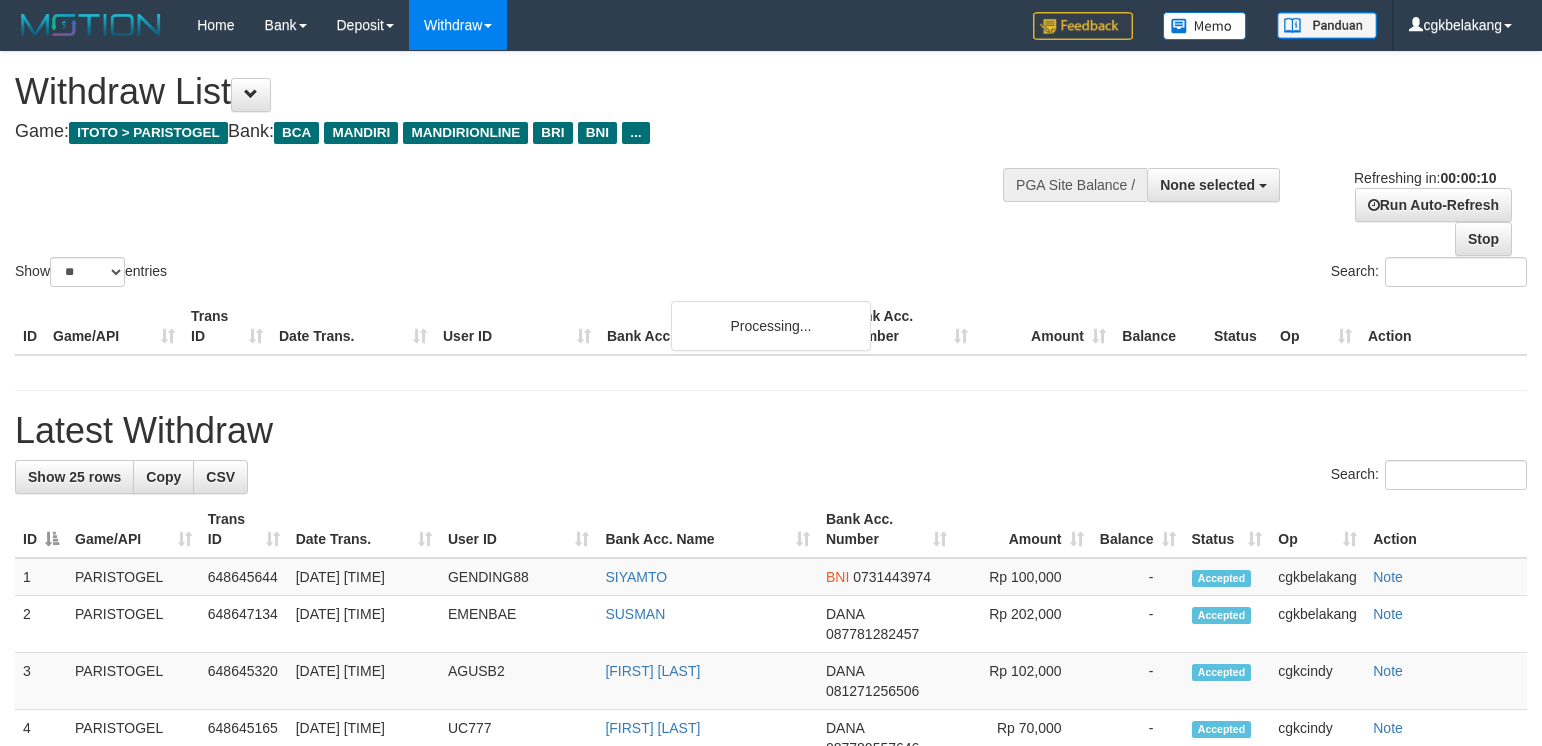 select 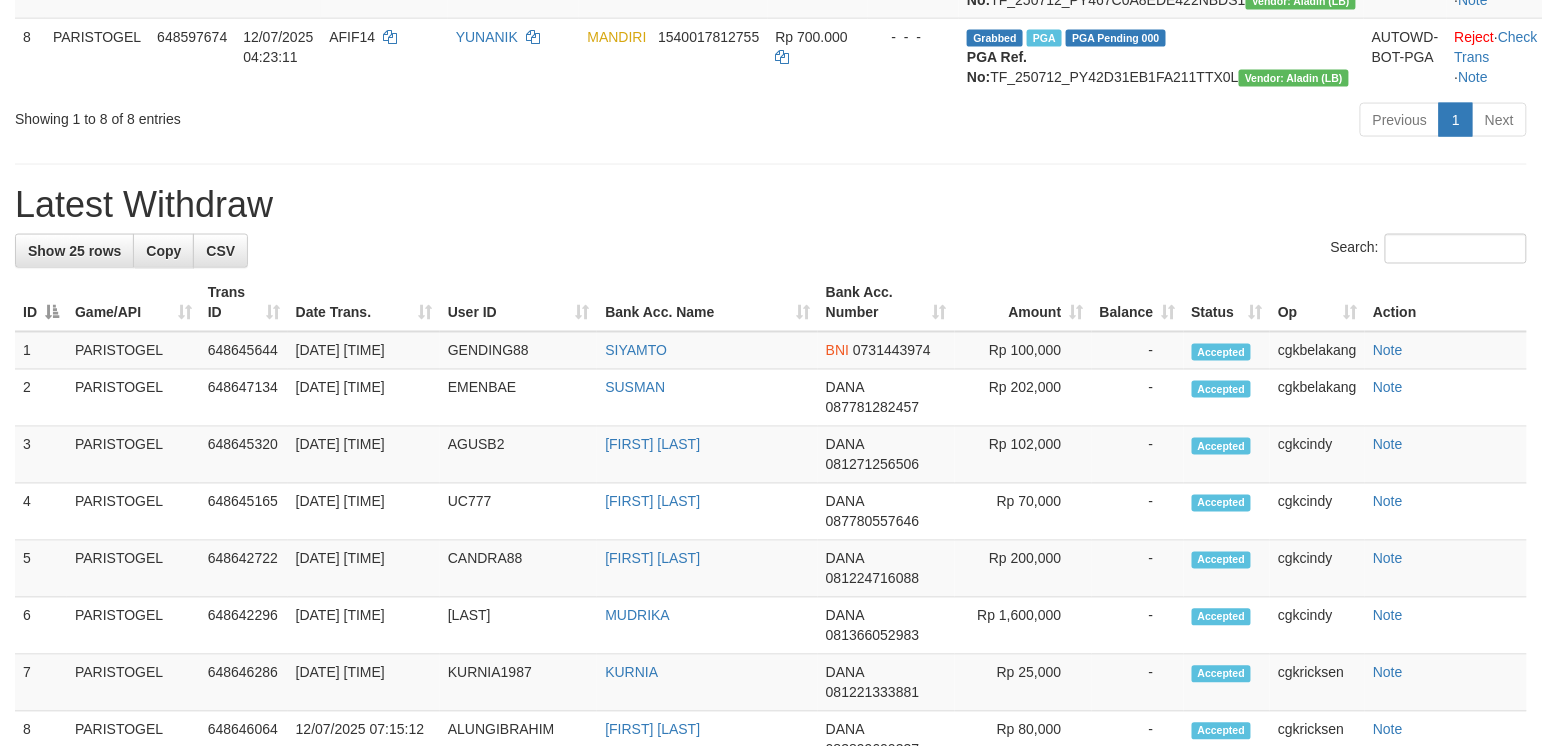 scroll, scrollTop: 800, scrollLeft: 0, axis: vertical 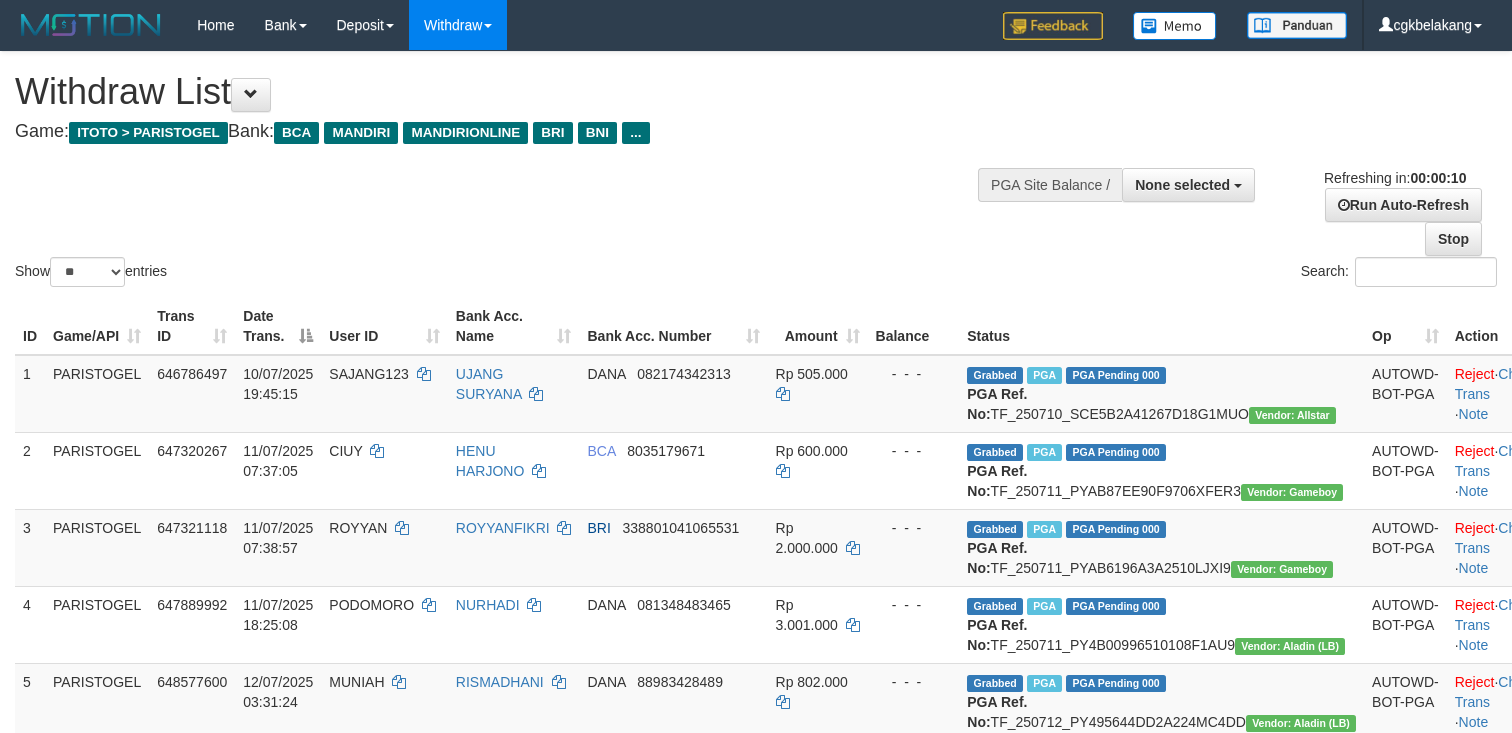 select 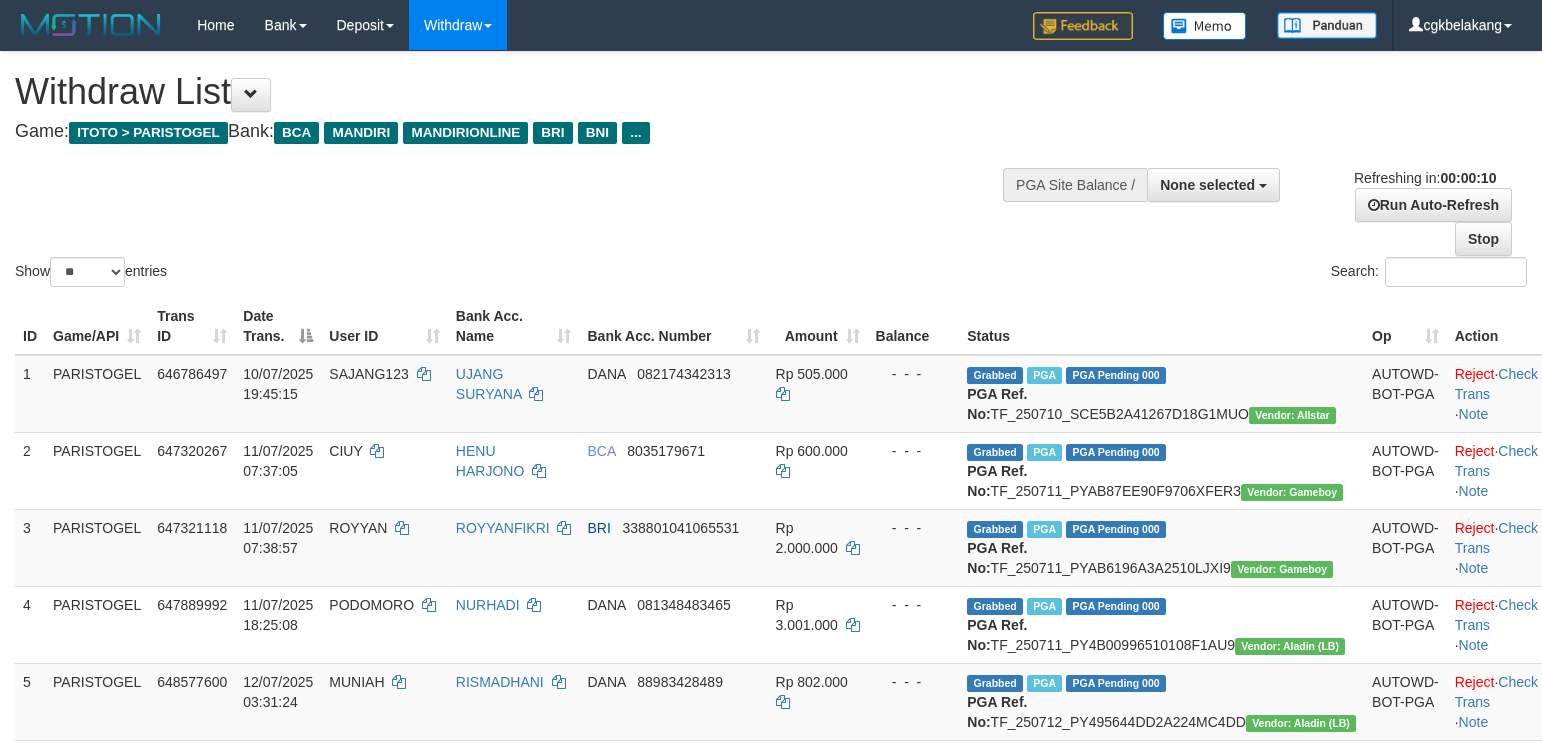 select 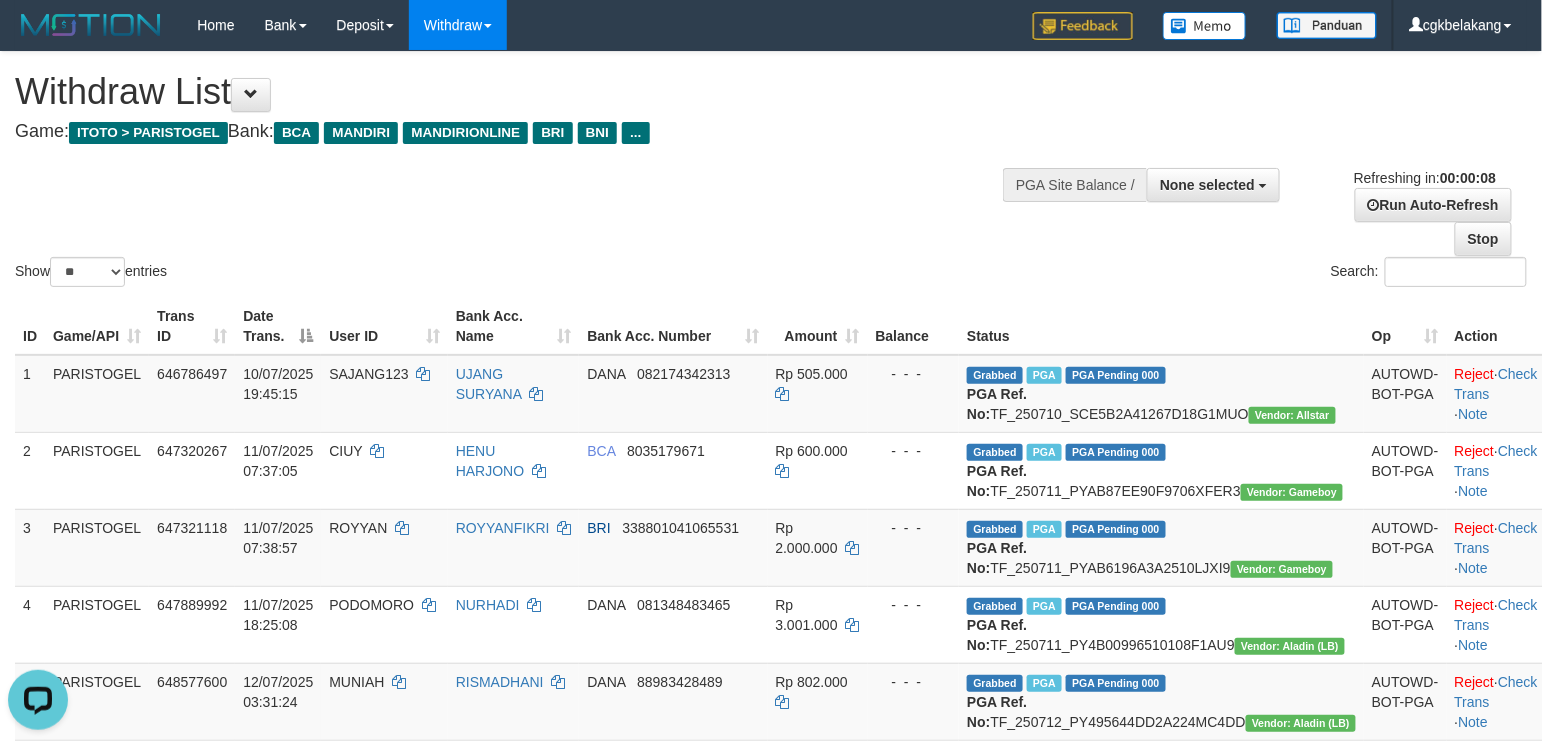 scroll, scrollTop: 0, scrollLeft: 0, axis: both 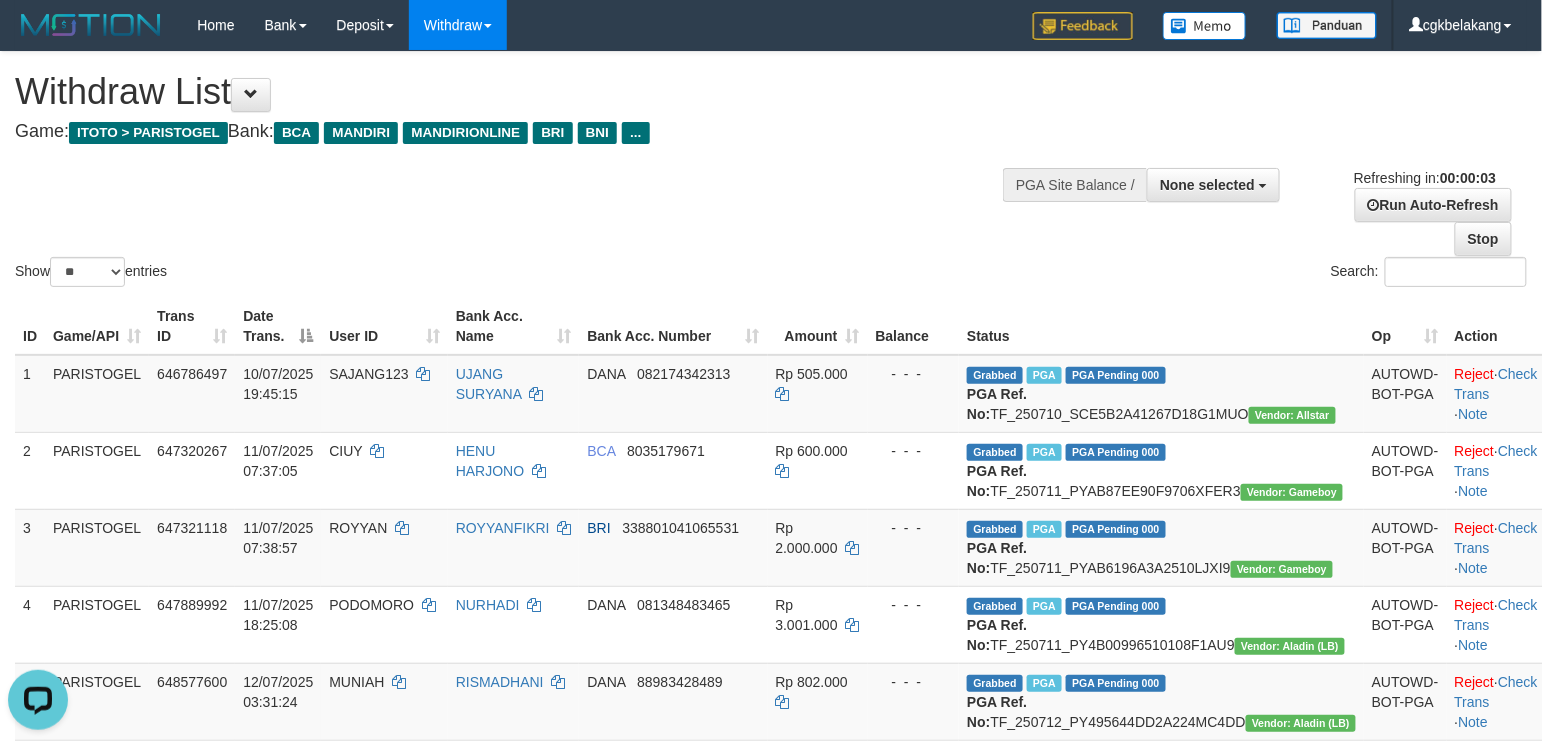 click on "Show  ** ** ** ***  entries Search:" at bounding box center [771, 171] 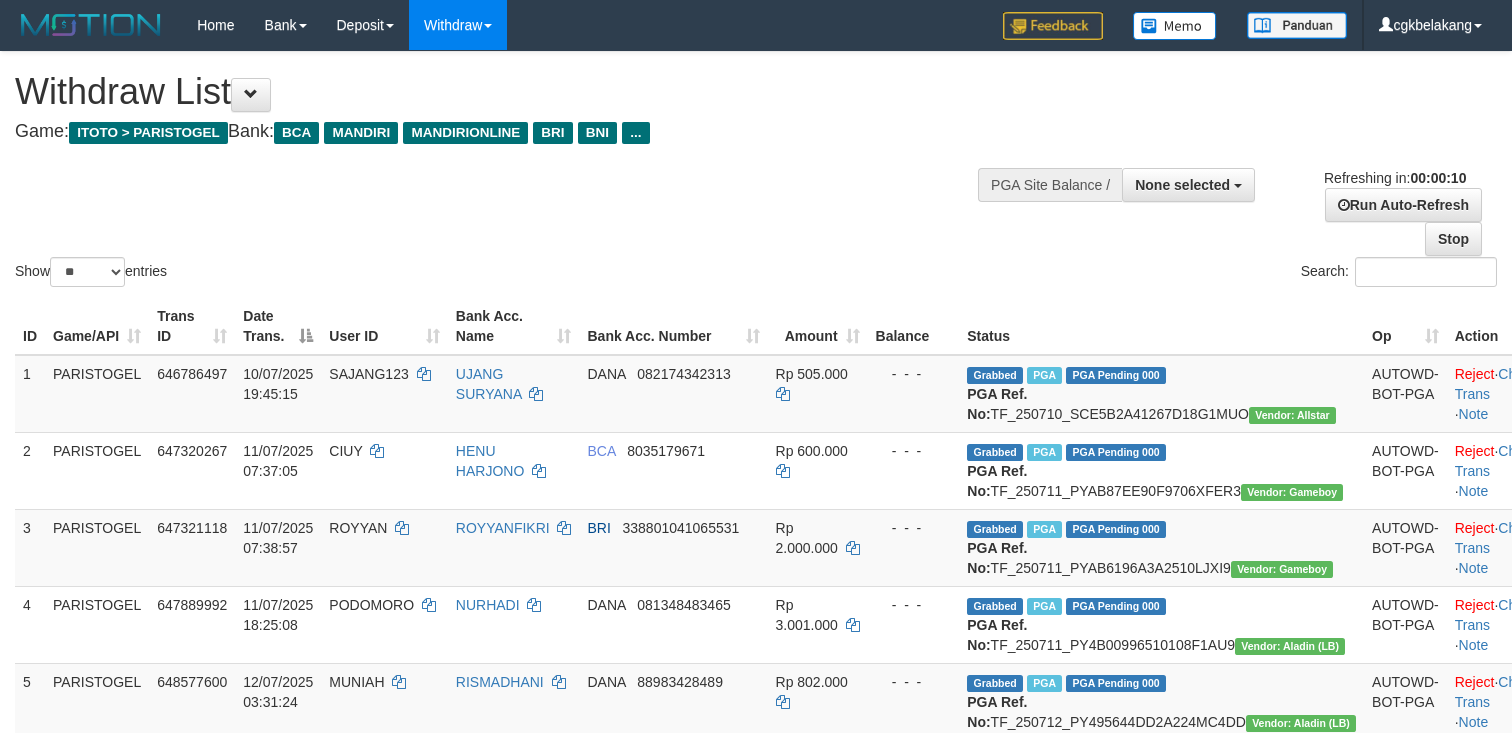 select 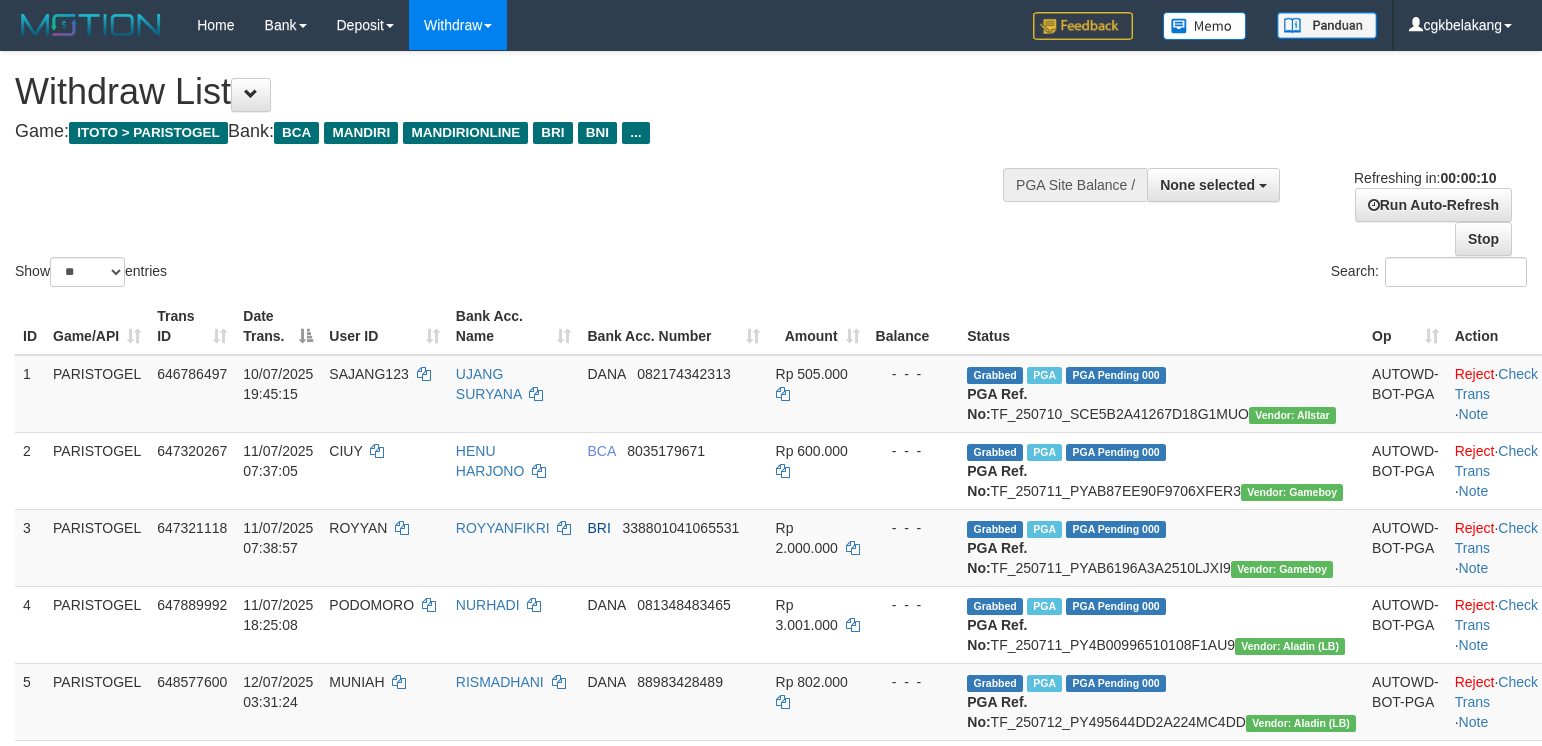 select 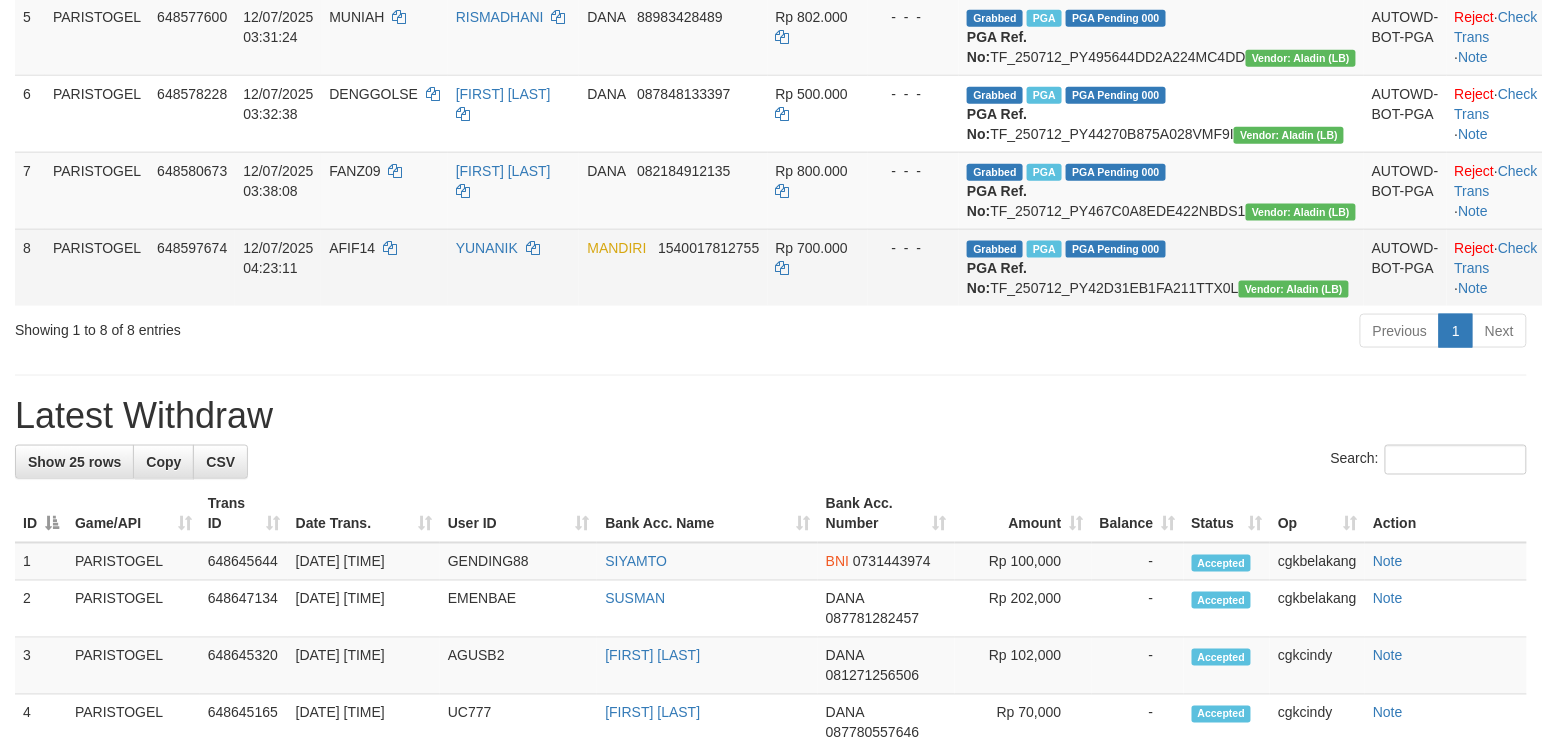 scroll, scrollTop: 666, scrollLeft: 0, axis: vertical 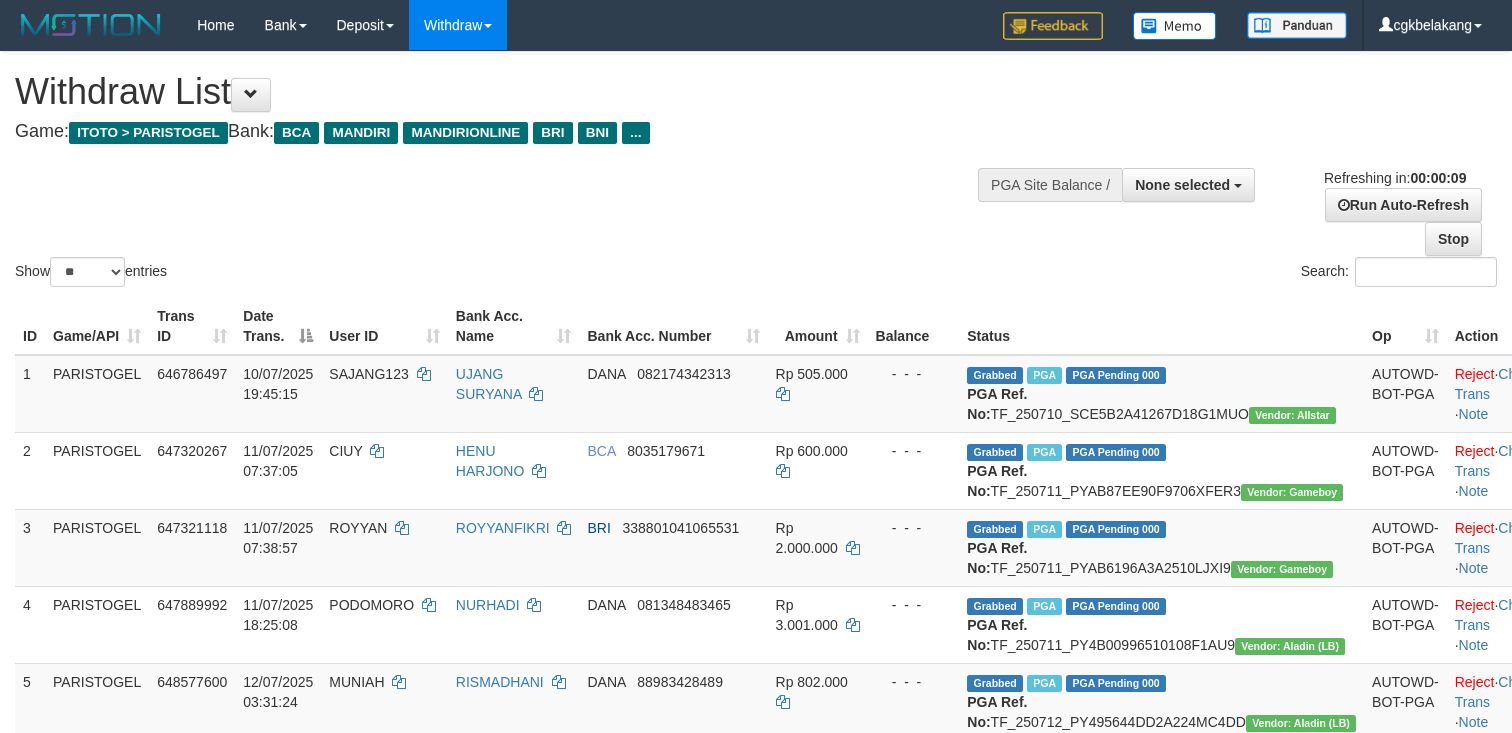 select 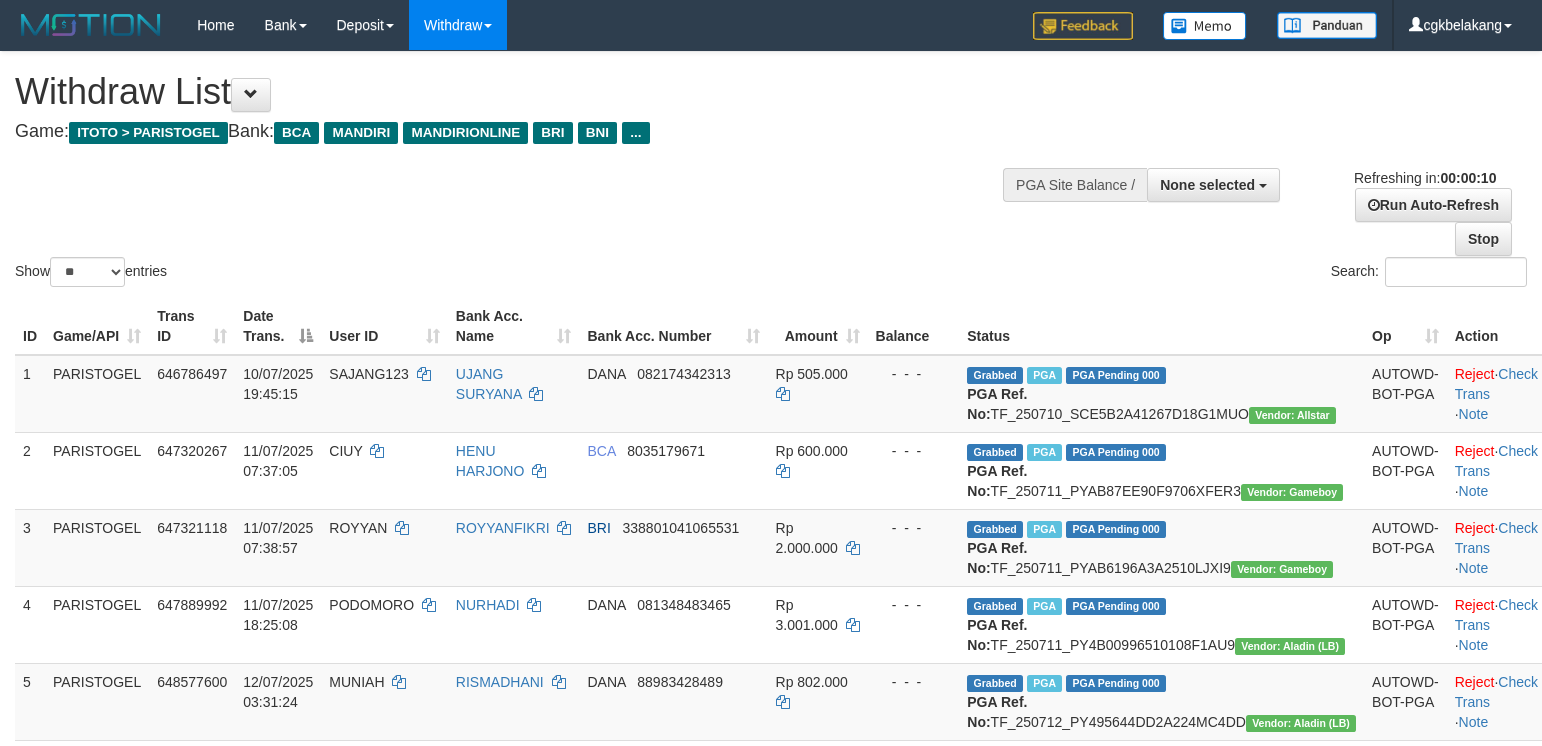 select 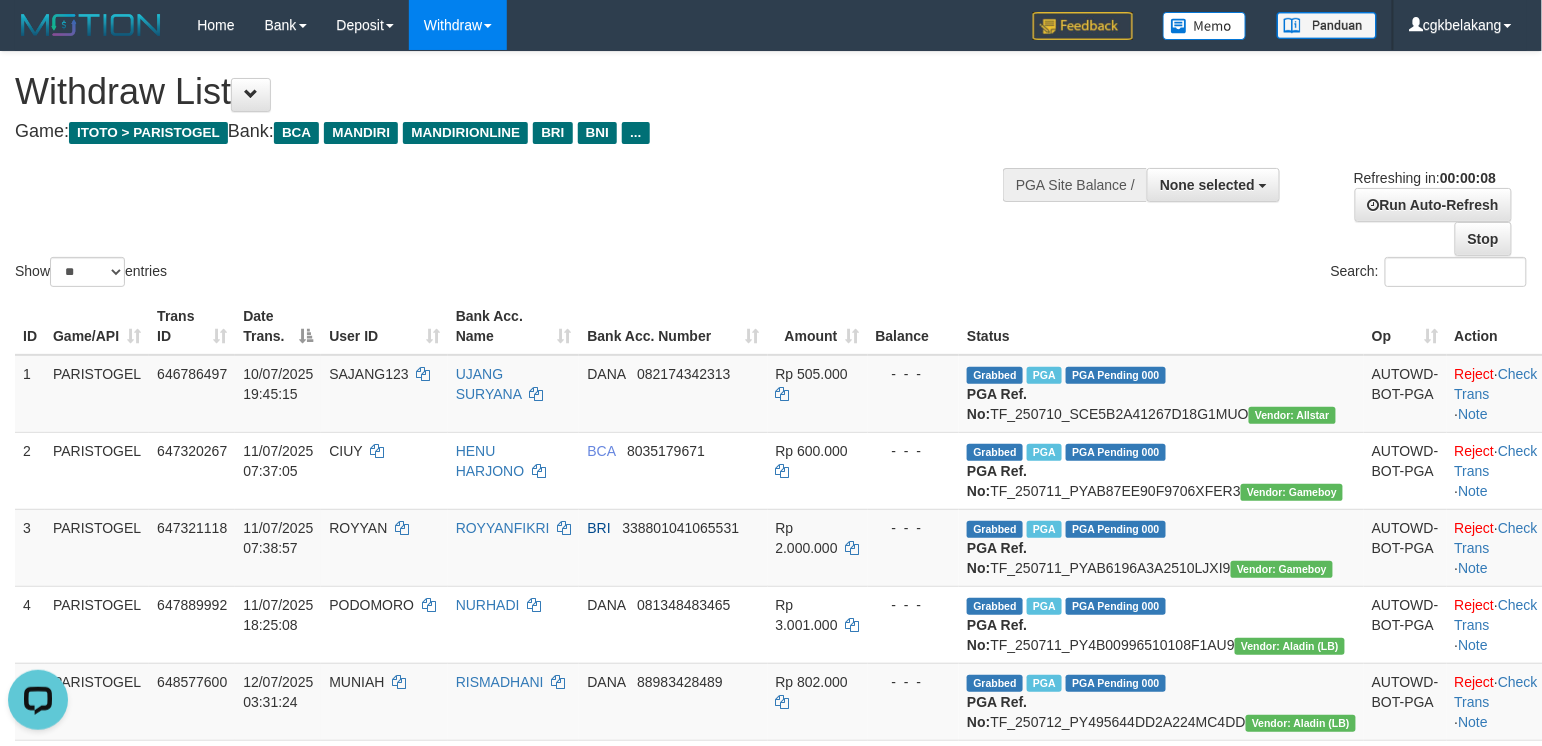 scroll, scrollTop: 0, scrollLeft: 0, axis: both 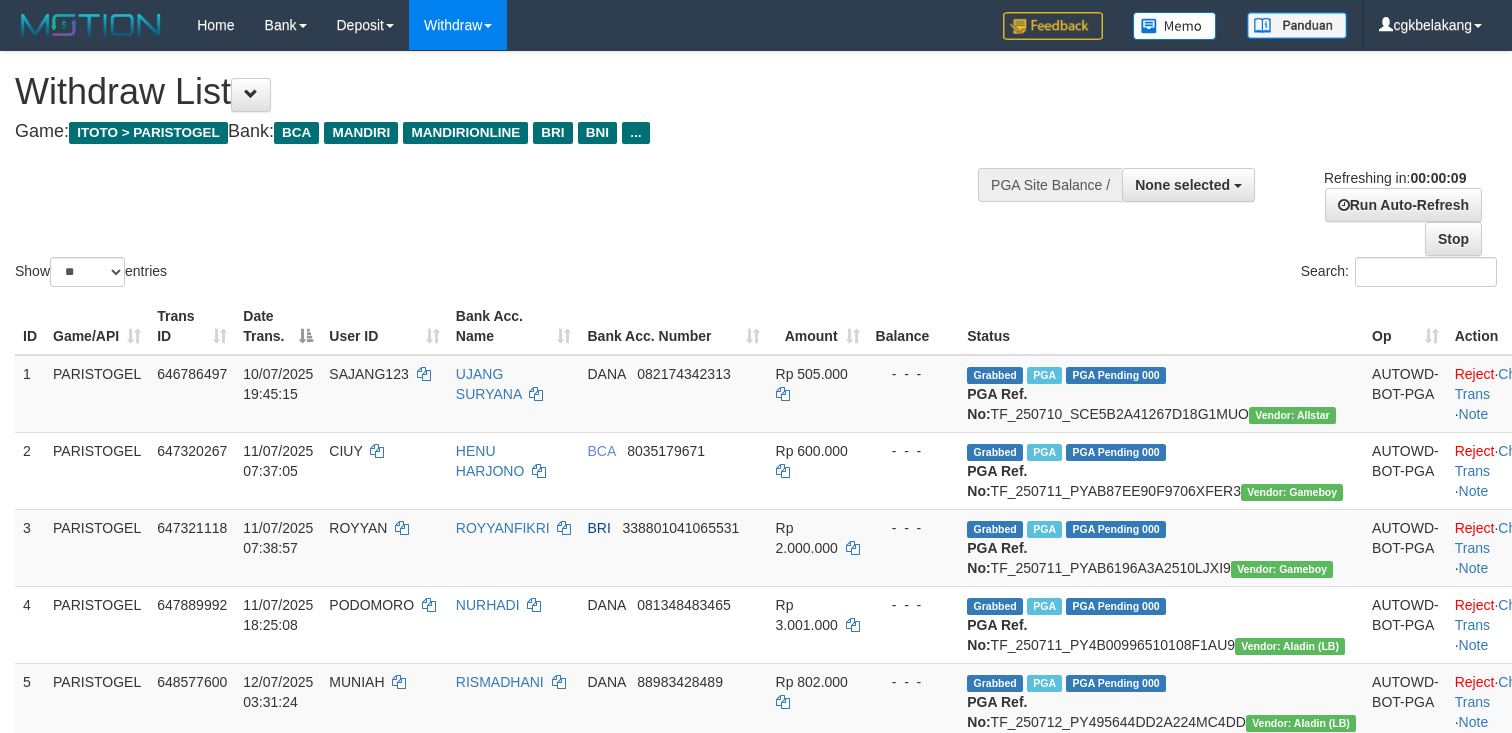 select 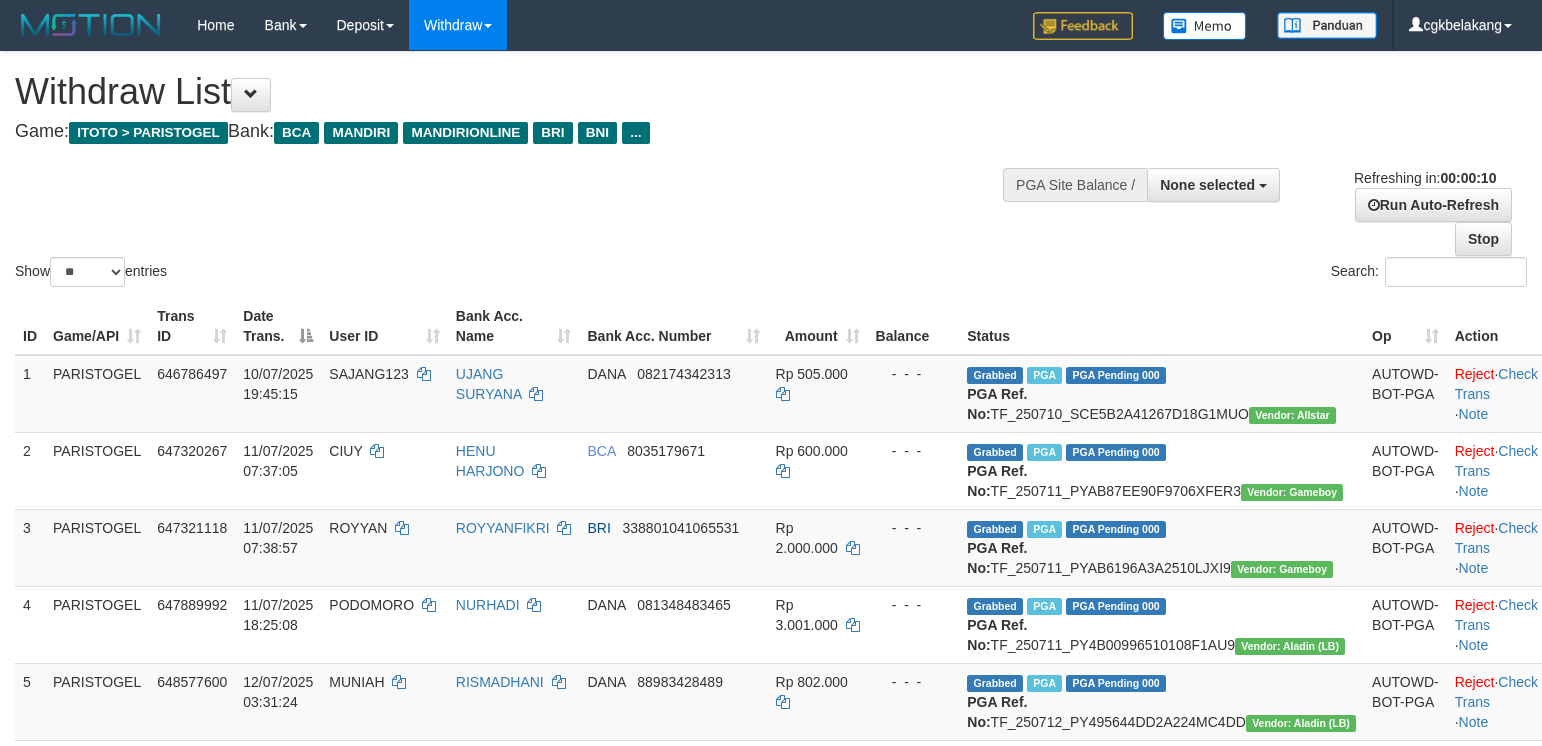 select 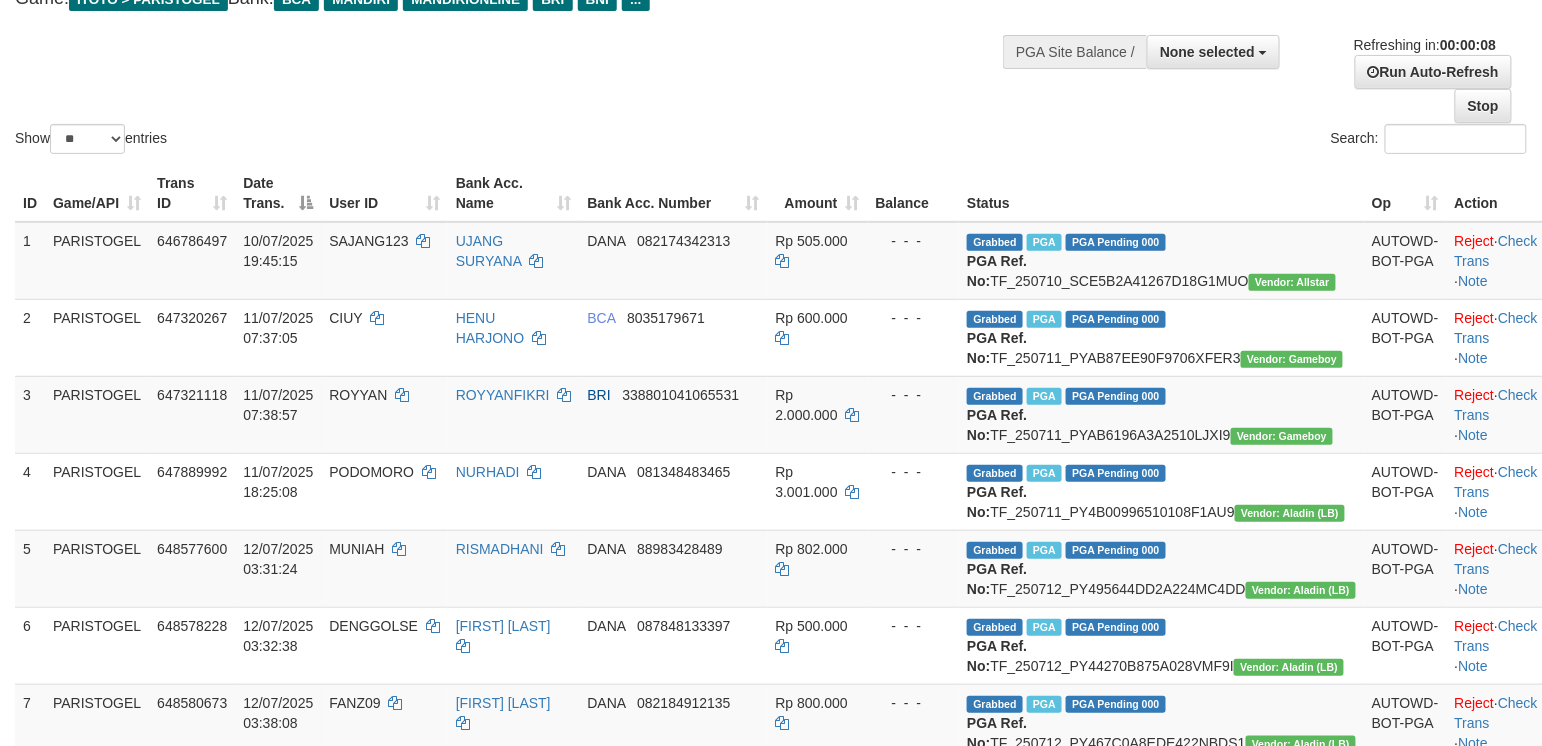 scroll, scrollTop: 0, scrollLeft: 0, axis: both 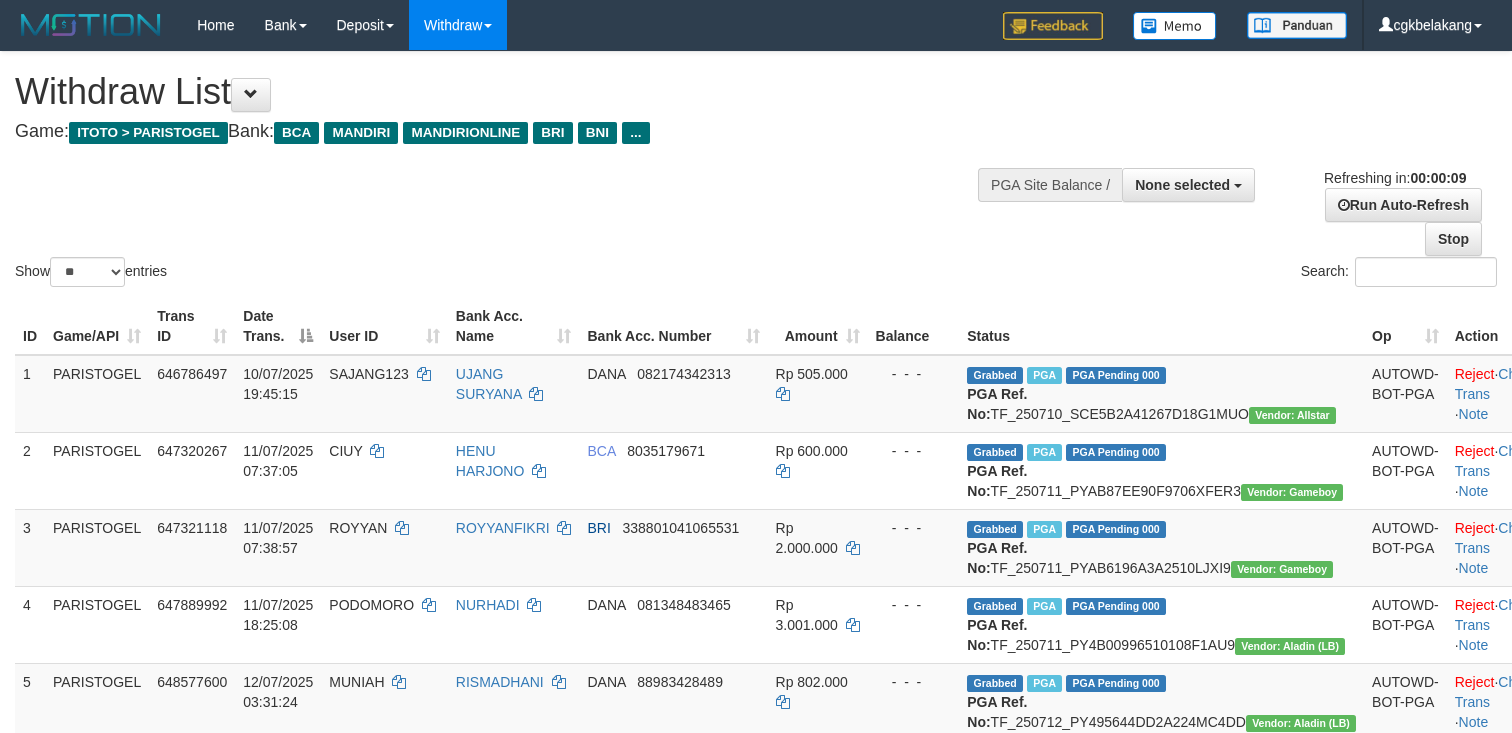 select 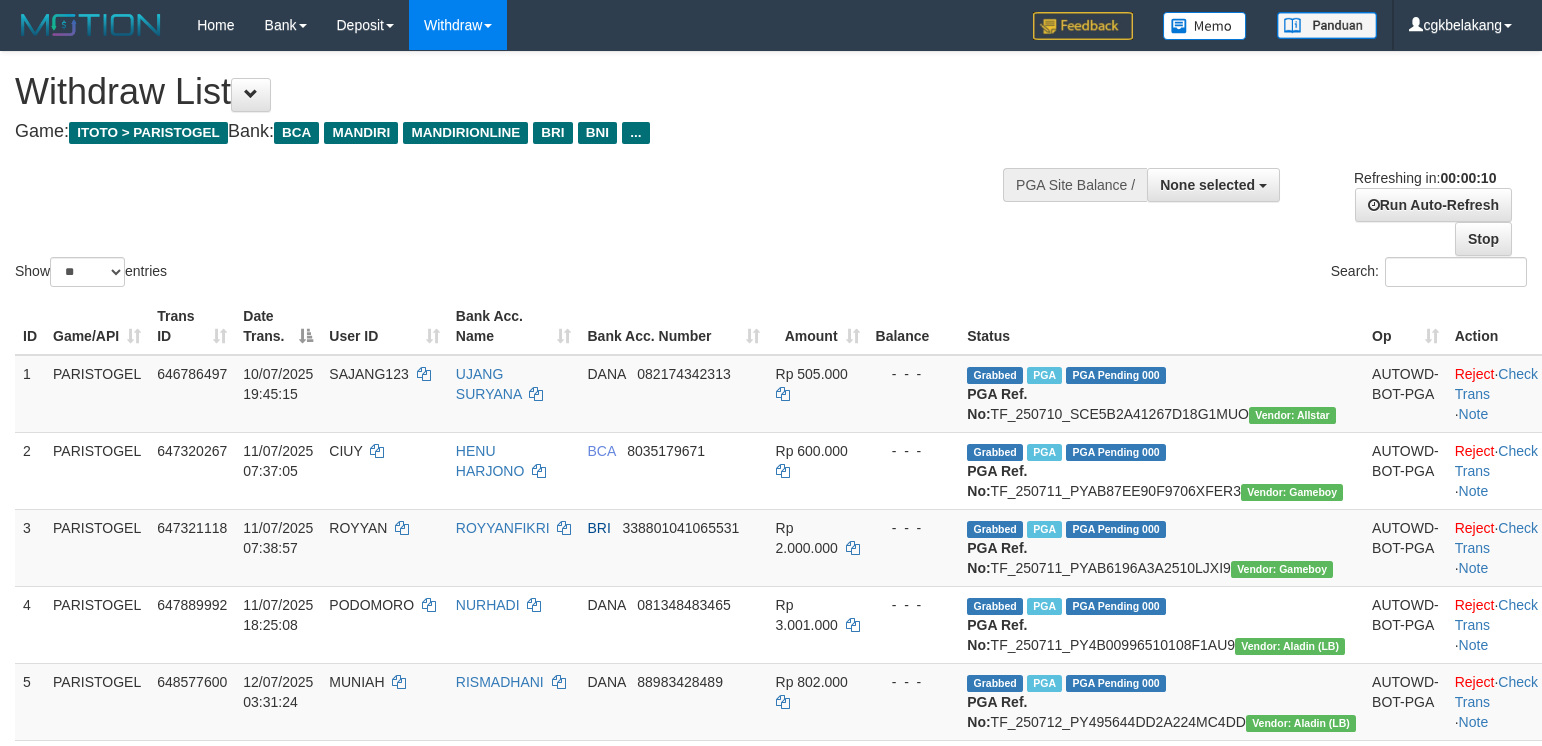 select 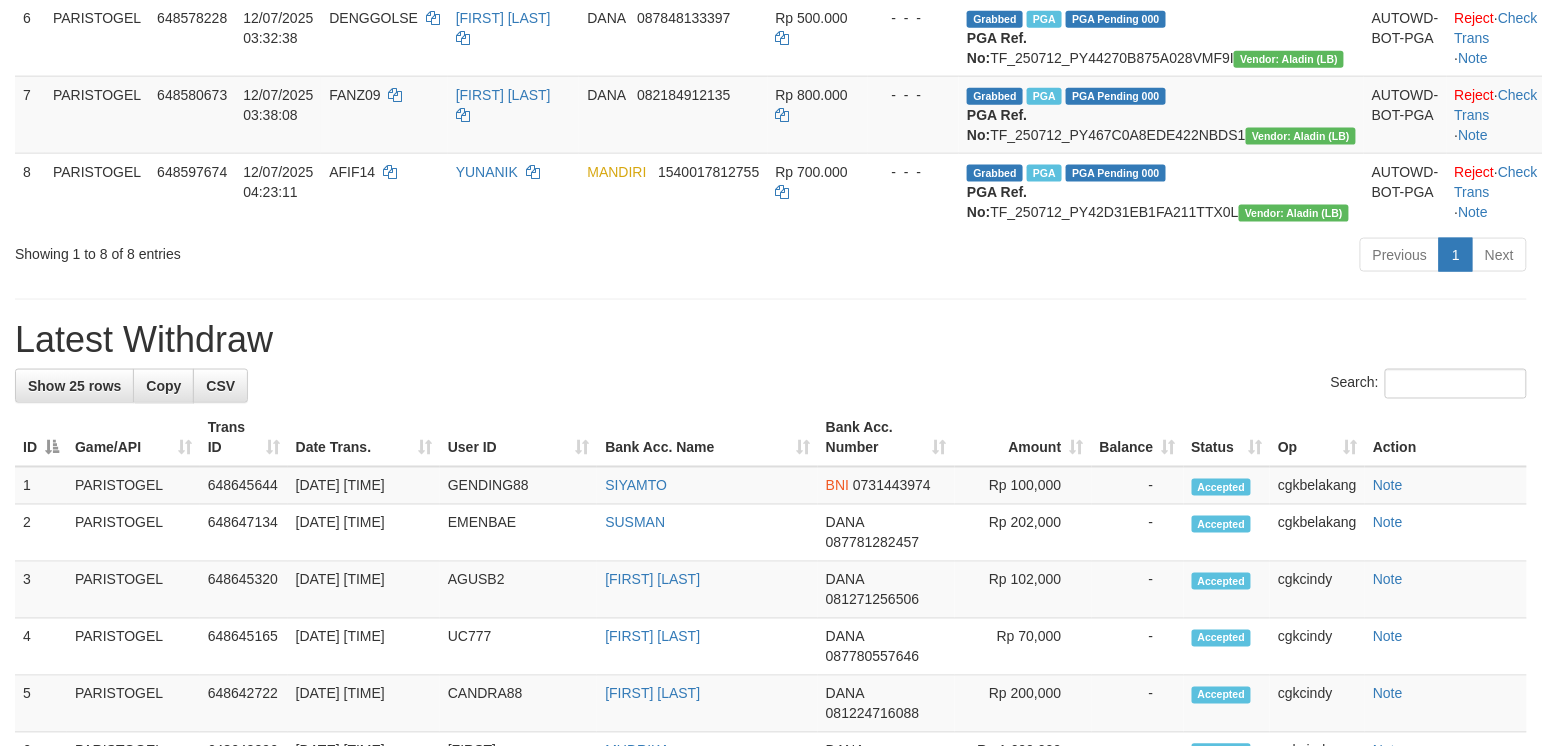 scroll, scrollTop: 666, scrollLeft: 0, axis: vertical 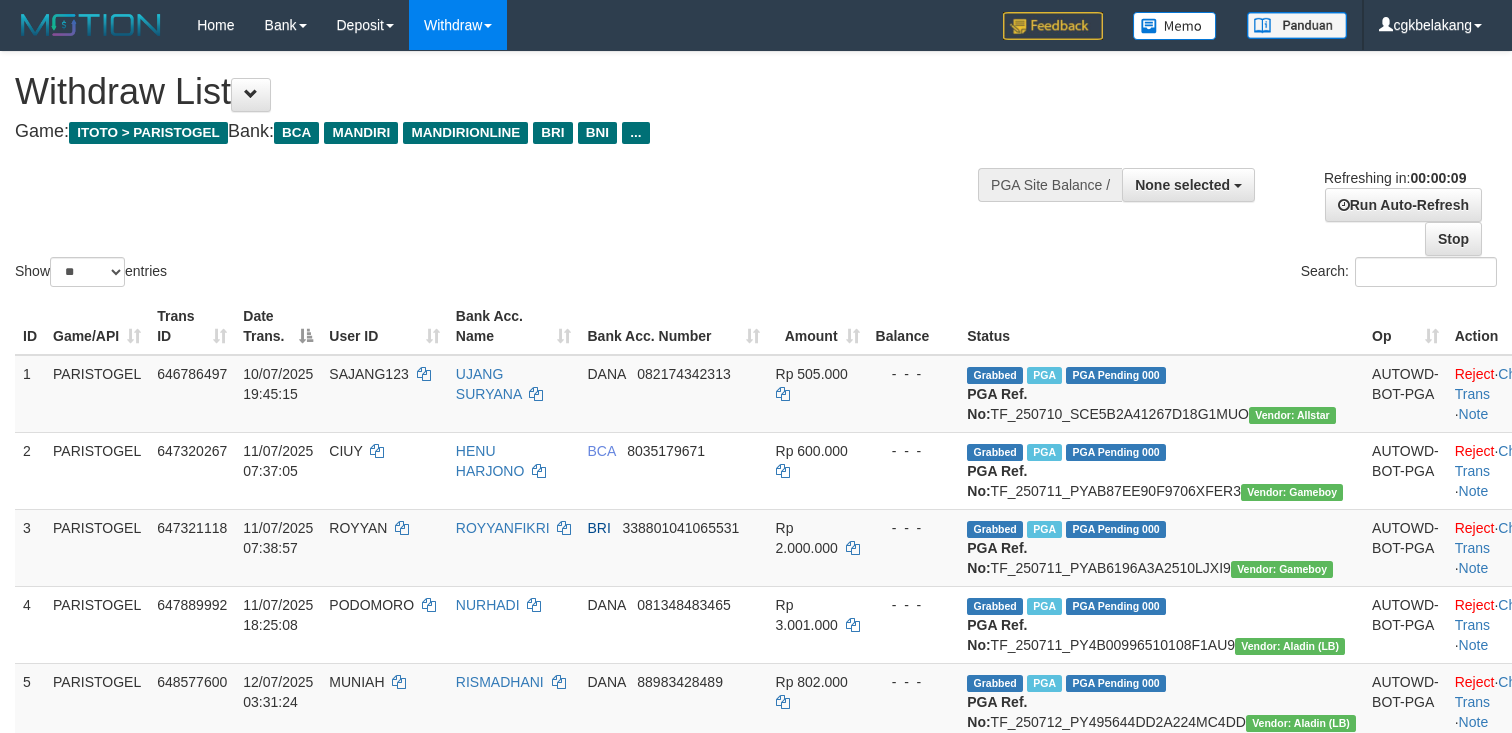 select 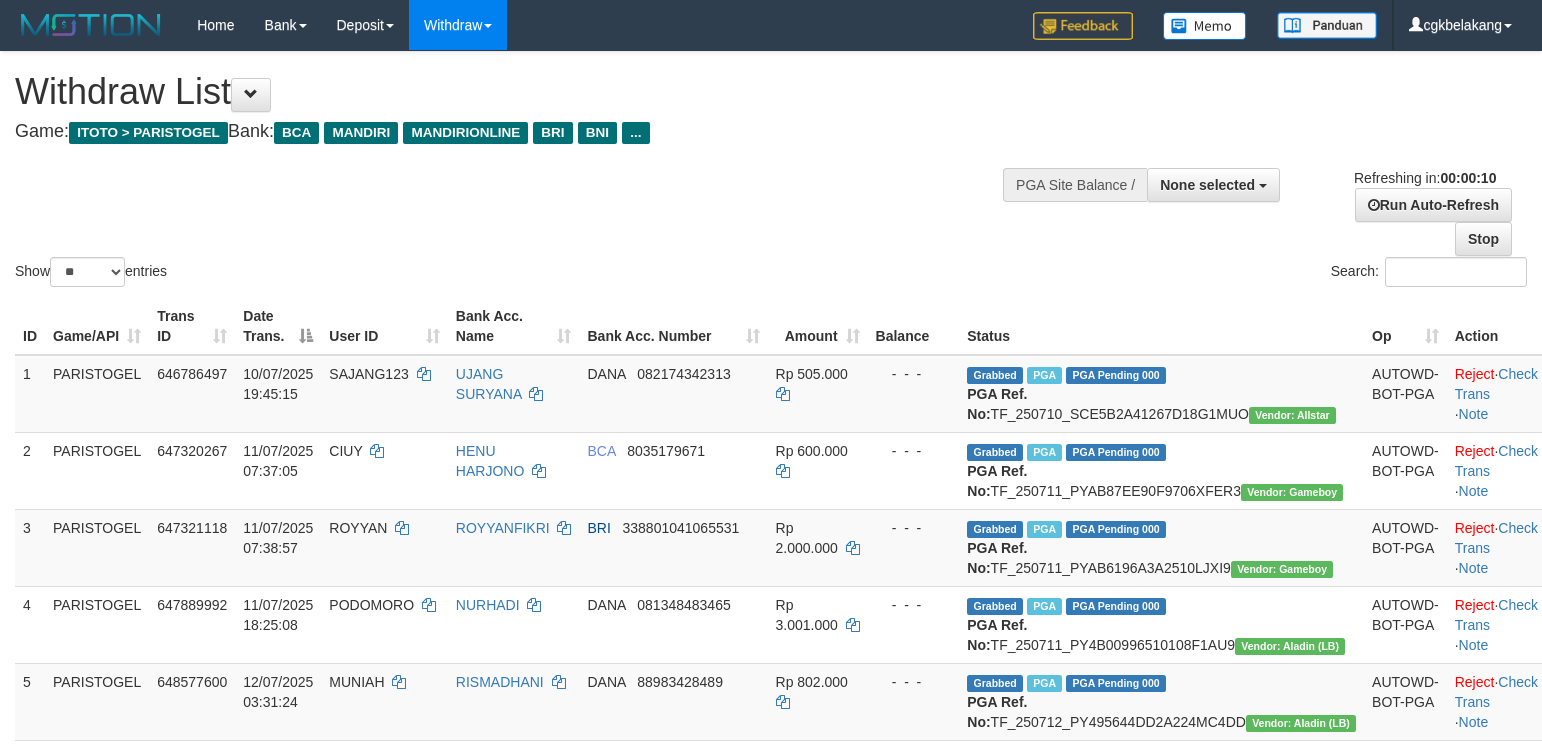 select 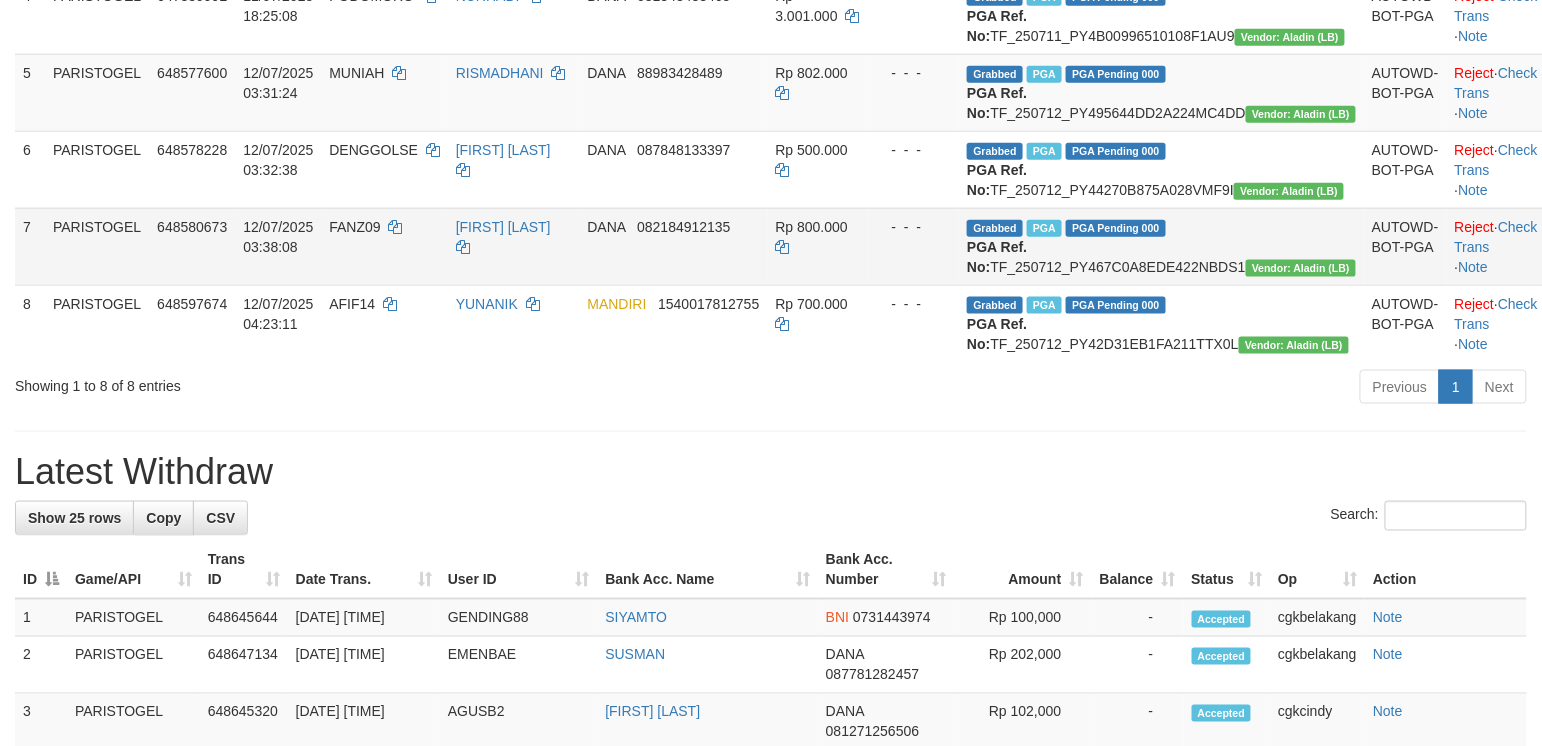 scroll, scrollTop: 533, scrollLeft: 0, axis: vertical 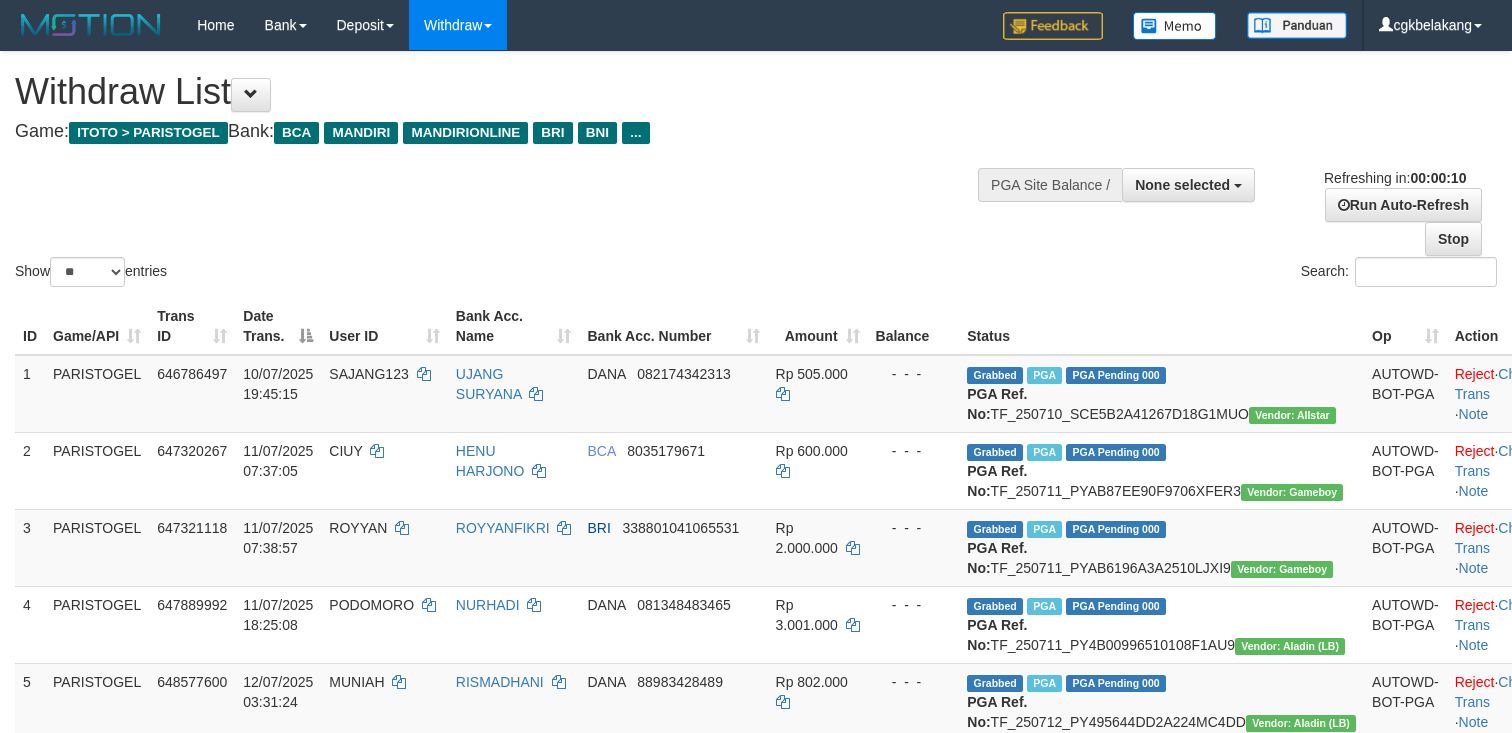 select 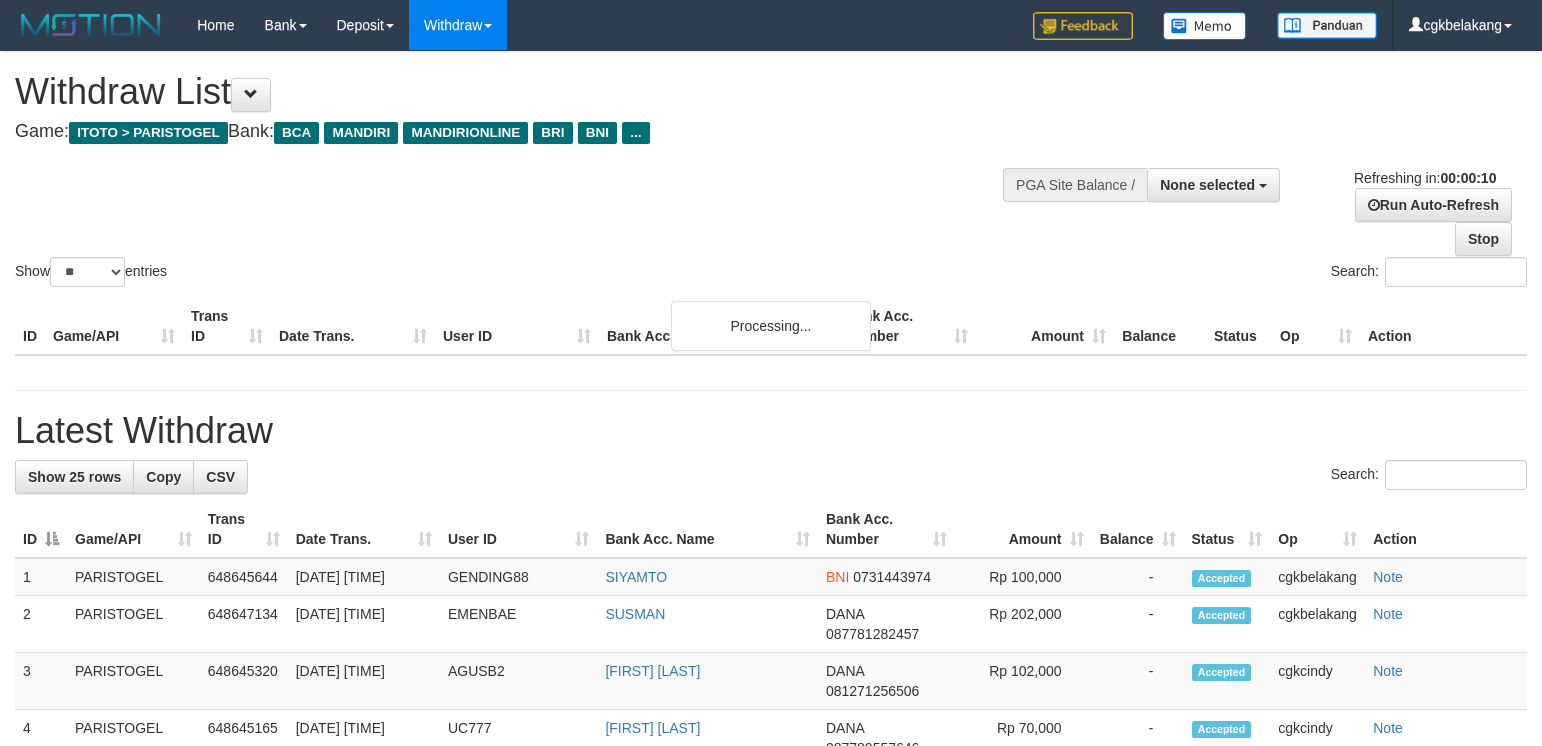select 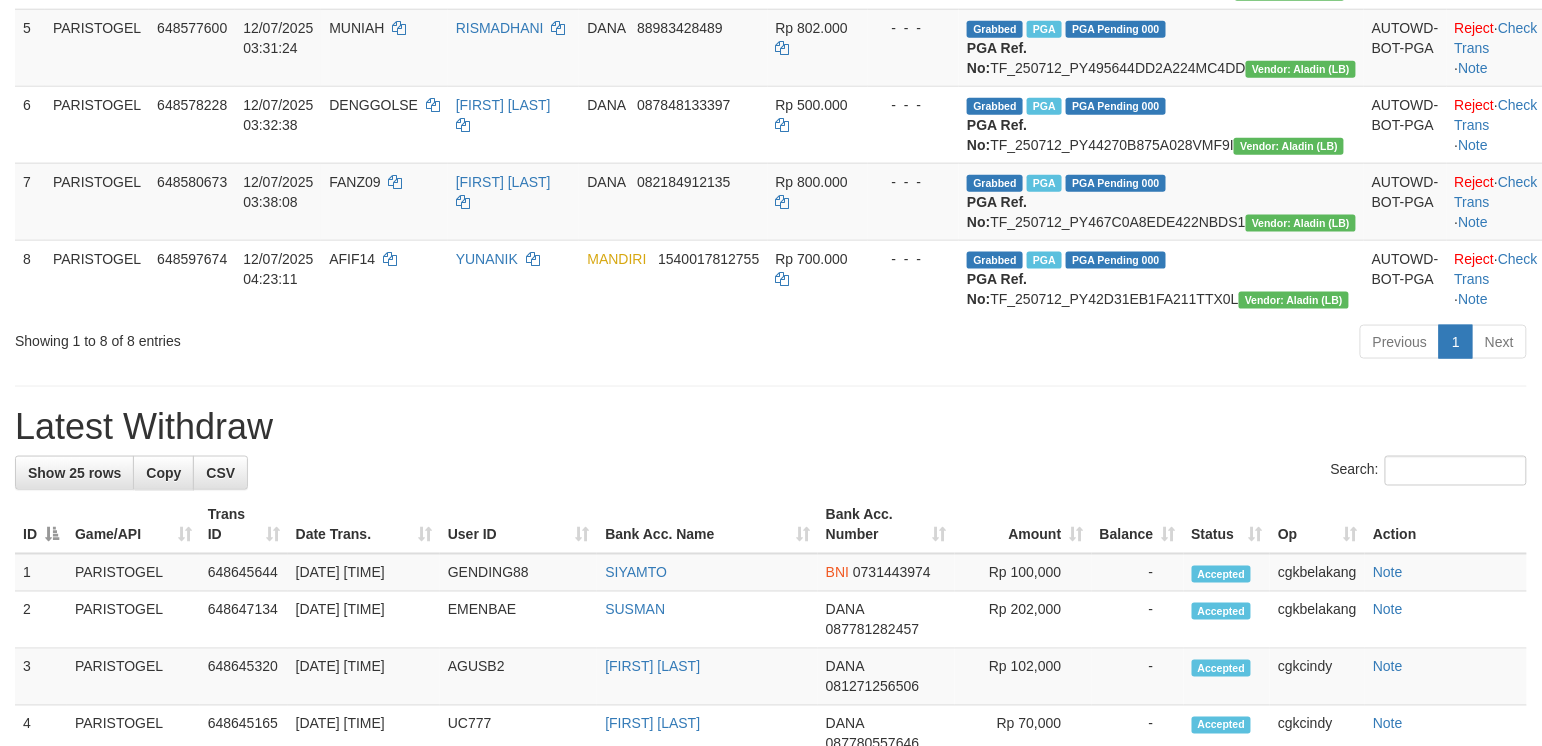 scroll, scrollTop: 666, scrollLeft: 0, axis: vertical 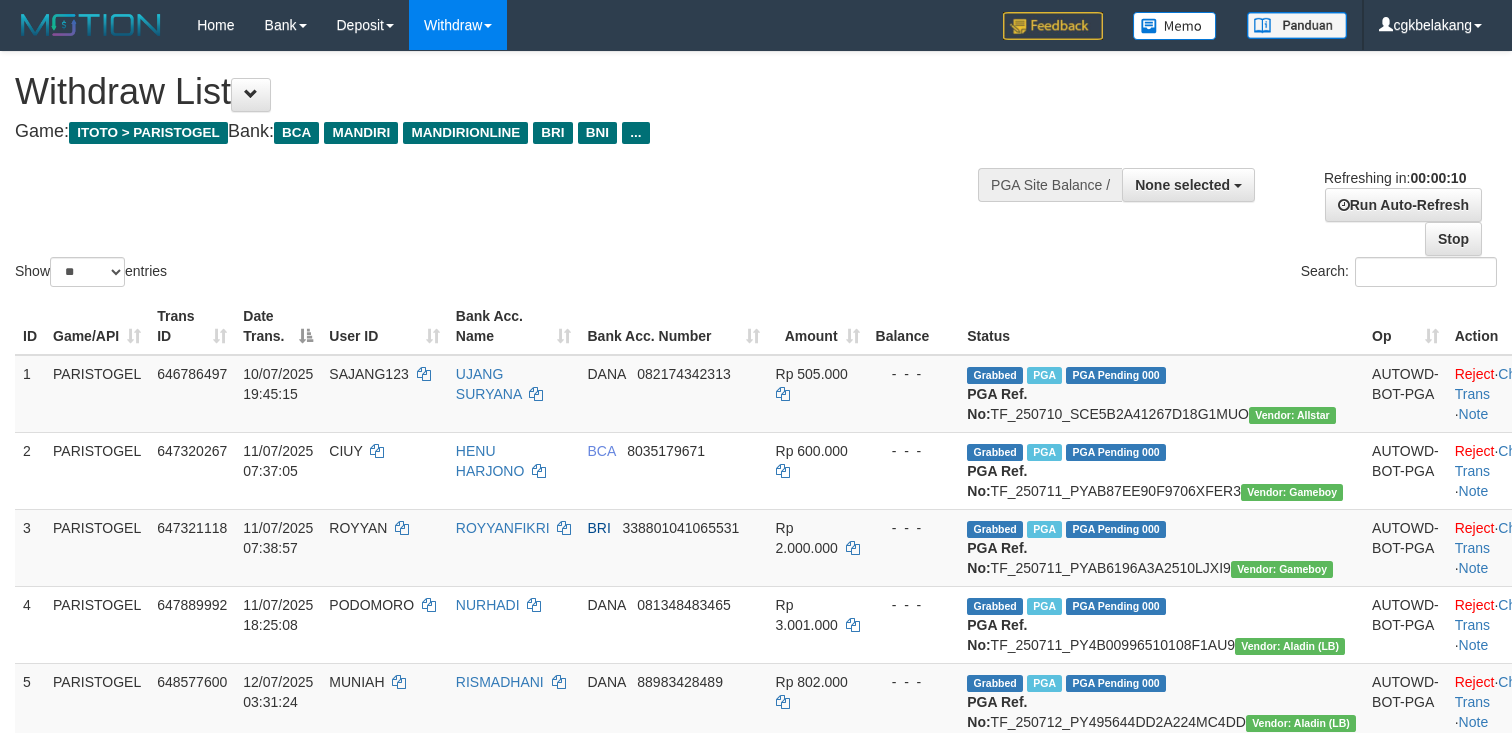 select 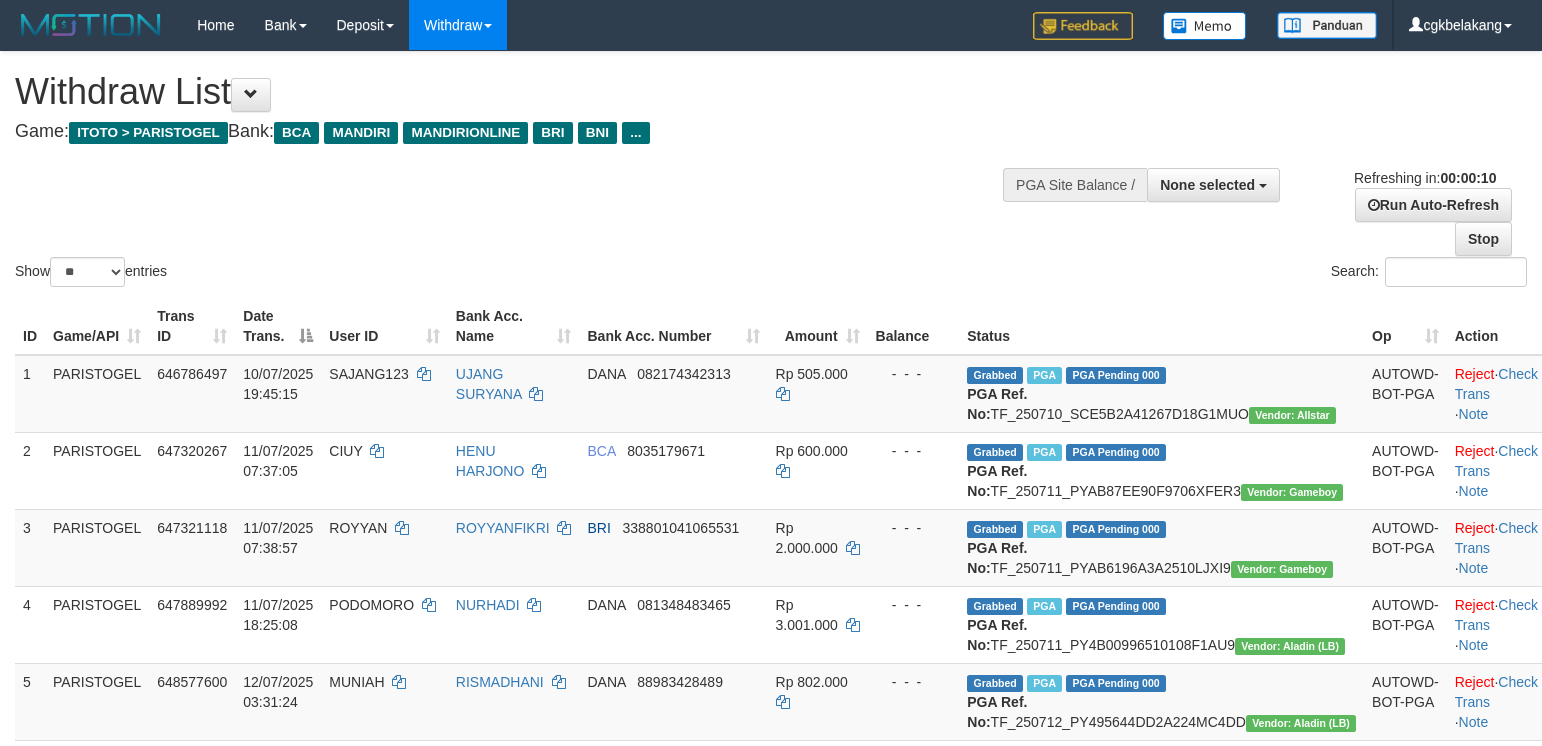 select 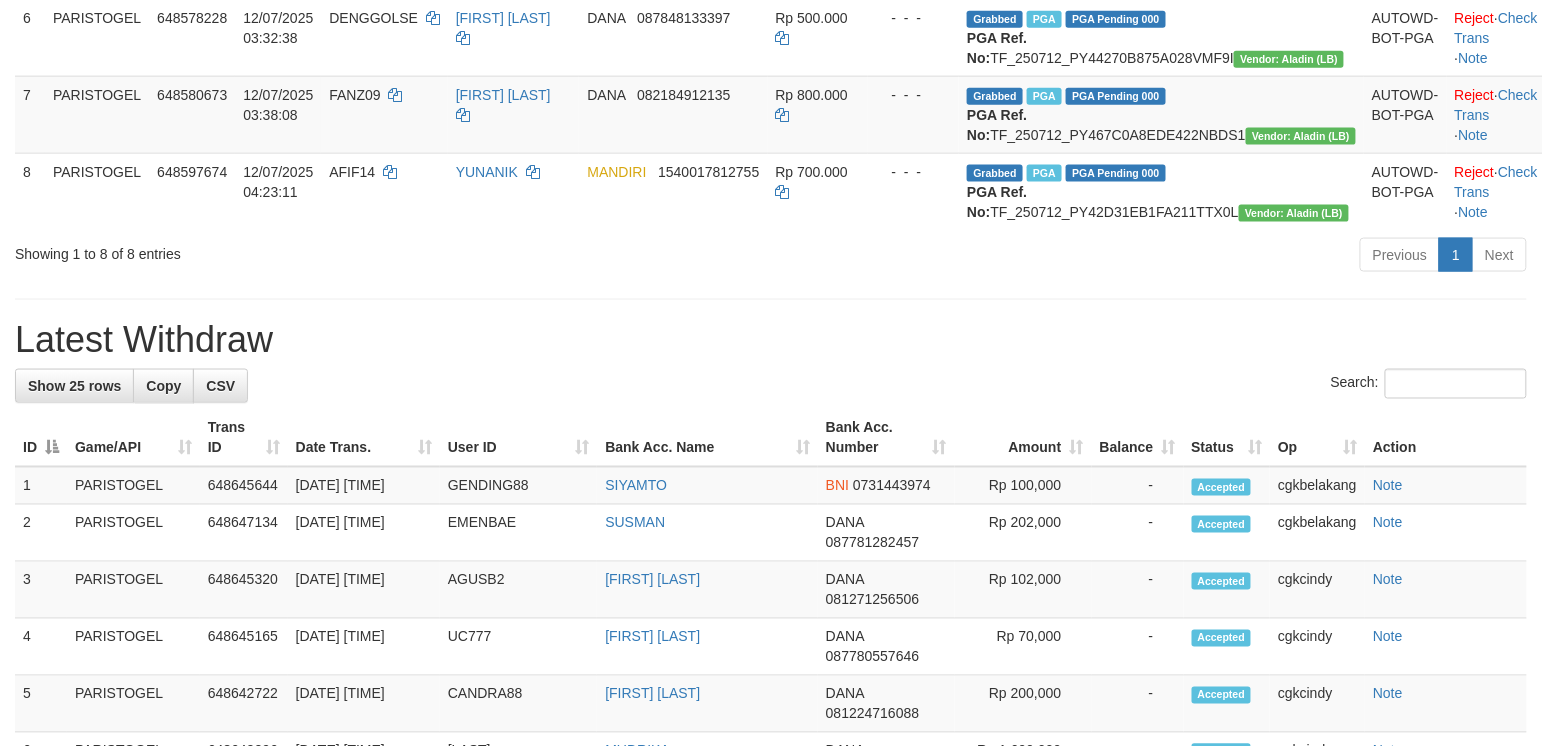 scroll, scrollTop: 666, scrollLeft: 0, axis: vertical 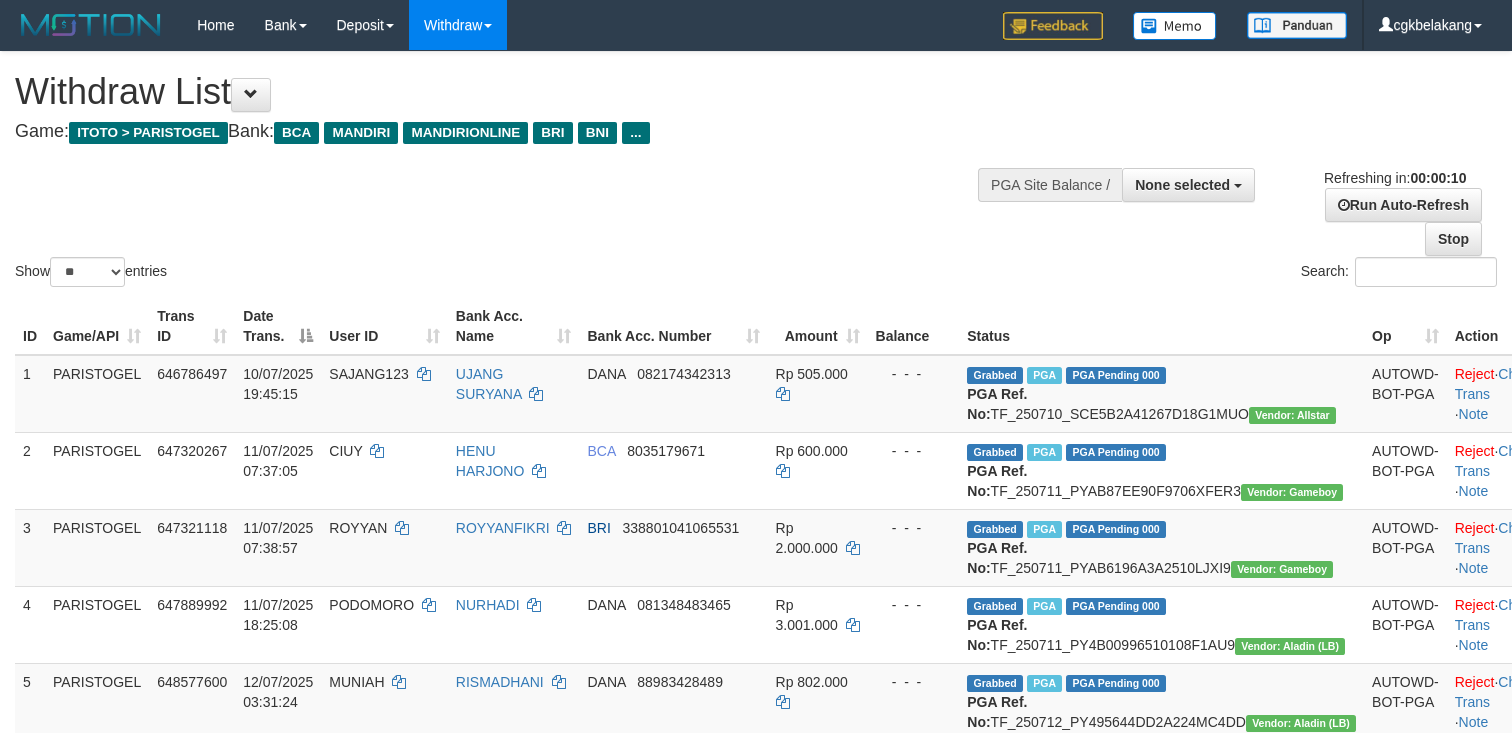 select 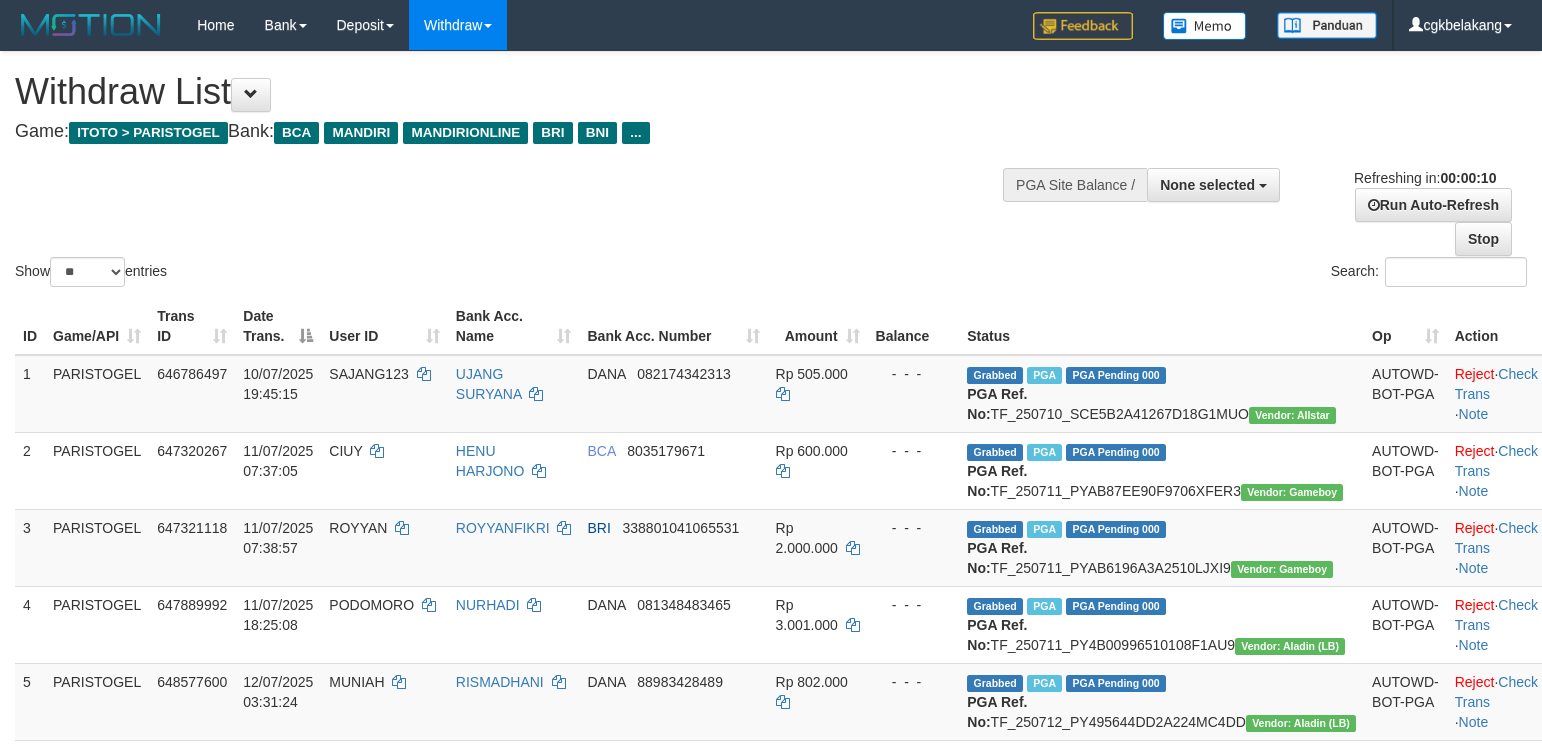 select 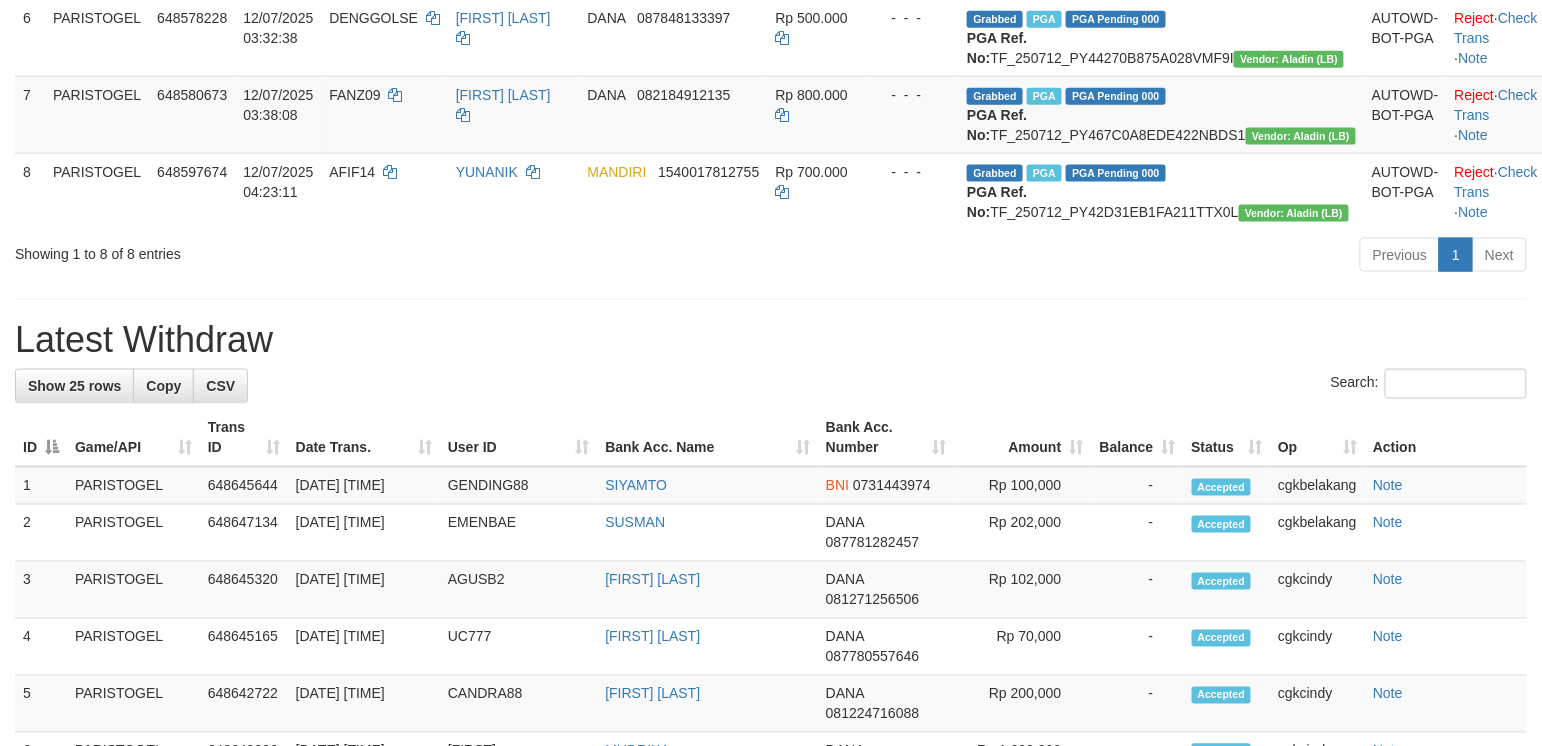 scroll, scrollTop: 666, scrollLeft: 0, axis: vertical 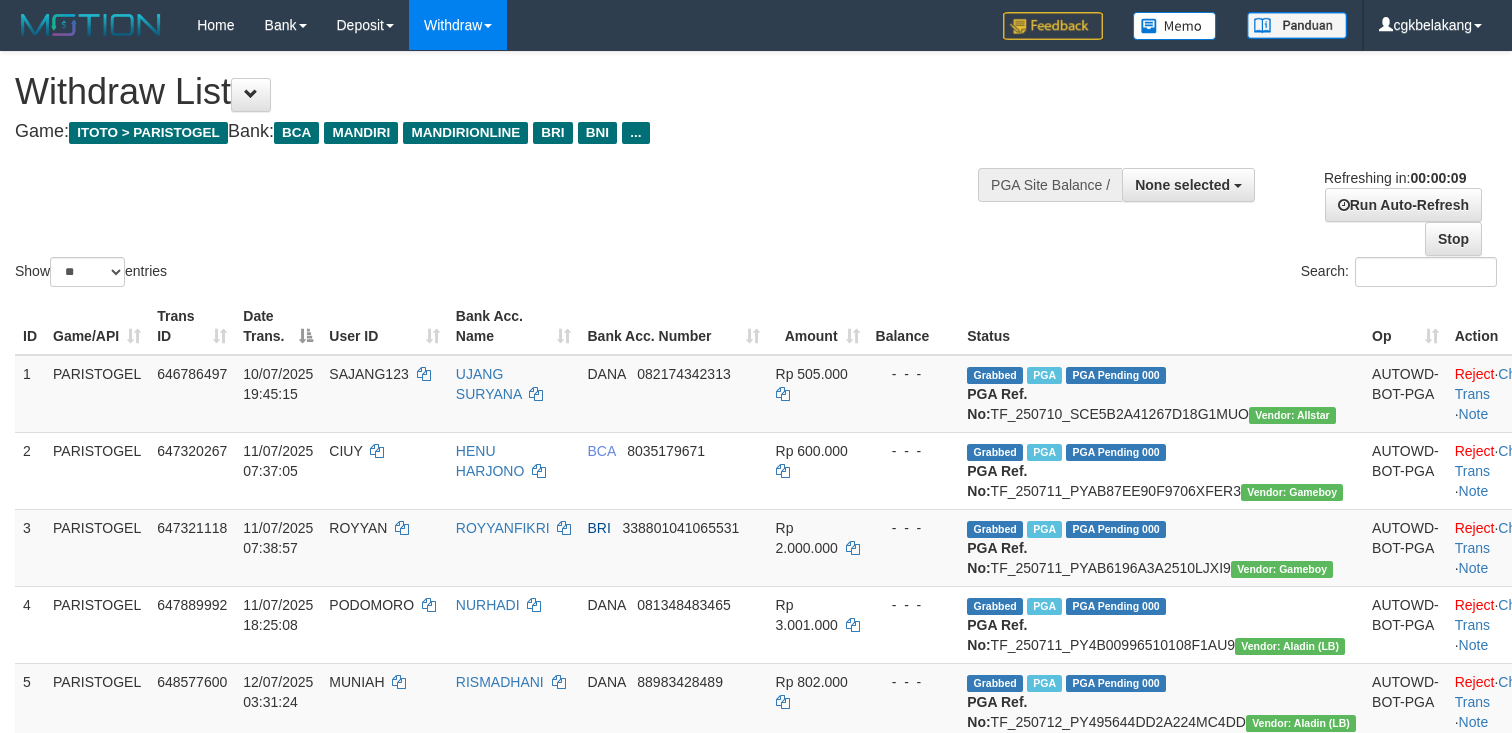 select 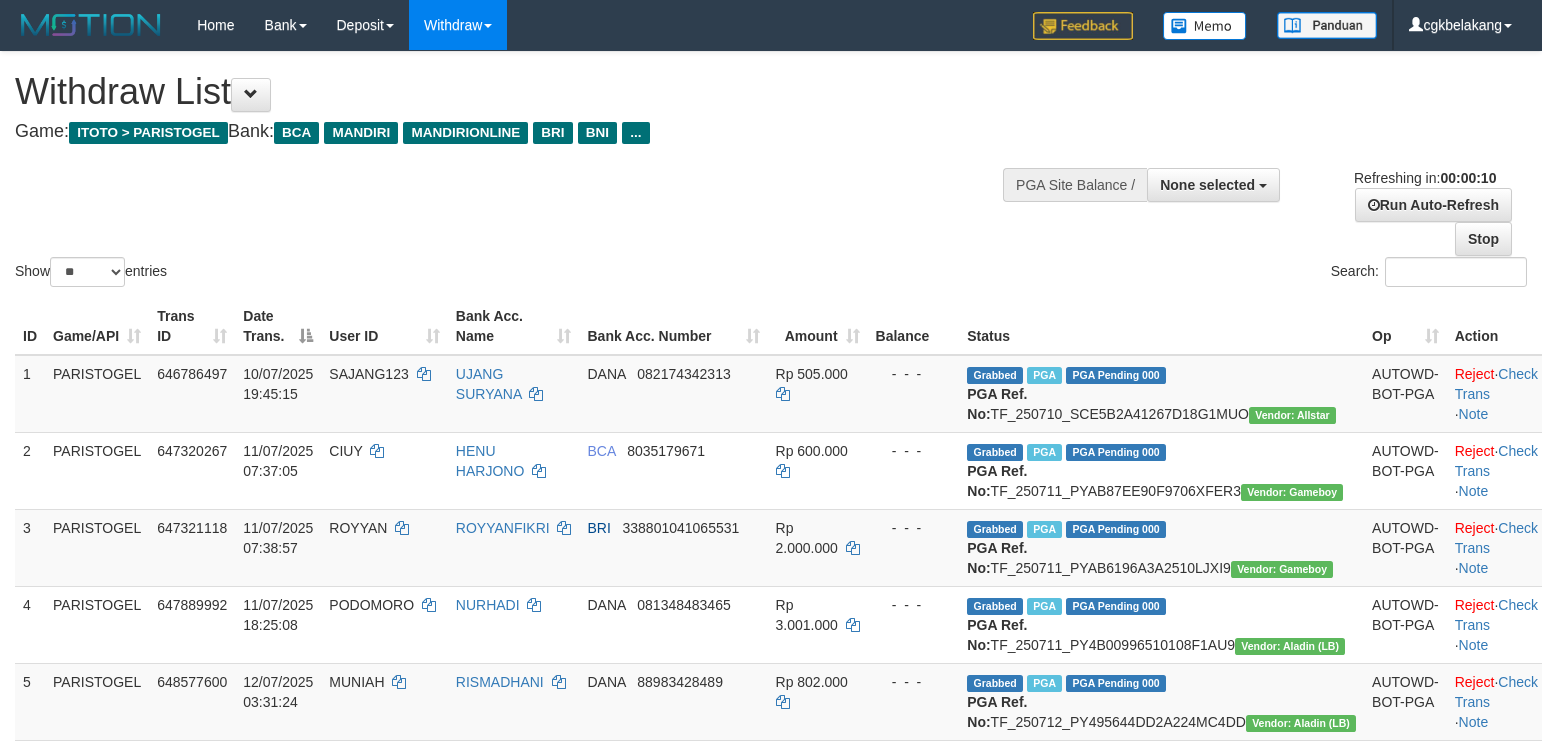 select 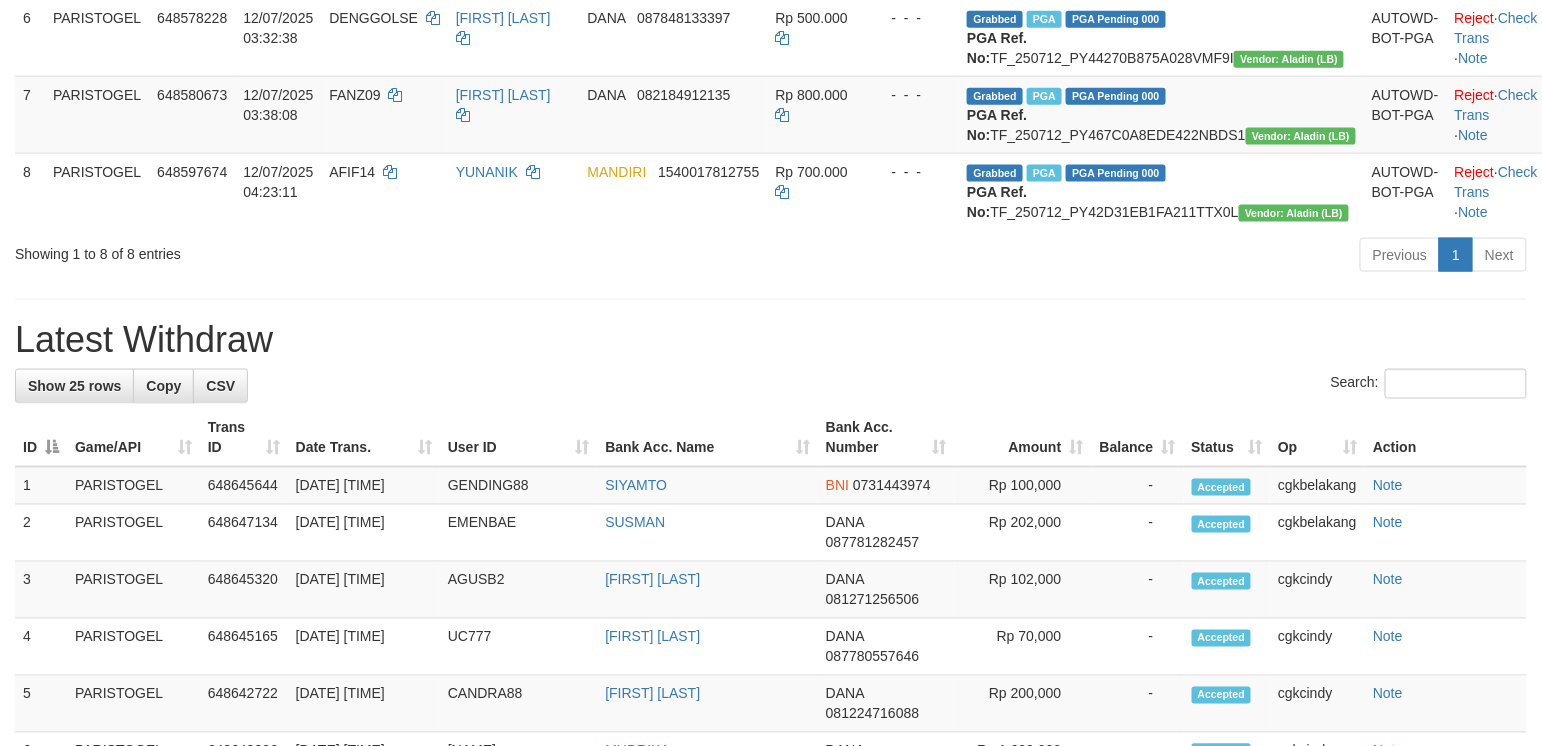 scroll, scrollTop: 666, scrollLeft: 0, axis: vertical 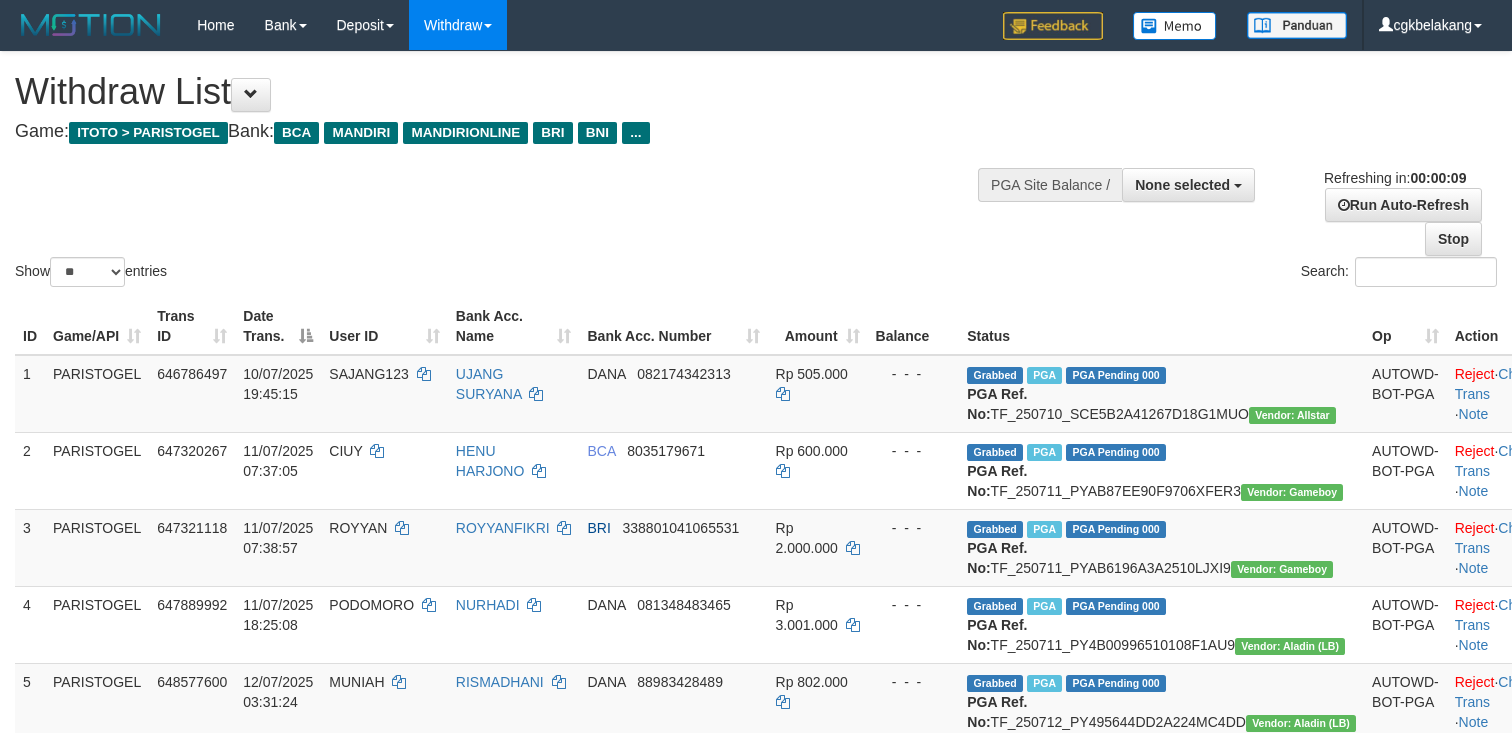 select 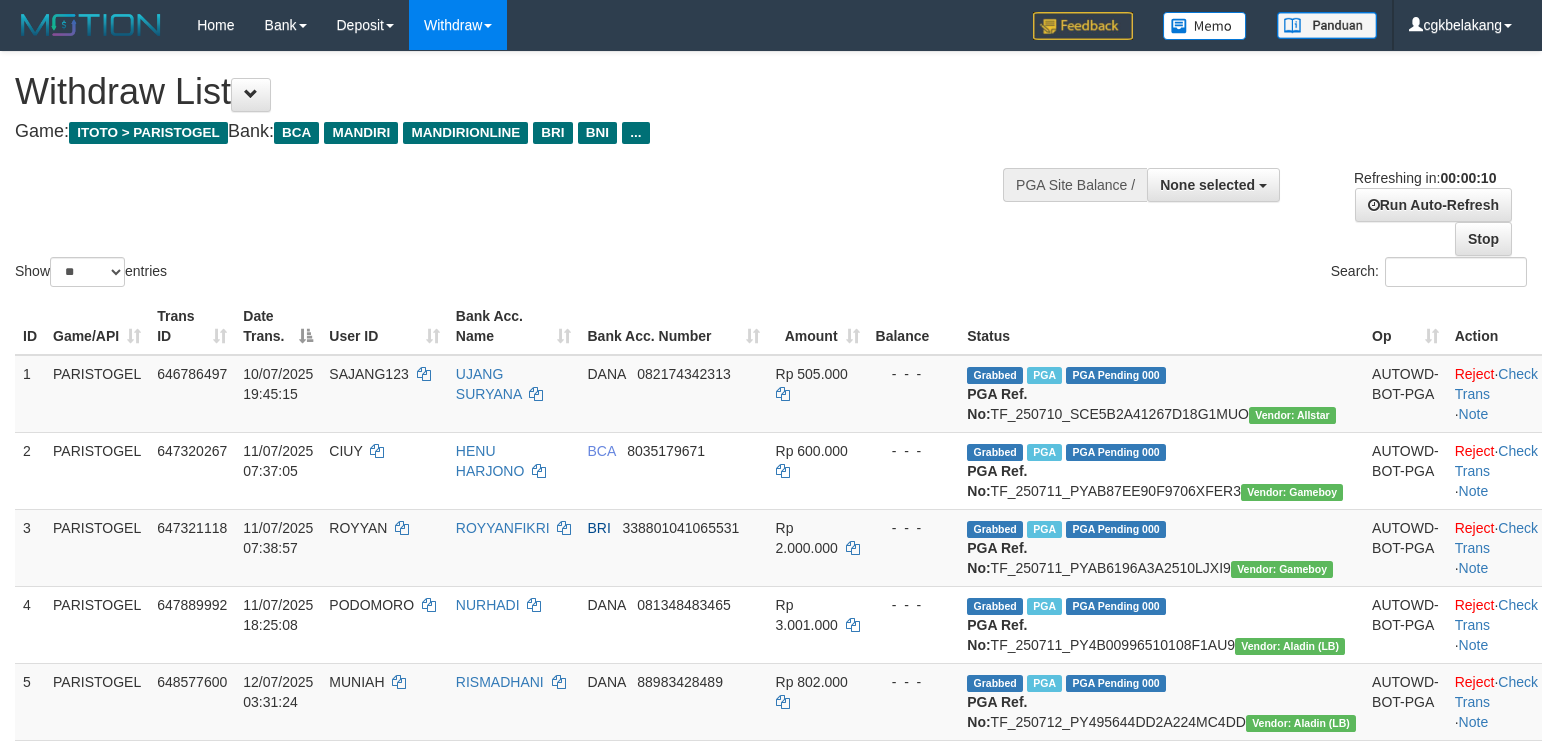 select 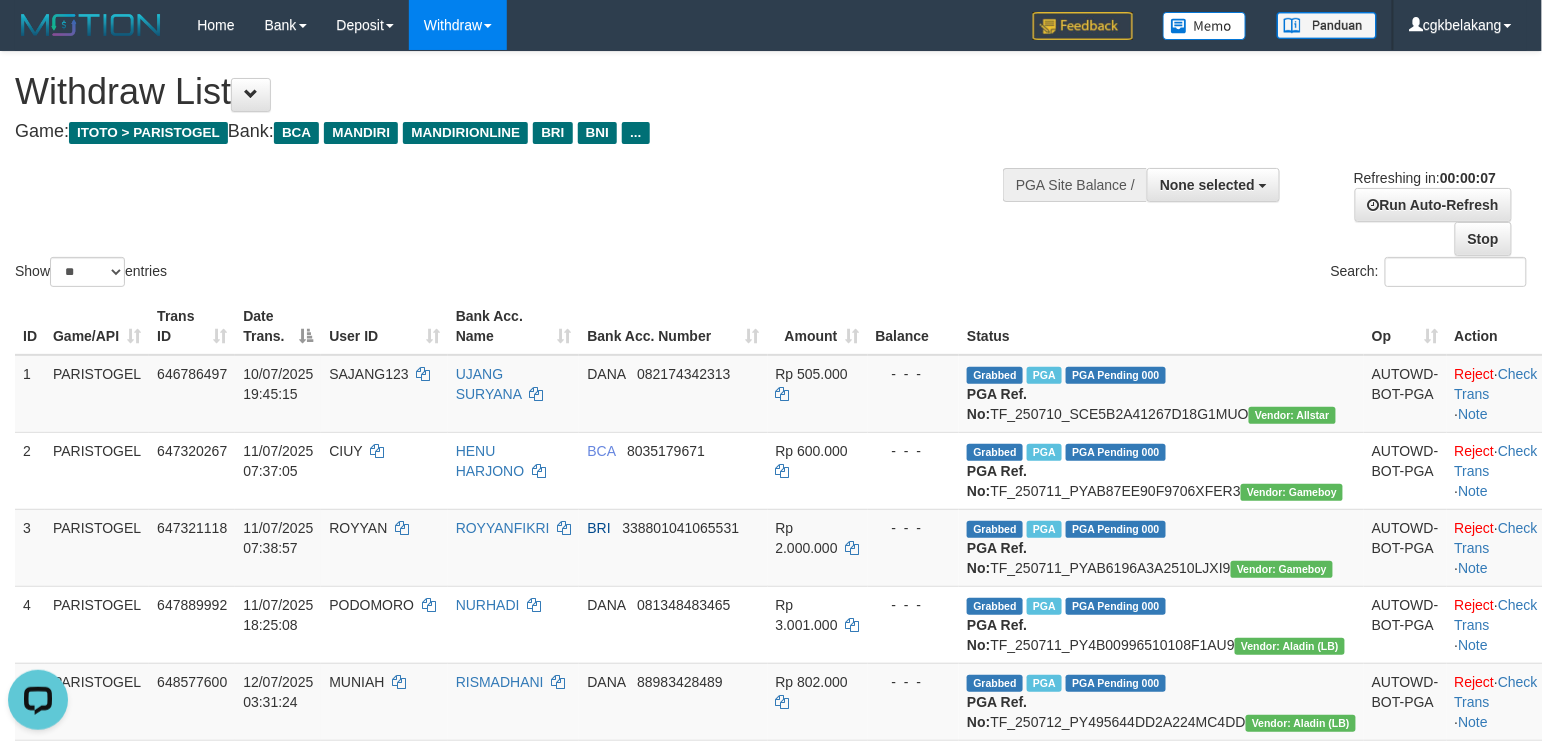 scroll, scrollTop: 0, scrollLeft: 0, axis: both 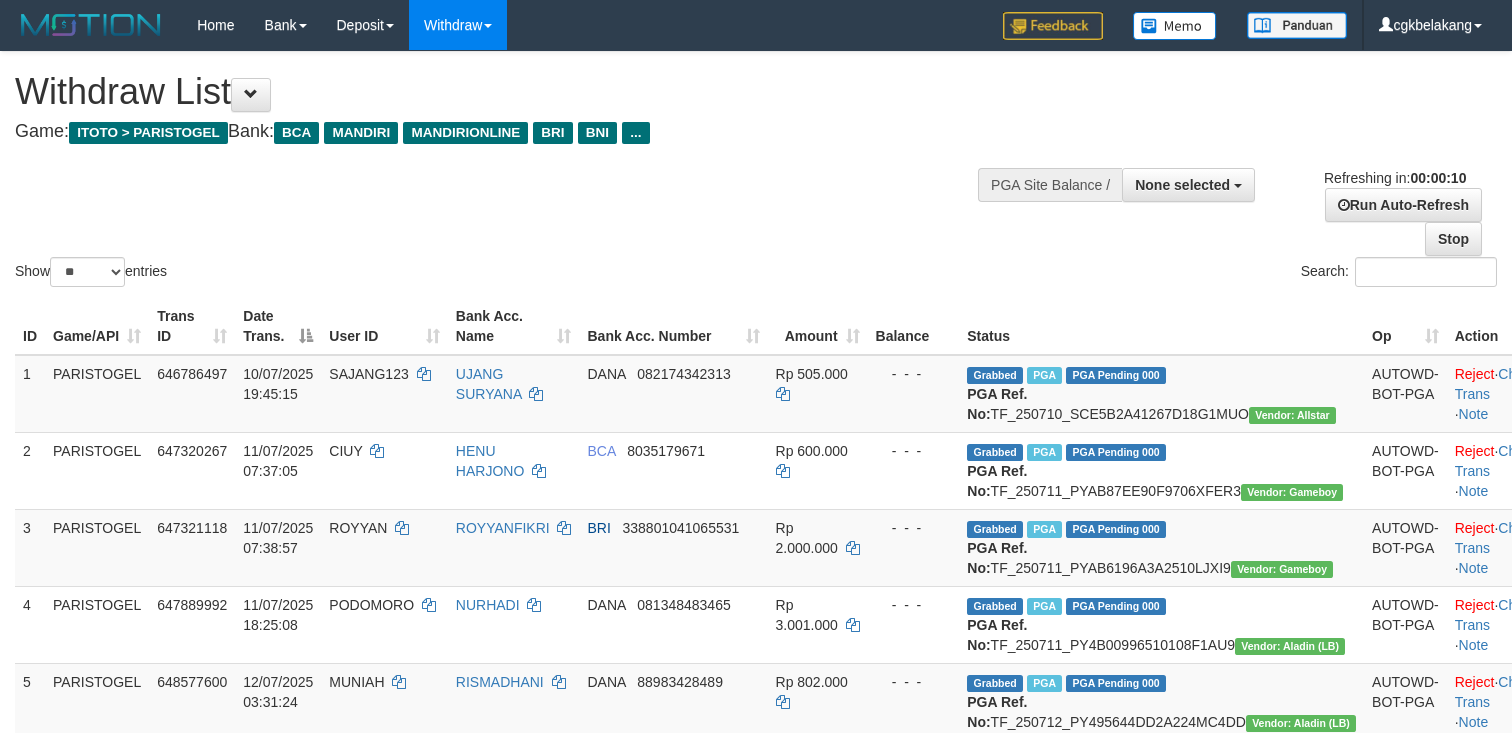 select 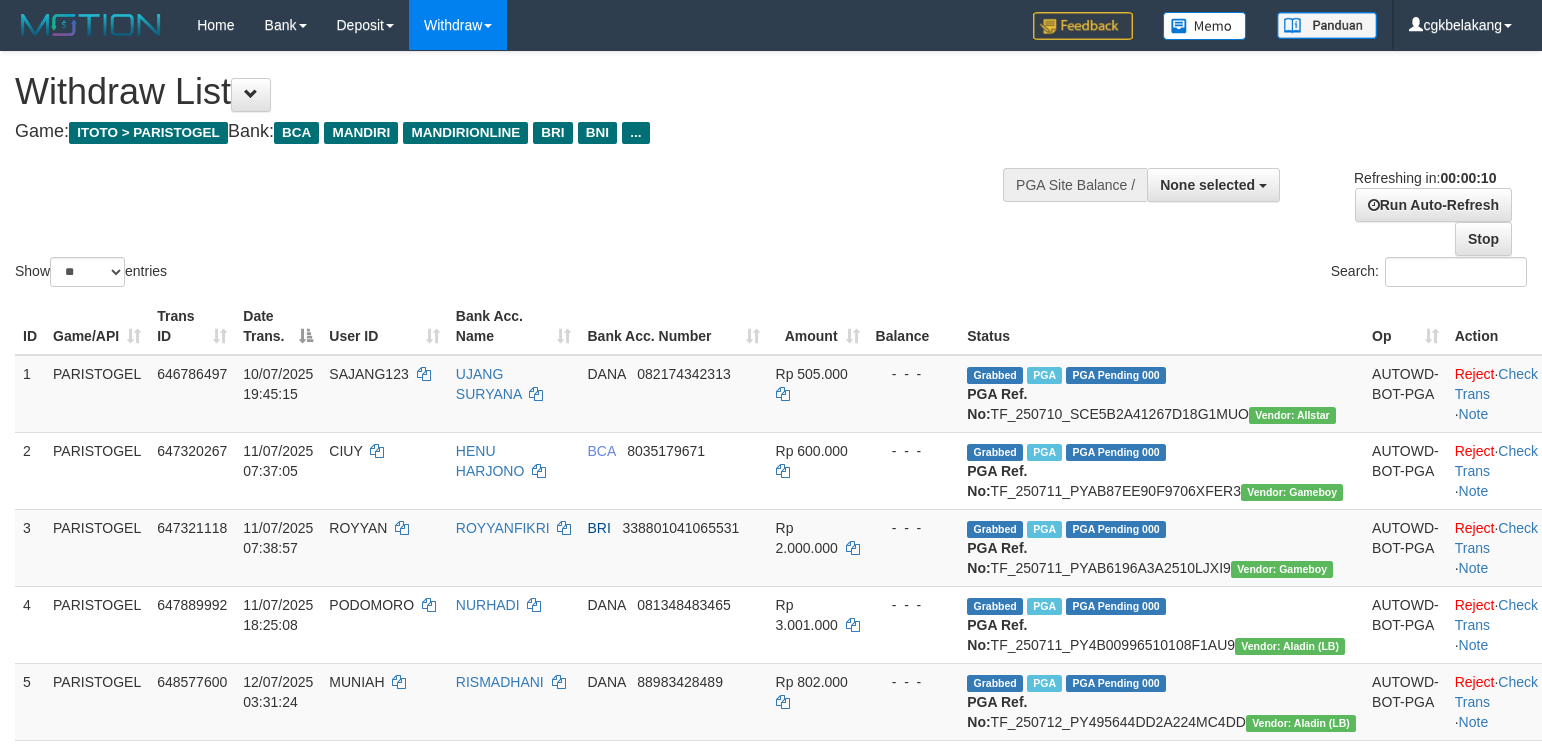 select 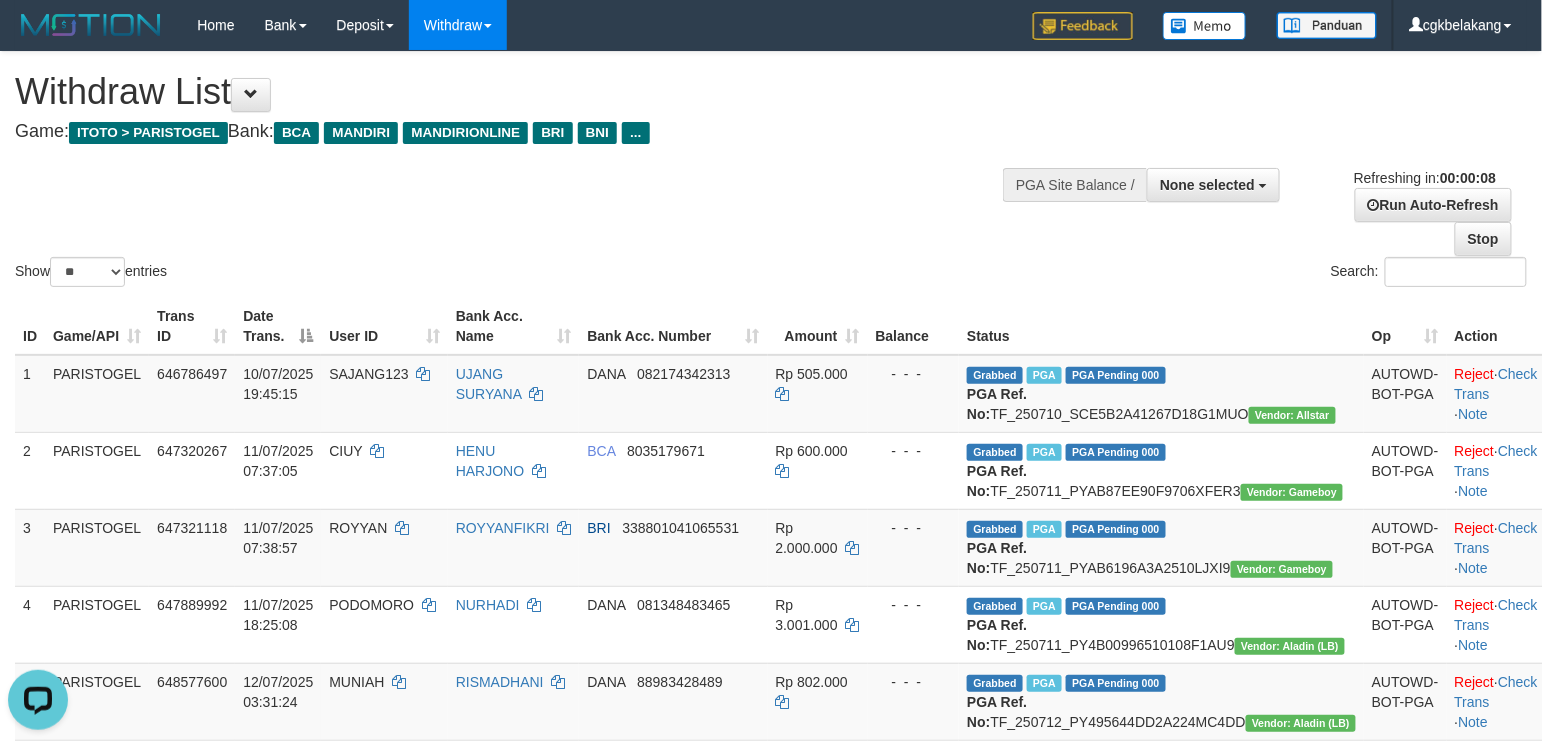 scroll, scrollTop: 0, scrollLeft: 0, axis: both 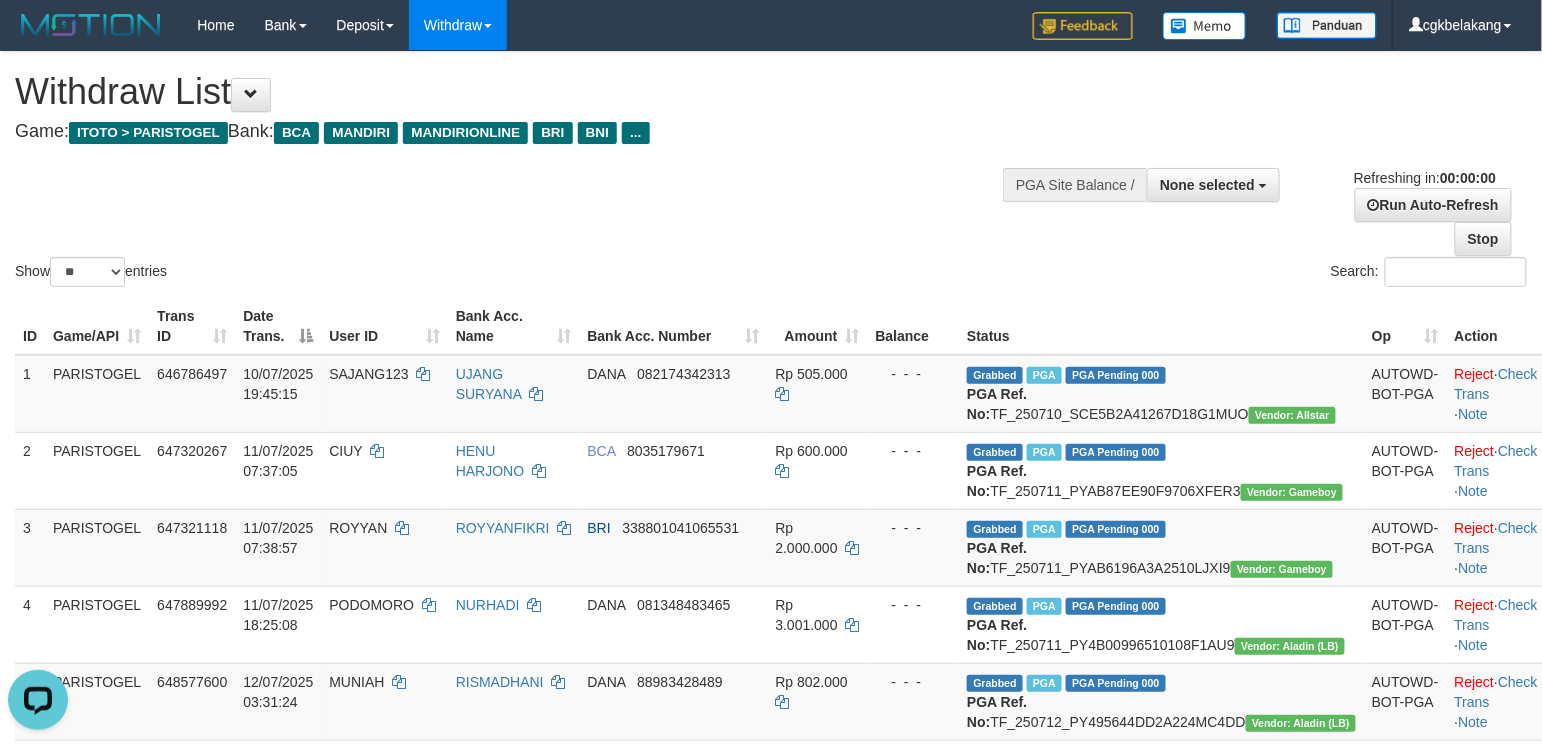 click on "Search:" at bounding box center (1156, 274) 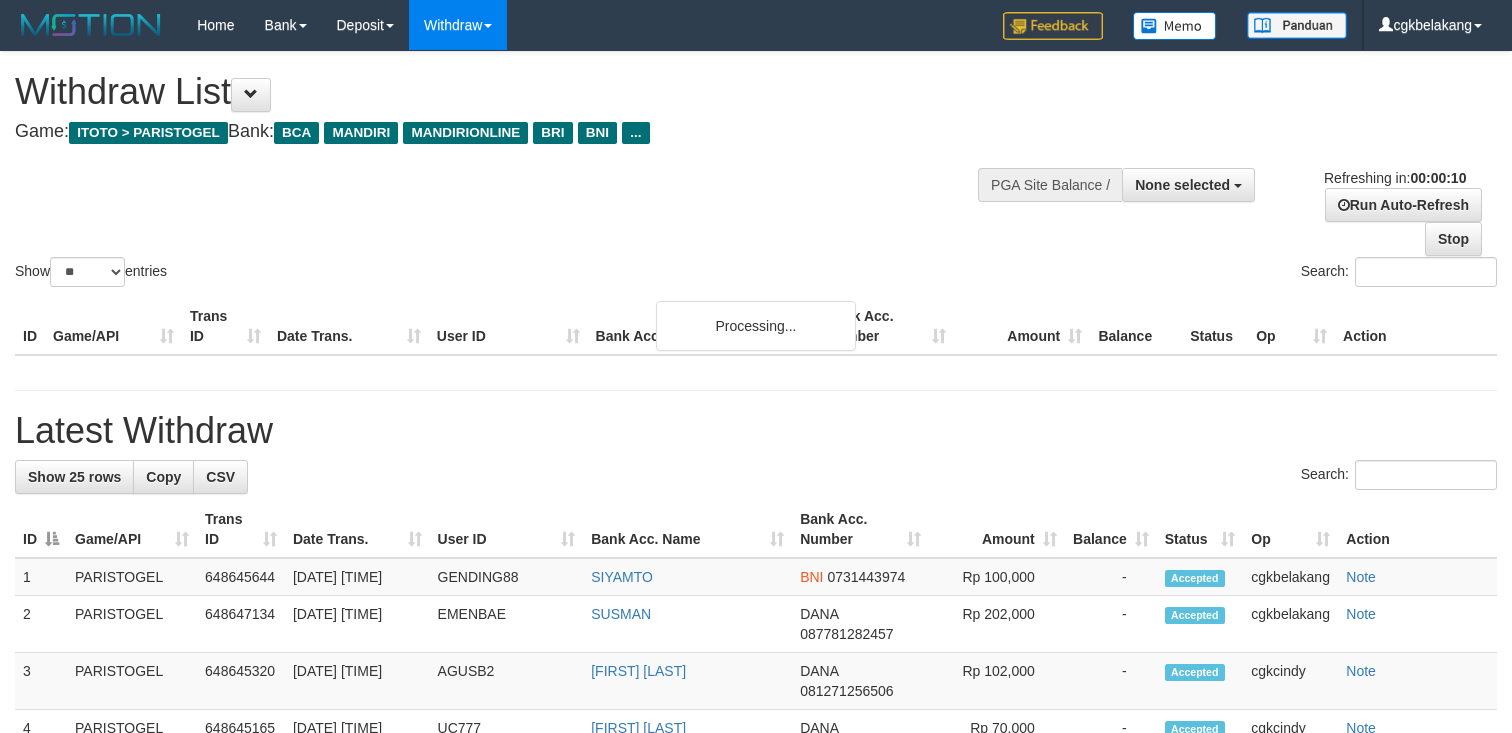 select 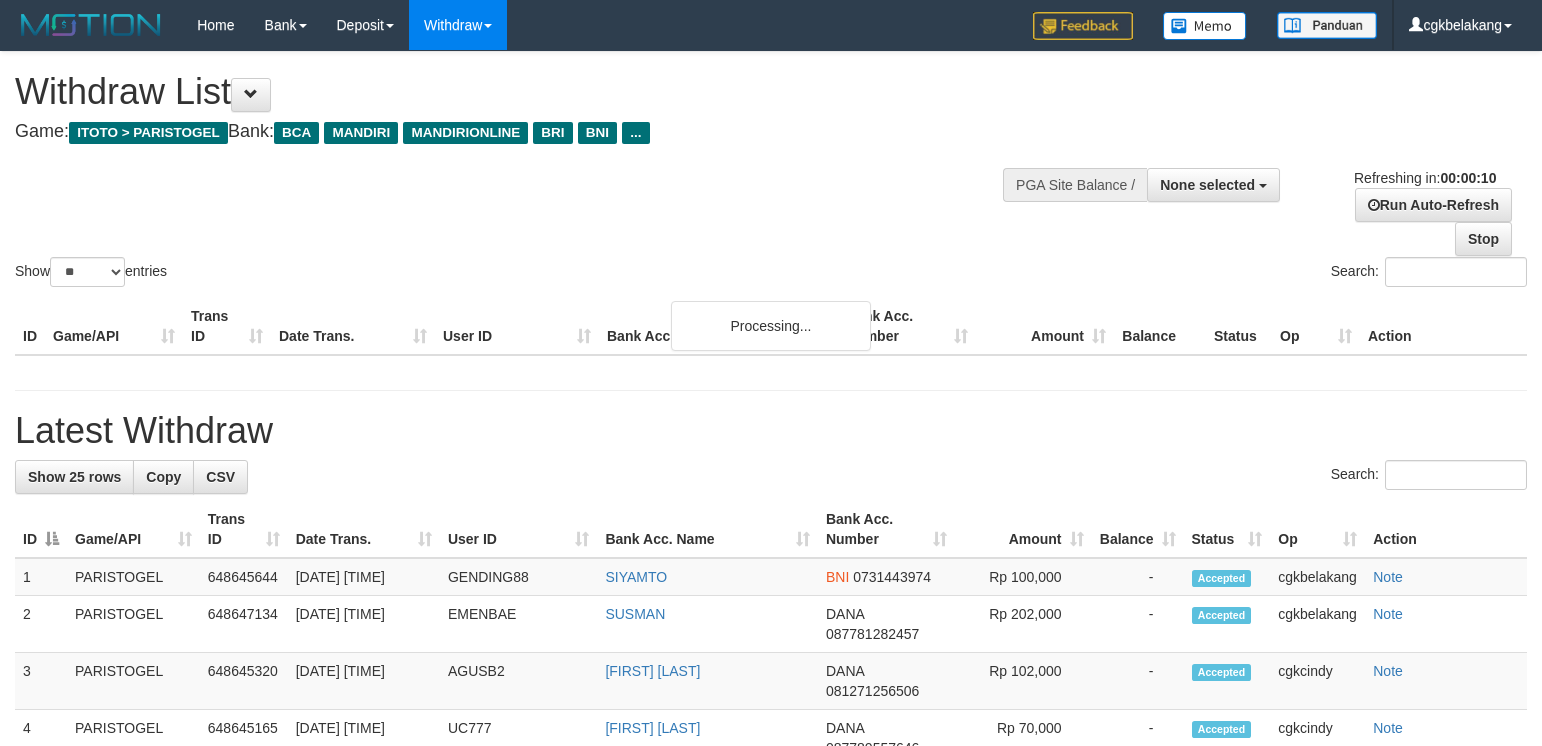 select 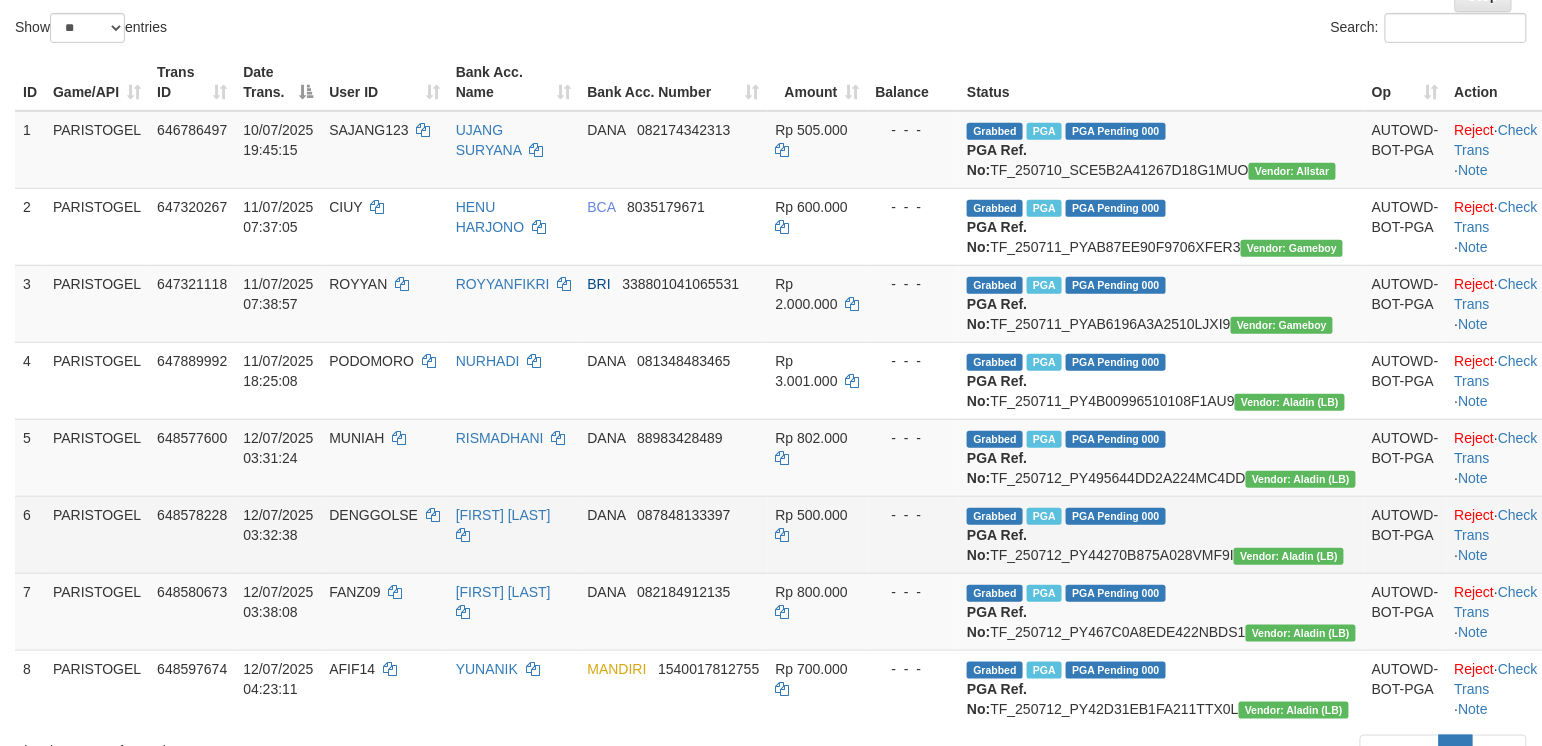 scroll, scrollTop: 533, scrollLeft: 0, axis: vertical 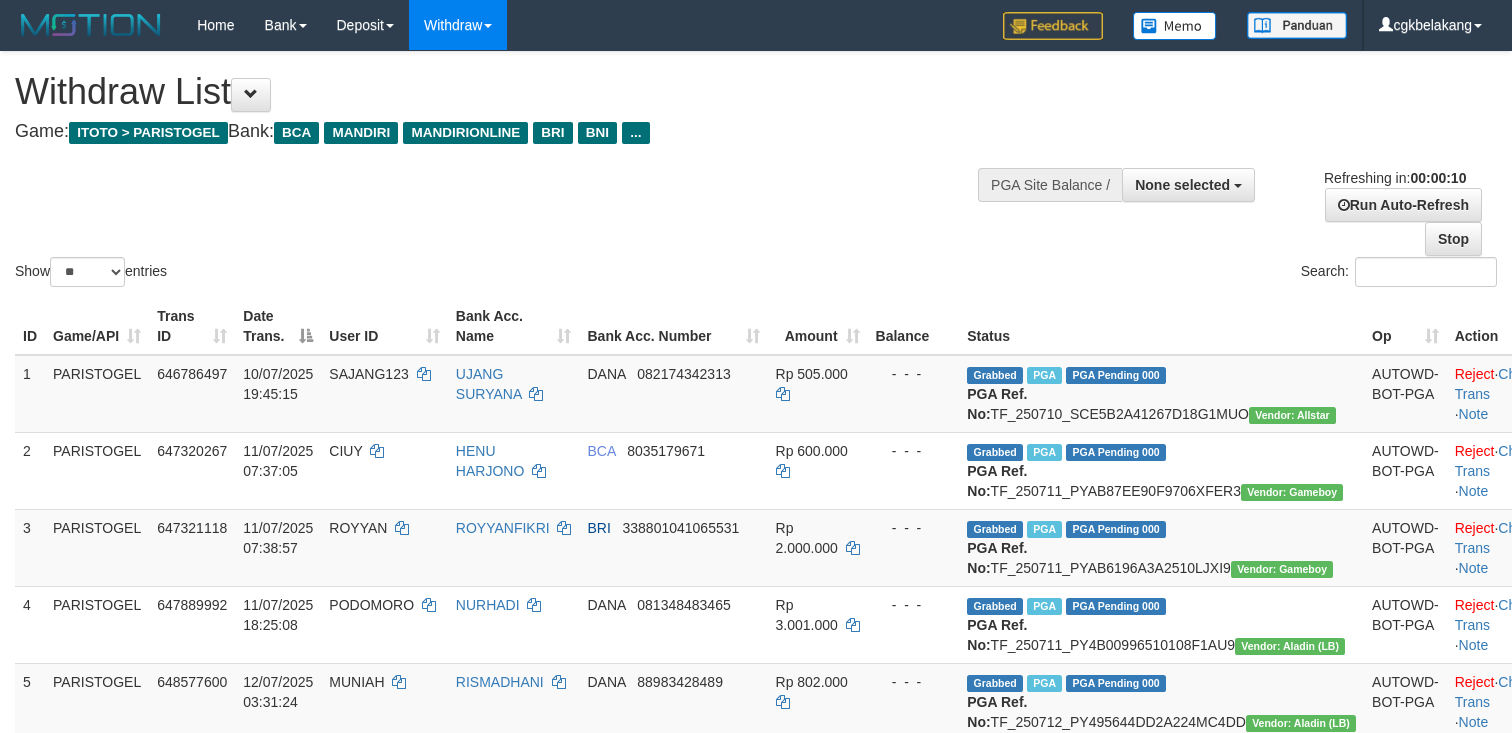 select 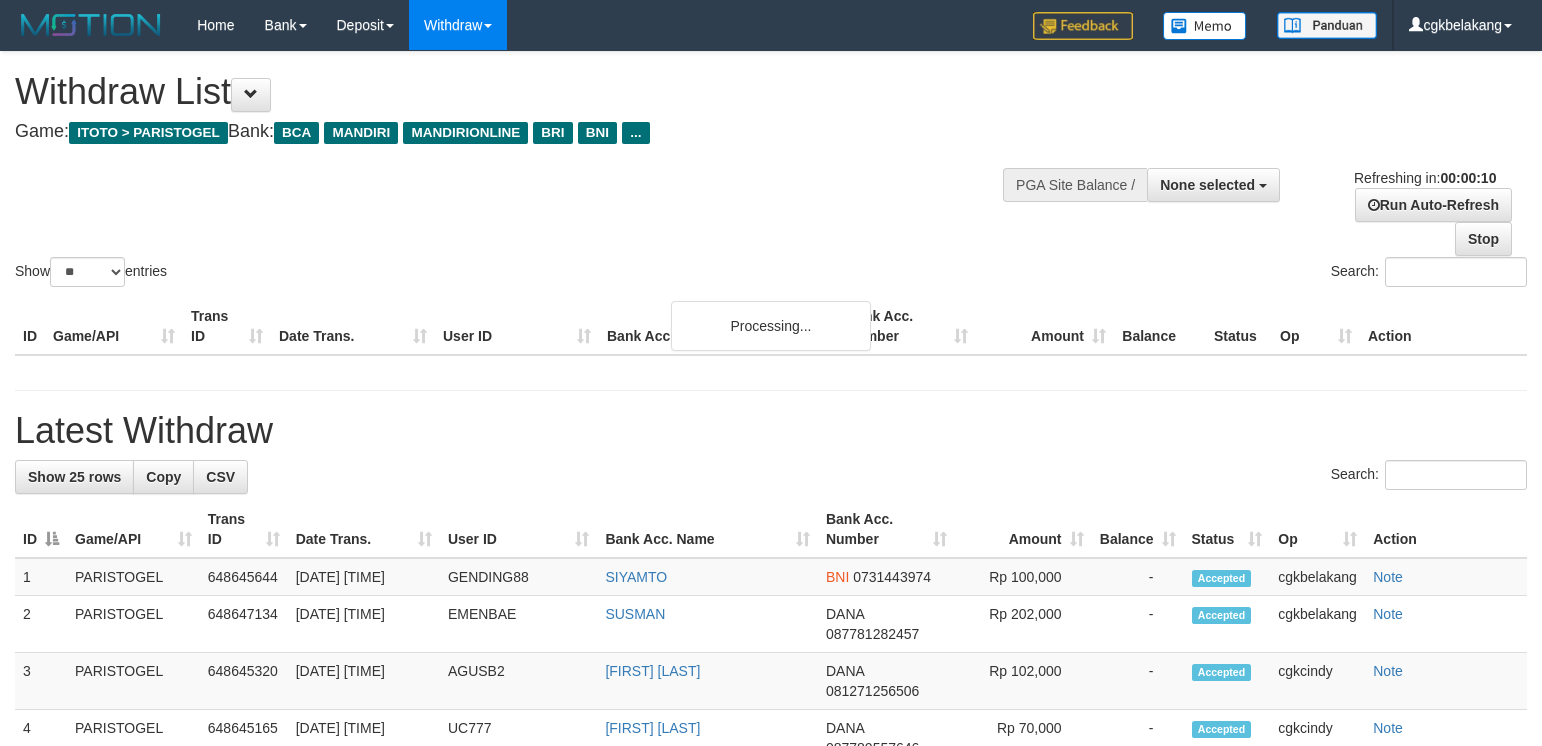 select 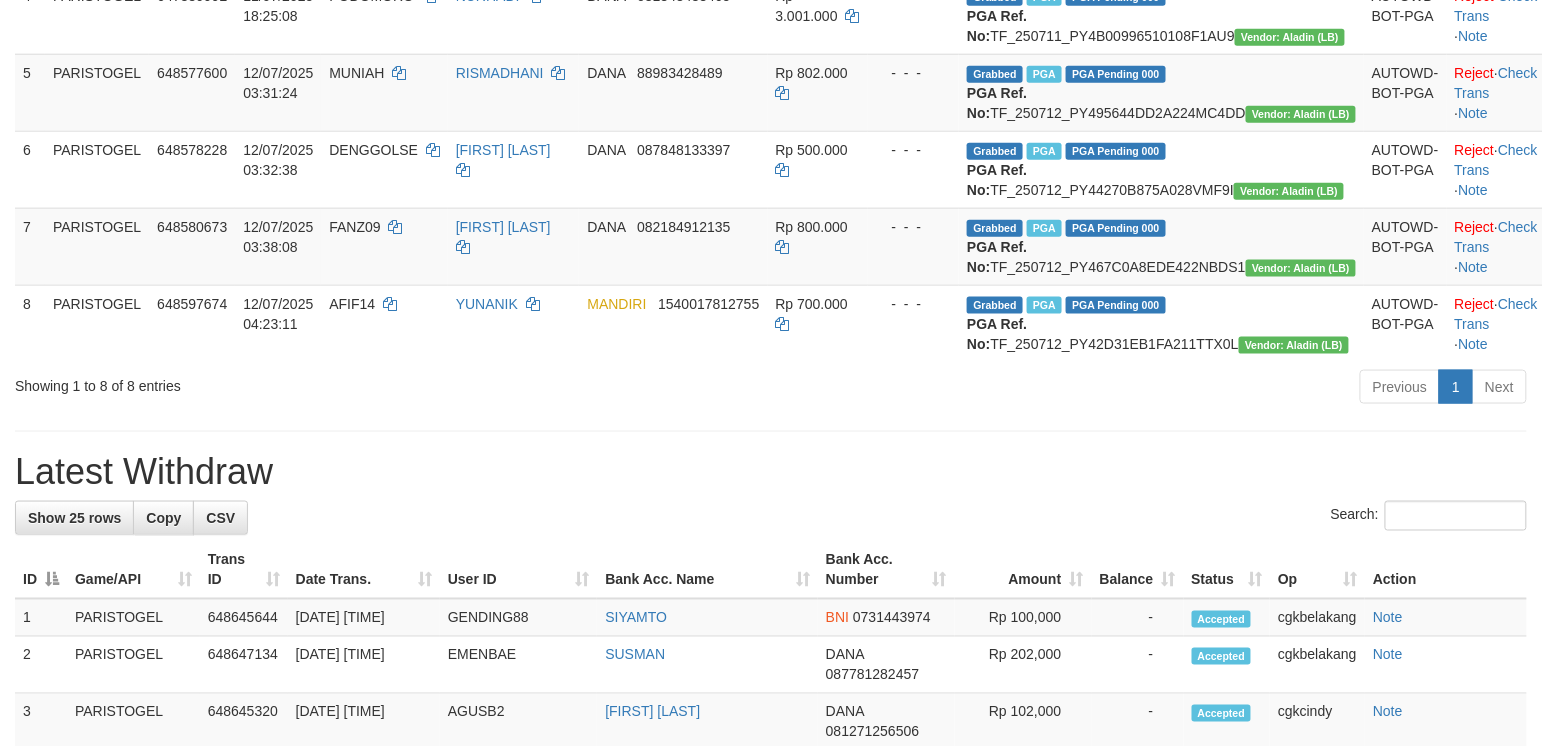 scroll, scrollTop: 533, scrollLeft: 0, axis: vertical 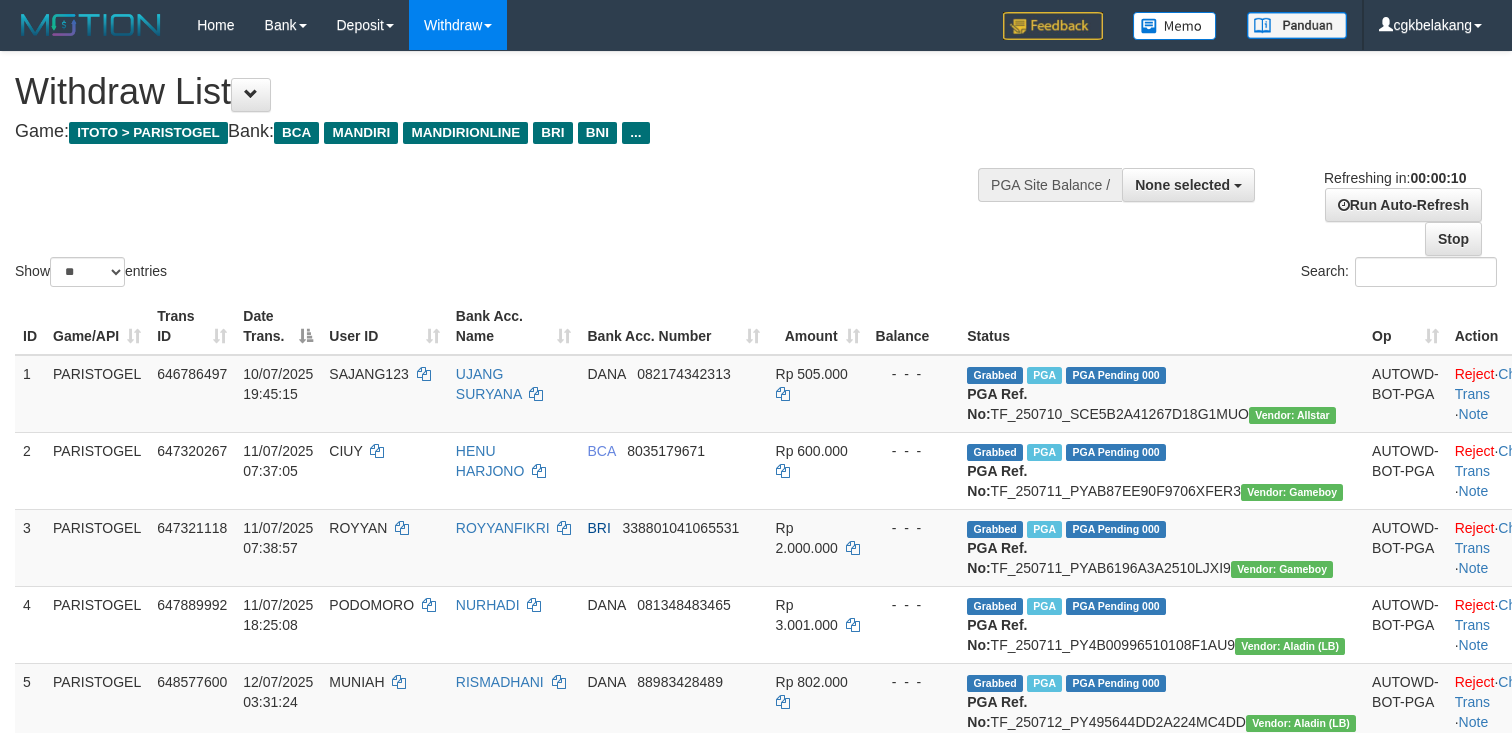 select 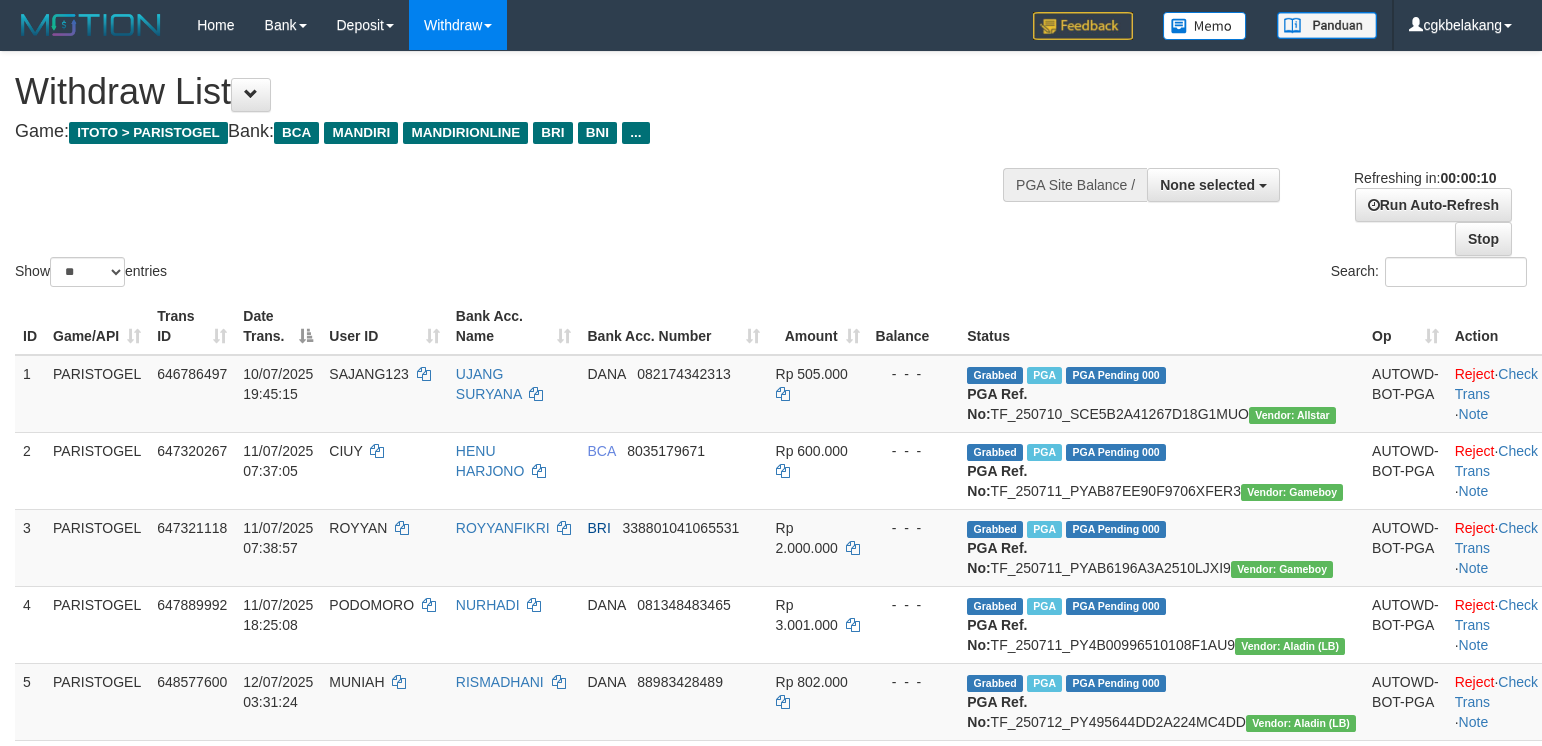 select 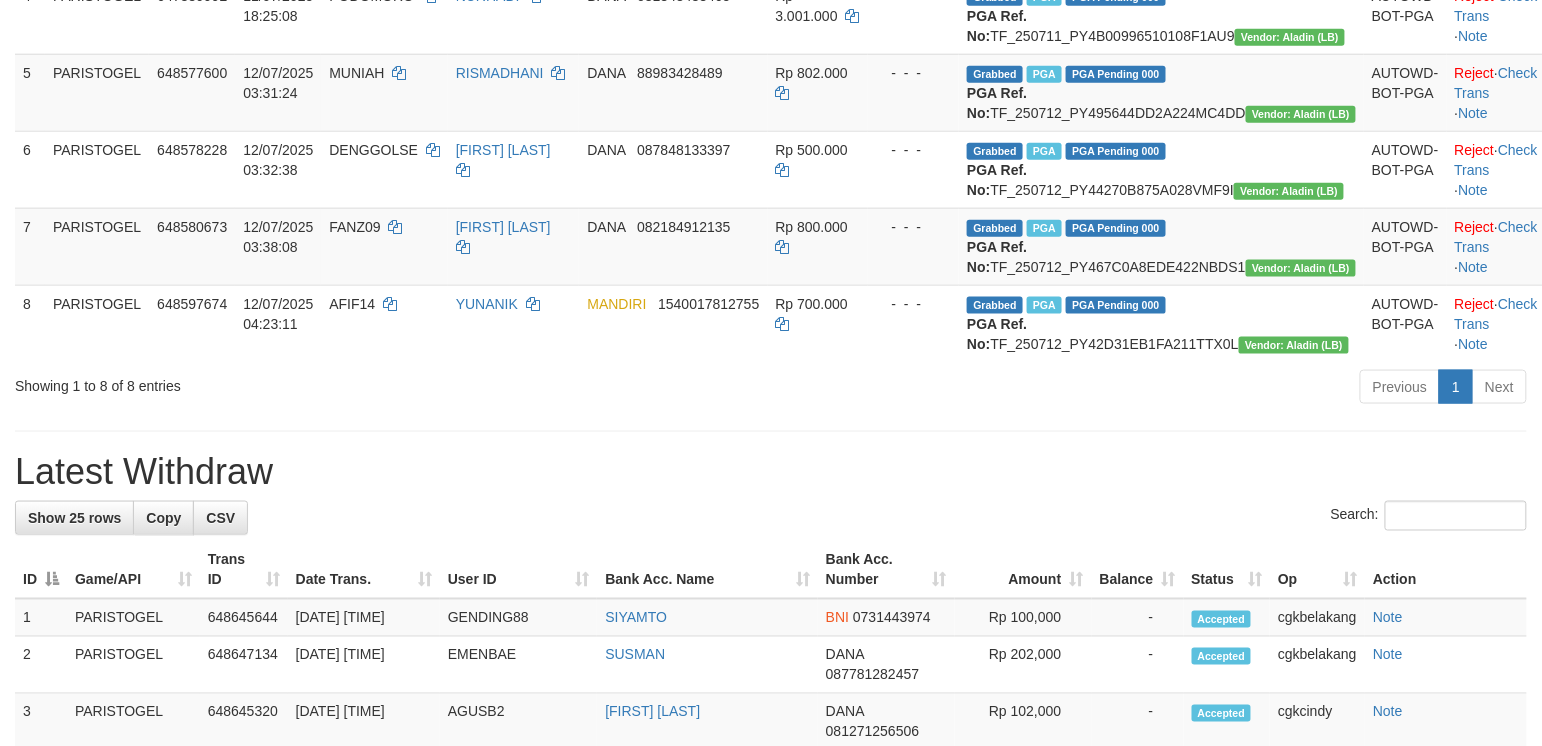 scroll, scrollTop: 533, scrollLeft: 0, axis: vertical 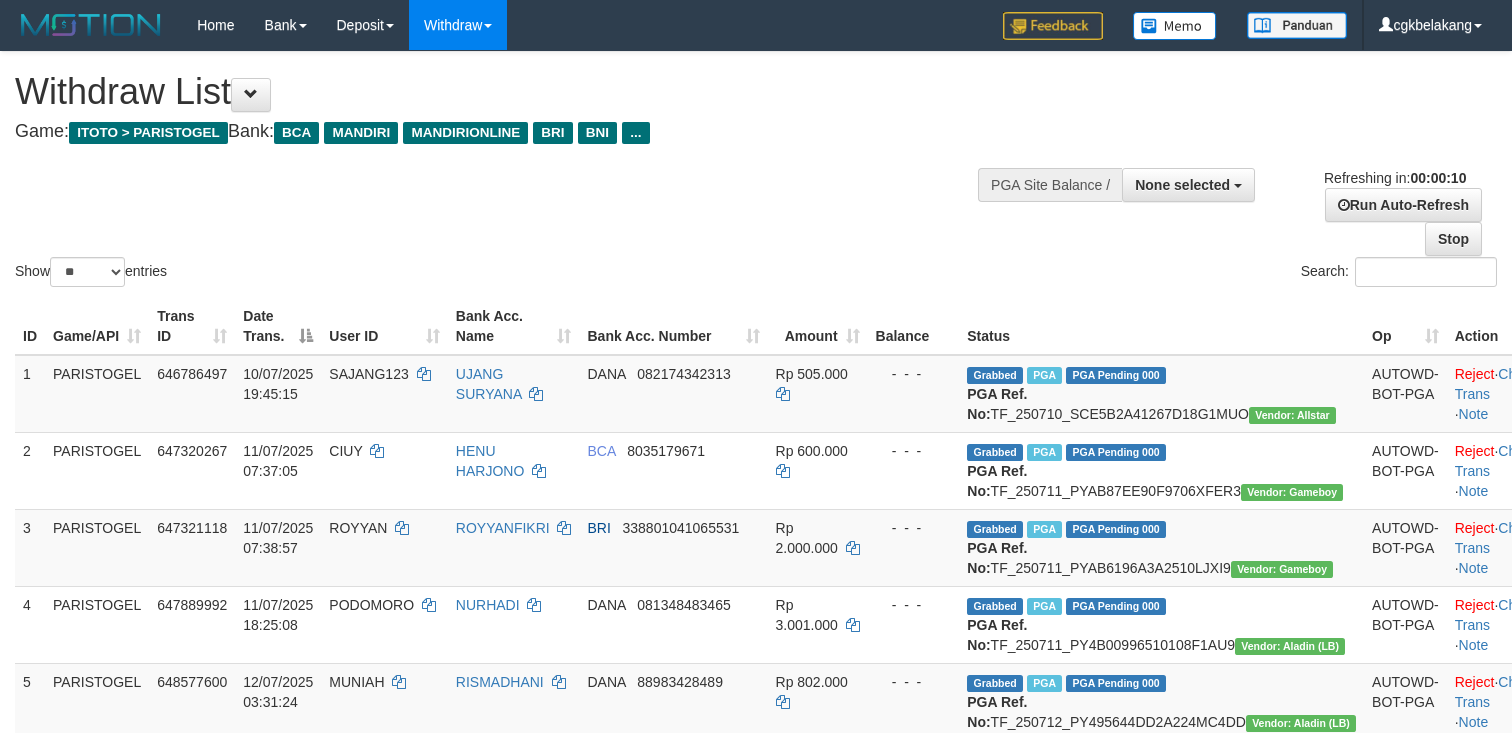 select 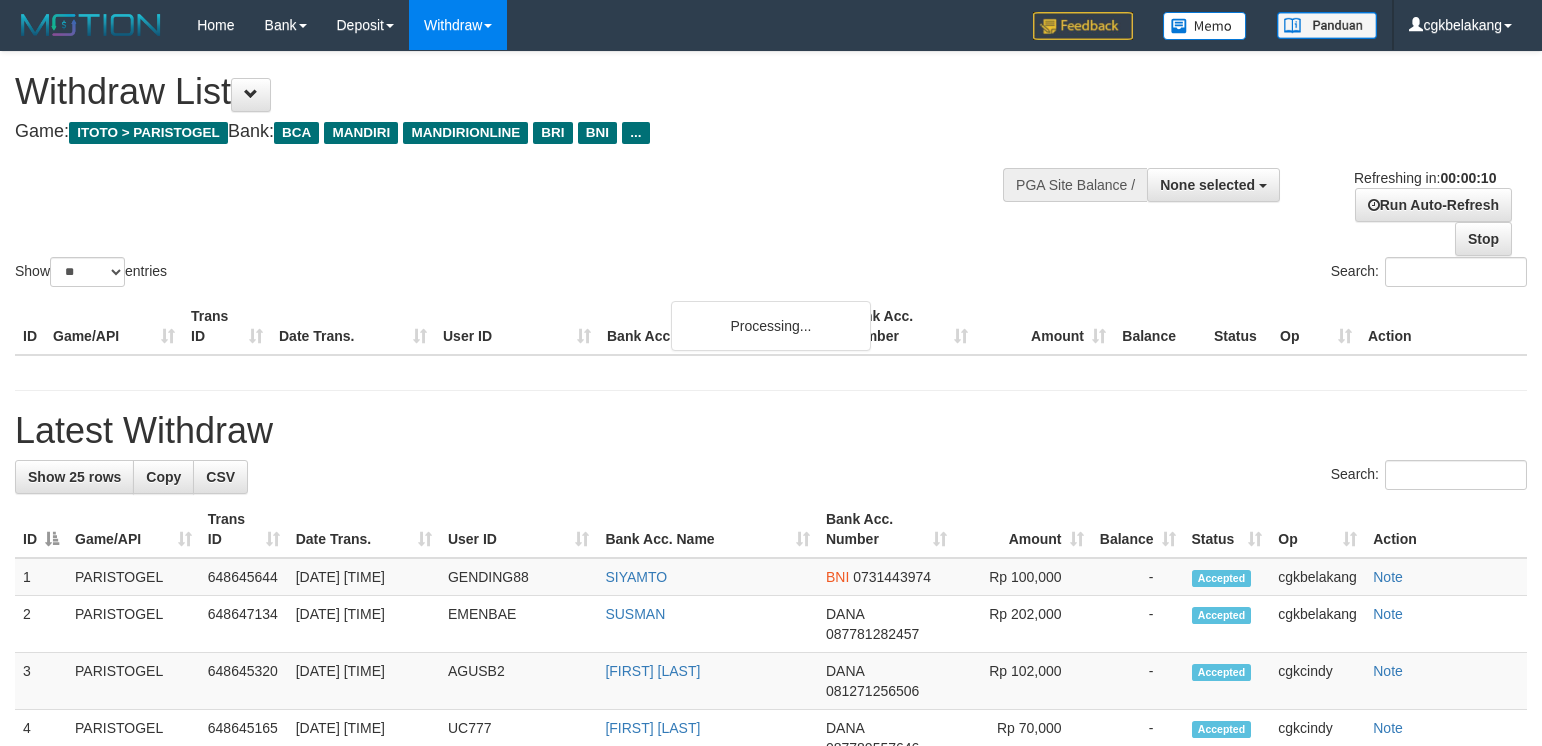 select 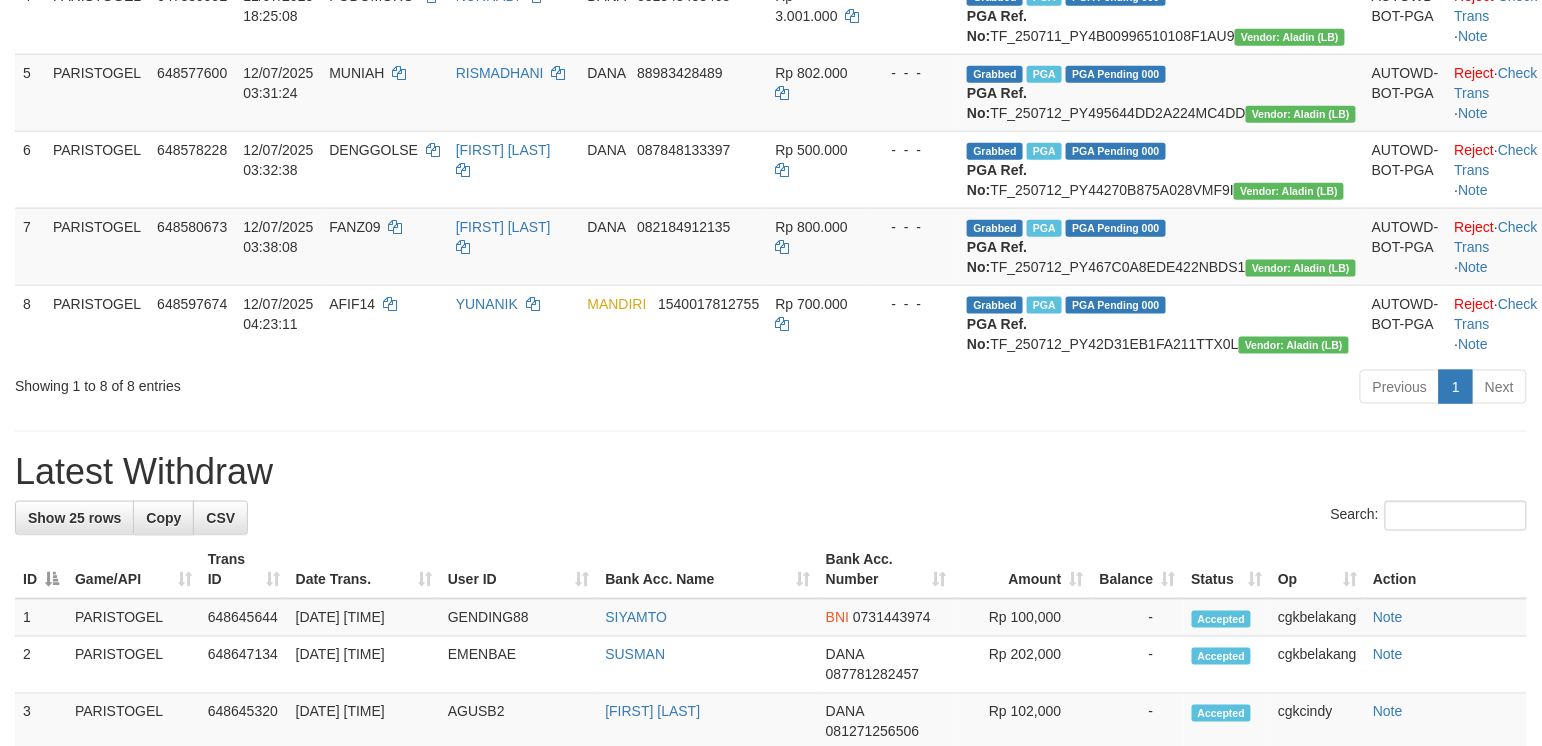 scroll, scrollTop: 533, scrollLeft: 0, axis: vertical 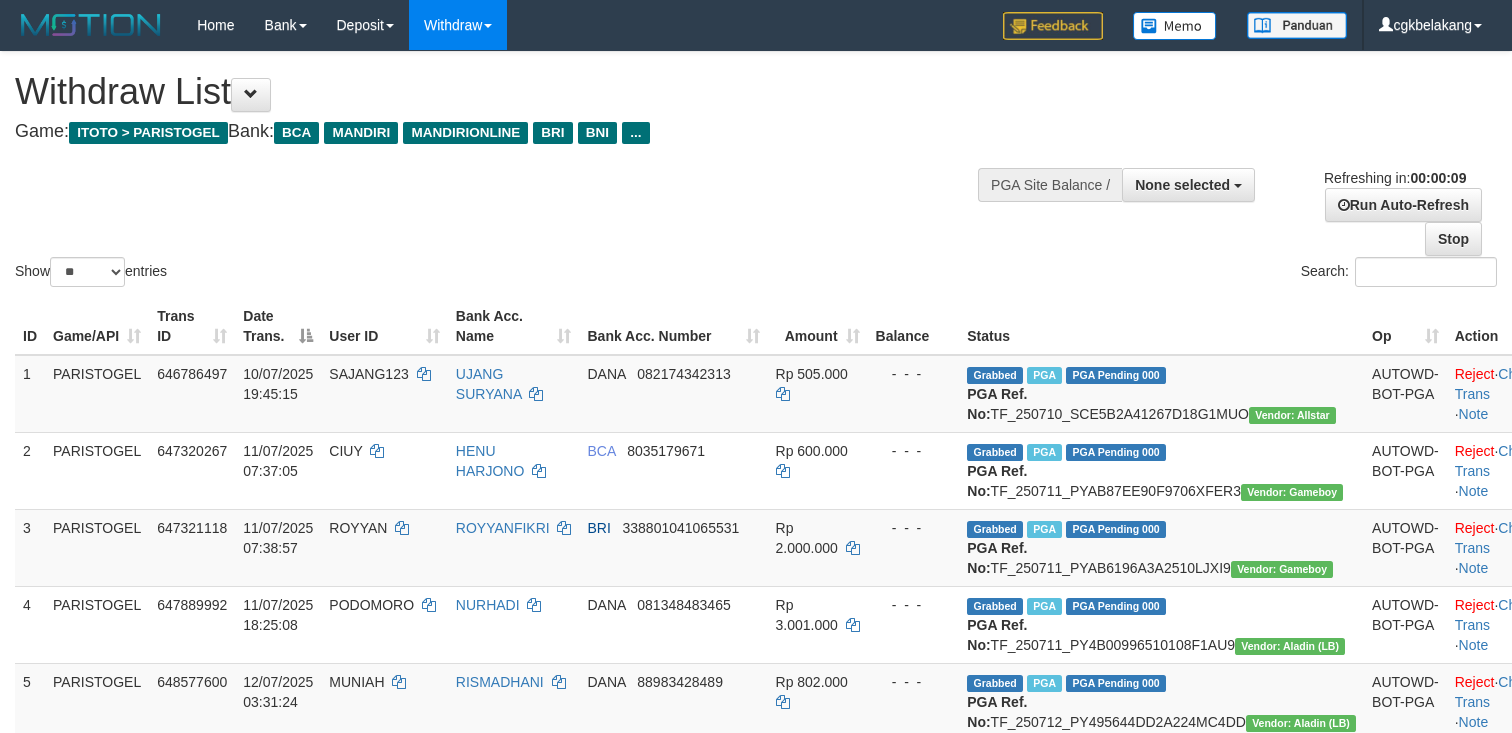 select 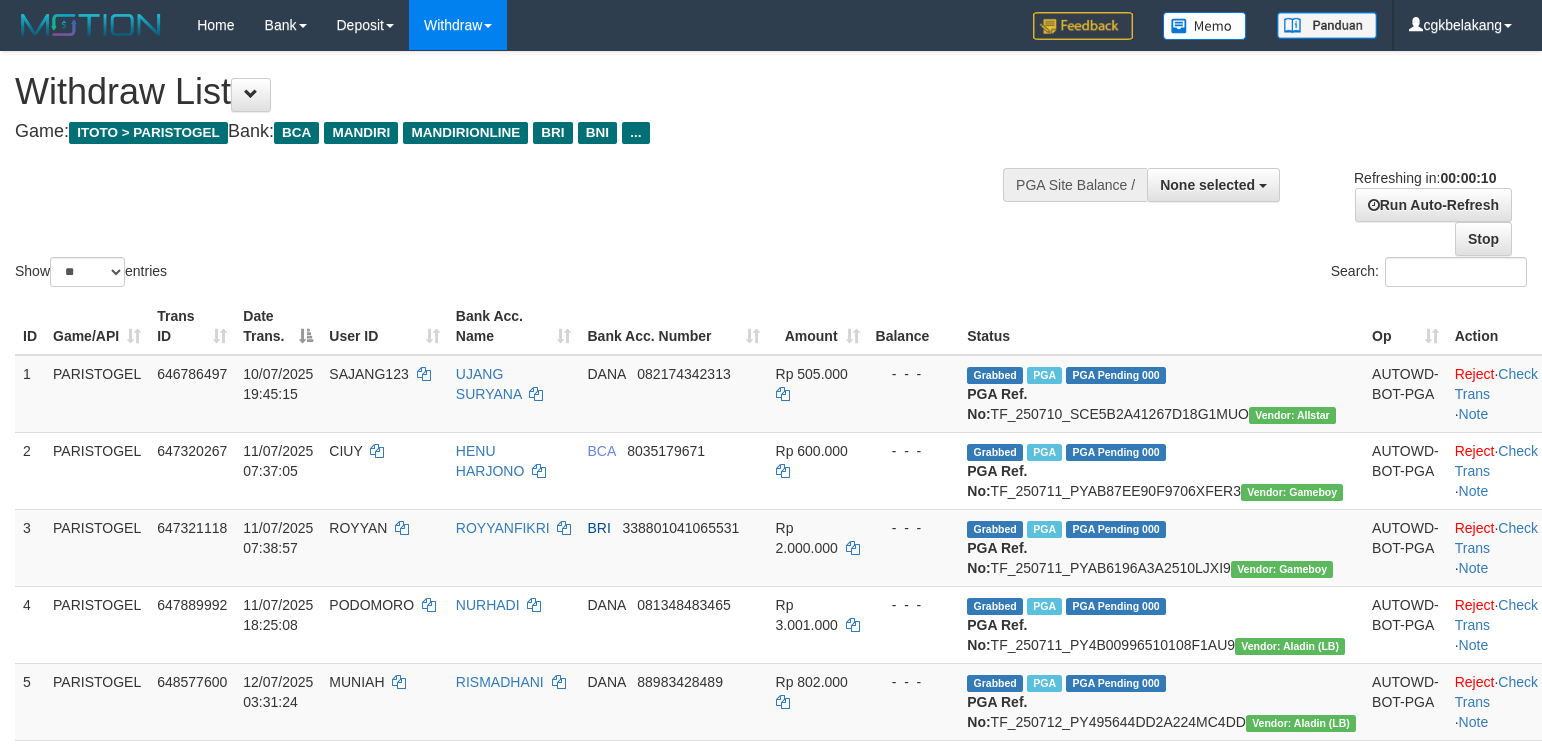 select 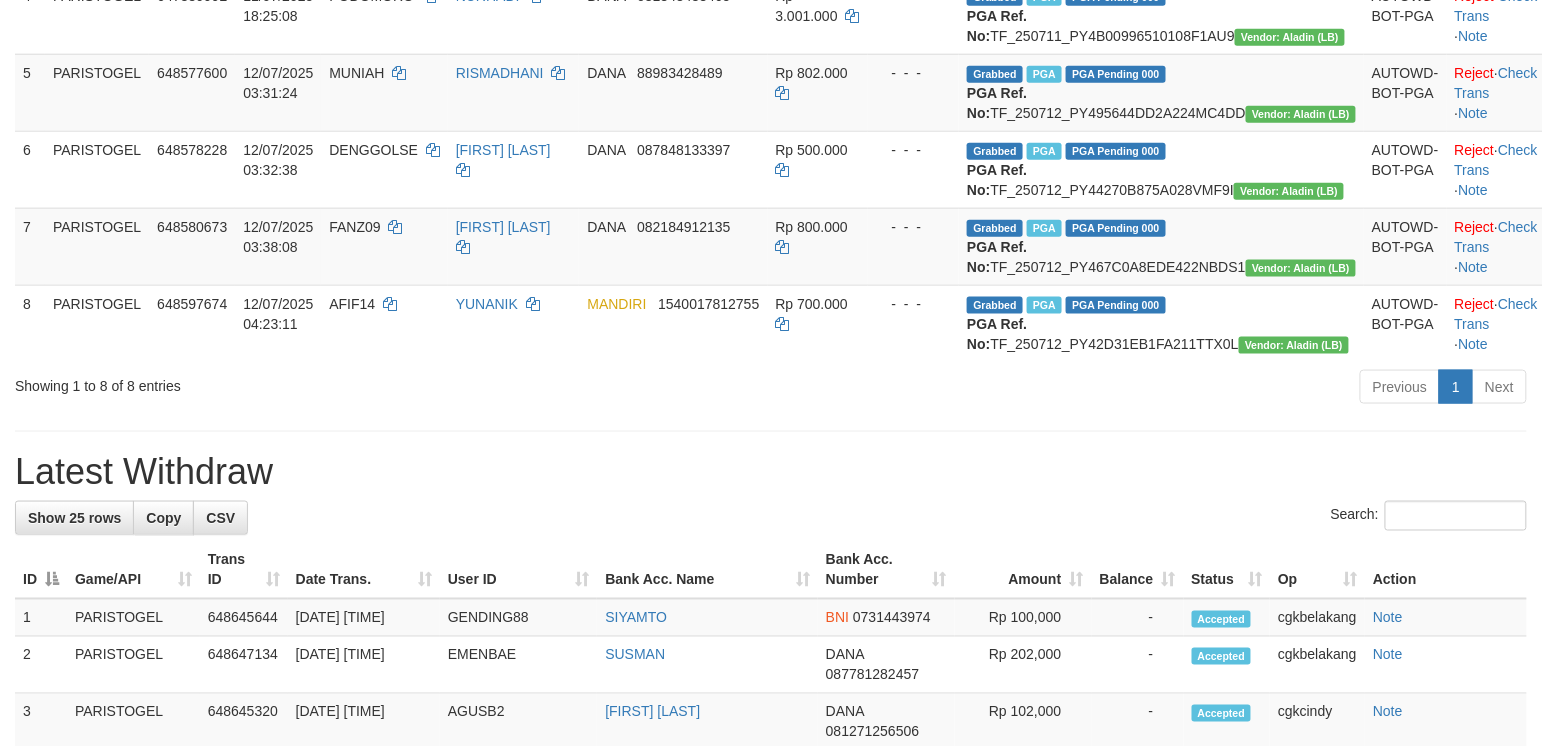 scroll, scrollTop: 533, scrollLeft: 0, axis: vertical 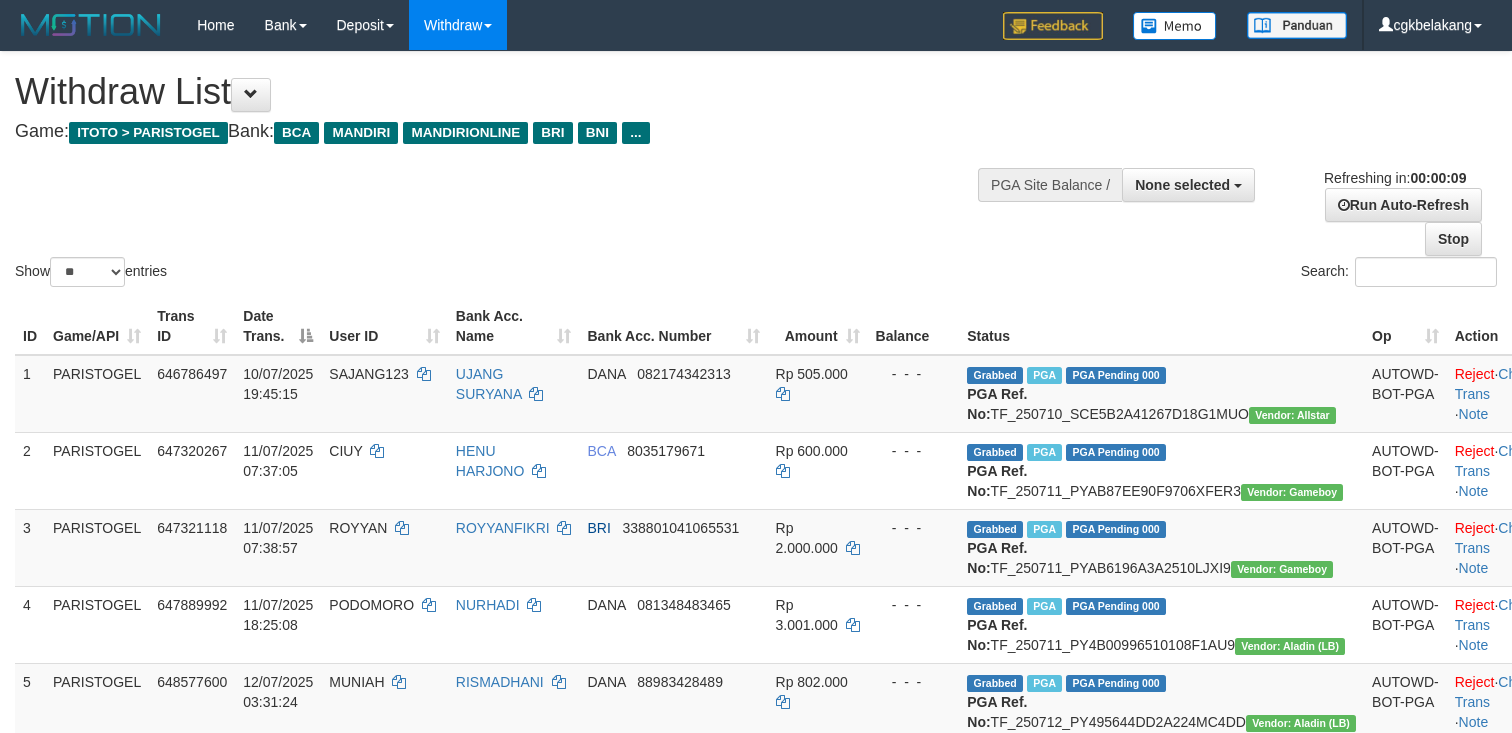 select 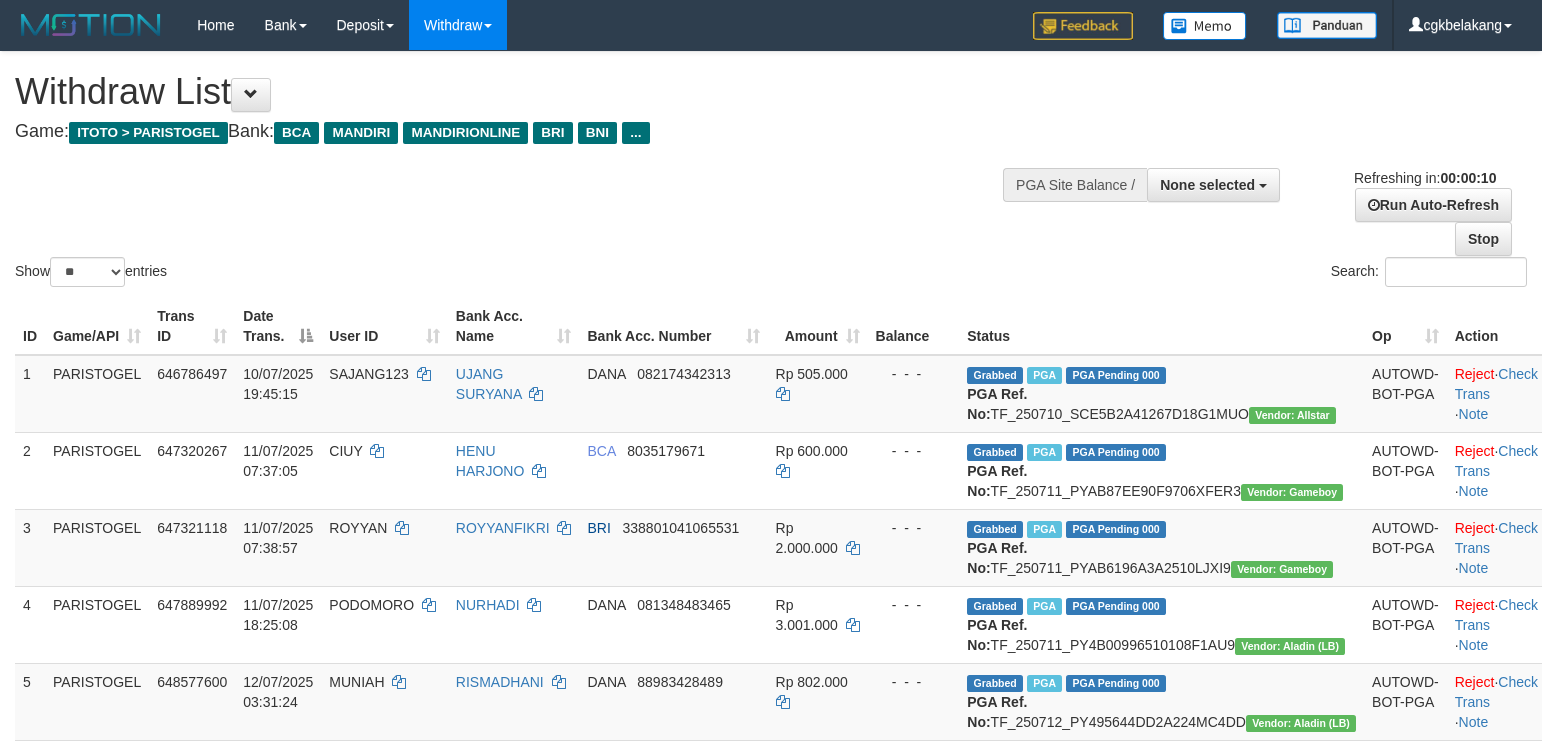 select 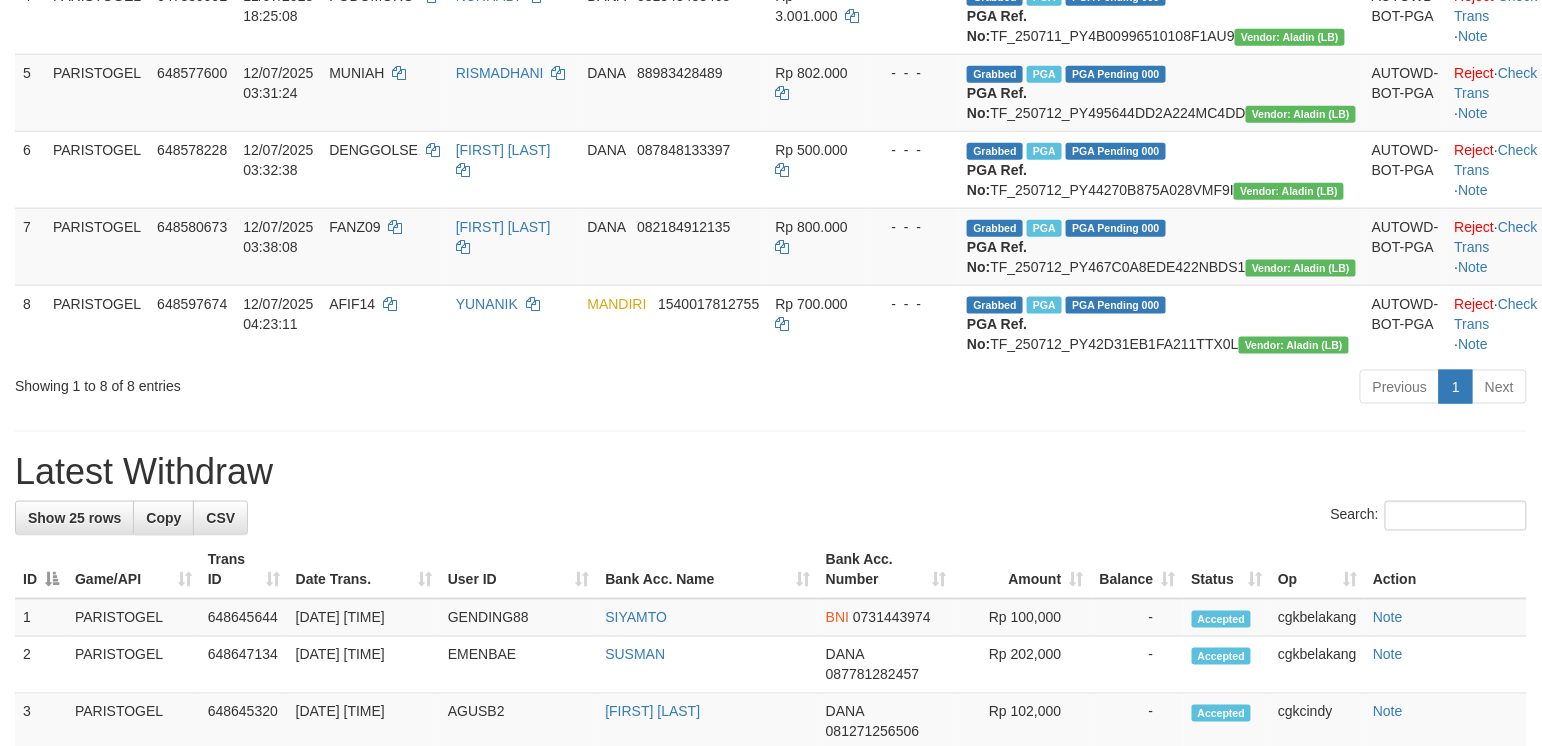 scroll, scrollTop: 533, scrollLeft: 0, axis: vertical 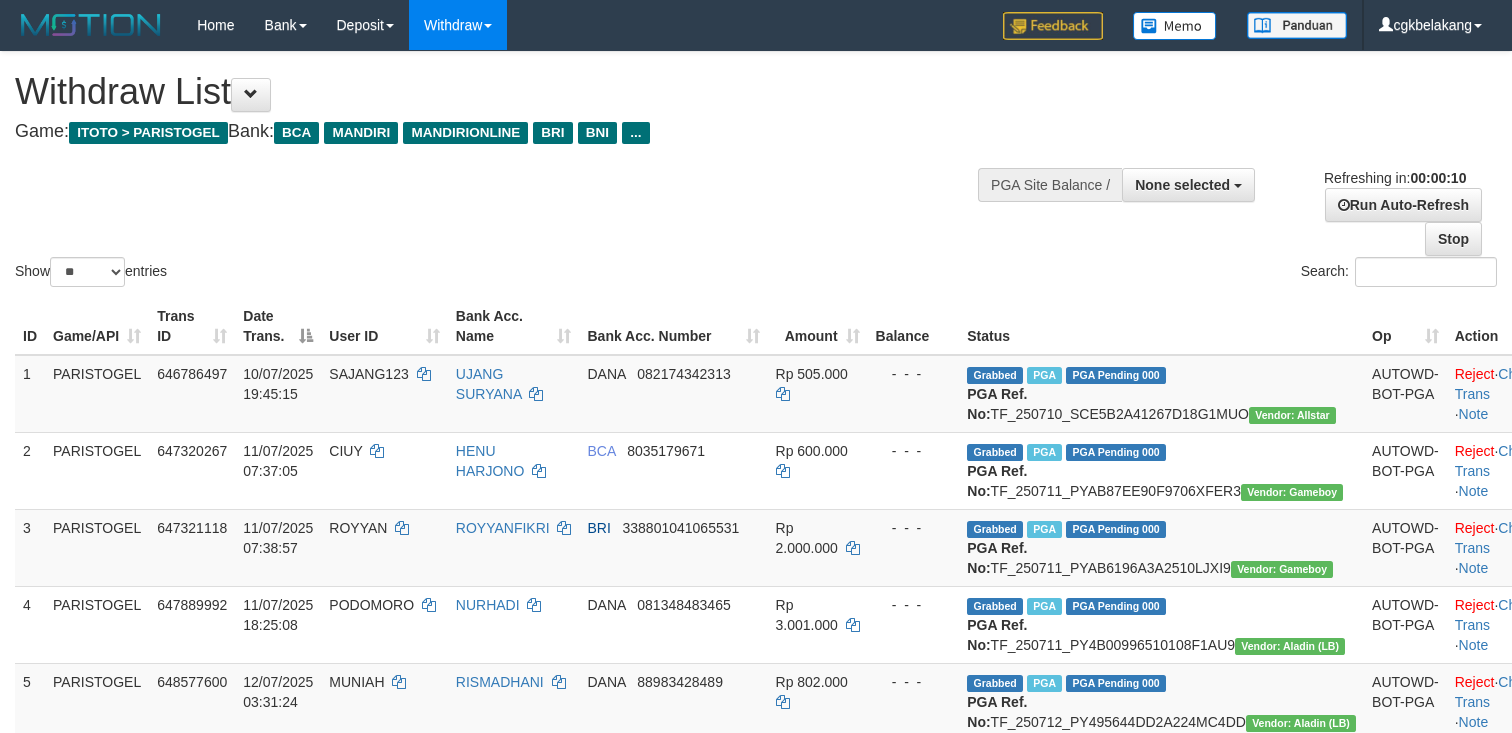 select 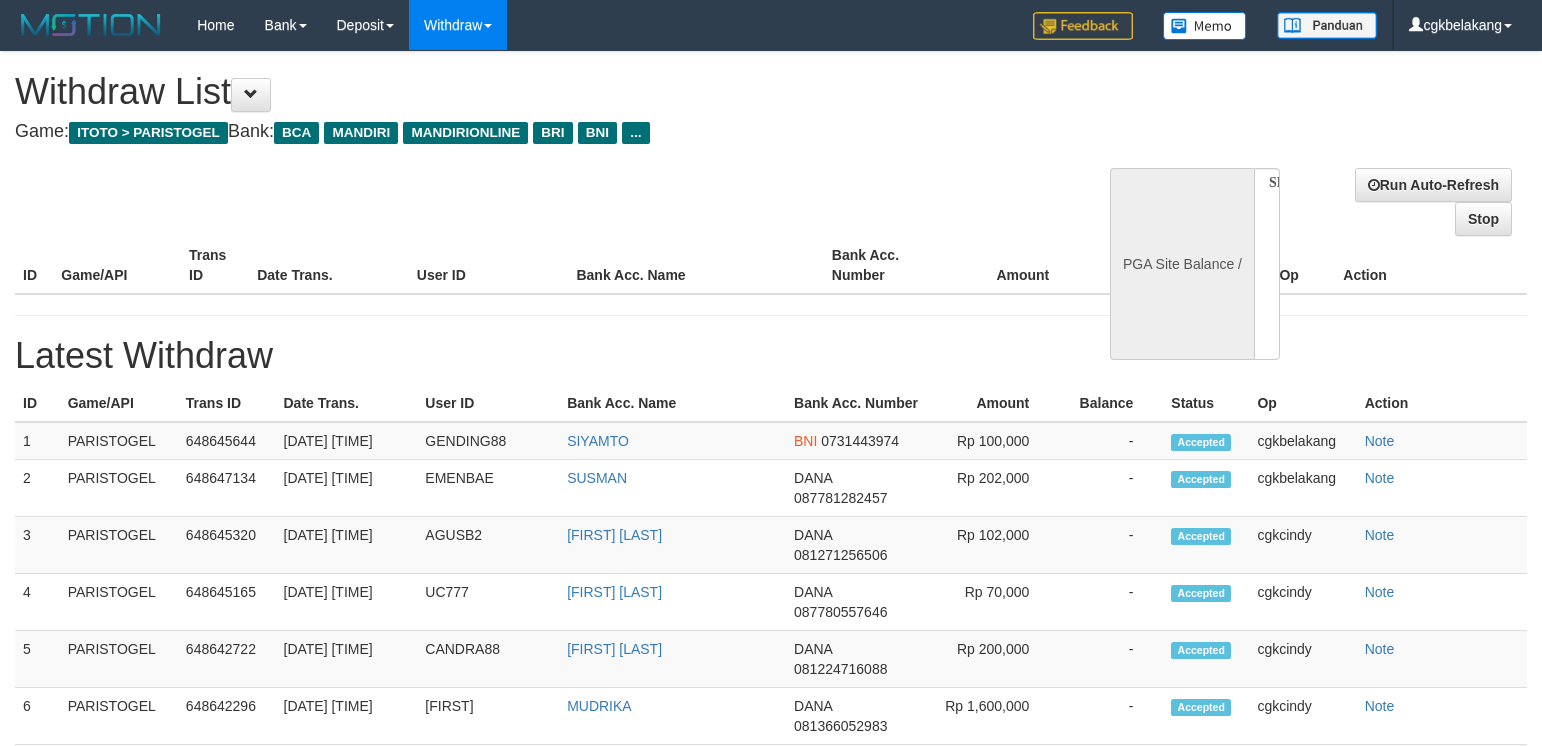 select 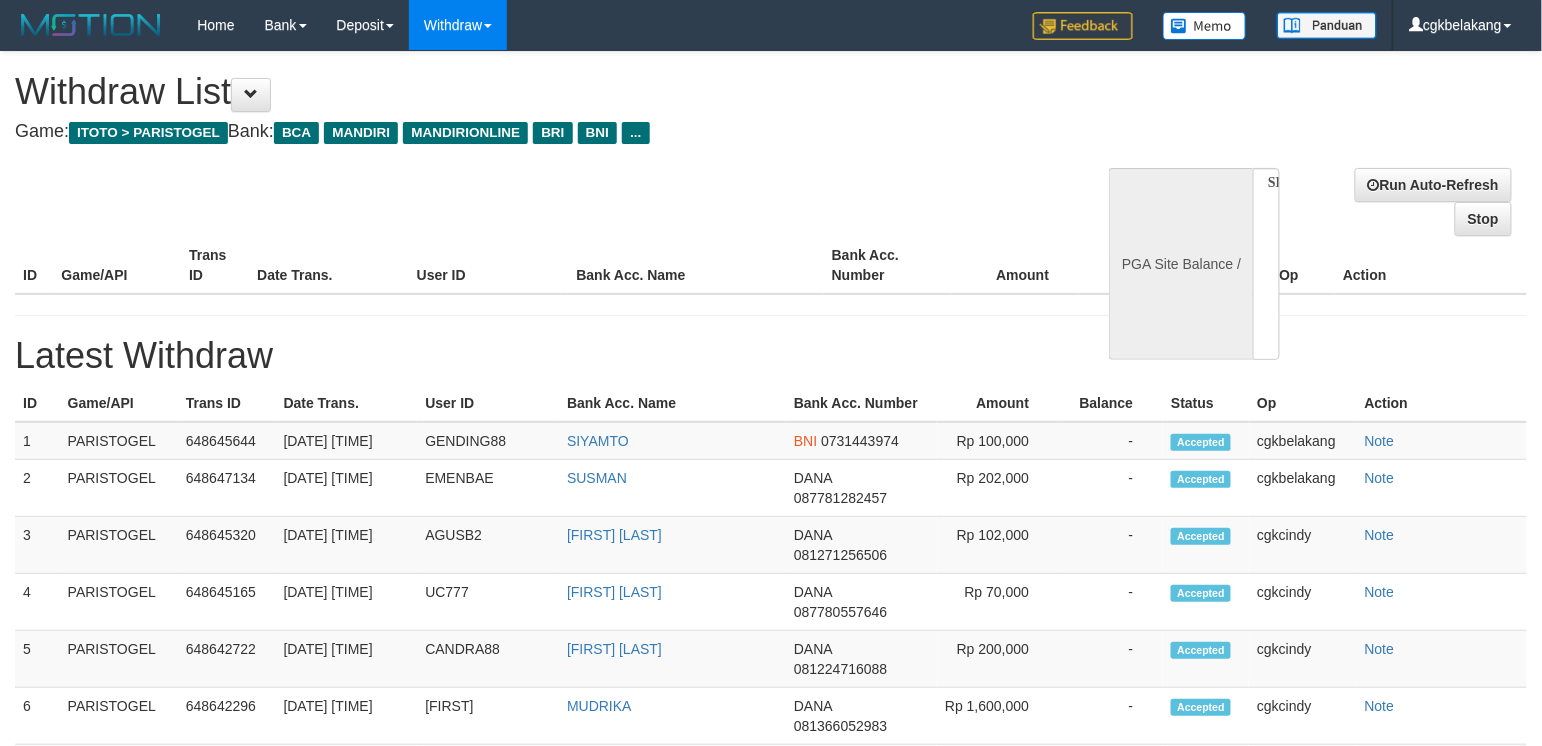 select on "**" 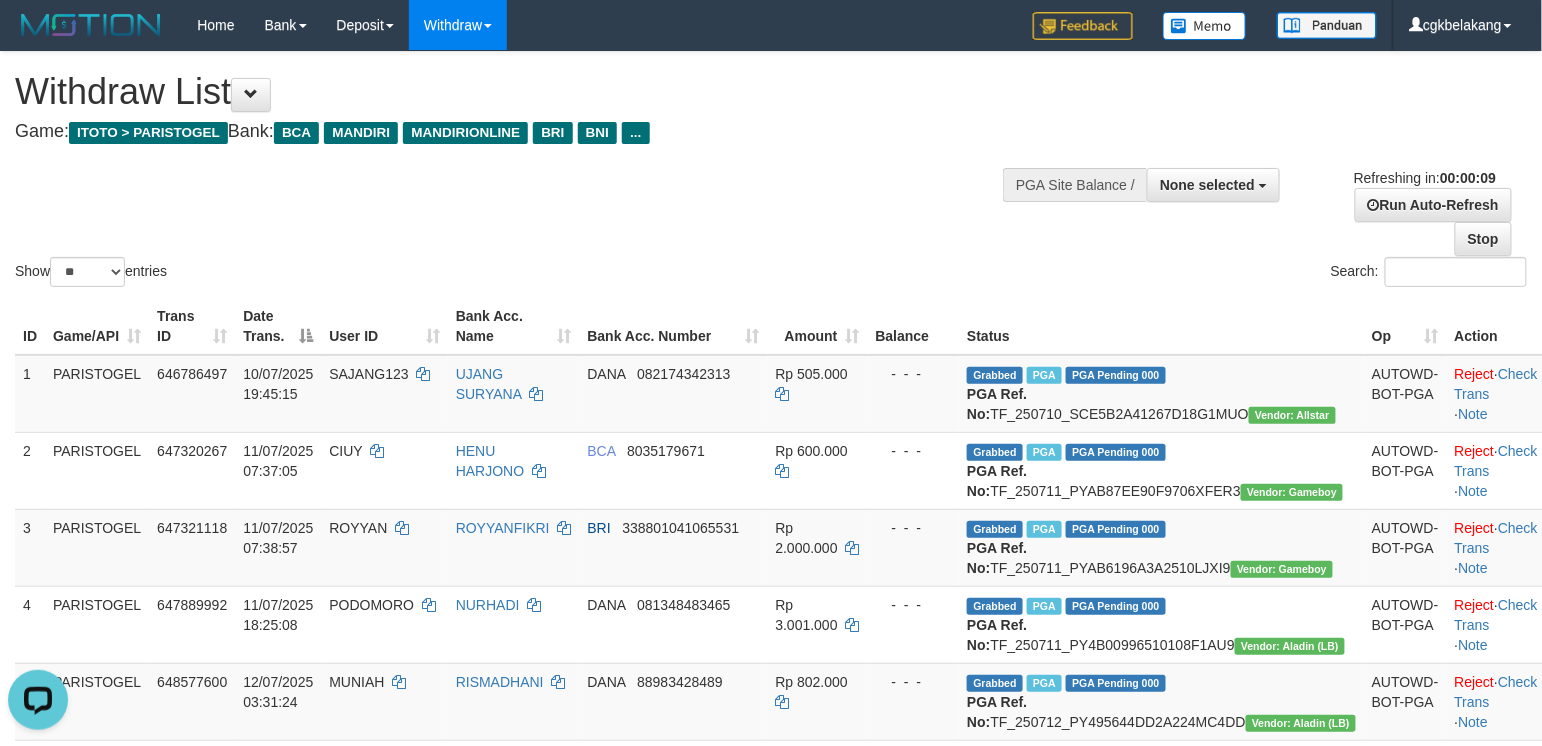 scroll, scrollTop: 0, scrollLeft: 0, axis: both 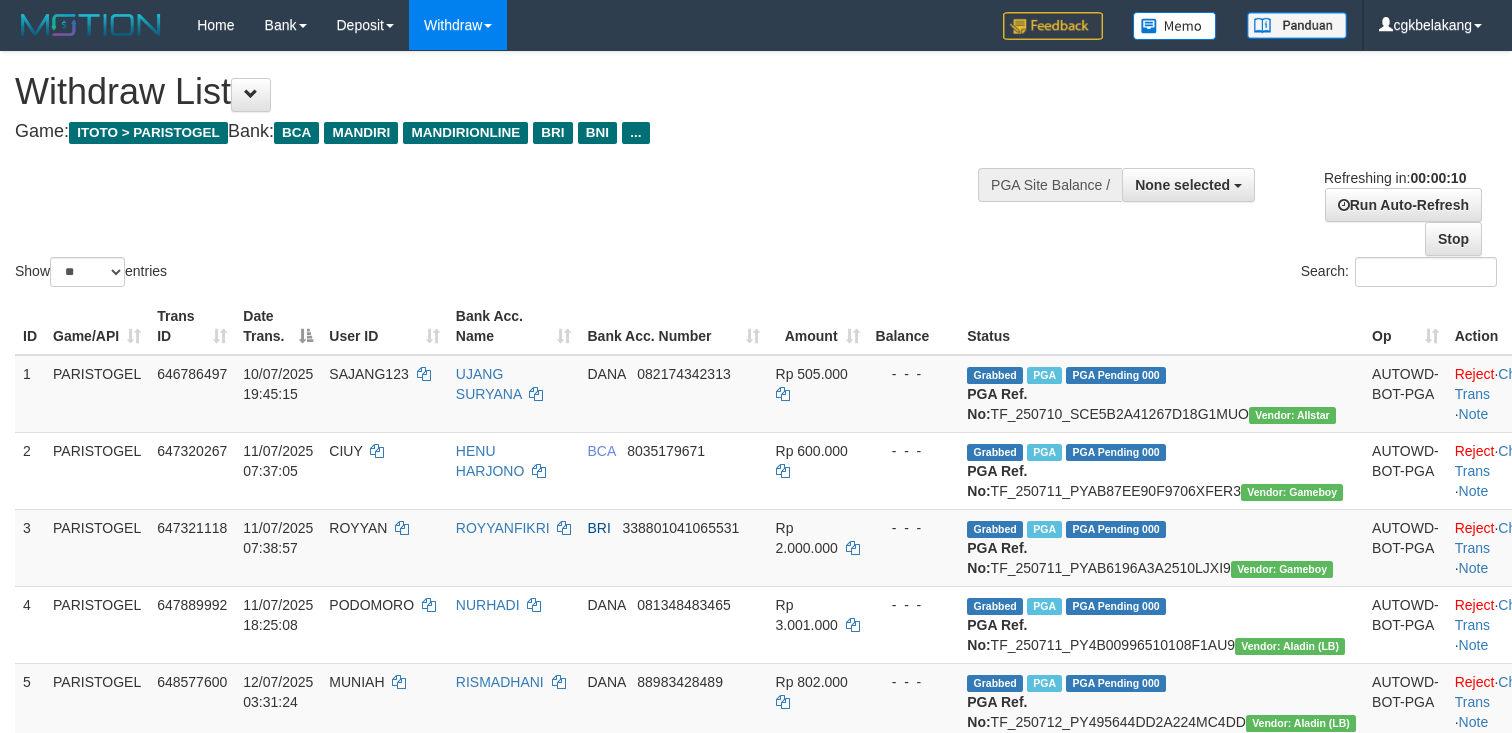 select 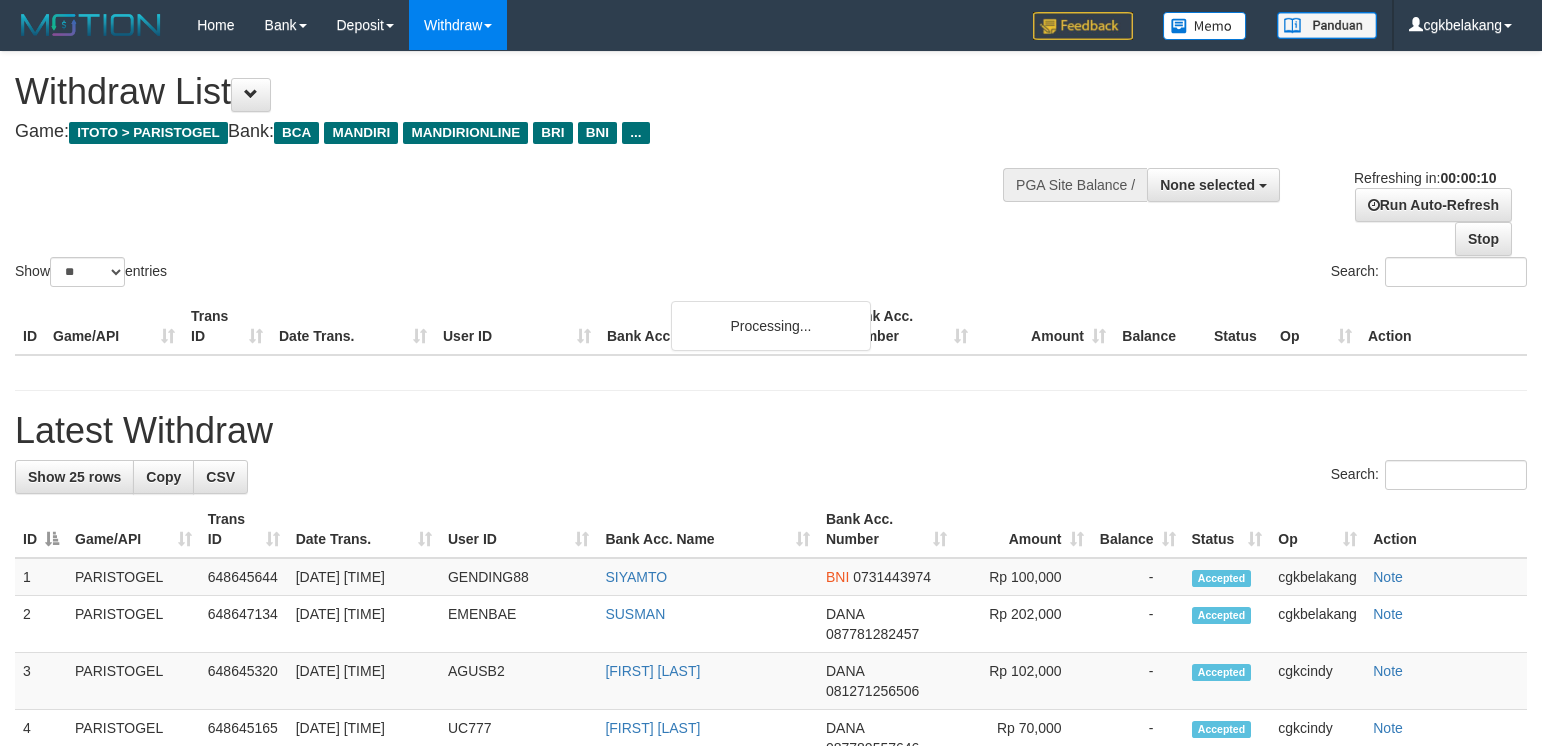 select 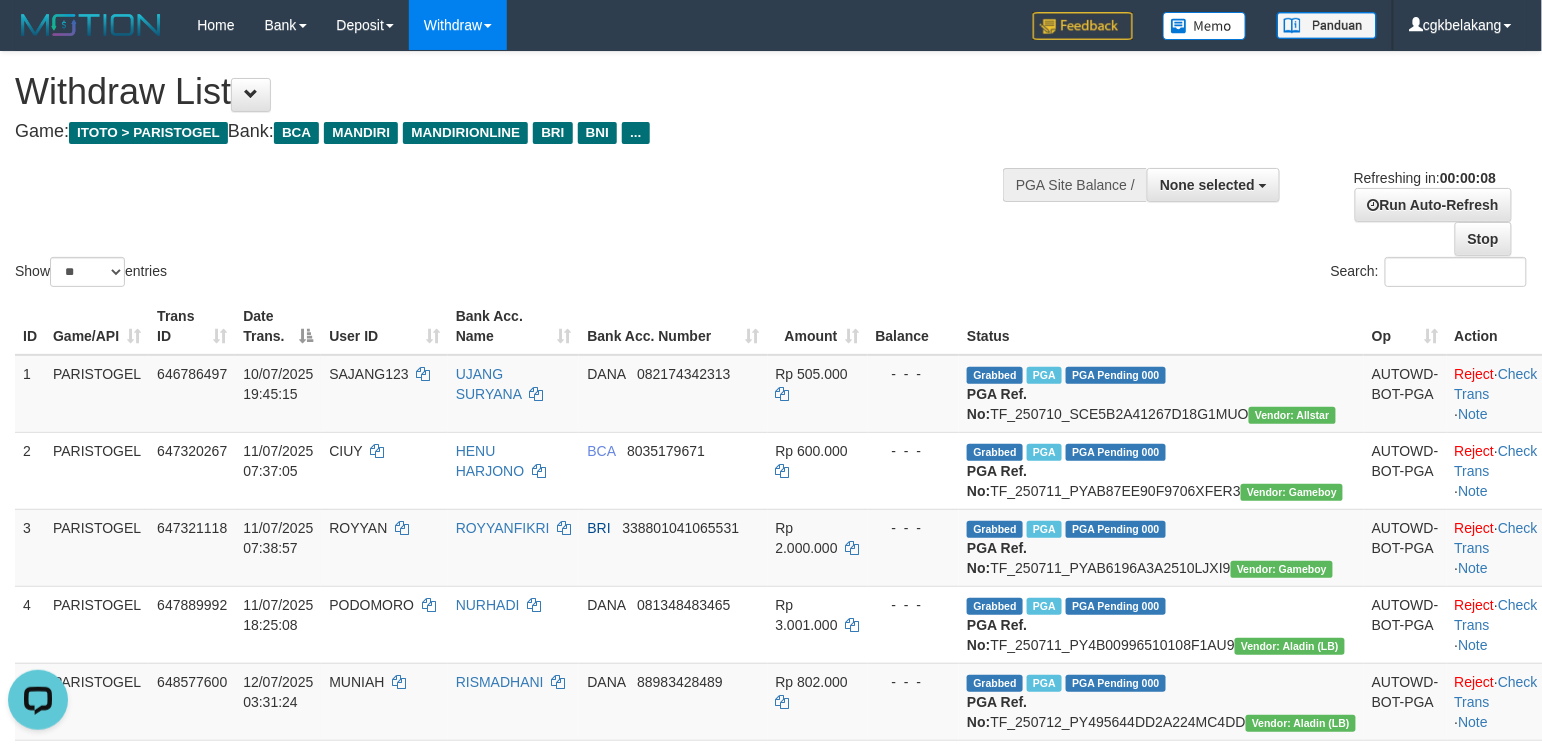 scroll, scrollTop: 0, scrollLeft: 0, axis: both 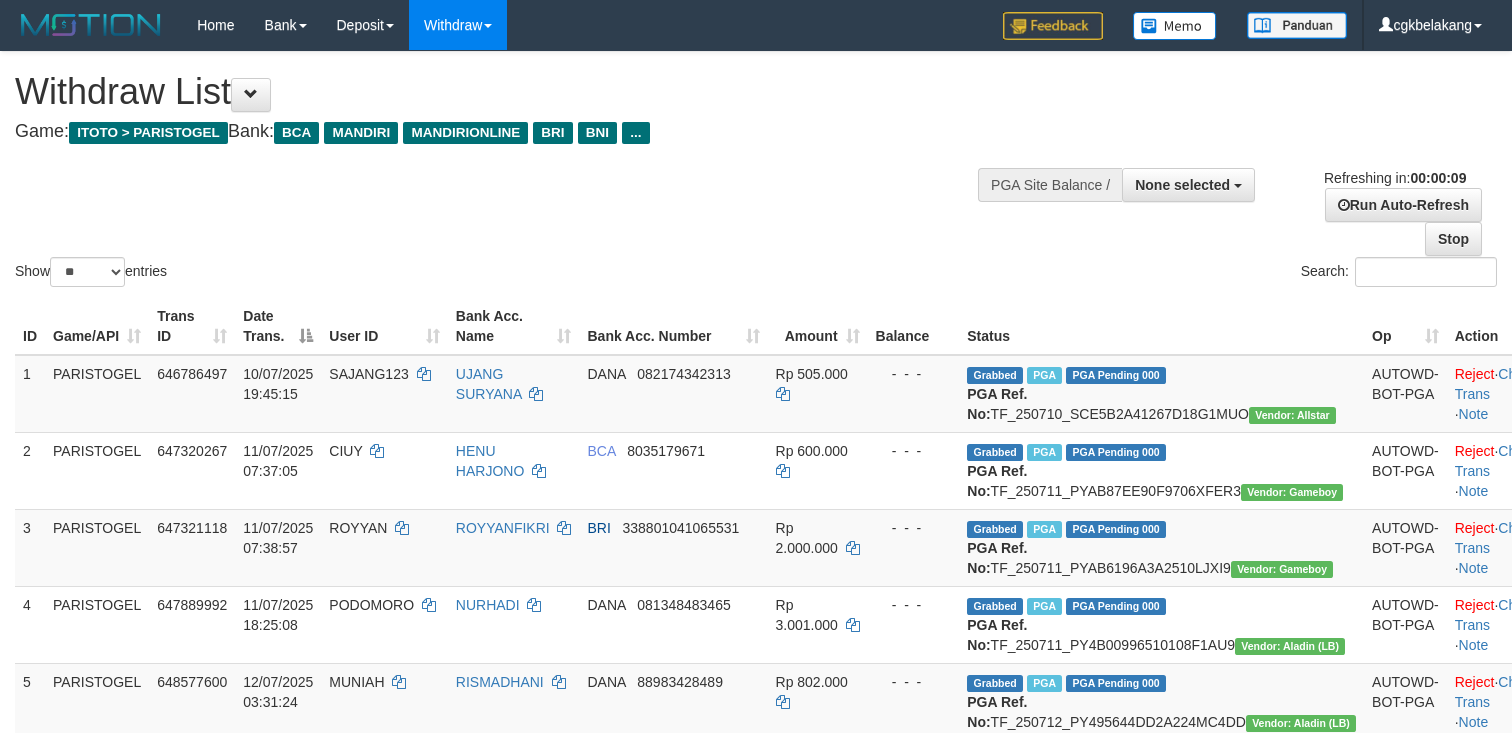 select 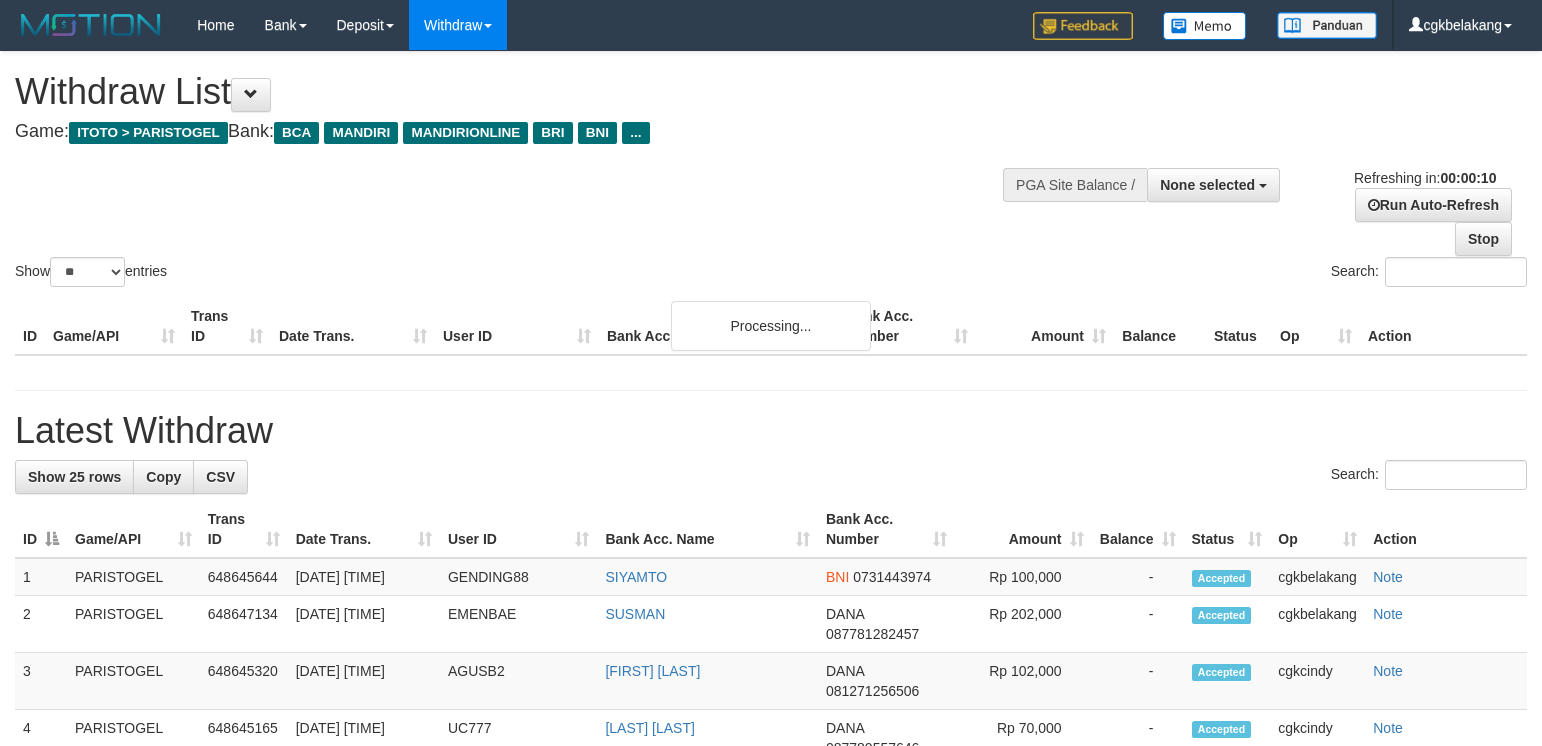 select 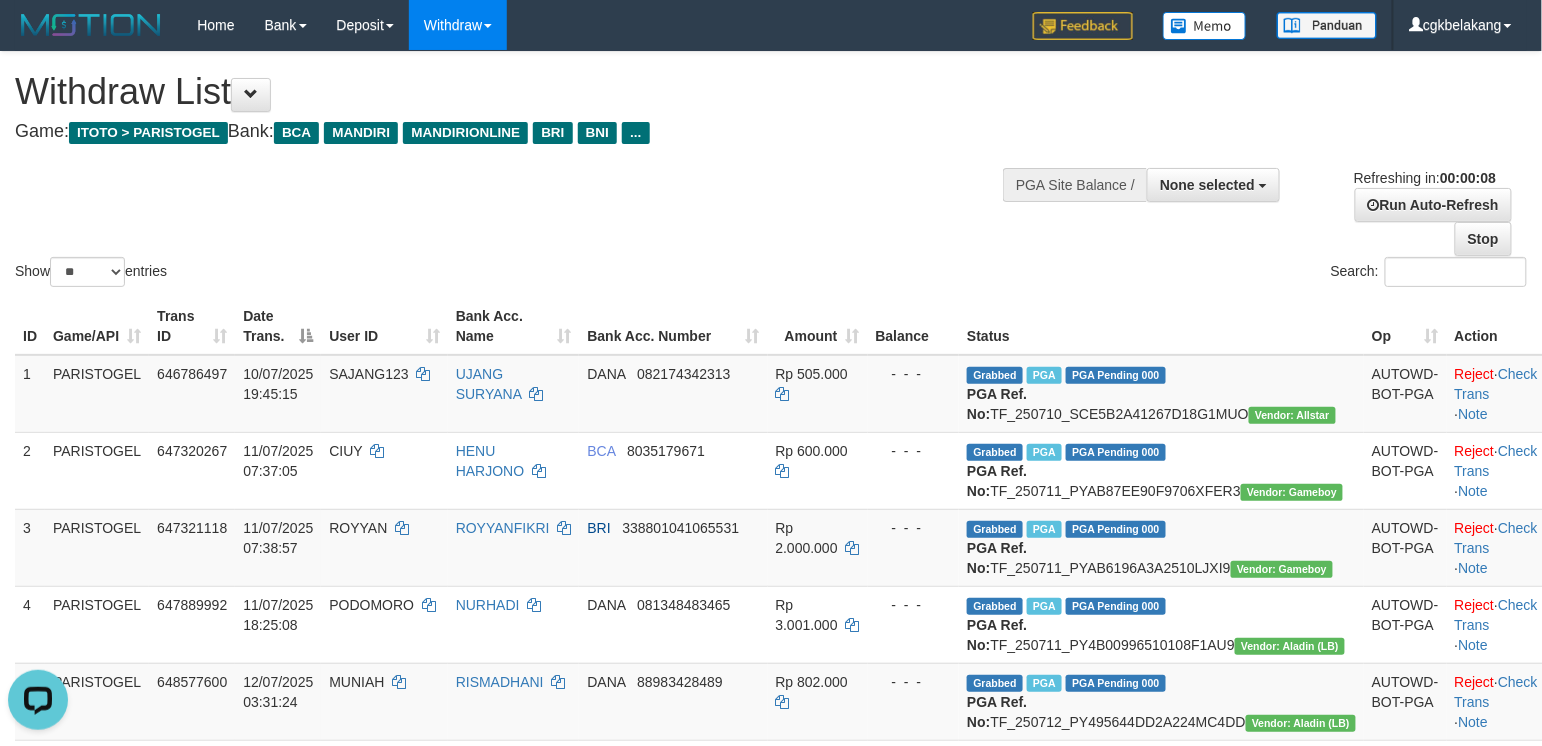 scroll, scrollTop: 0, scrollLeft: 0, axis: both 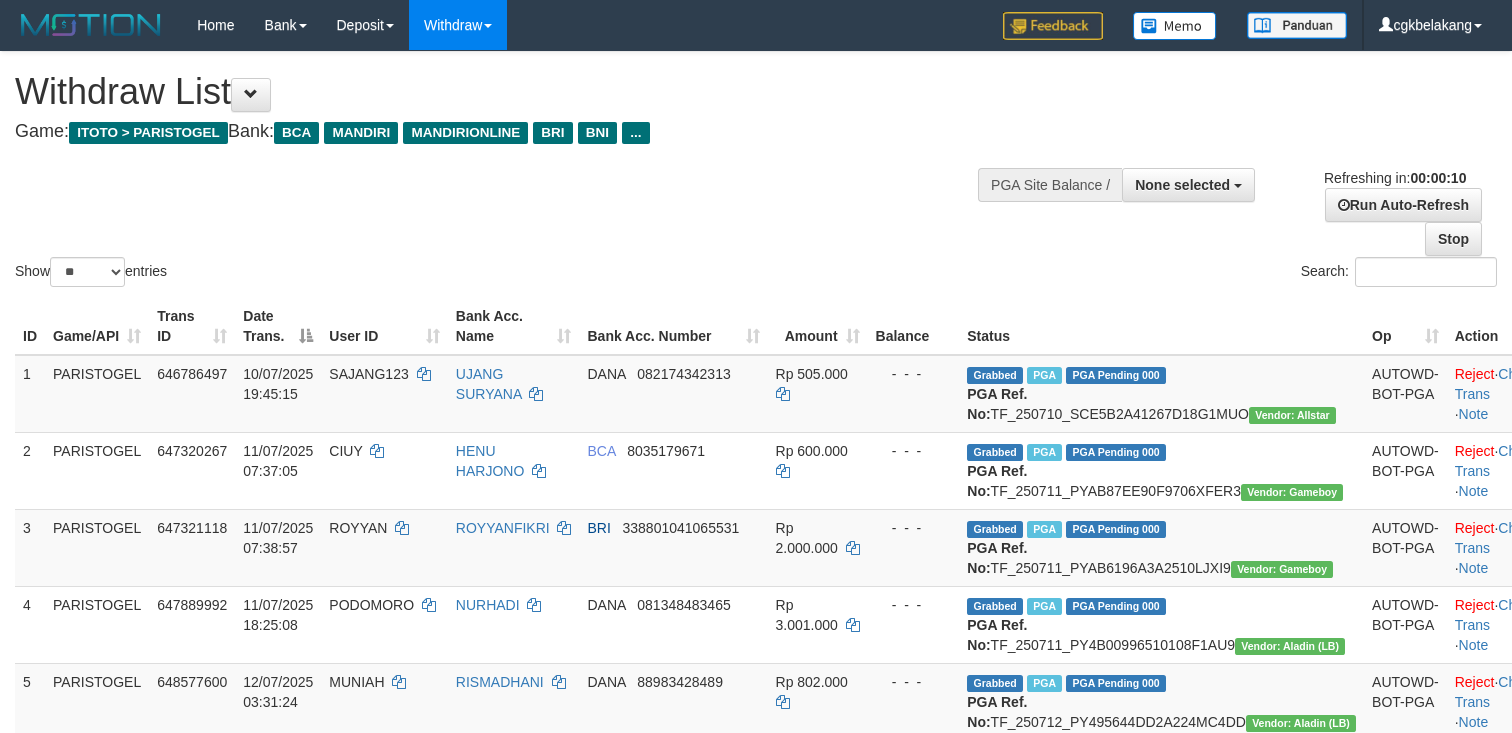 select 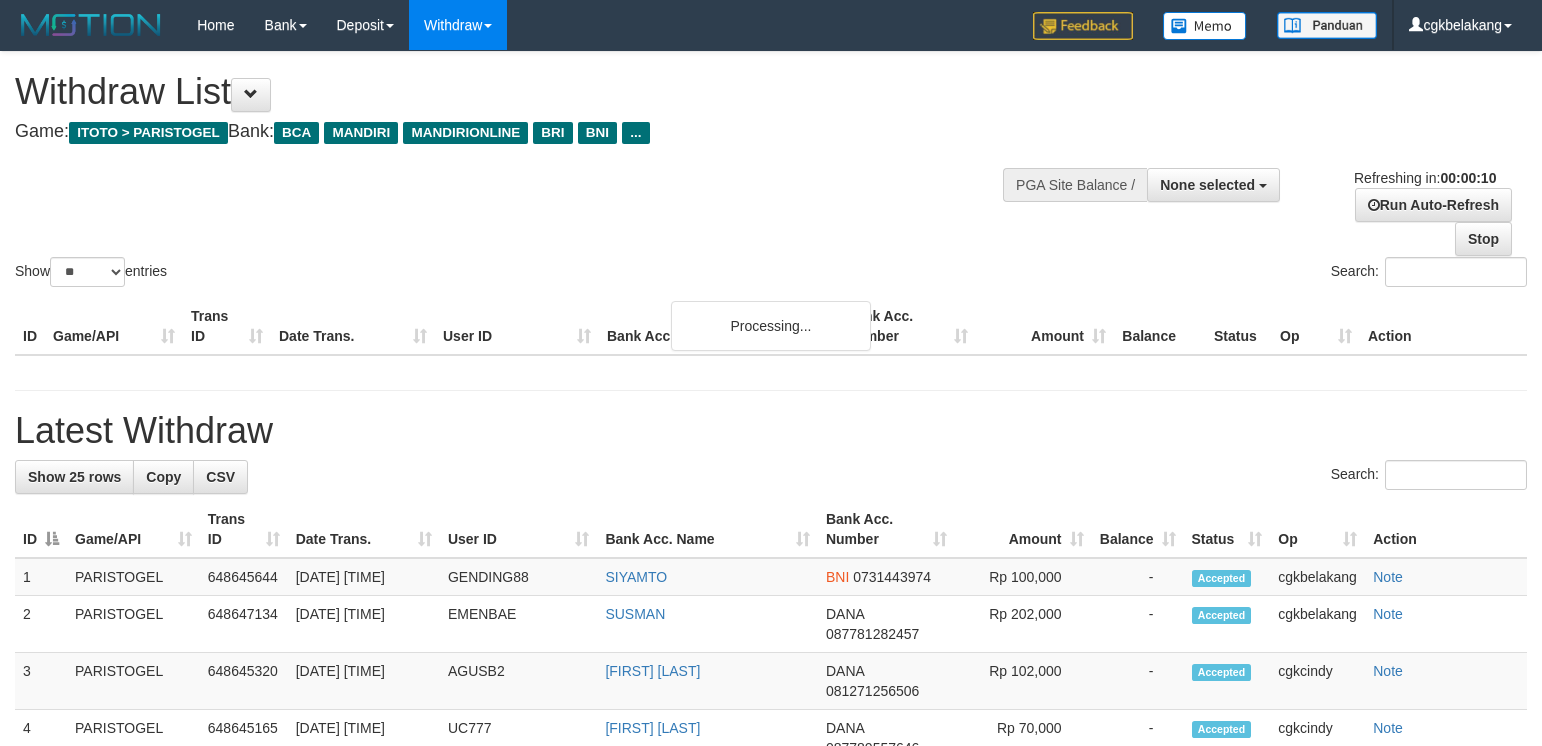 select 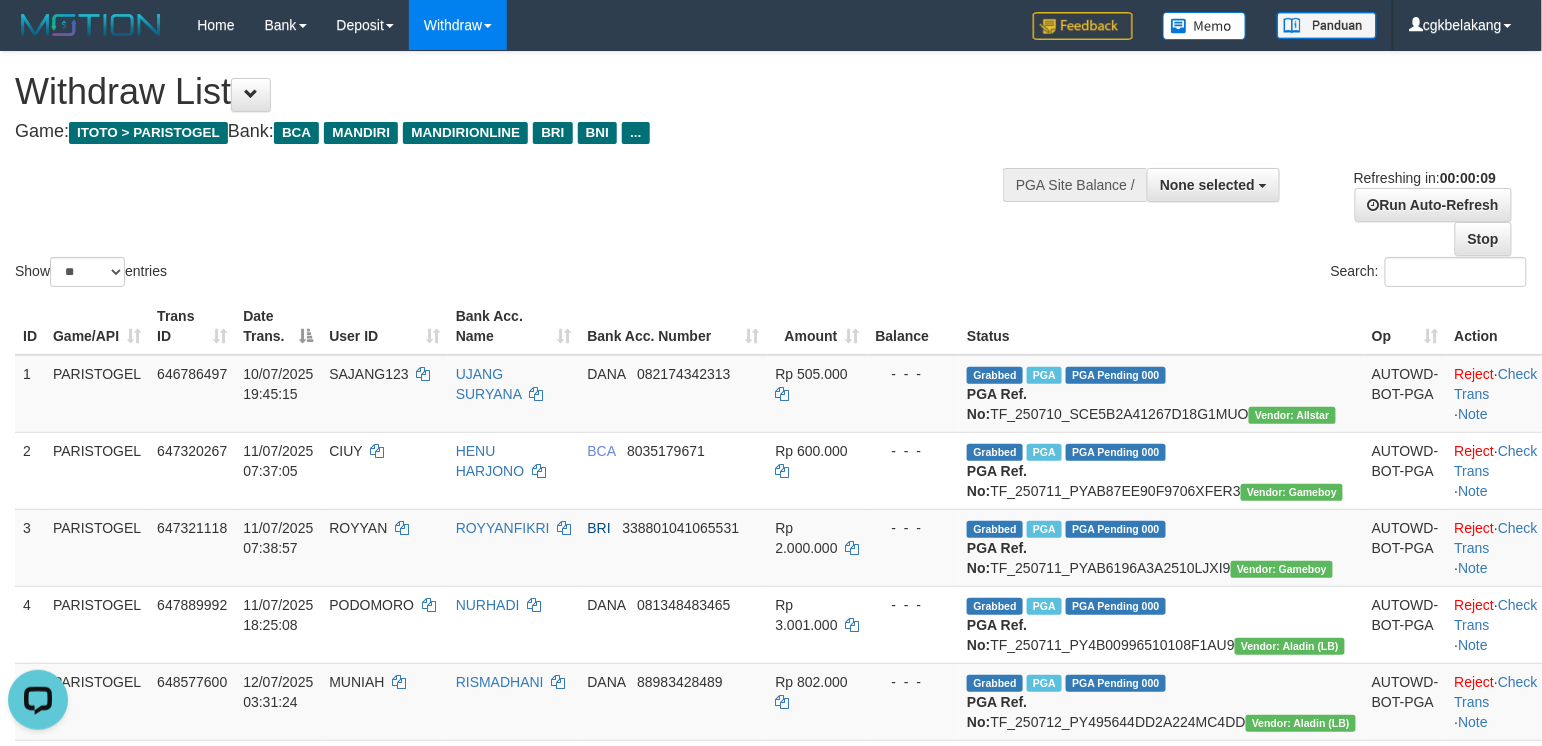 scroll, scrollTop: 0, scrollLeft: 0, axis: both 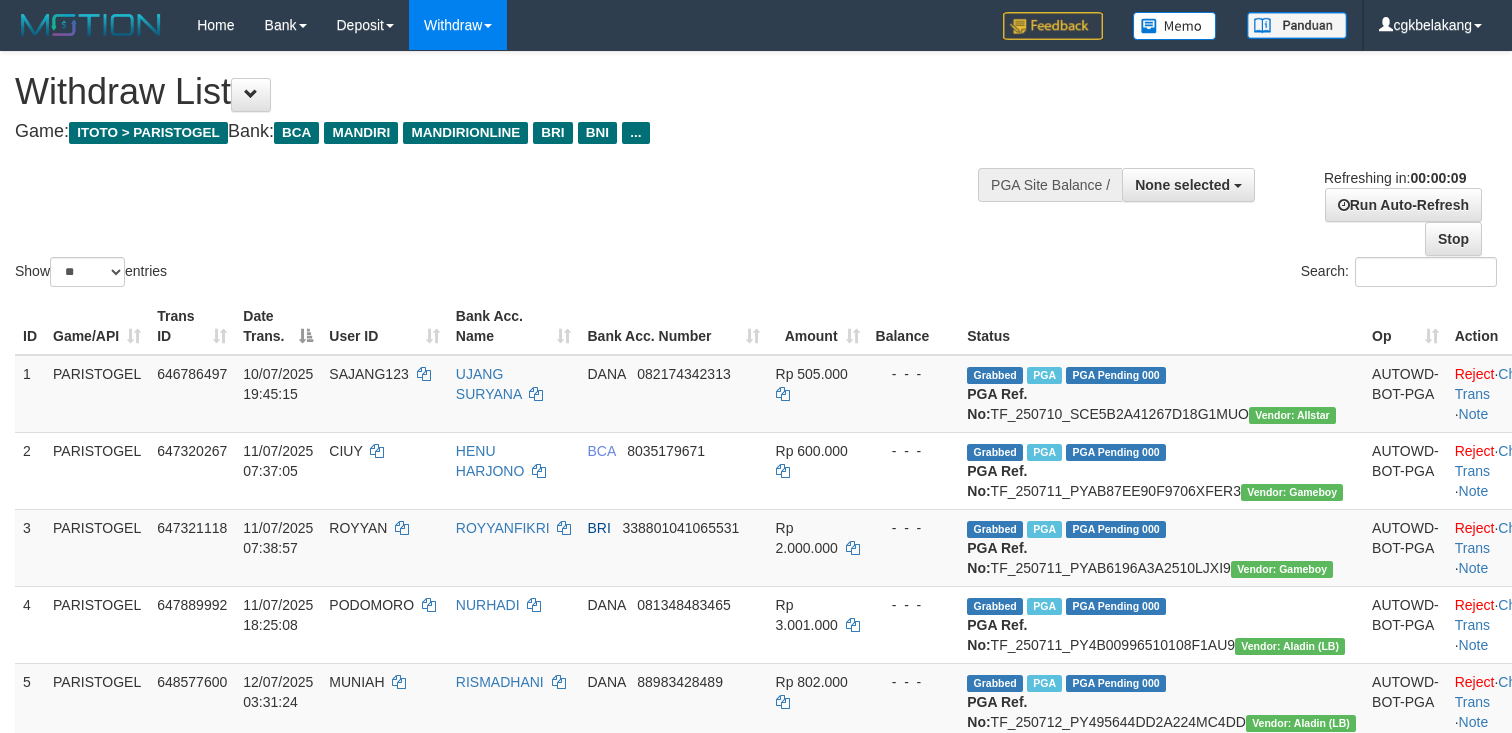 select 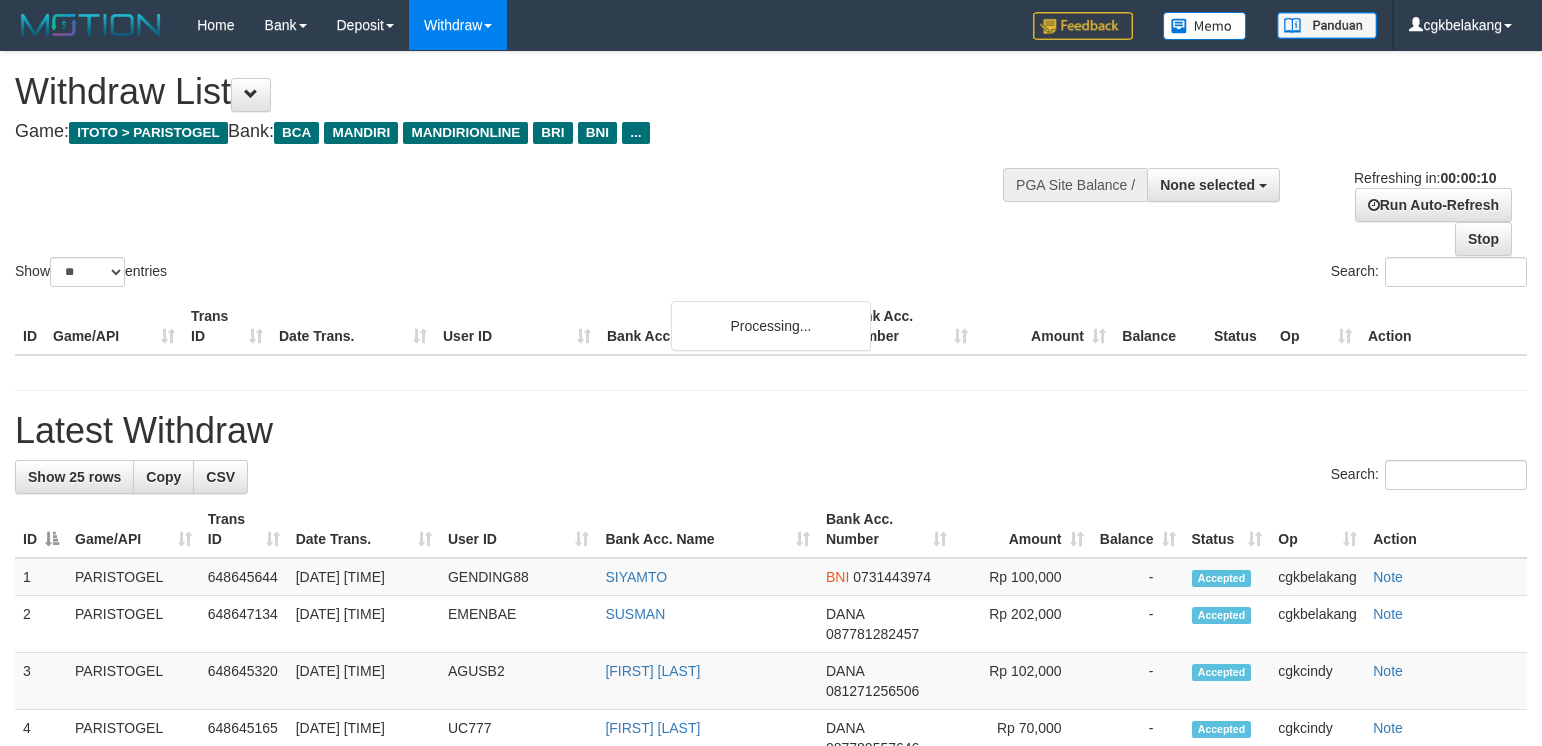 select 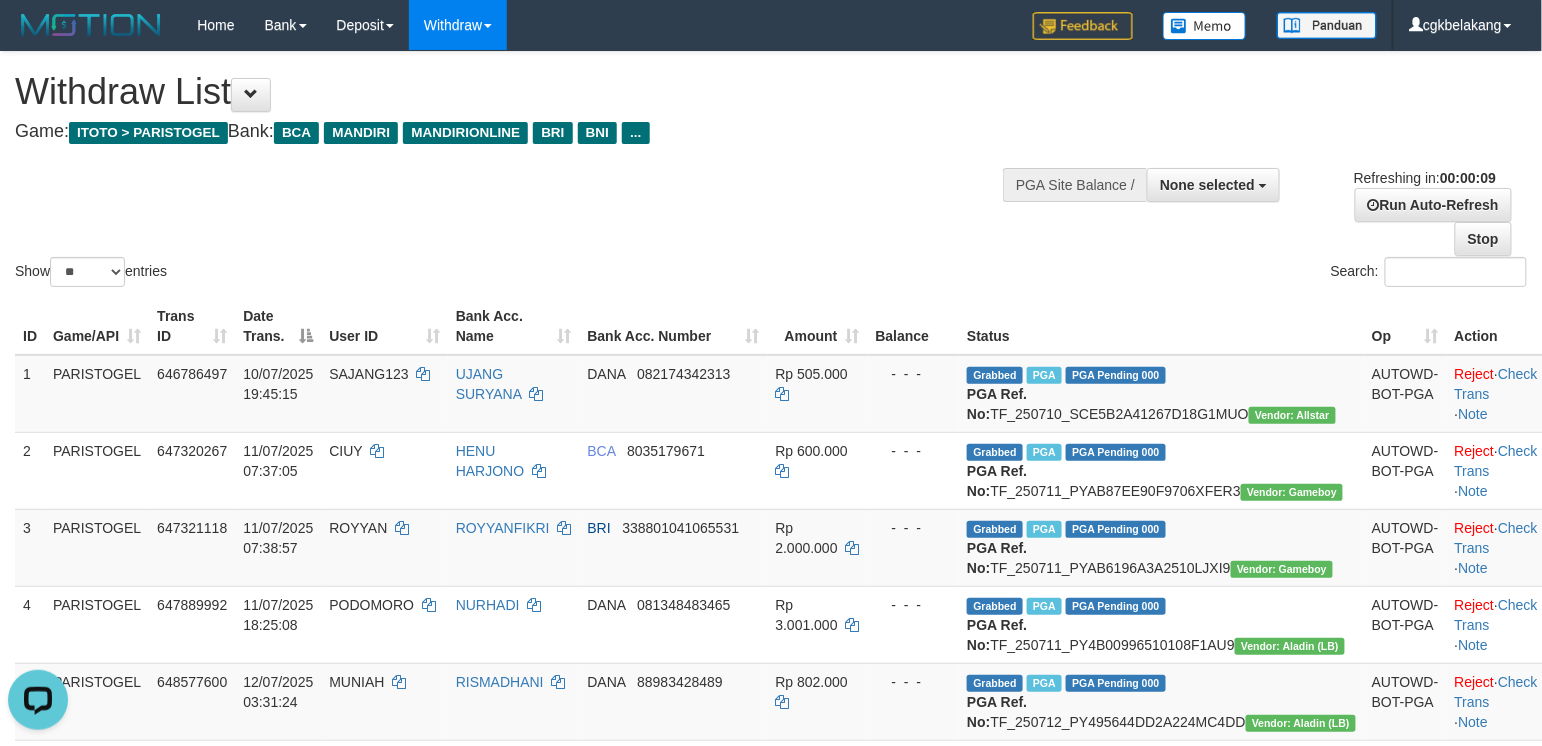 scroll, scrollTop: 0, scrollLeft: 0, axis: both 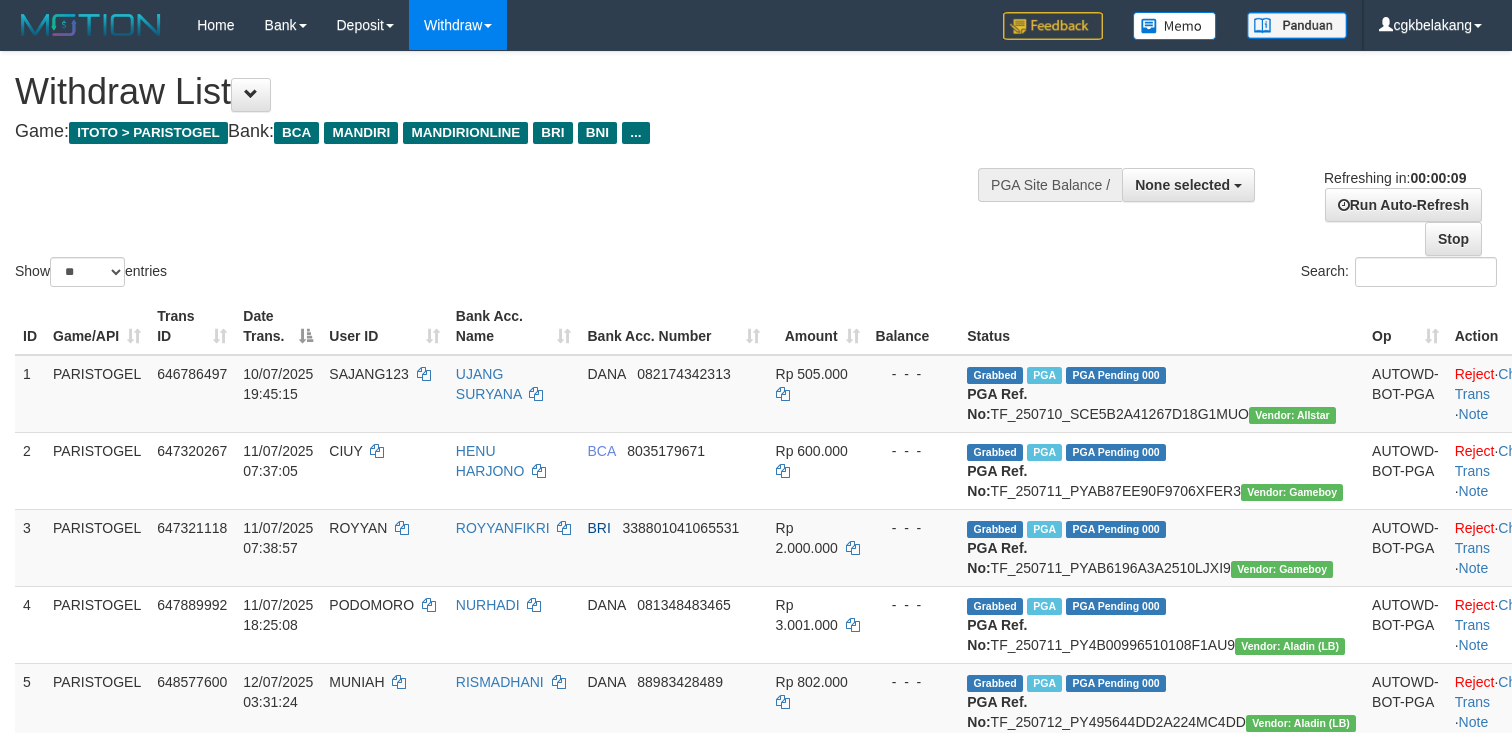 select 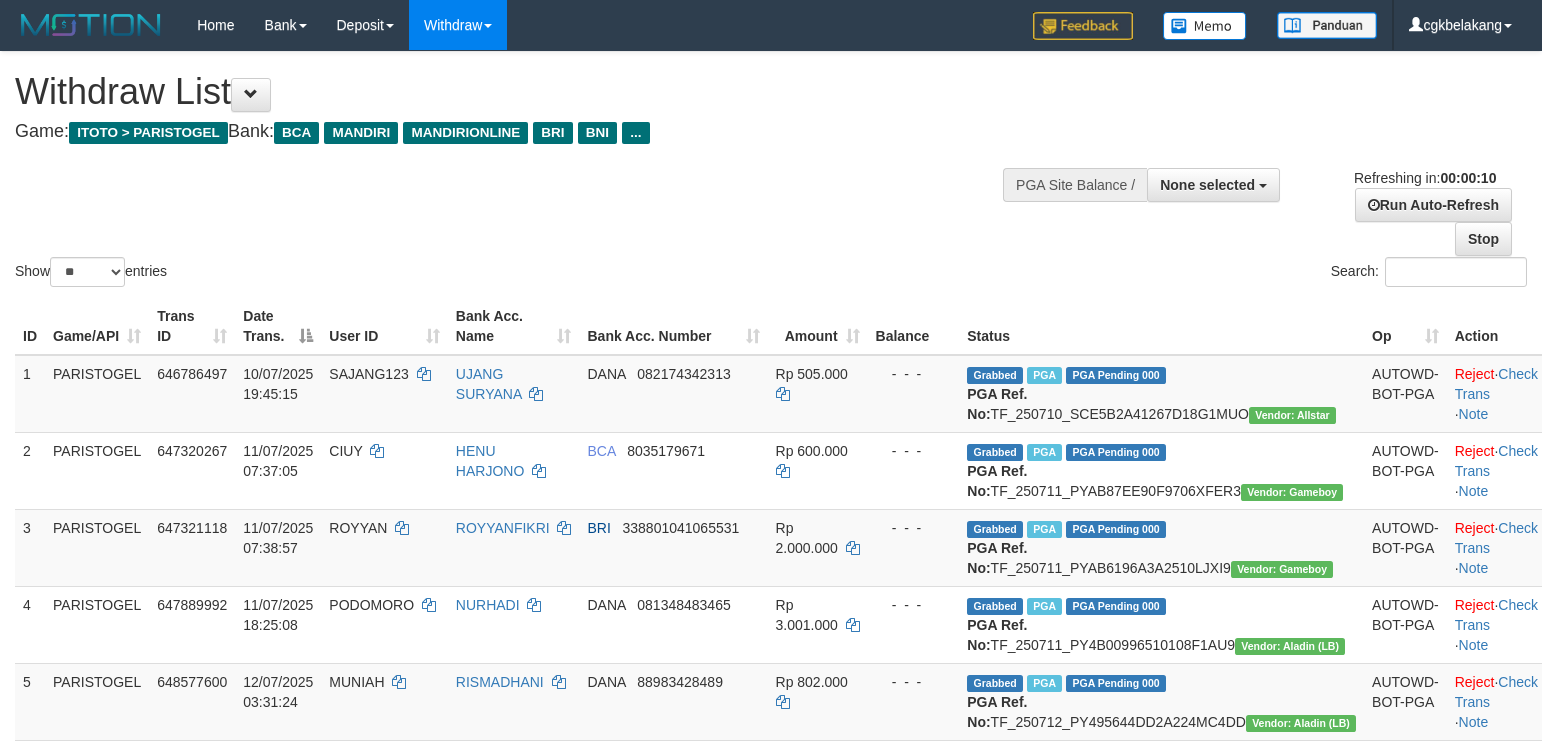 select 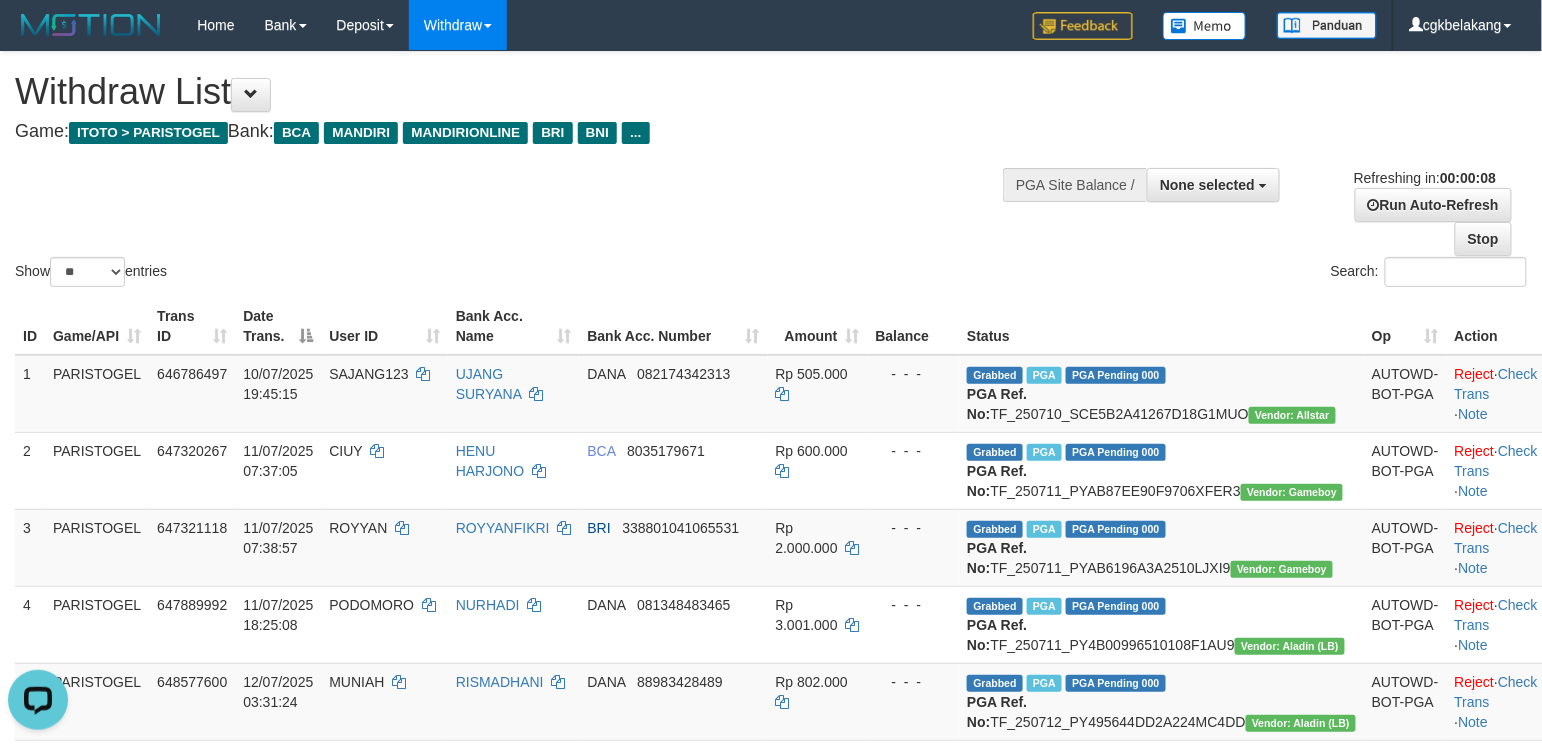 scroll, scrollTop: 0, scrollLeft: 0, axis: both 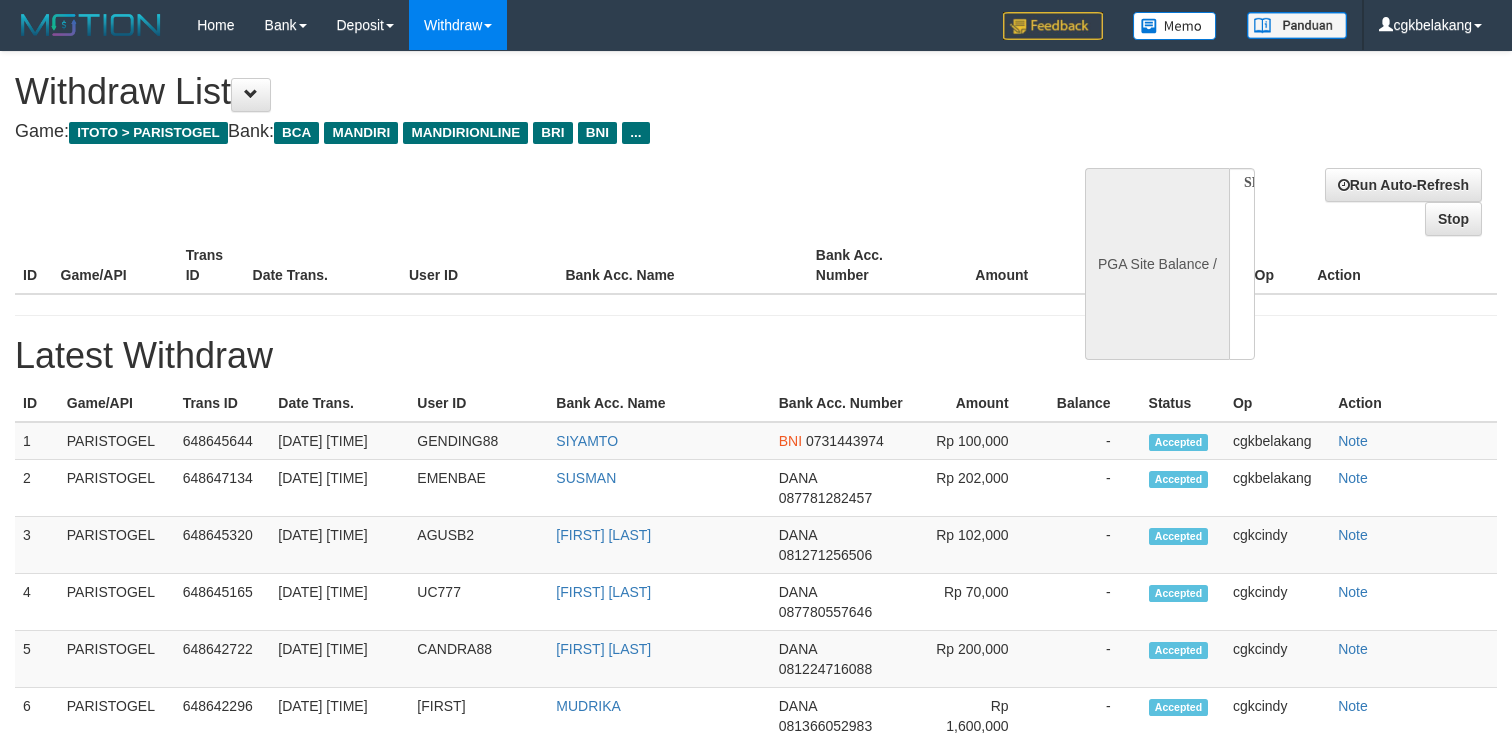 select 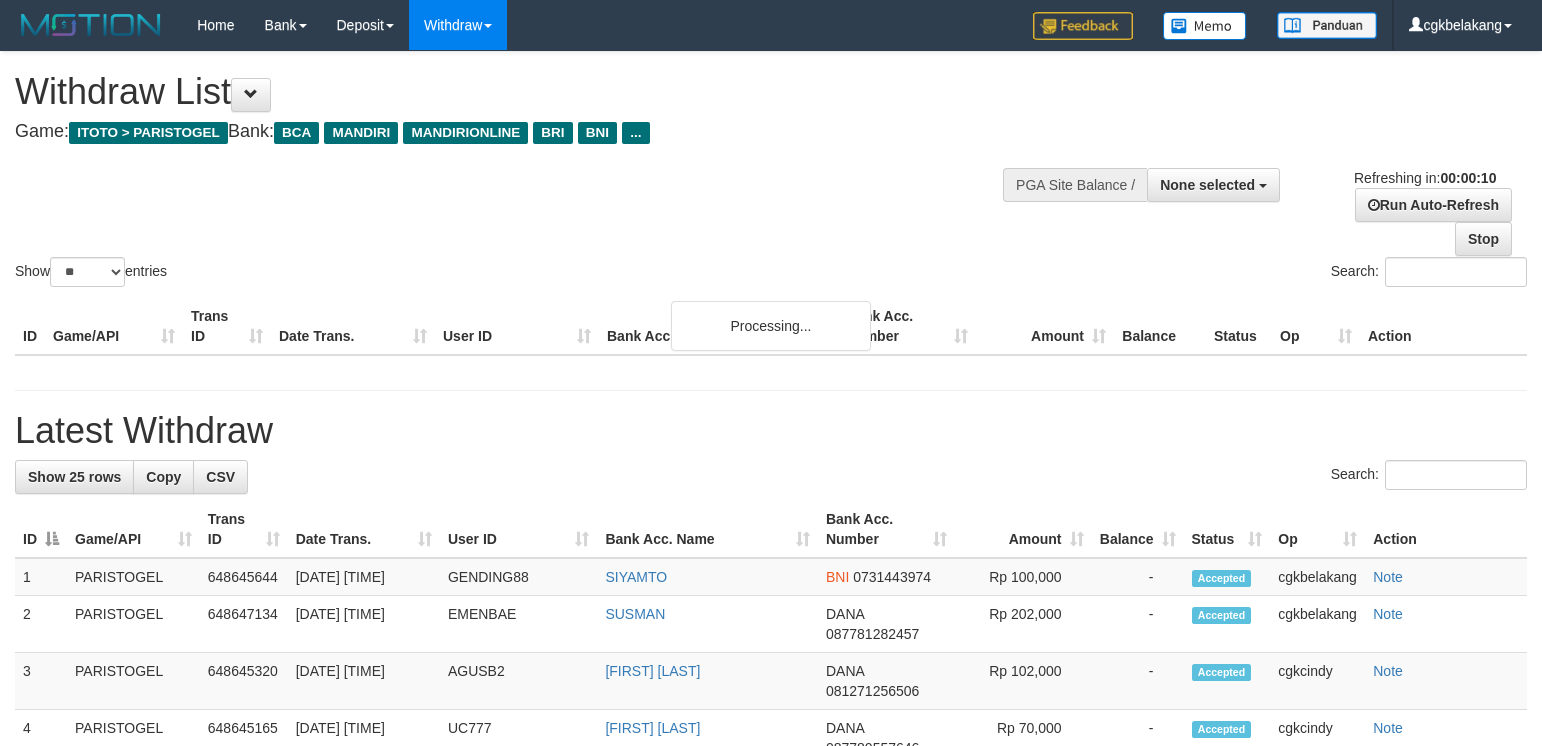 select 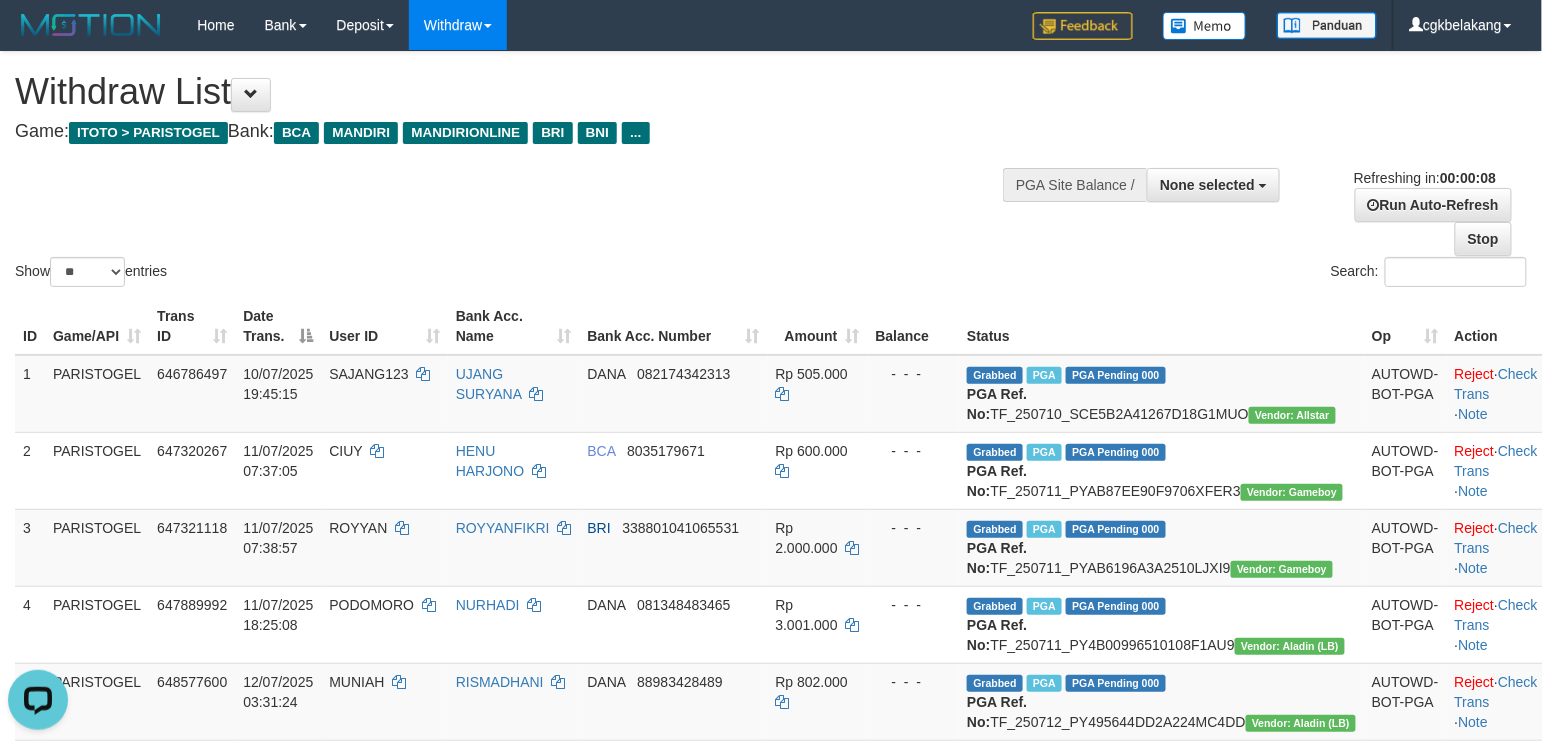 scroll, scrollTop: 0, scrollLeft: 0, axis: both 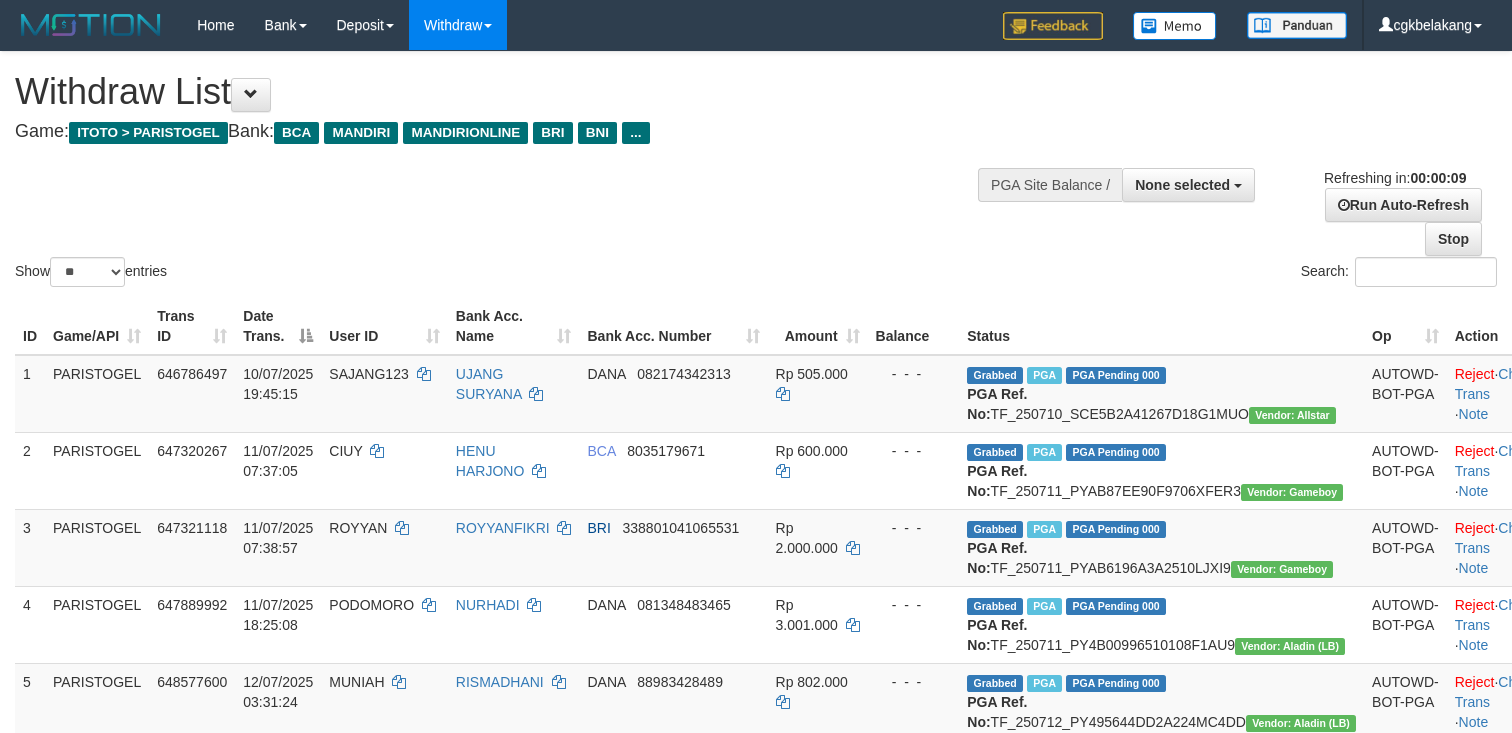 select 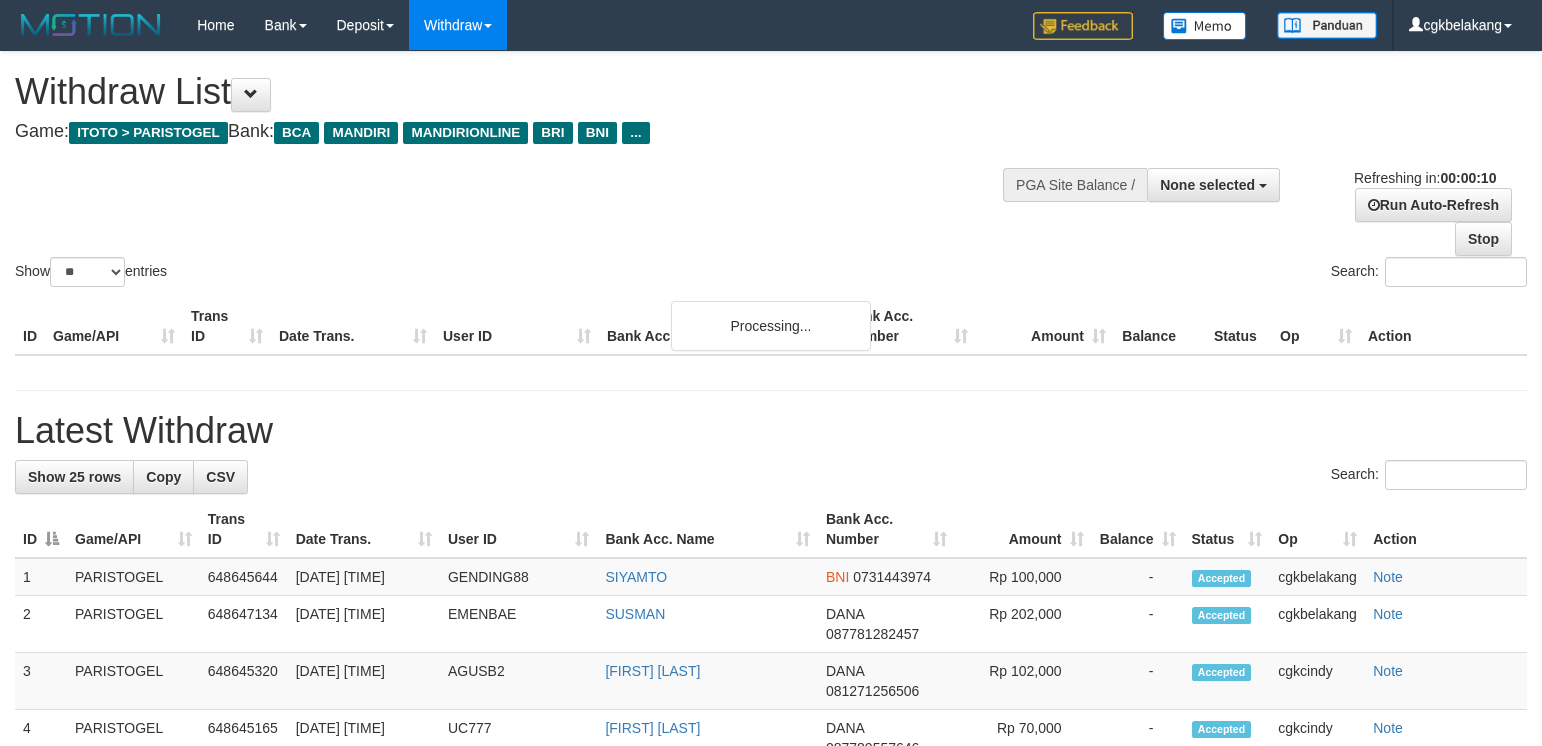 select 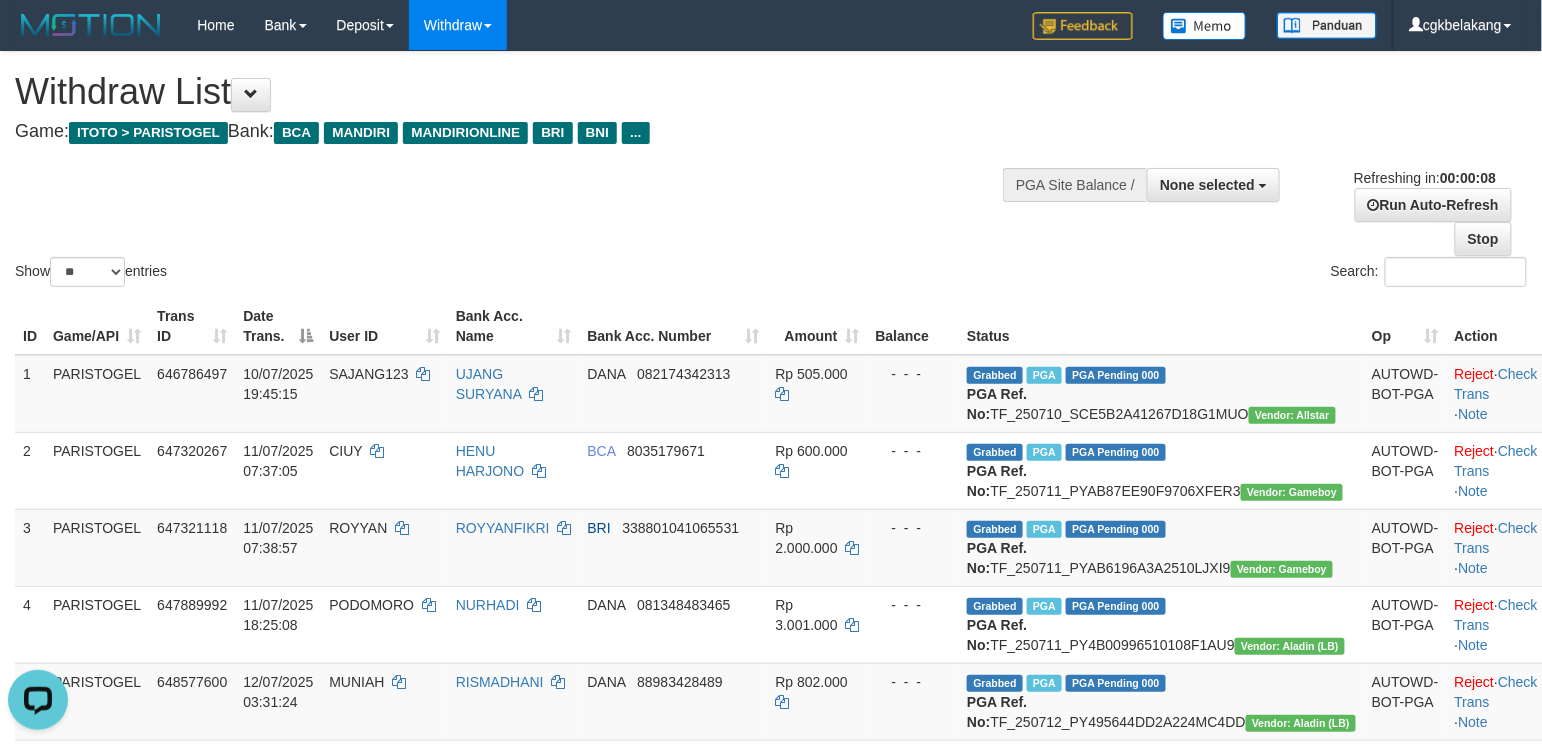 scroll, scrollTop: 0, scrollLeft: 0, axis: both 